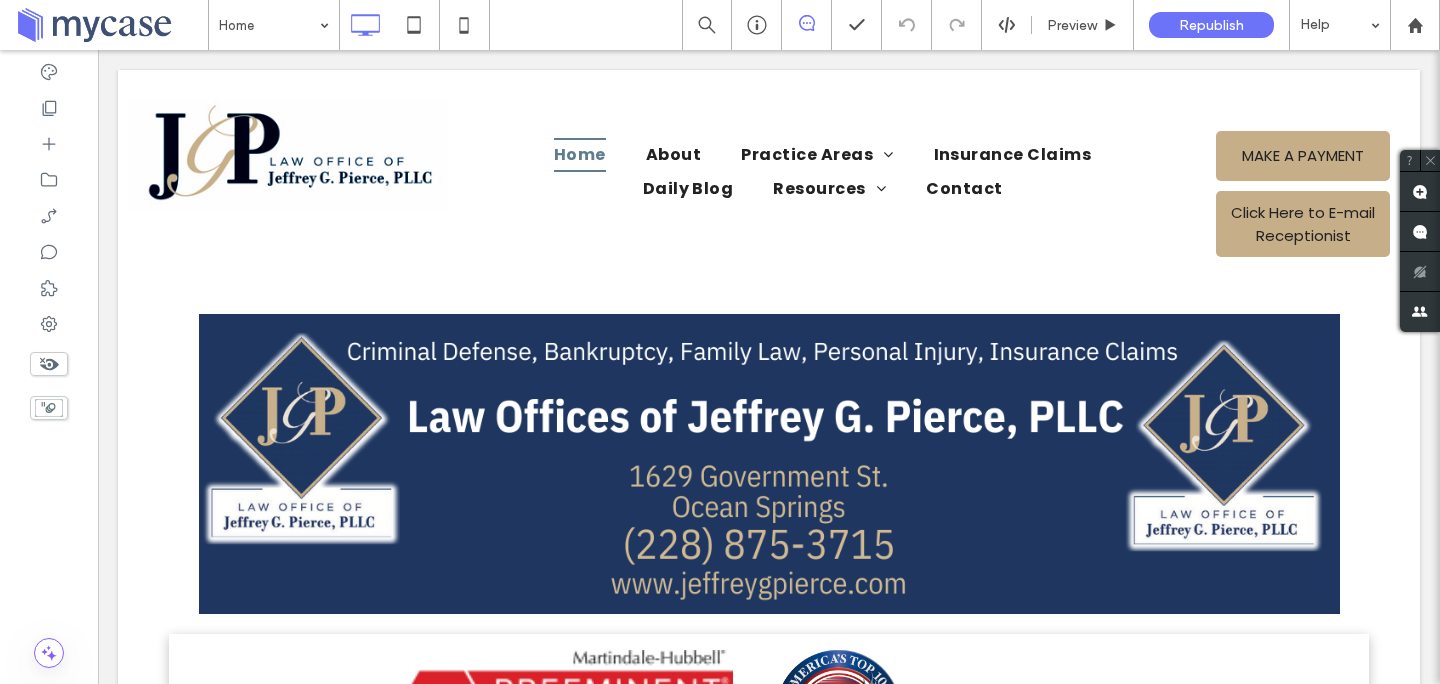 scroll, scrollTop: 0, scrollLeft: 0, axis: both 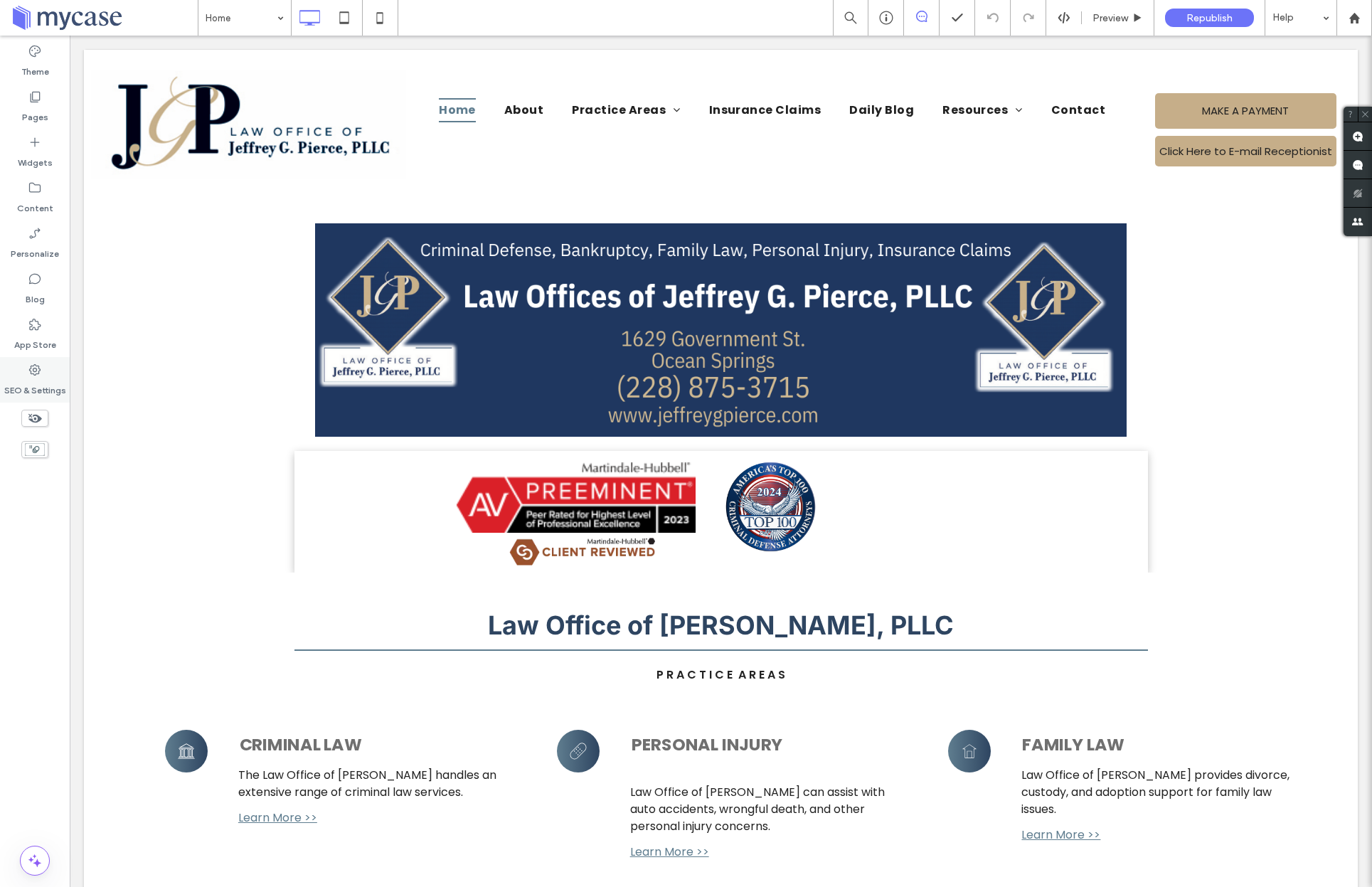 click on "SEO & Settings" at bounding box center (35, 387) 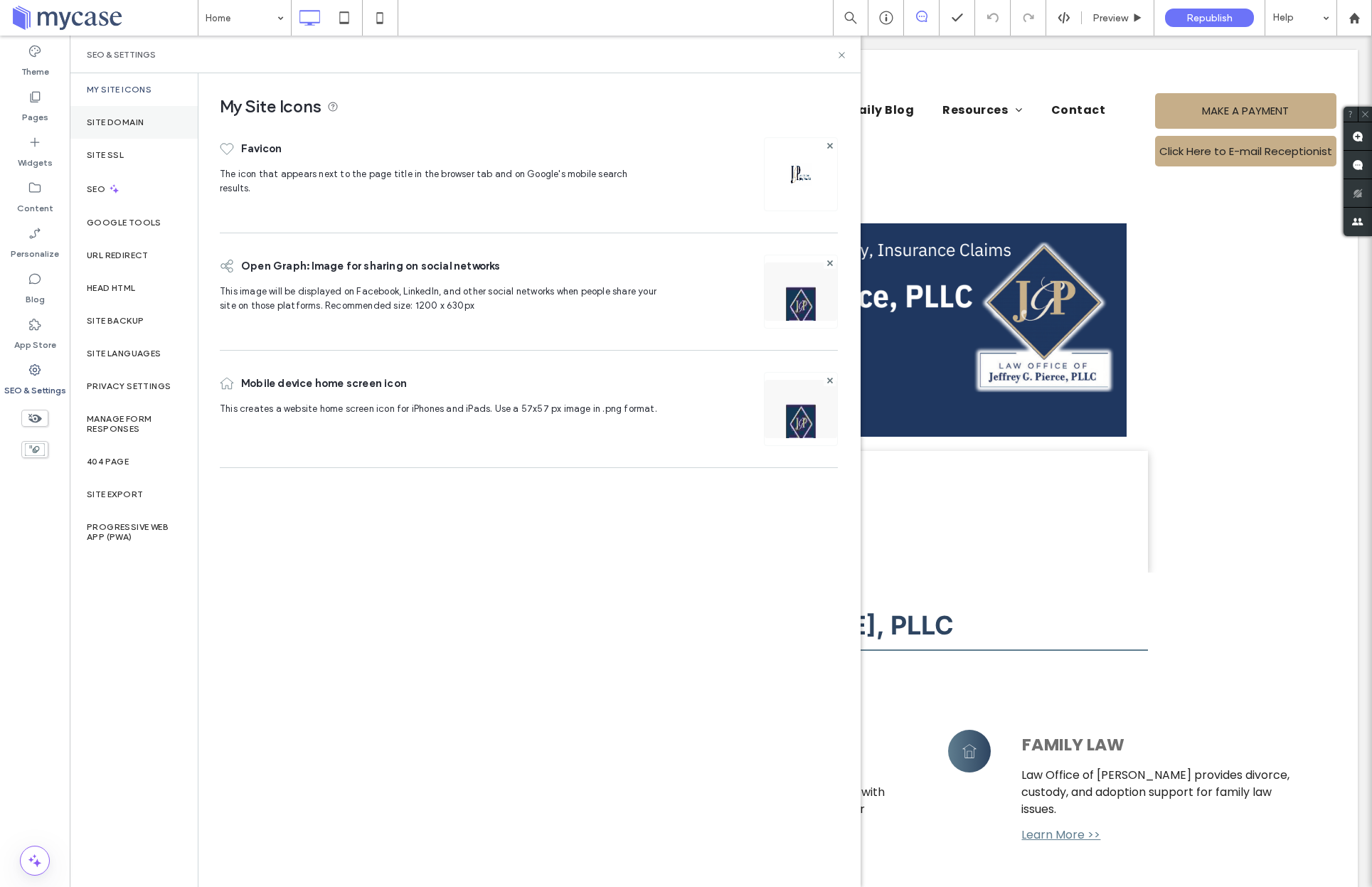 click on "Site Domain" at bounding box center [134, 122] 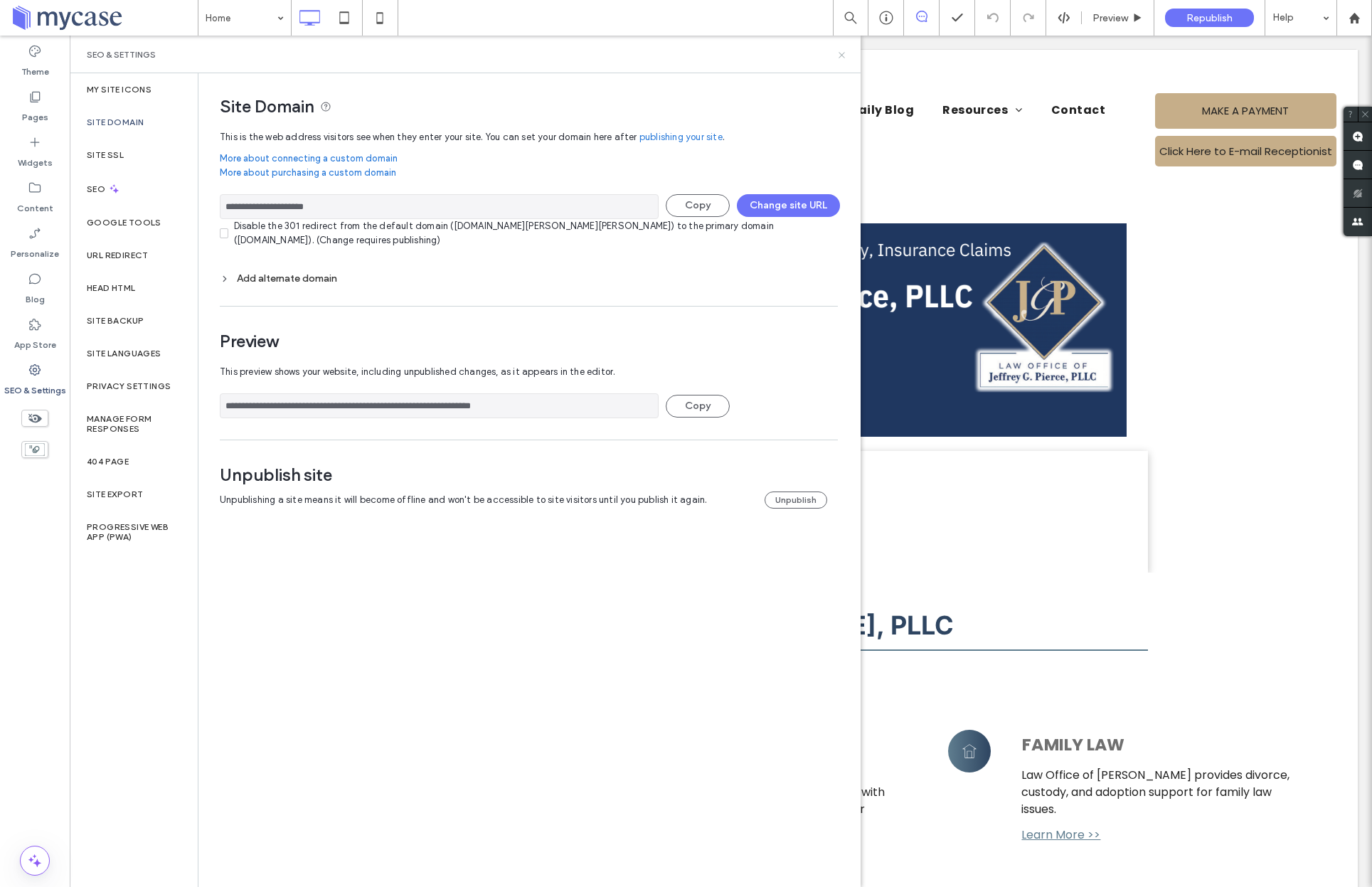 click 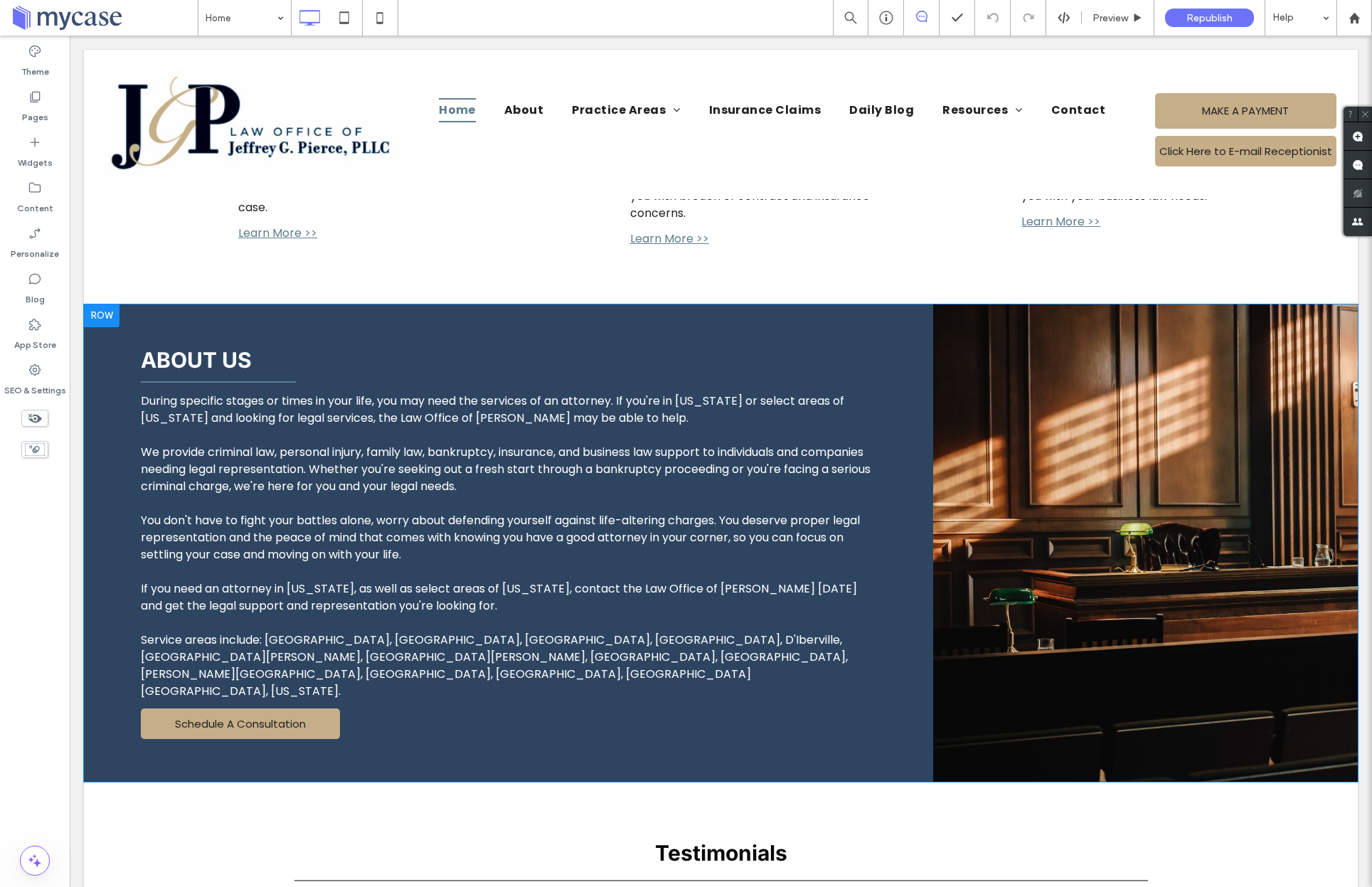 scroll, scrollTop: 1382, scrollLeft: 0, axis: vertical 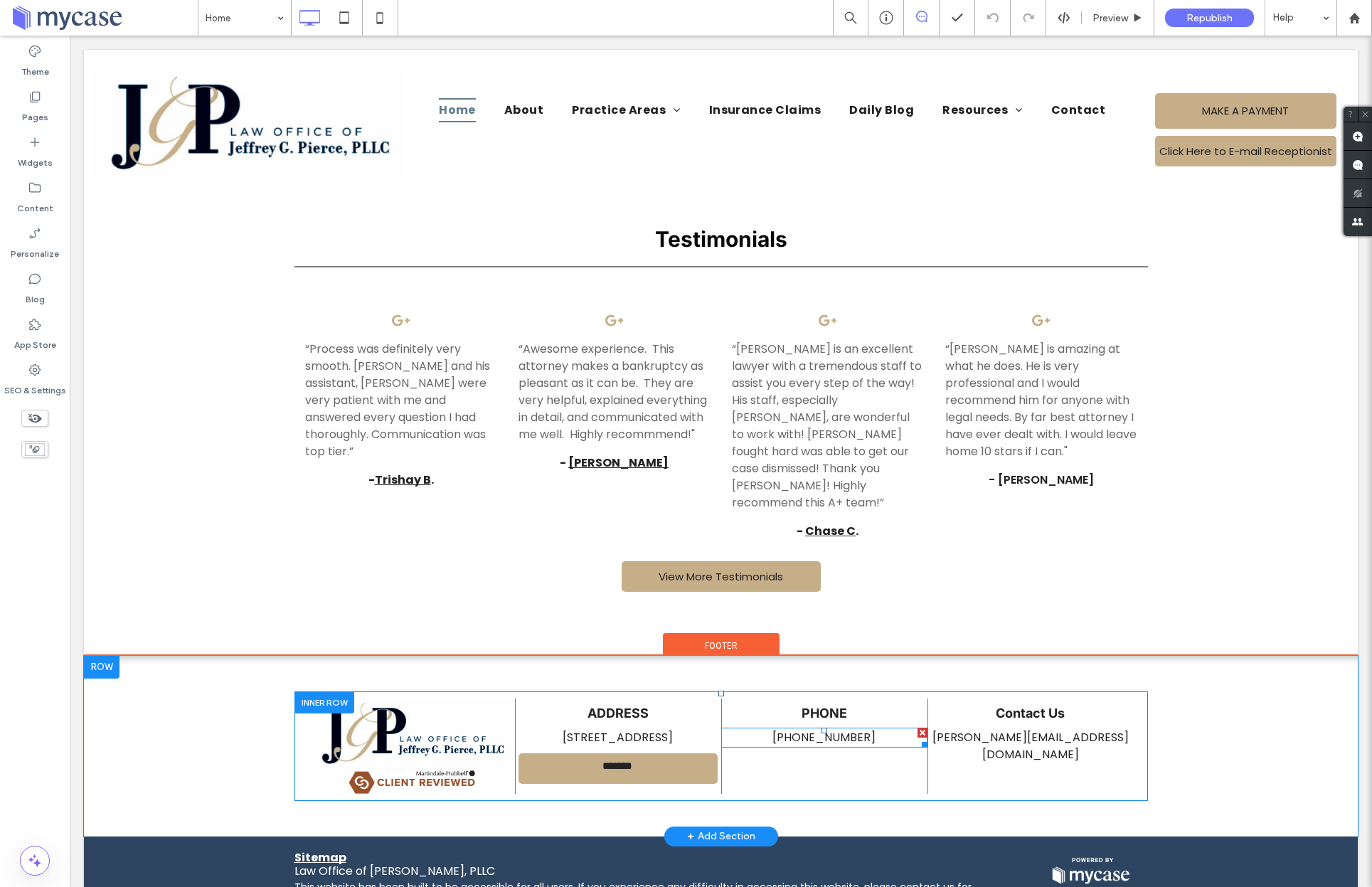 click on "(228) 875-3175" at bounding box center (824, 737) 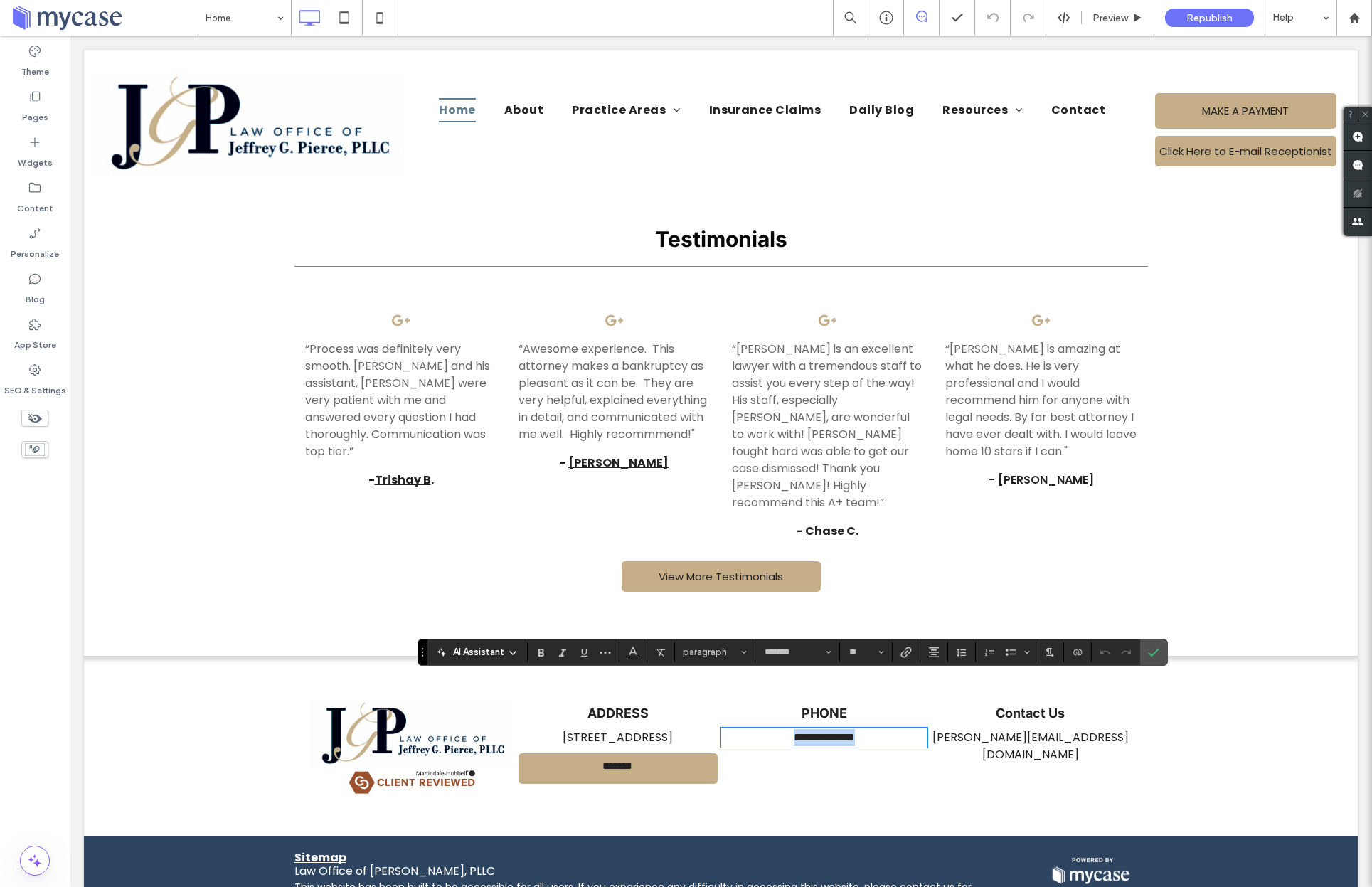 click on "**********" at bounding box center (824, 738) 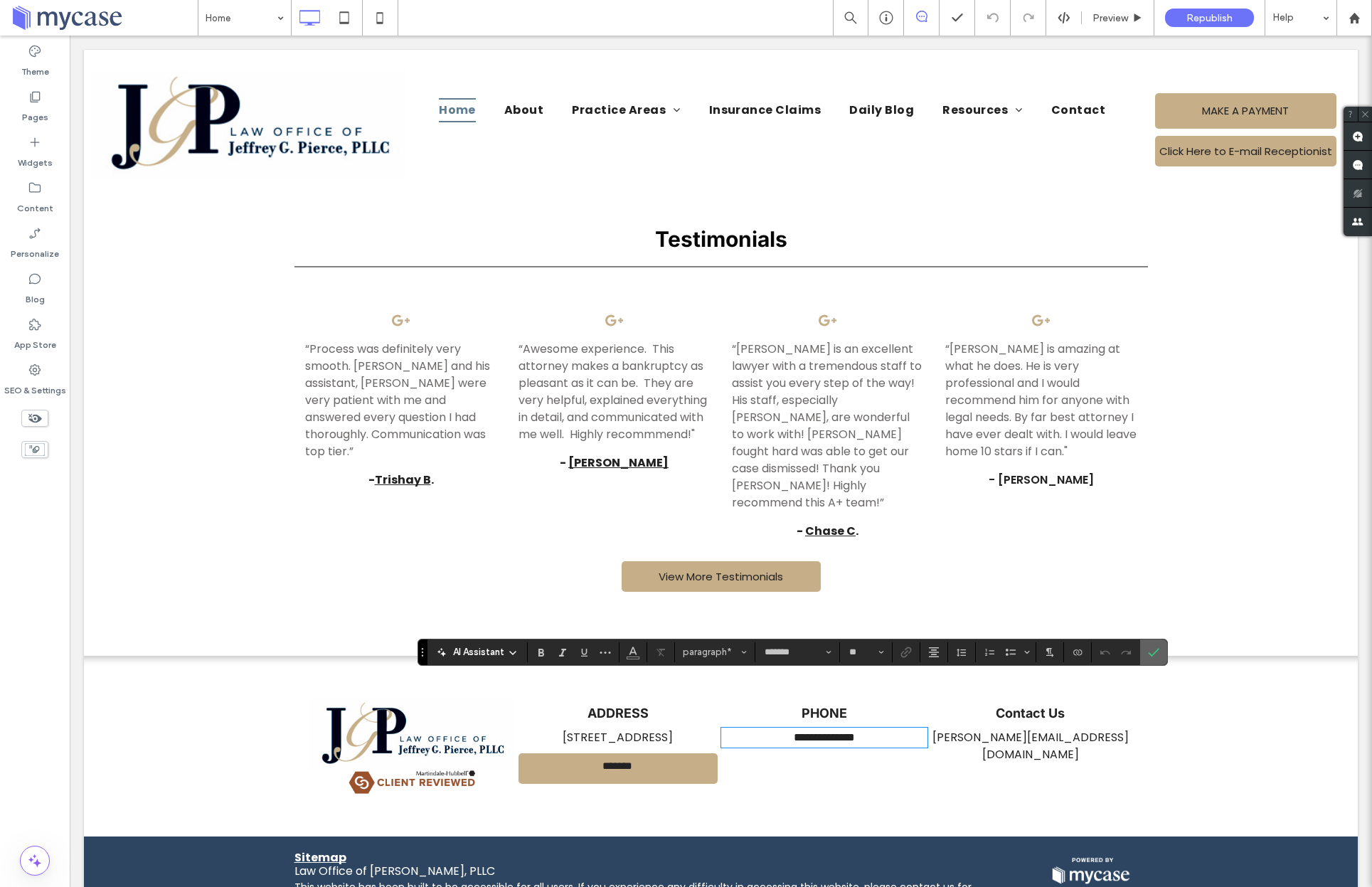 click 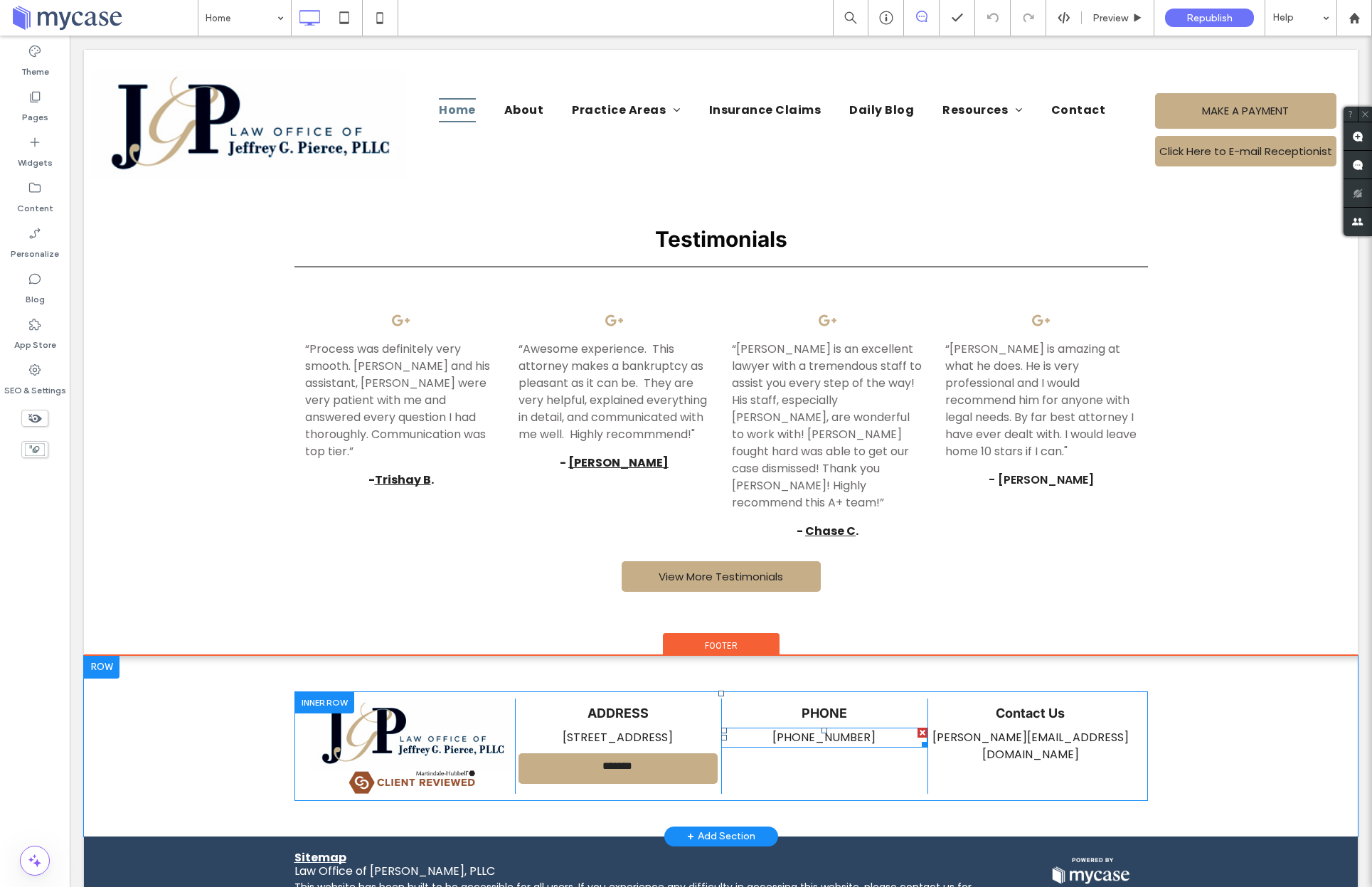 click on "(228) 875-3175" at bounding box center (824, 738) 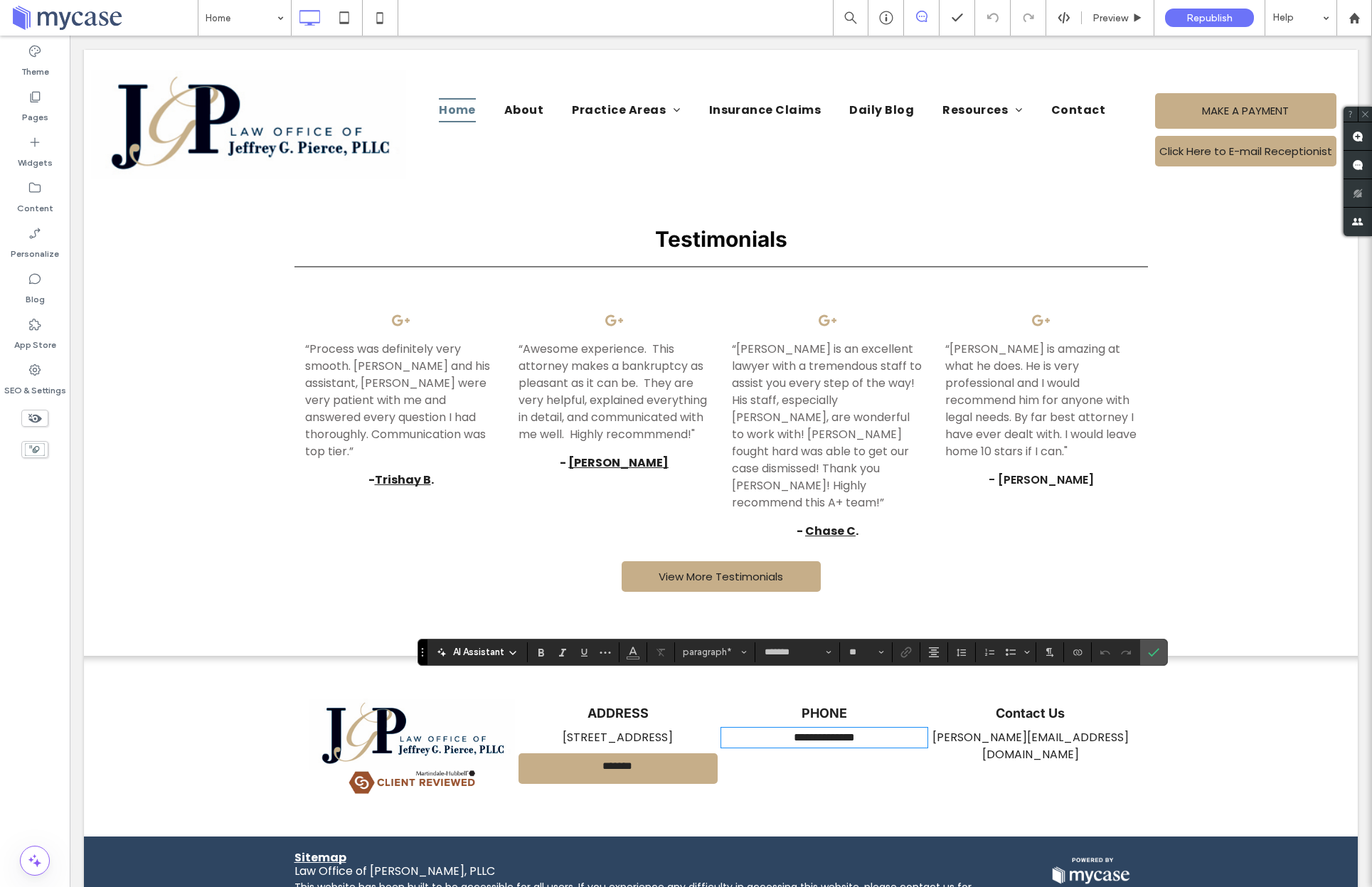 click on "**********" at bounding box center [824, 738] 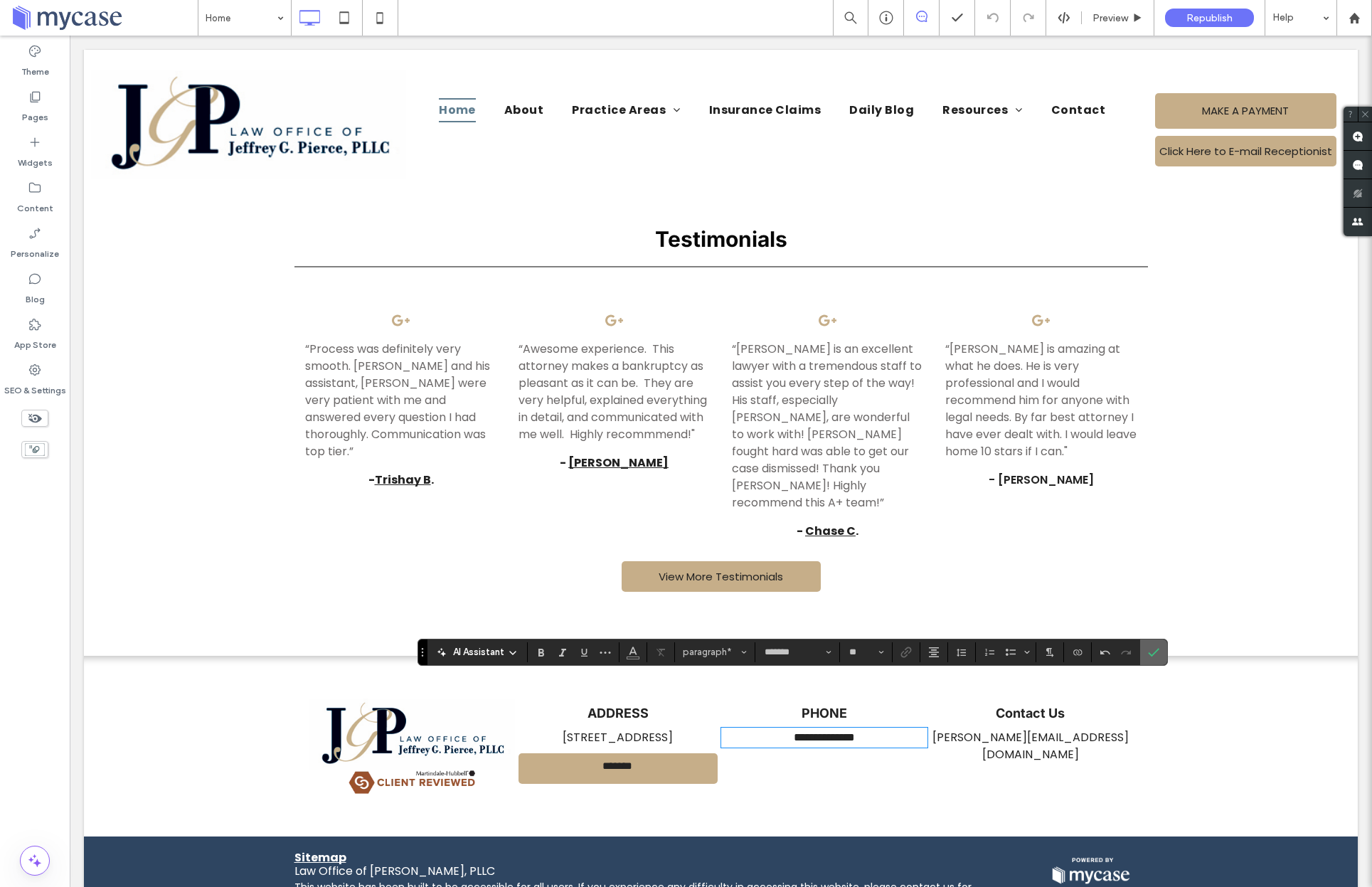 click 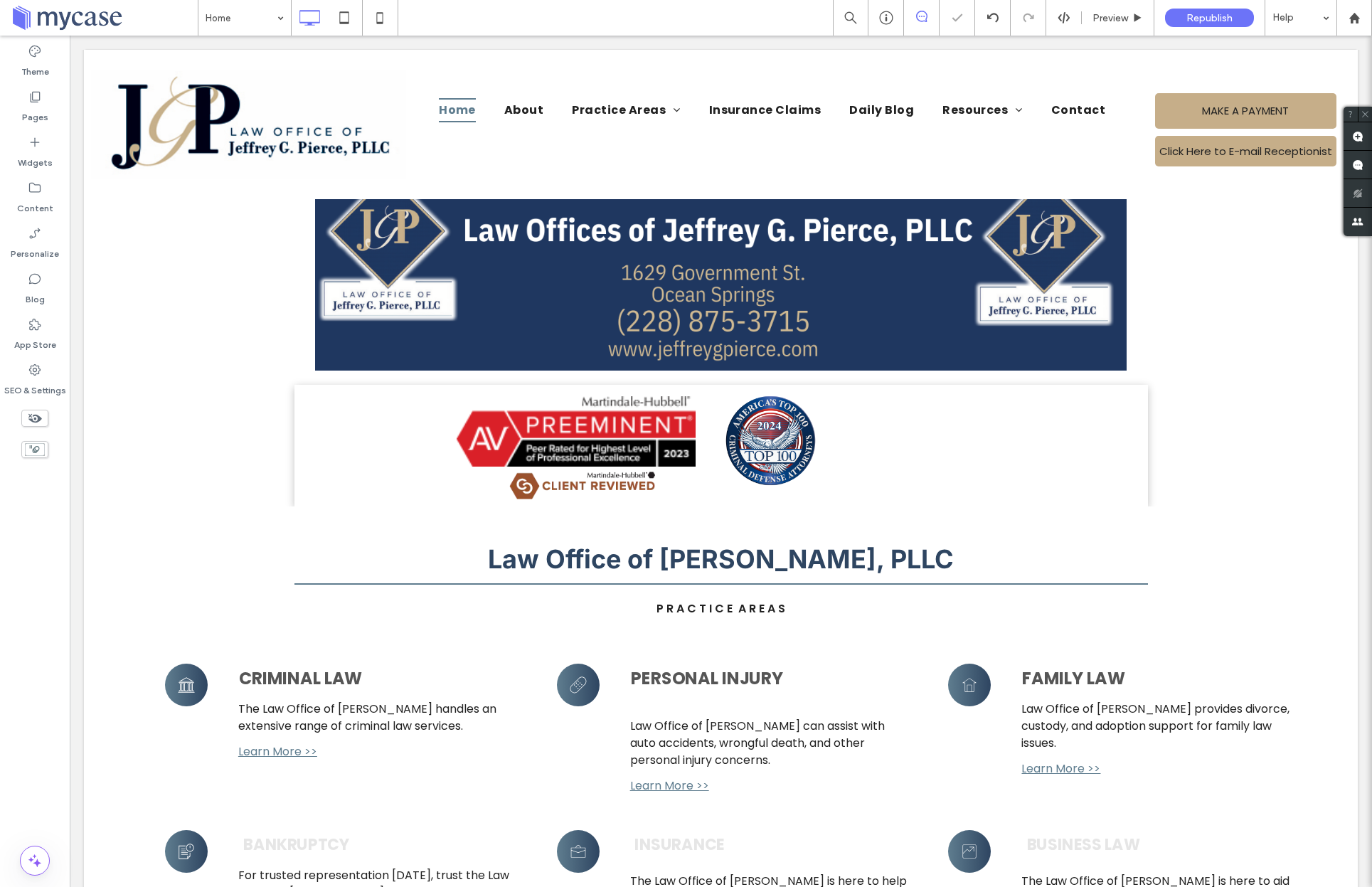 scroll, scrollTop: 0, scrollLeft: 0, axis: both 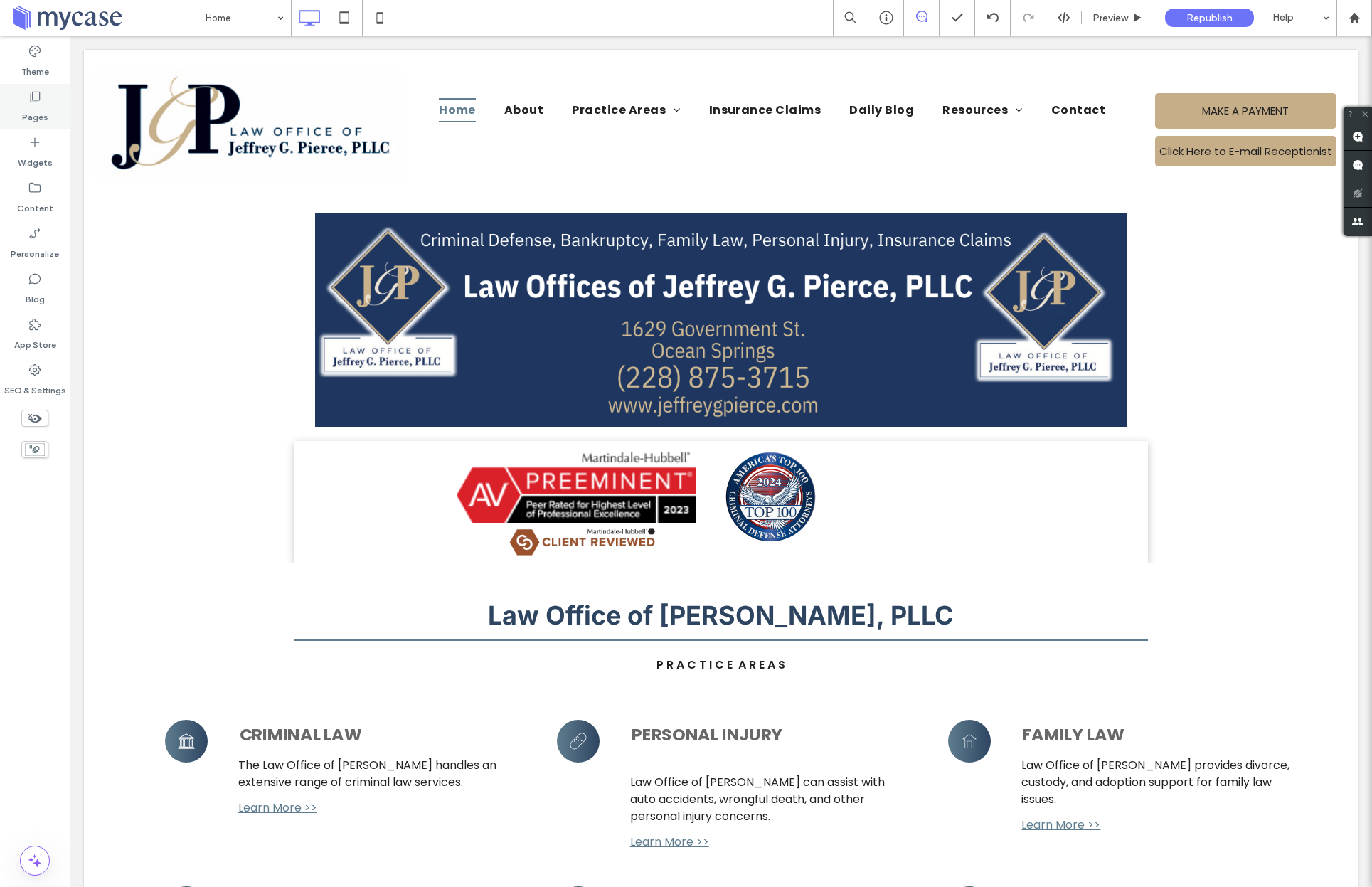 drag, startPoint x: 18, startPoint y: 106, endPoint x: 18, endPoint y: 119, distance: 13 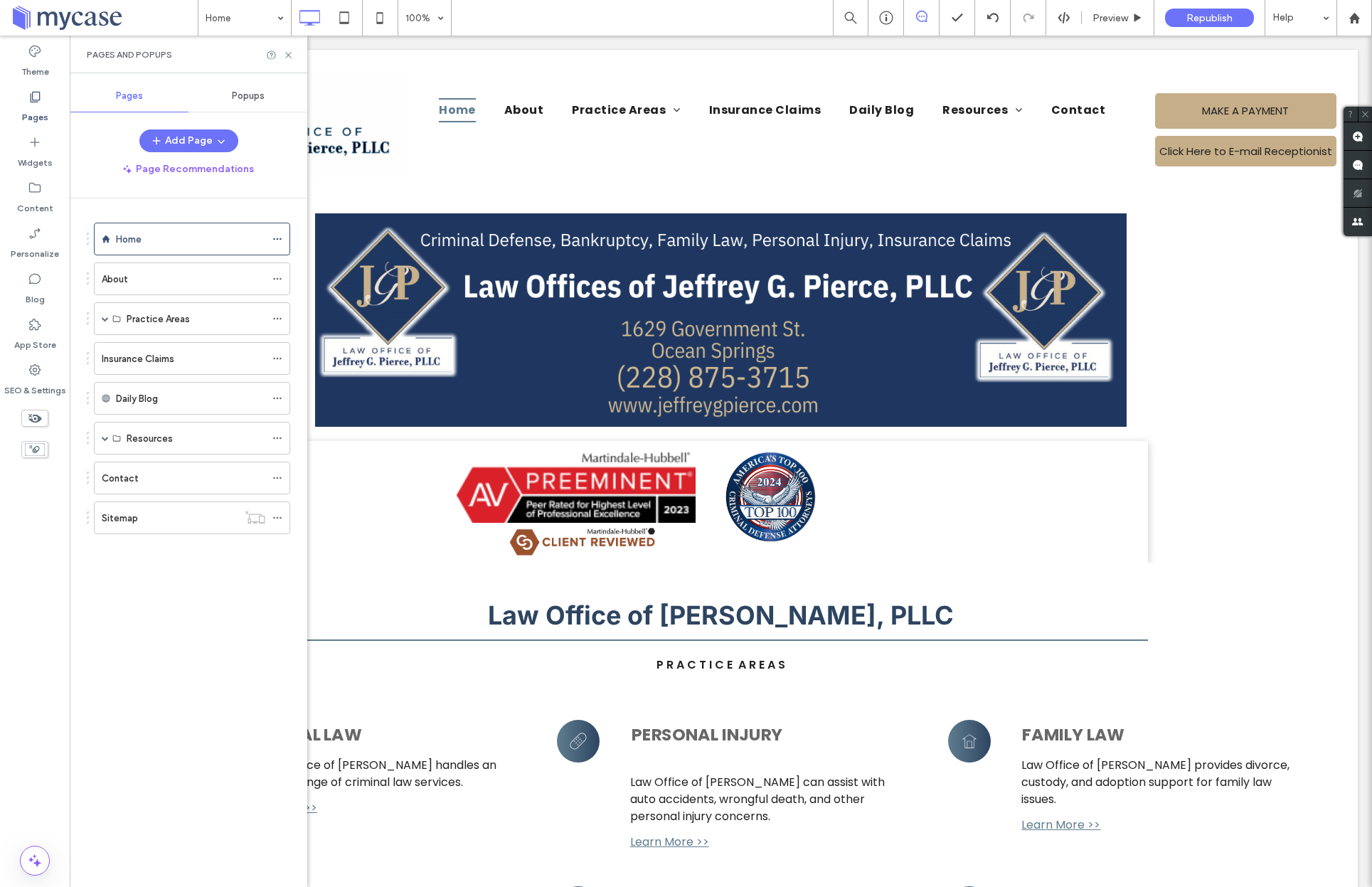 click on "Contact" at bounding box center (120, 478) 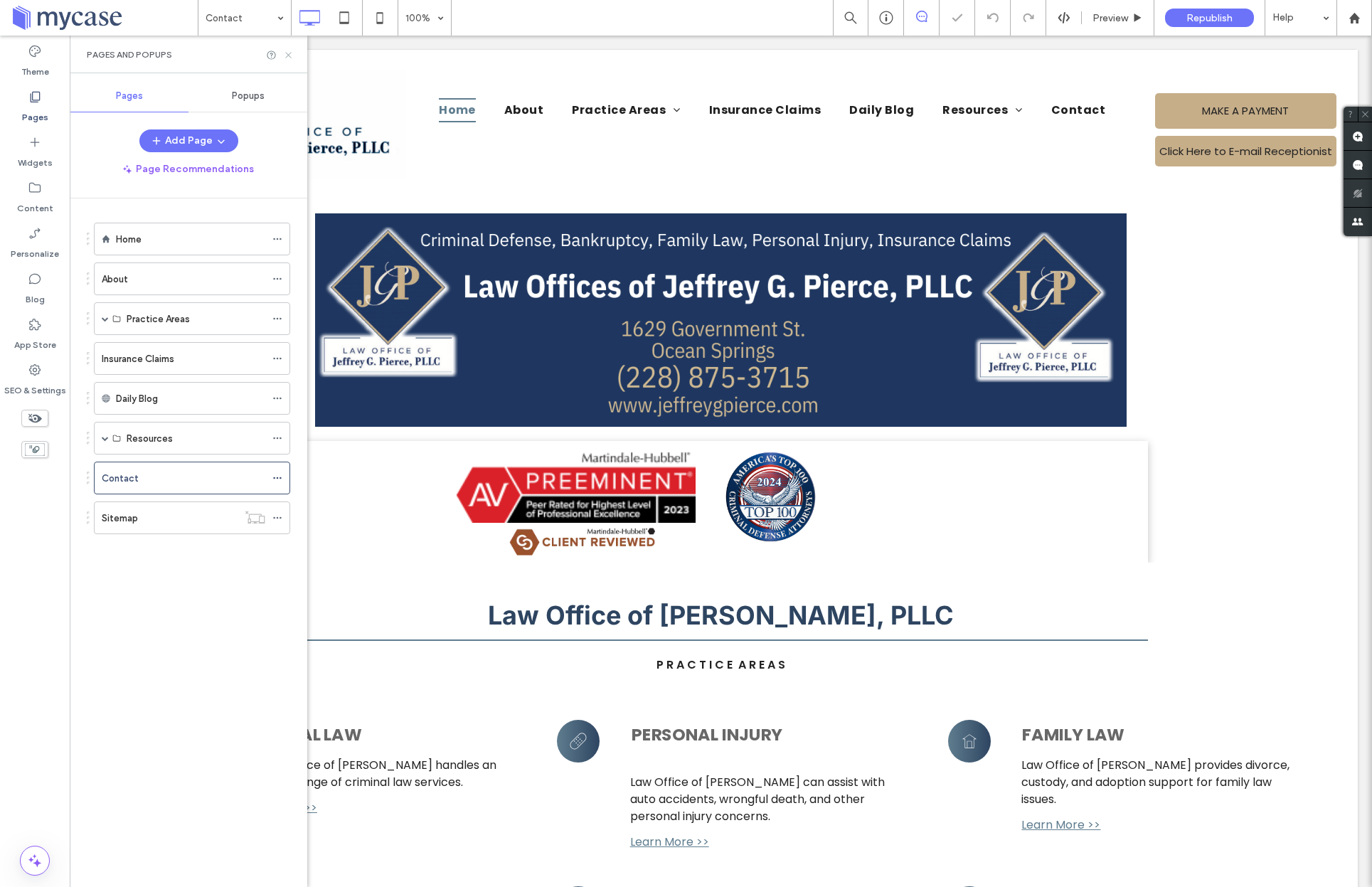 click 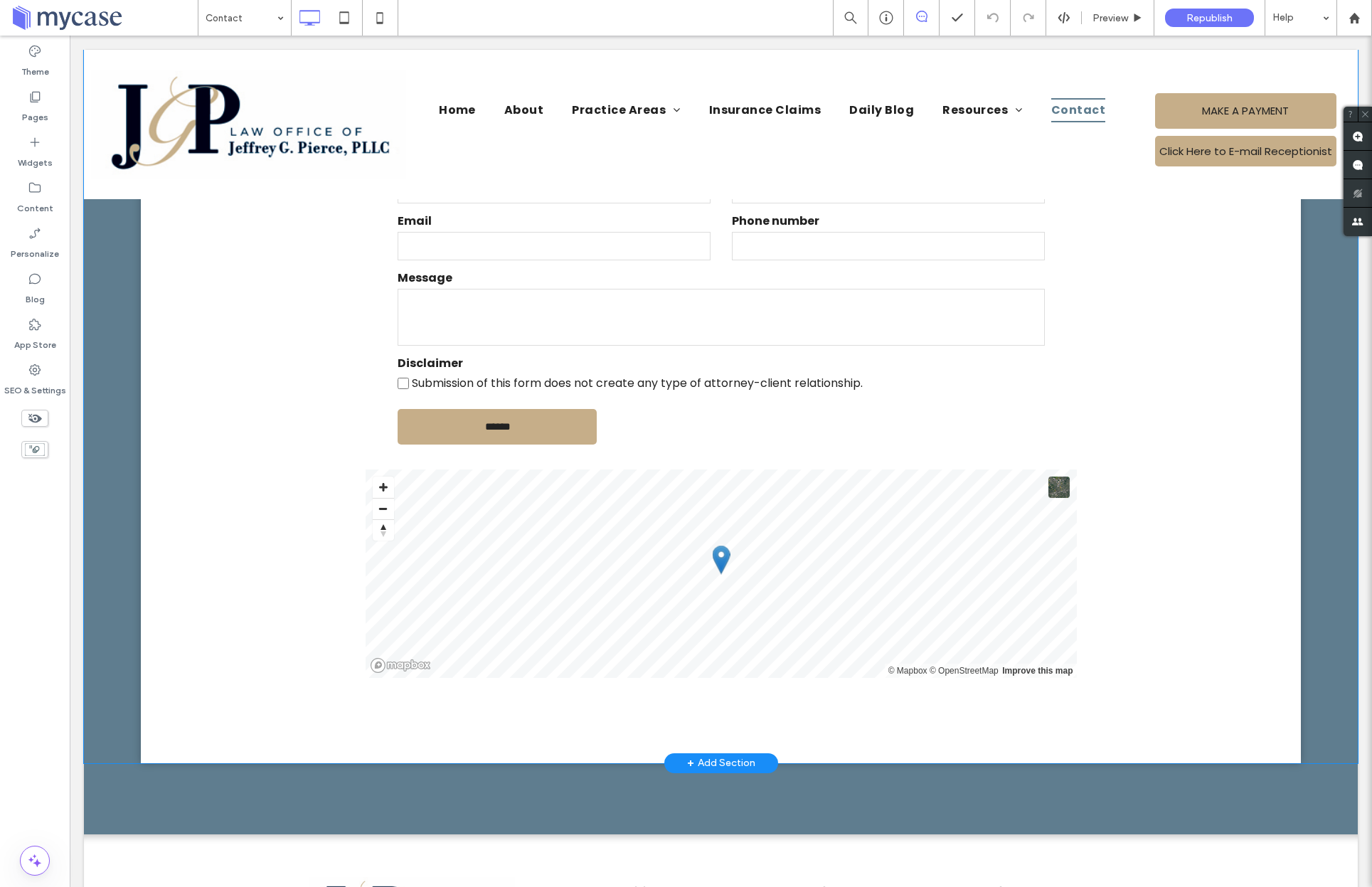 scroll, scrollTop: 0, scrollLeft: 0, axis: both 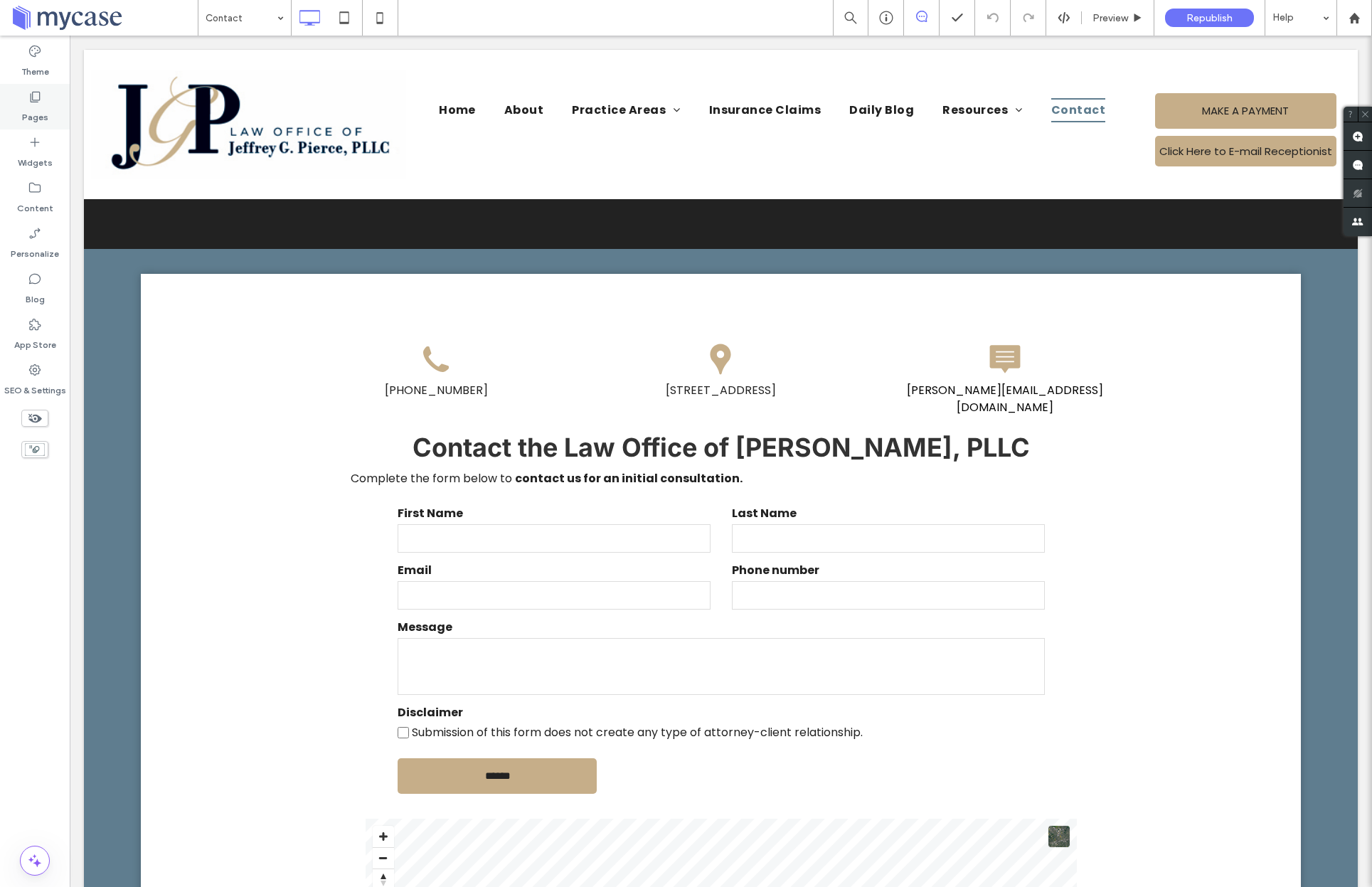 click 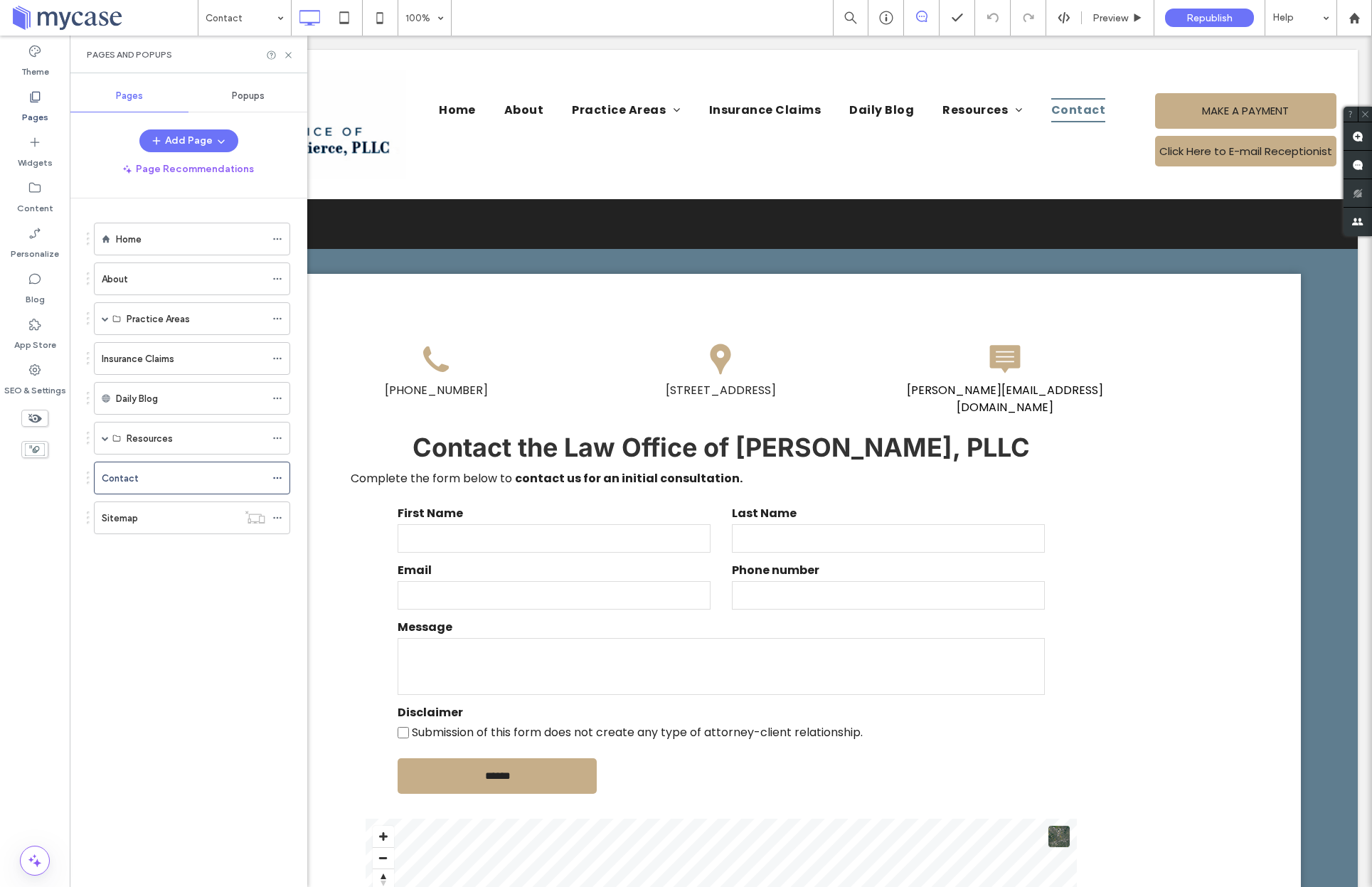 click on "About" at bounding box center (184, 279) 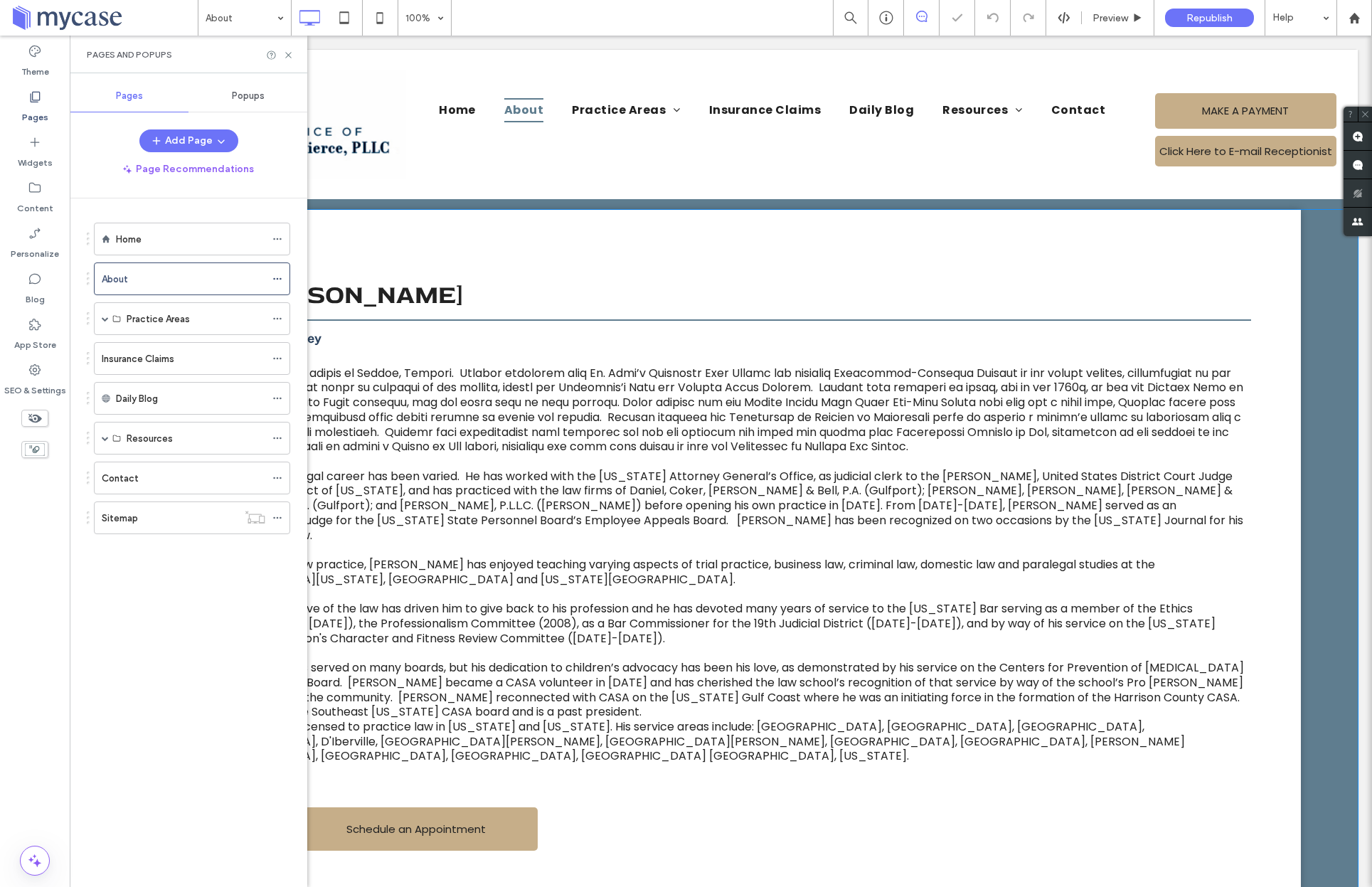 scroll, scrollTop: 0, scrollLeft: 0, axis: both 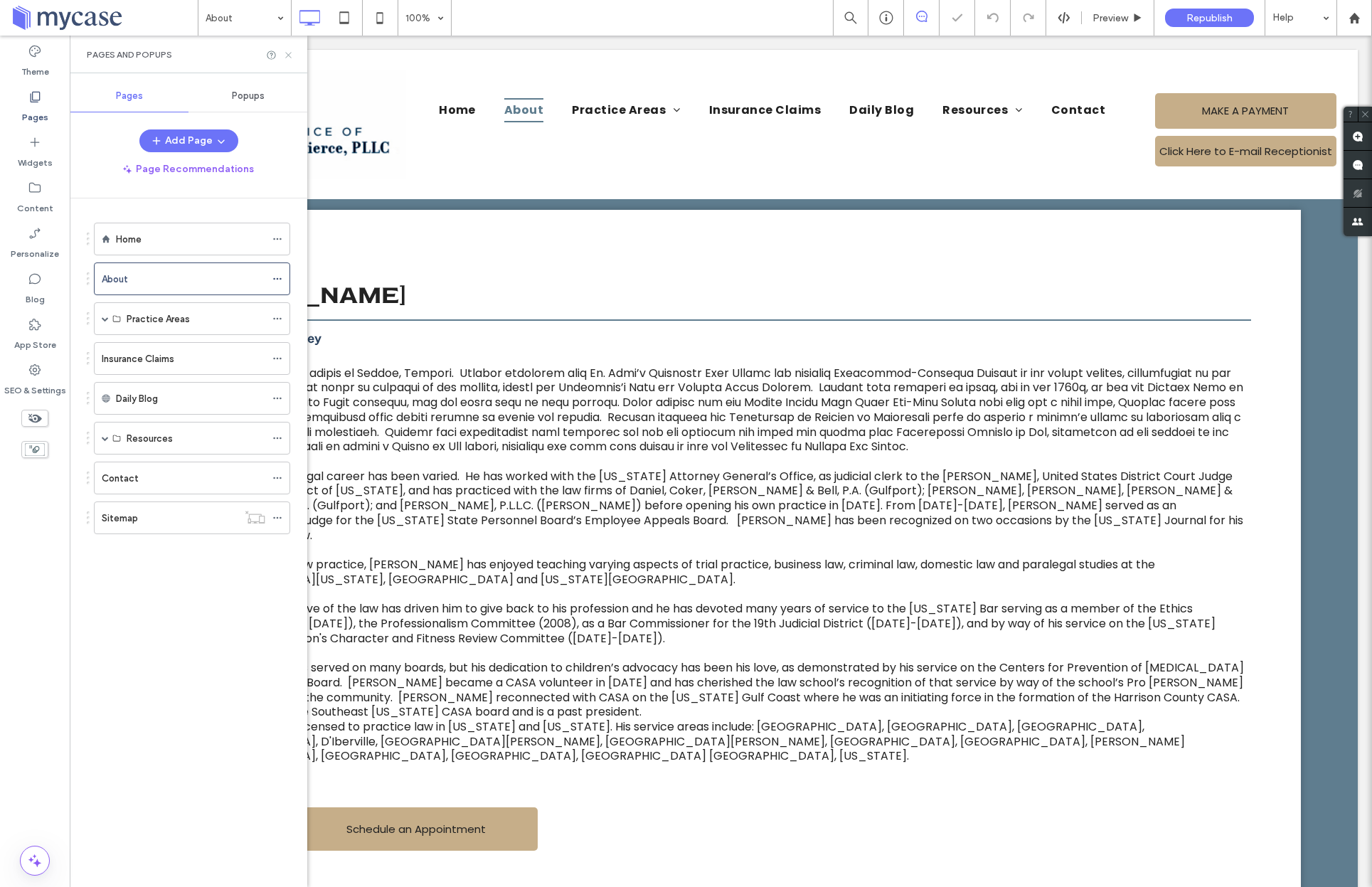 click 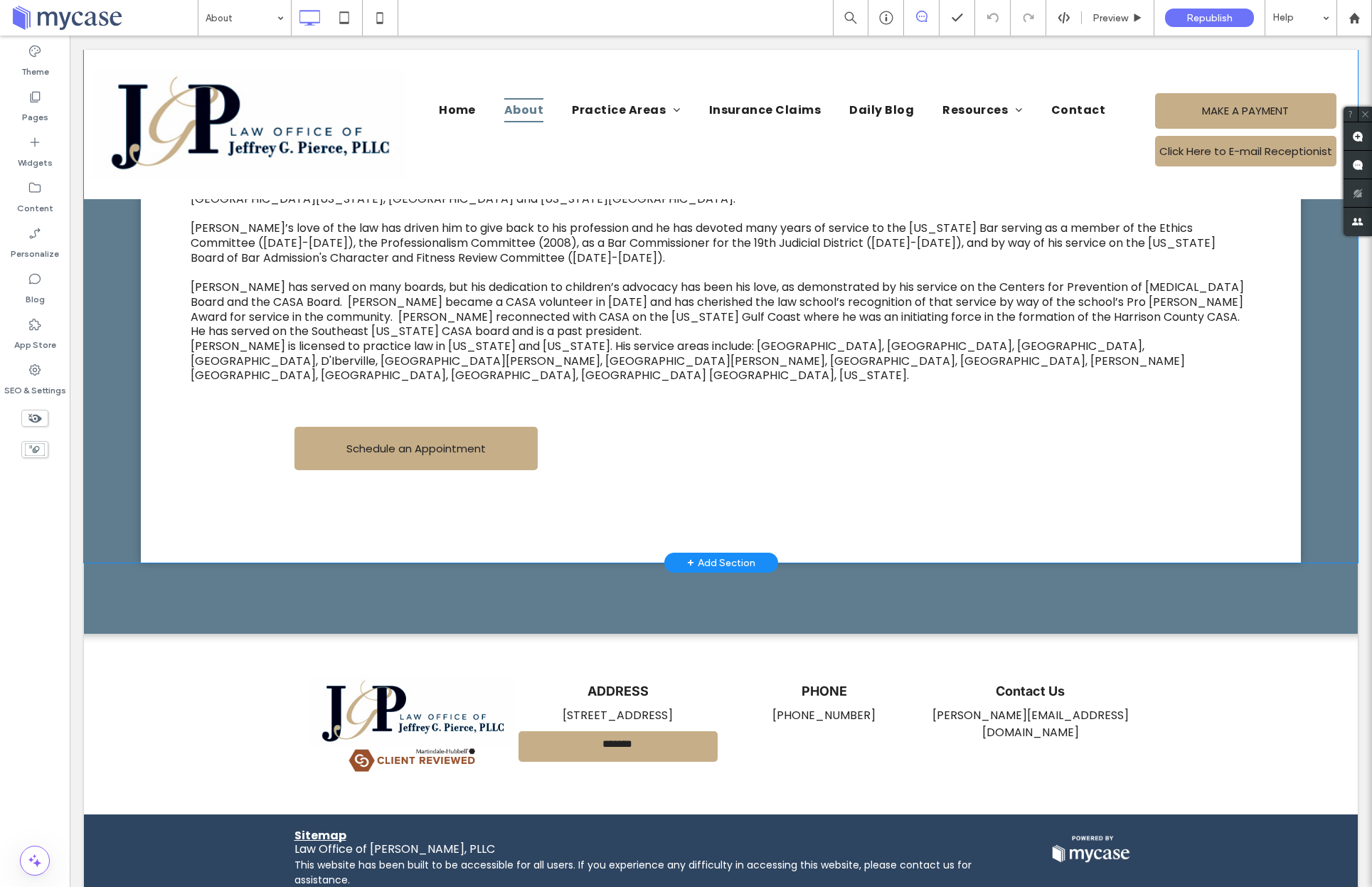 scroll, scrollTop: 0, scrollLeft: 0, axis: both 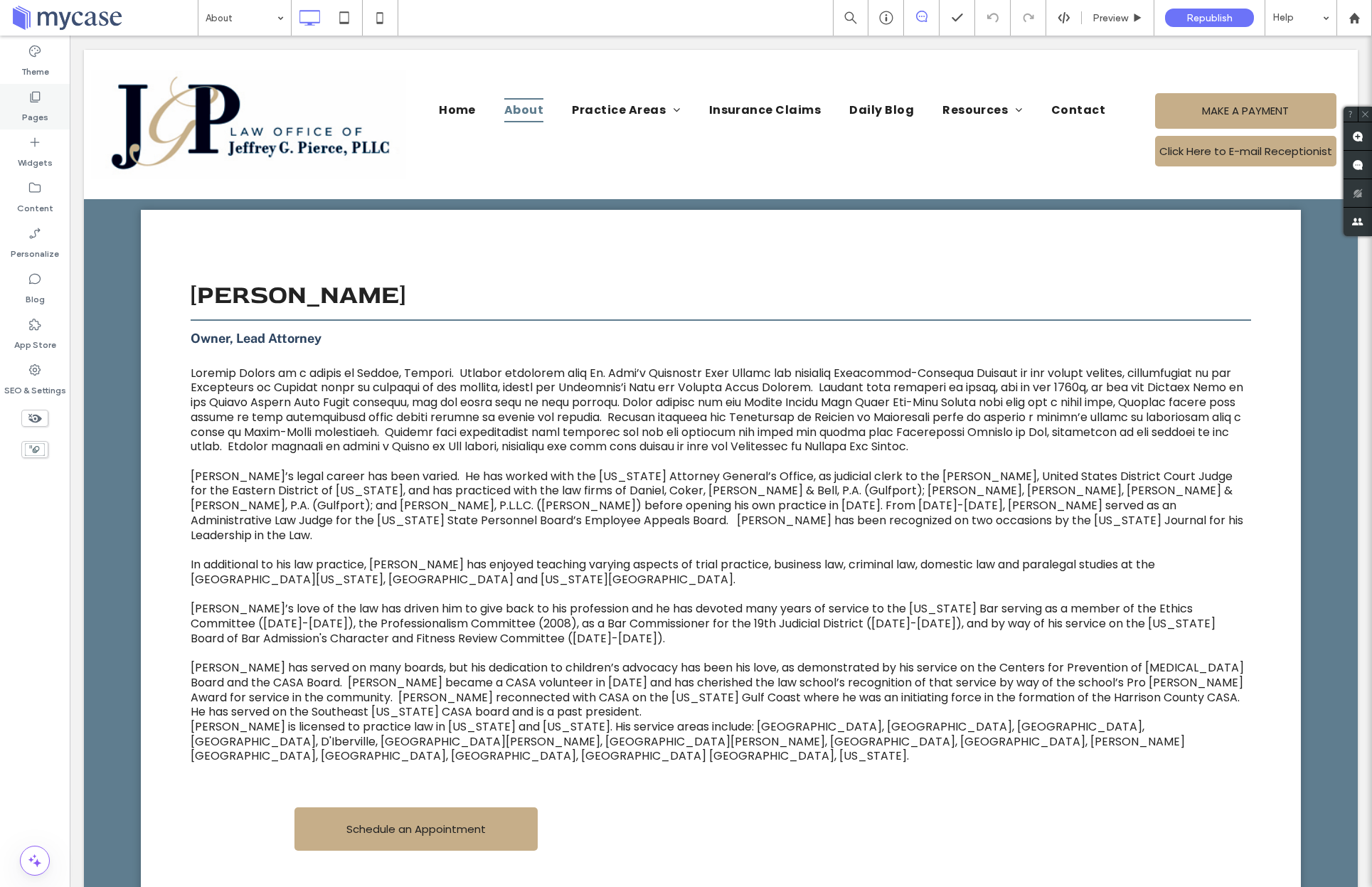 click on "Pages" at bounding box center [35, 107] 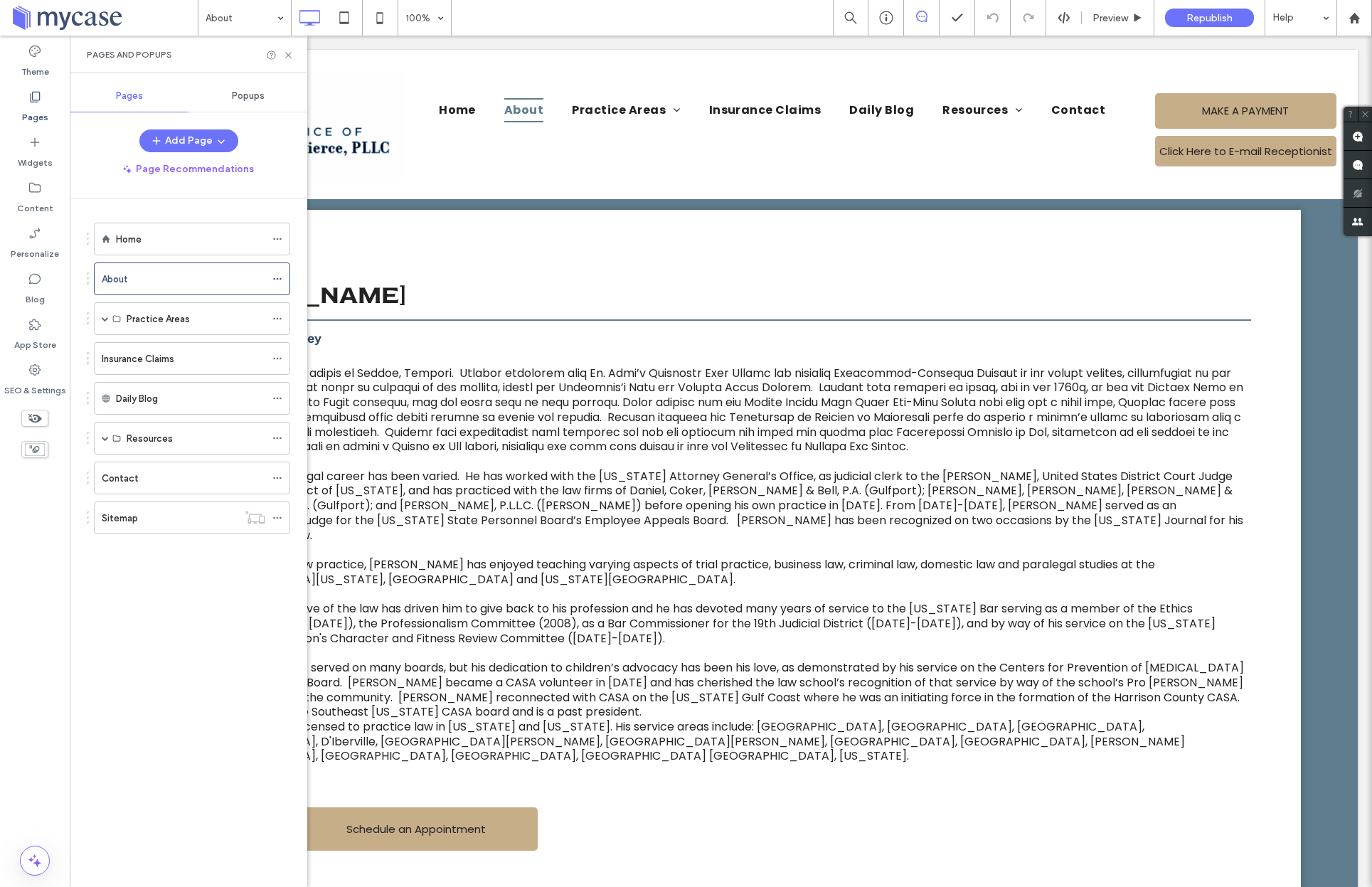 click on "Home" at bounding box center (191, 239) 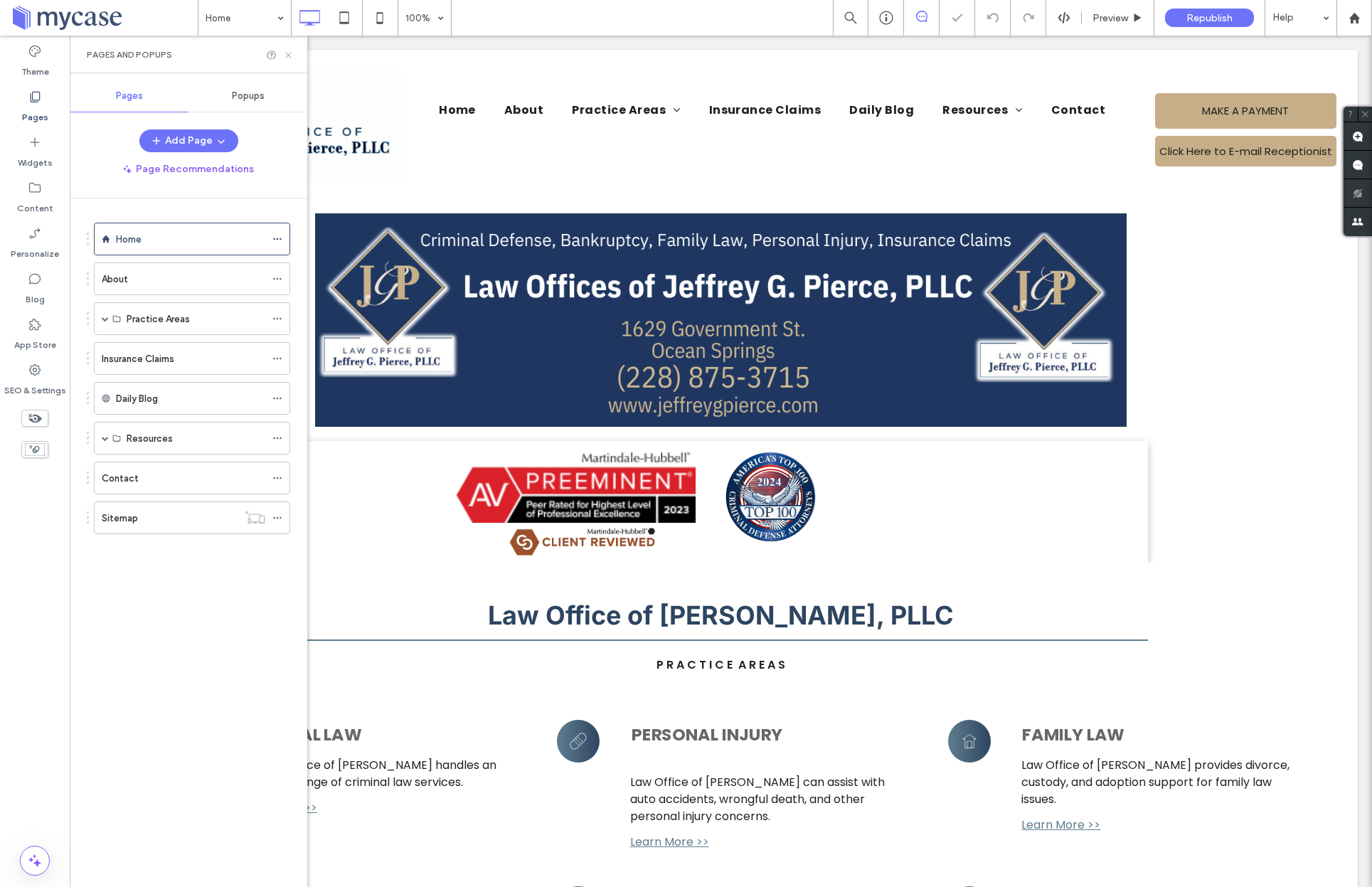 scroll, scrollTop: 0, scrollLeft: 0, axis: both 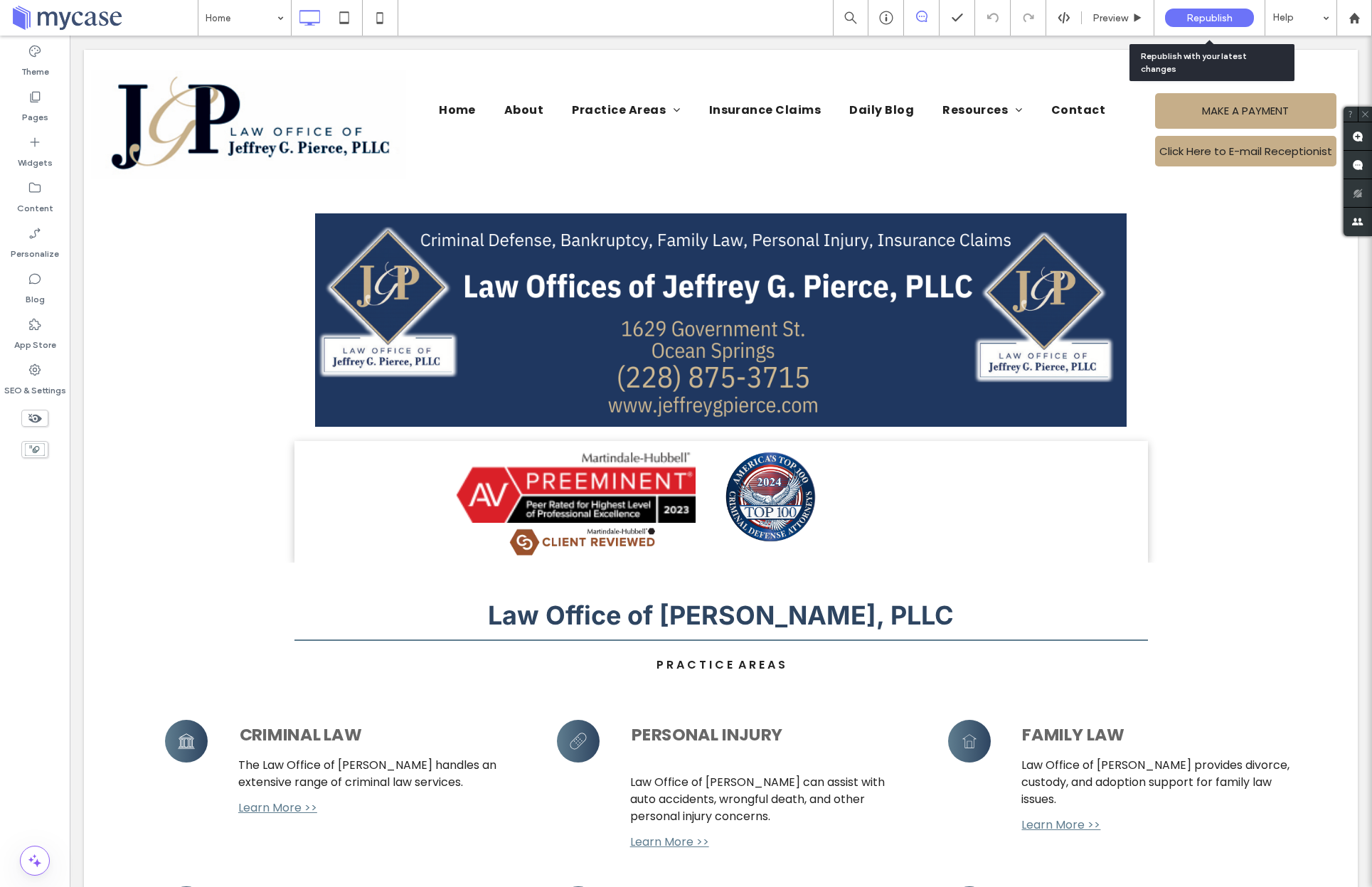click on "Republish" at bounding box center [1209, 18] 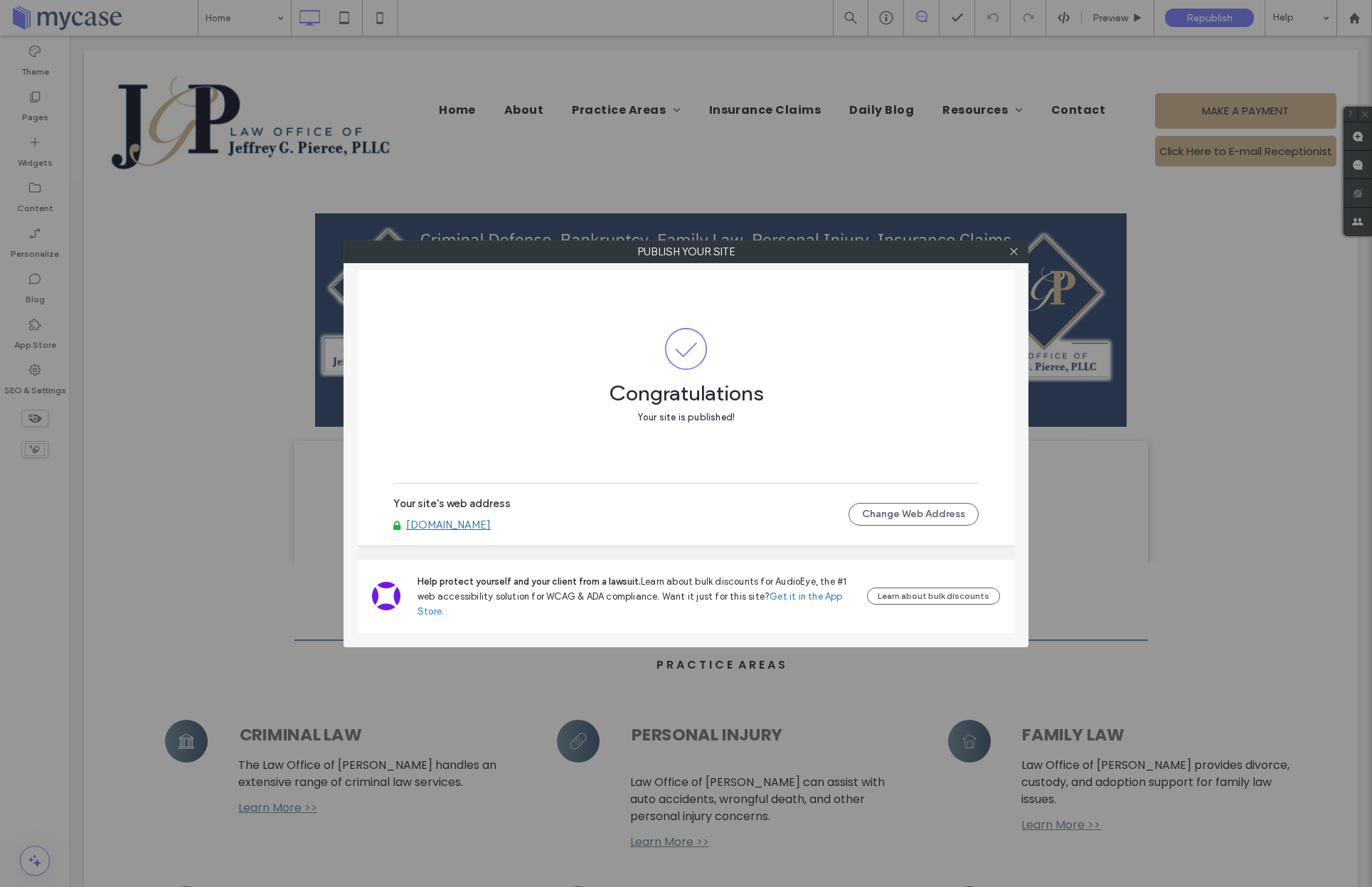 click on "[DOMAIN_NAME]" at bounding box center (448, 525) 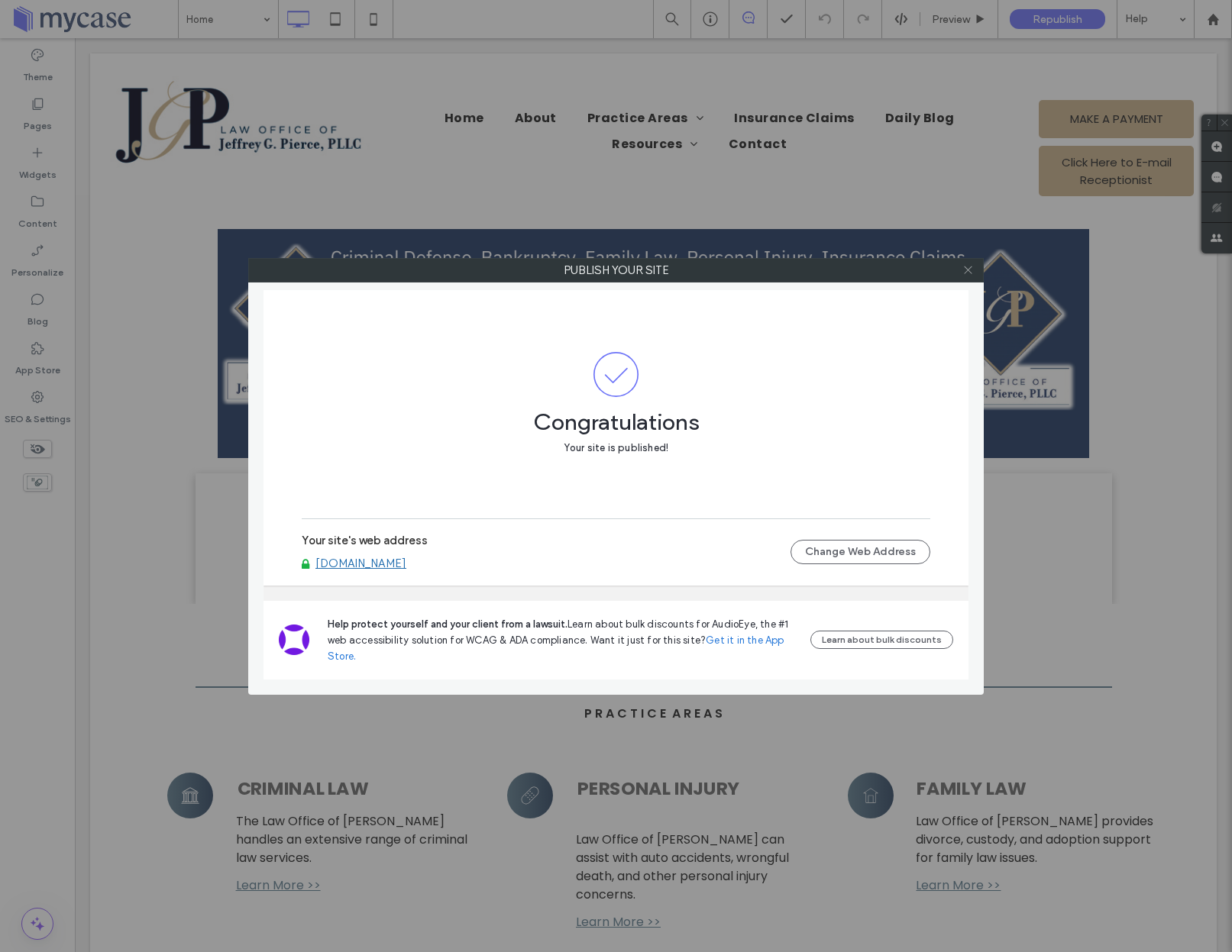 click 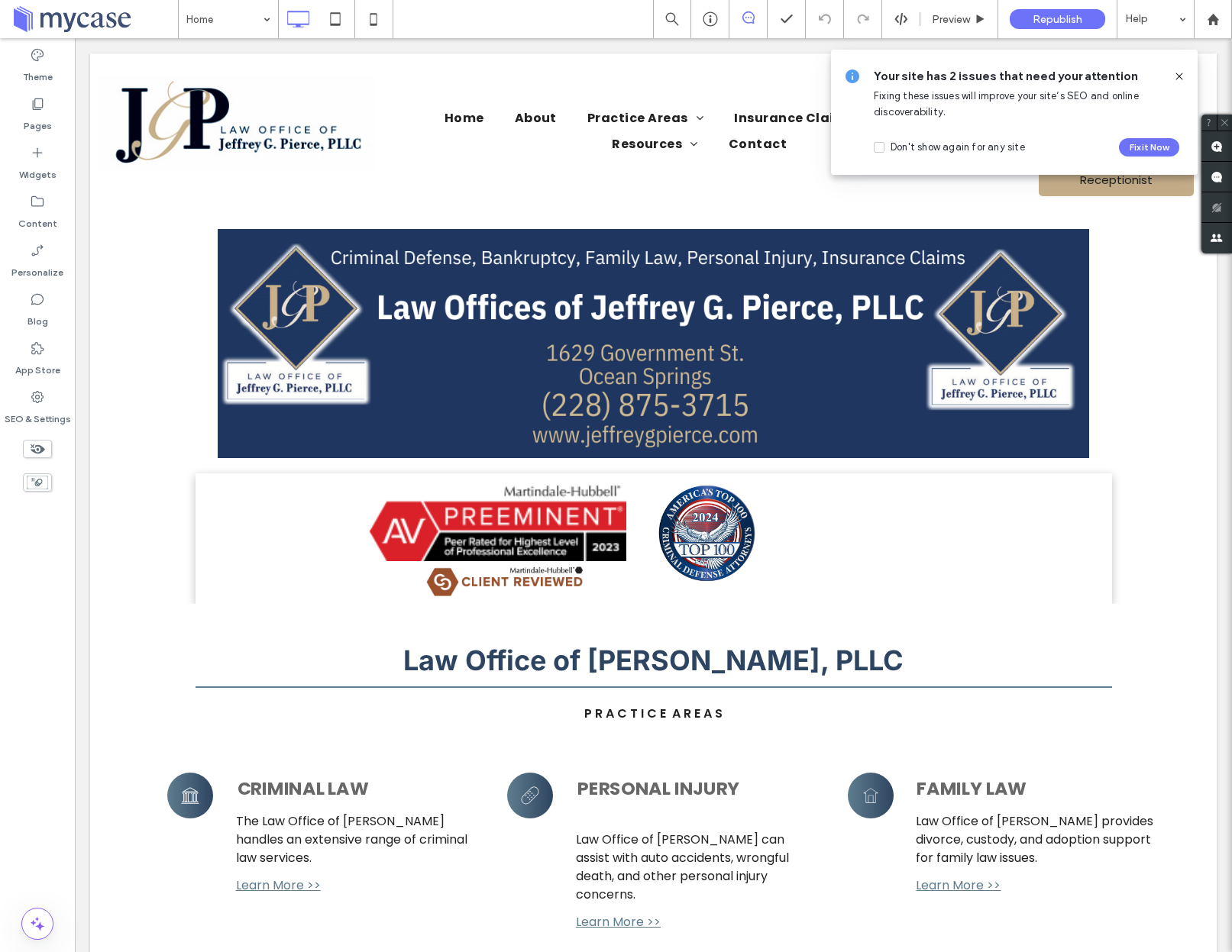 click 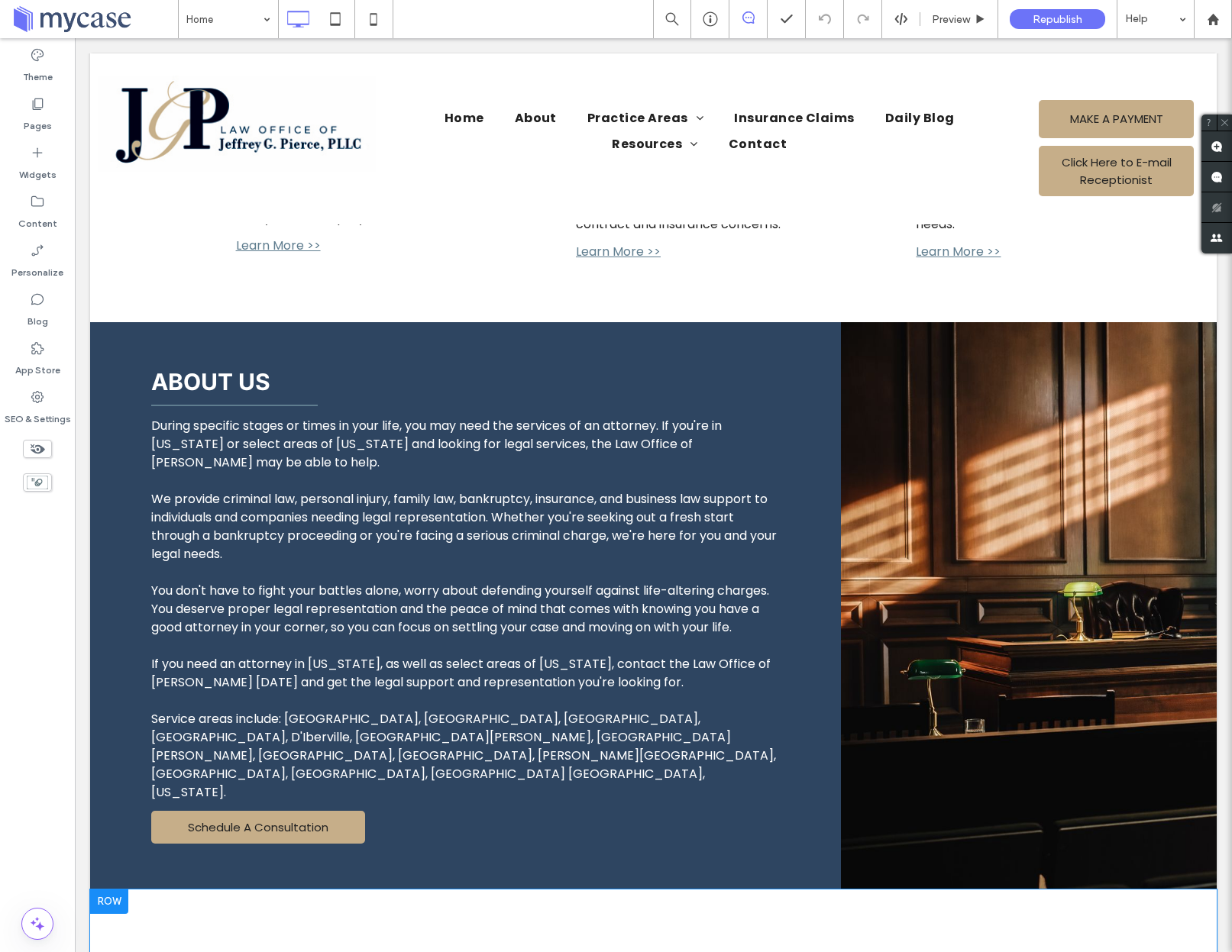 scroll, scrollTop: 0, scrollLeft: 0, axis: both 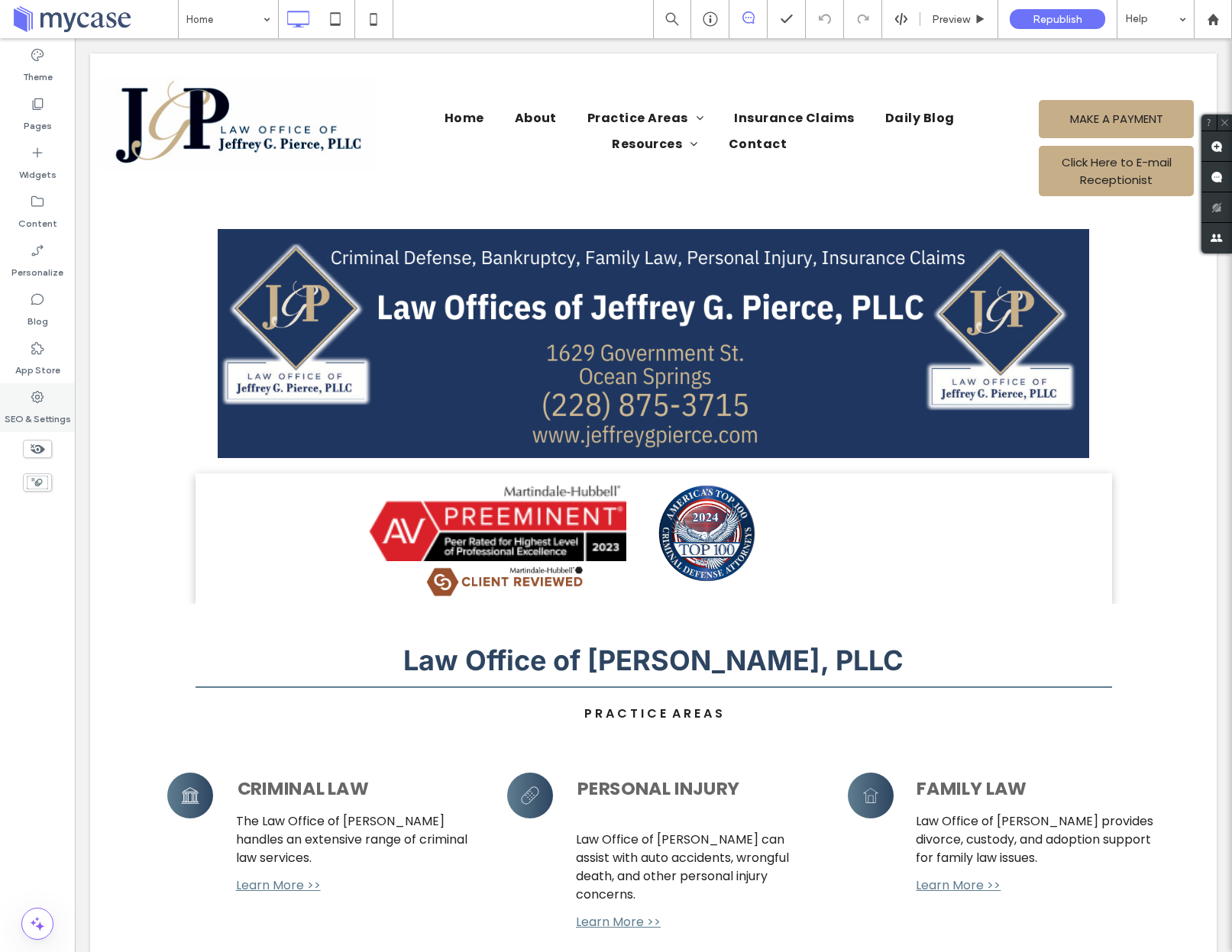 click on "SEO & Settings" at bounding box center (37, 415) 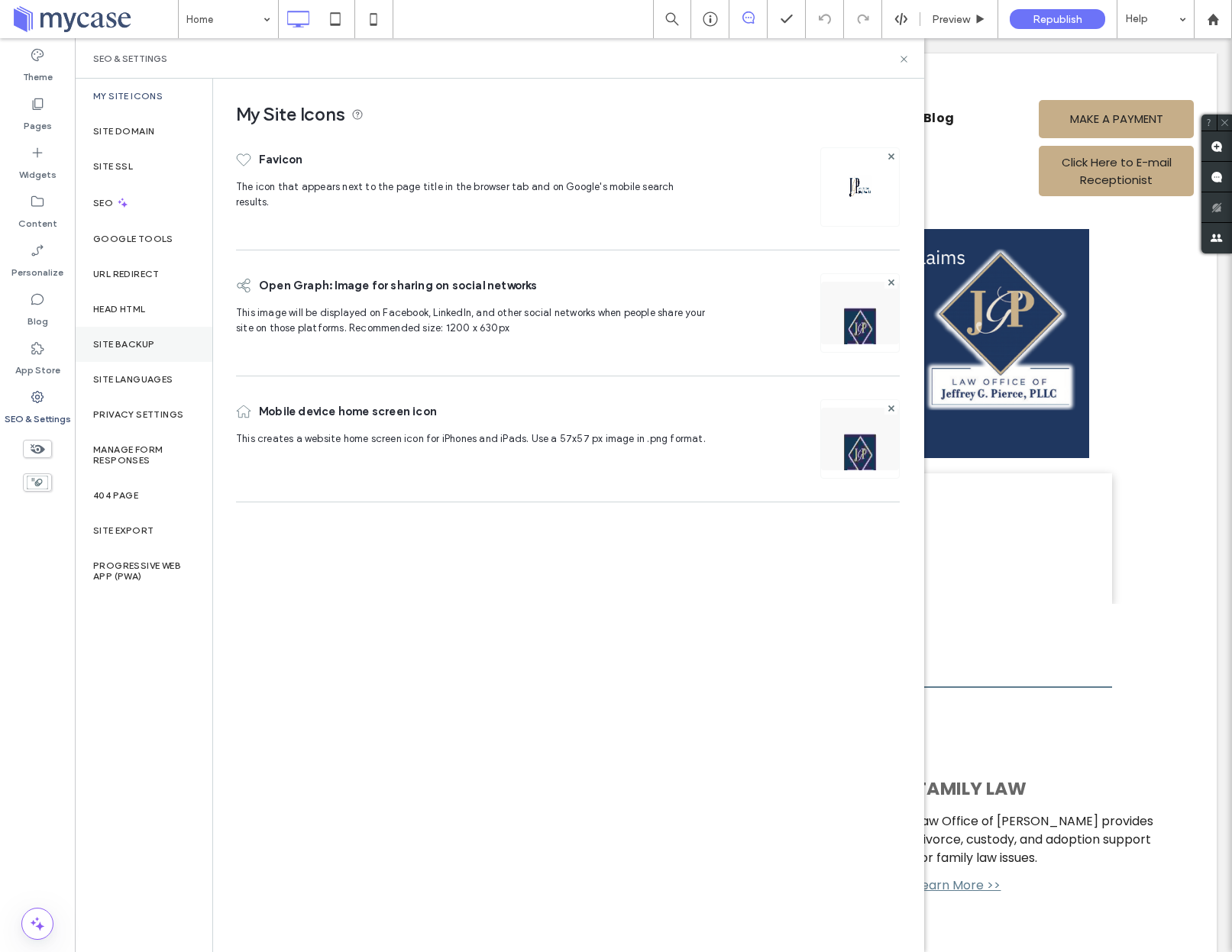 click on "Site Backup" at bounding box center (124, 344) 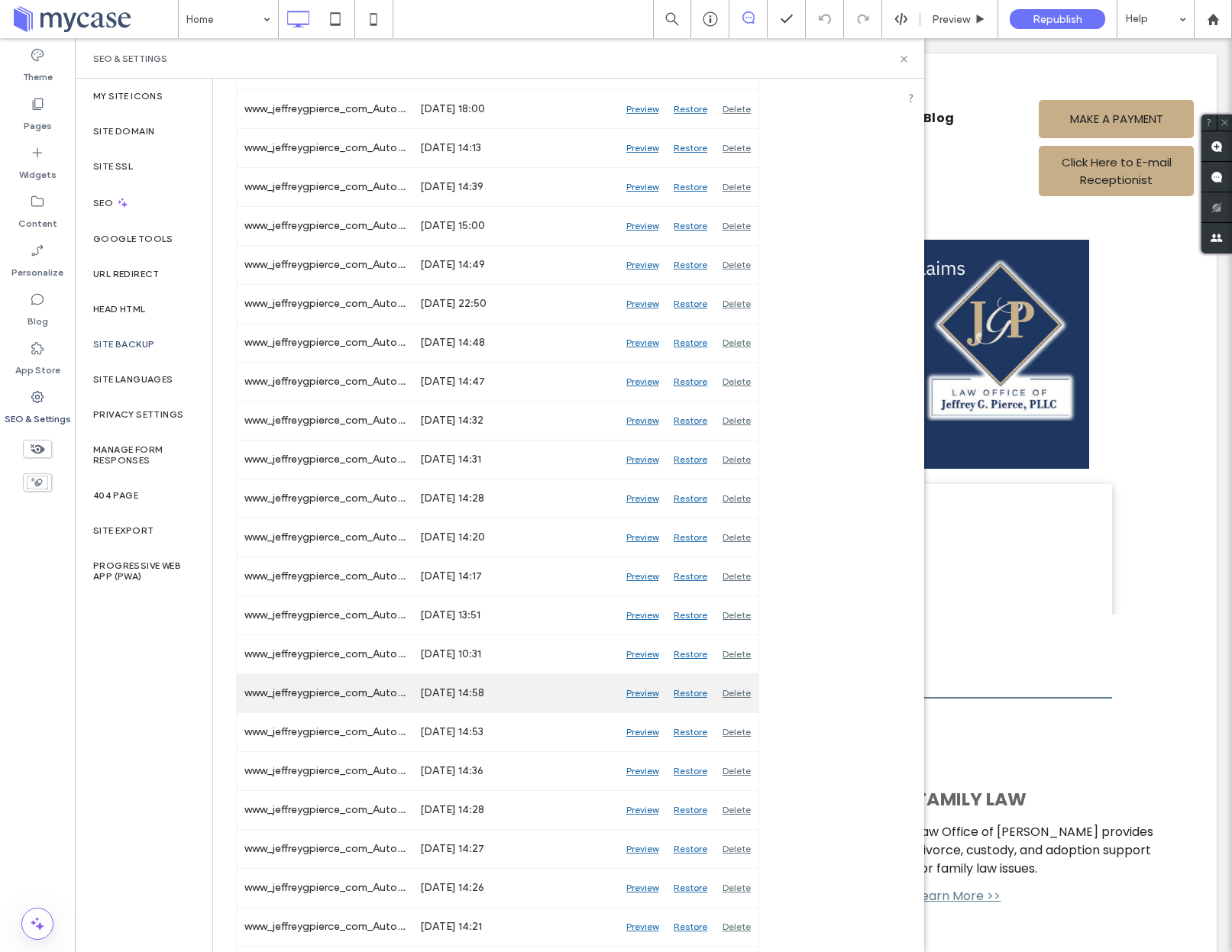 scroll, scrollTop: 875, scrollLeft: 0, axis: vertical 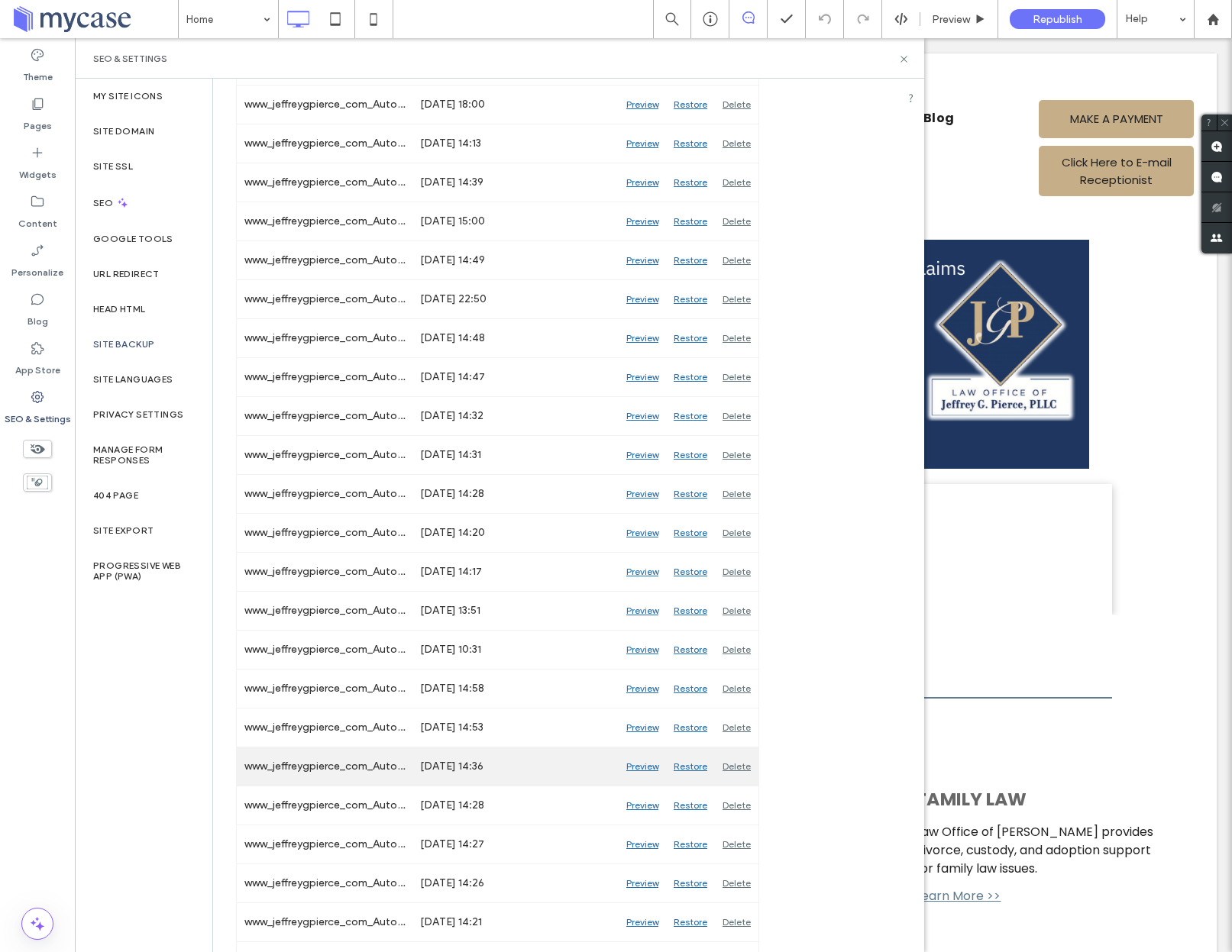click on "Preview" at bounding box center [642, 766] 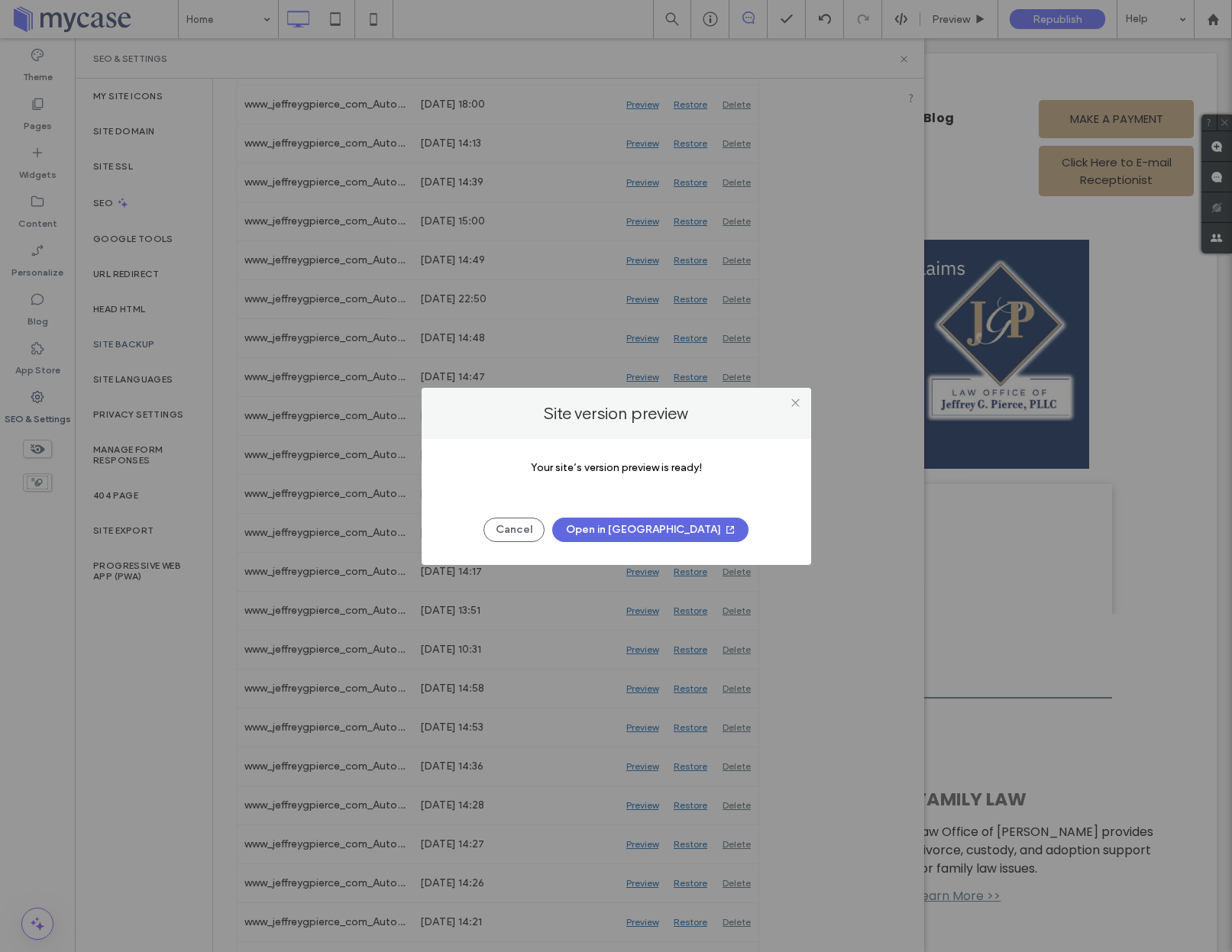 click on "Open in New Tab" at bounding box center (650, 530) 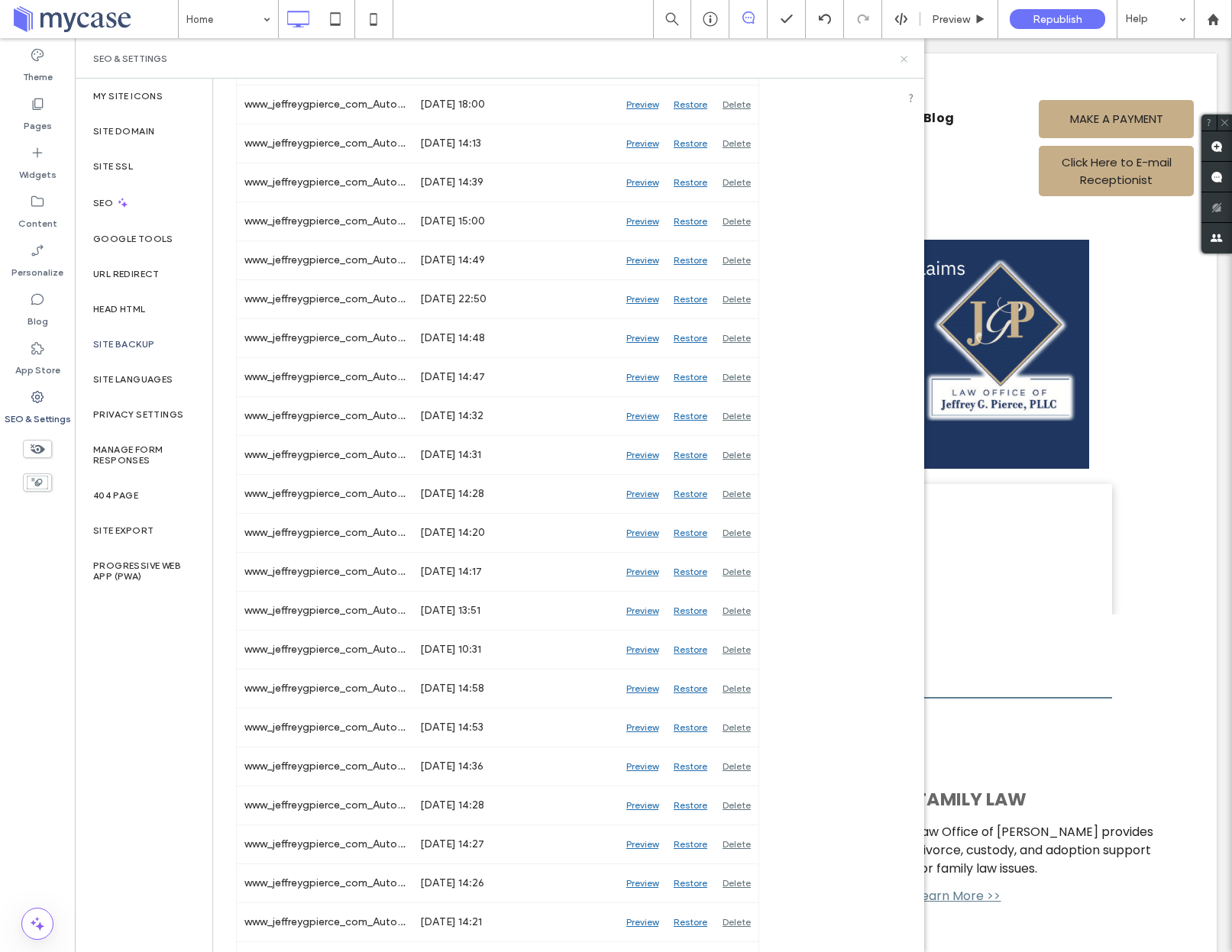 click 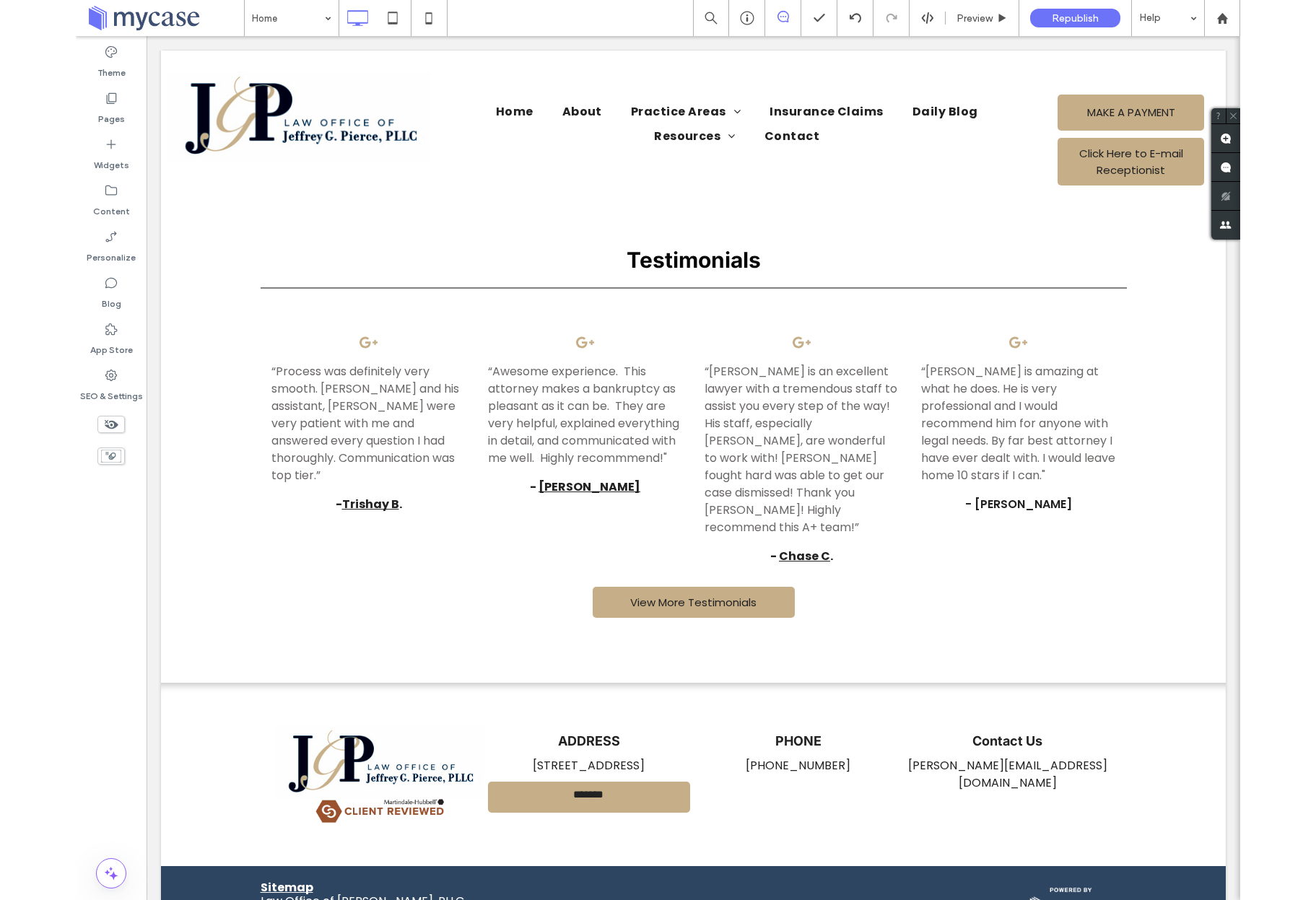 scroll, scrollTop: 1402, scrollLeft: 0, axis: vertical 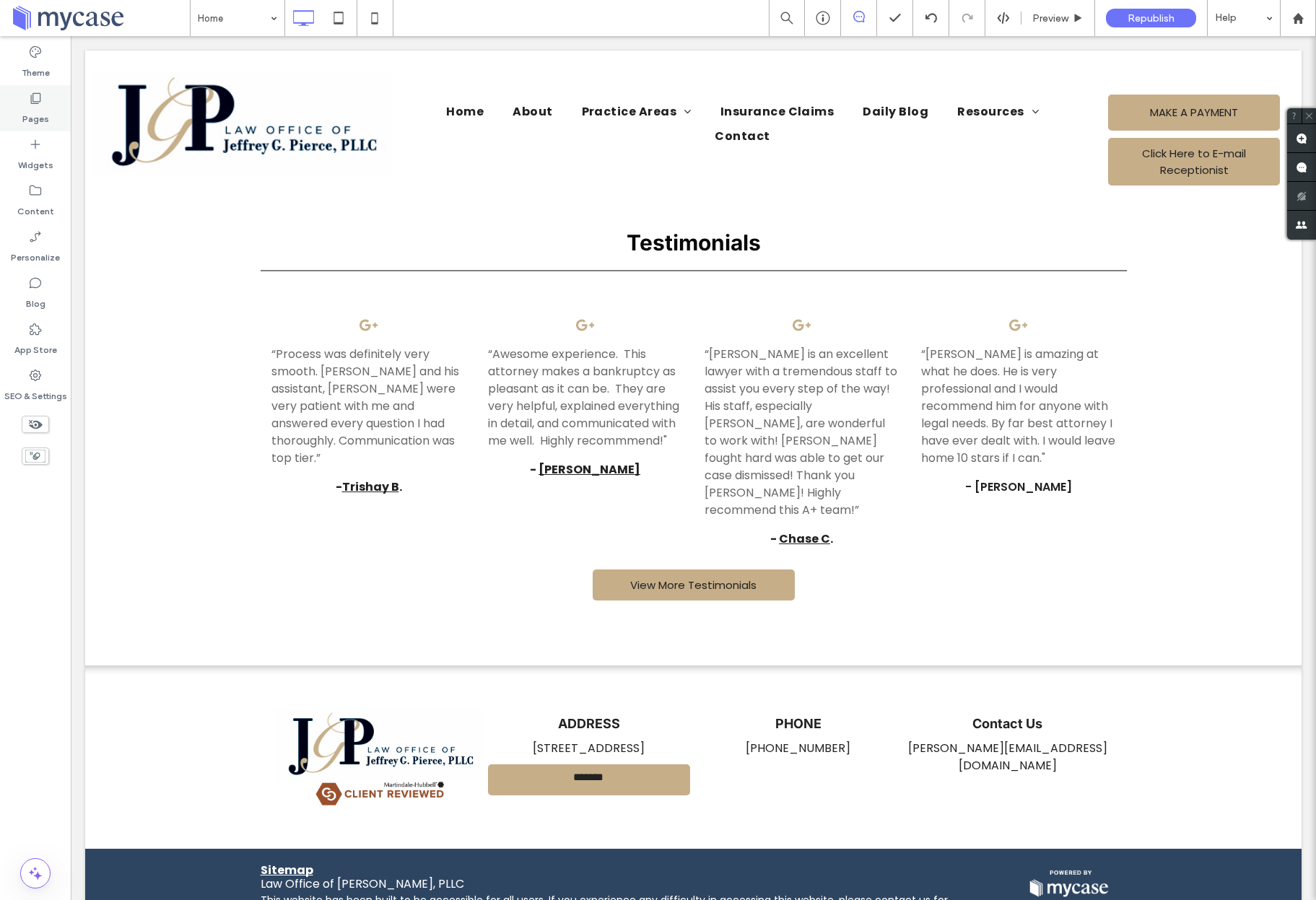 click on "Pages" at bounding box center [35, 115] 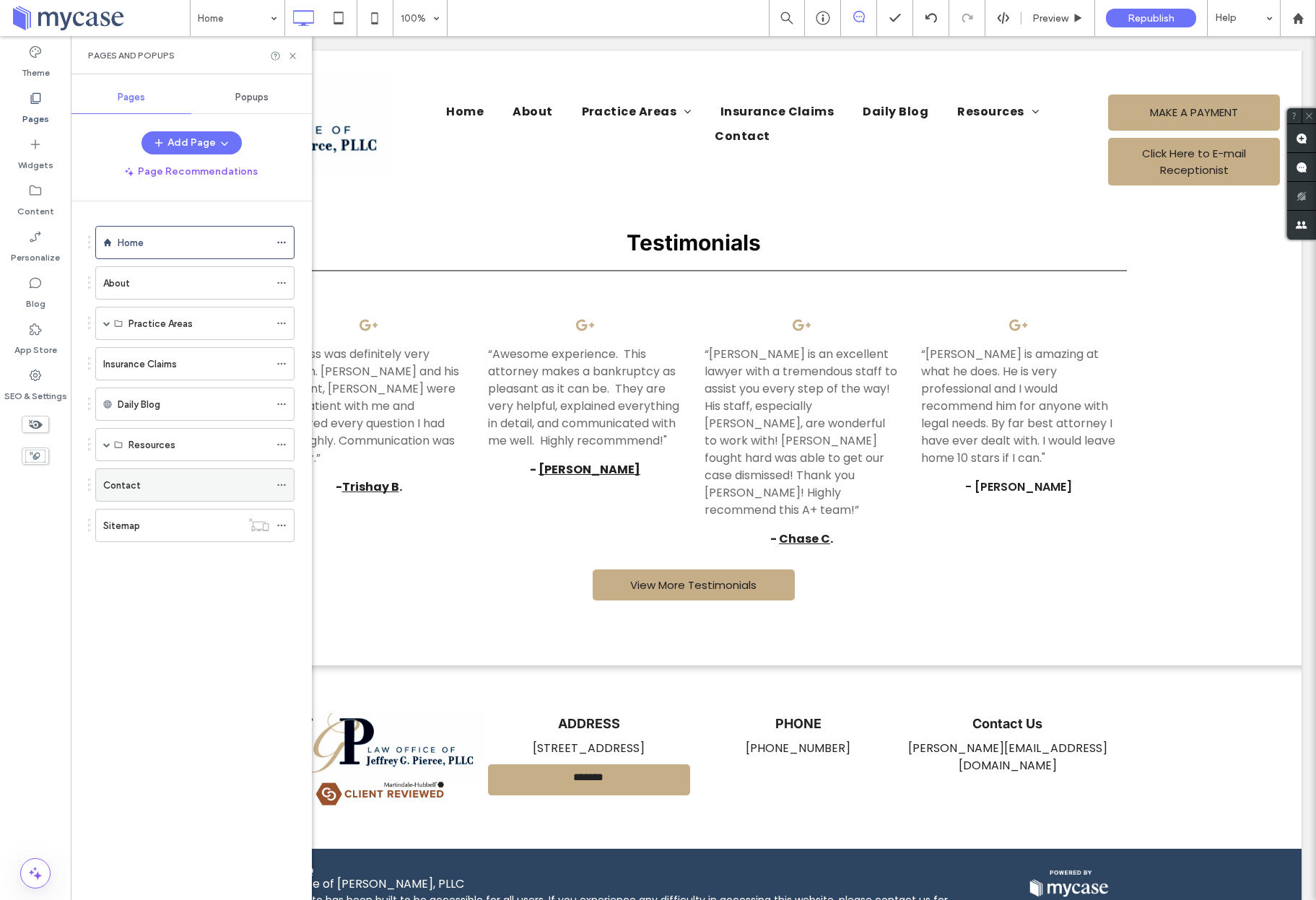 click on "Contact" at bounding box center (186, 485) 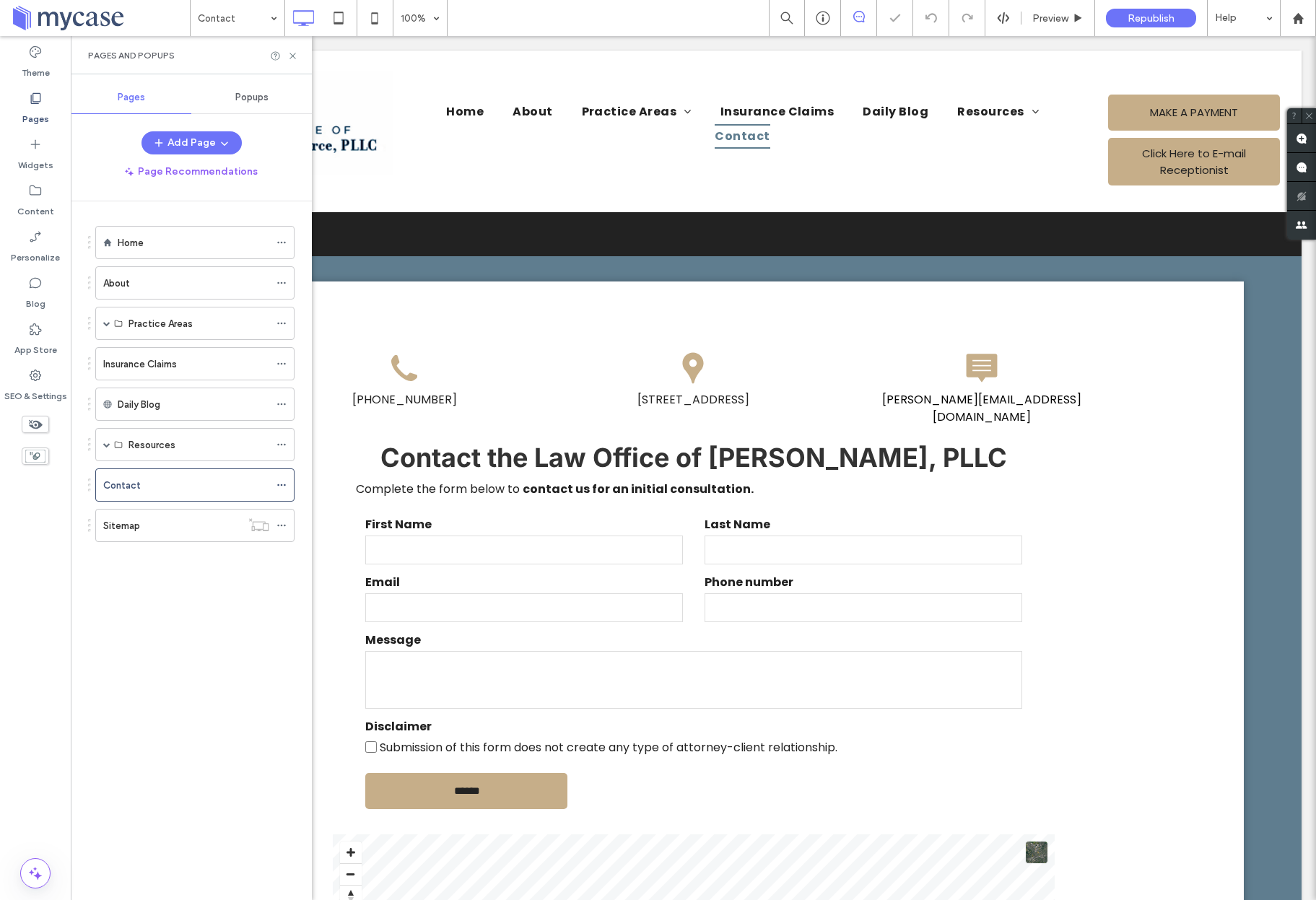 scroll, scrollTop: 0, scrollLeft: 0, axis: both 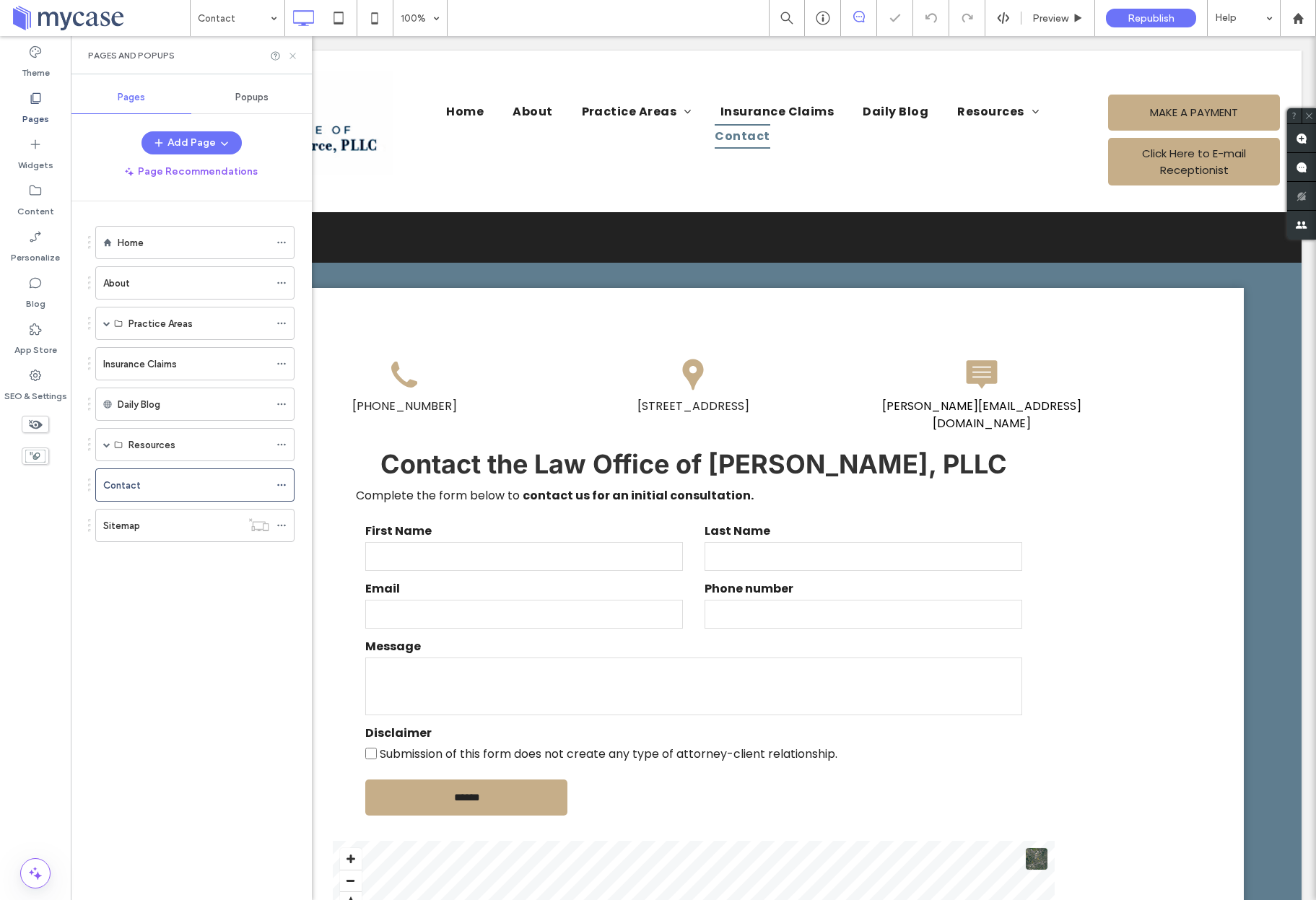 drag, startPoint x: 289, startPoint y: 58, endPoint x: 241, endPoint y: 80, distance: 52.801515 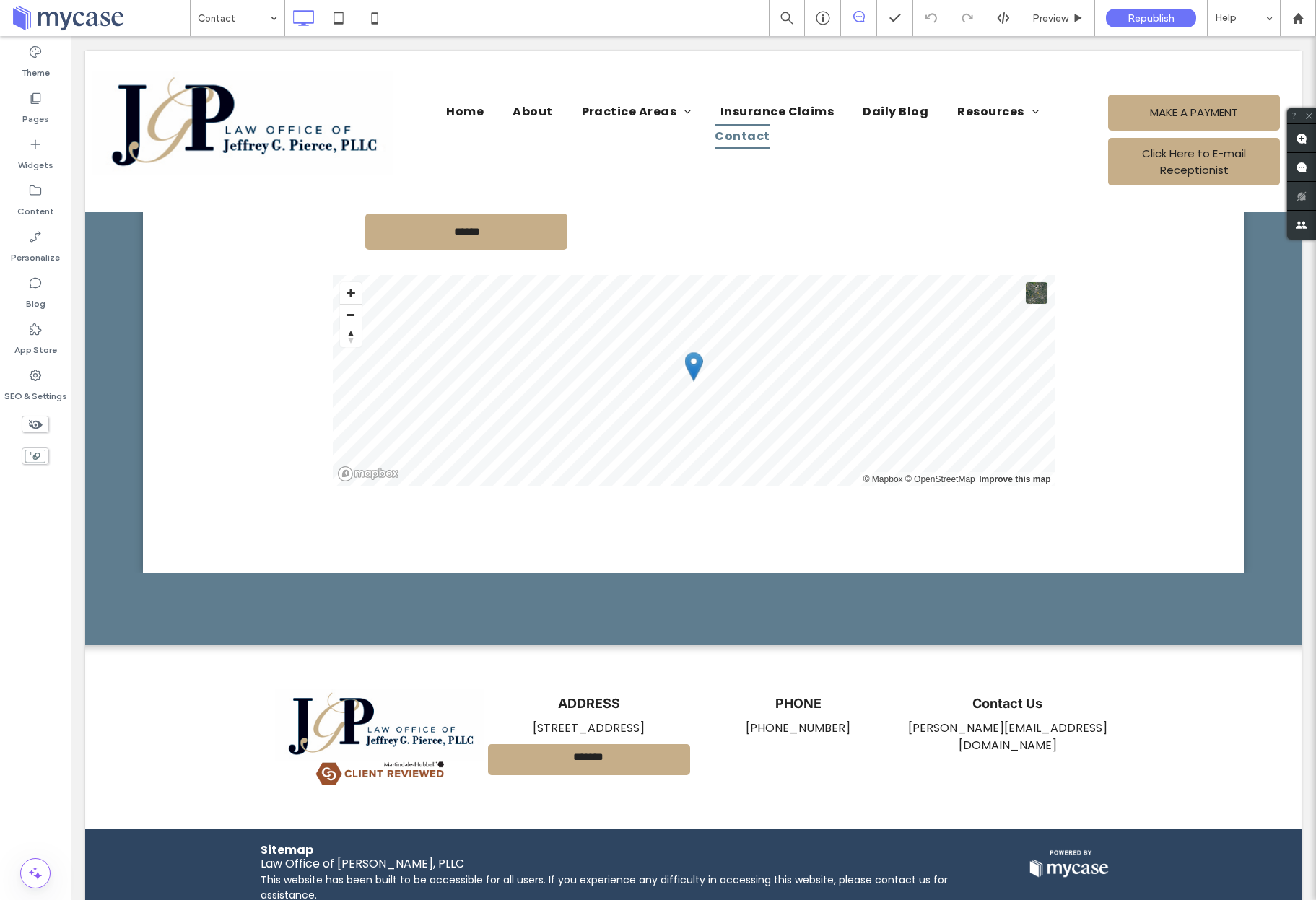 scroll, scrollTop: 598, scrollLeft: 0, axis: vertical 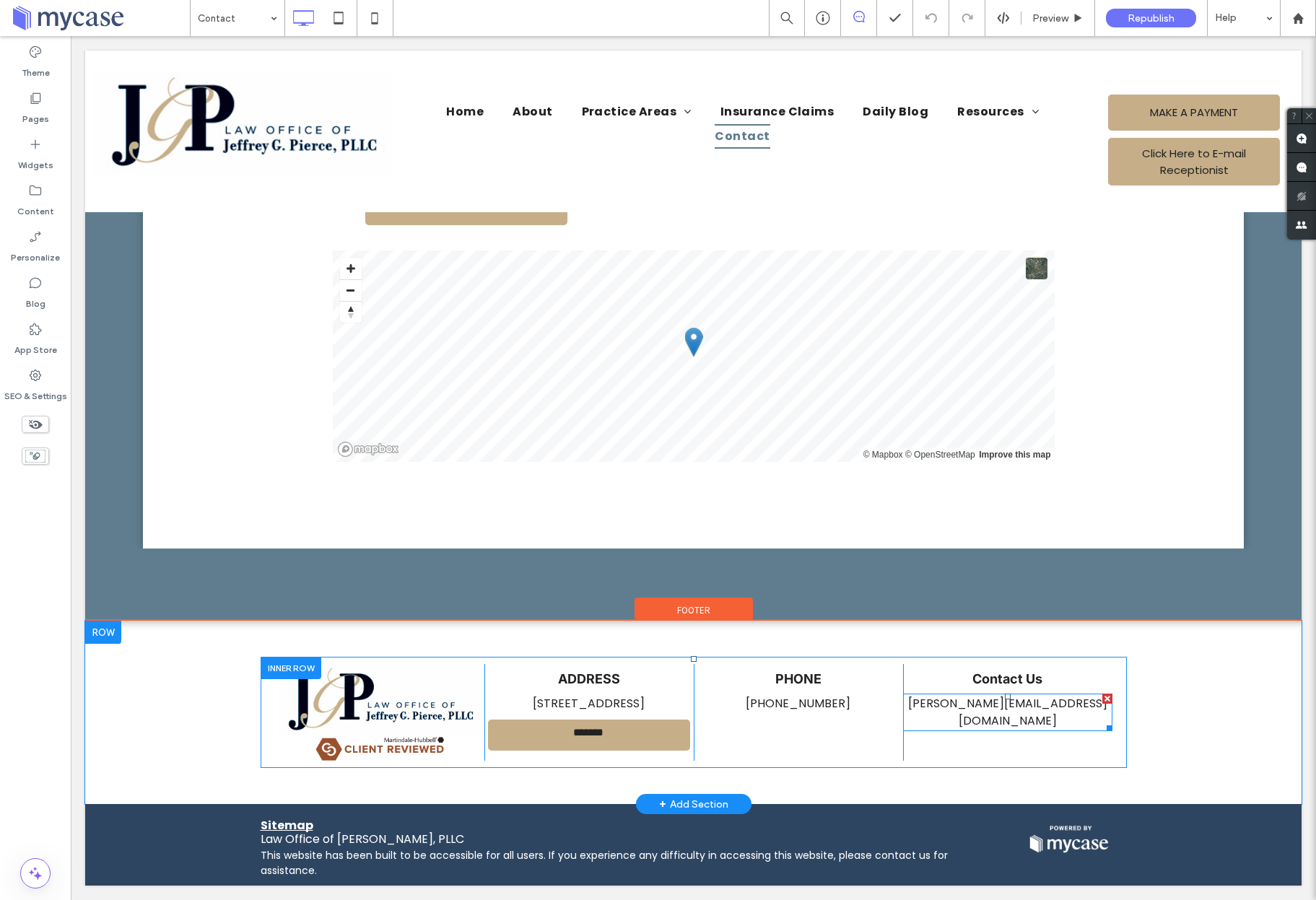 click on "Jeff@jgplawfirm.com" at bounding box center [1008, 712] 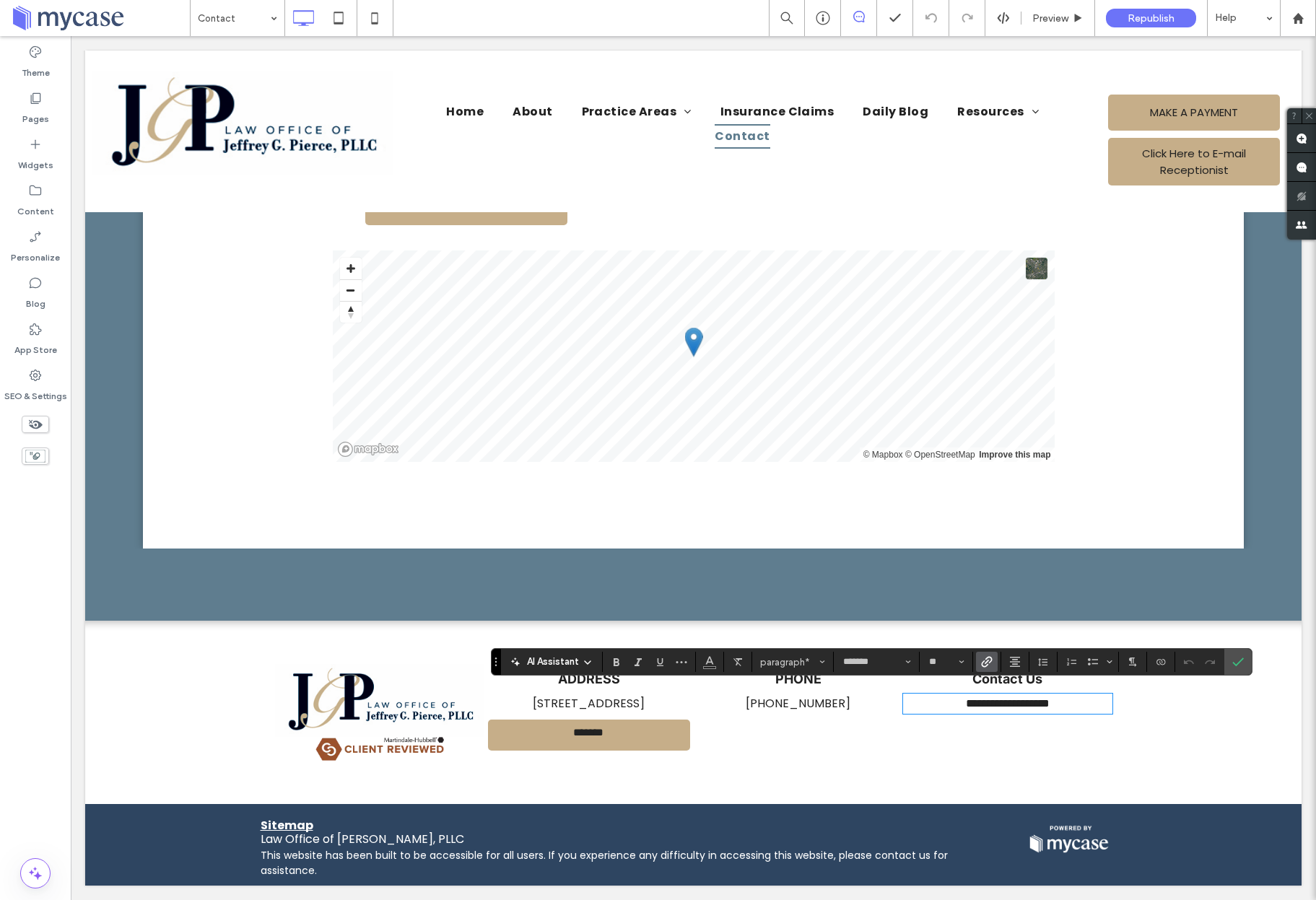 click on "**********" at bounding box center [1008, 703] 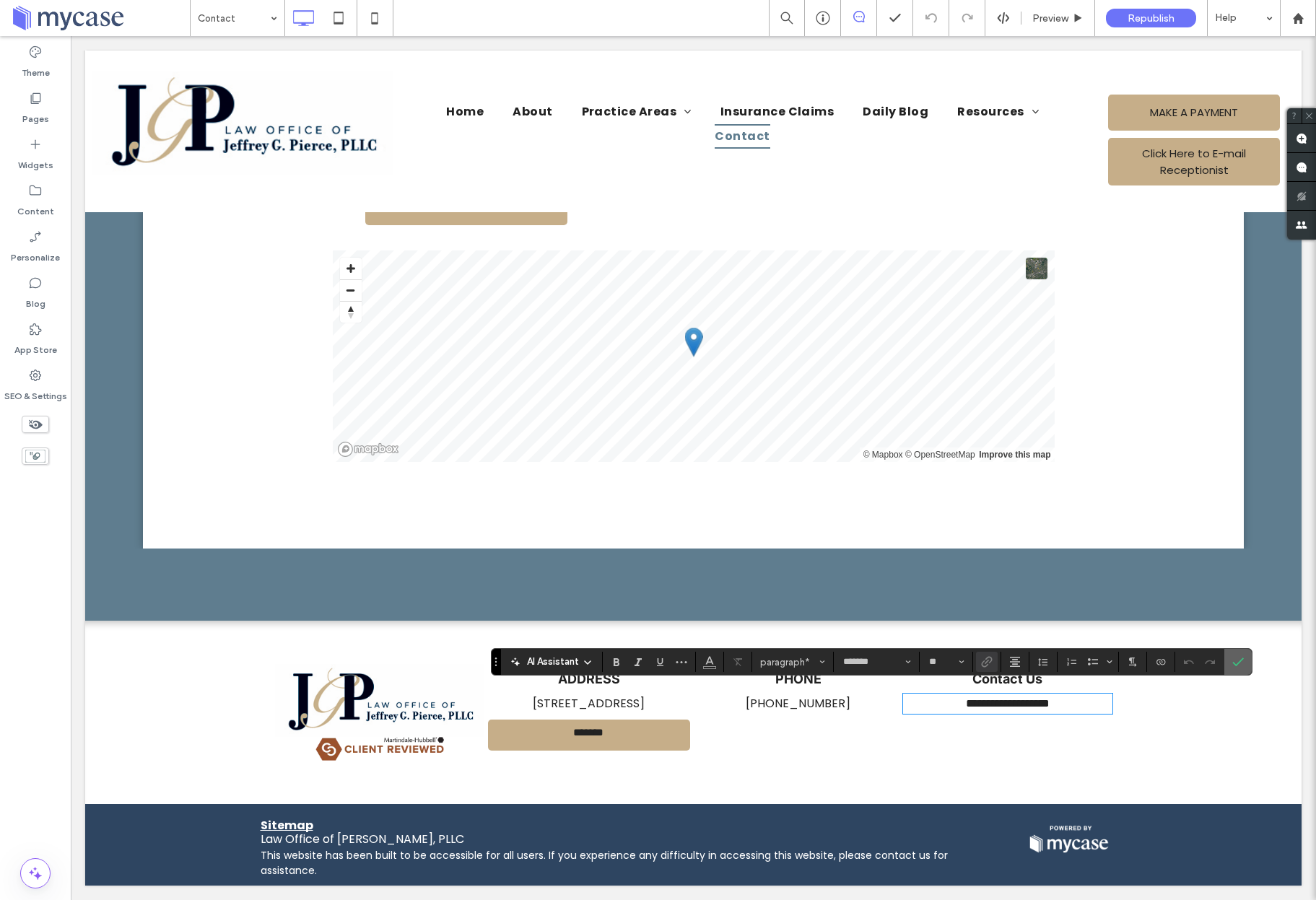 click 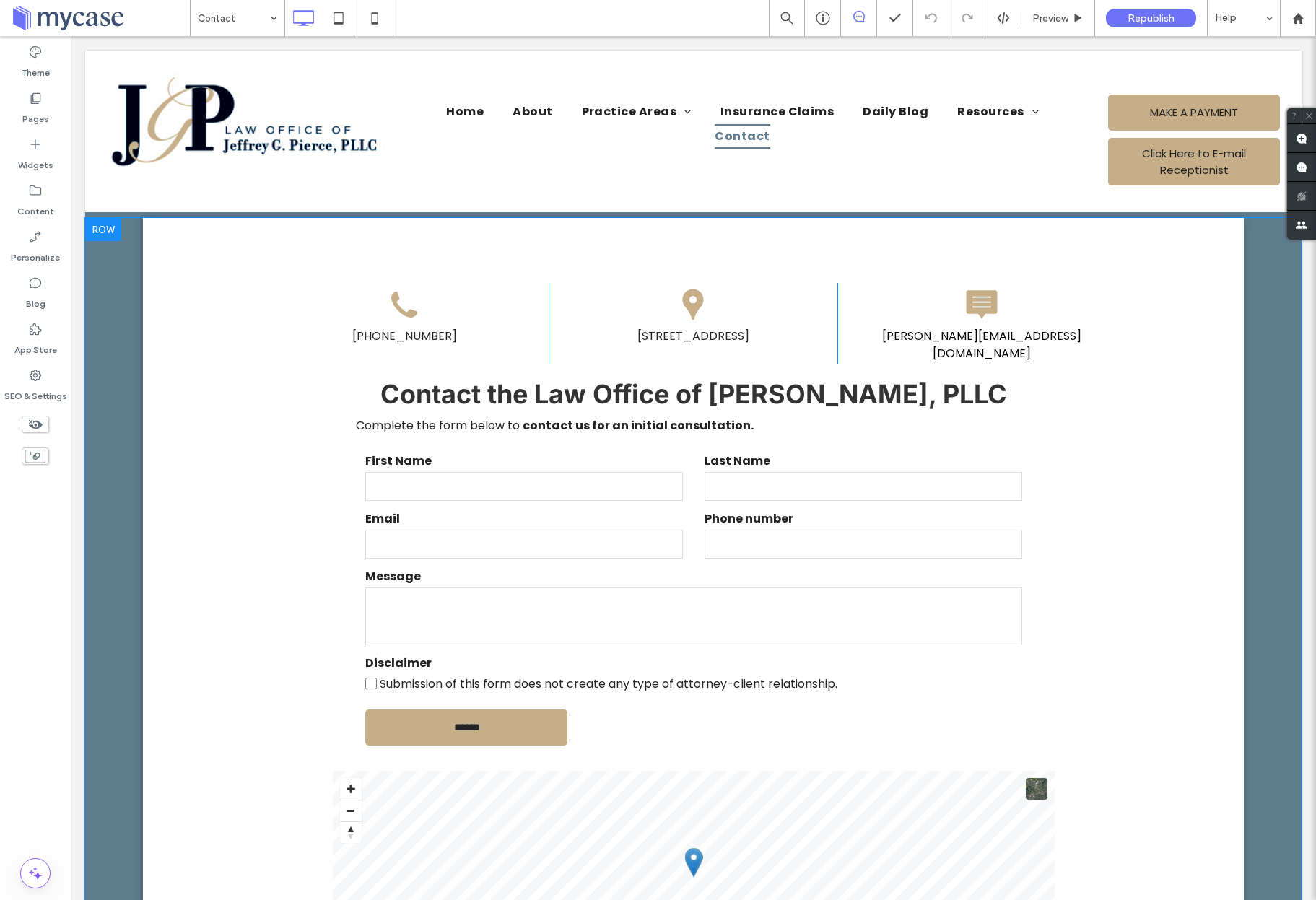 scroll, scrollTop: 0, scrollLeft: 0, axis: both 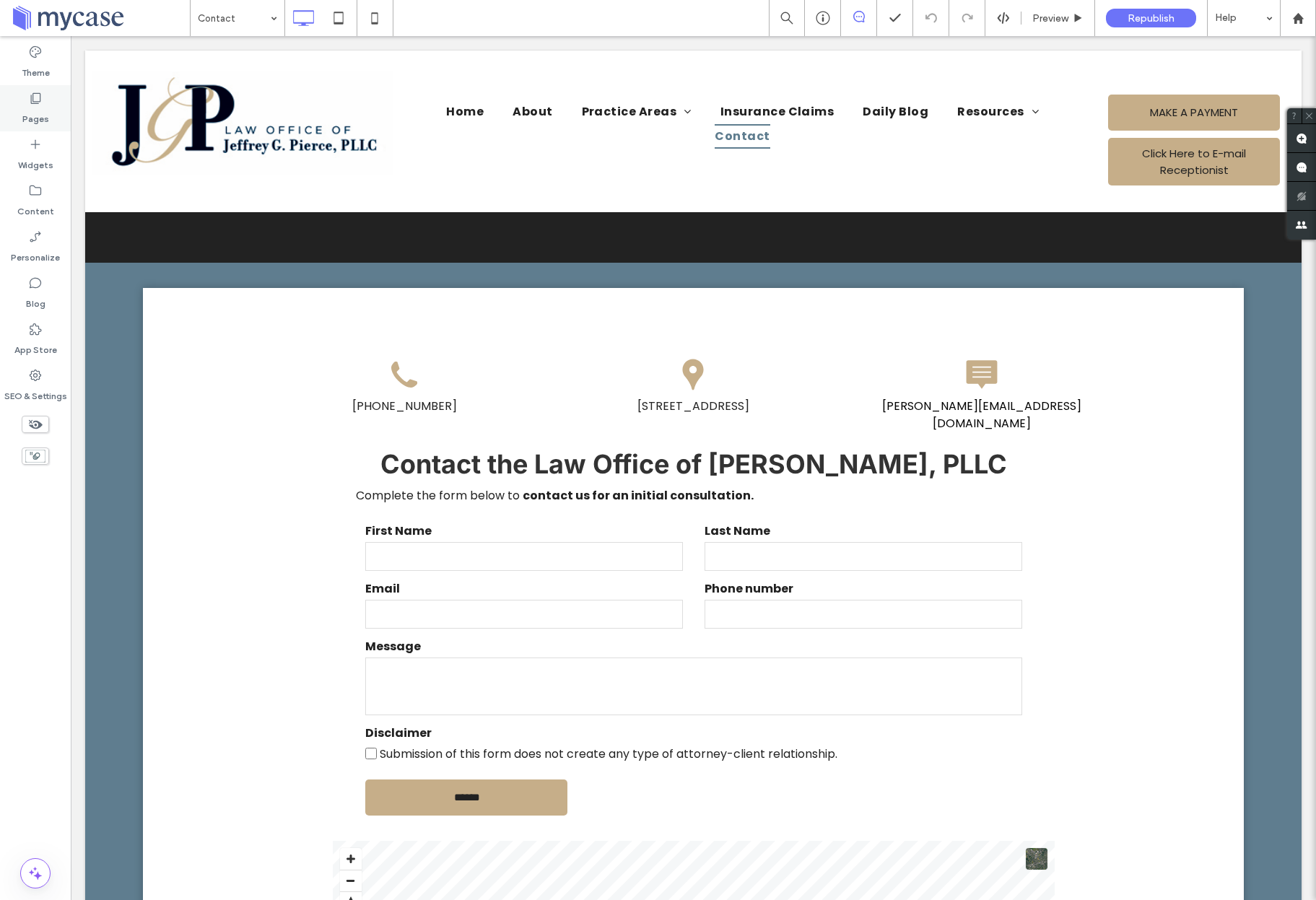 click 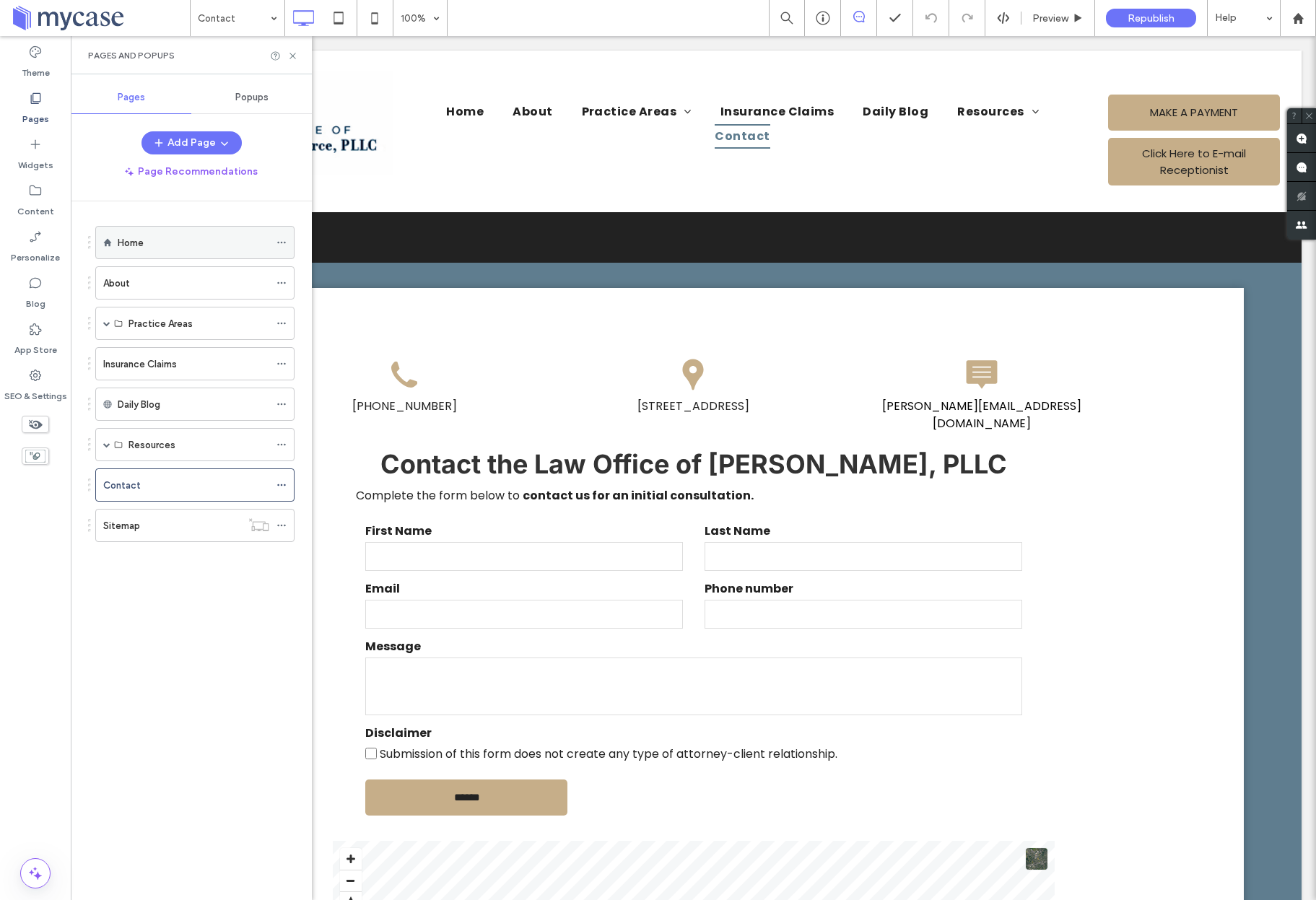 click on "Home" at bounding box center [131, 243] 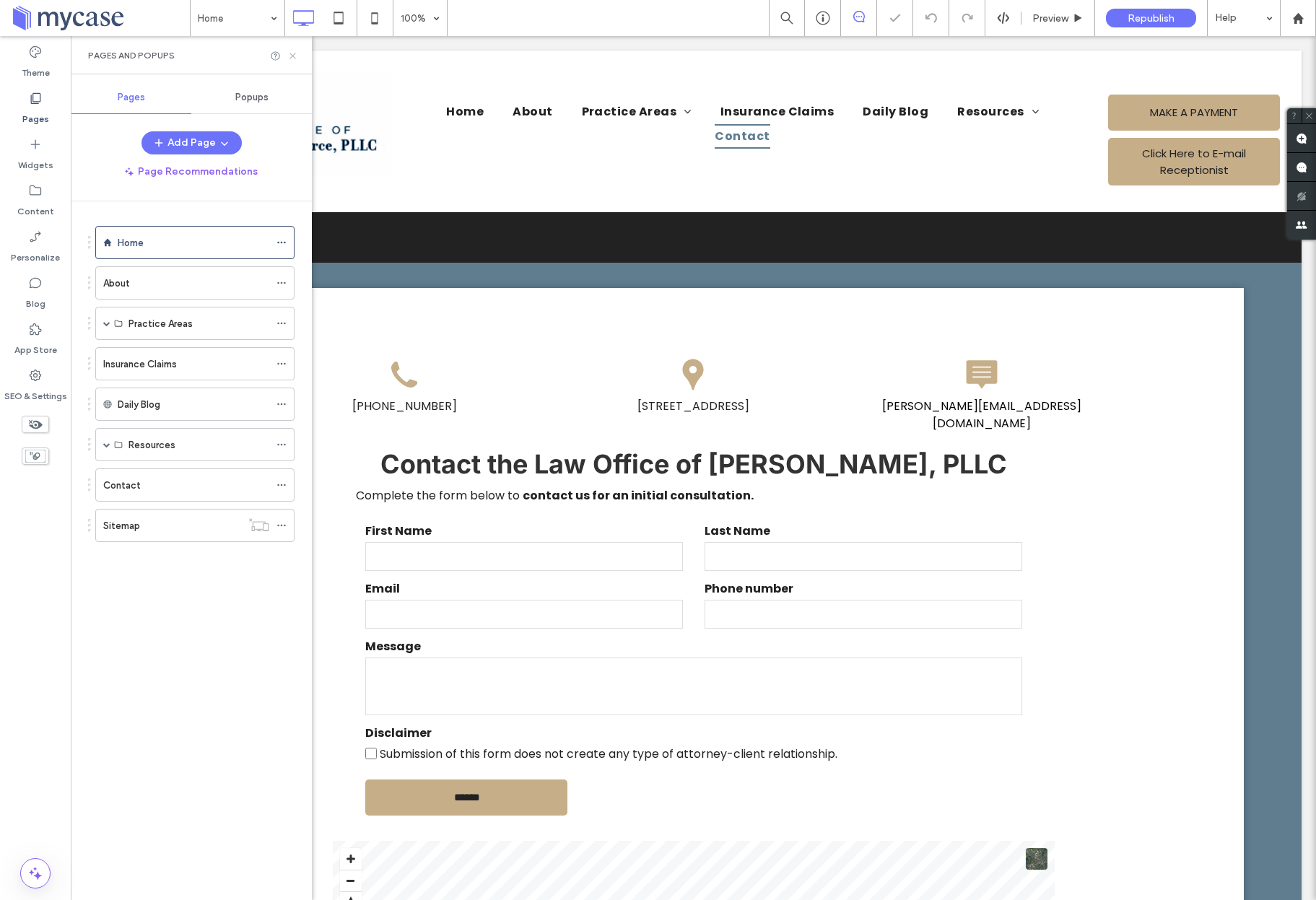 click 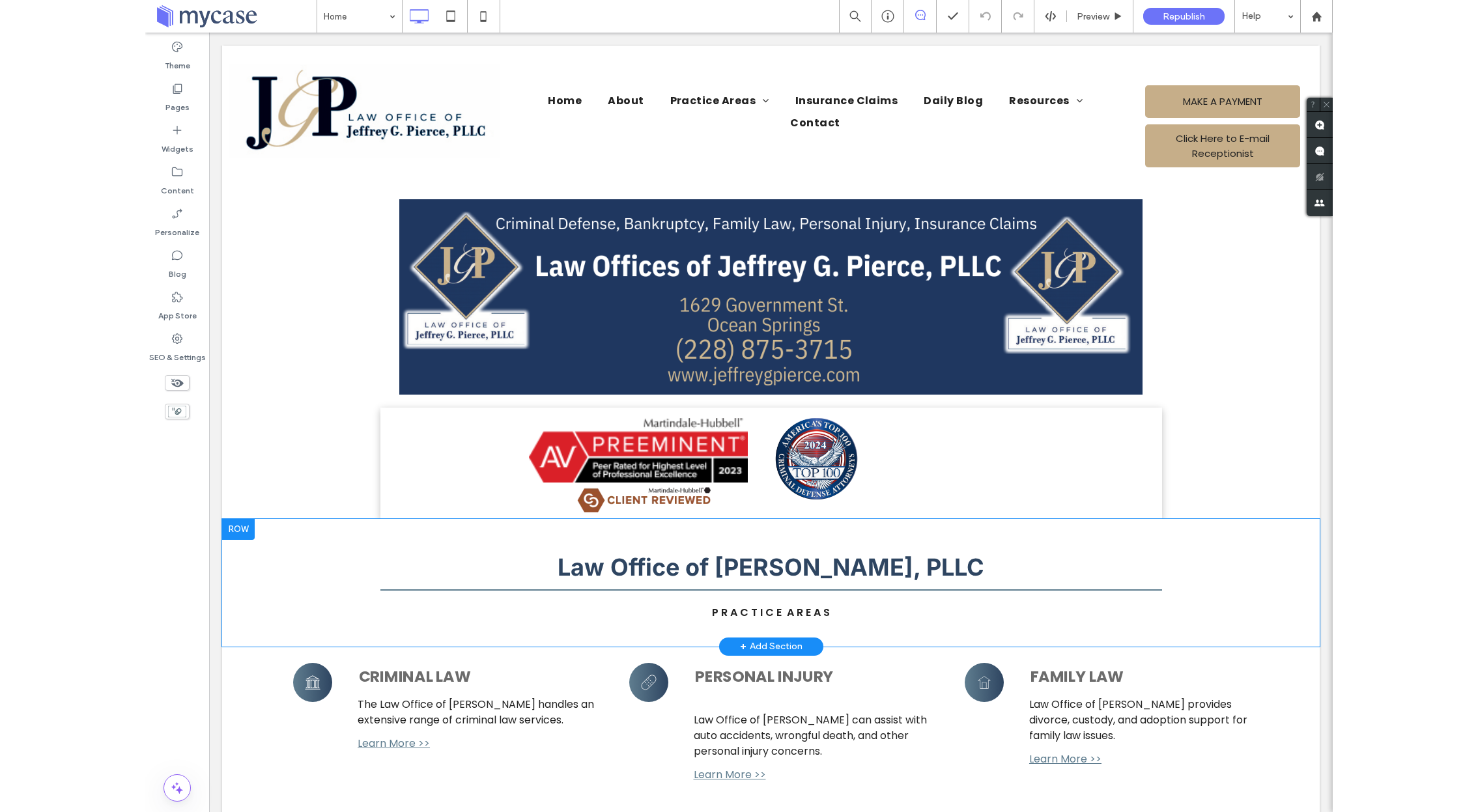 scroll, scrollTop: 7, scrollLeft: 0, axis: vertical 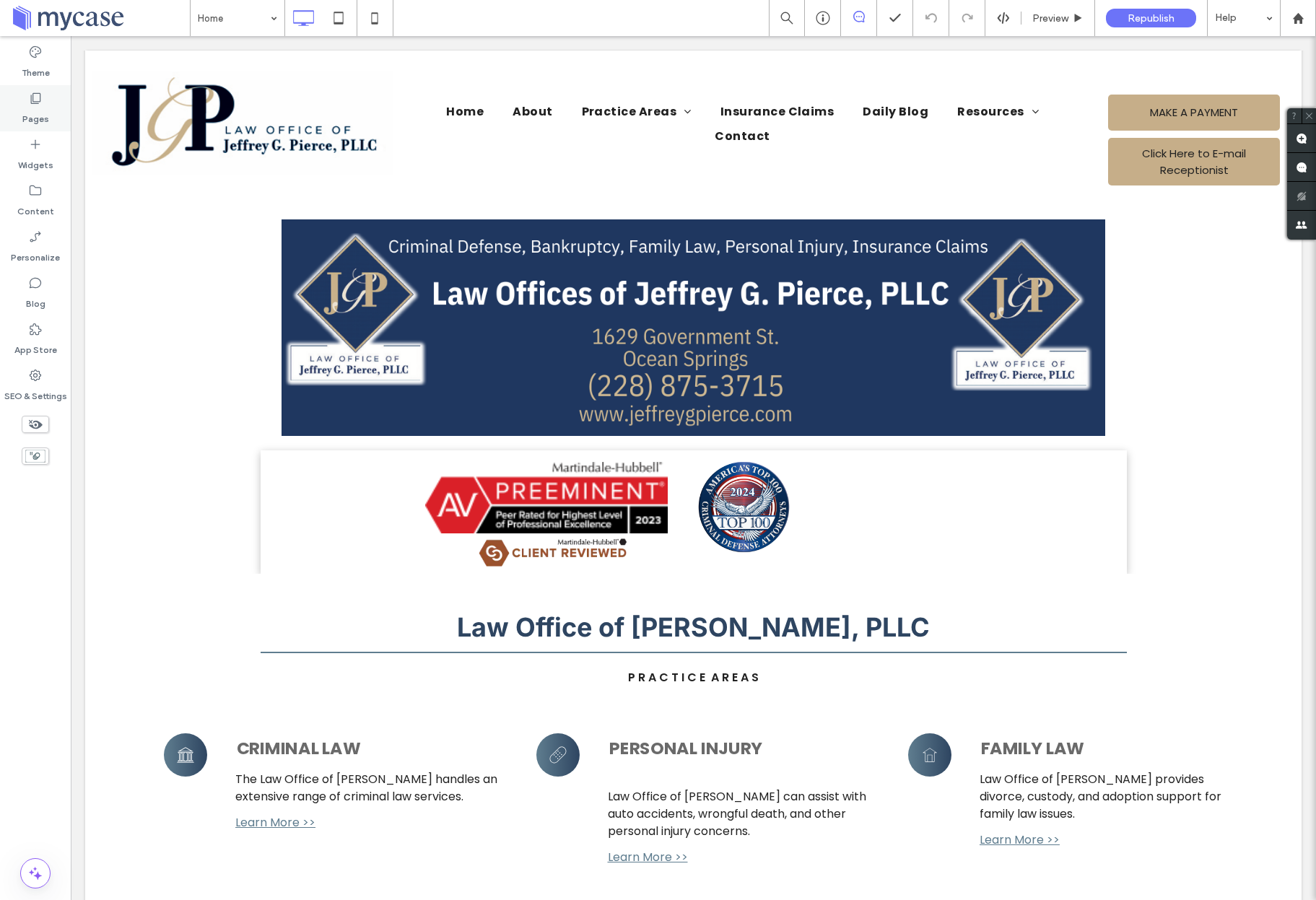 click on "Pages" at bounding box center (35, 115) 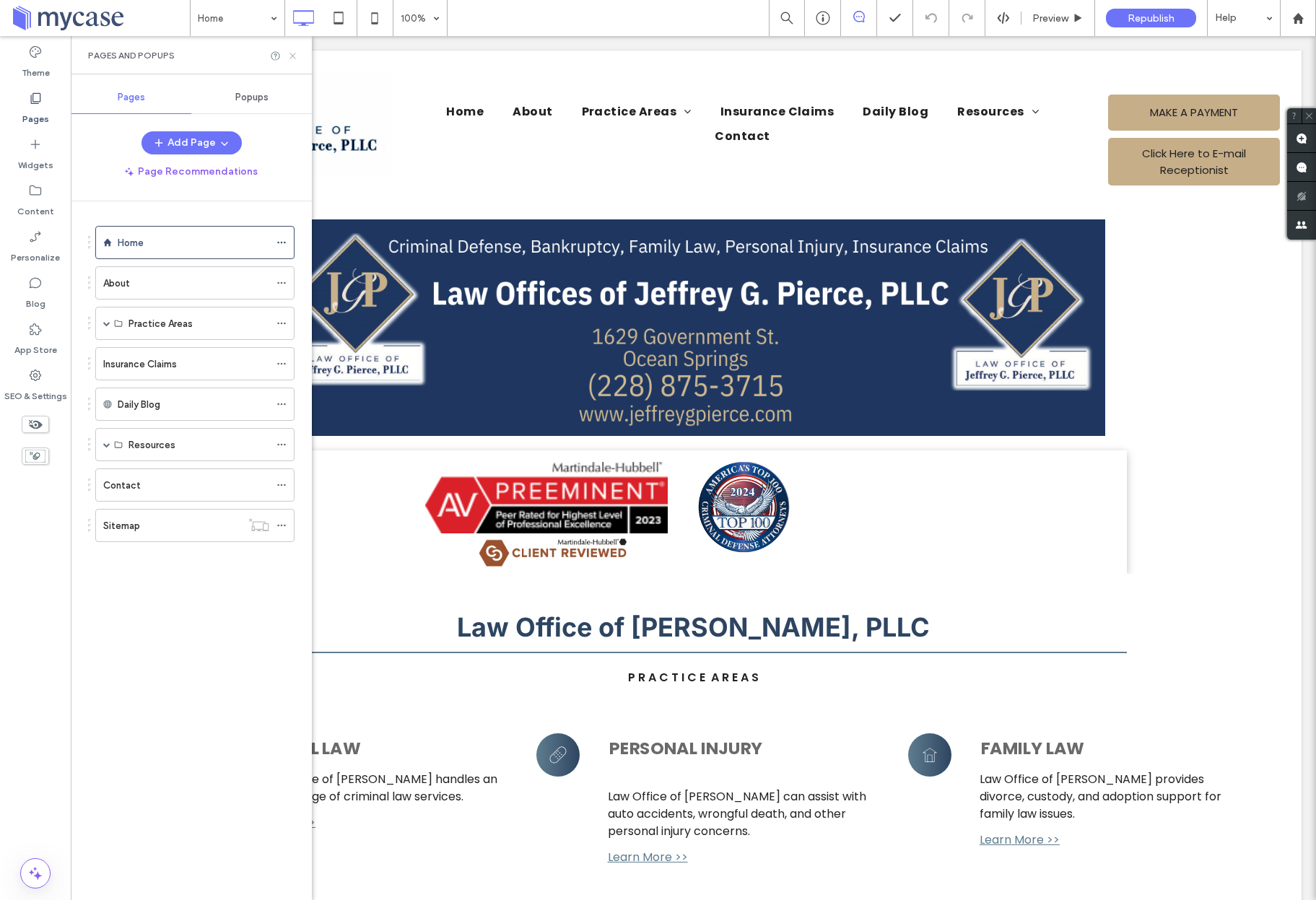 click 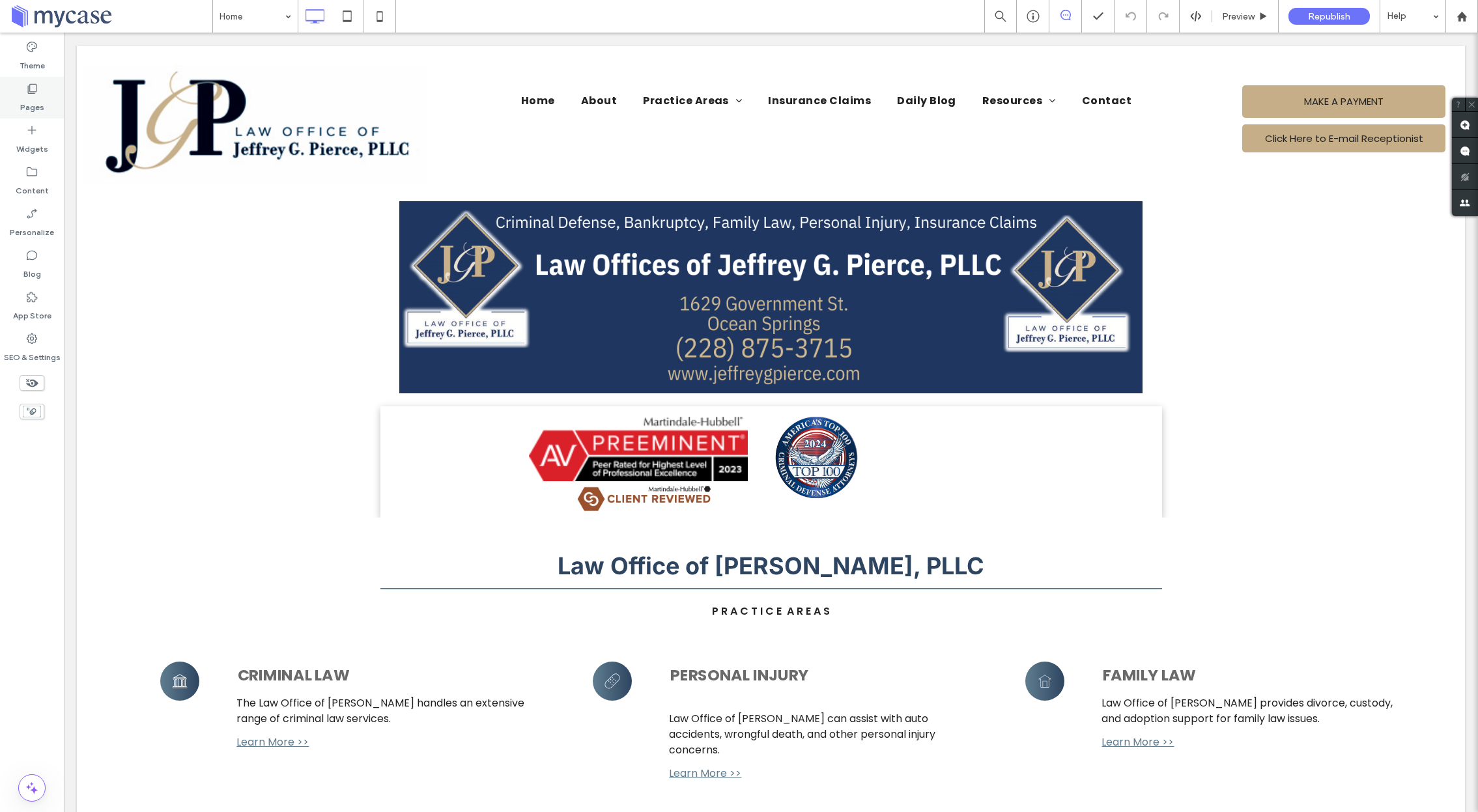 click on "Pages" at bounding box center (32, 104) 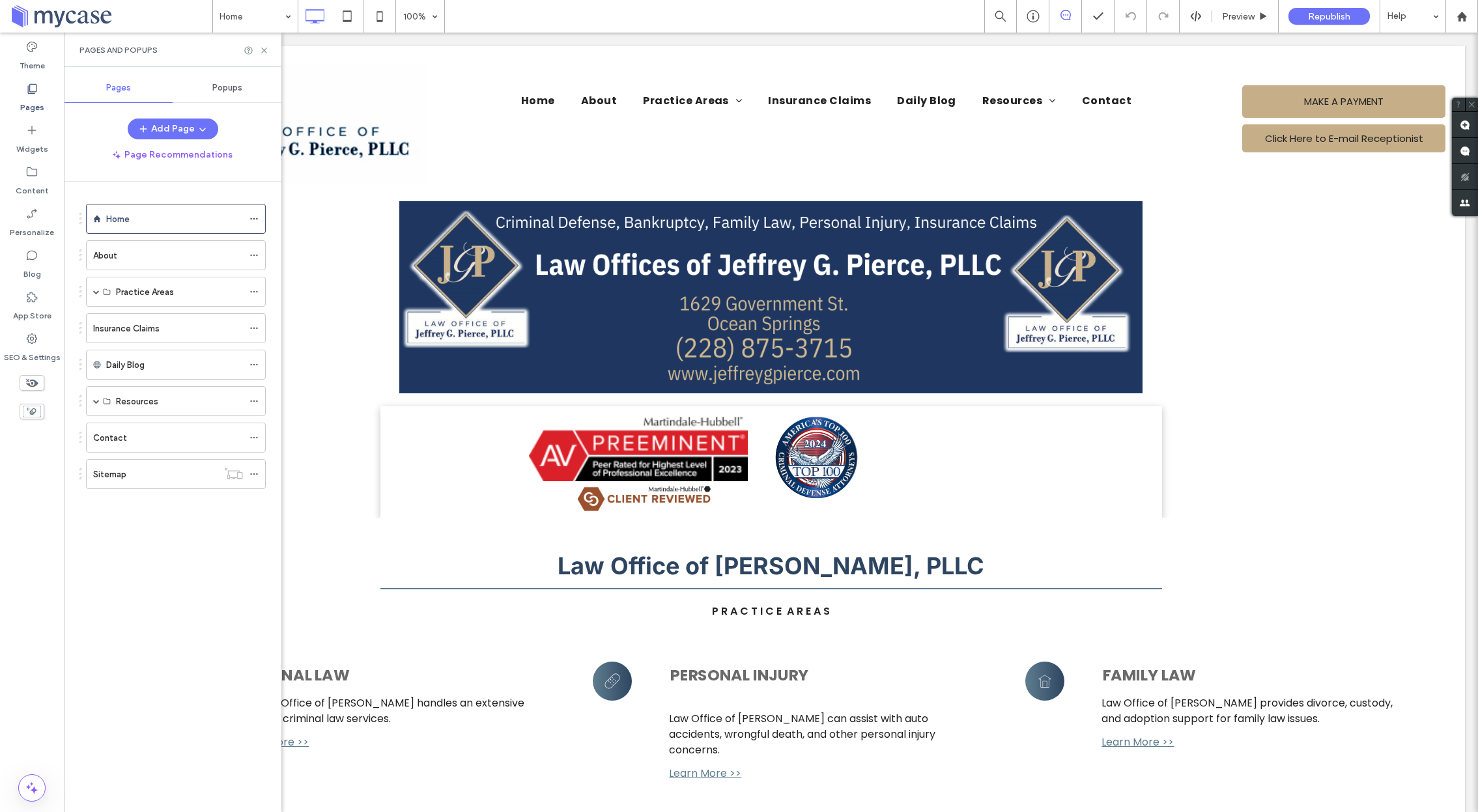 click on "Insurance Claims" at bounding box center [126, 328] 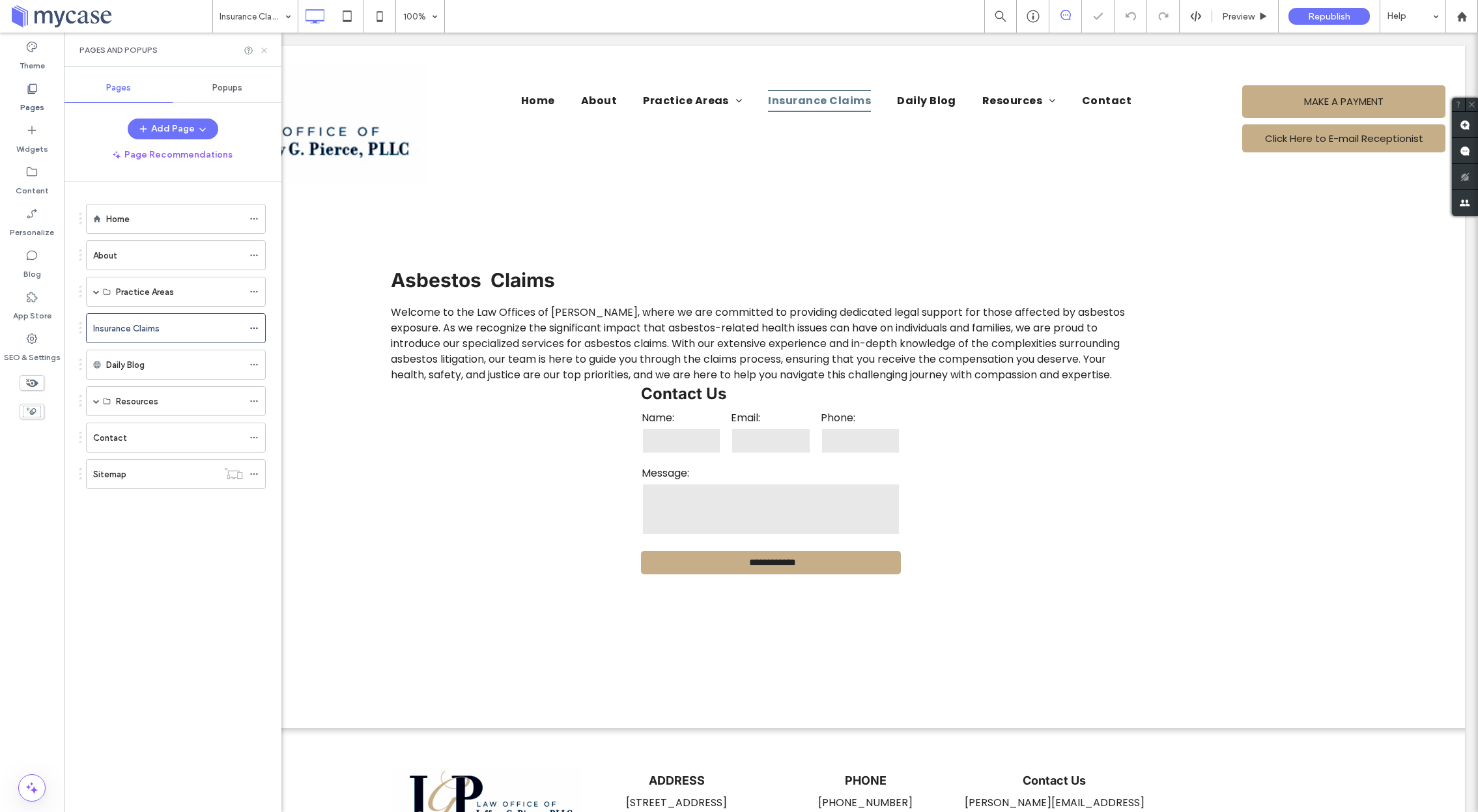 scroll, scrollTop: 0, scrollLeft: 0, axis: both 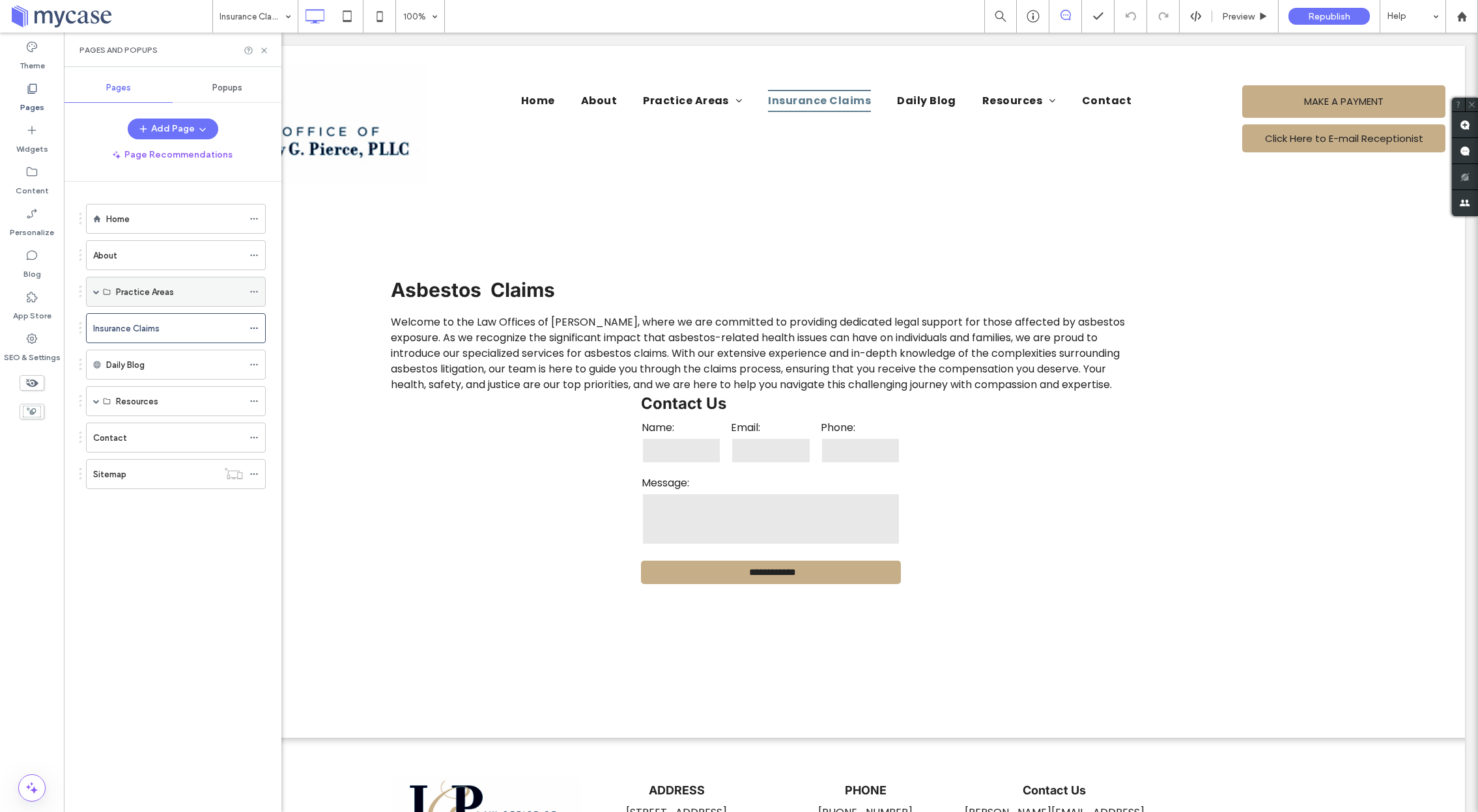 click at bounding box center [96, 292] 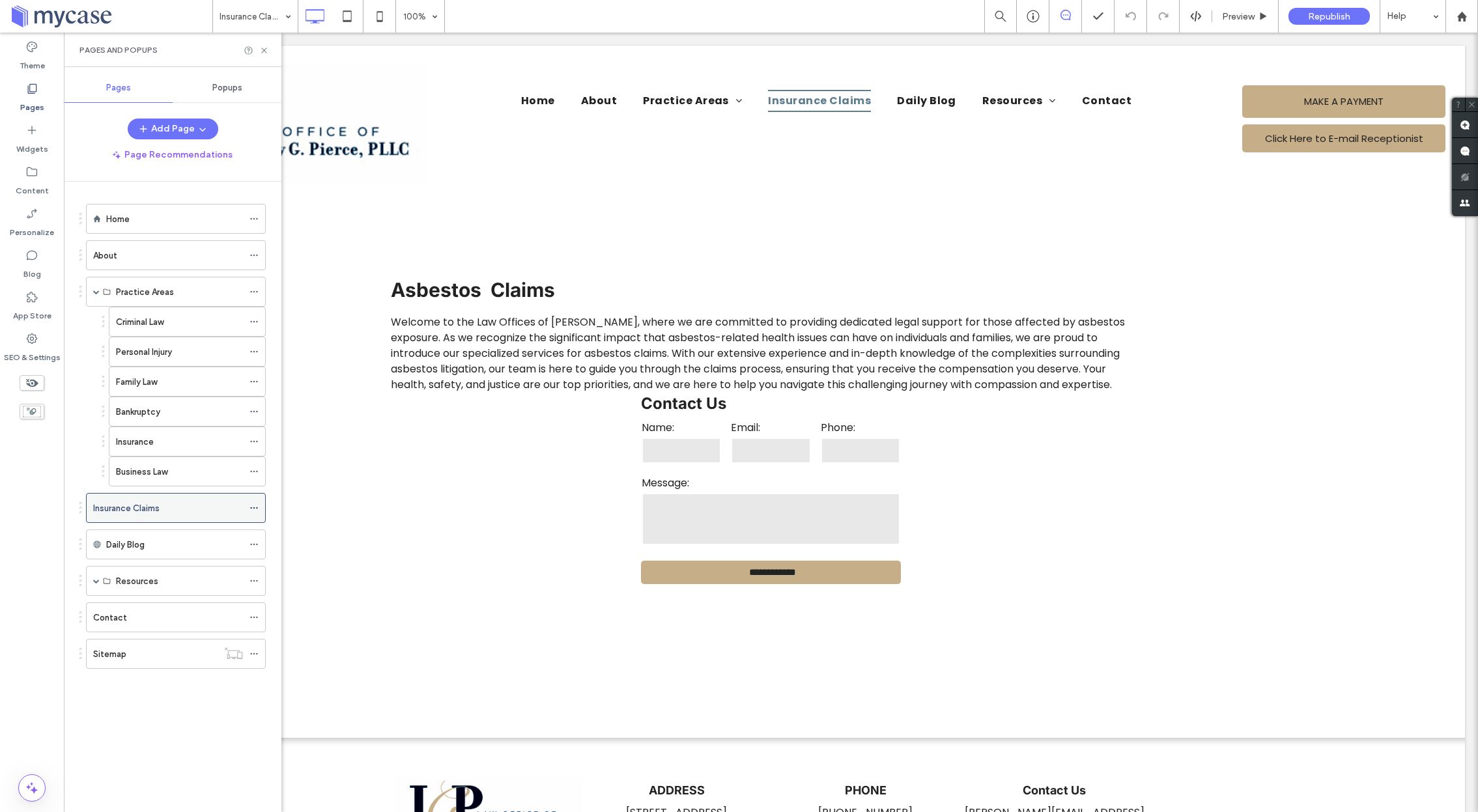 click 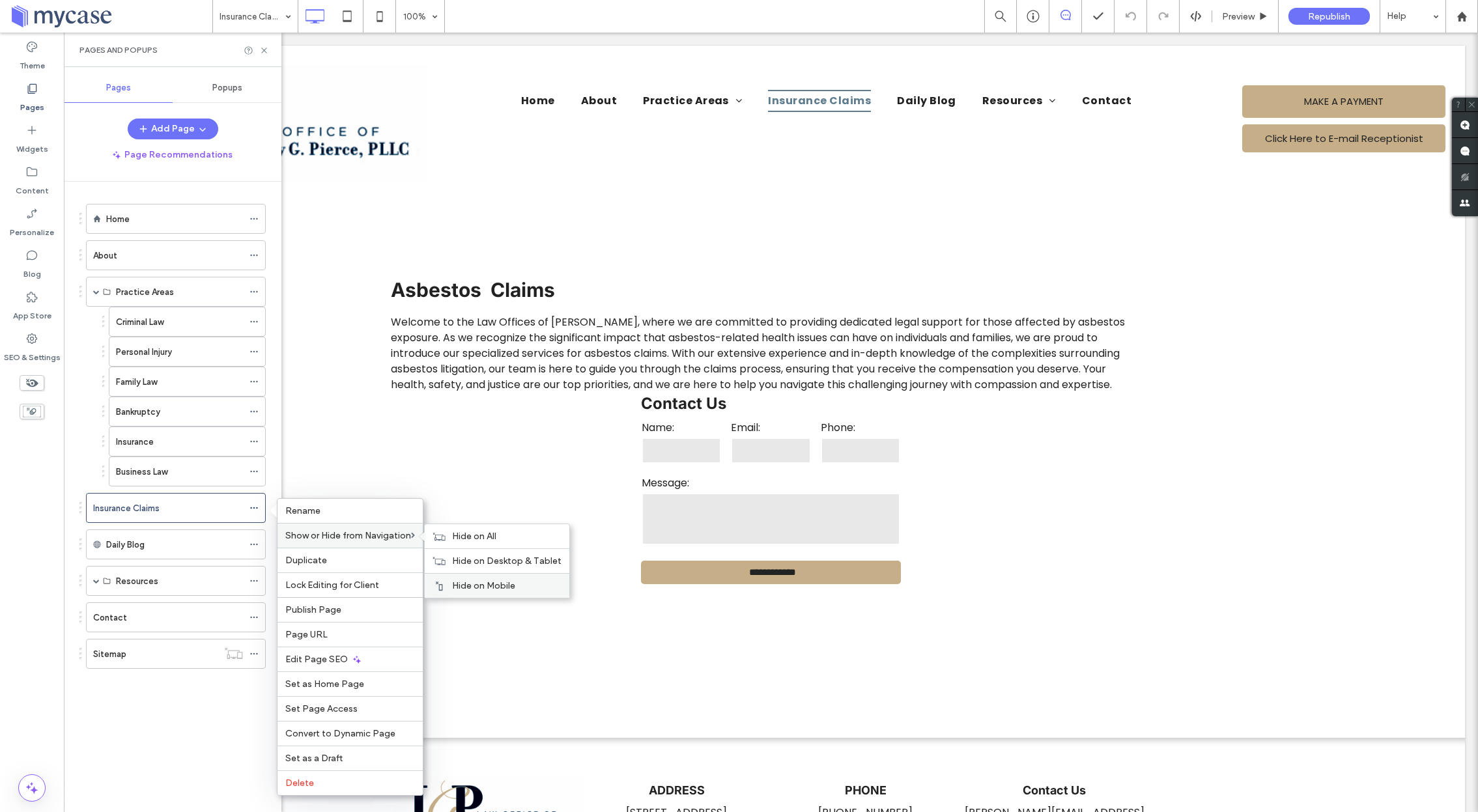 click on "Hide on Mobile" at bounding box center [483, 585] 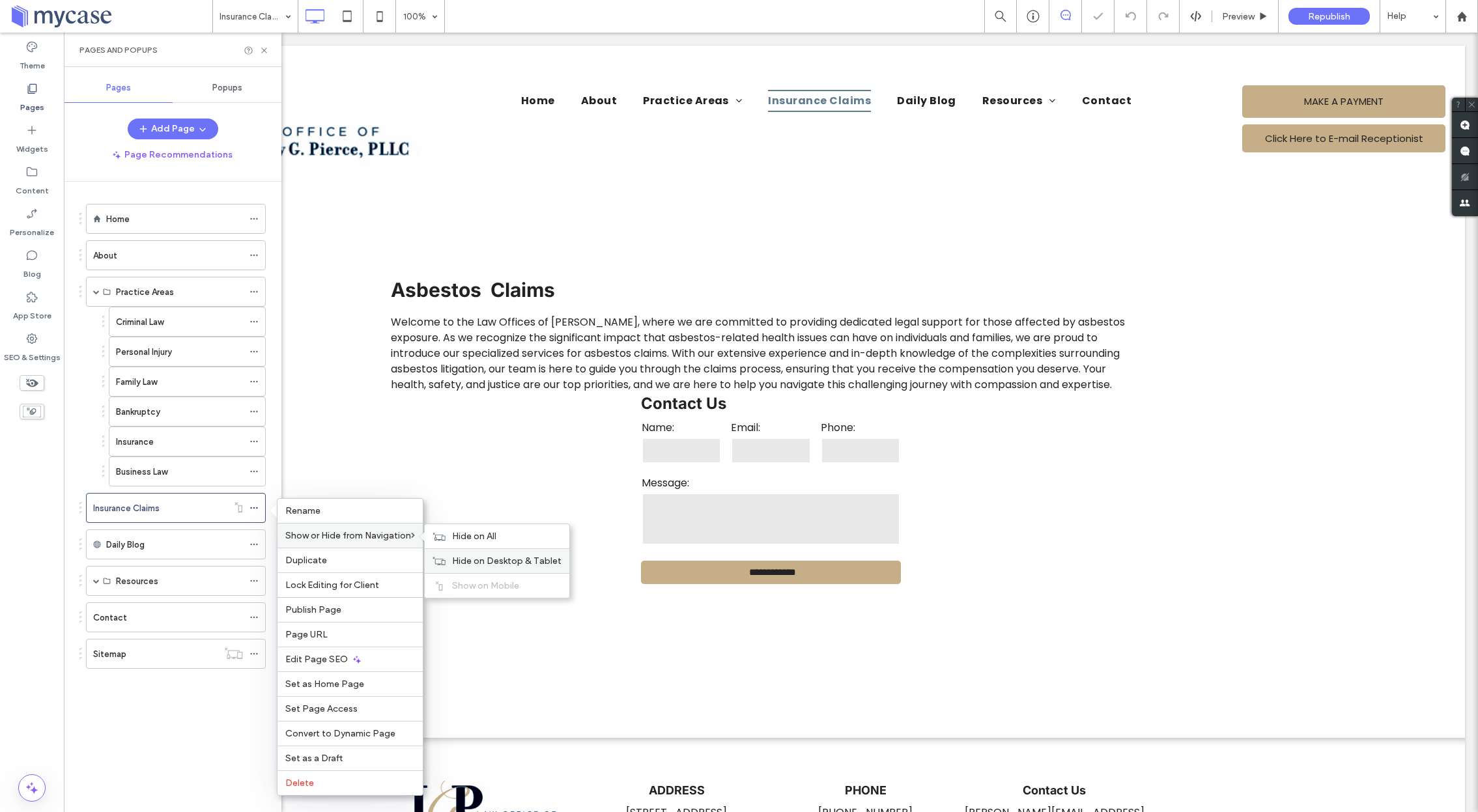 click on "Hide on Desktop & Tablet" at bounding box center (507, 561) 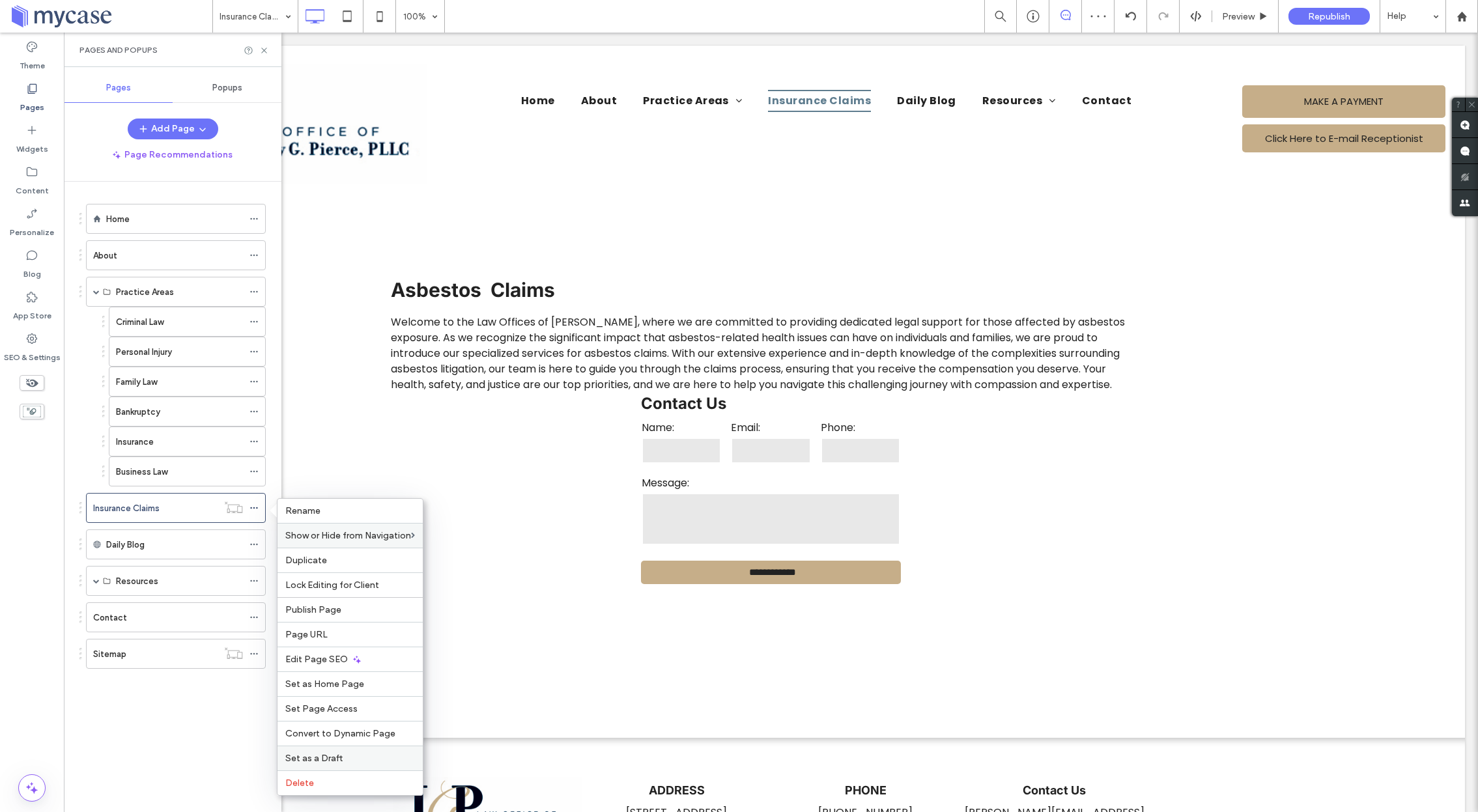 click on "Set as a Draft" at bounding box center (314, 758) 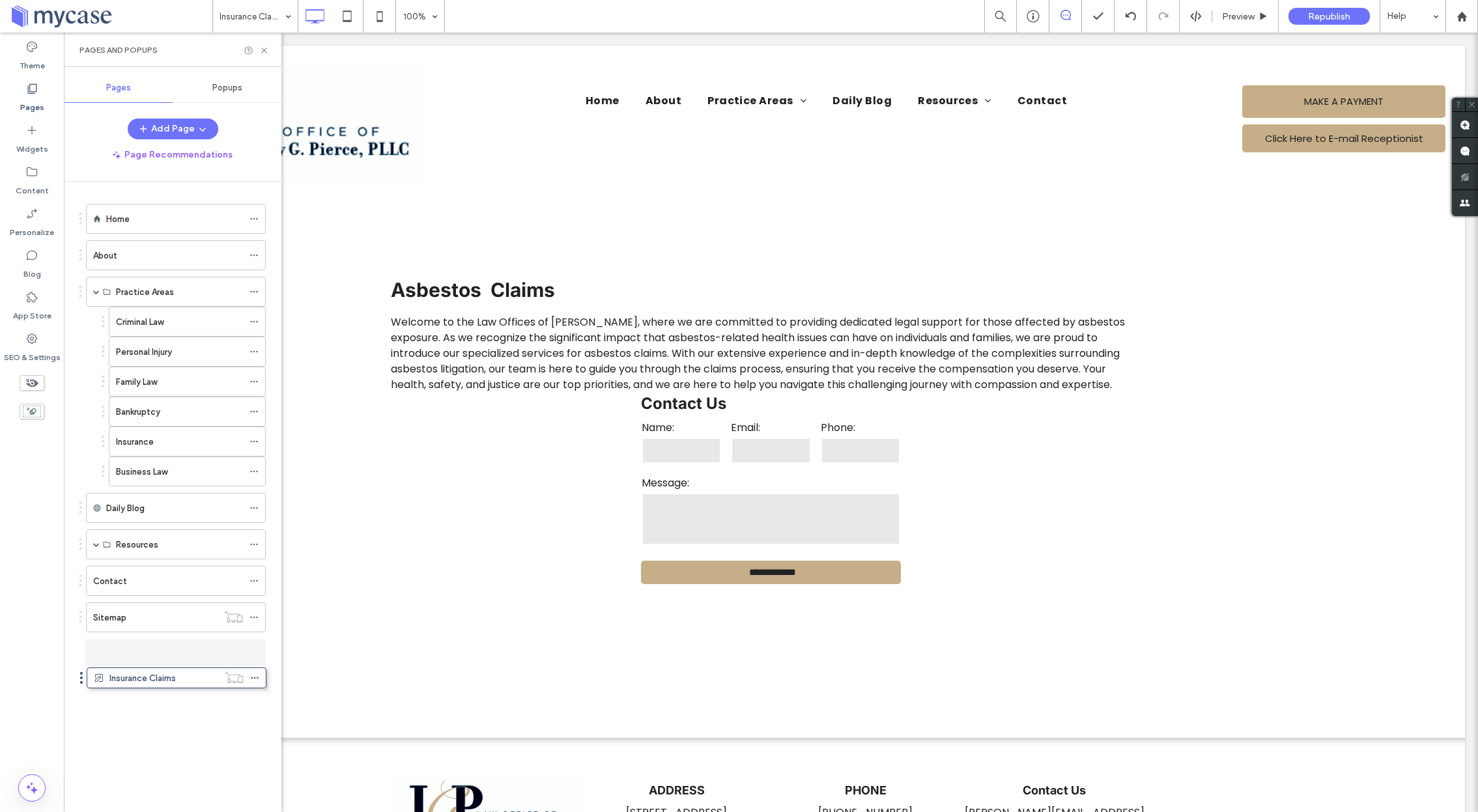 drag, startPoint x: 81, startPoint y: 507, endPoint x: 82, endPoint y: 680, distance: 173.0029 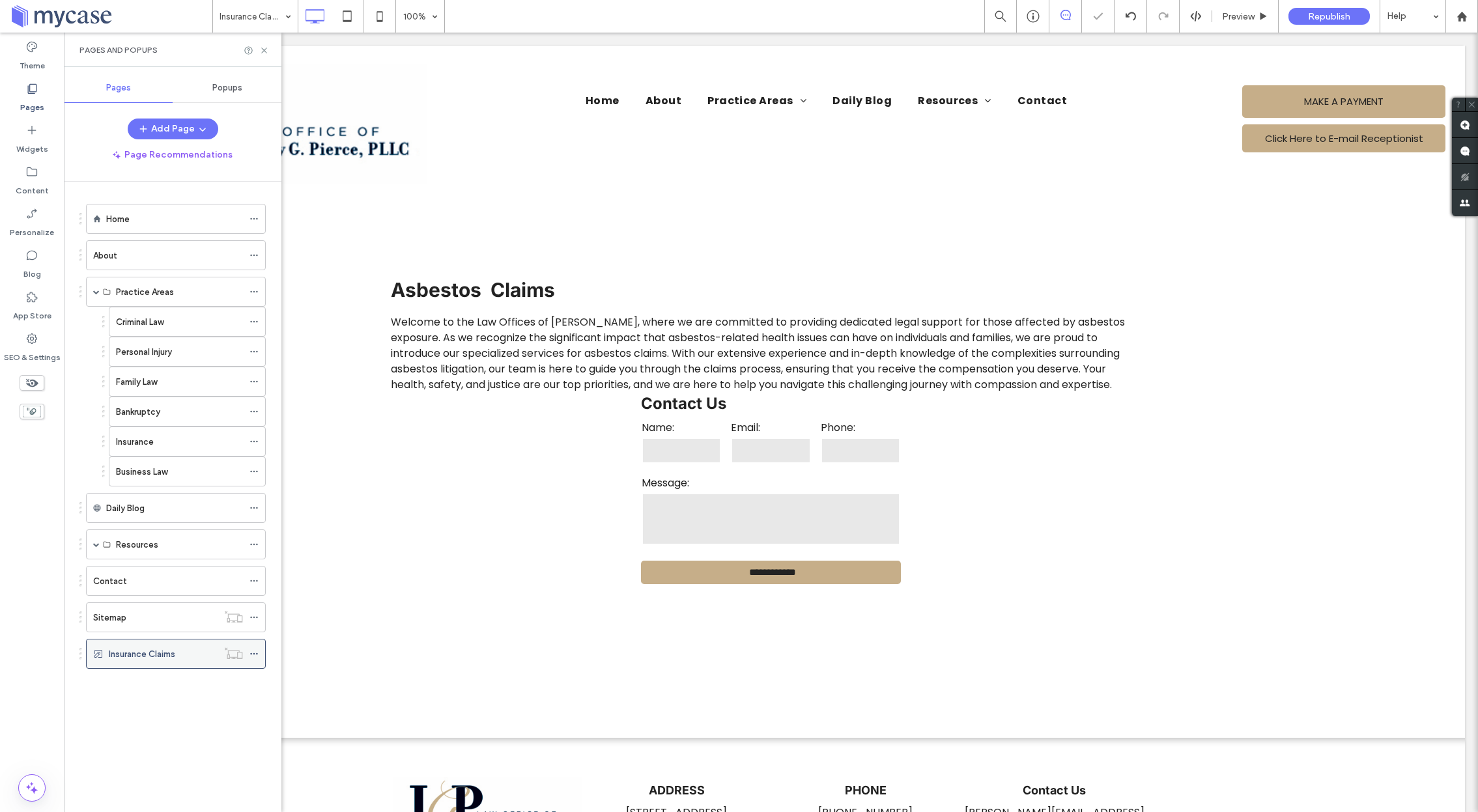 click at bounding box center (257, 654) 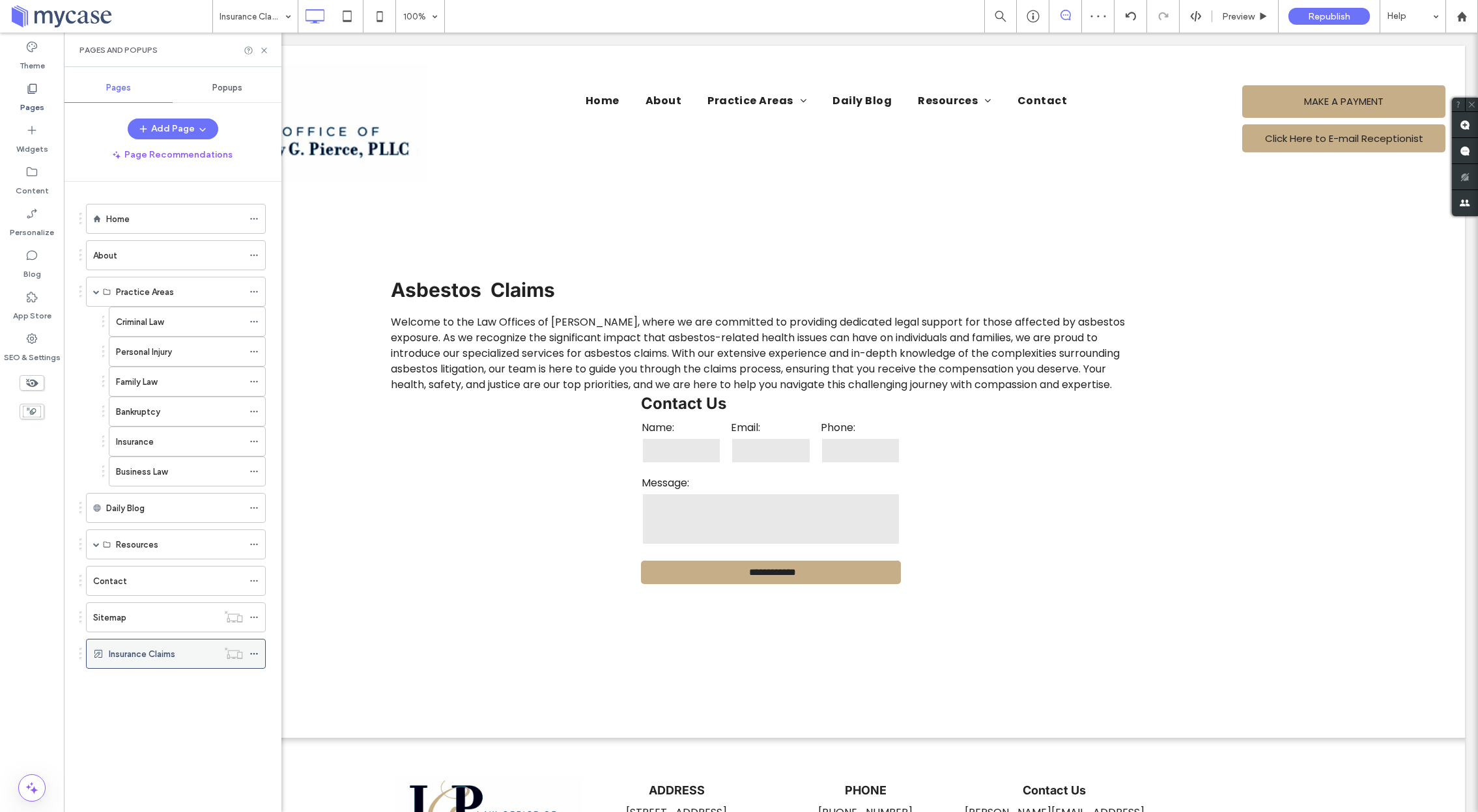 click at bounding box center (257, 654) 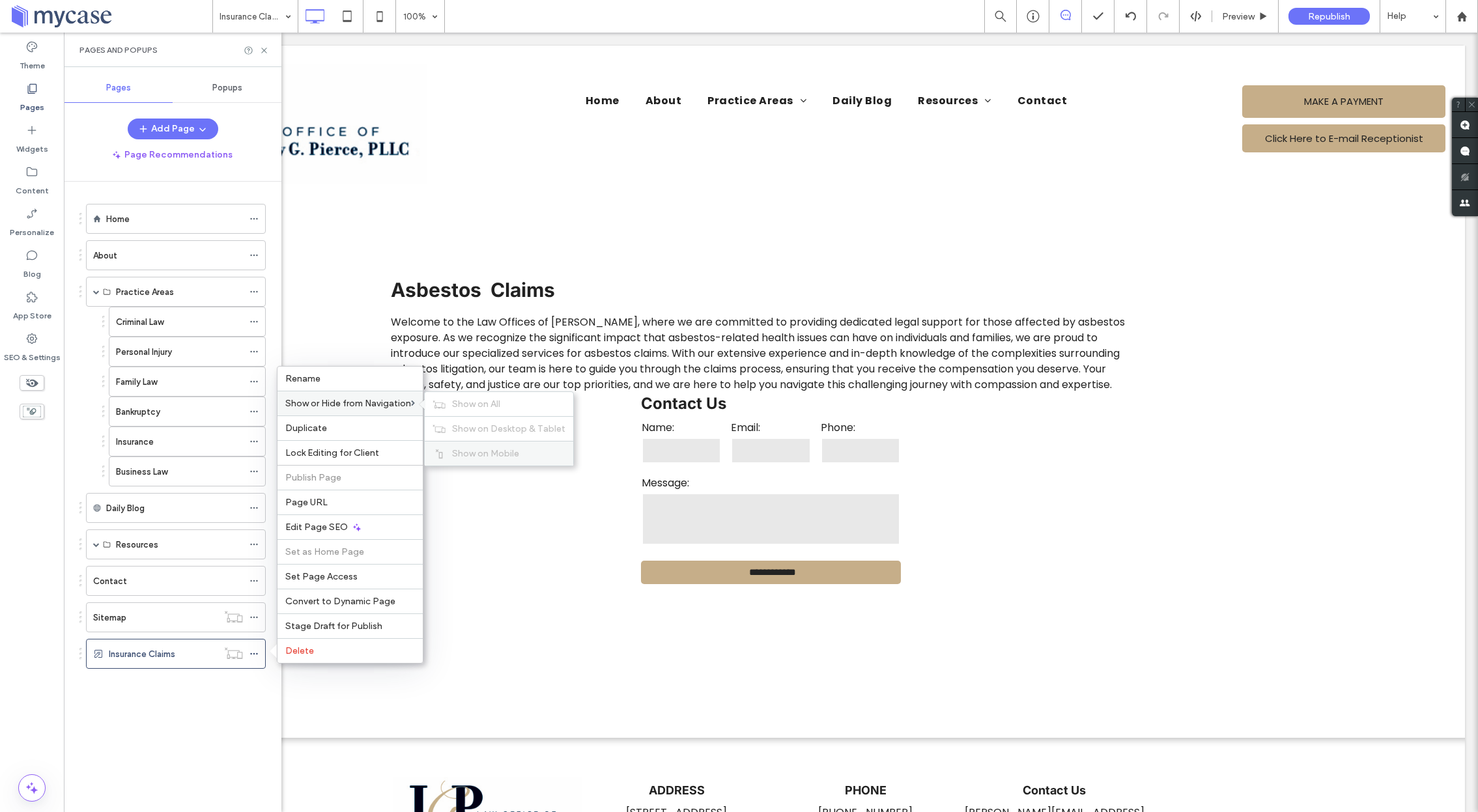 click on "Show on Mobile" at bounding box center [499, 453] 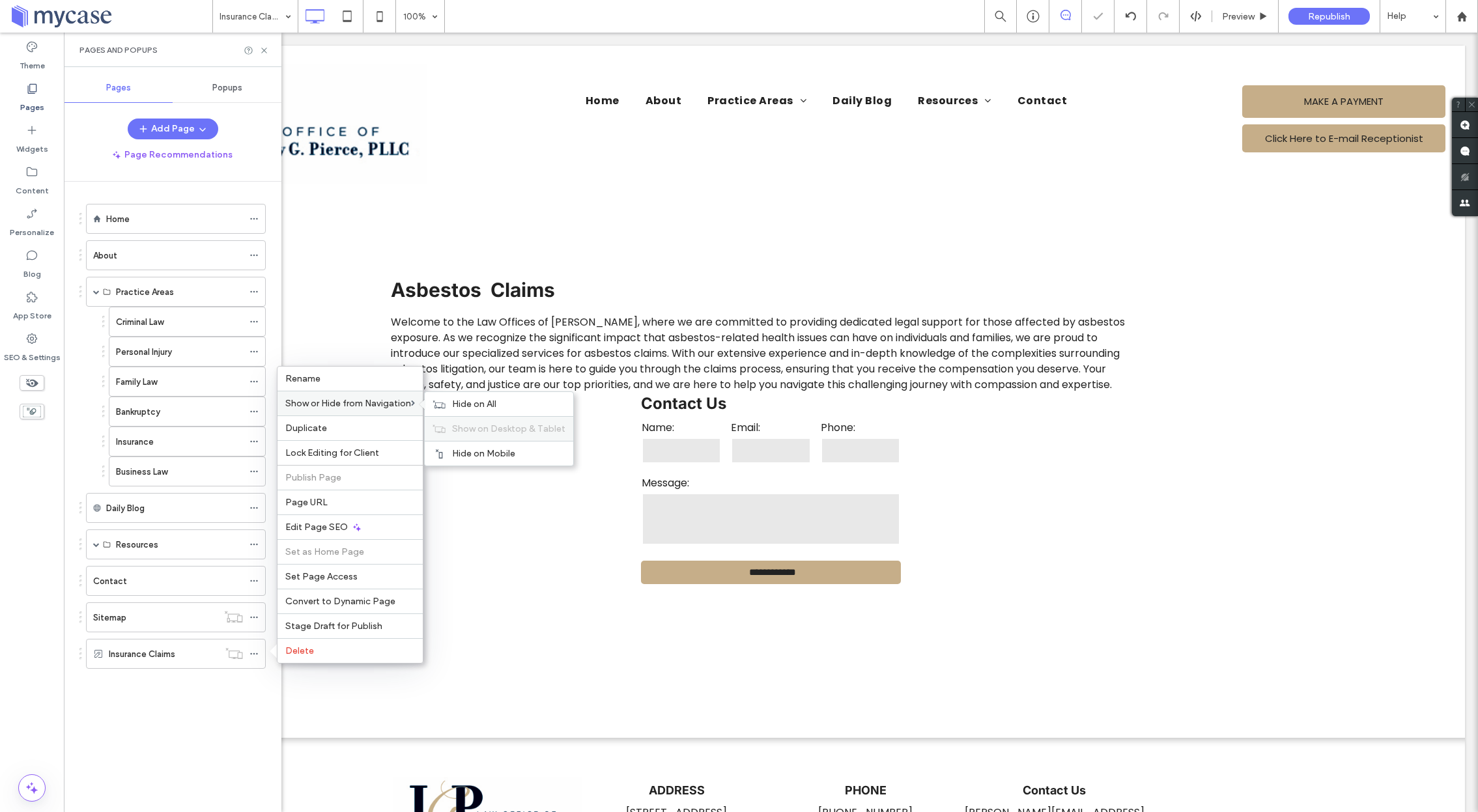 click on "Show on Desktop & Tablet" at bounding box center [509, 428] 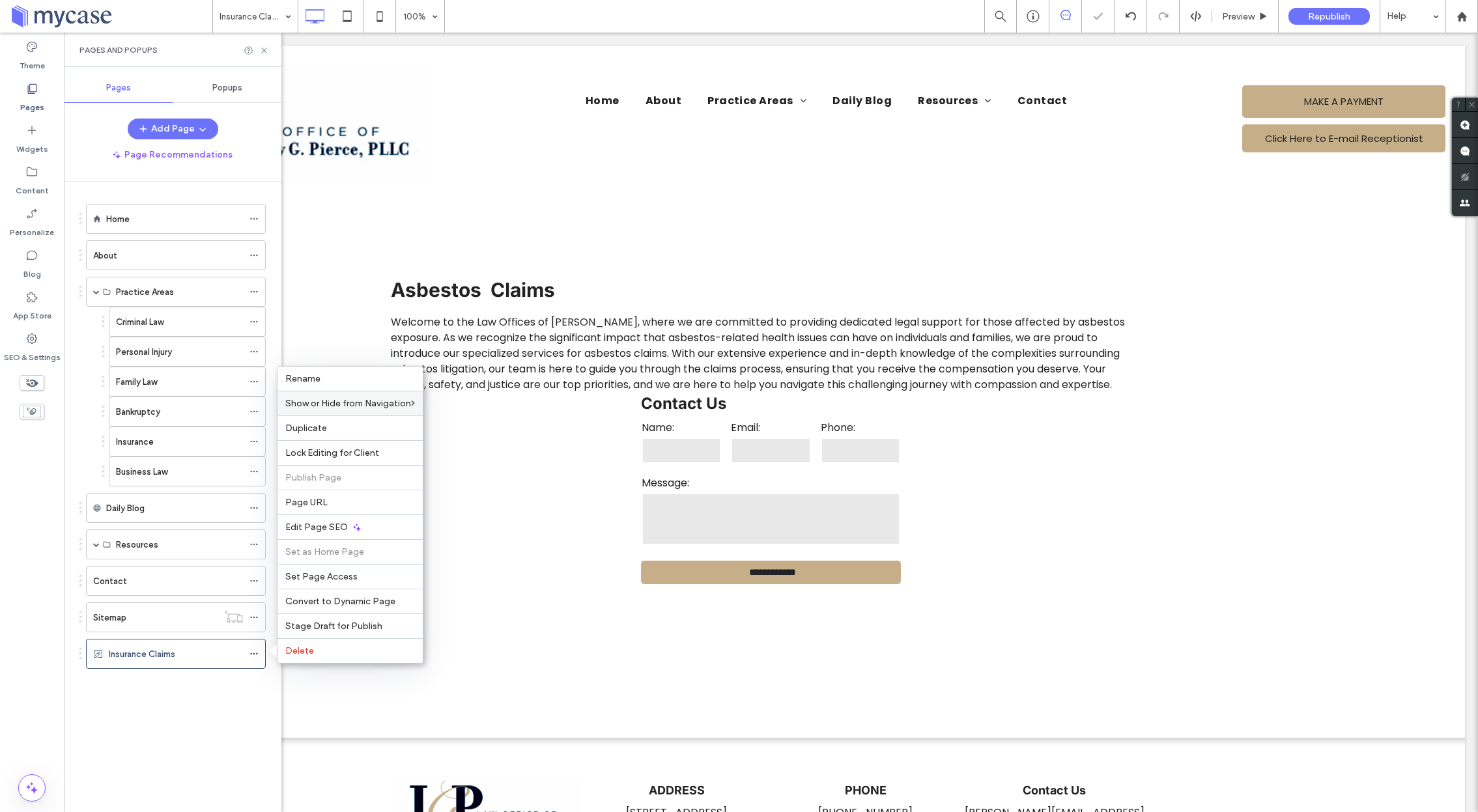 click on "Home About Practice Areas Criminal Law Personal Injury Family Law Bankruptcy Insurance Business Law Daily Blog Resources Client Portal Guide Testimonials Blog Contact Sitemap Insurance Claims" at bounding box center (180, 494) 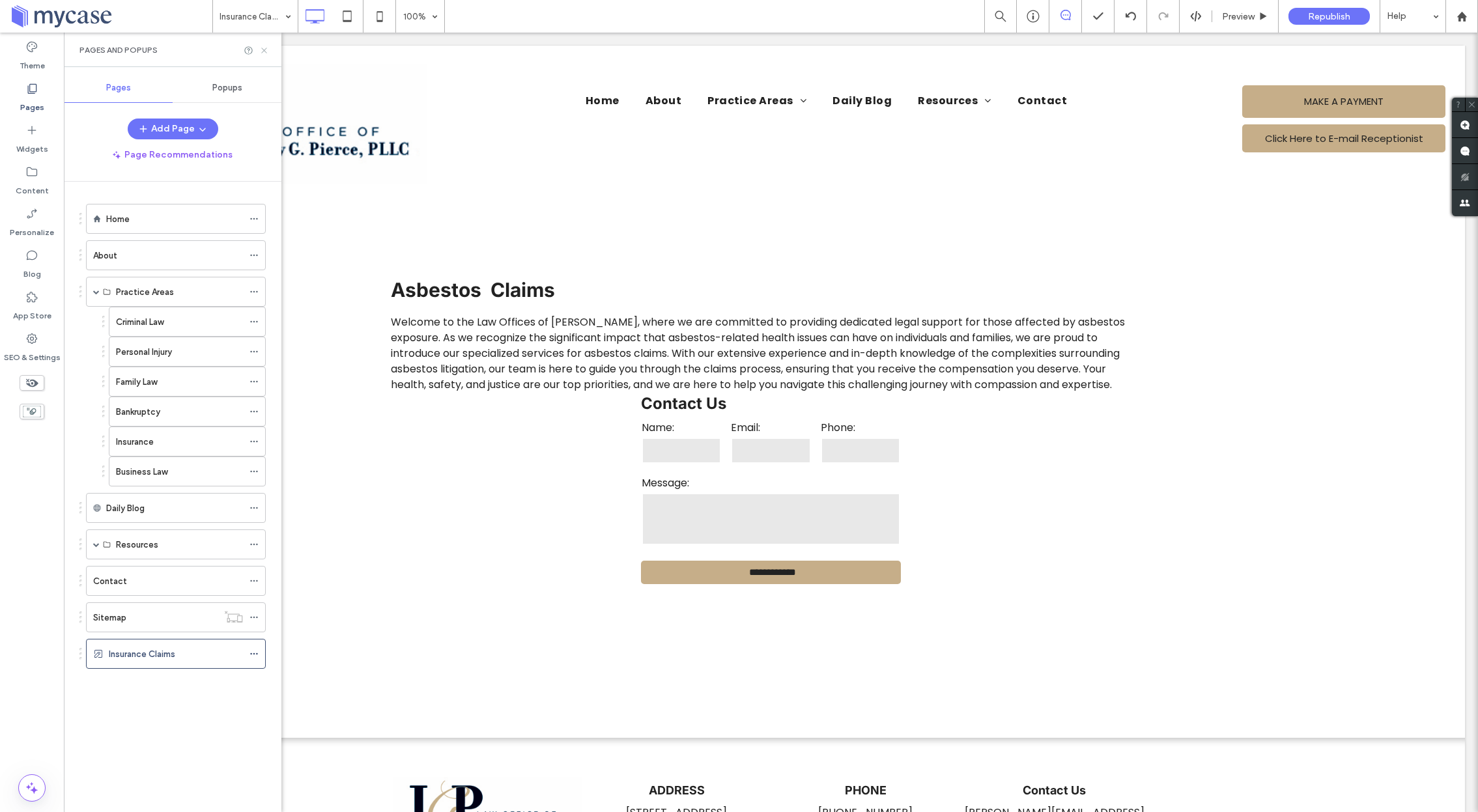 click 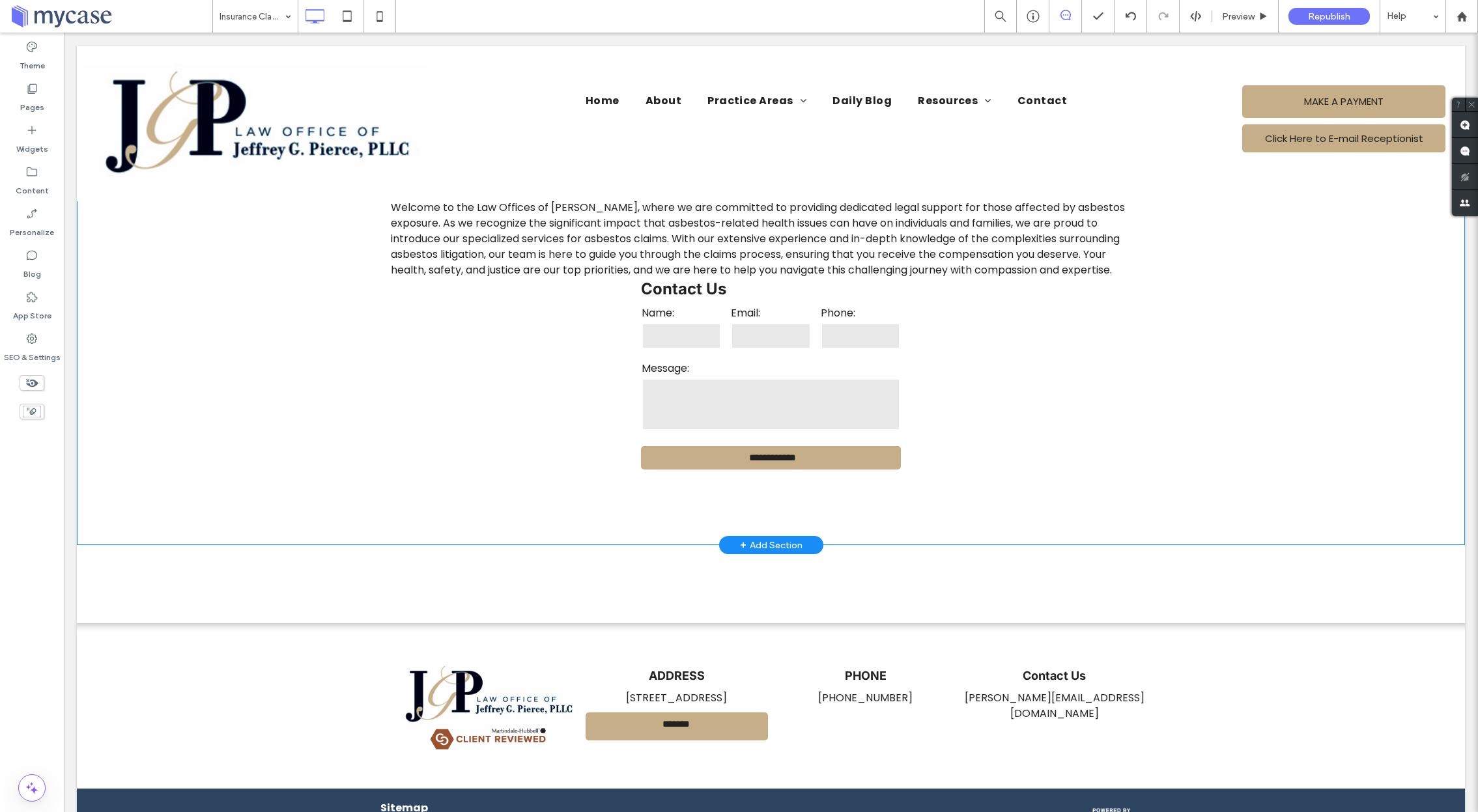 scroll, scrollTop: 204, scrollLeft: 0, axis: vertical 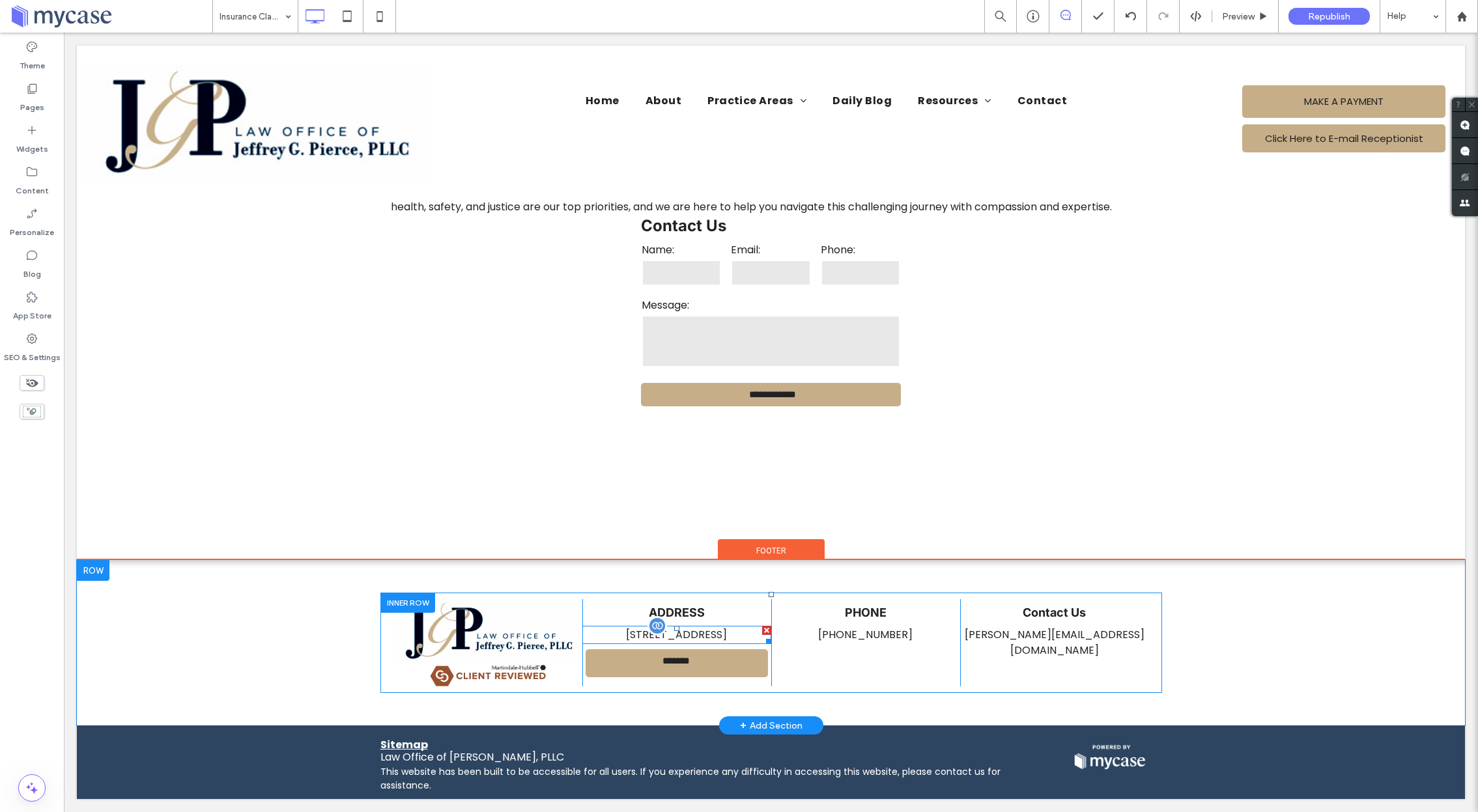 click on "[STREET_ADDRESS]" at bounding box center [676, 634] 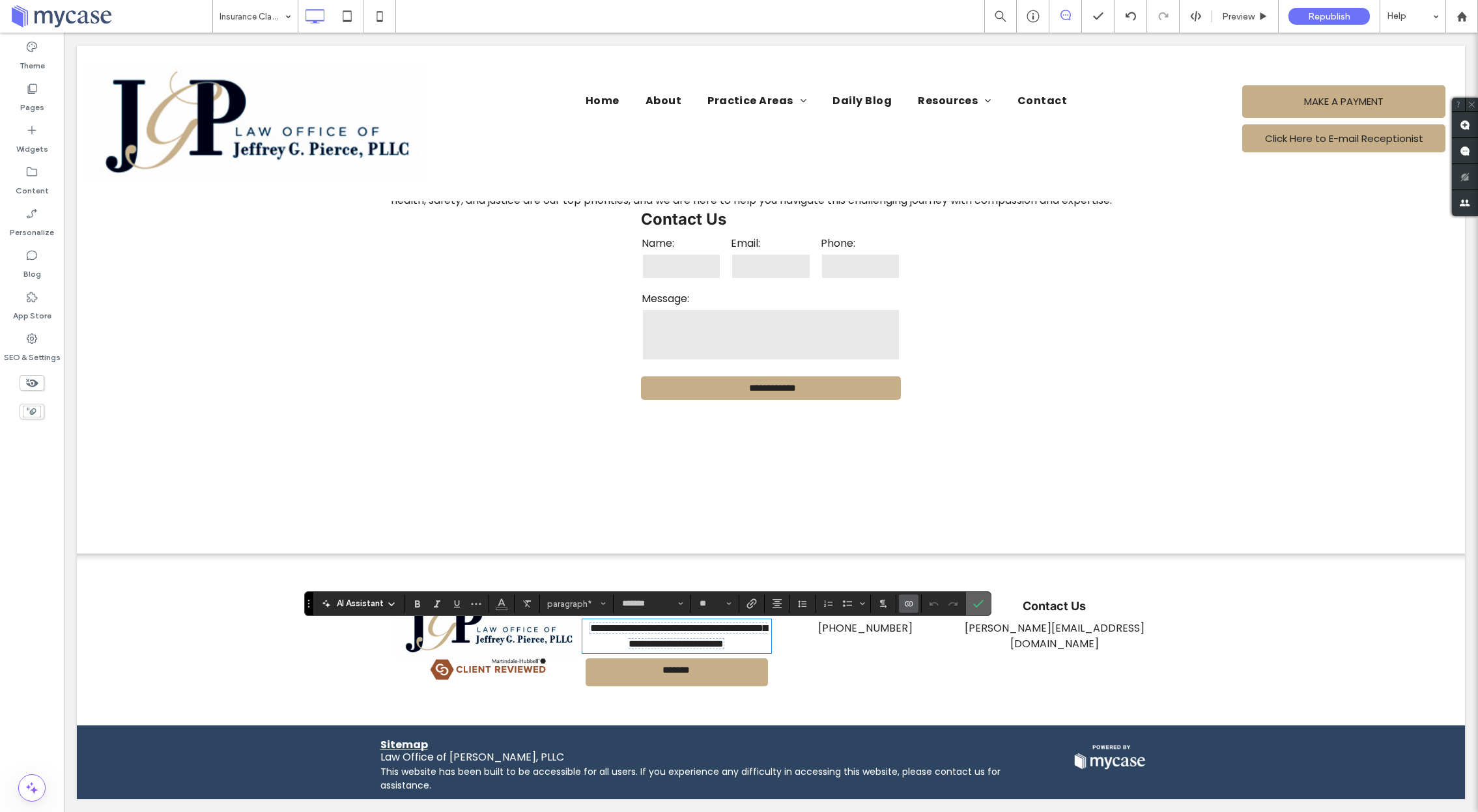 click 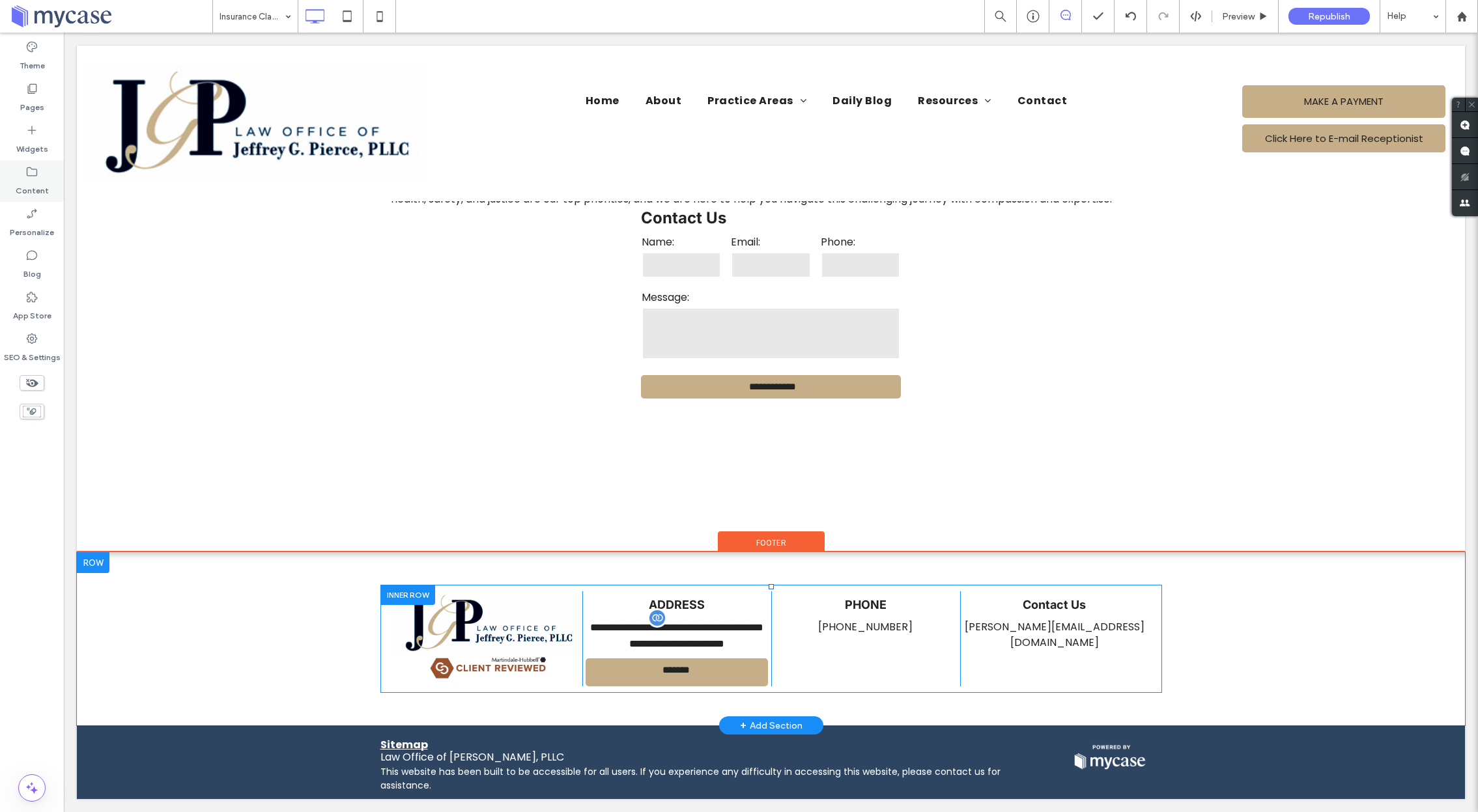 click on "Content" at bounding box center (32, 181) 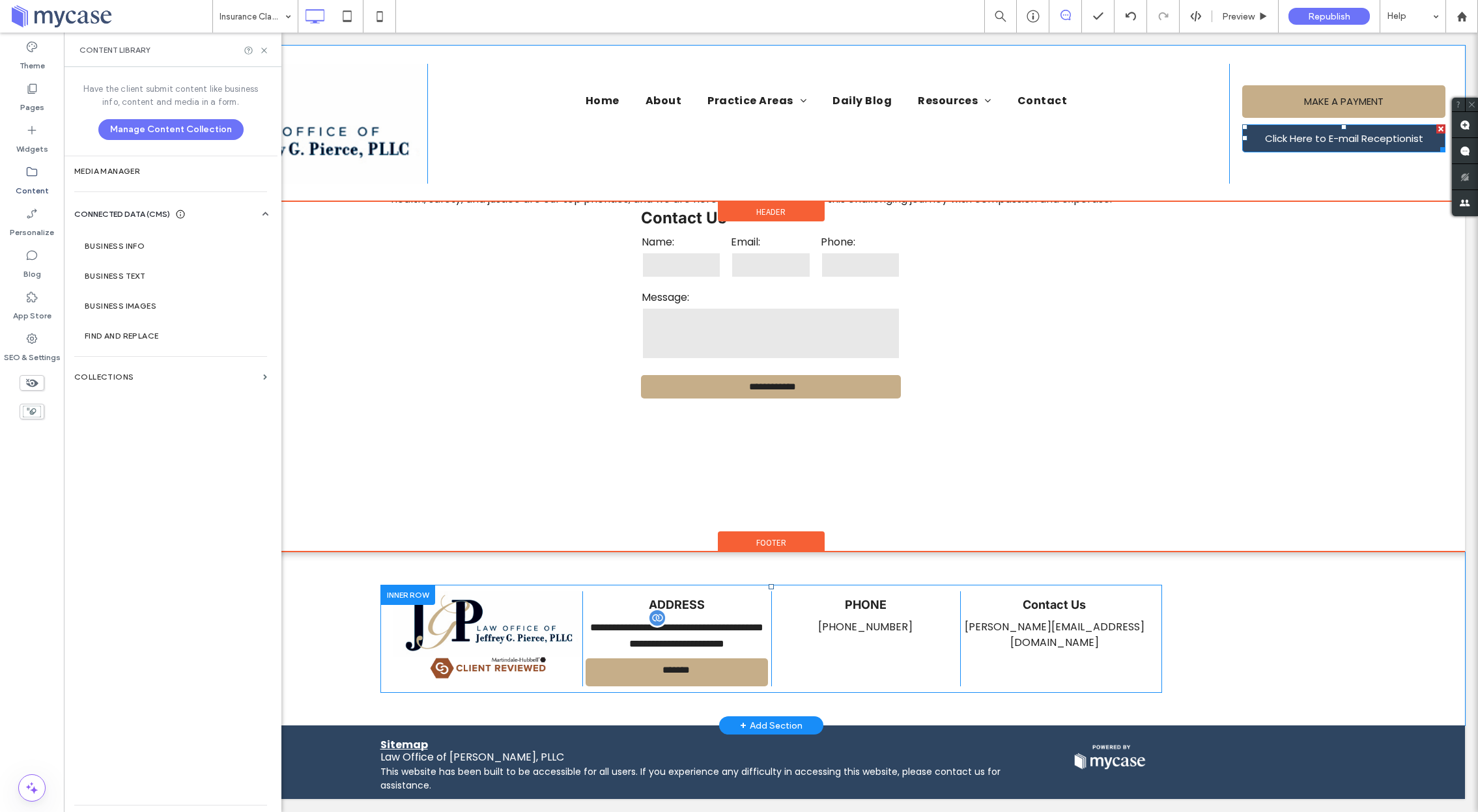 click on "Click Here to E-mail Receptionist" at bounding box center [1344, 138] 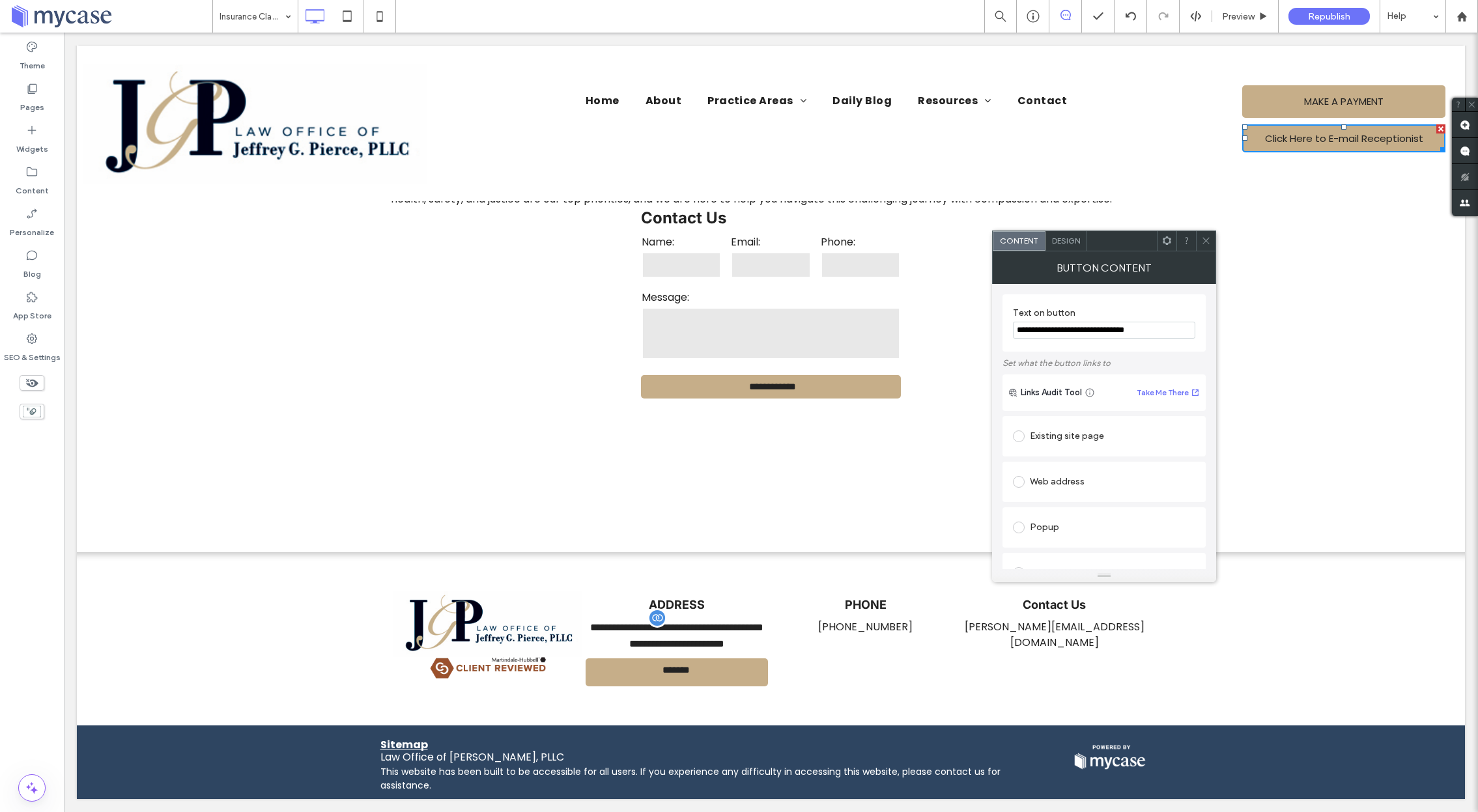 click on "**********" at bounding box center [1104, 330] 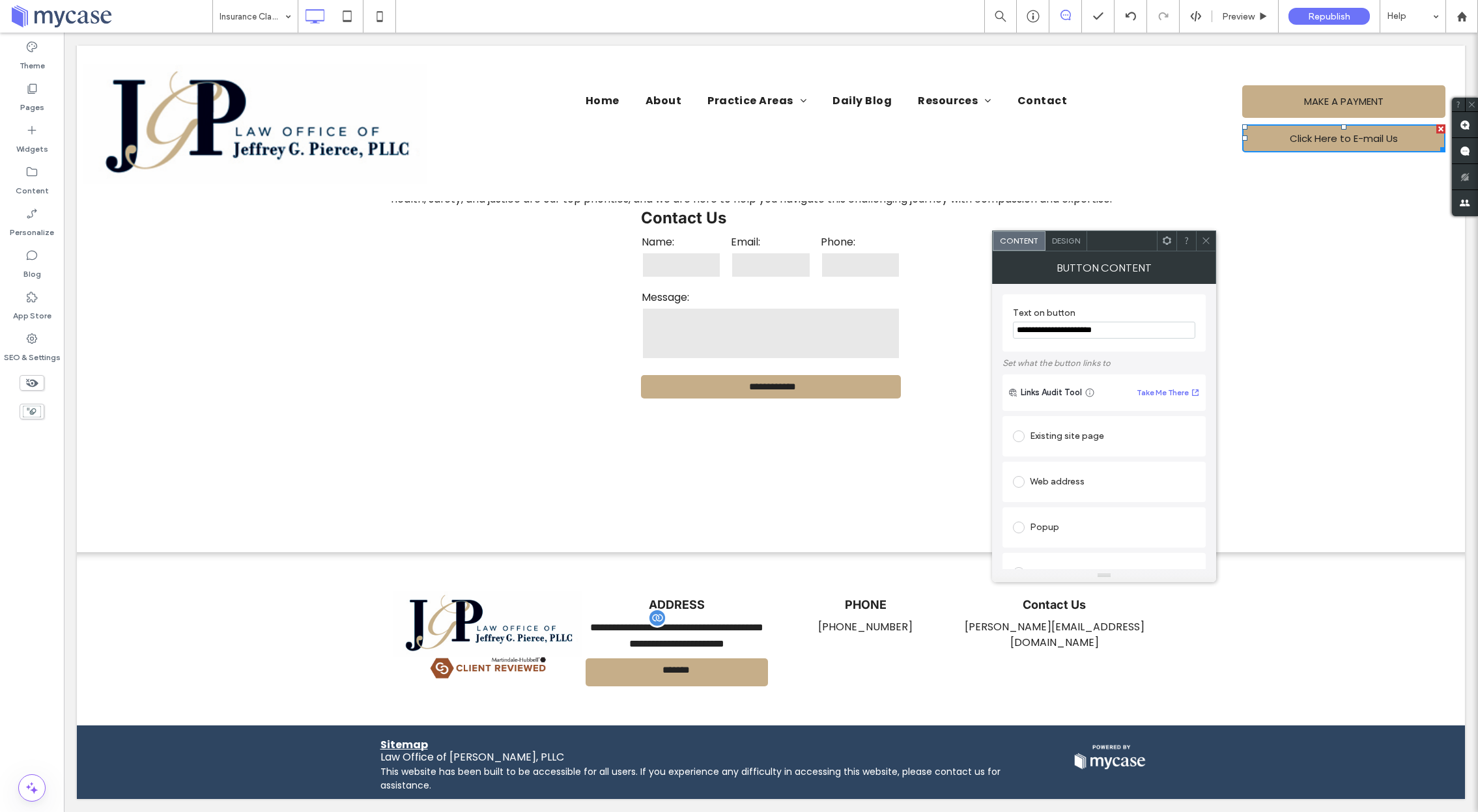 type on "**********" 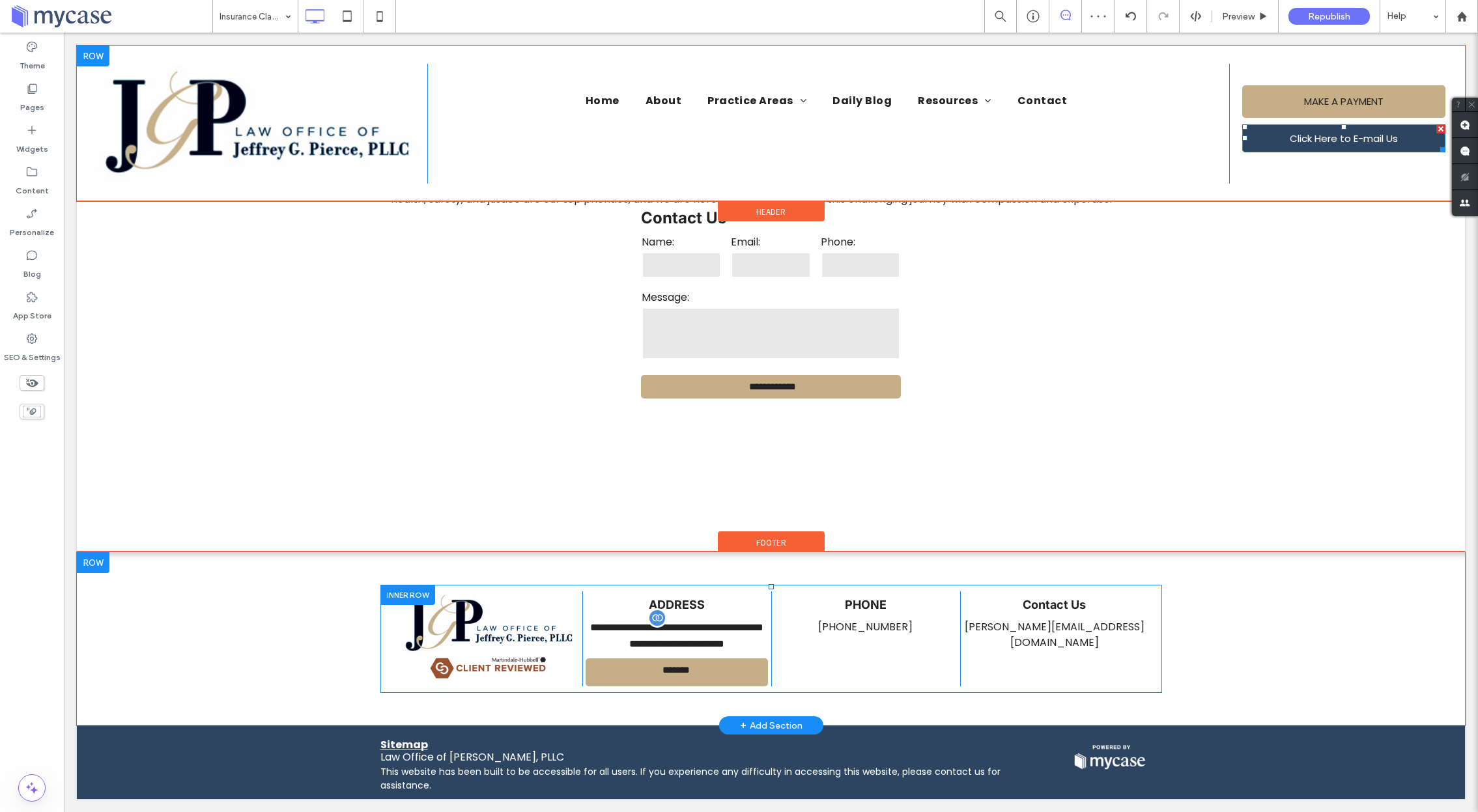 click on "Click Here to E-mail Us" at bounding box center [1344, 138] 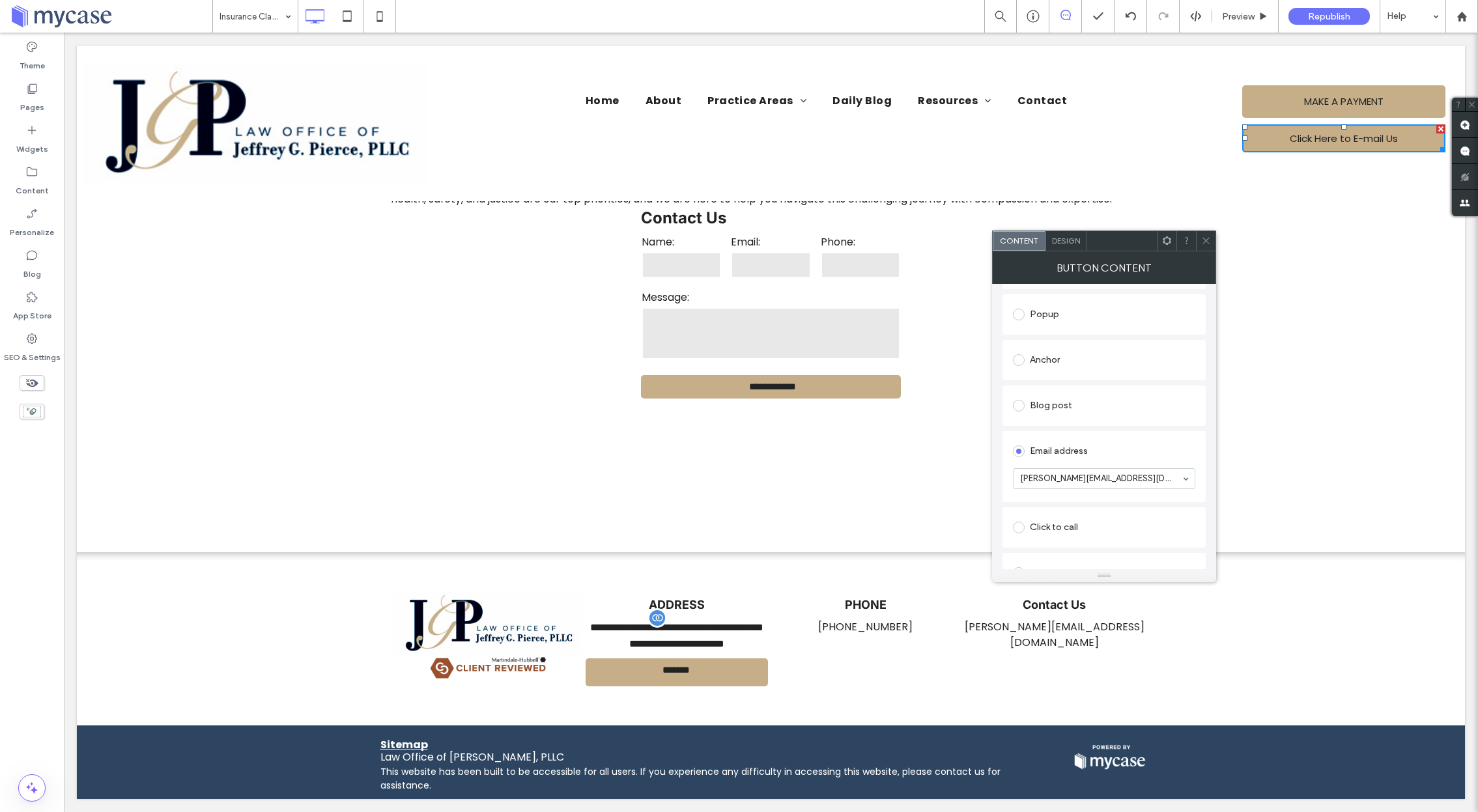 scroll, scrollTop: 222, scrollLeft: 0, axis: vertical 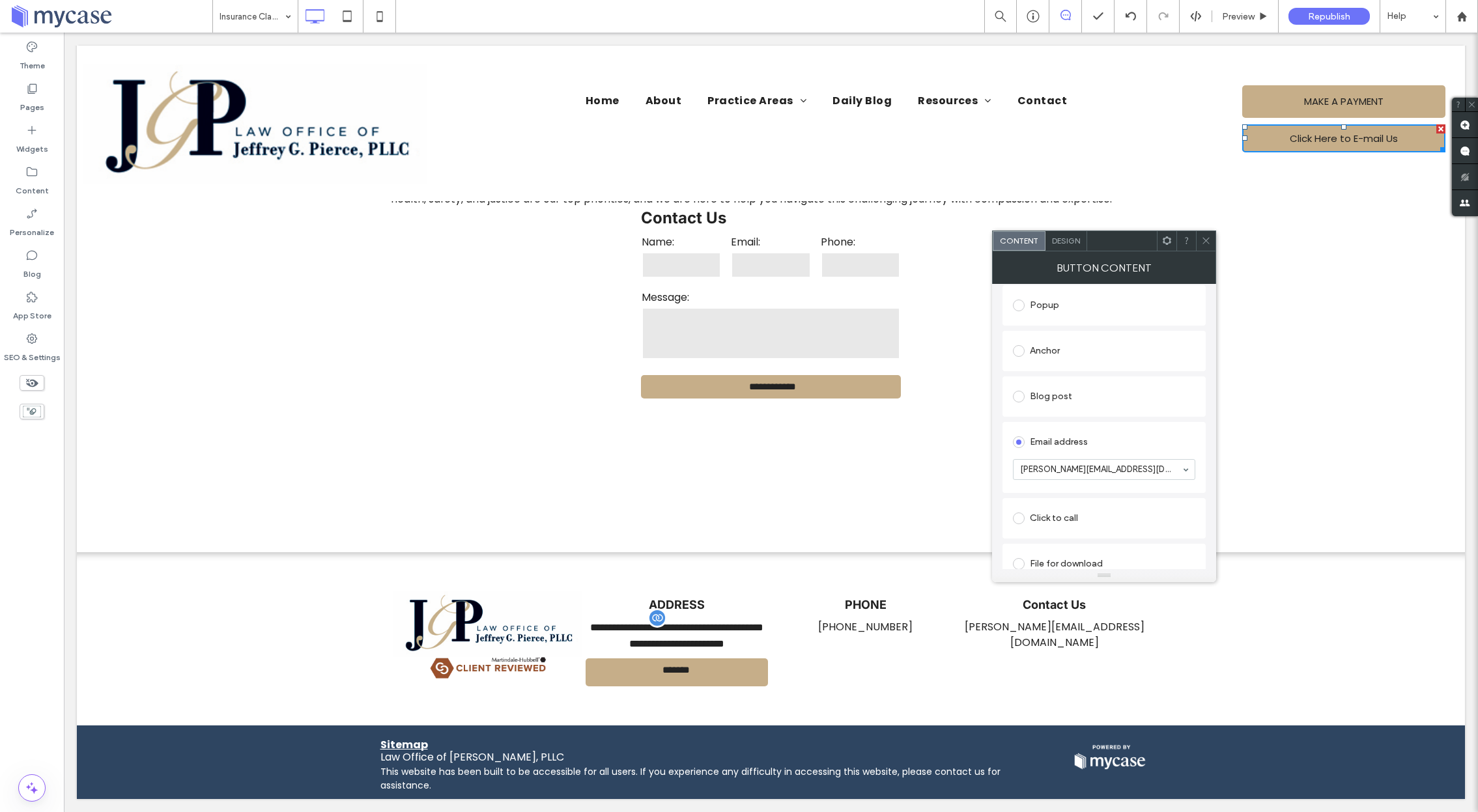 drag, startPoint x: 1202, startPoint y: 236, endPoint x: 1079, endPoint y: 268, distance: 127.09445 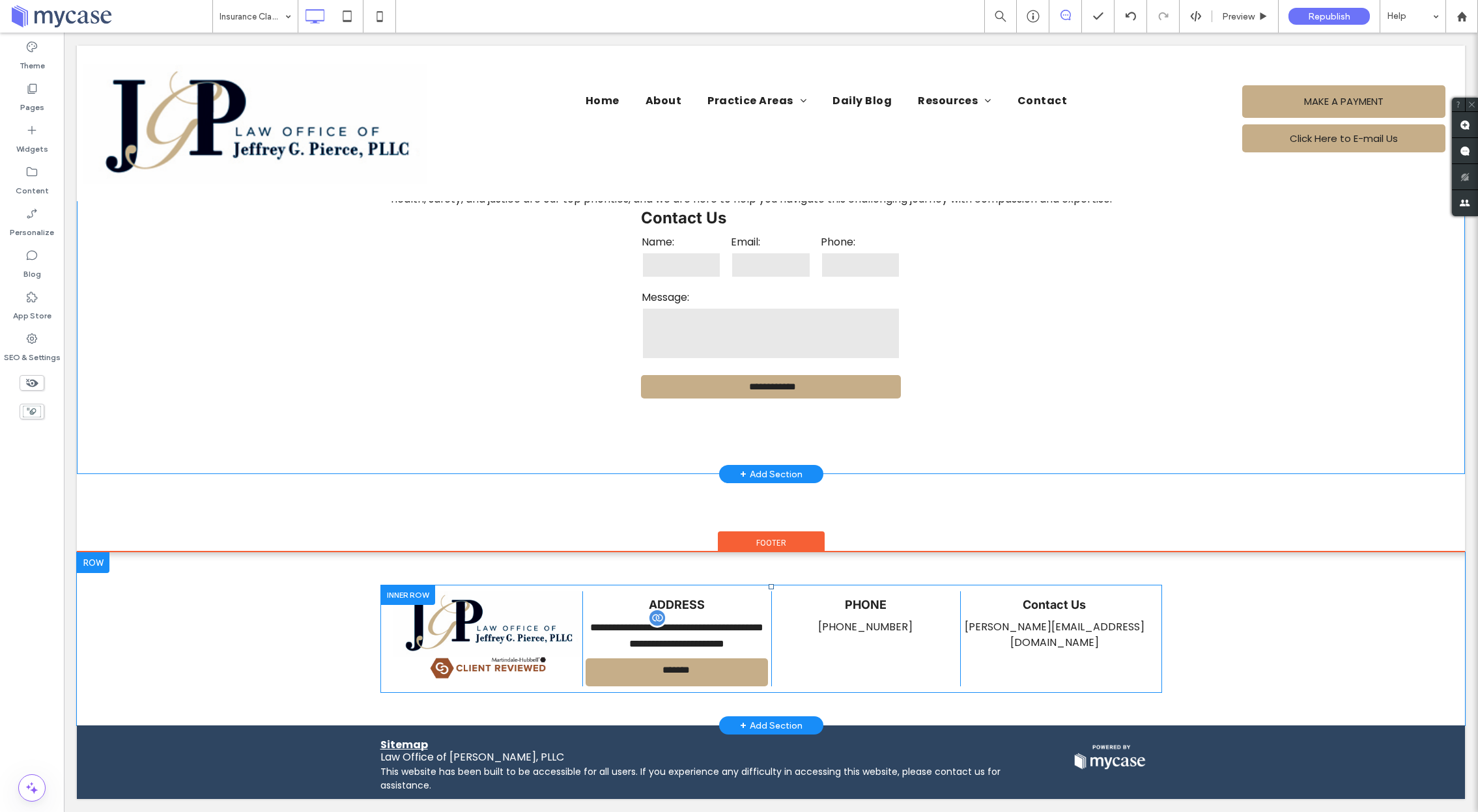 scroll, scrollTop: 0, scrollLeft: 0, axis: both 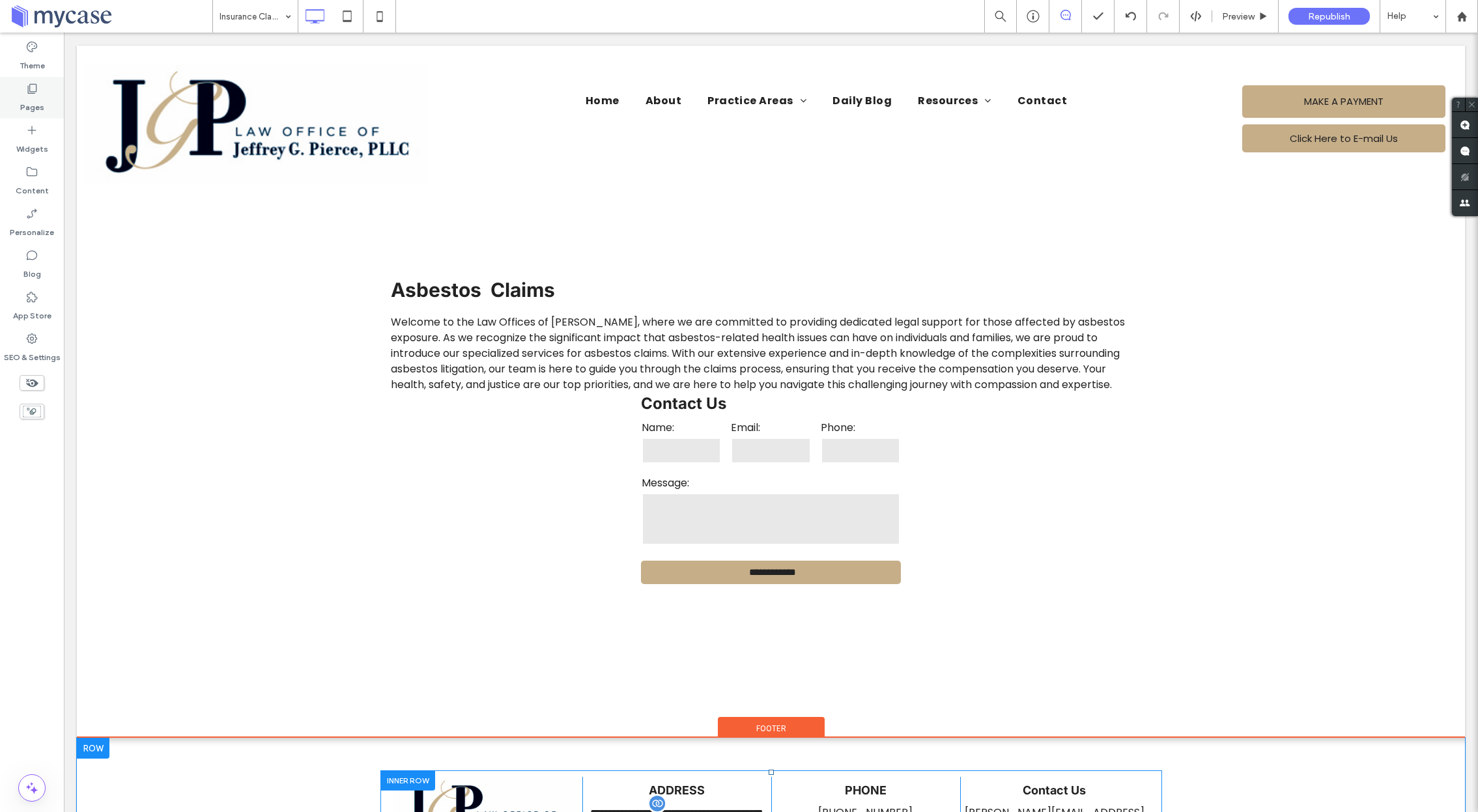 click 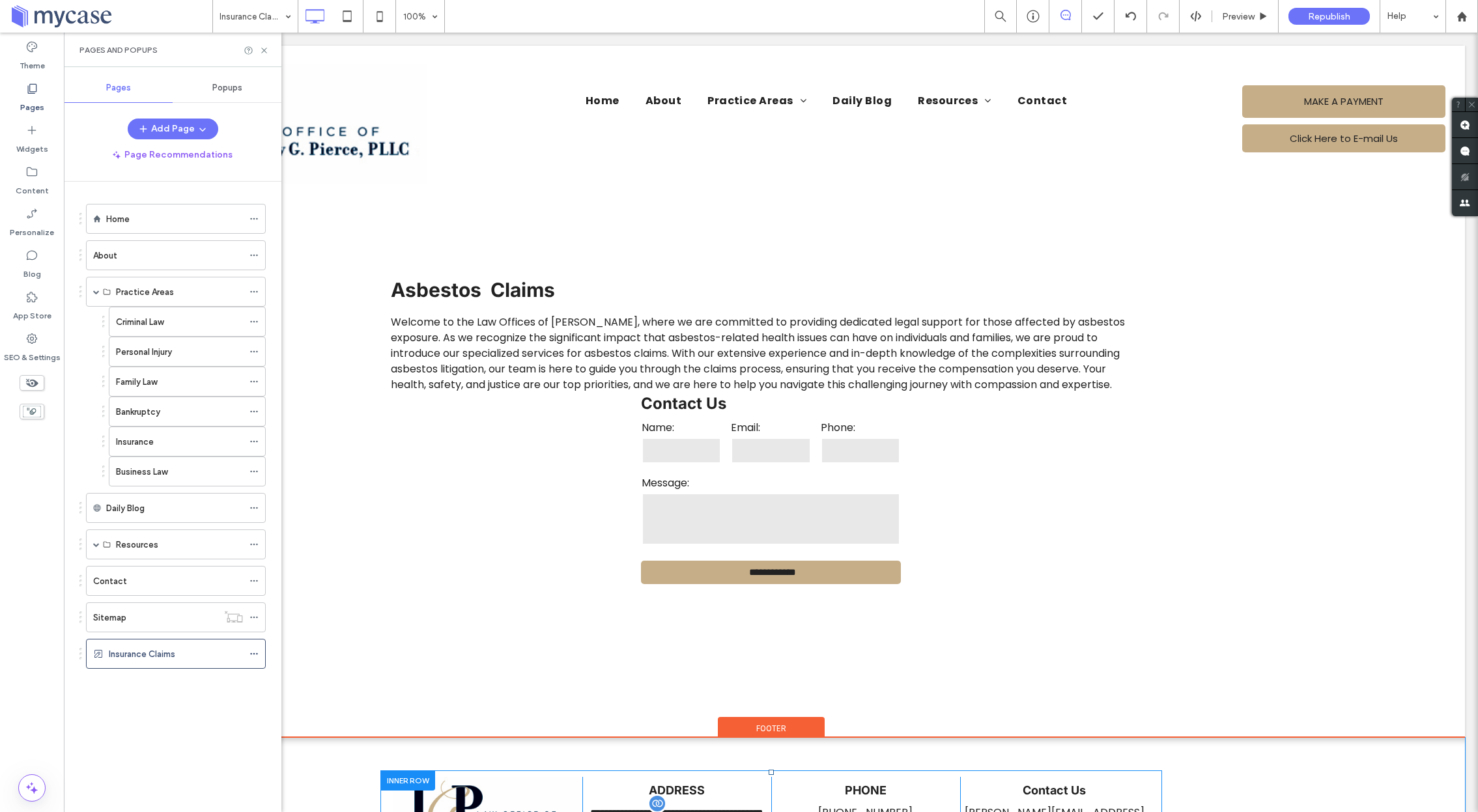 click on "Home" at bounding box center (175, 219) 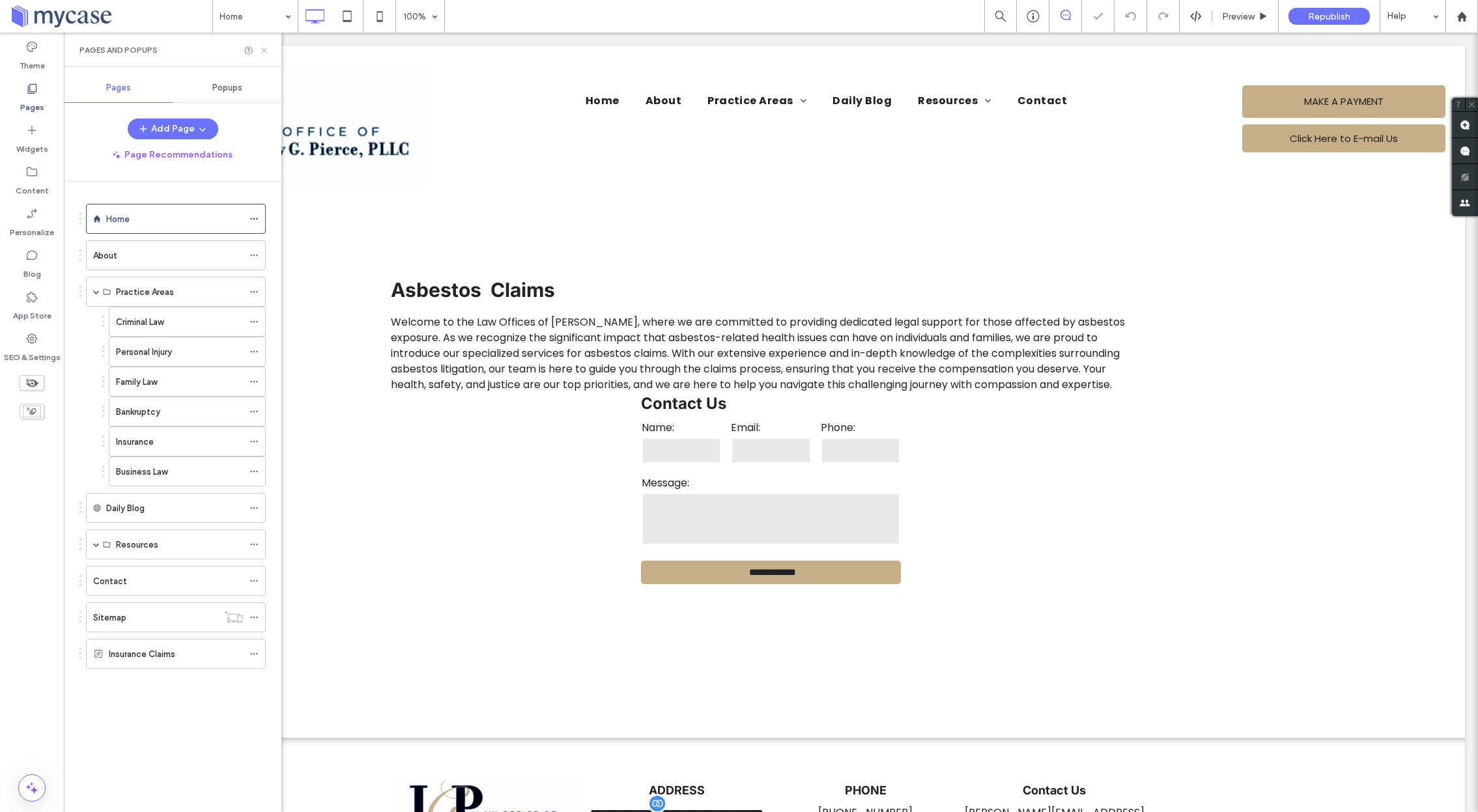 click 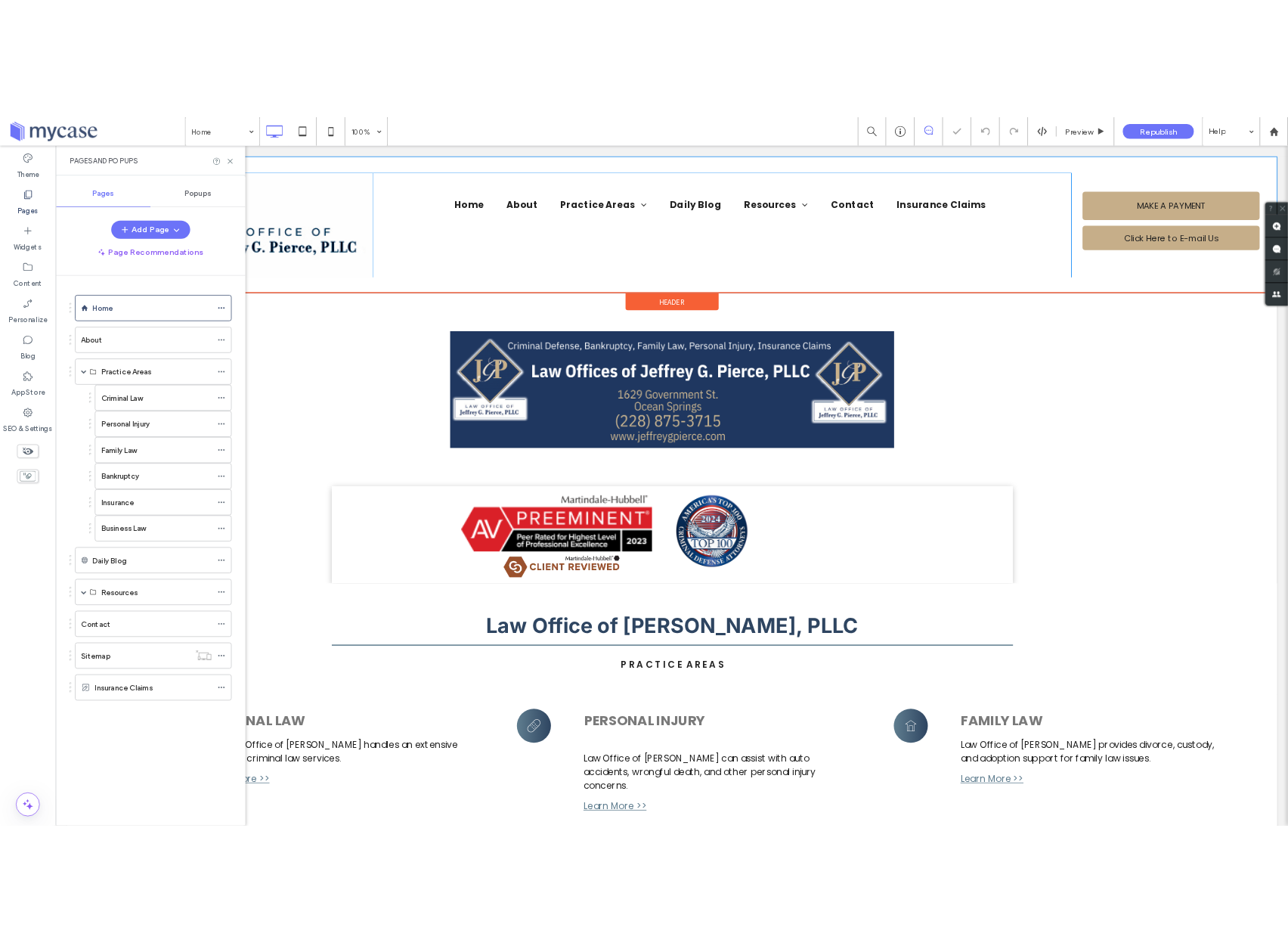 scroll, scrollTop: 0, scrollLeft: 0, axis: both 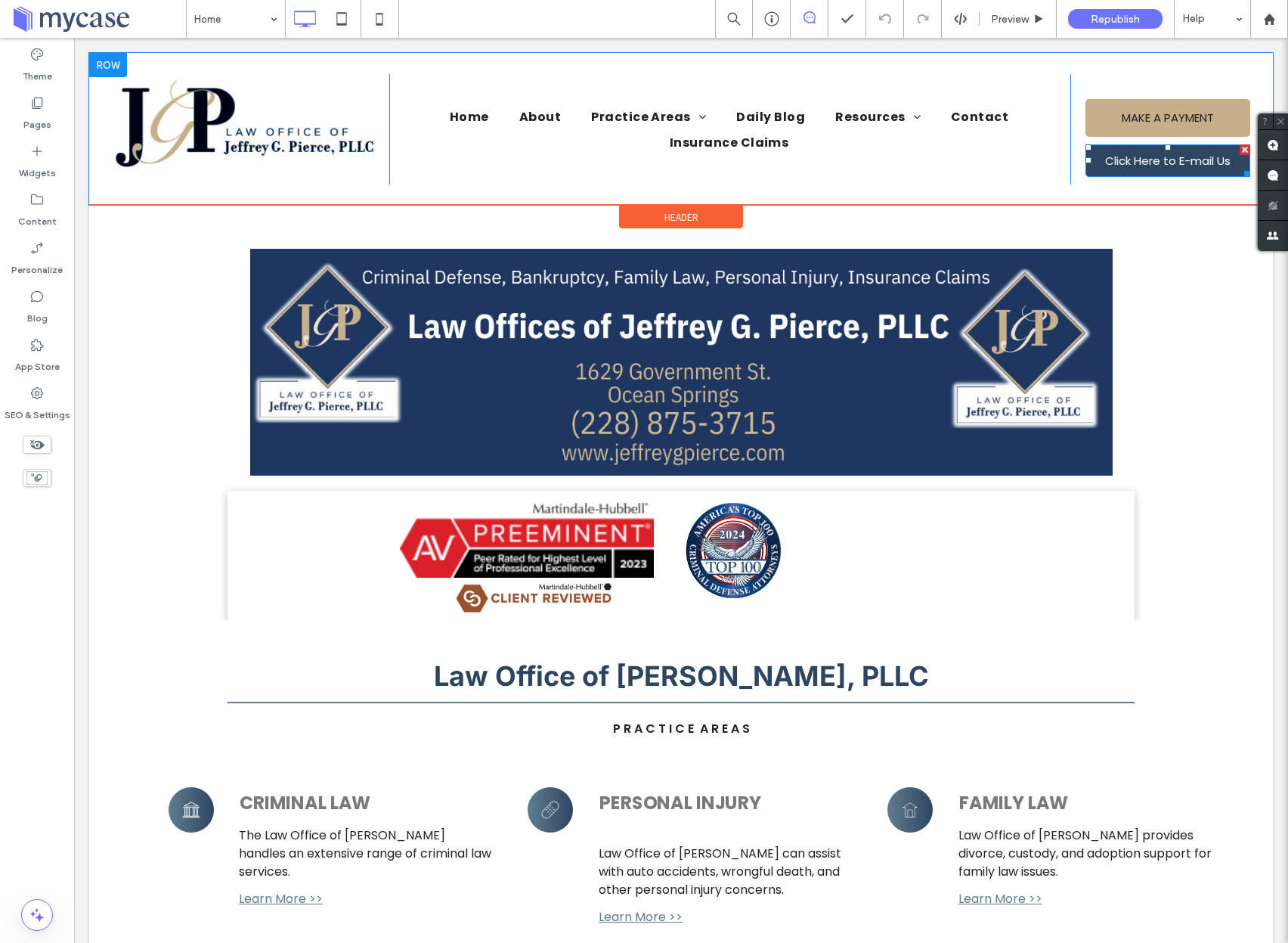 click on "Click Here to E-mail Us" at bounding box center [1168, 160] 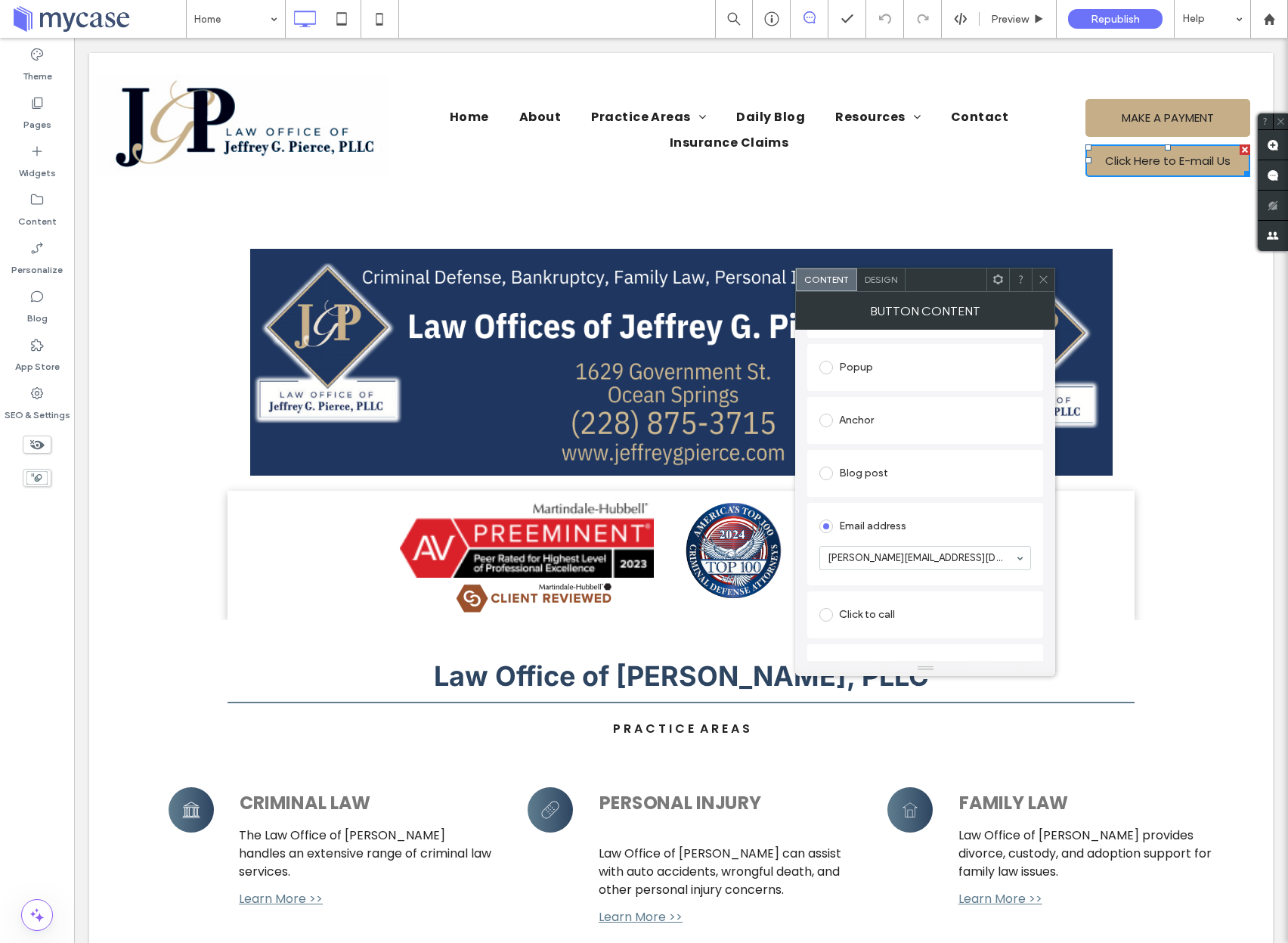 scroll, scrollTop: 276, scrollLeft: 0, axis: vertical 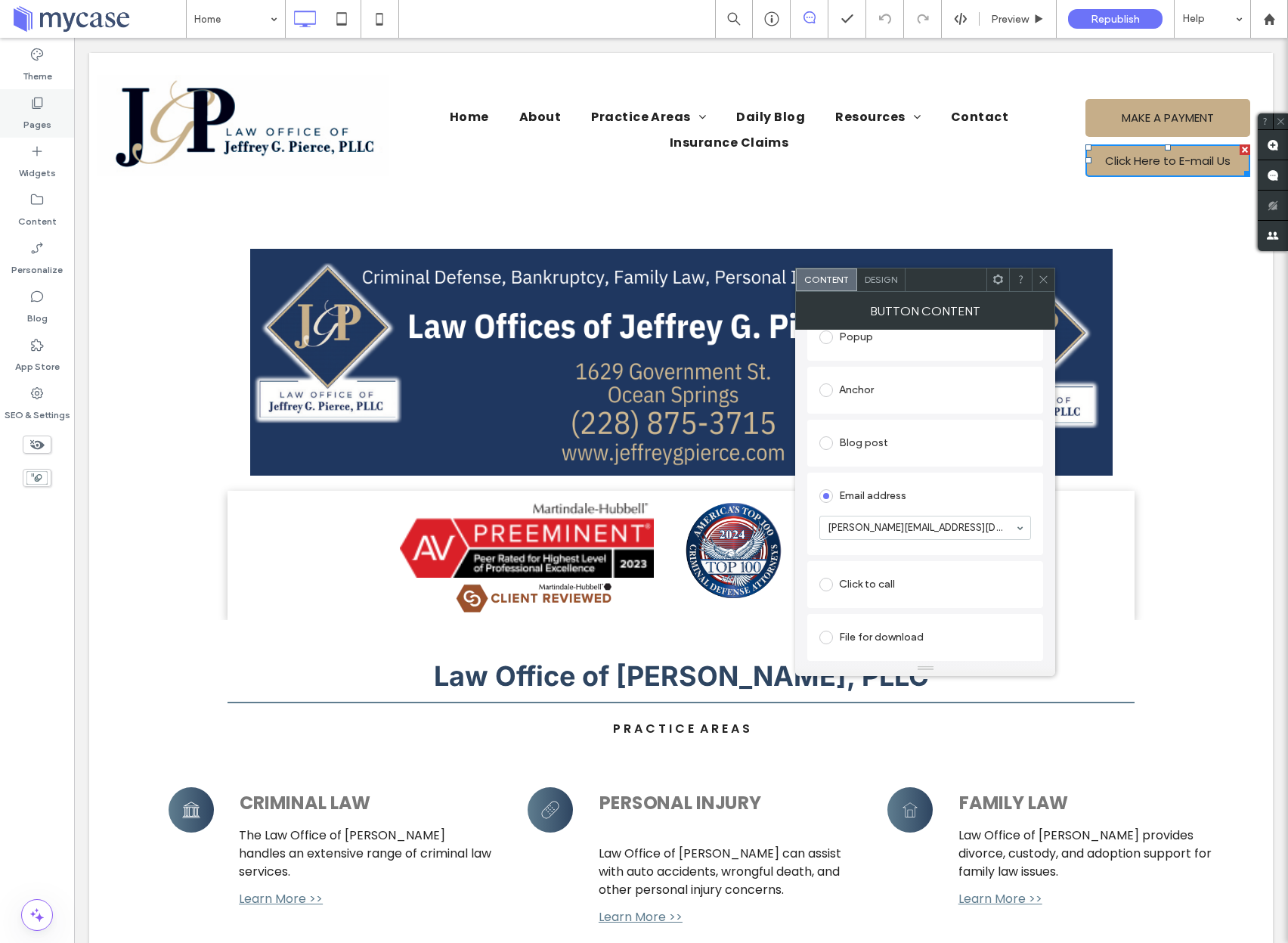 click on "Pages" at bounding box center (37, 121) 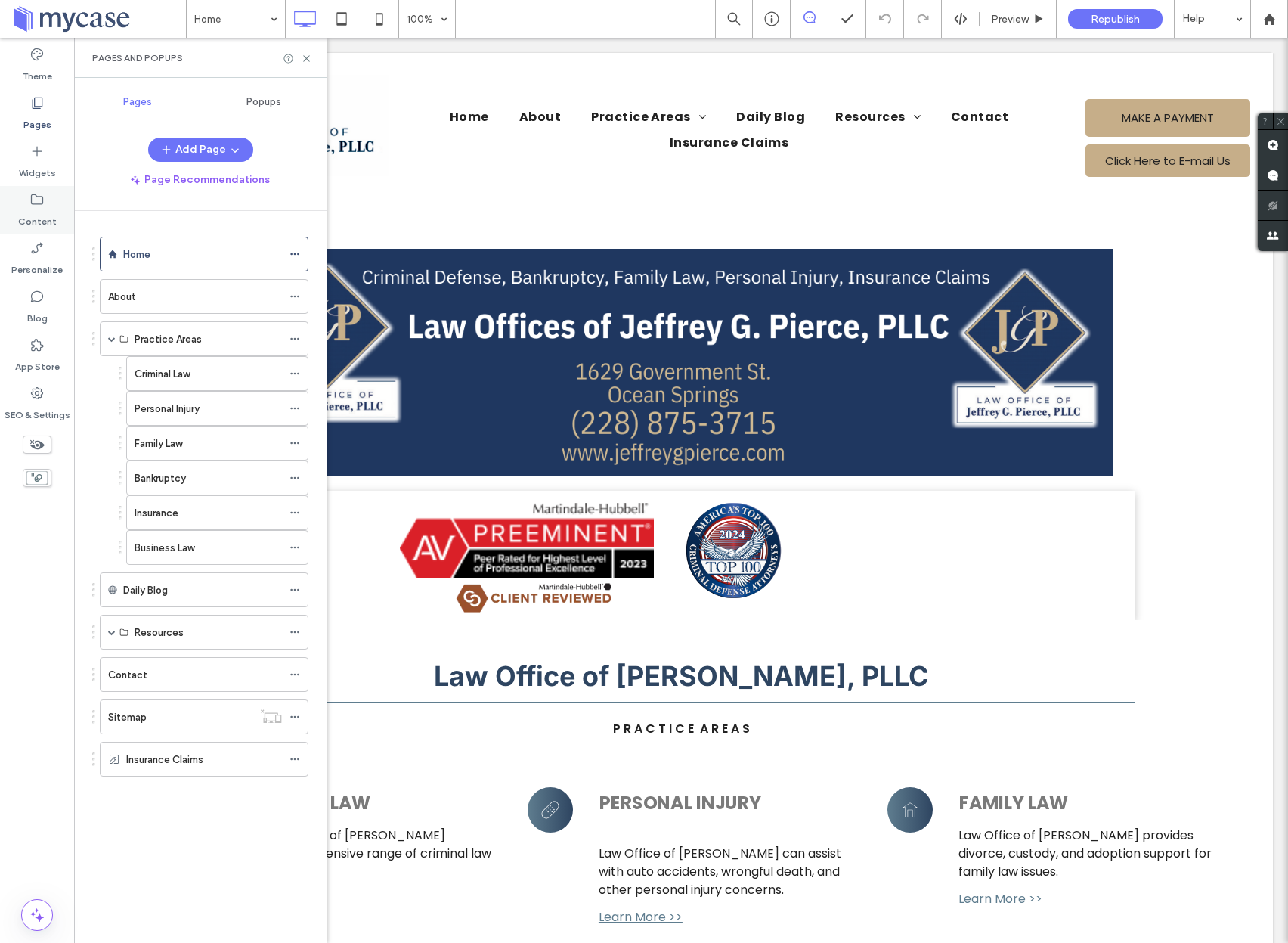 click on "Content" at bounding box center (37, 218) 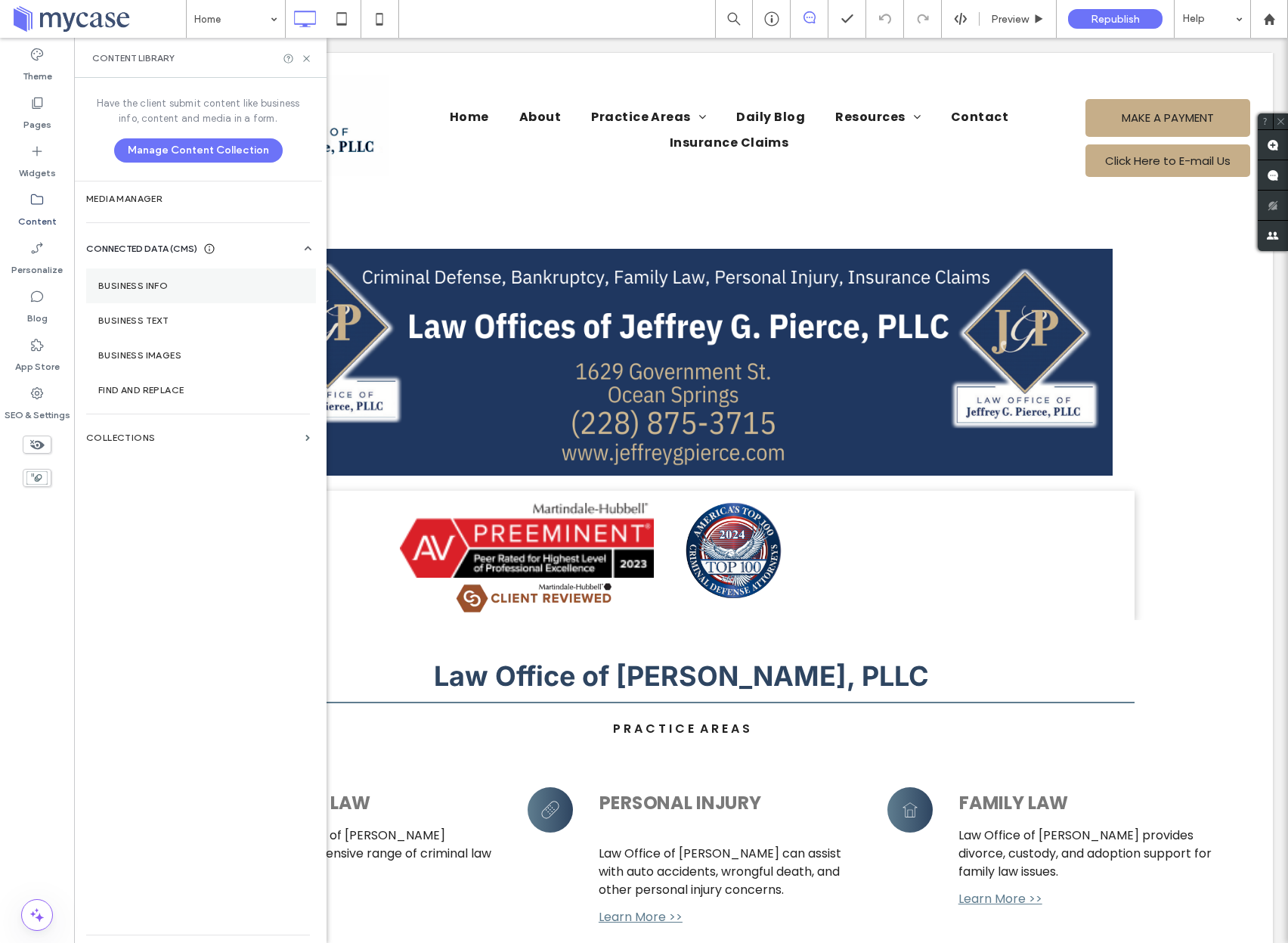 drag, startPoint x: 132, startPoint y: 288, endPoint x: 145, endPoint y: 296, distance: 15.26434 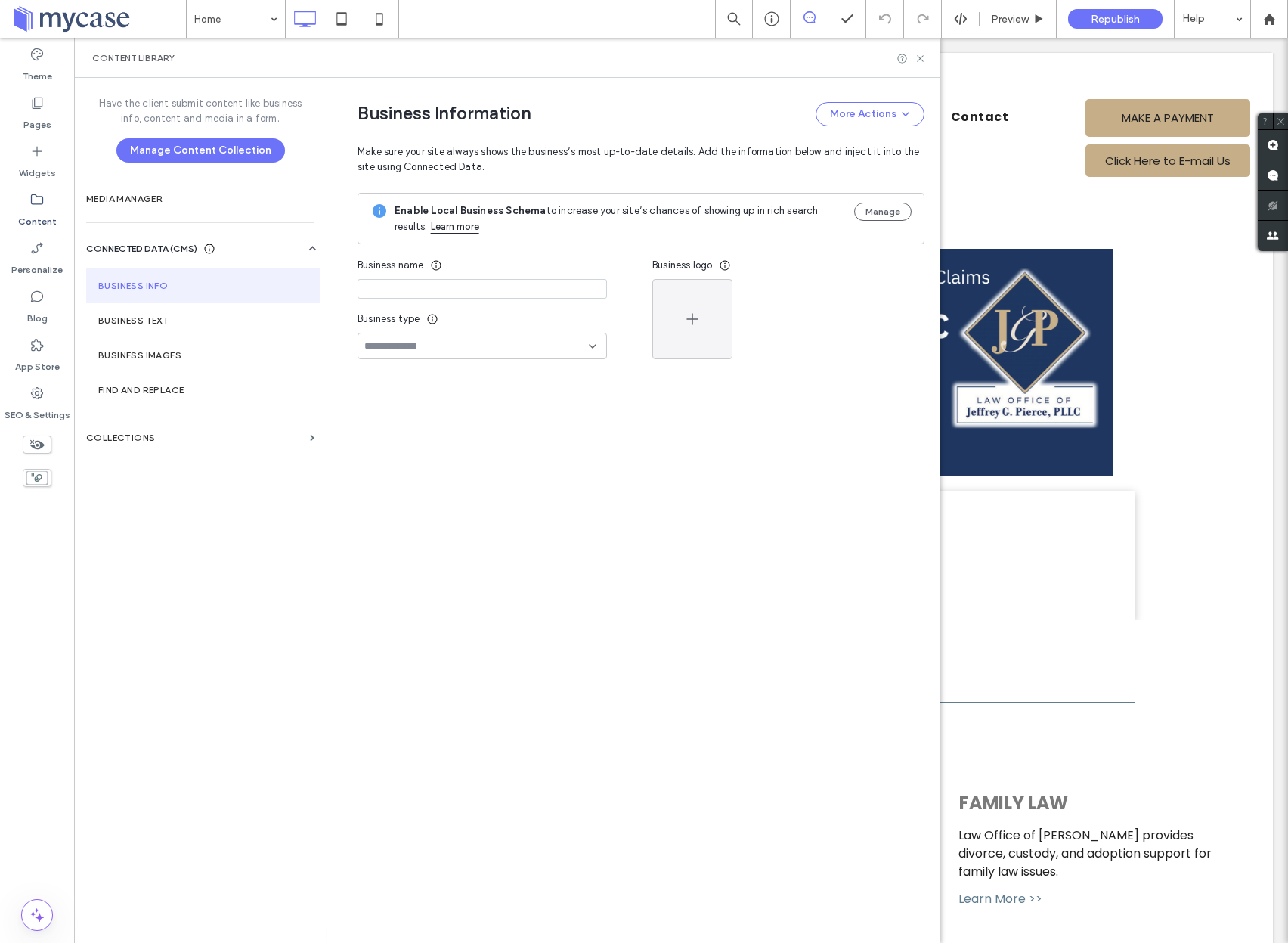 type on "**********" 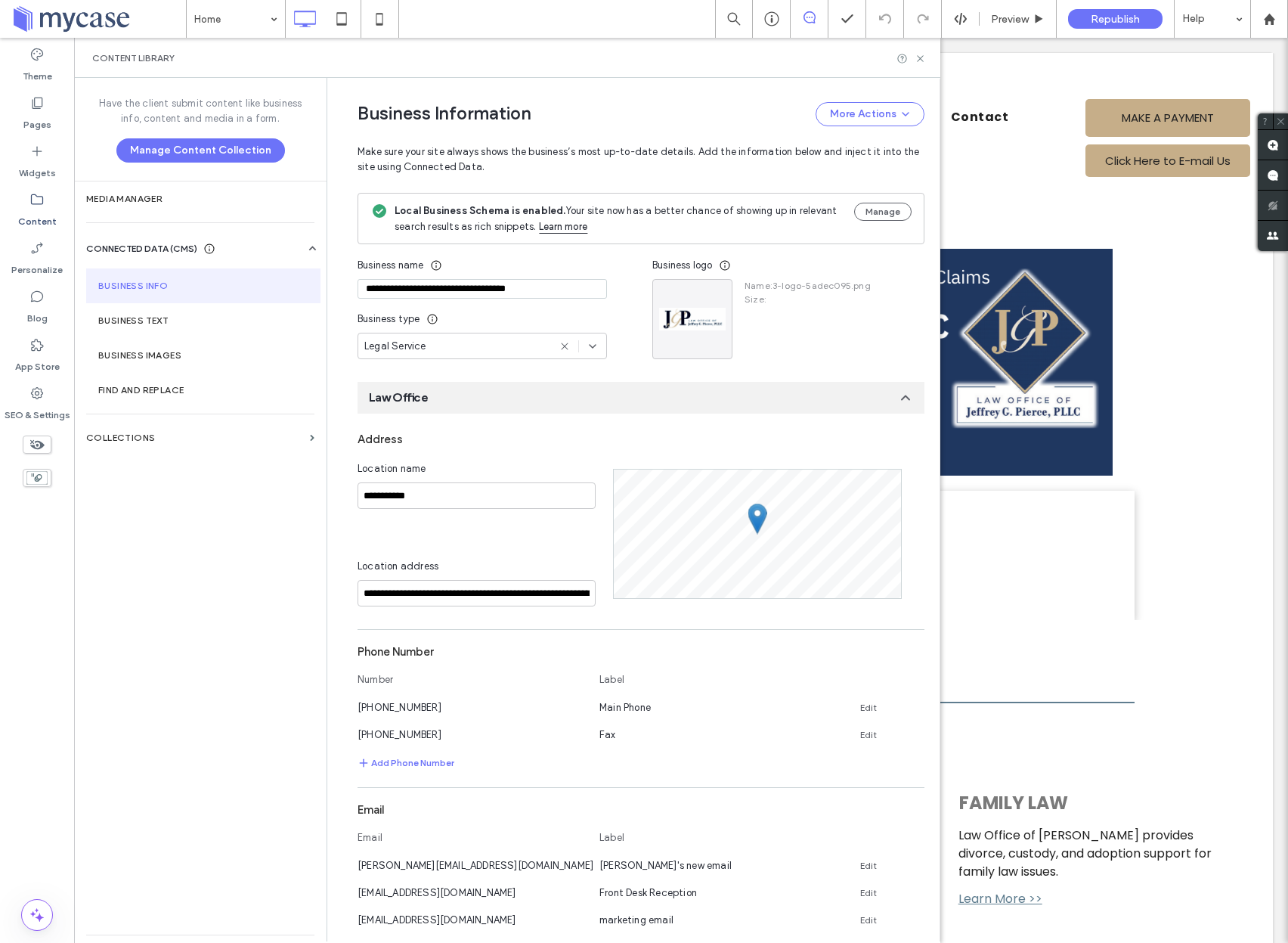 scroll, scrollTop: 27, scrollLeft: 0, axis: vertical 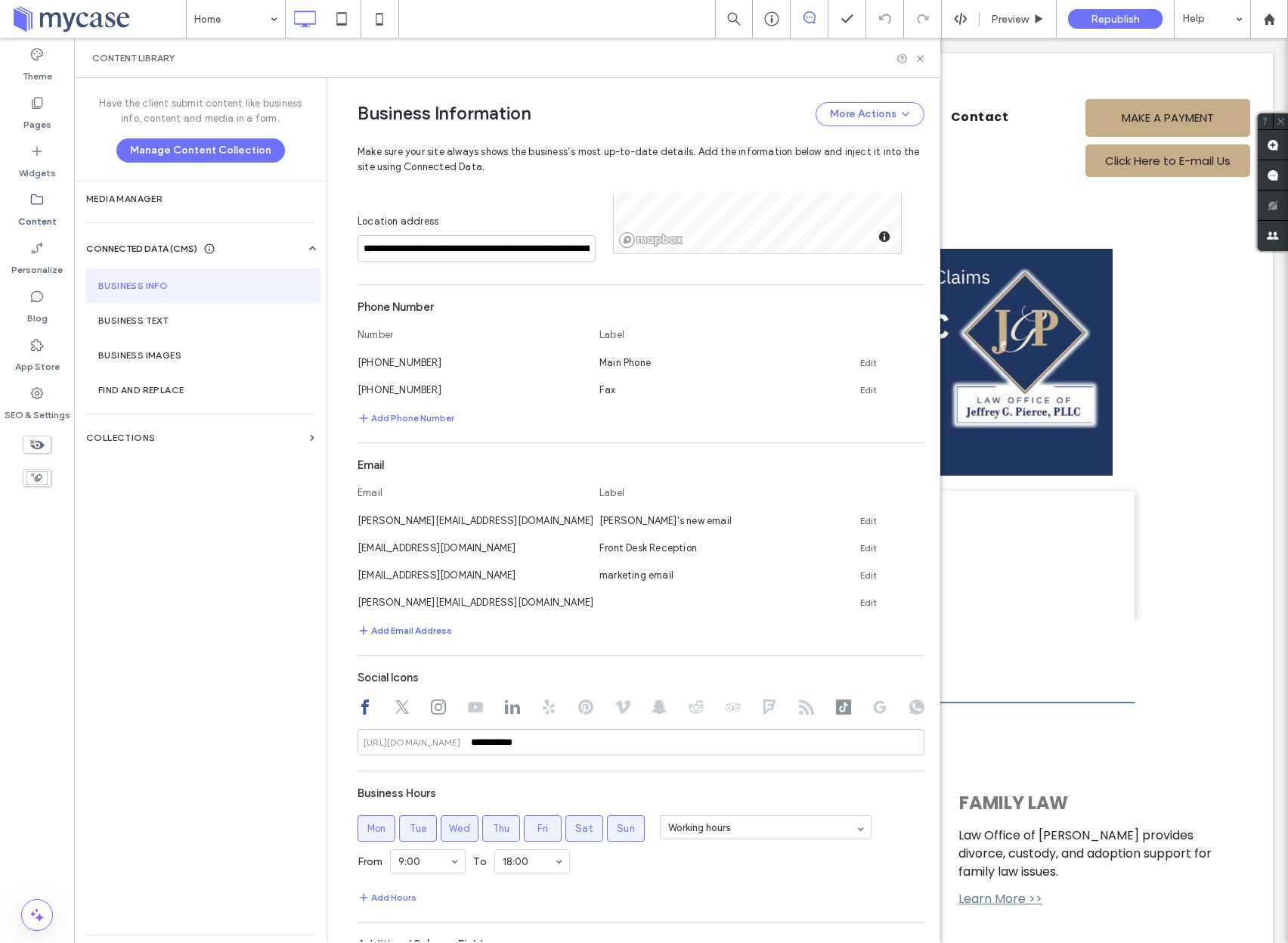 click on "Add Email Address" at bounding box center [404, 631] 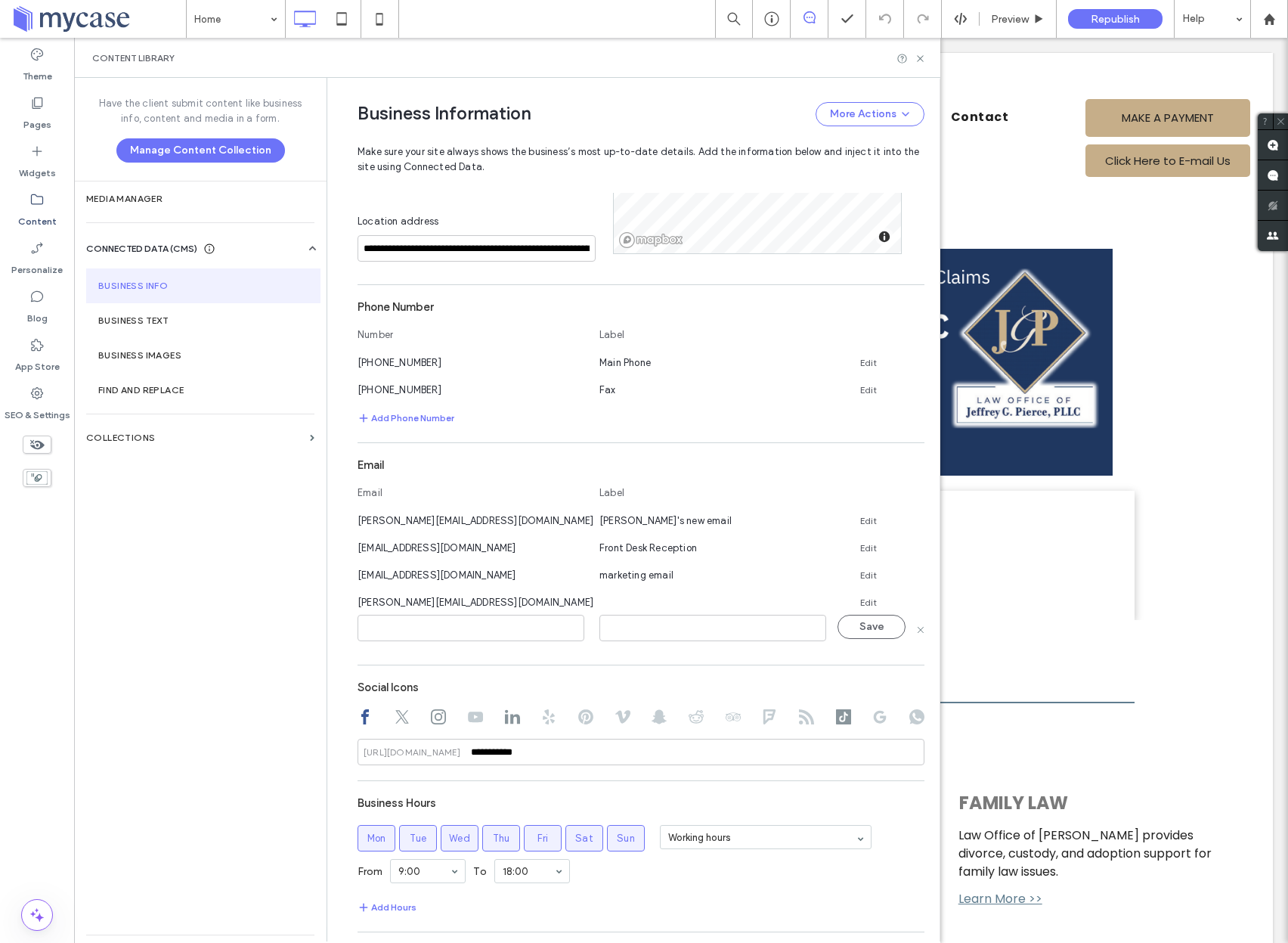 click at bounding box center (471, 628) 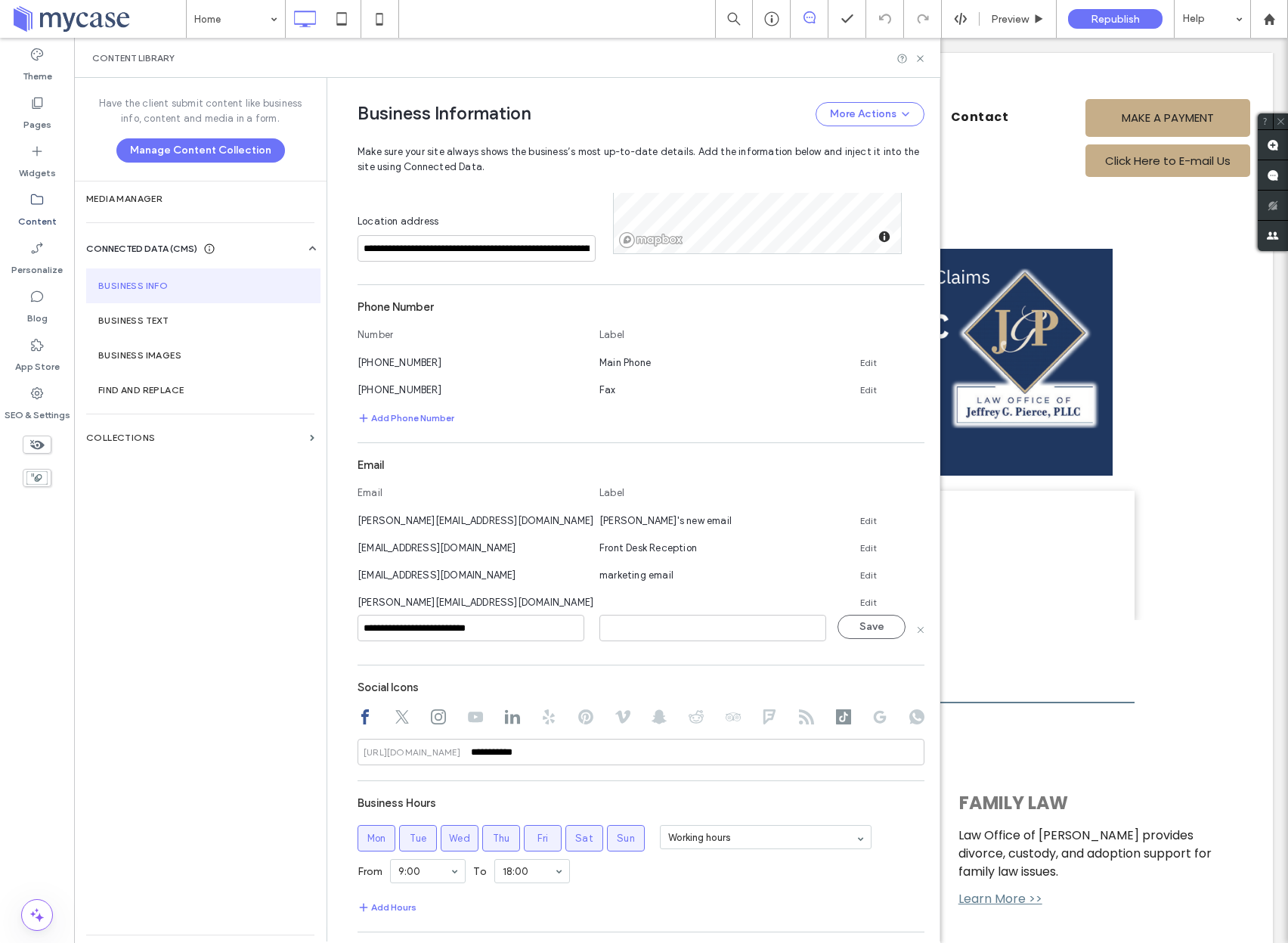 type on "**********" 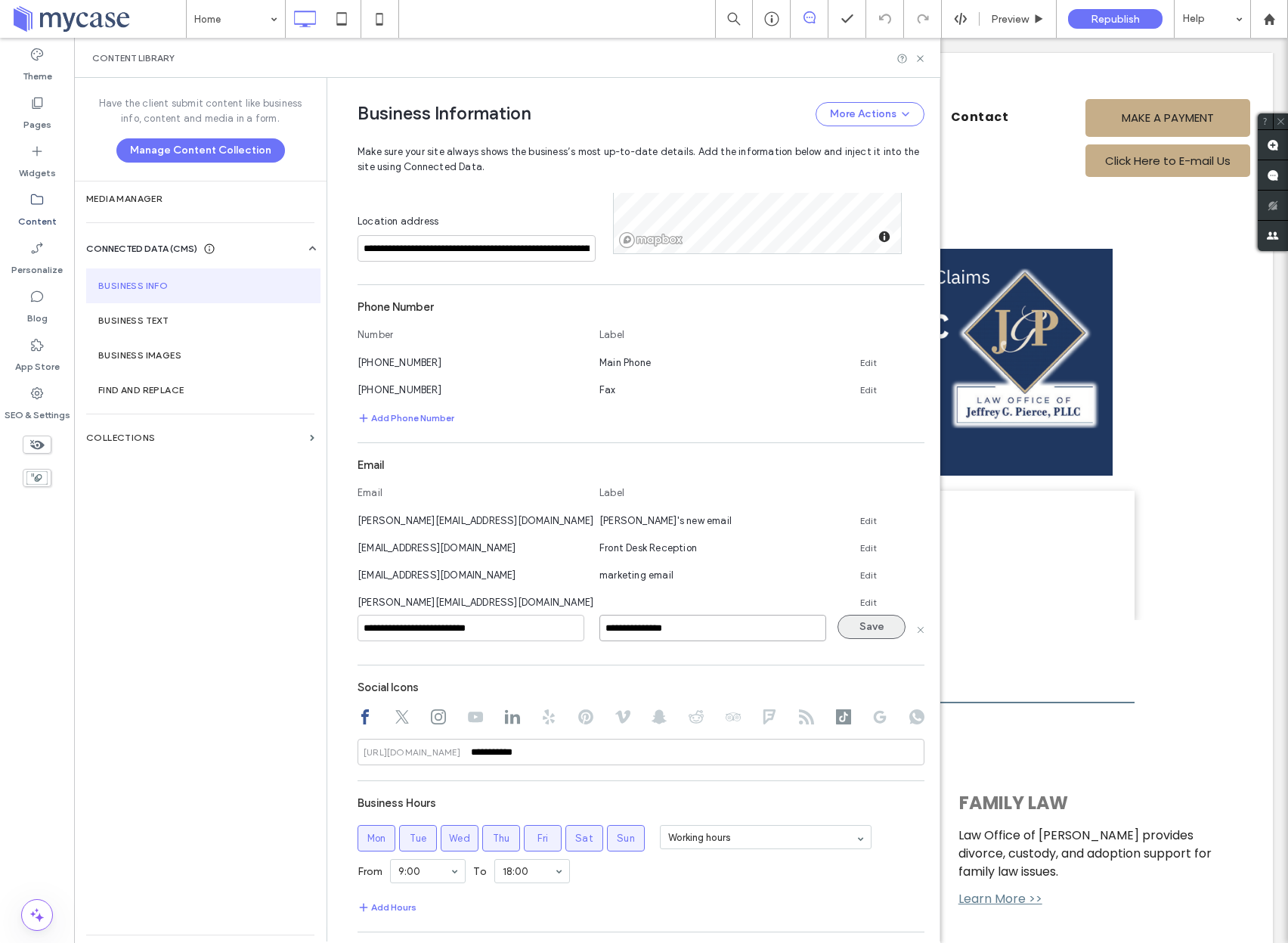 type on "**********" 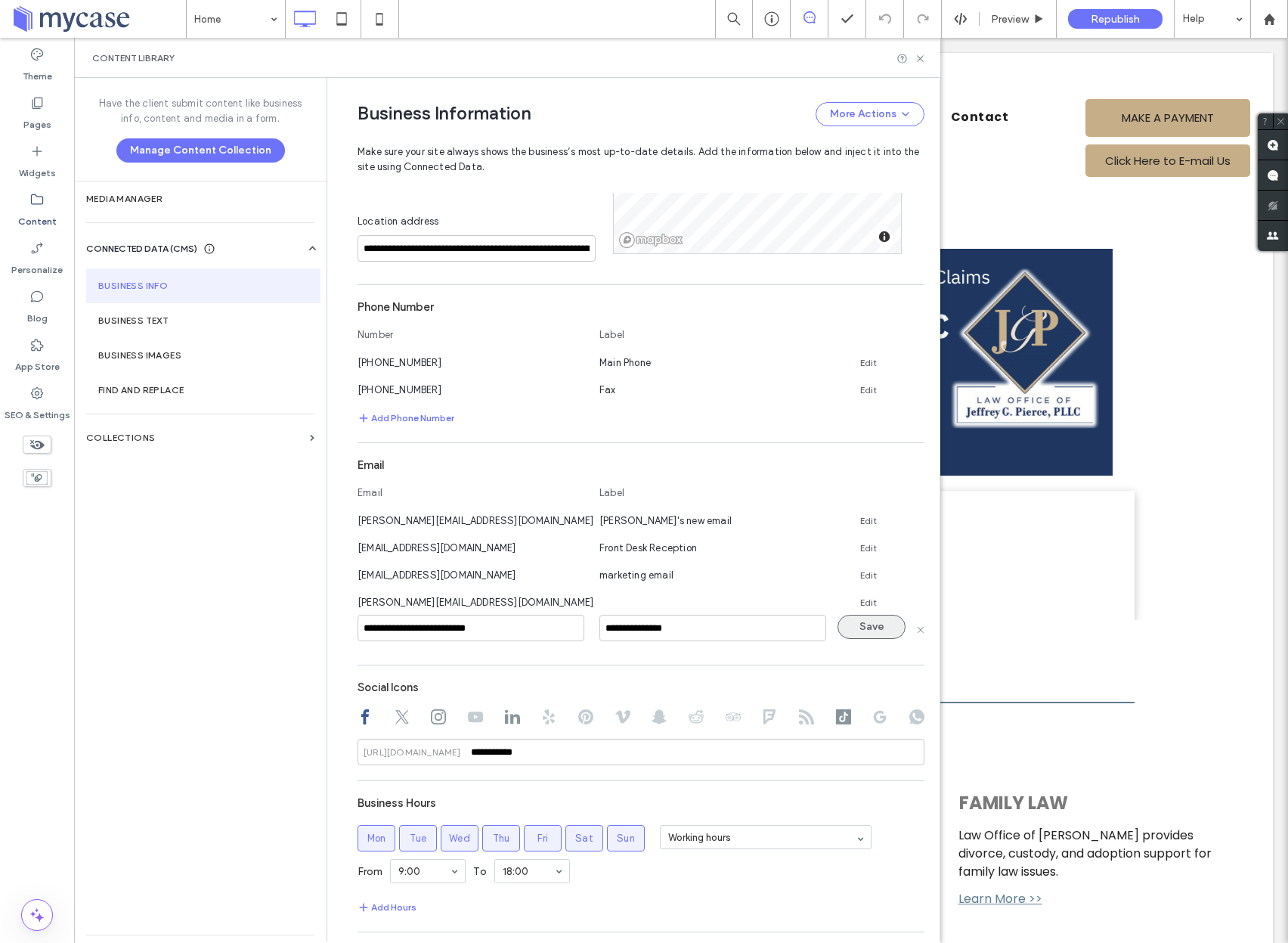 click on "Save" at bounding box center (872, 627) 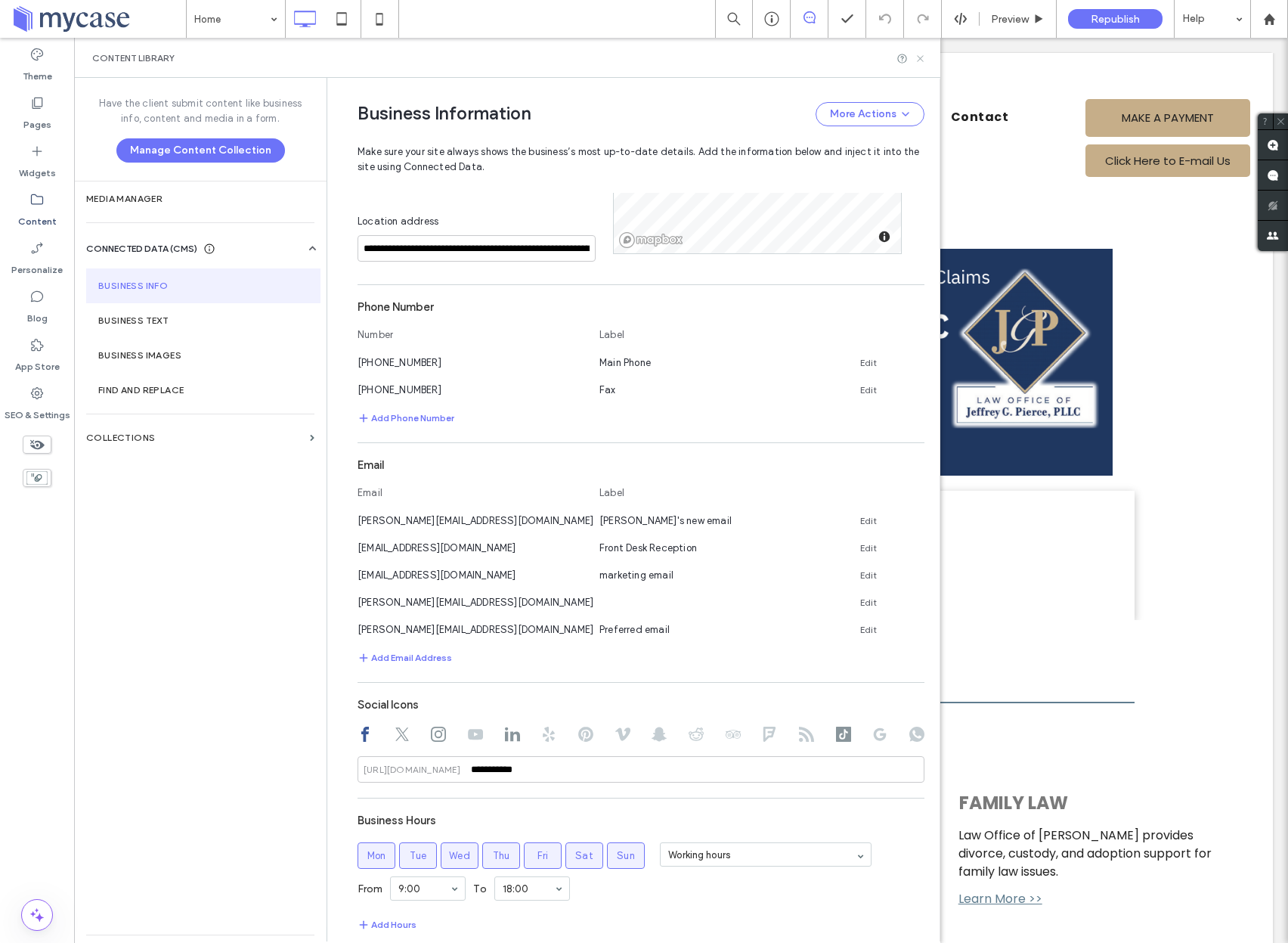 click 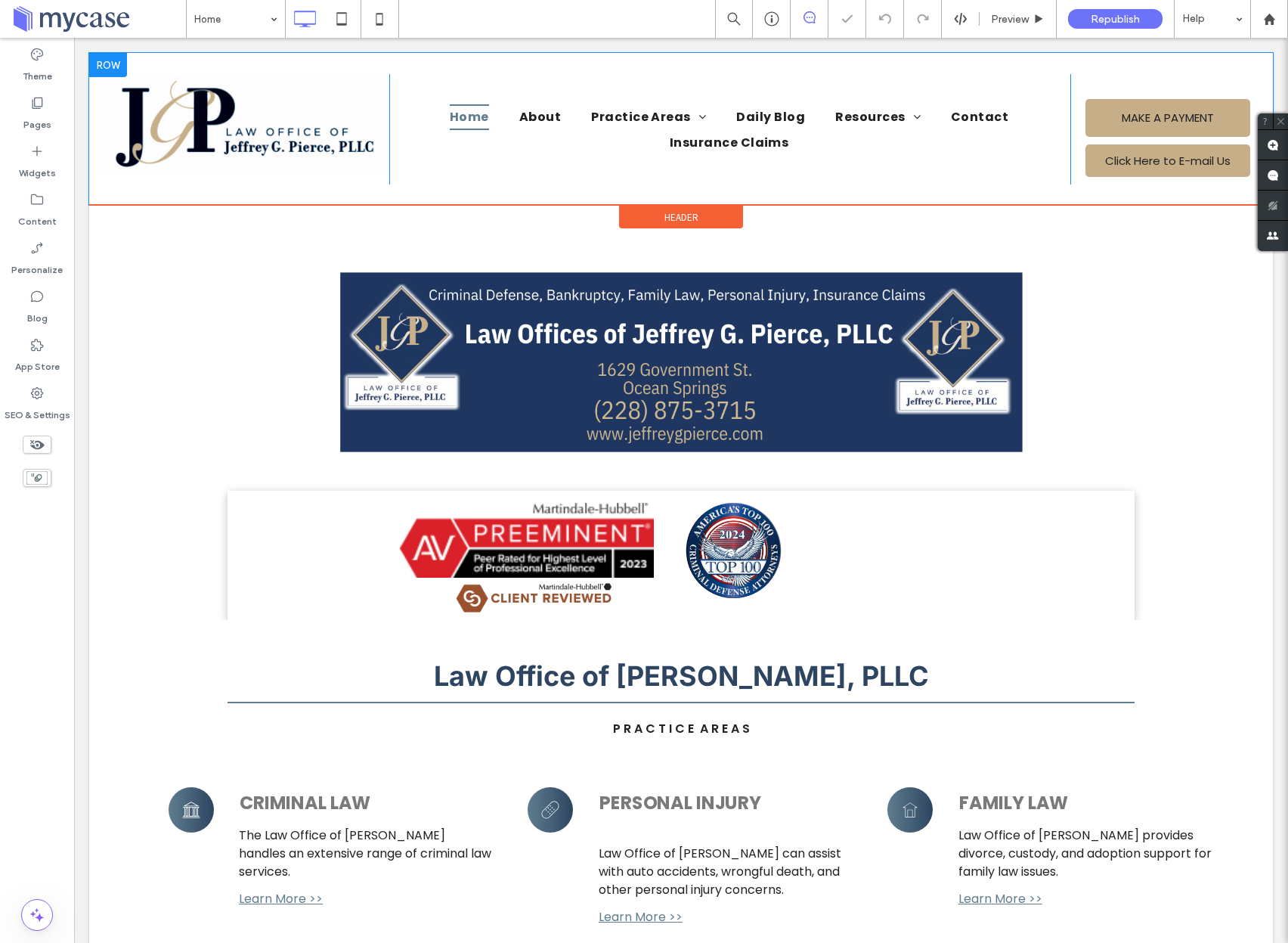 scroll, scrollTop: 0, scrollLeft: 0, axis: both 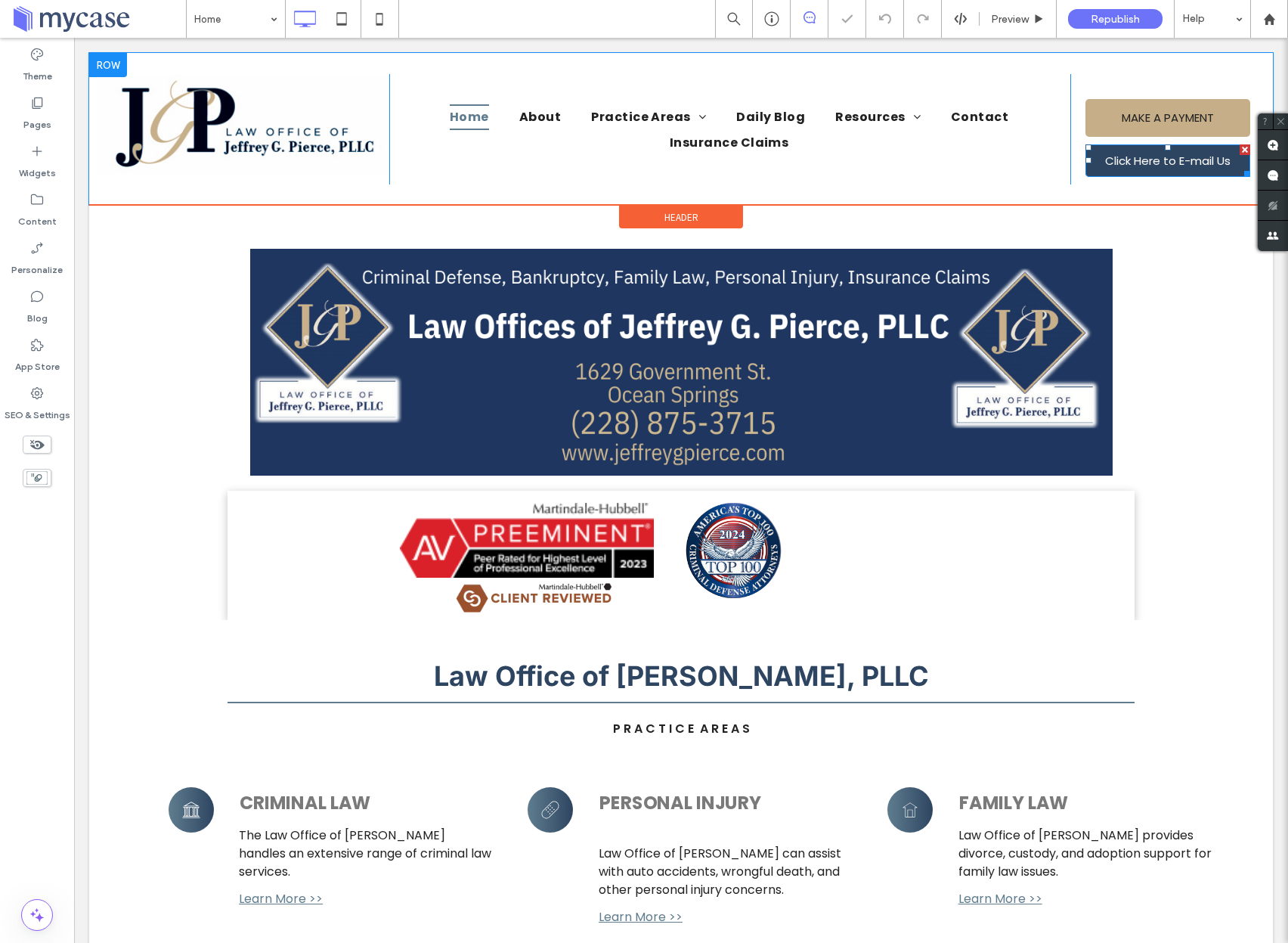 click on "Click Here to E-mail Us" at bounding box center (1168, 160) 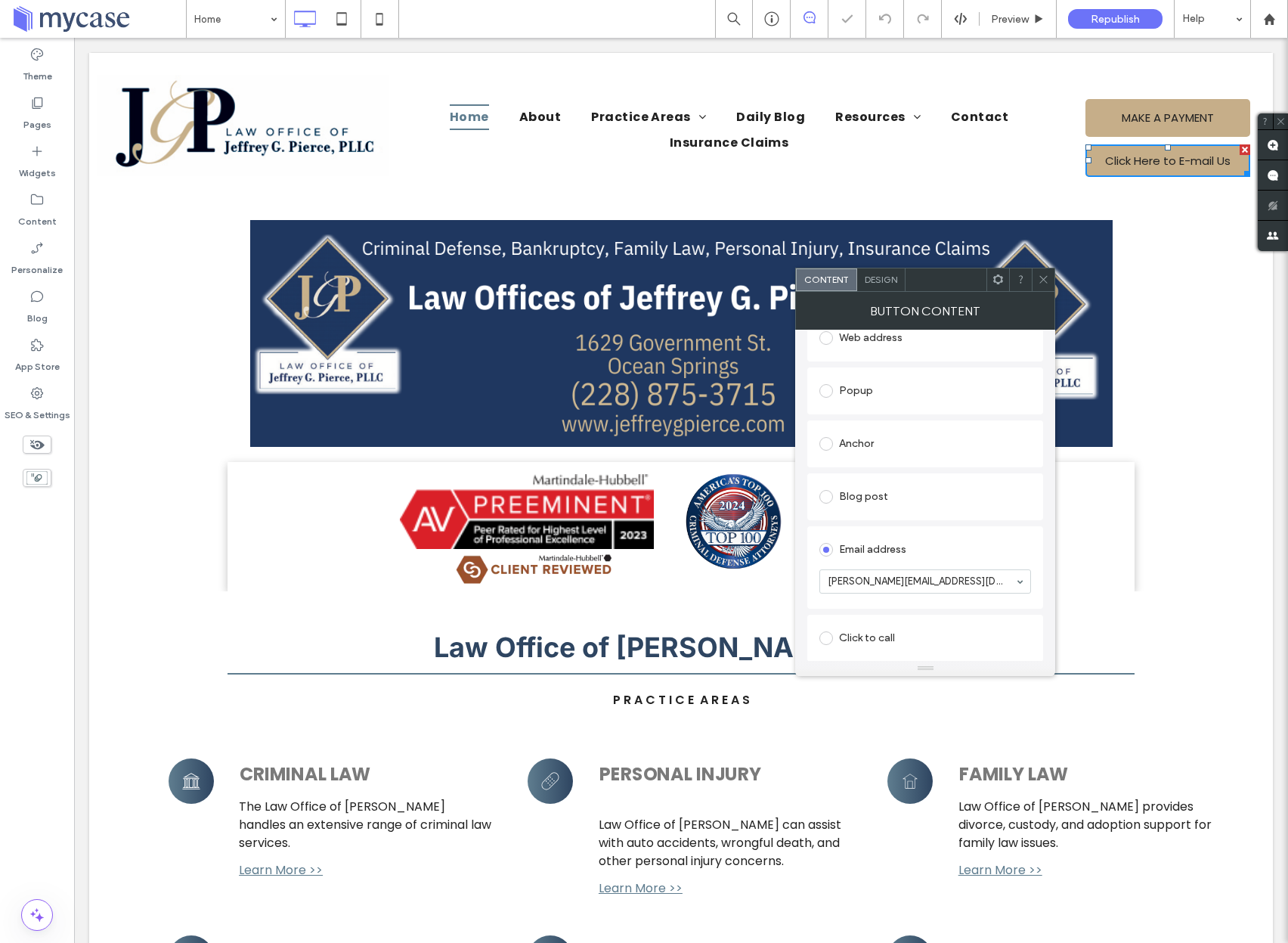 scroll, scrollTop: 222, scrollLeft: 0, axis: vertical 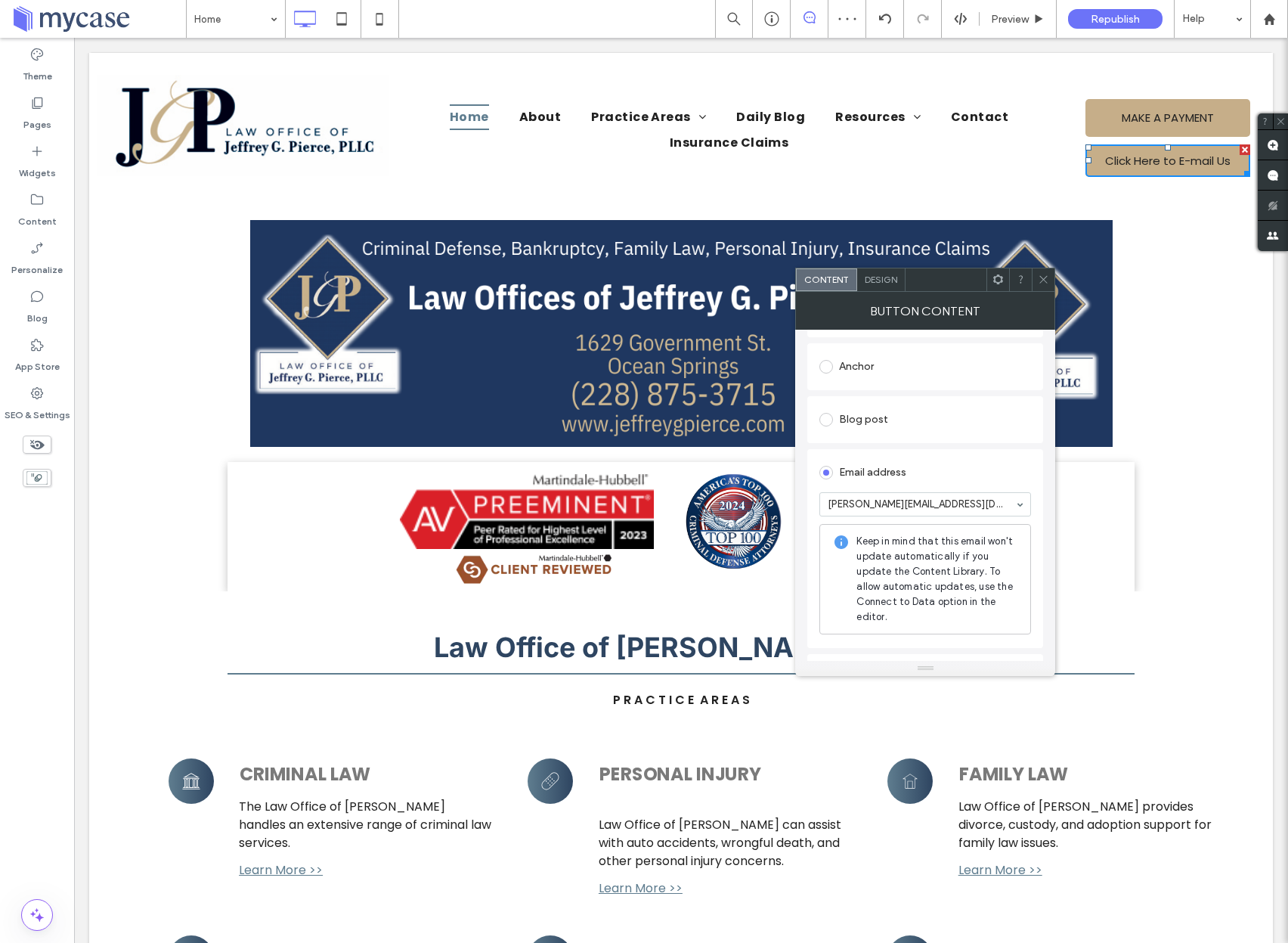 click at bounding box center [1043, 280] 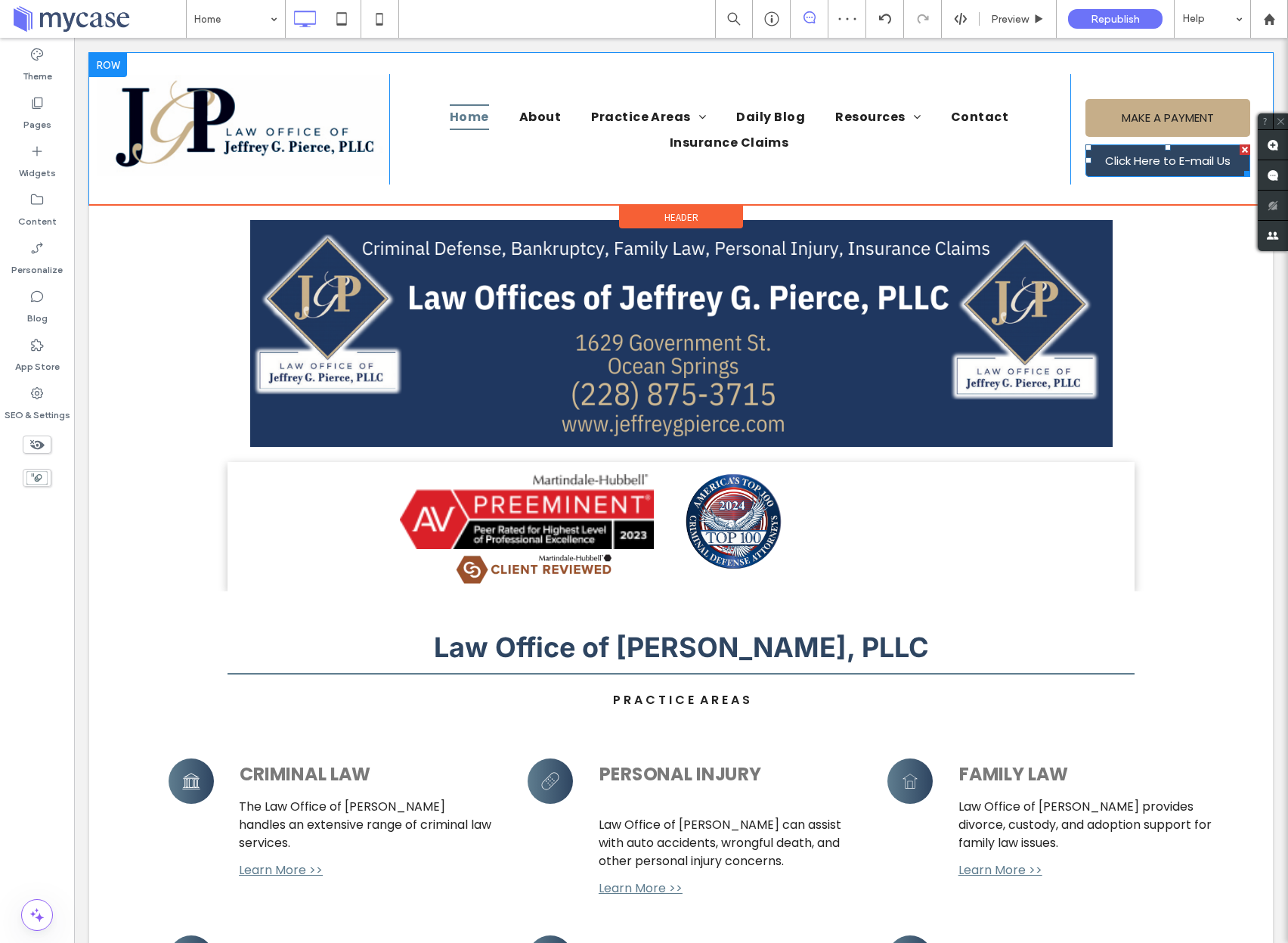 click on "Click Here to E-mail Us" at bounding box center (1168, 160) 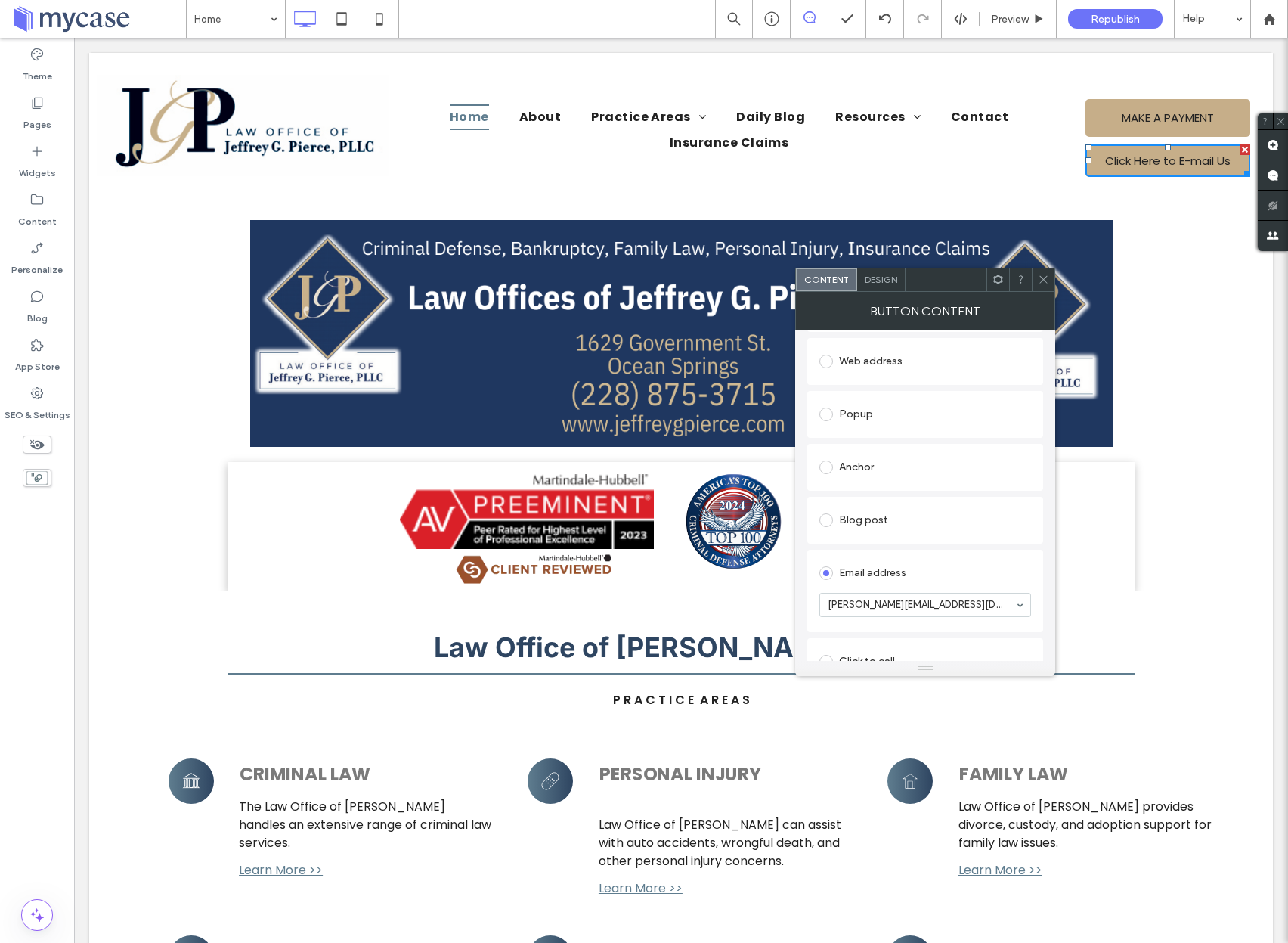 scroll, scrollTop: 276, scrollLeft: 0, axis: vertical 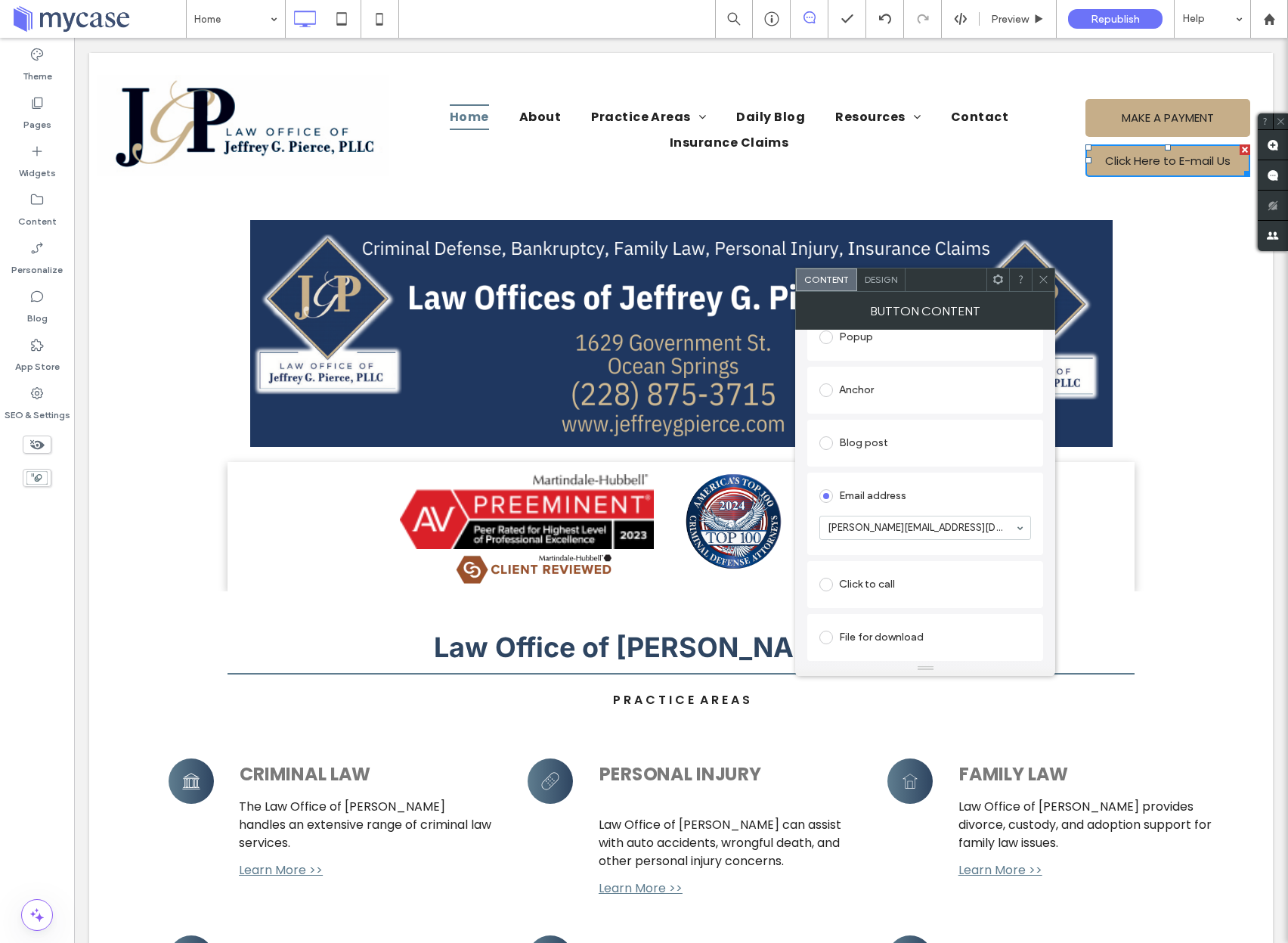 click 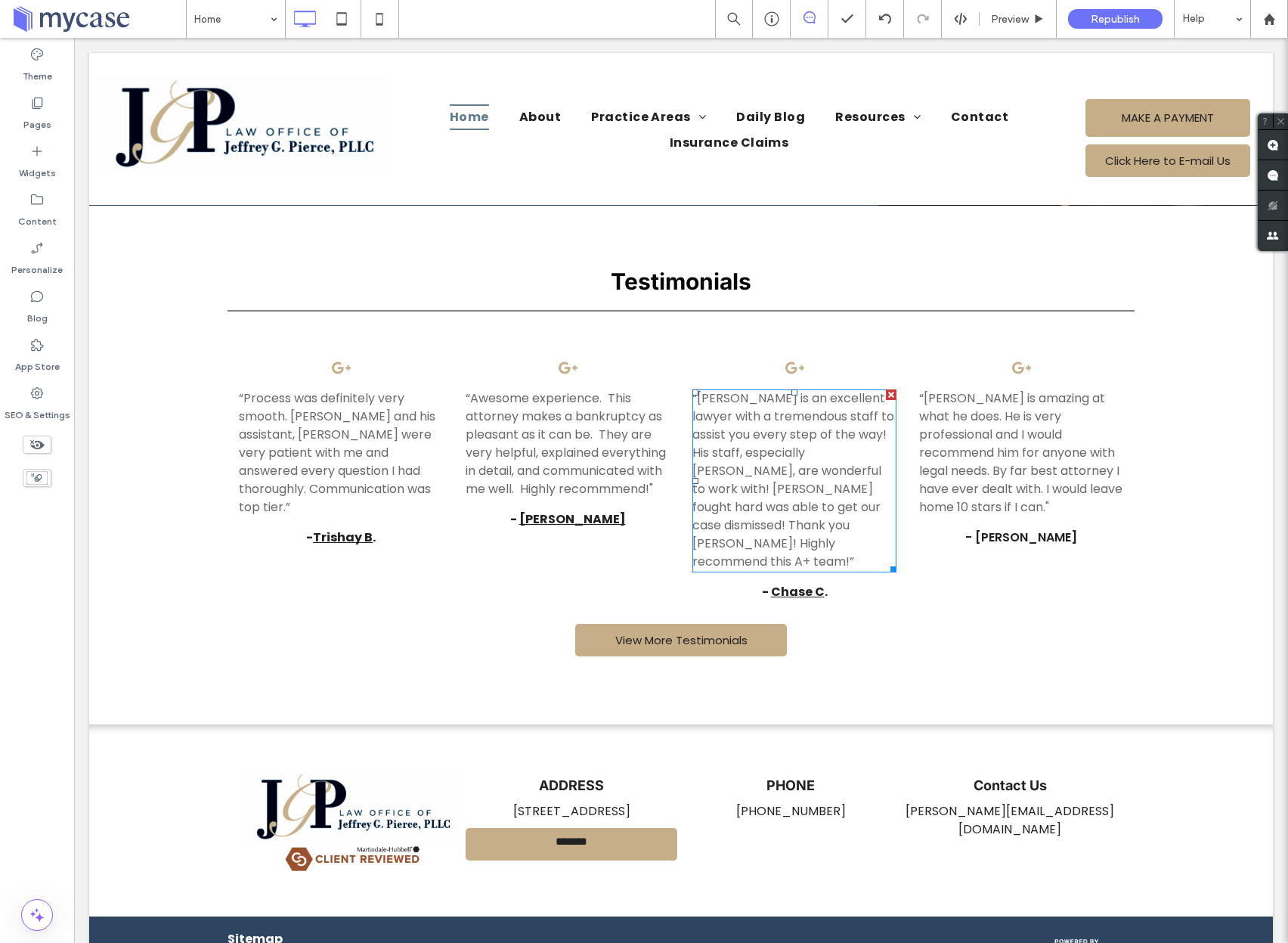 scroll, scrollTop: 1452, scrollLeft: 0, axis: vertical 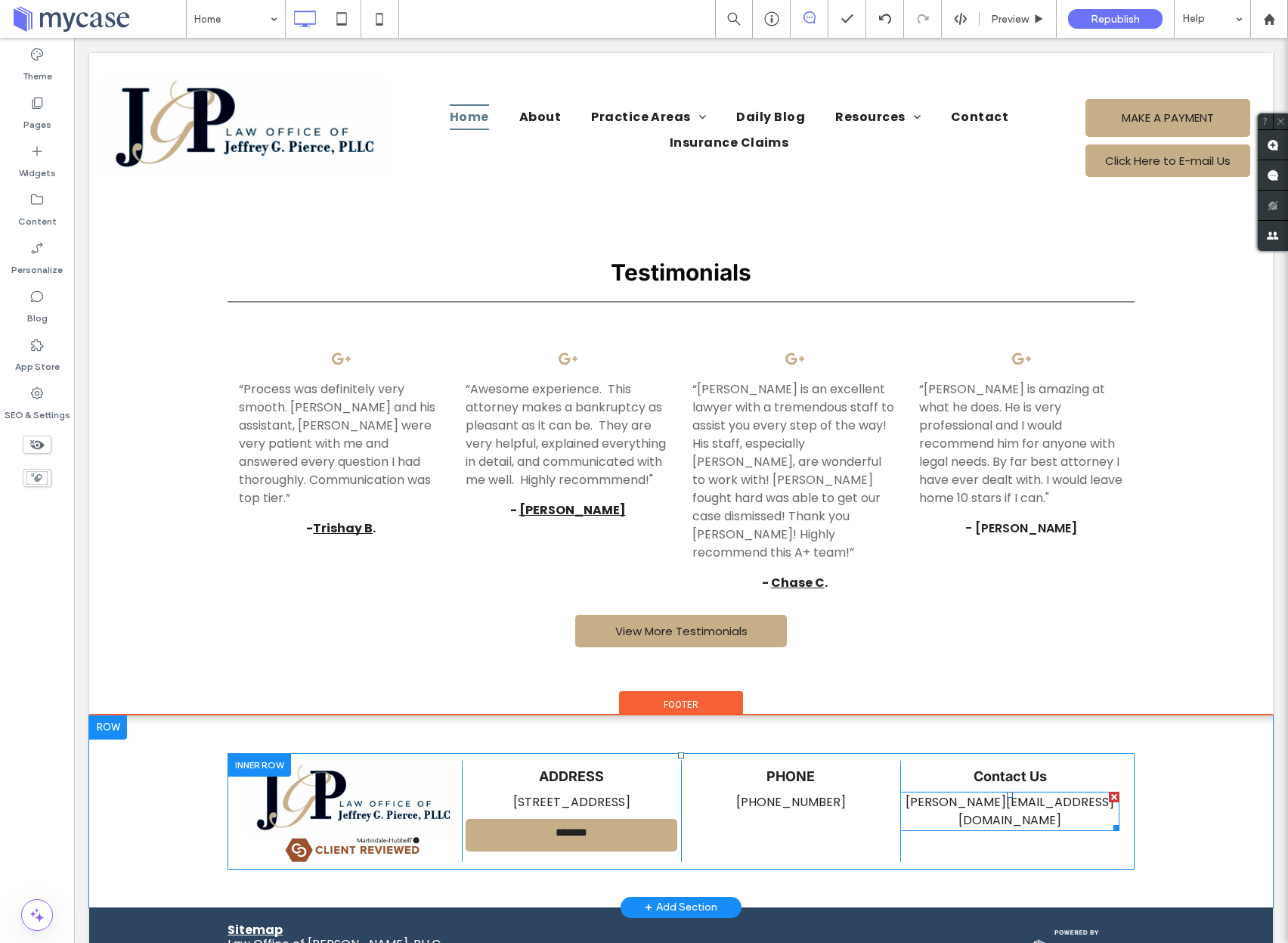 click on "Jeff@jgplawfirm.com" at bounding box center [1010, 811] 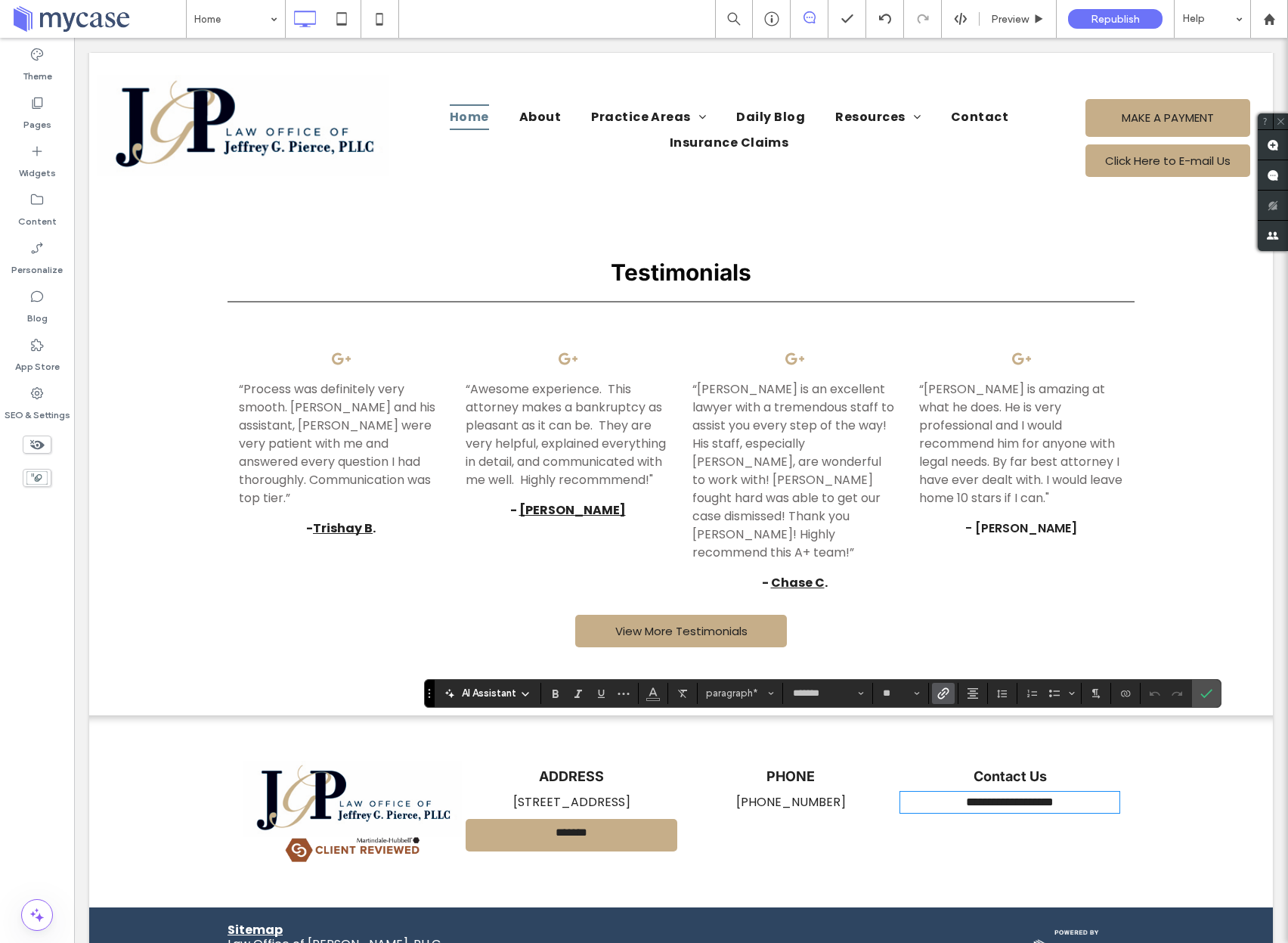 click on "**********" at bounding box center [1010, 802] 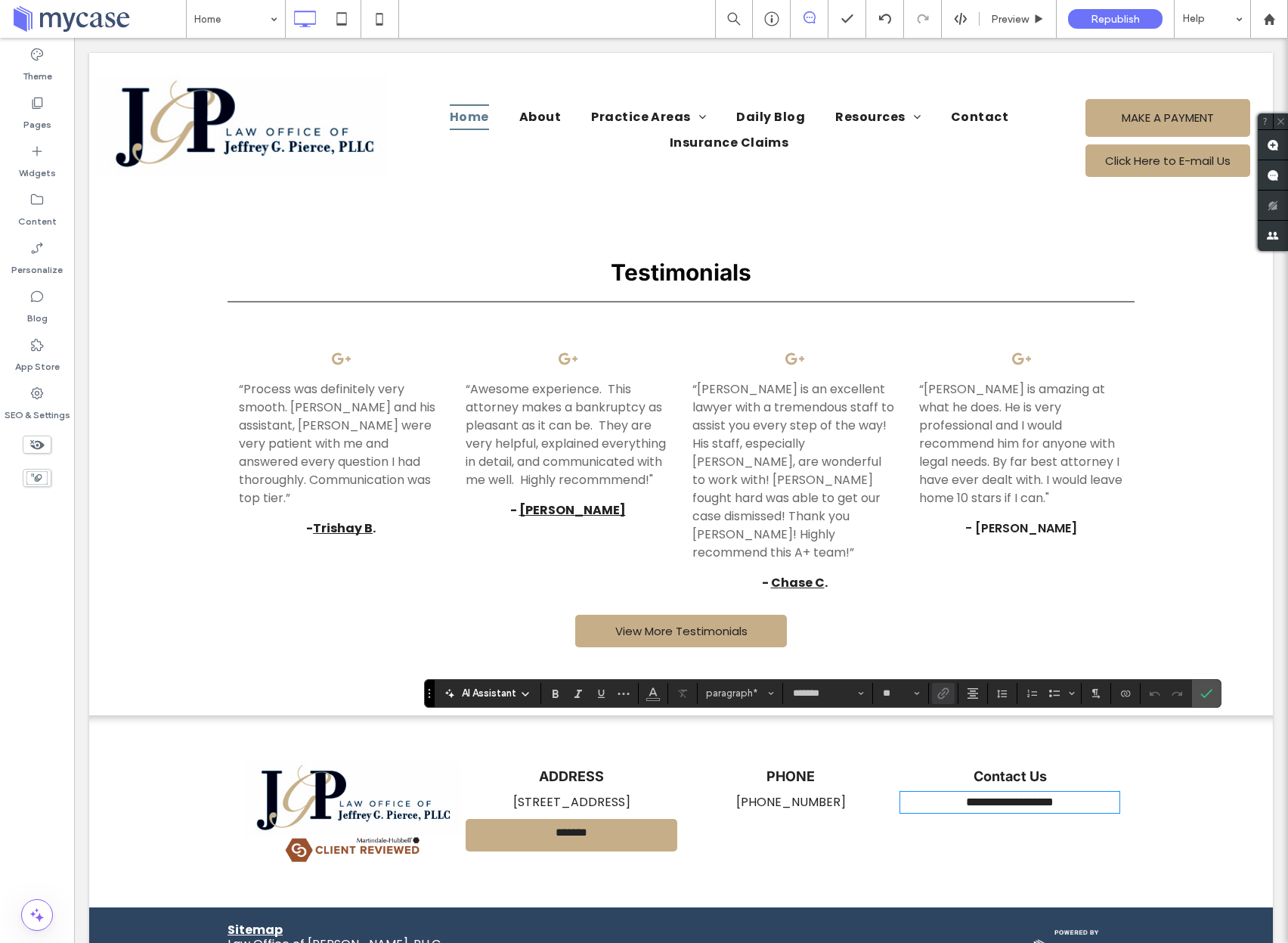 type 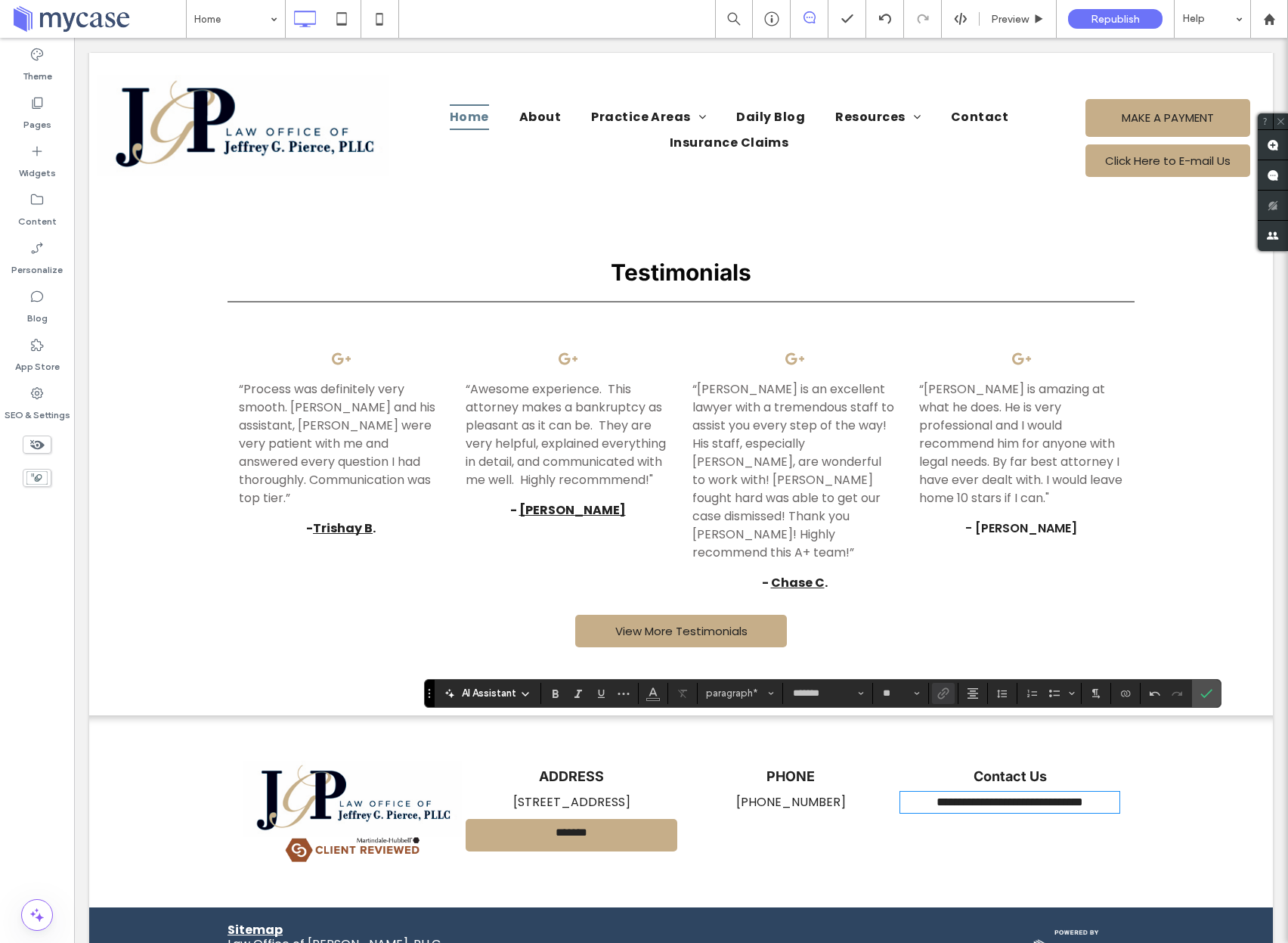 drag, startPoint x: 1082, startPoint y: 731, endPoint x: 1071, endPoint y: 755, distance: 26.400758 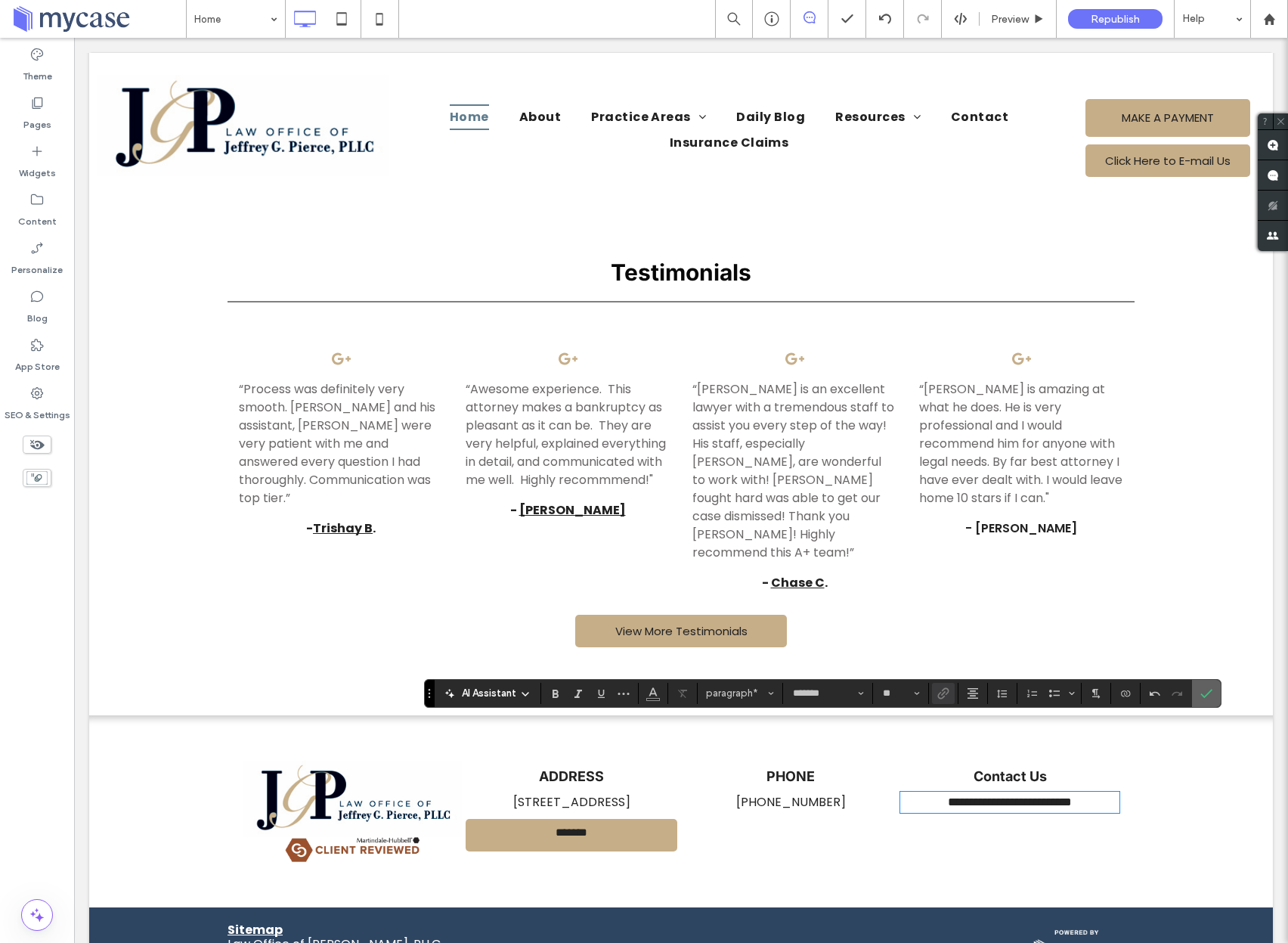 drag, startPoint x: 1209, startPoint y: 698, endPoint x: 1132, endPoint y: 661, distance: 85.42833 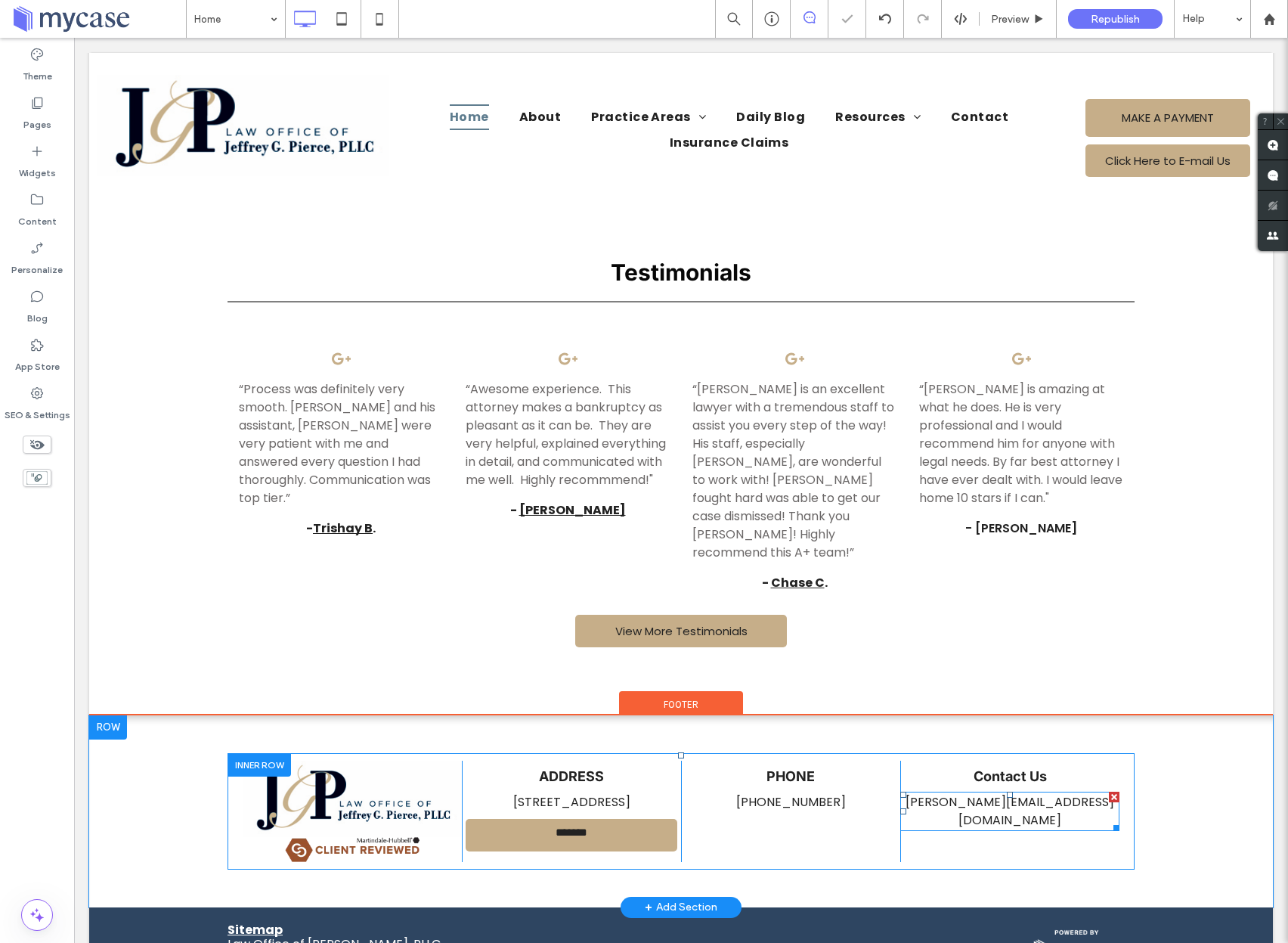 click on "[PERSON_NAME][EMAIL_ADDRESS][DOMAIN_NAME]" at bounding box center (1010, 811) 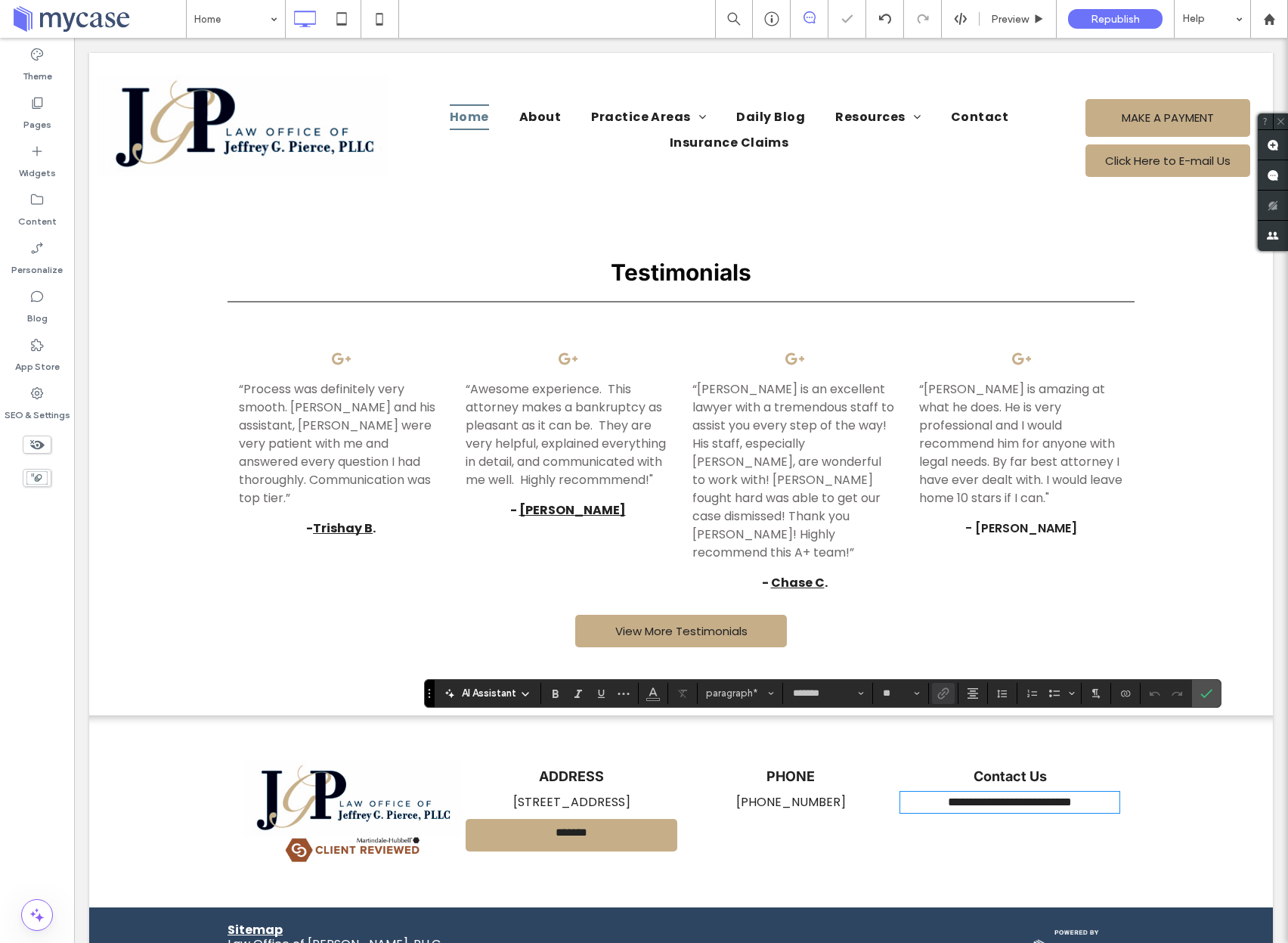 click on "**********" at bounding box center (1010, 802) 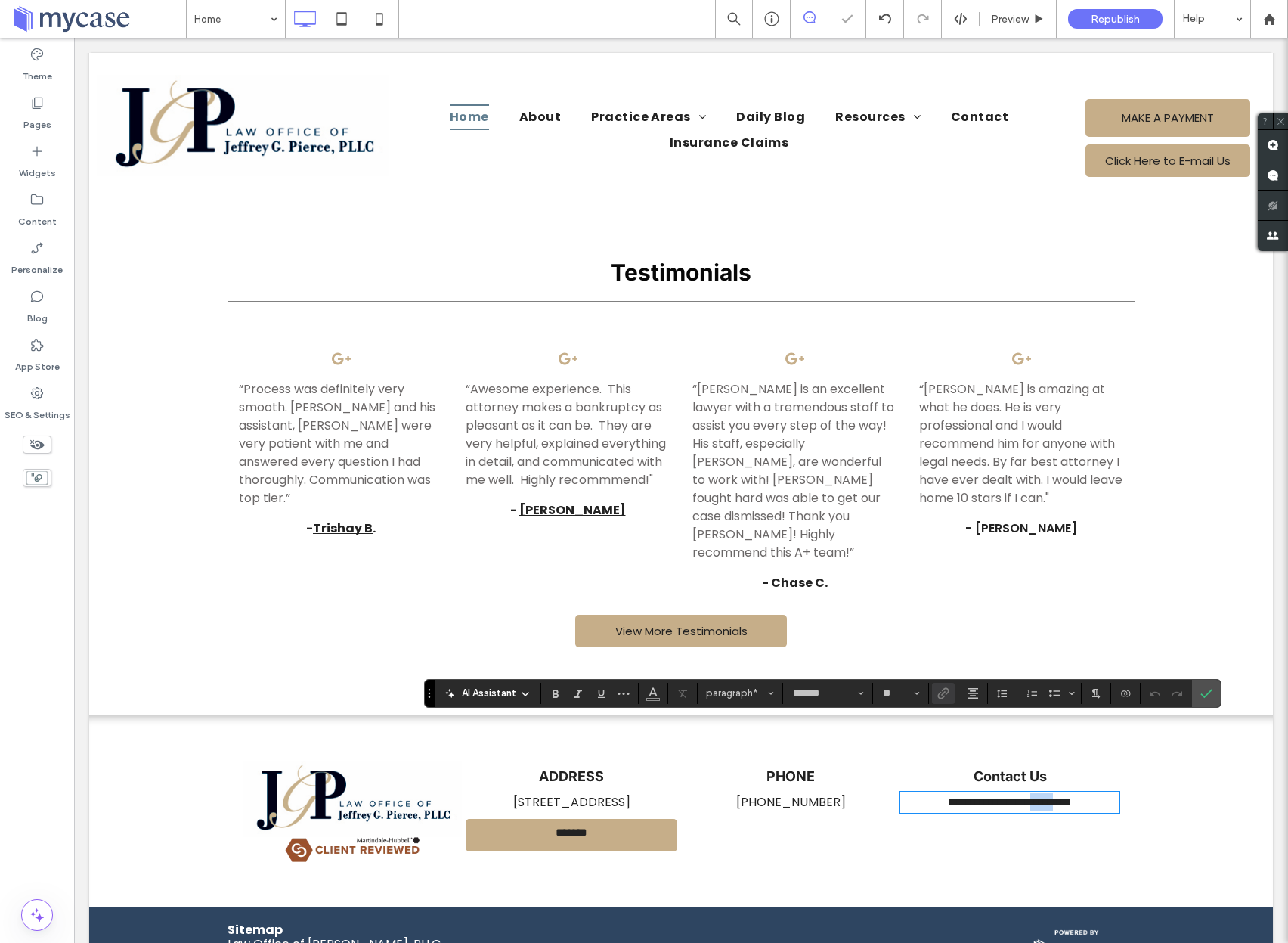 click on "**********" at bounding box center (1010, 802) 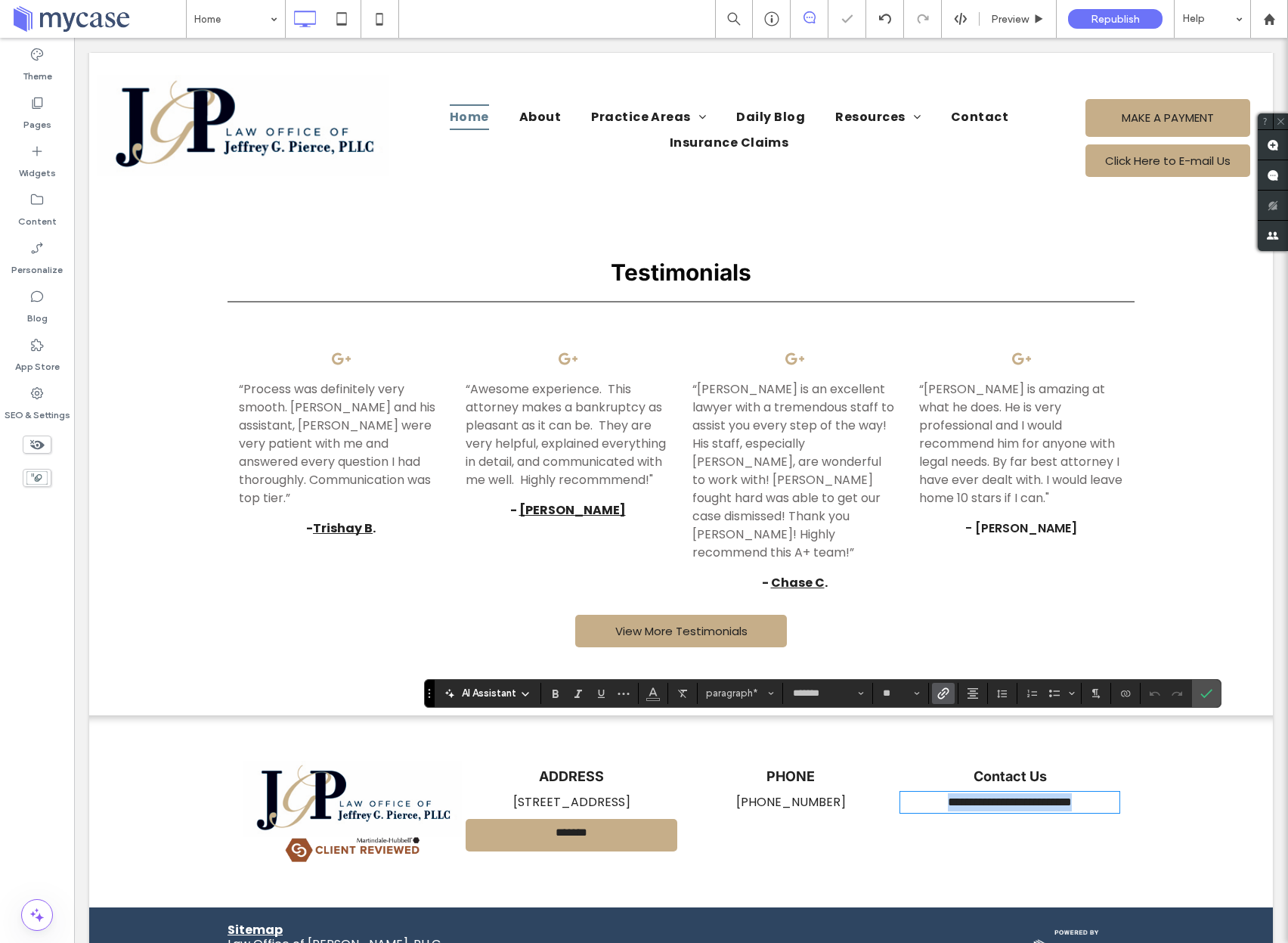 click on "**********" at bounding box center [1010, 802] 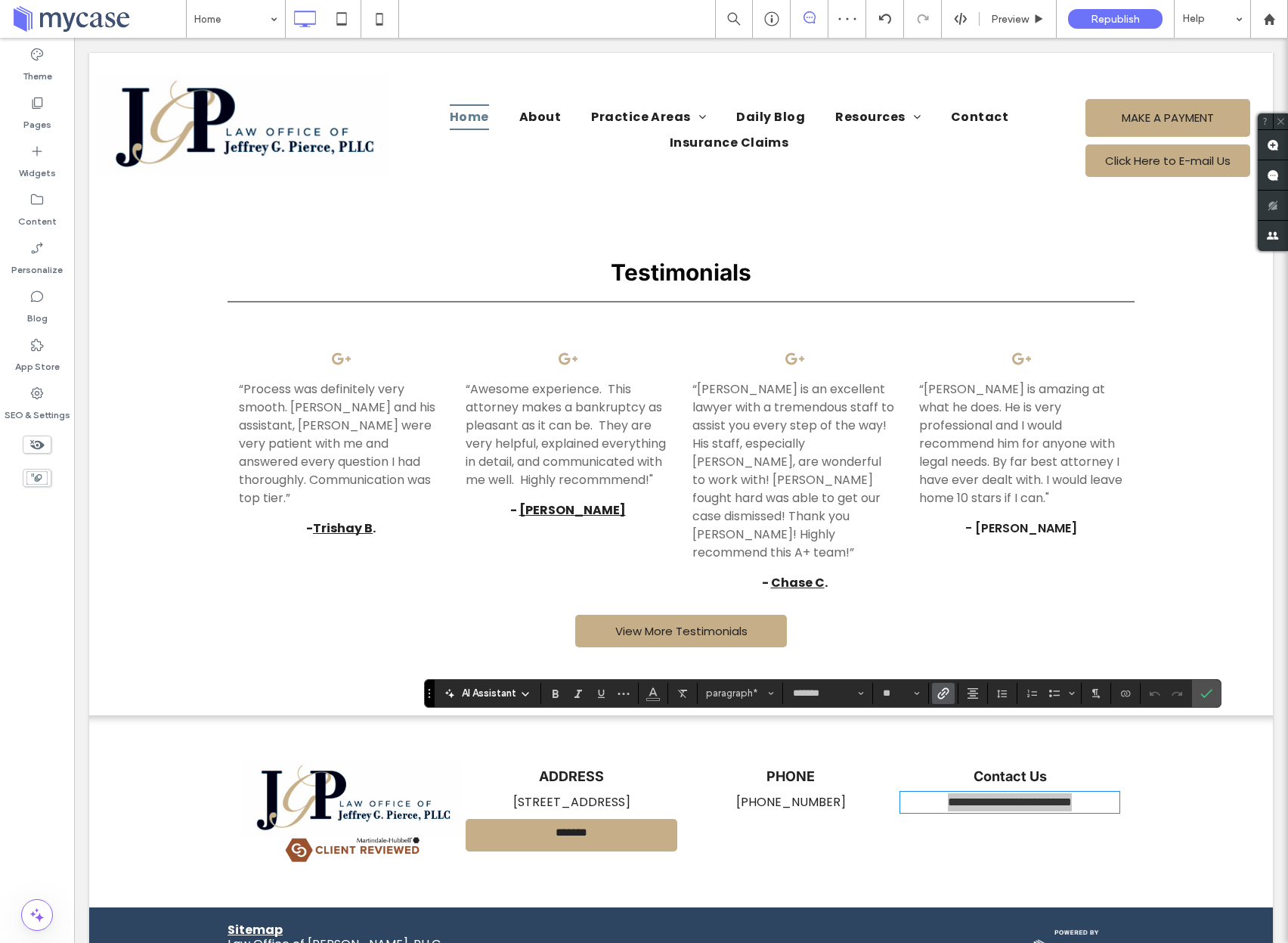 click 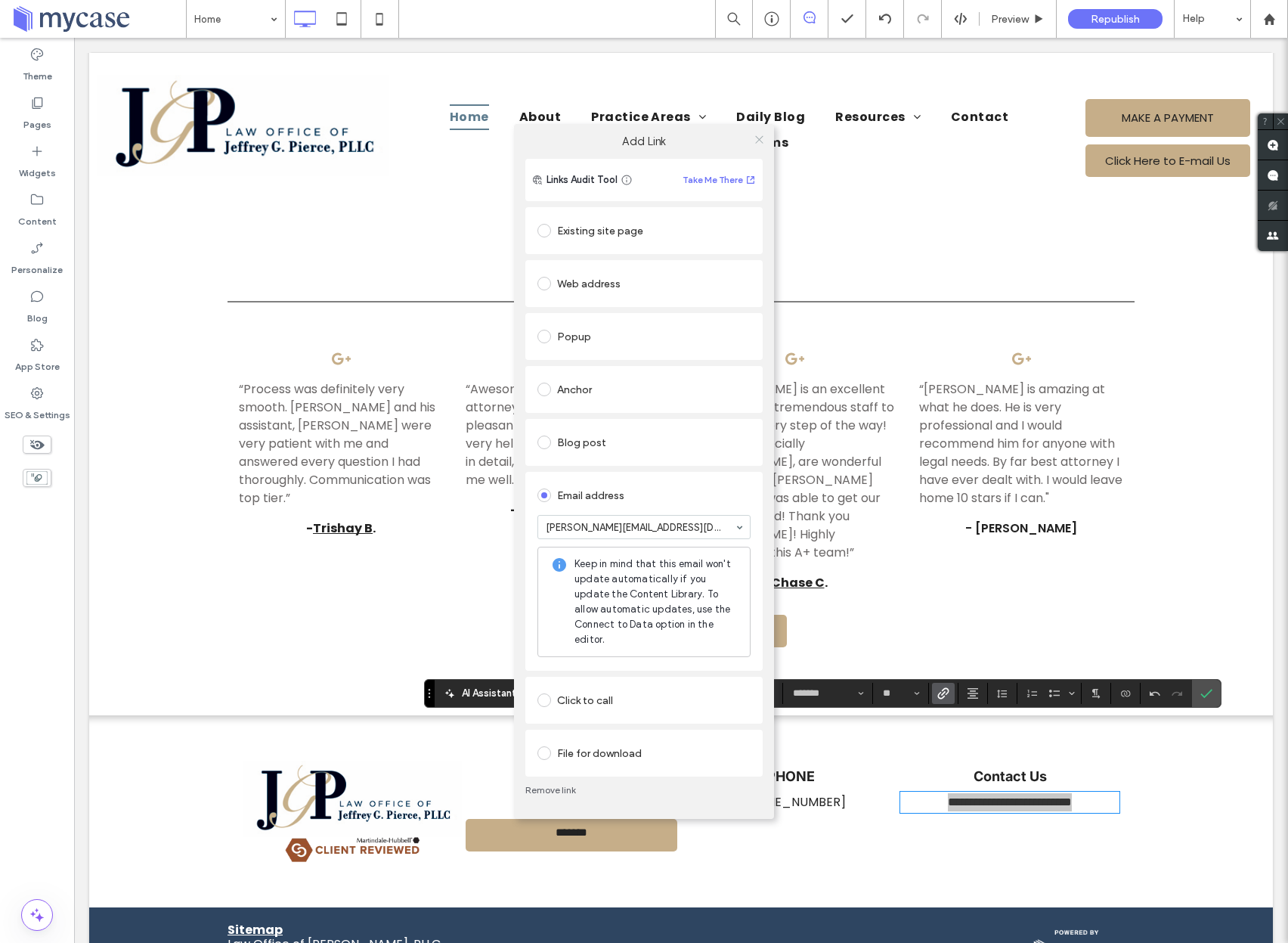 click 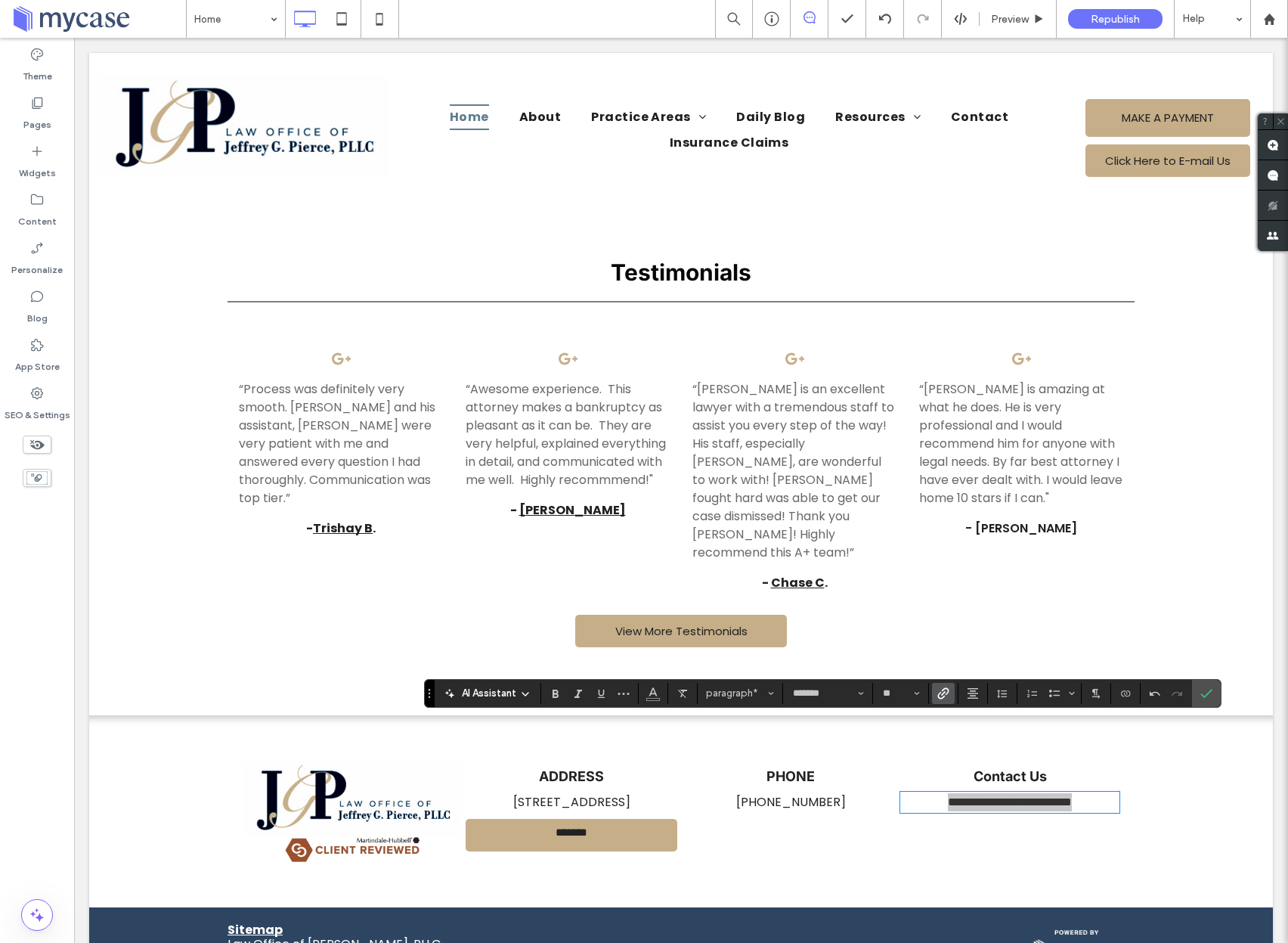 click 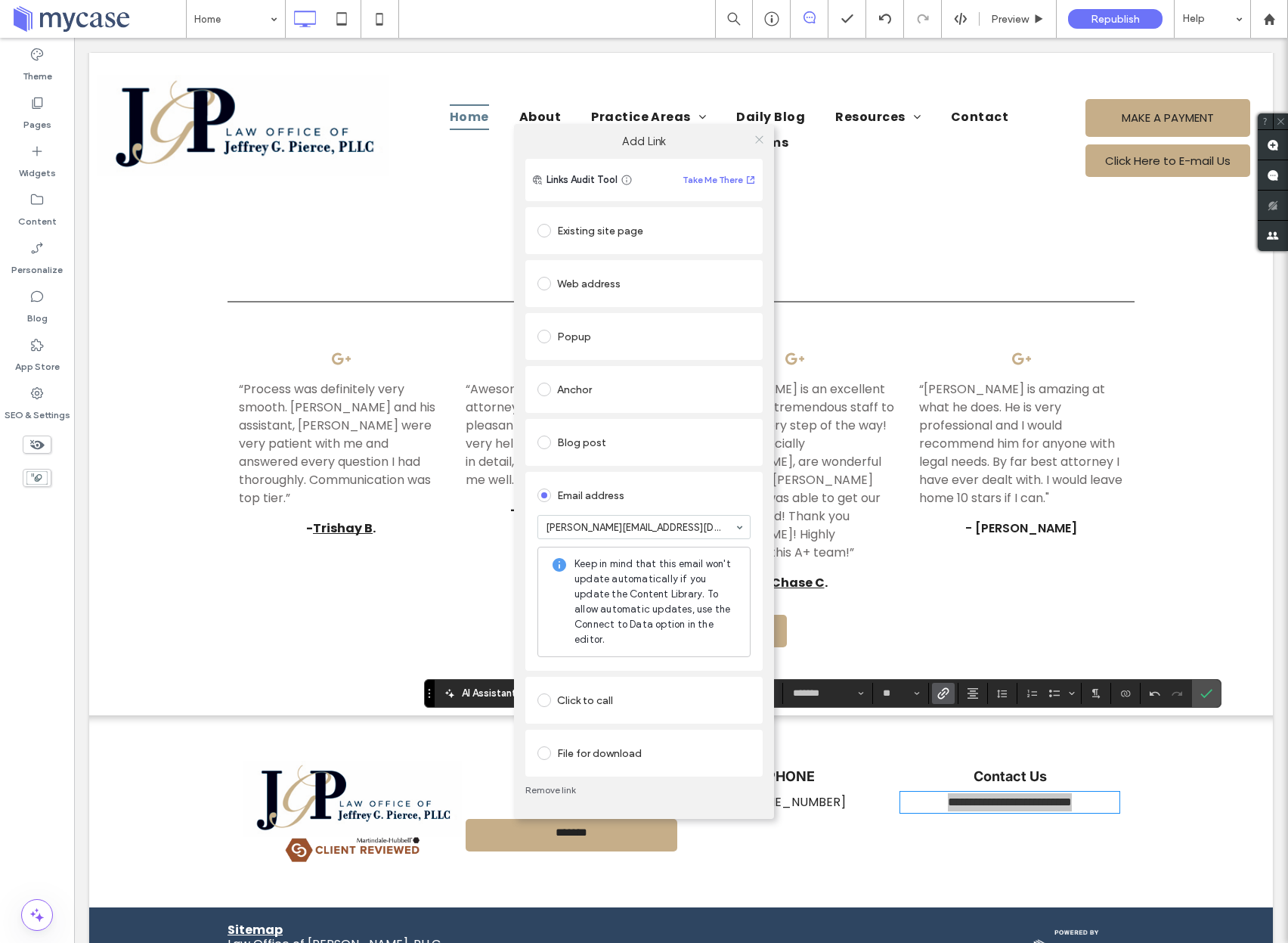click 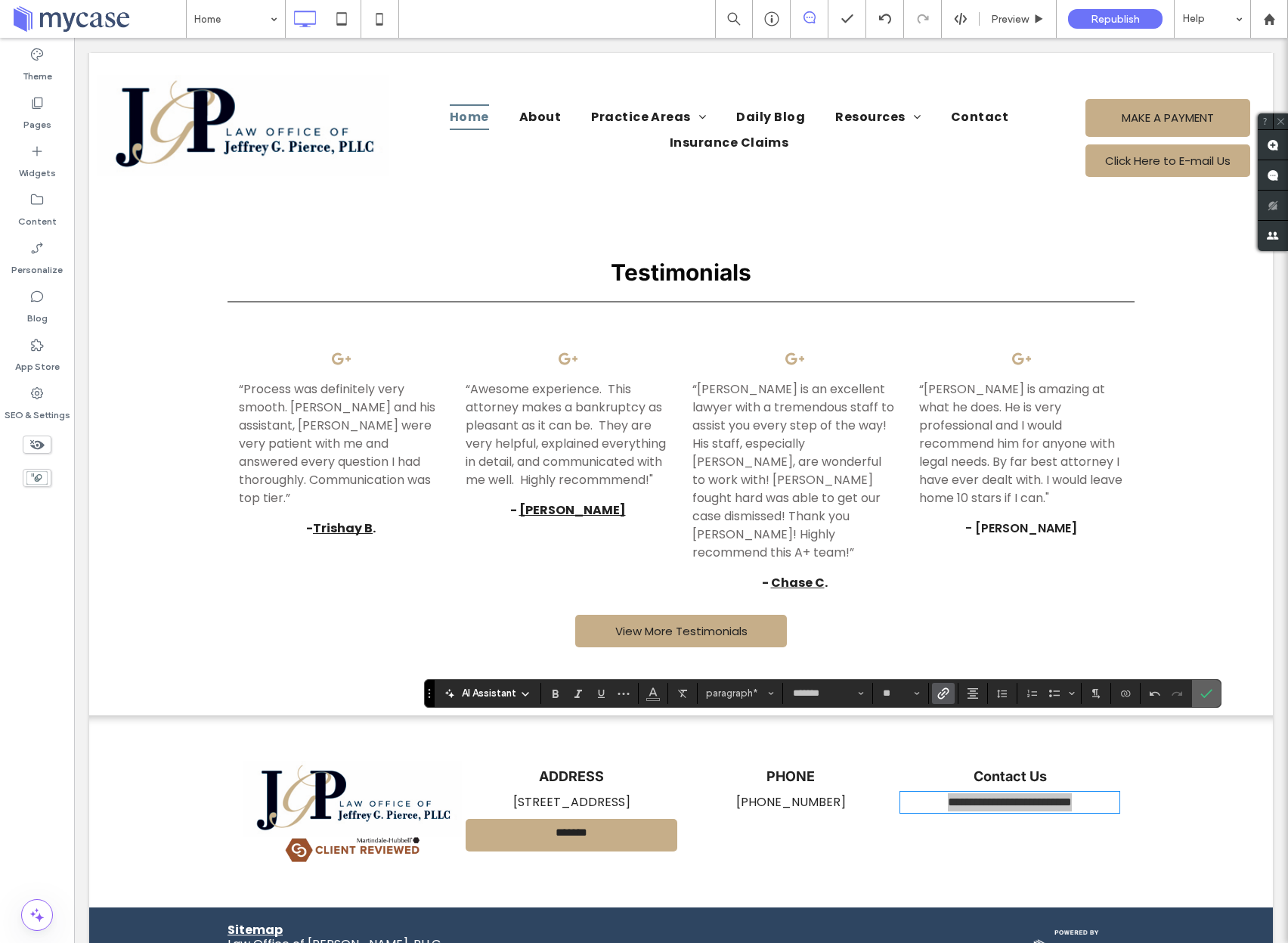 click 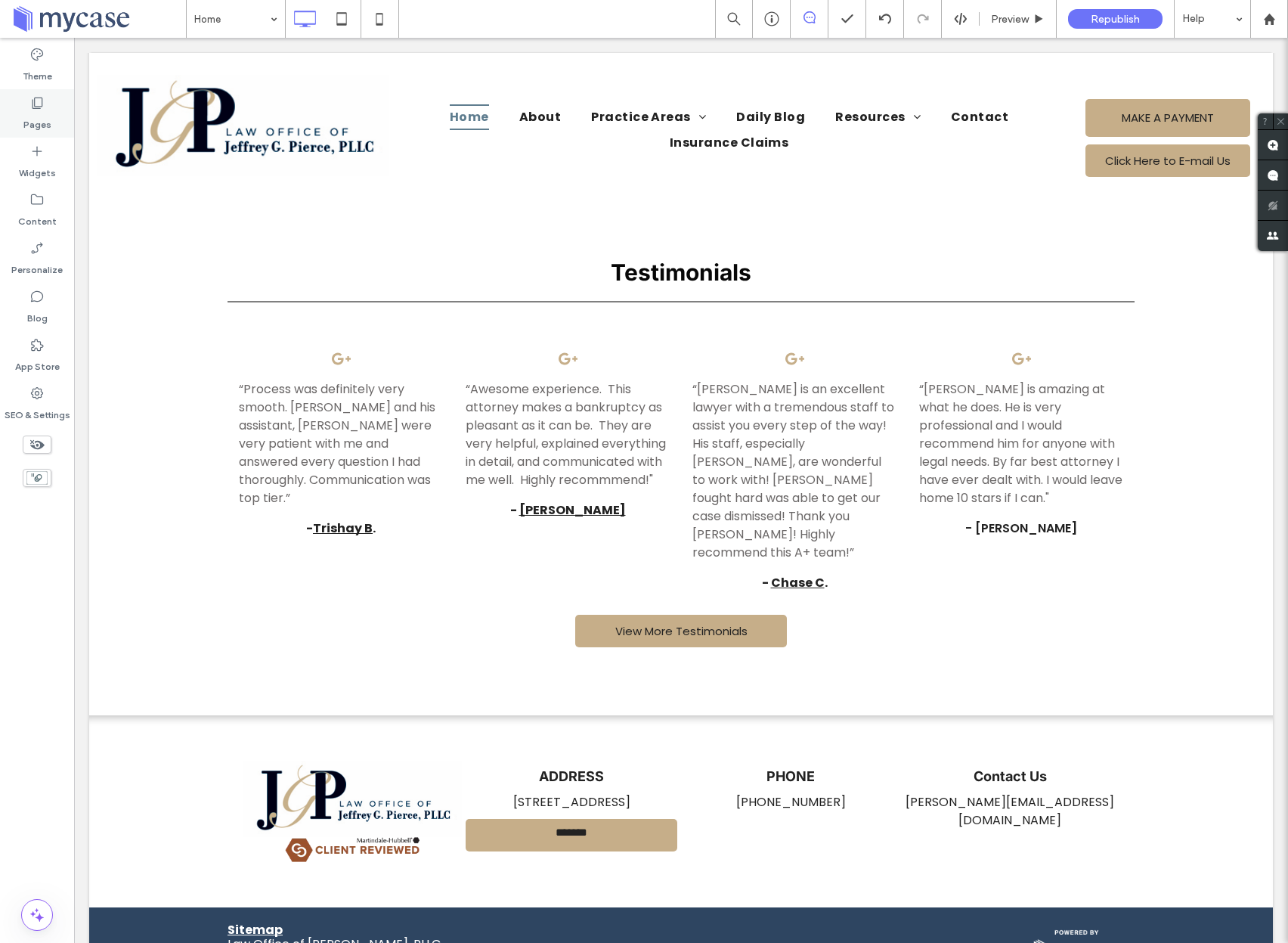 click on "Pages" at bounding box center (37, 113) 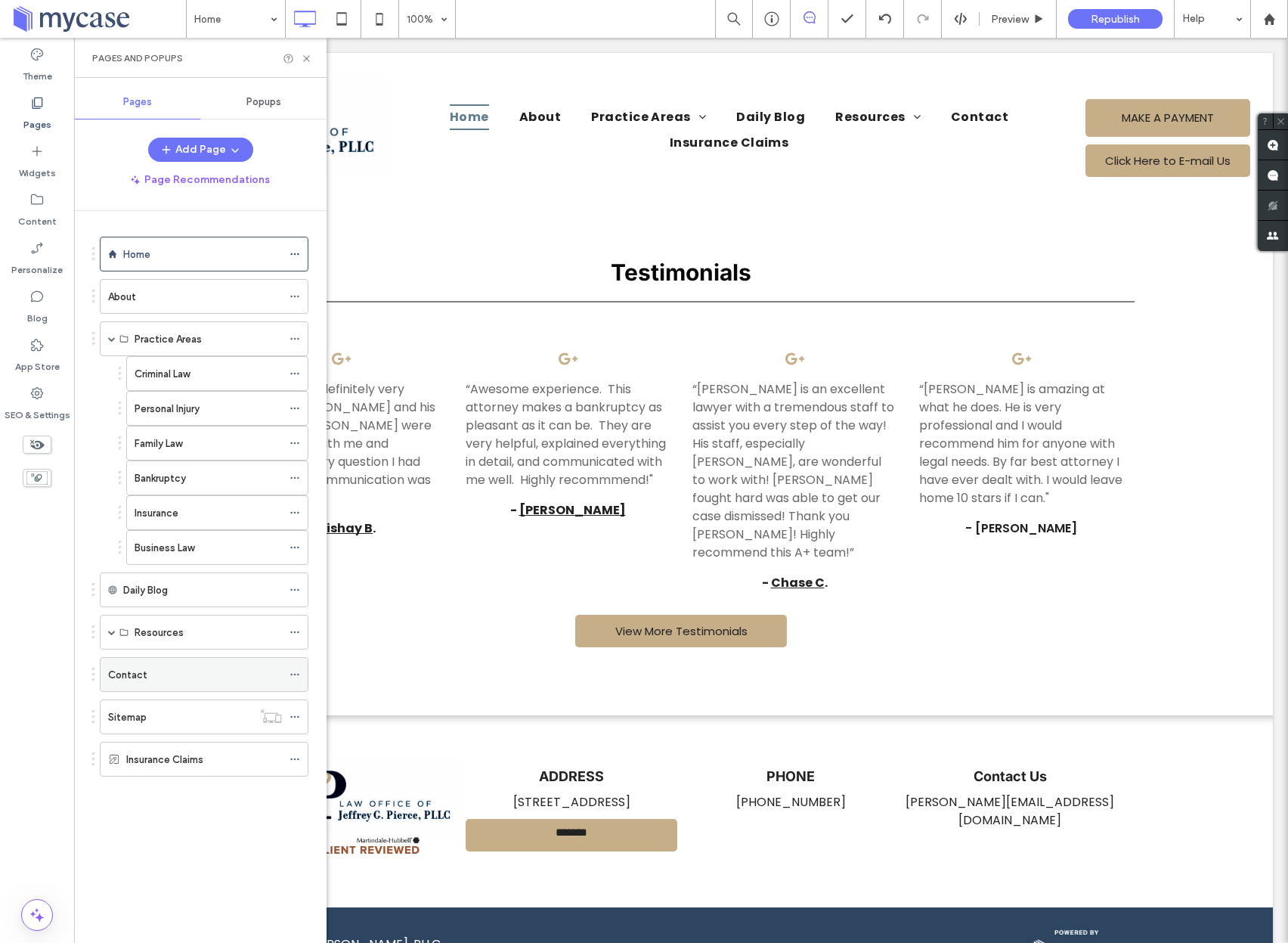click on "Contact" at bounding box center [195, 675] 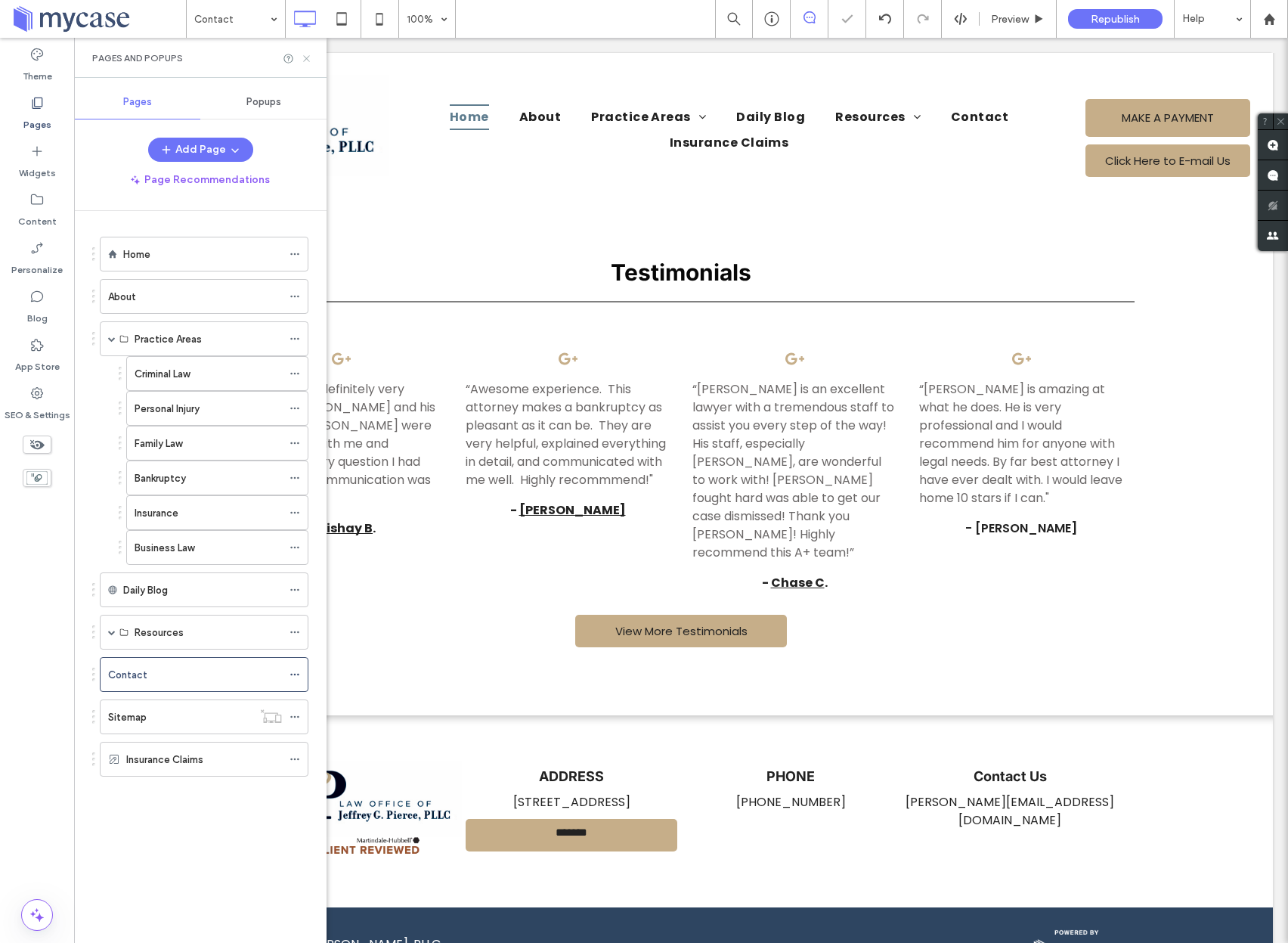 click 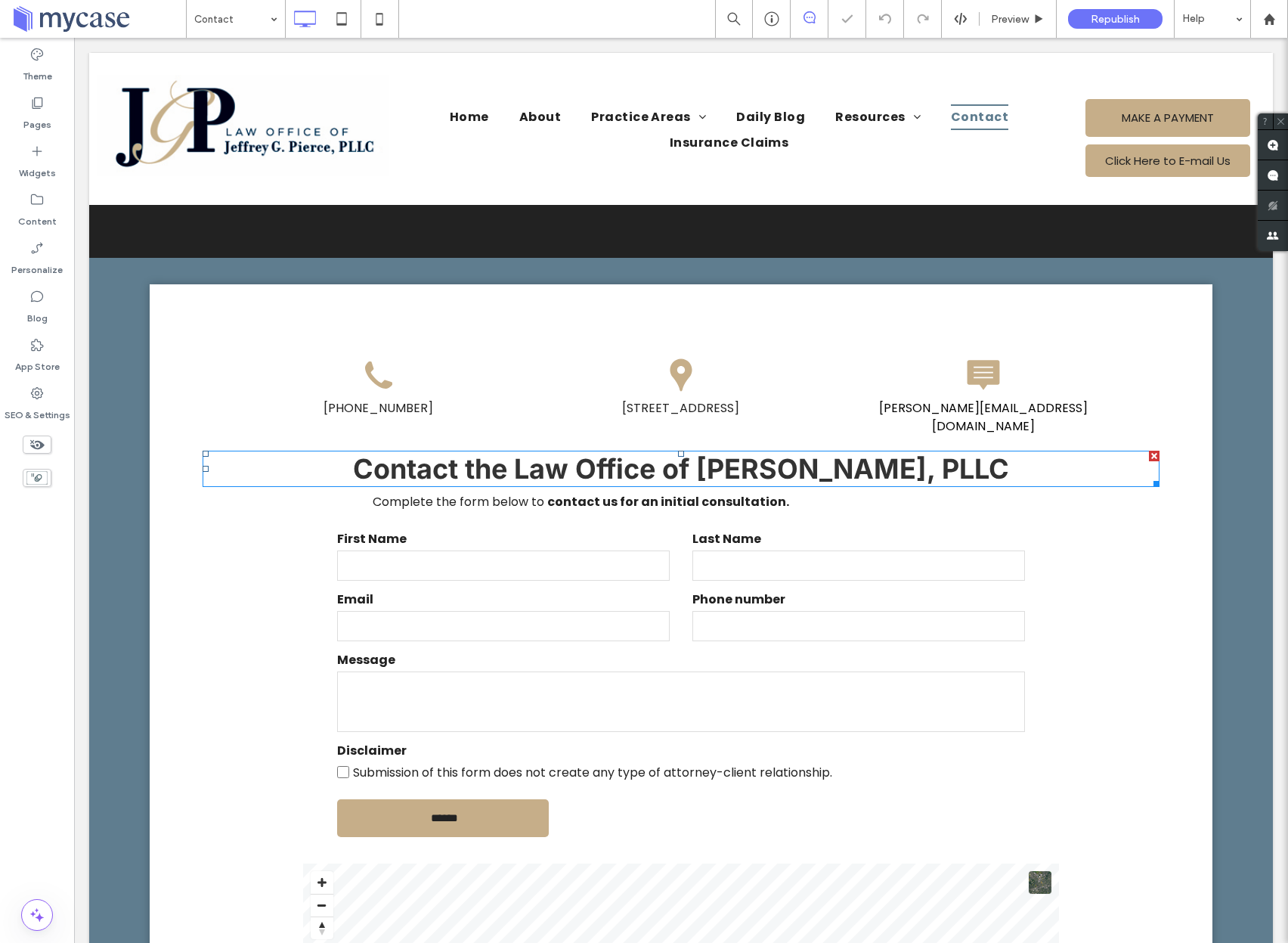 scroll, scrollTop: 0, scrollLeft: 0, axis: both 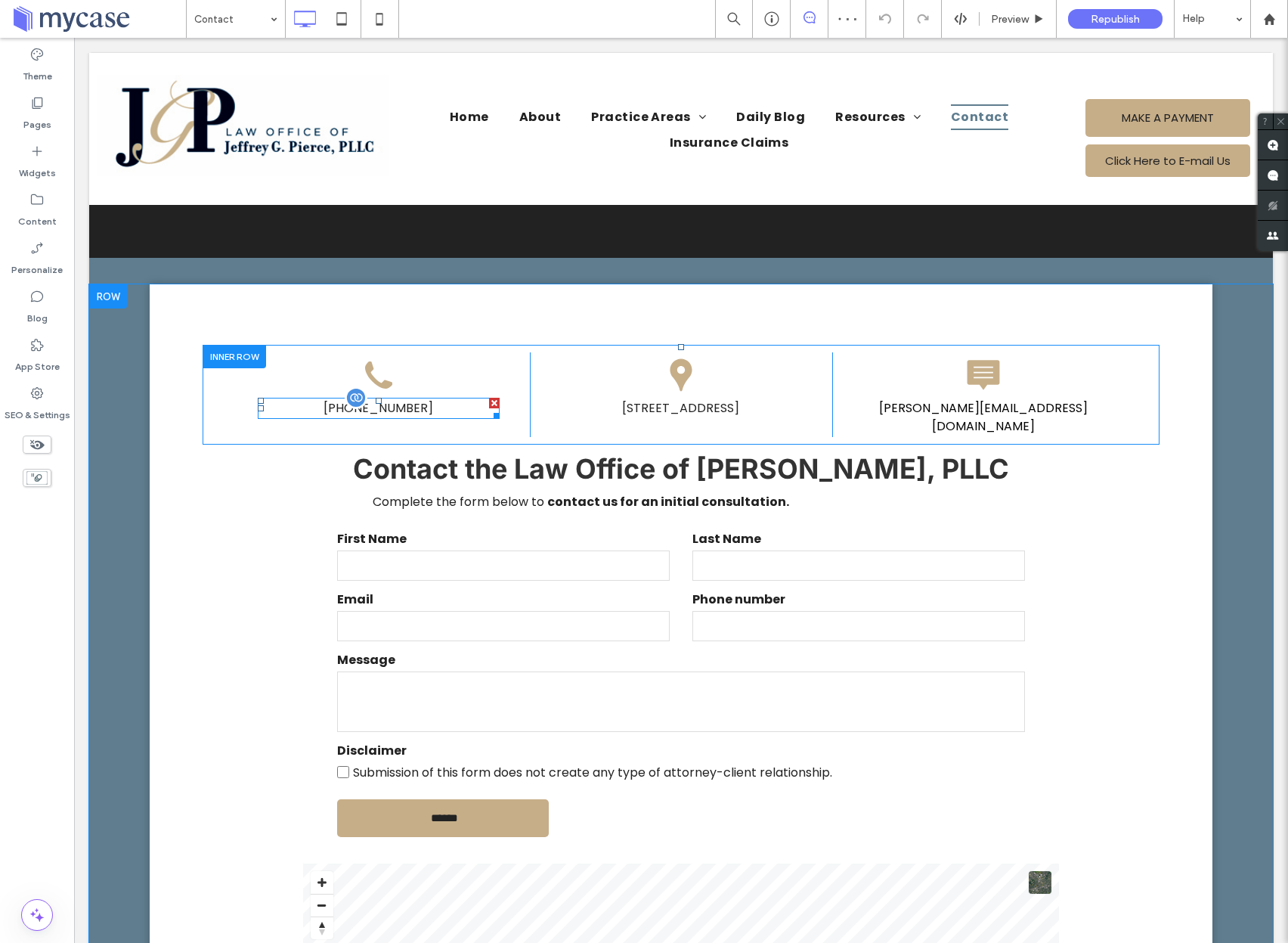 click on "[PHONE_NUMBER]" at bounding box center (379, 408) 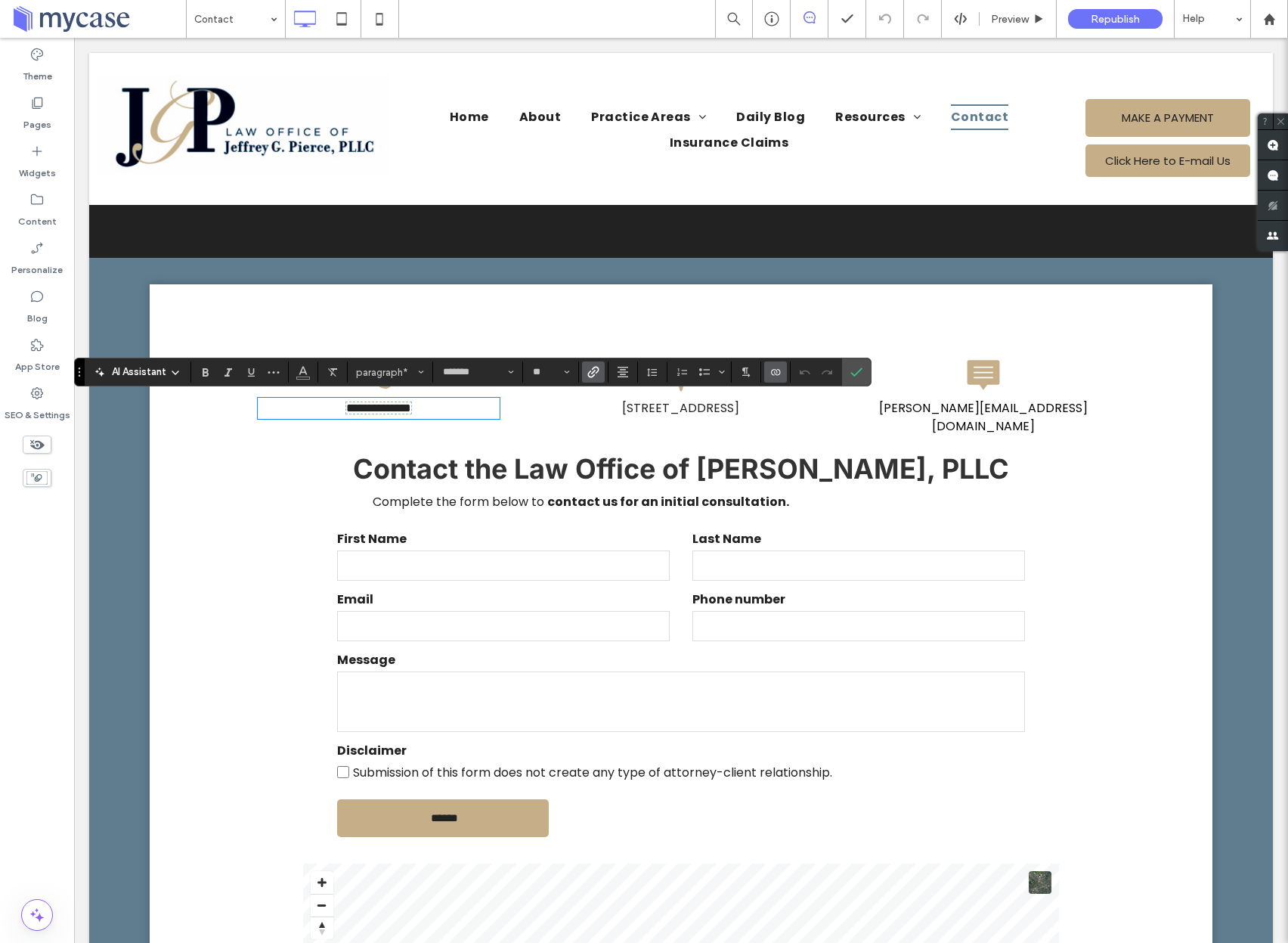 click at bounding box center (593, 372) 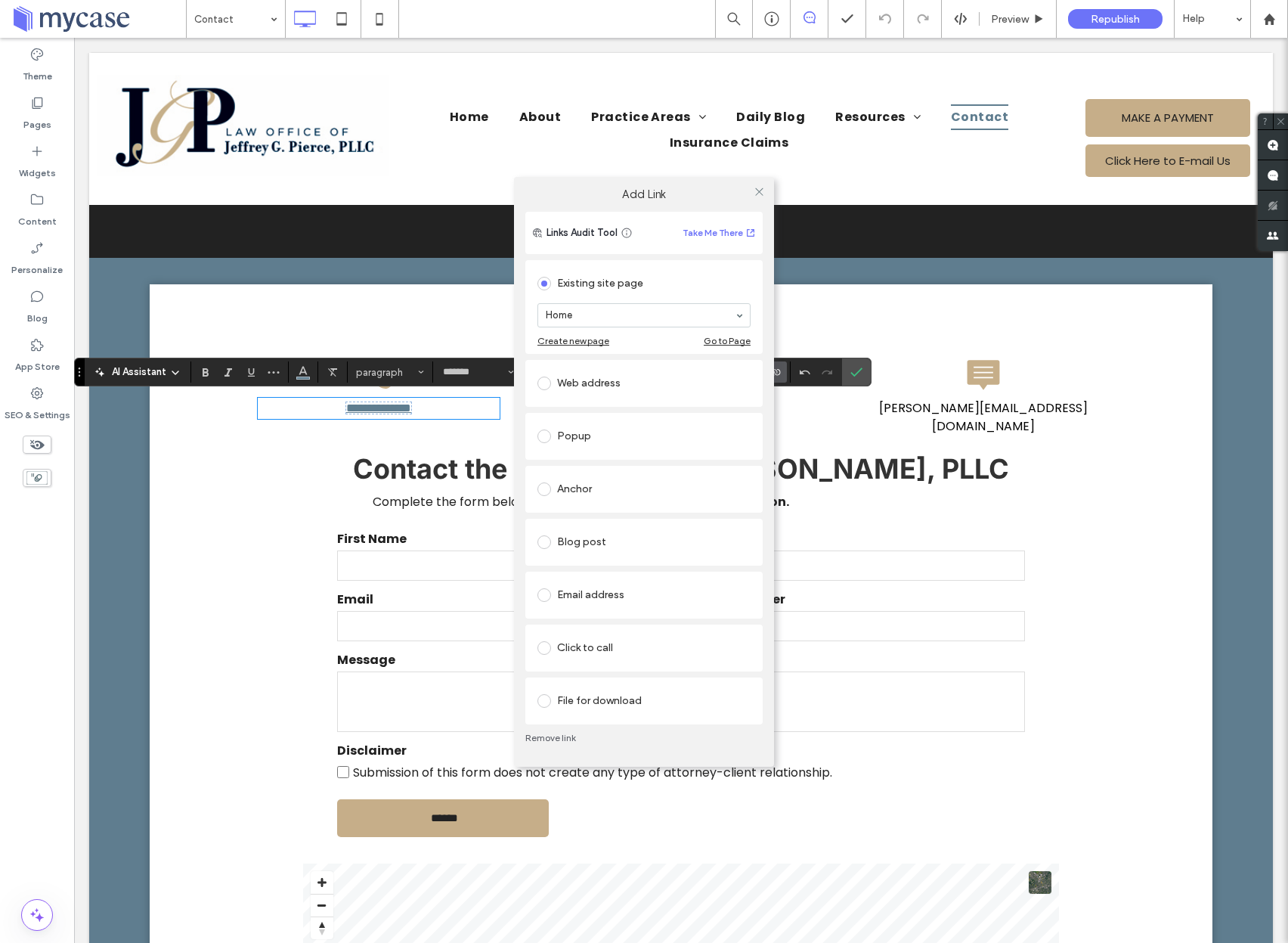 click on "Click to call" at bounding box center [644, 648] 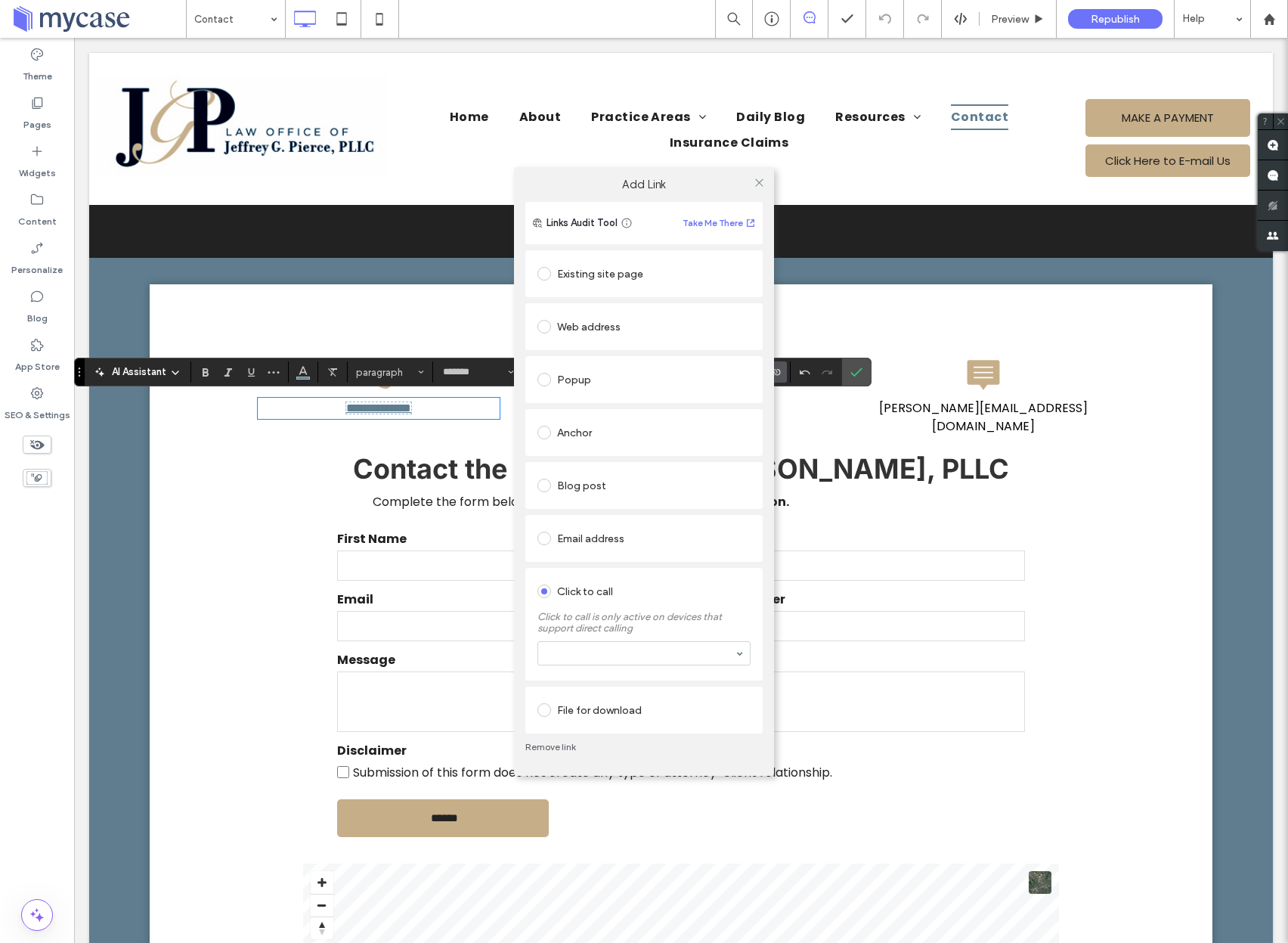 click at bounding box center (644, 653) 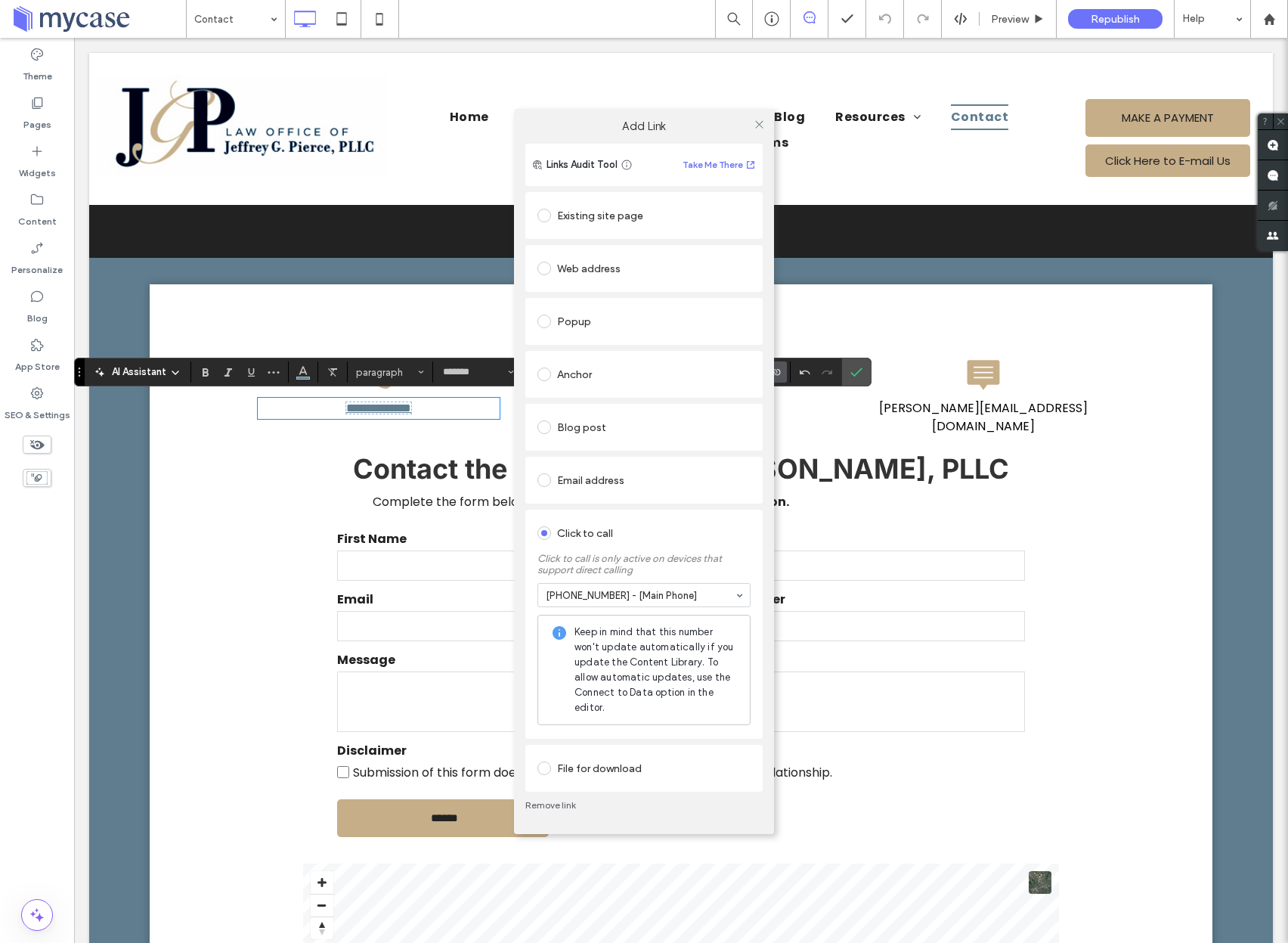 drag, startPoint x: 761, startPoint y: 122, endPoint x: 743, endPoint y: 132, distance: 20.59126 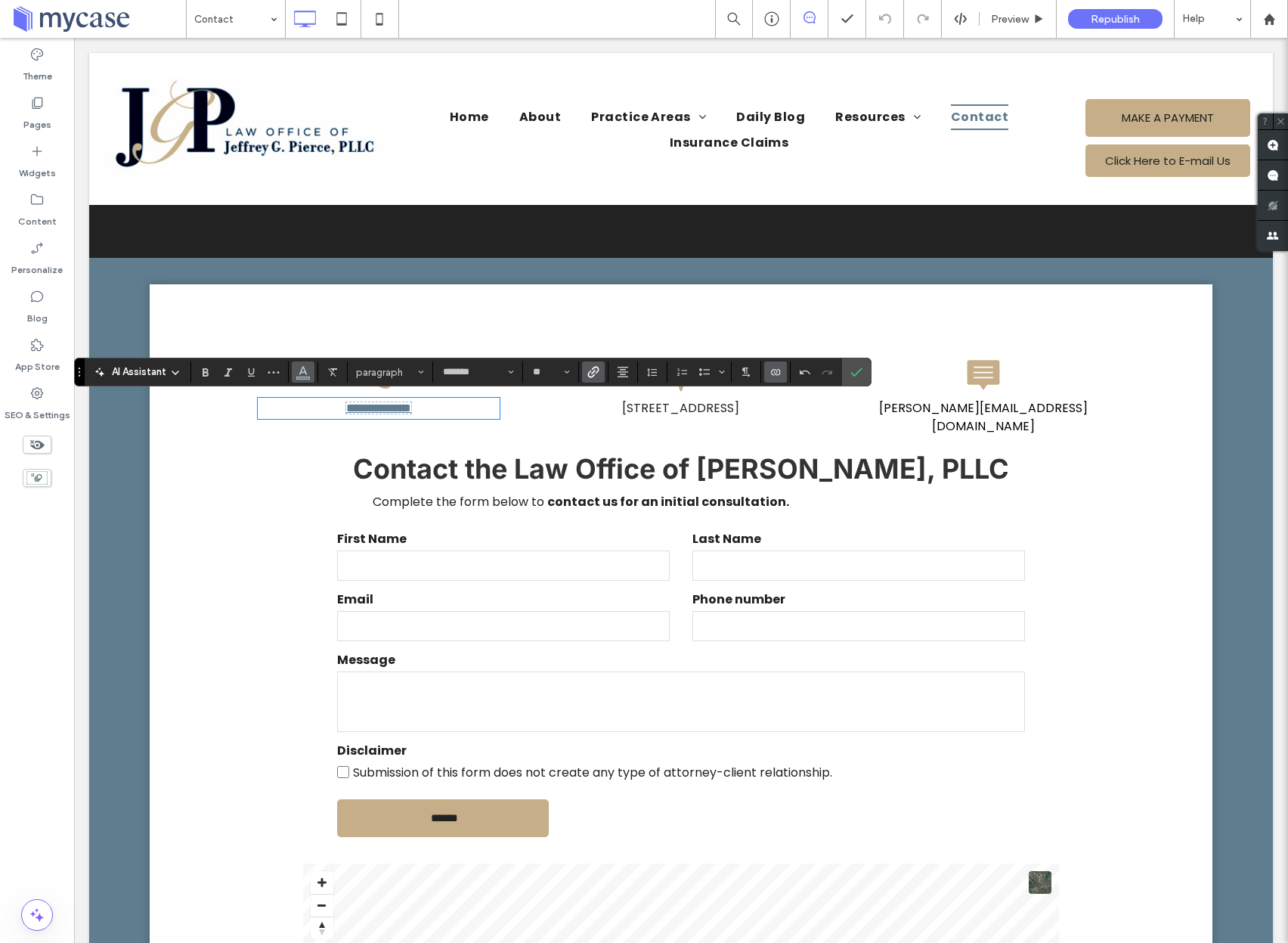 click 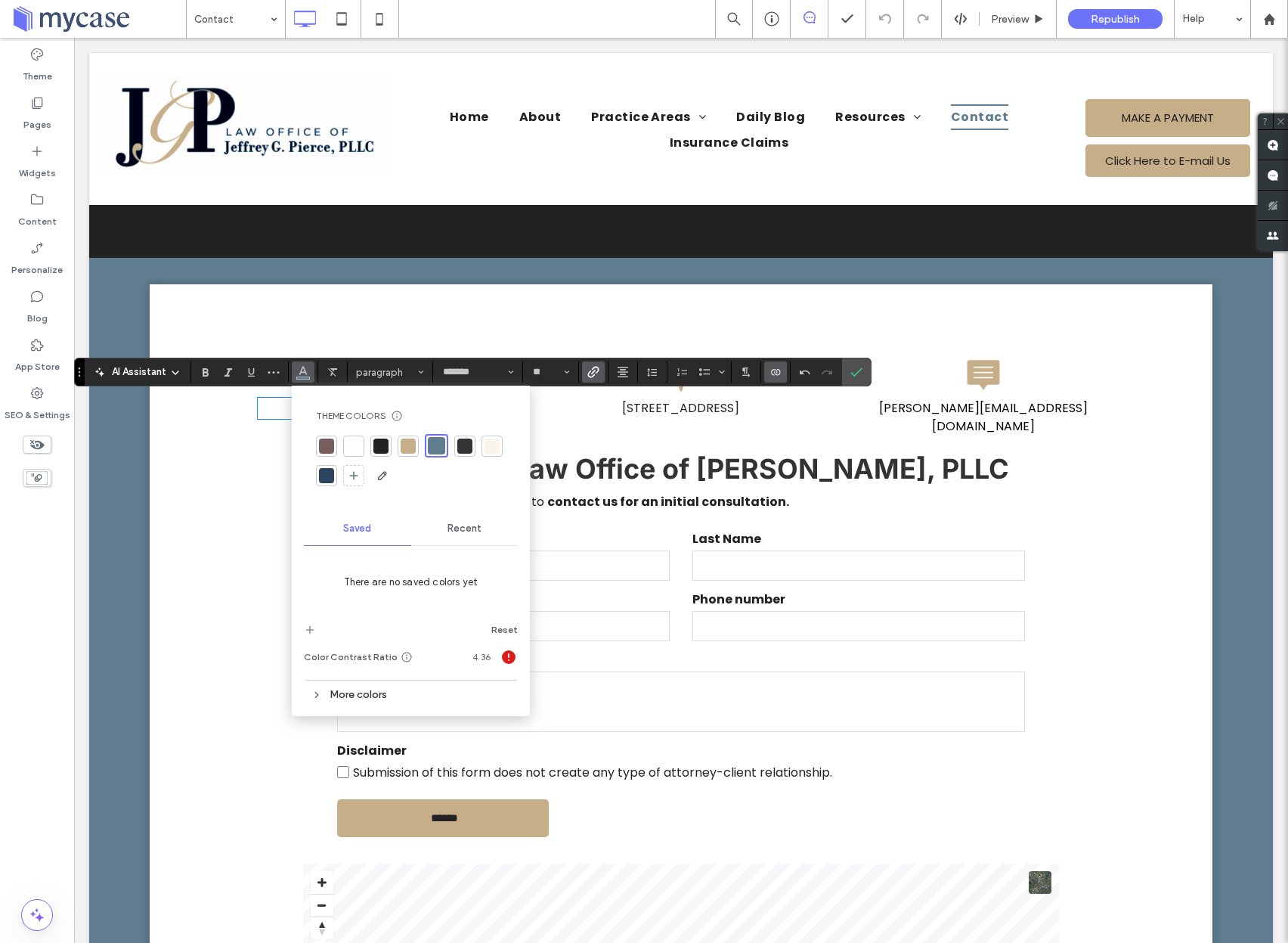 drag, startPoint x: 463, startPoint y: 449, endPoint x: 322, endPoint y: 426, distance: 142.86357 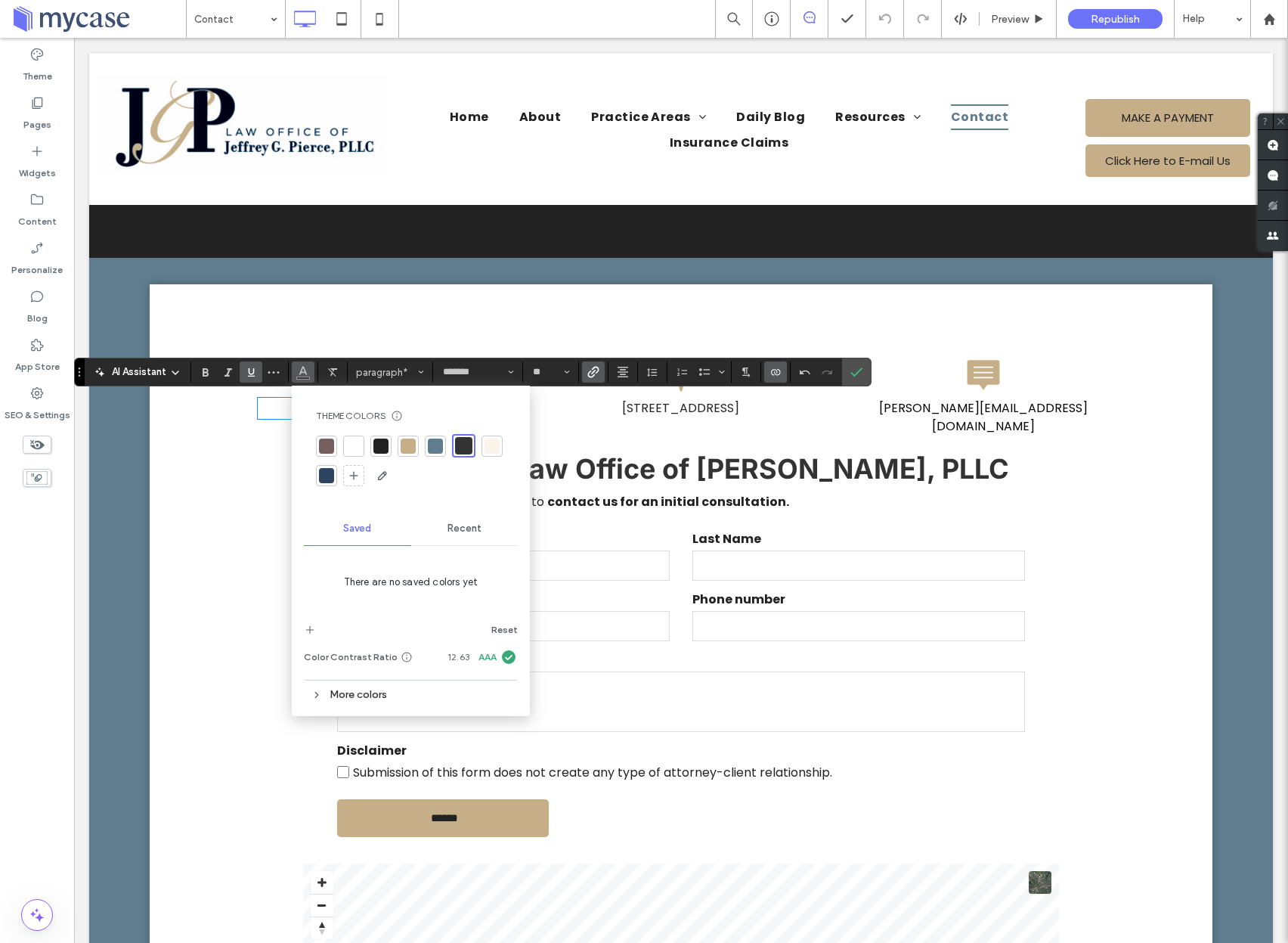 click 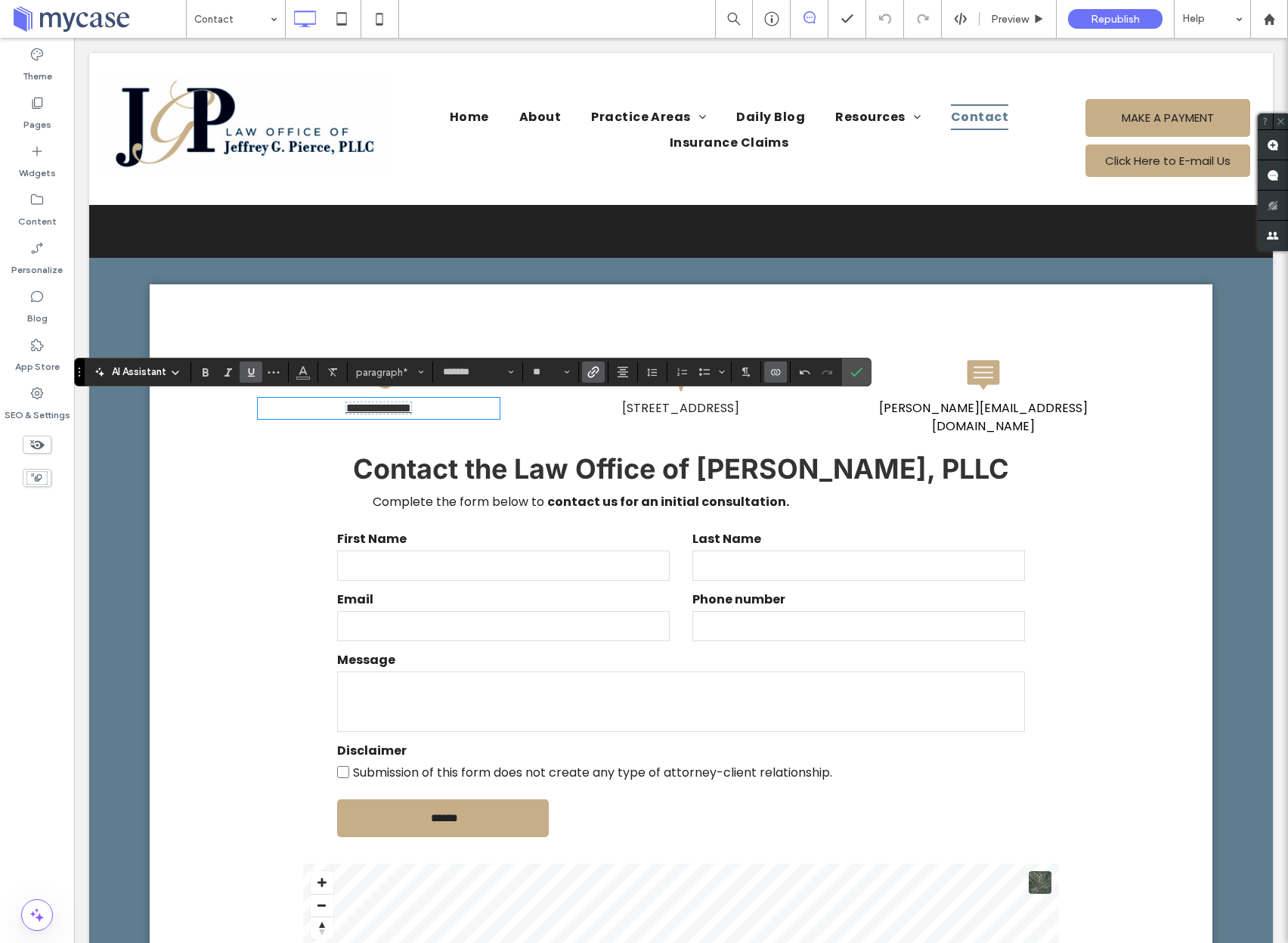 click 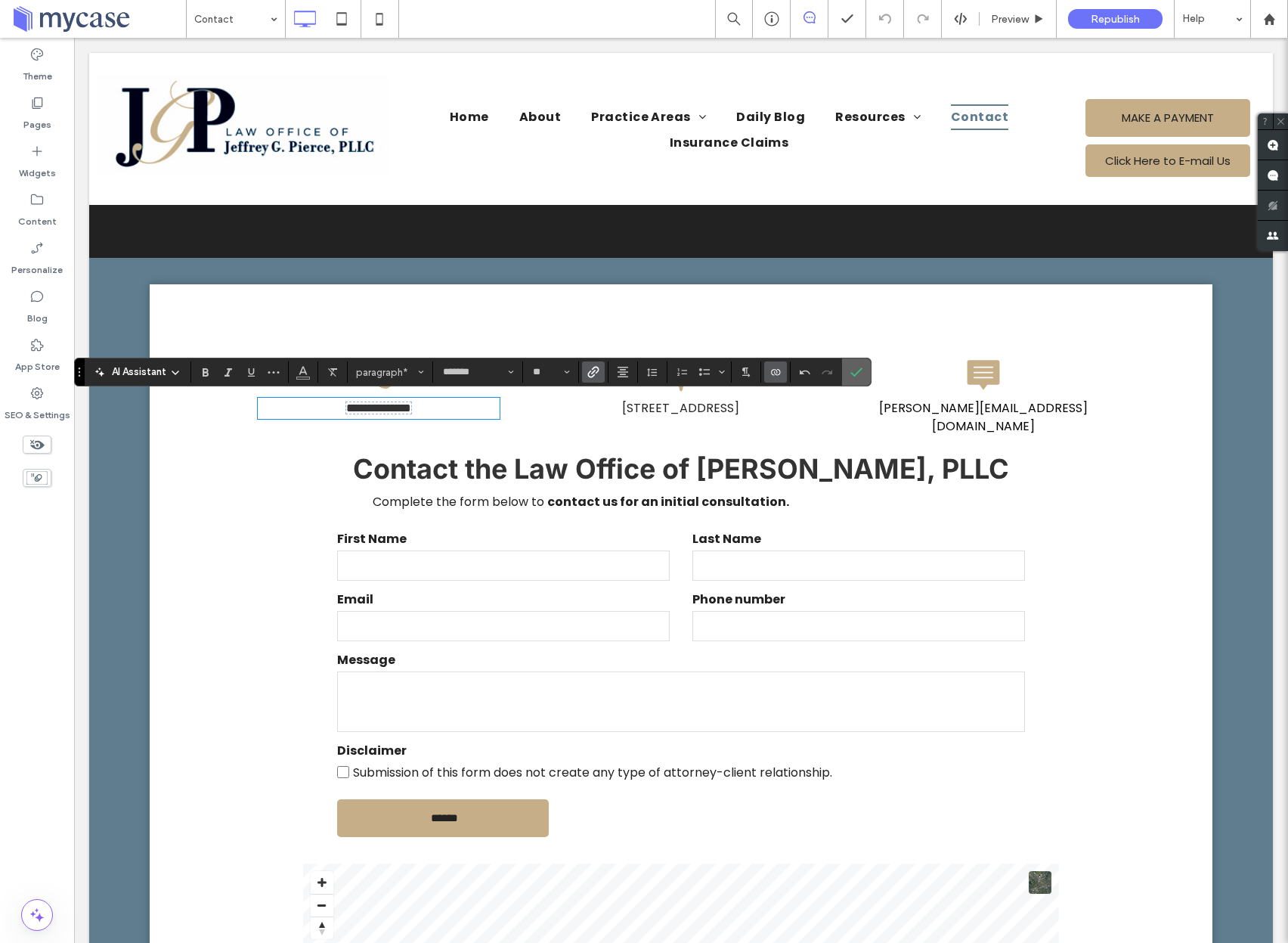click at bounding box center (856, 372) 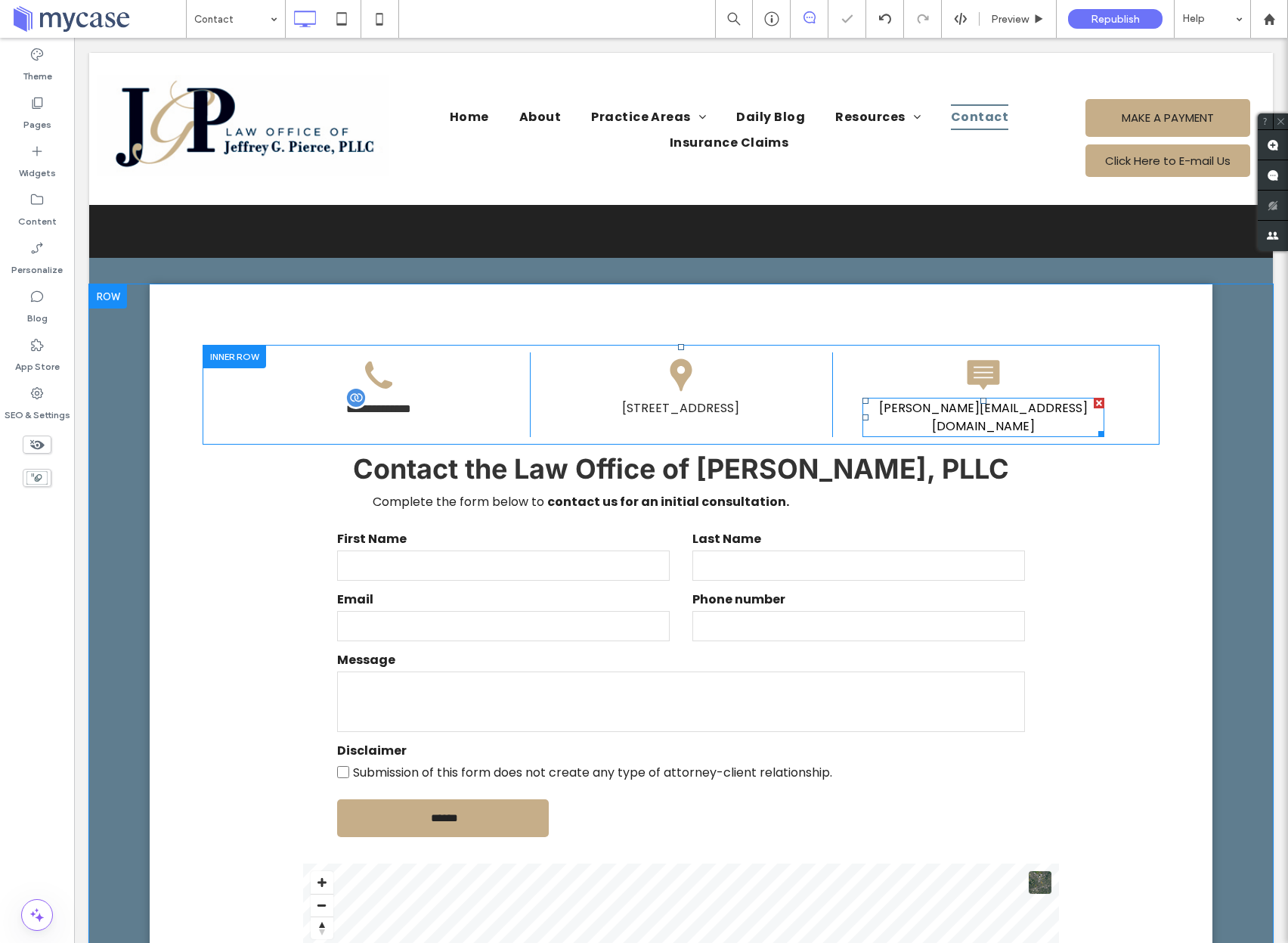 click on "jeff@jgplawfirm.com" at bounding box center (983, 417) 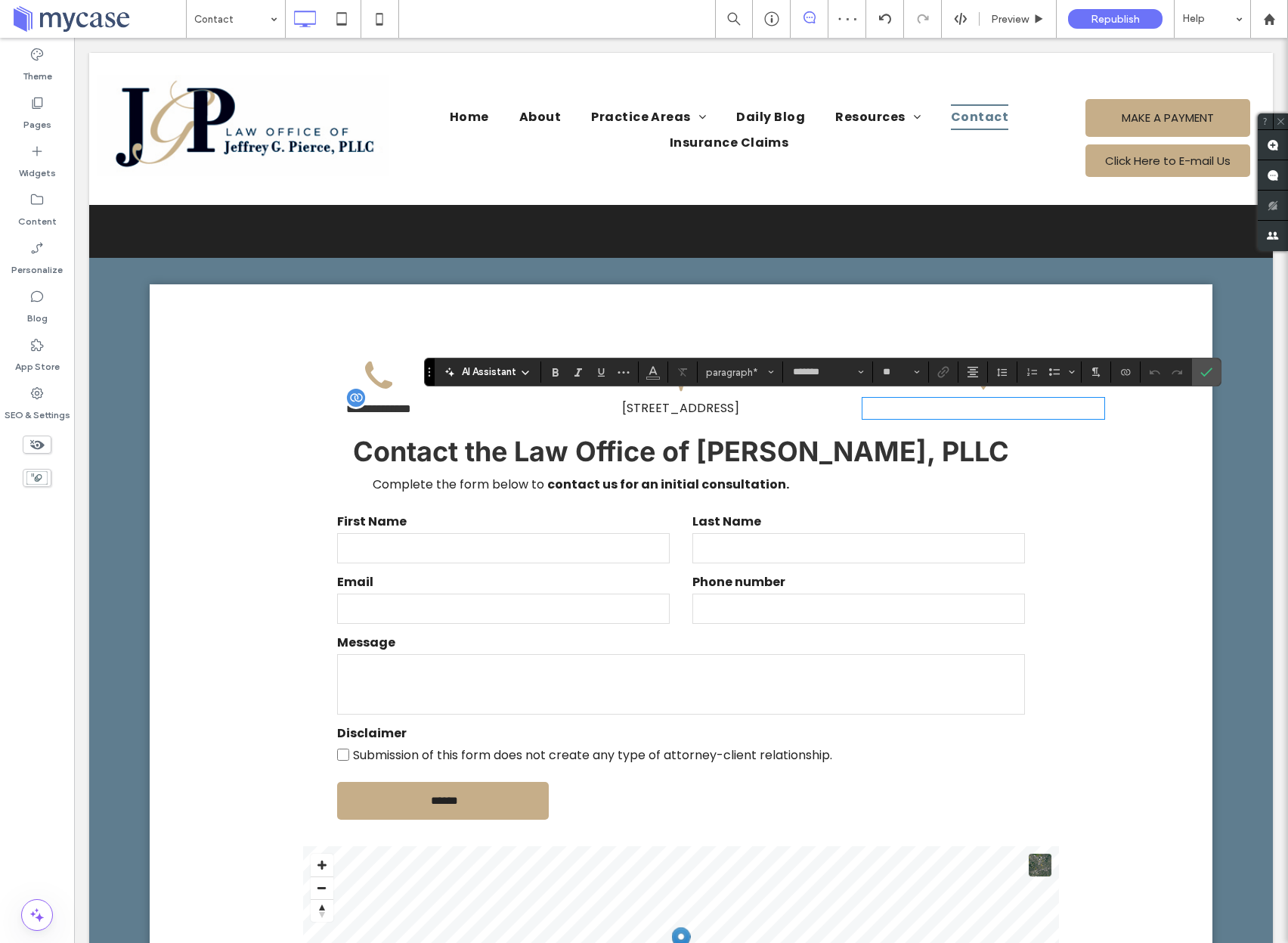 type 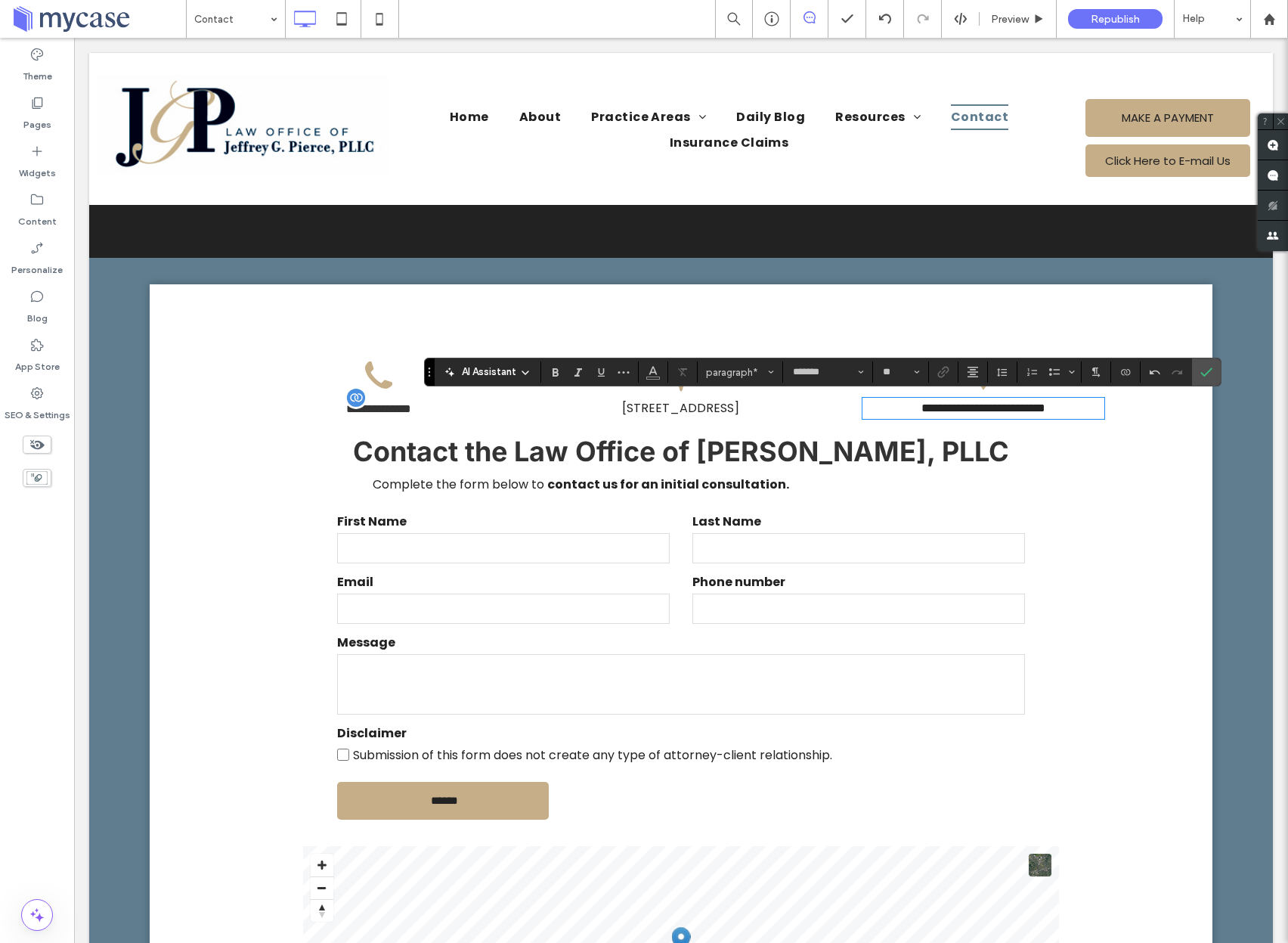 click on "**********" at bounding box center (983, 408) 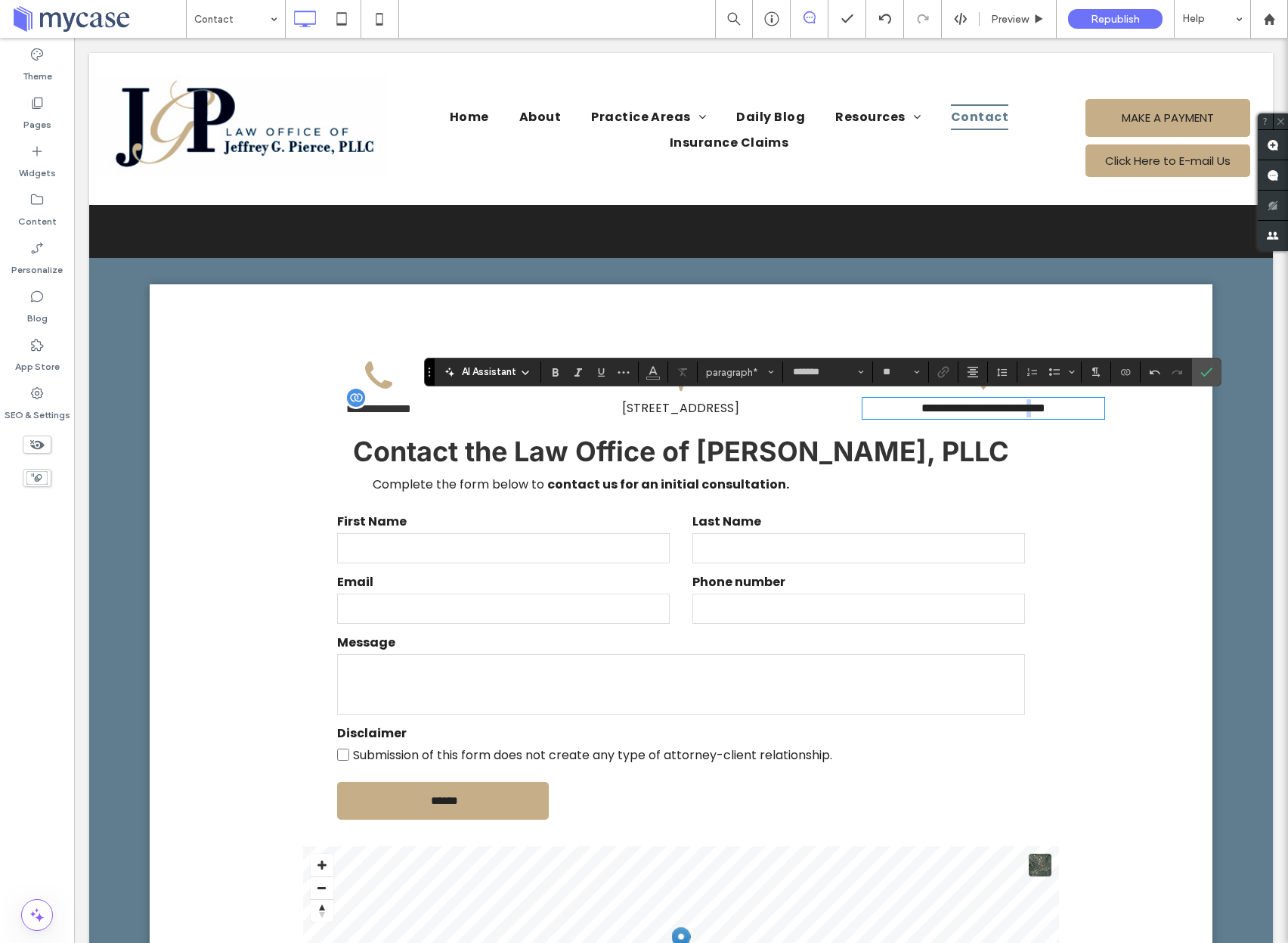 click on "**********" at bounding box center (983, 408) 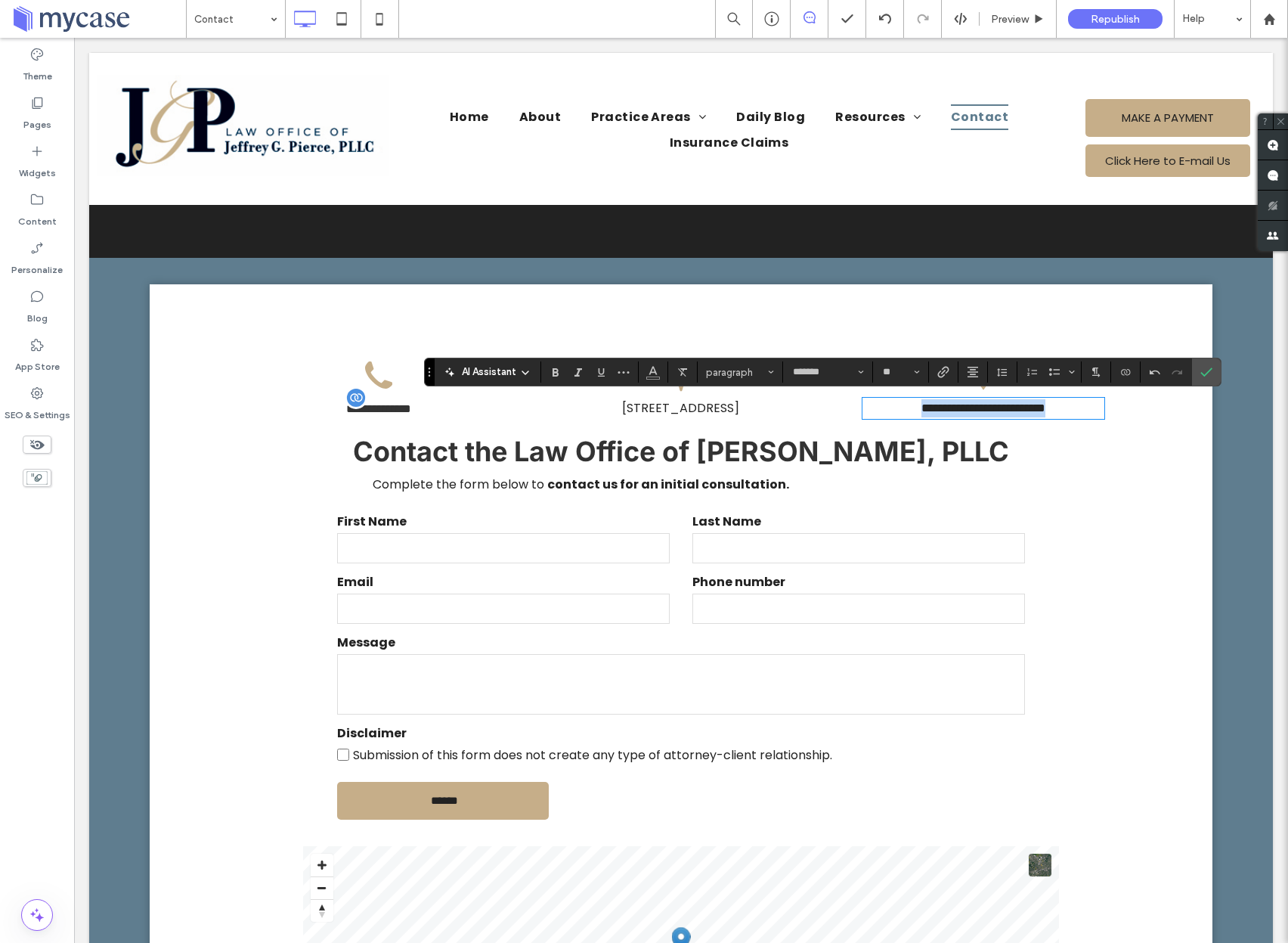 click on "**********" at bounding box center [983, 408] 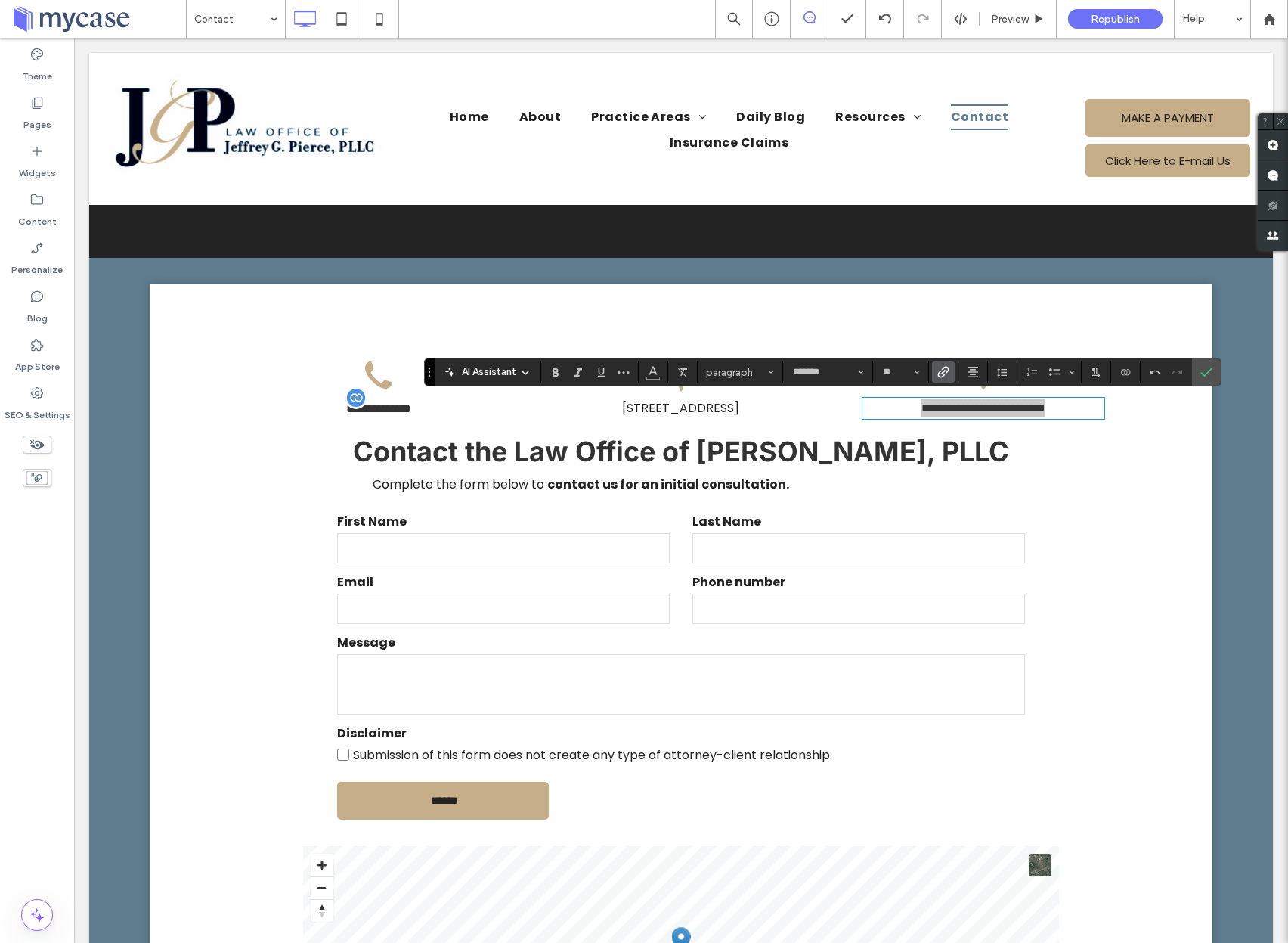 click at bounding box center [943, 372] 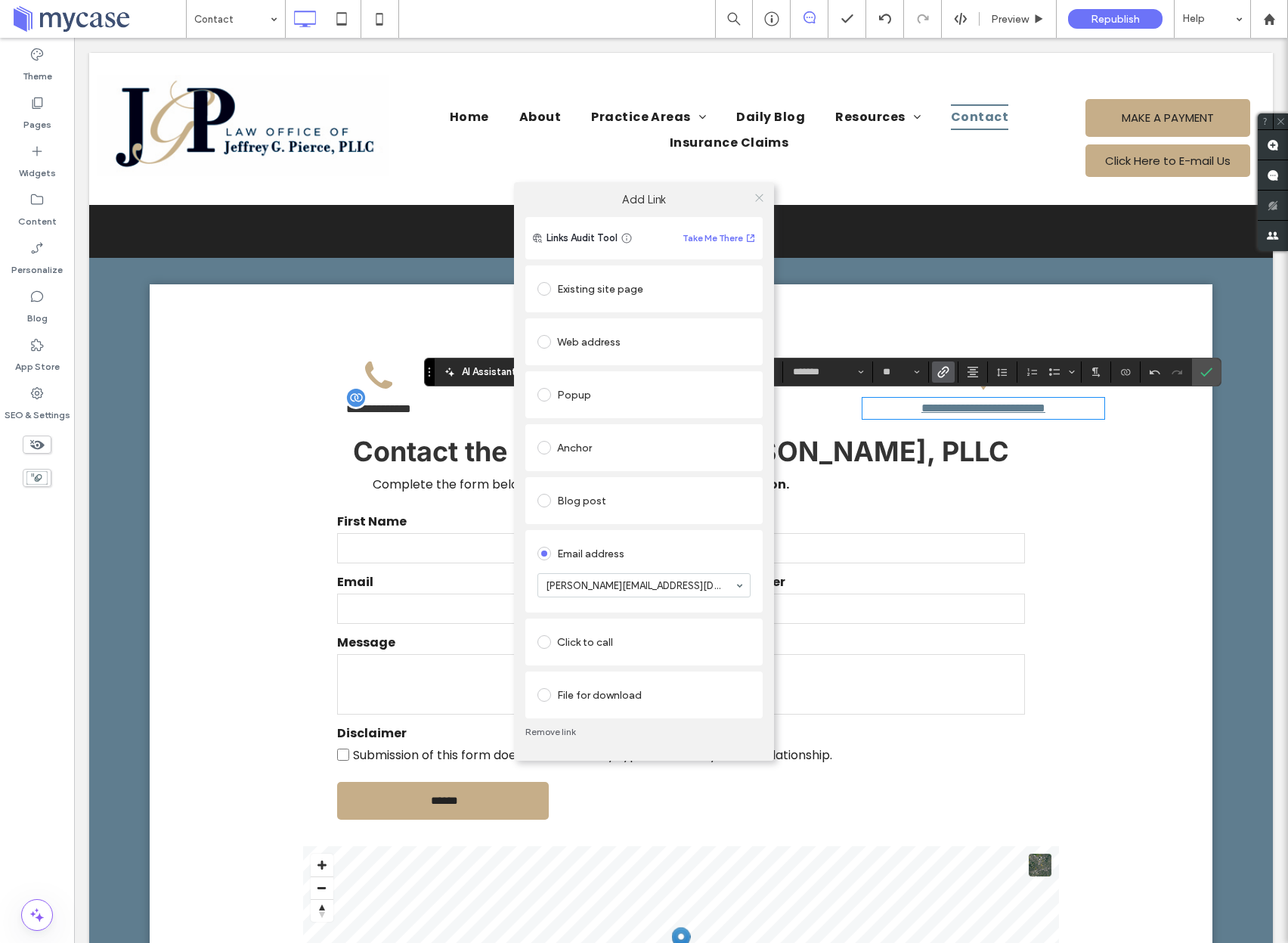 click 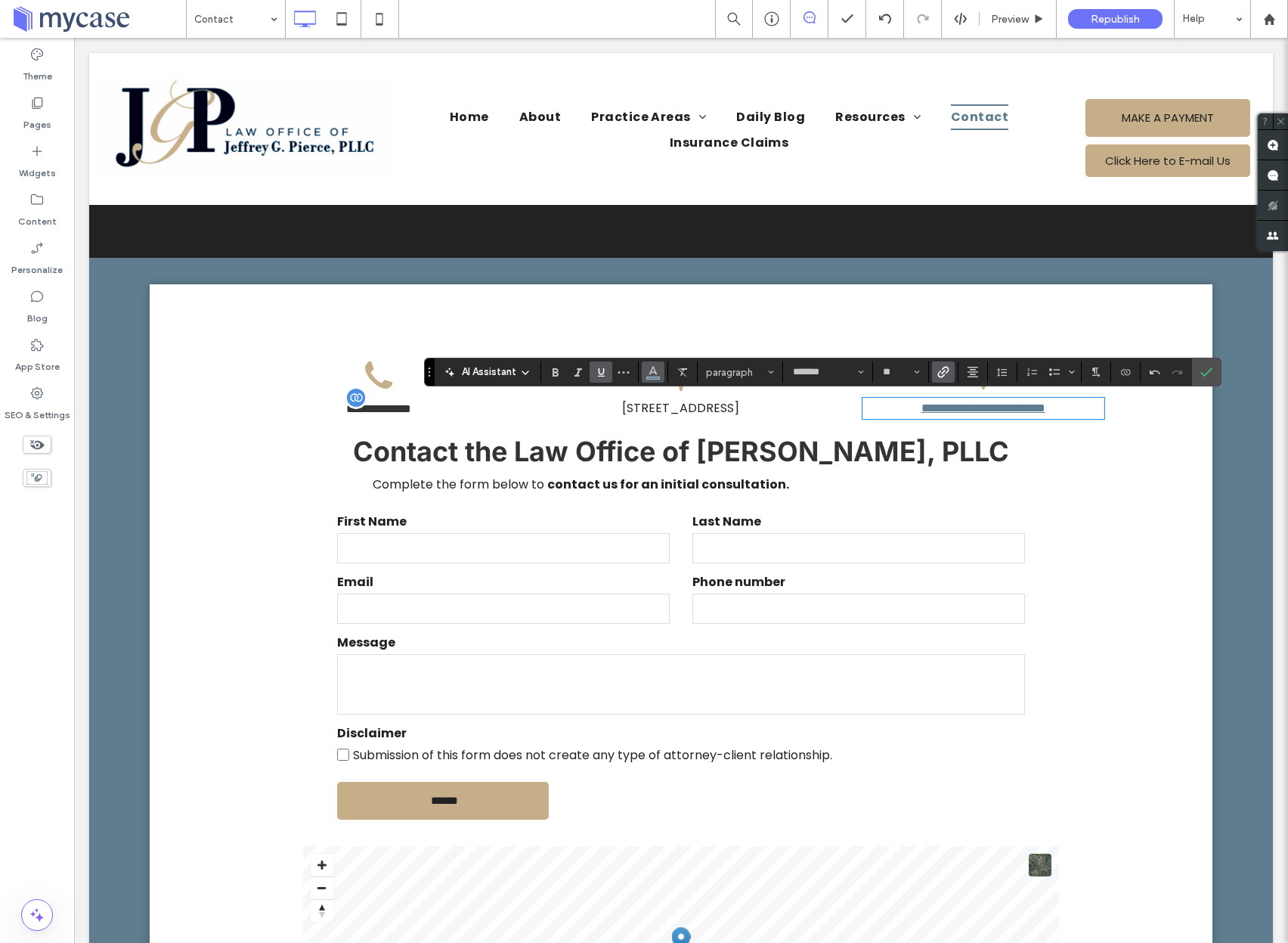 click 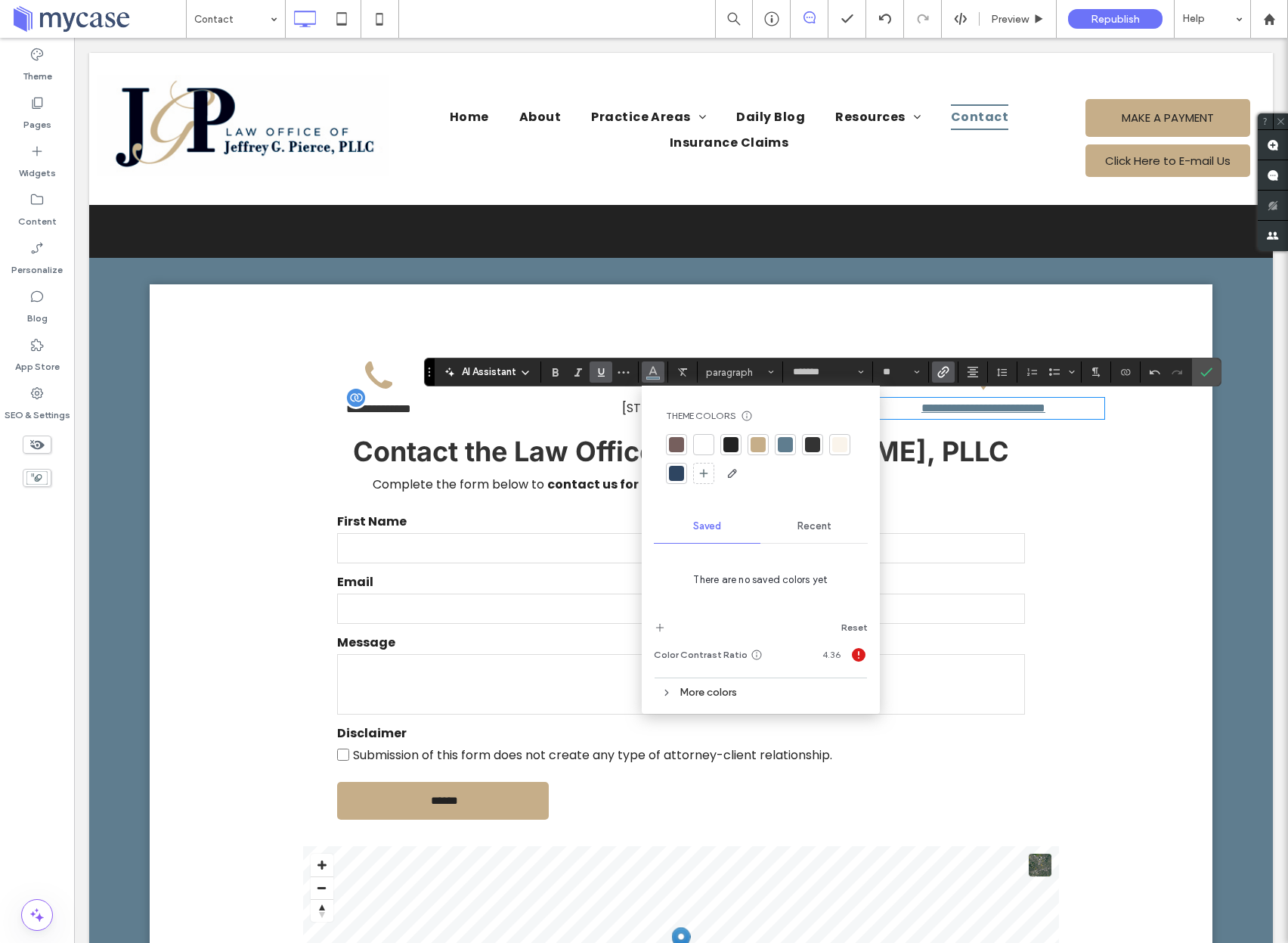 drag, startPoint x: 807, startPoint y: 448, endPoint x: 680, endPoint y: 417, distance: 130.72873 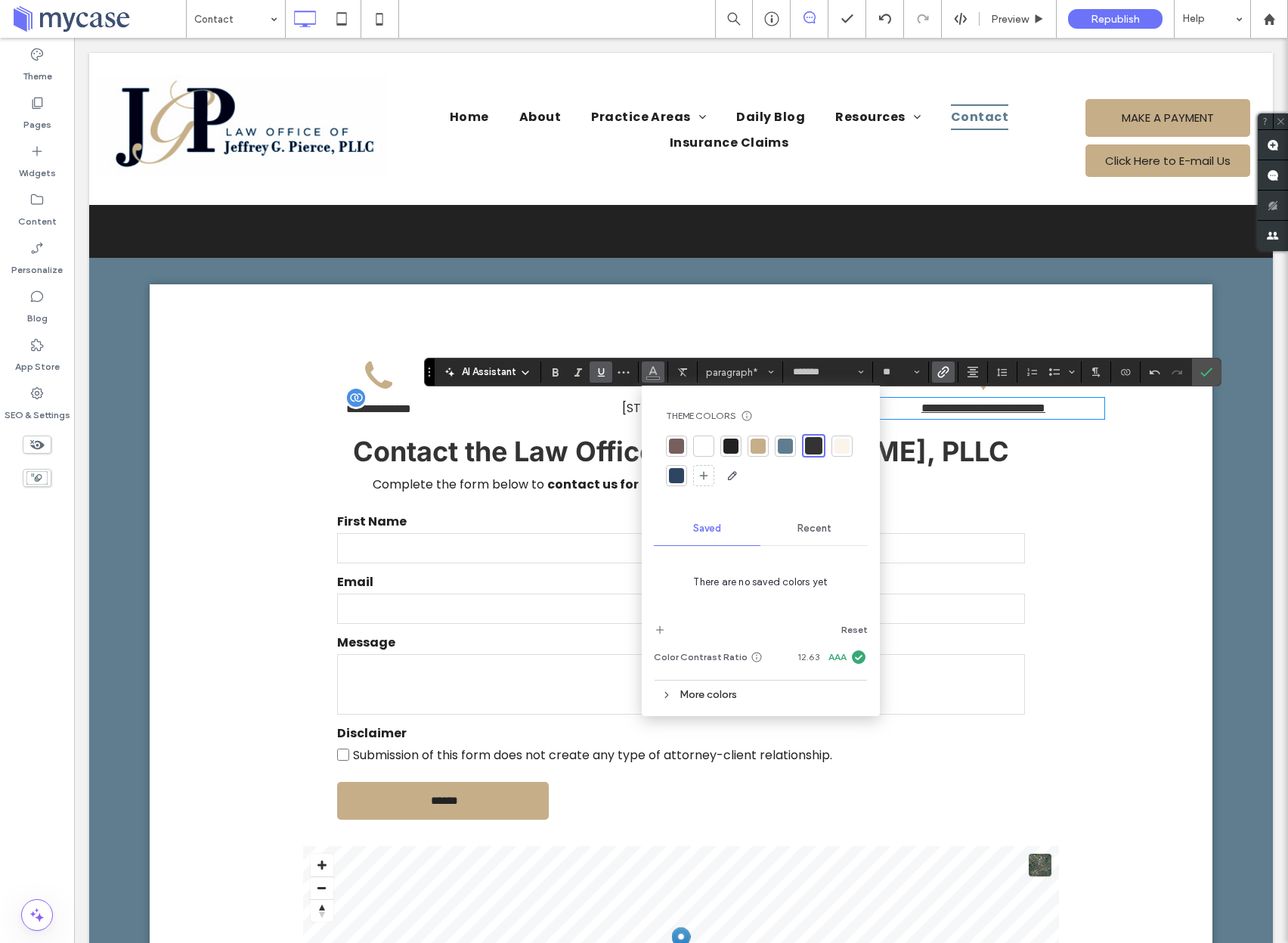 drag, startPoint x: 599, startPoint y: 372, endPoint x: 637, endPoint y: 385, distance: 40.162171 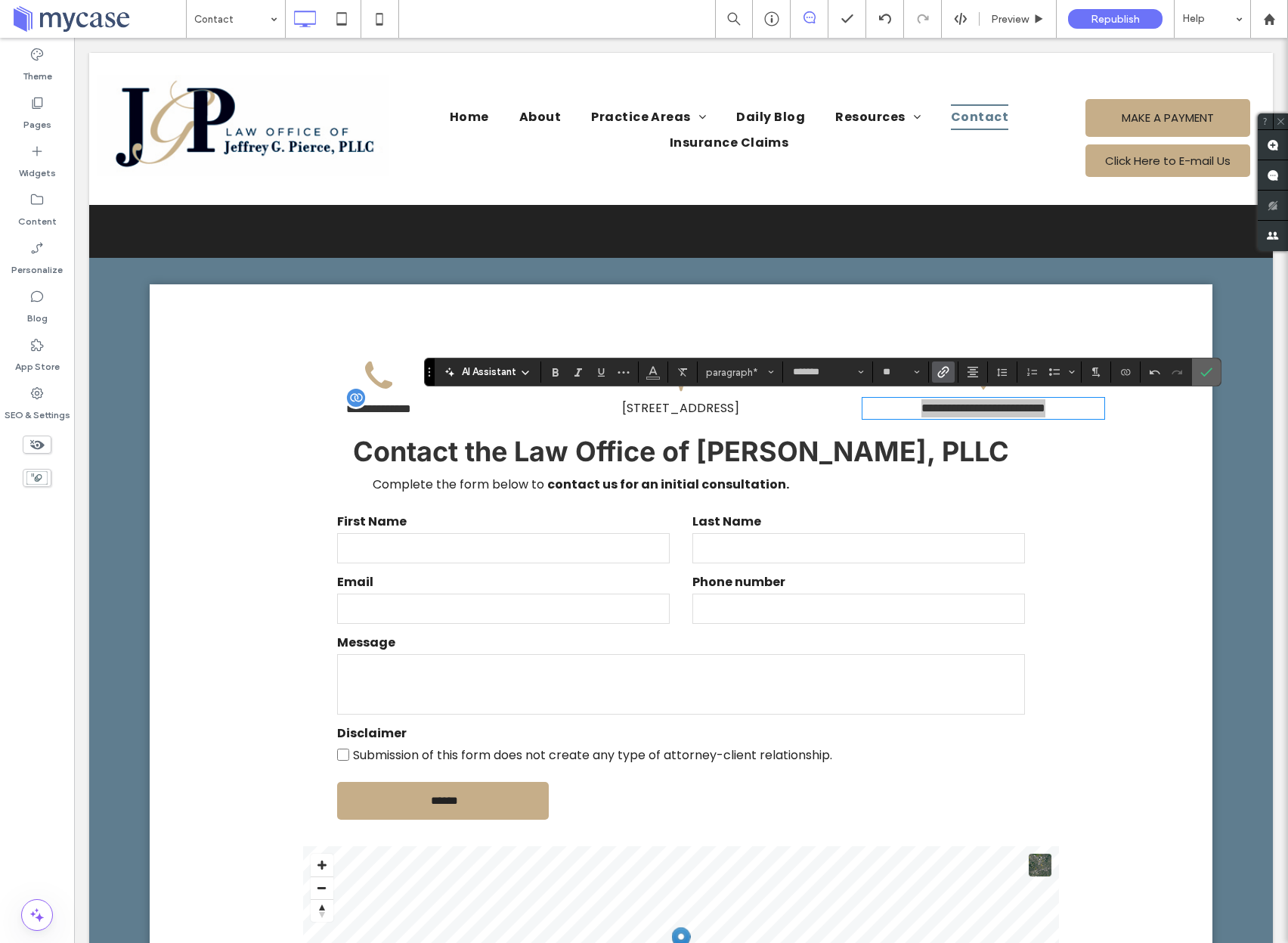click 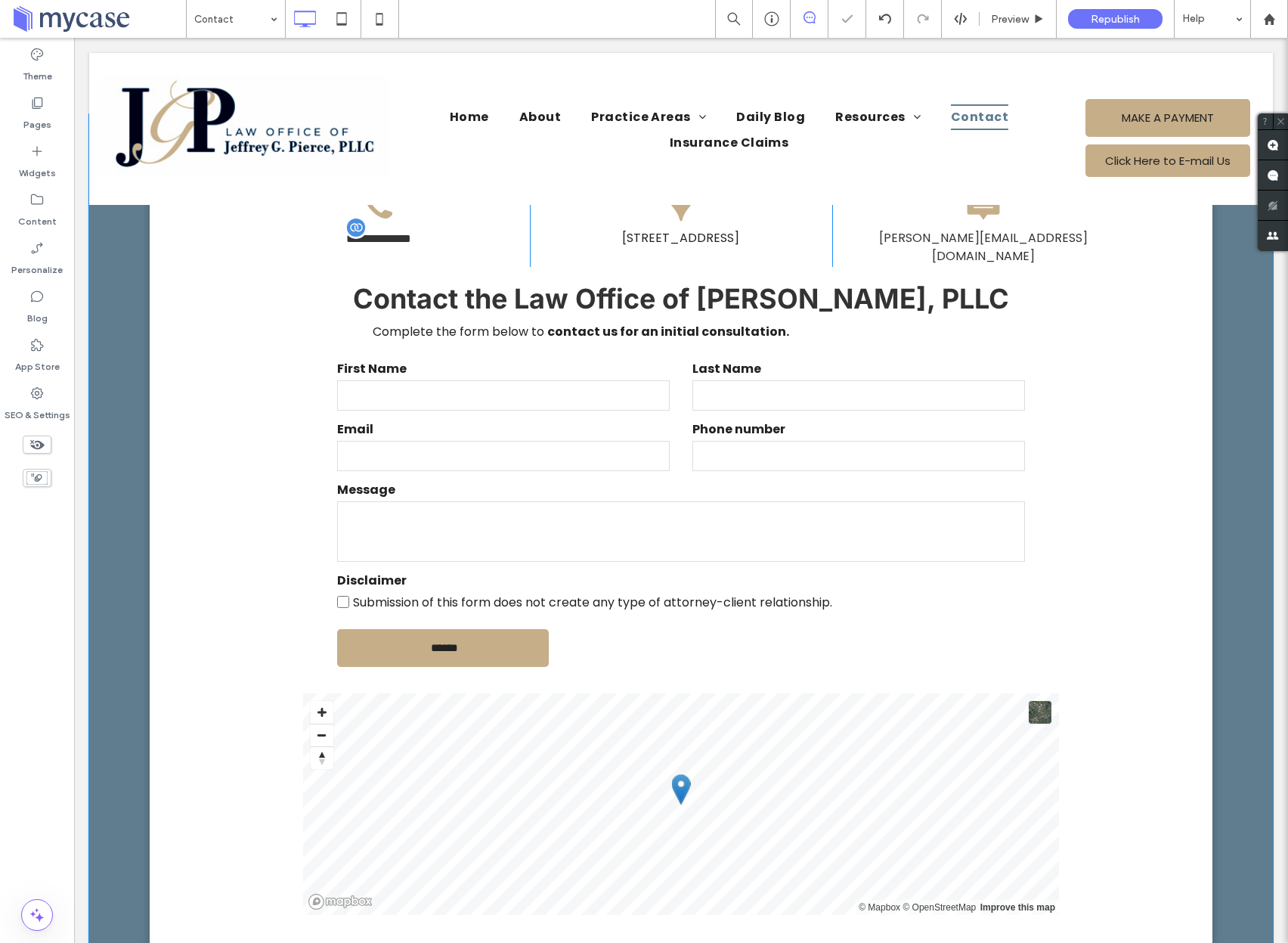 scroll, scrollTop: 200, scrollLeft: 0, axis: vertical 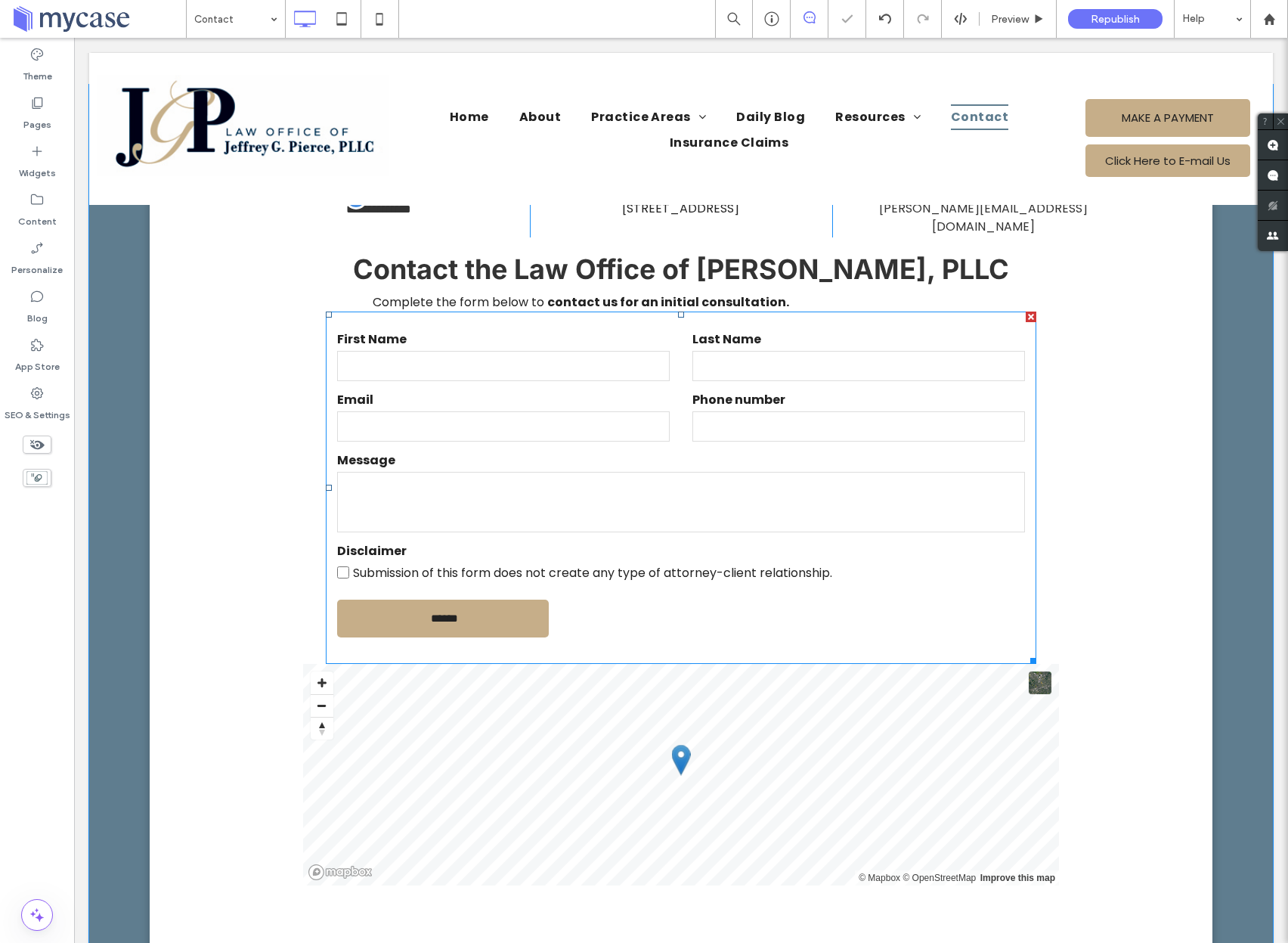 click at bounding box center (681, 502) 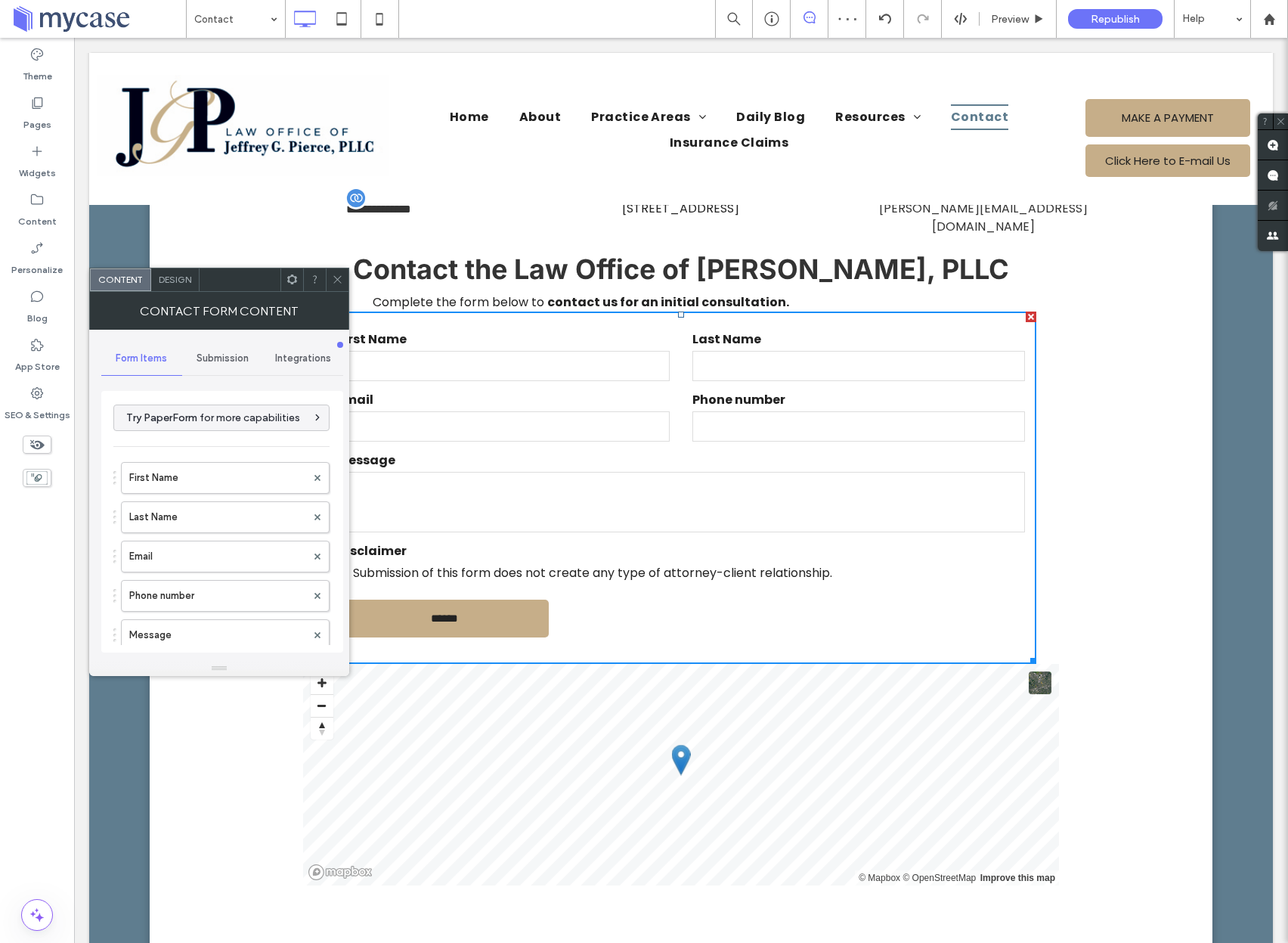 click on "Submission" at bounding box center (222, 358) 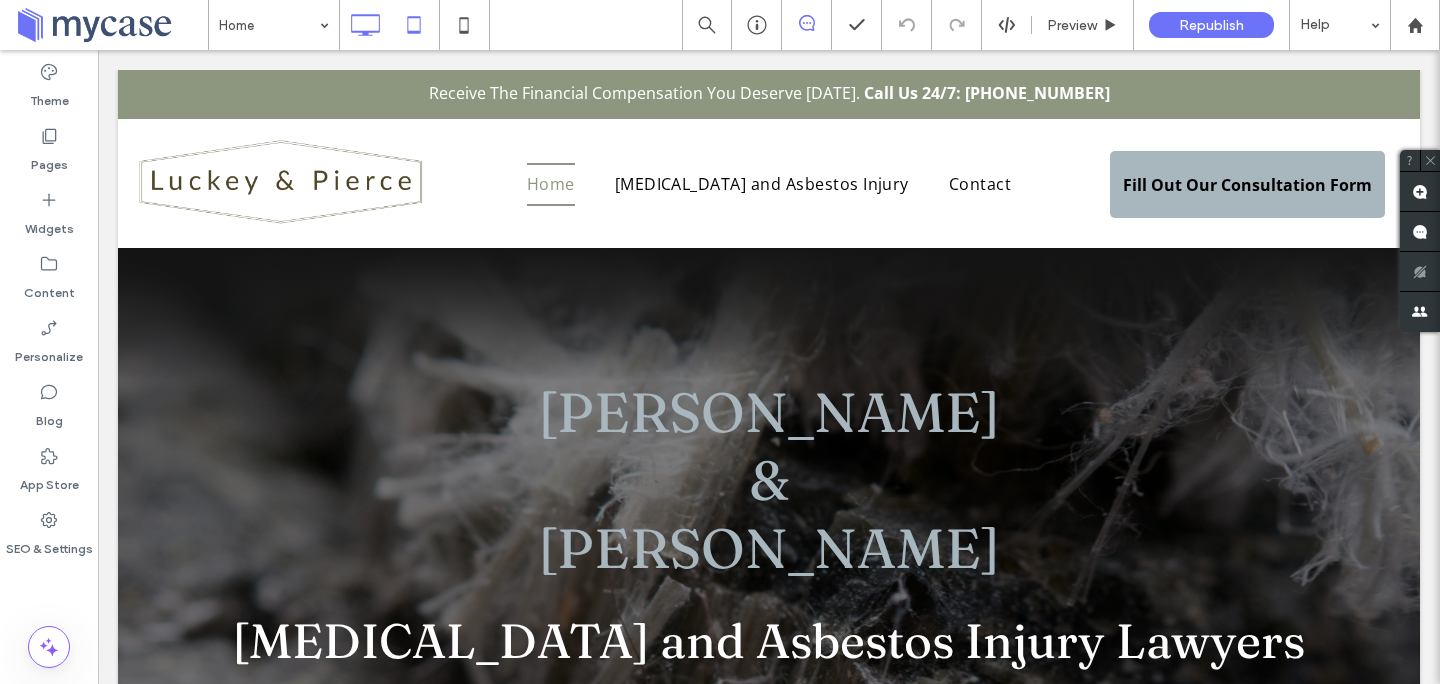 scroll, scrollTop: 0, scrollLeft: 0, axis: both 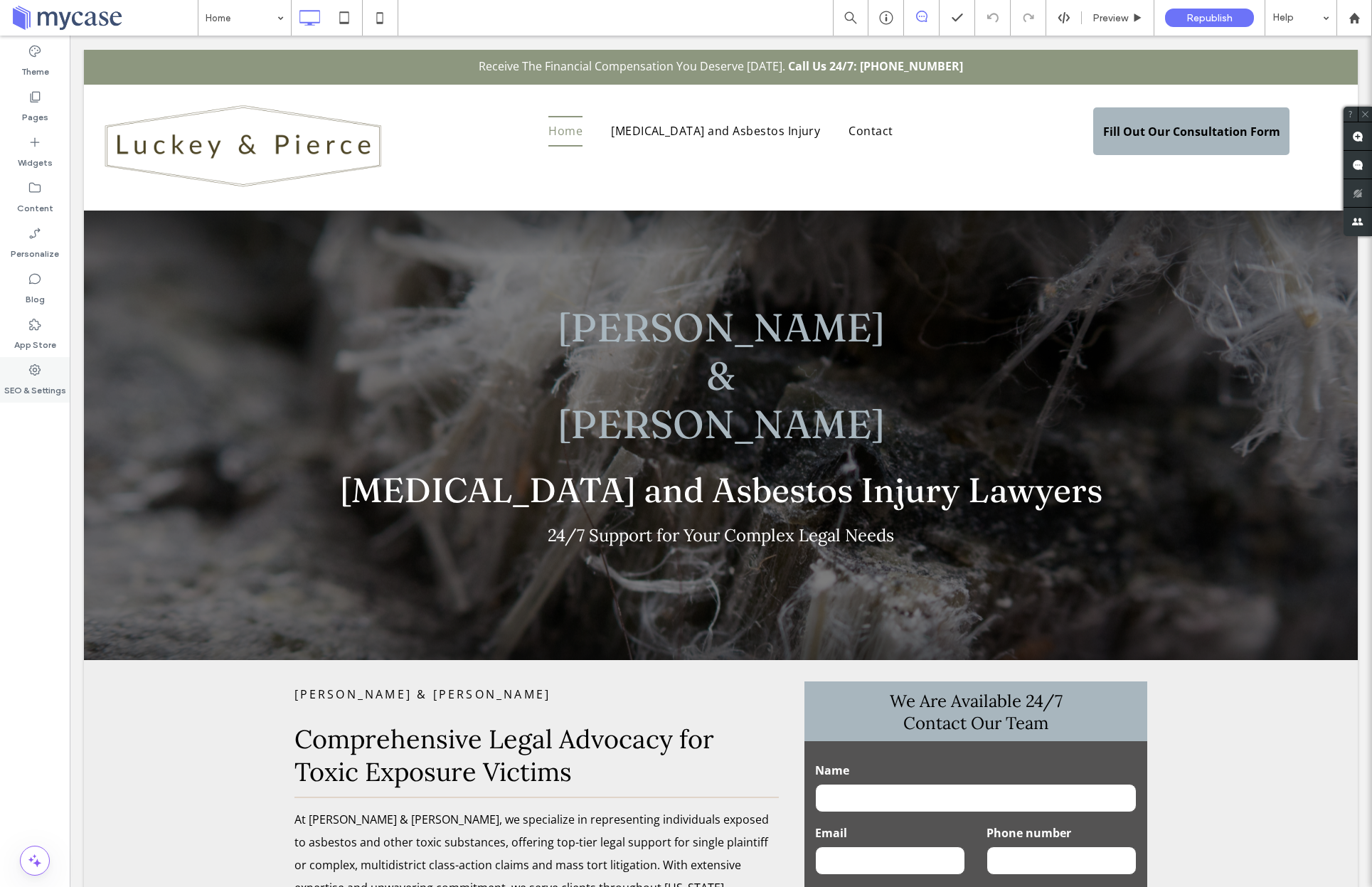 click on "SEO & Settings" at bounding box center (35, 387) 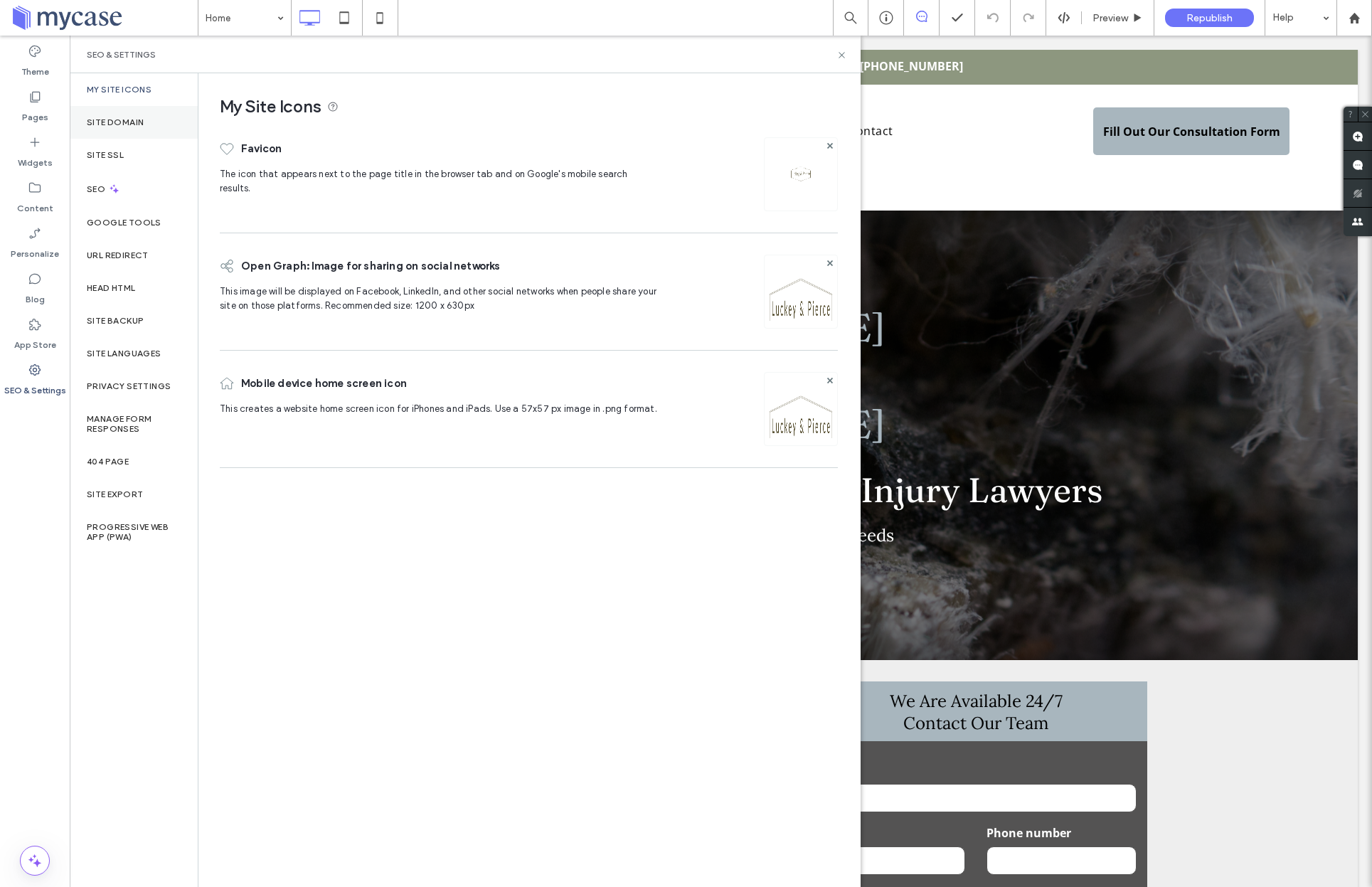 click on "Site Domain" at bounding box center [115, 122] 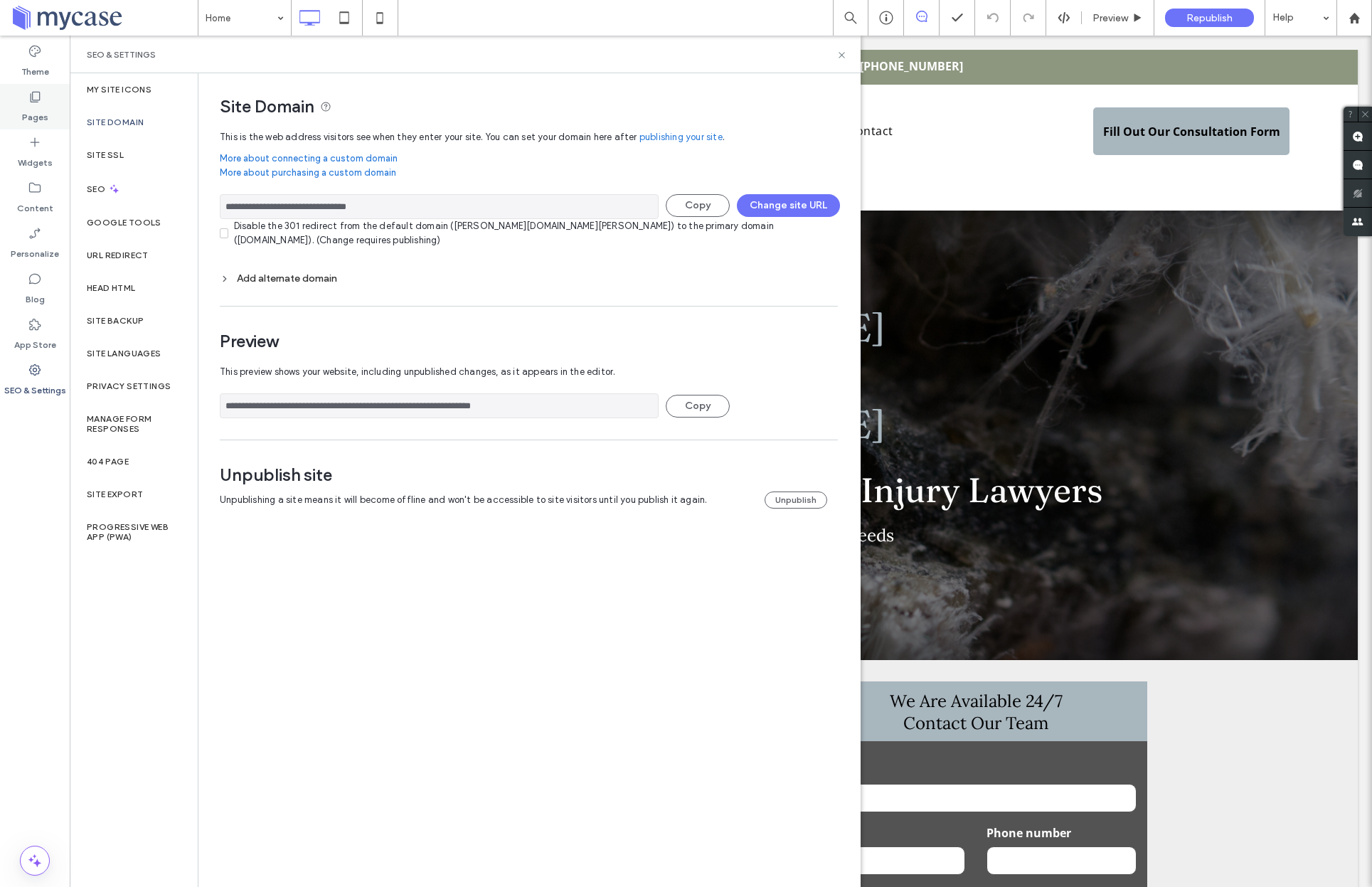 click on "Pages" at bounding box center [35, 114] 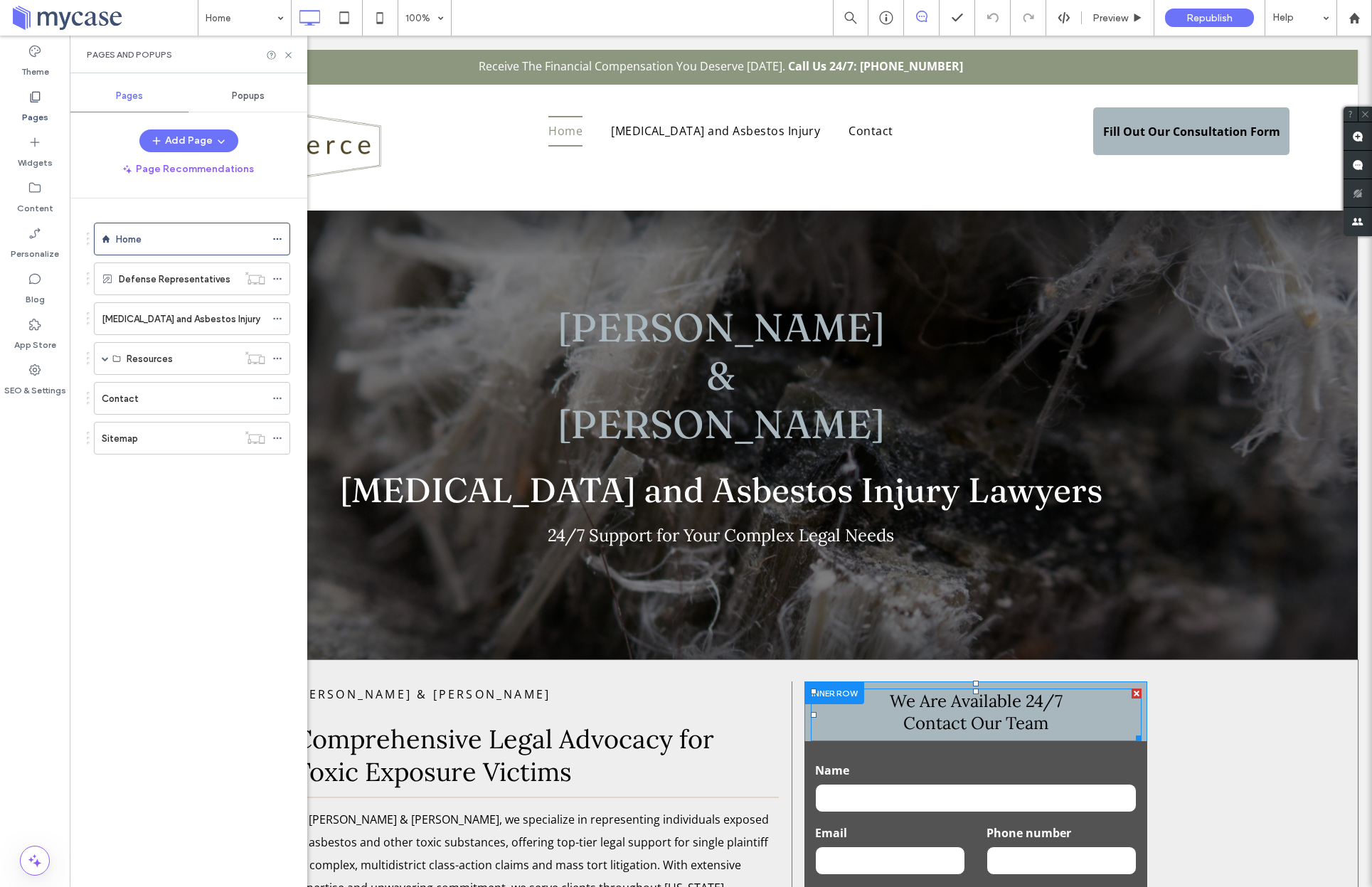 click on "Contact Our Team" at bounding box center [976, 723] 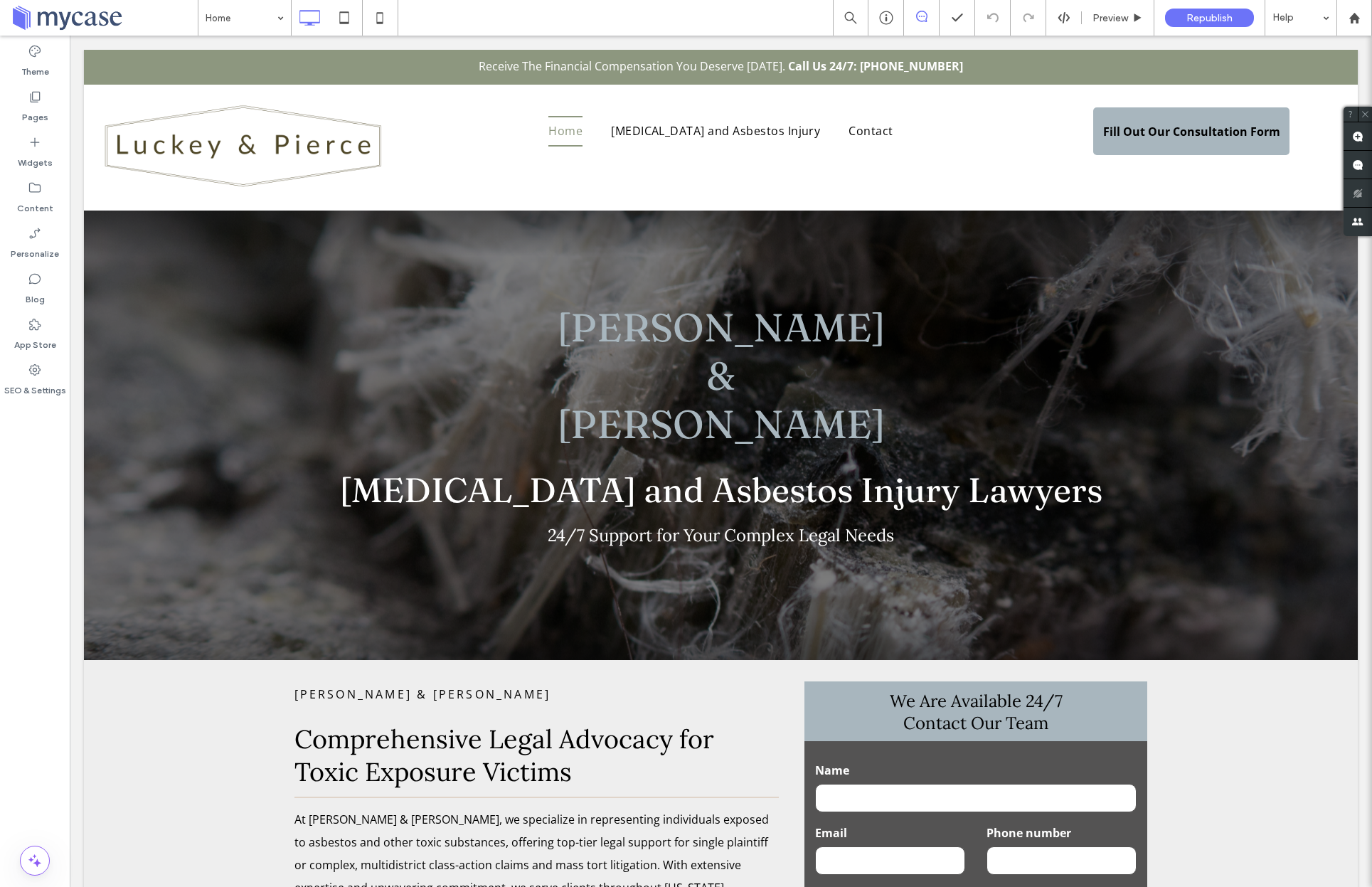 type on "****" 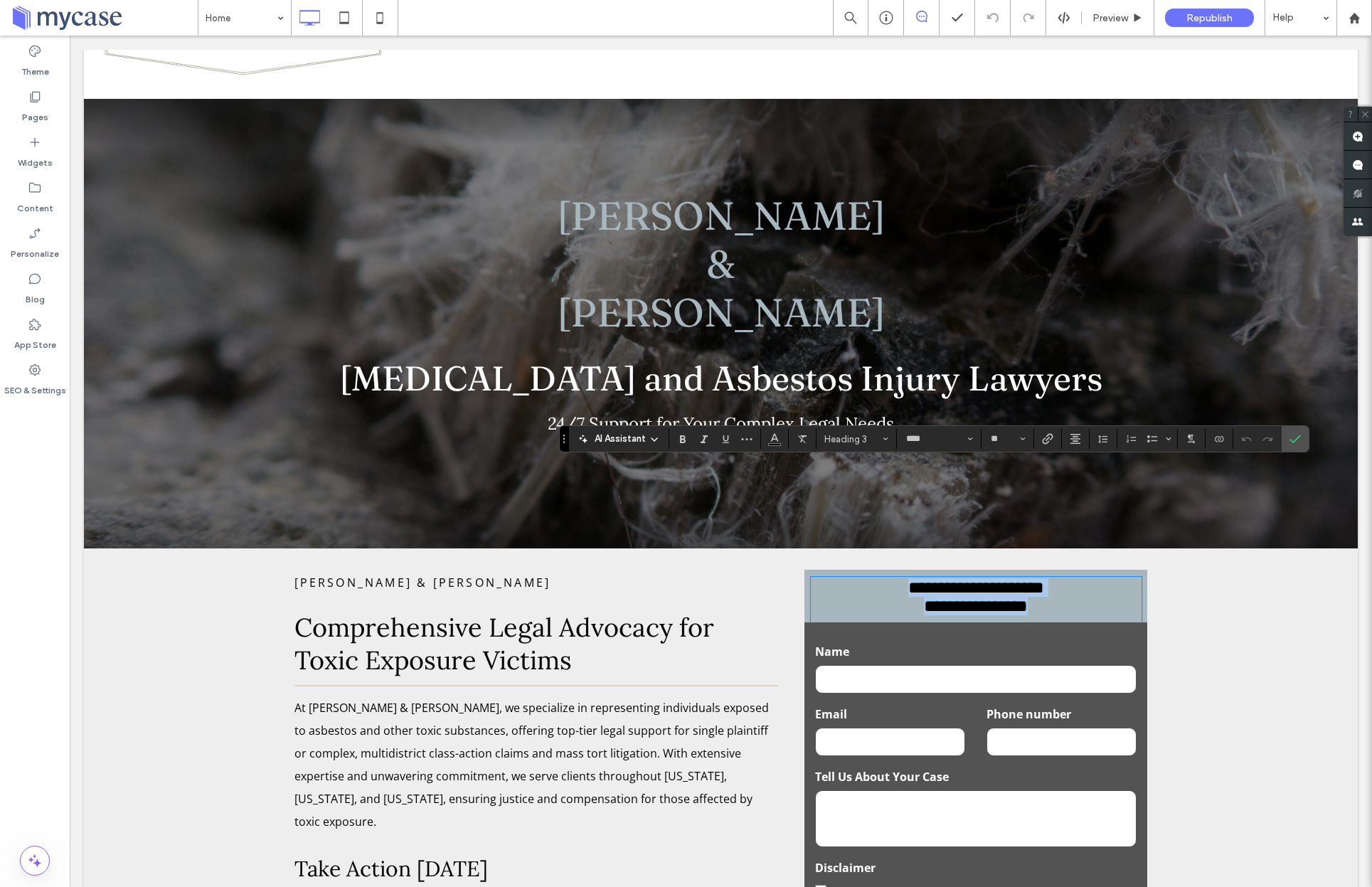 scroll, scrollTop: 129, scrollLeft: 0, axis: vertical 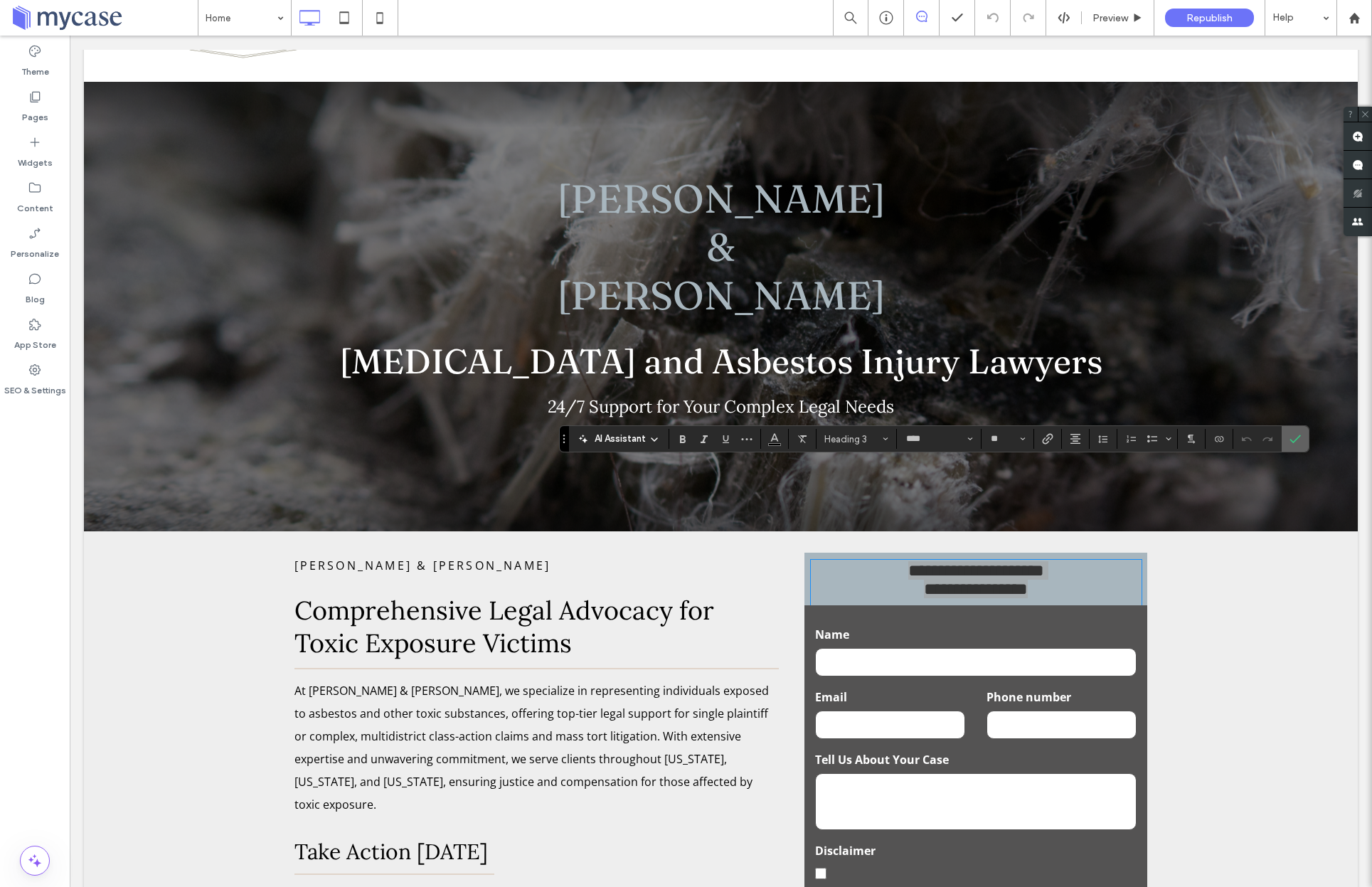 click 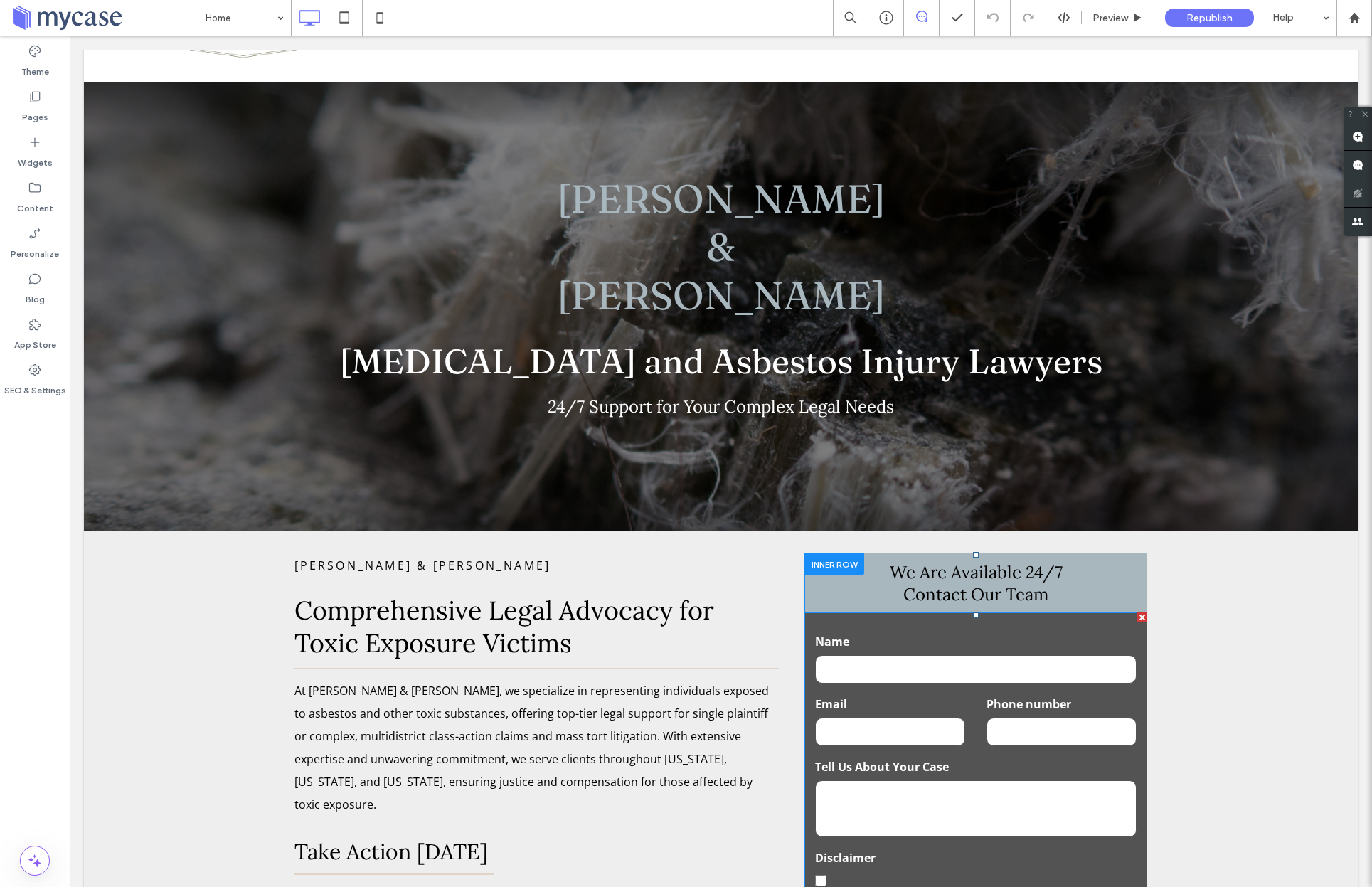 click at bounding box center [1061, 732] 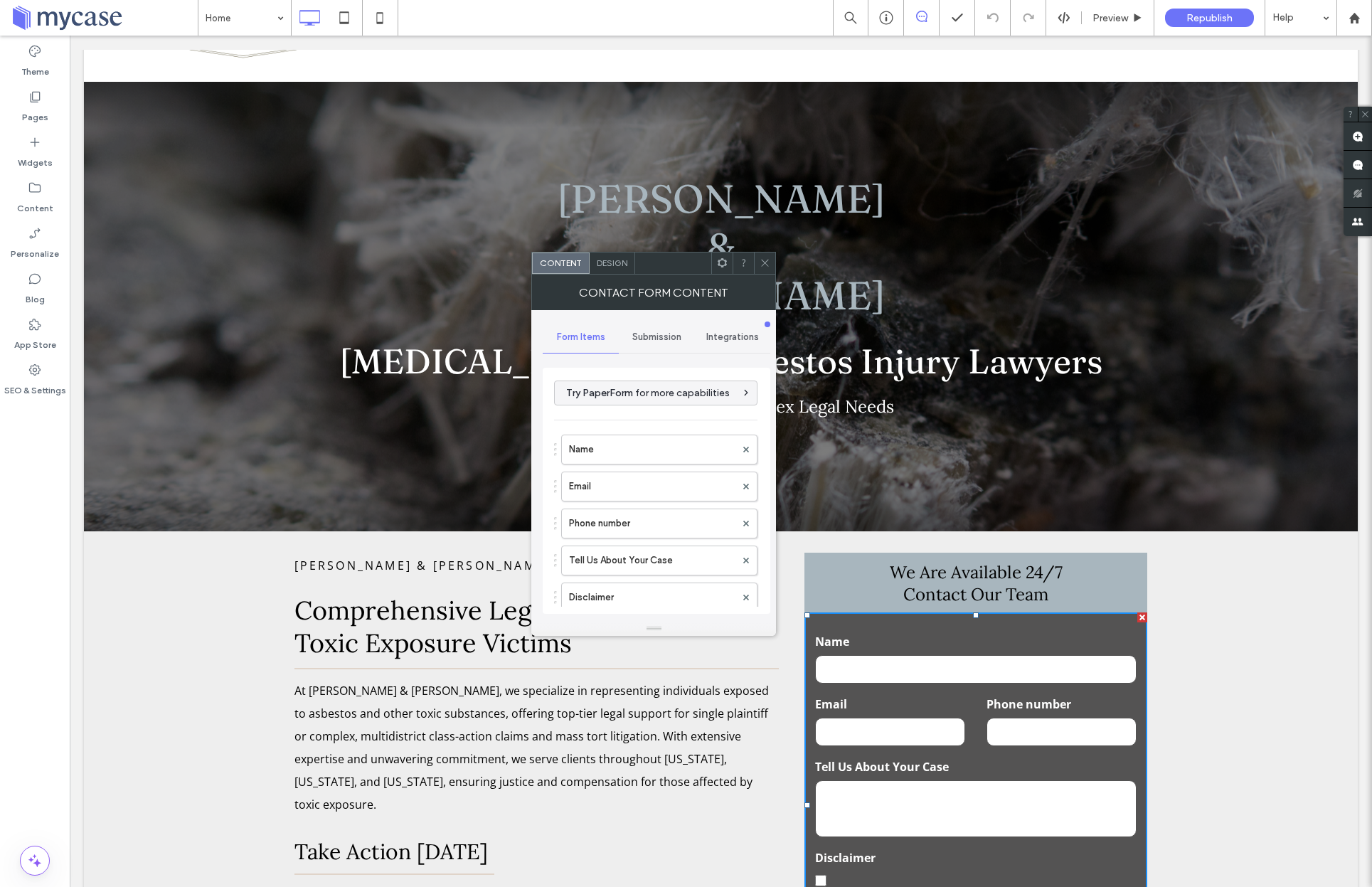 click on "Submission" at bounding box center (656, 337) 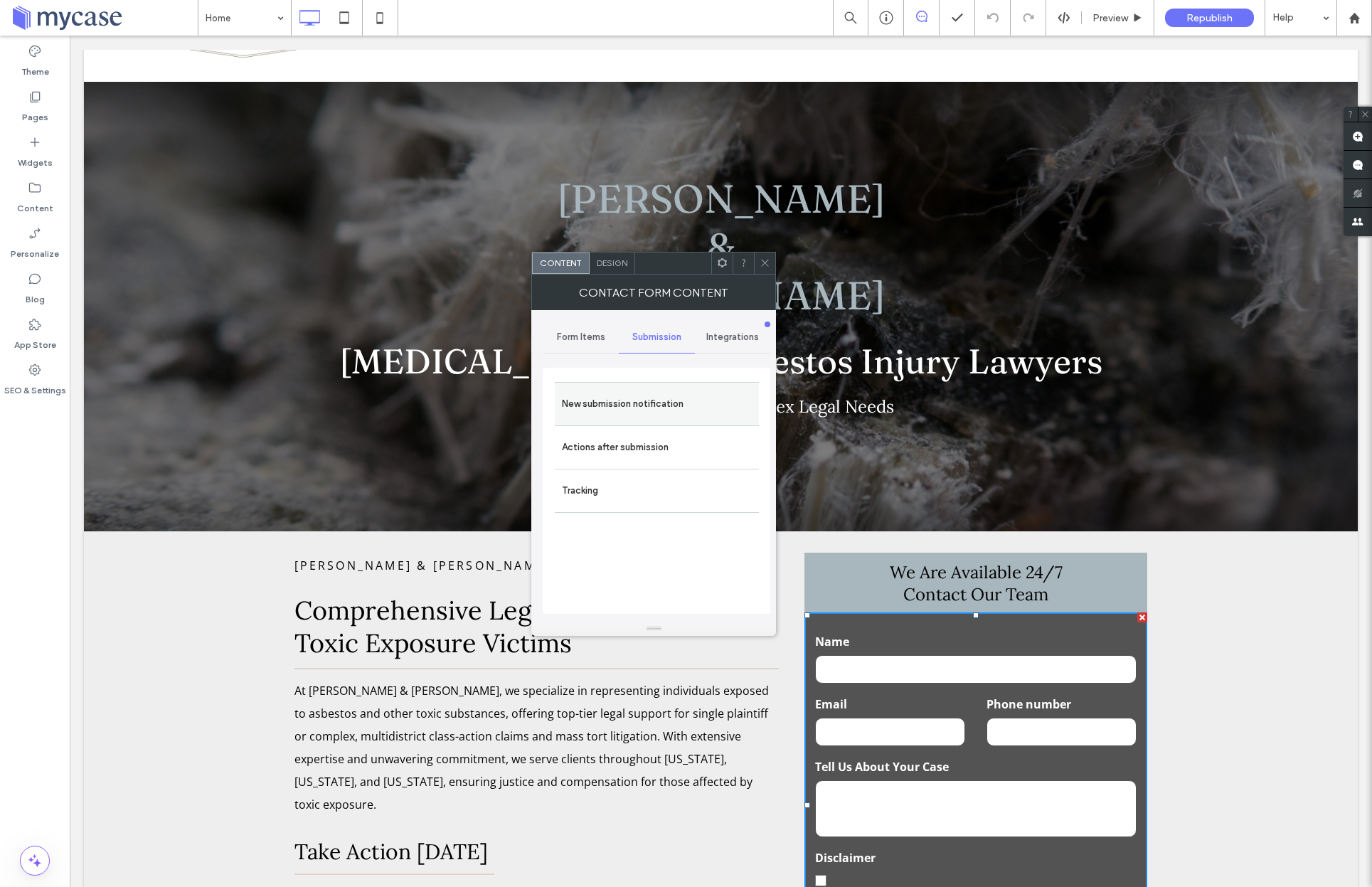 click on "New submission notification" at bounding box center (656, 404) 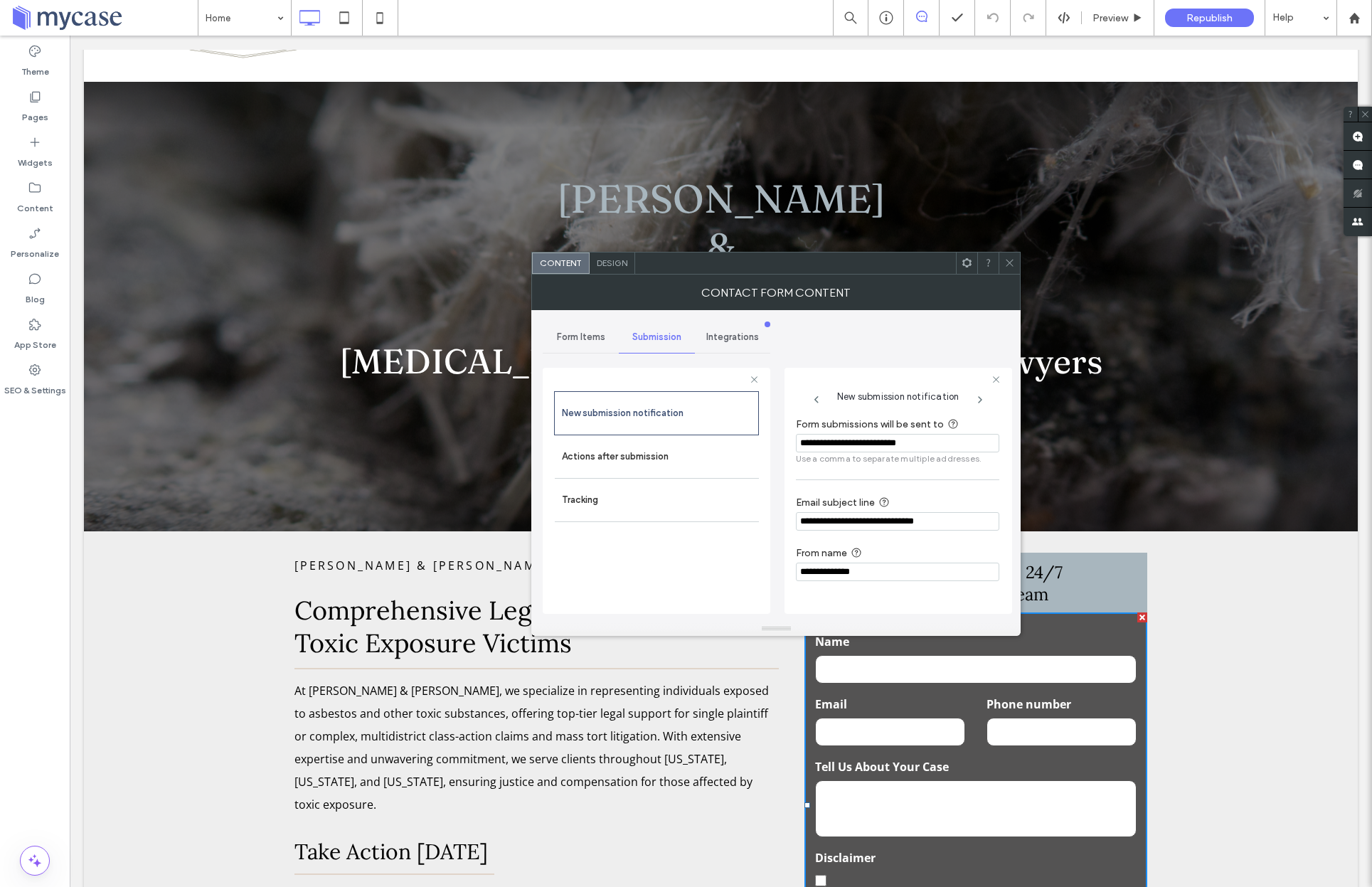 click 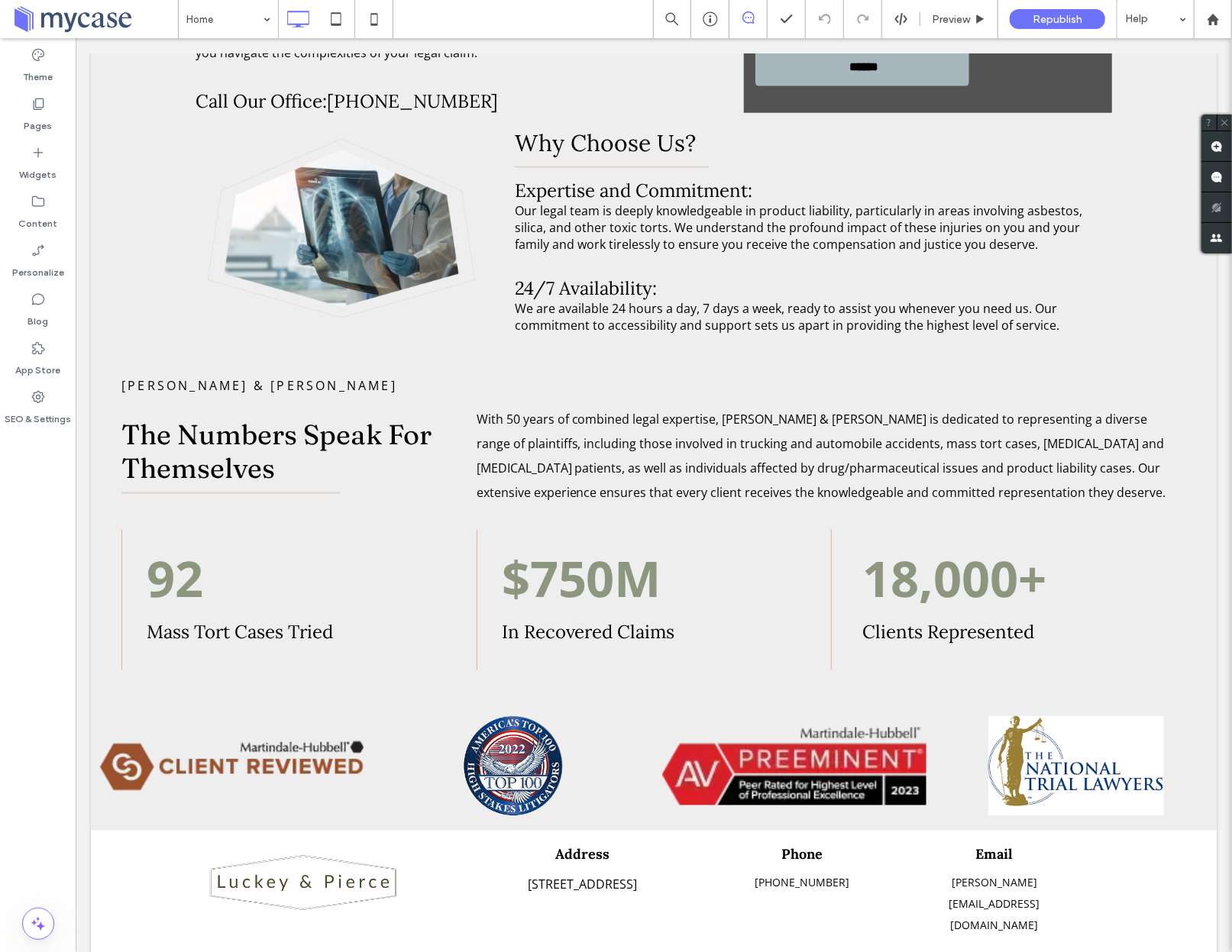 scroll, scrollTop: 1073, scrollLeft: 0, axis: vertical 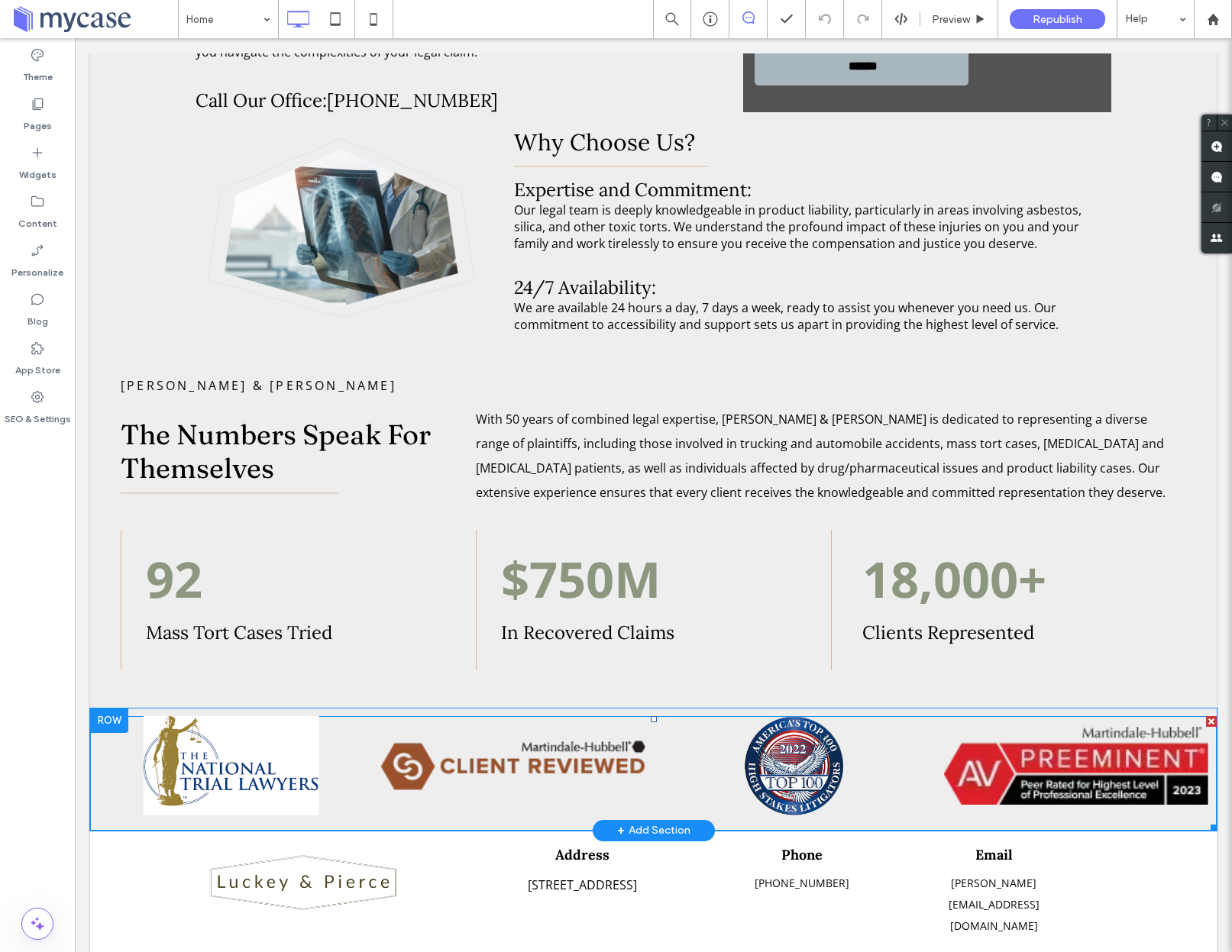click at bounding box center (794, 781) 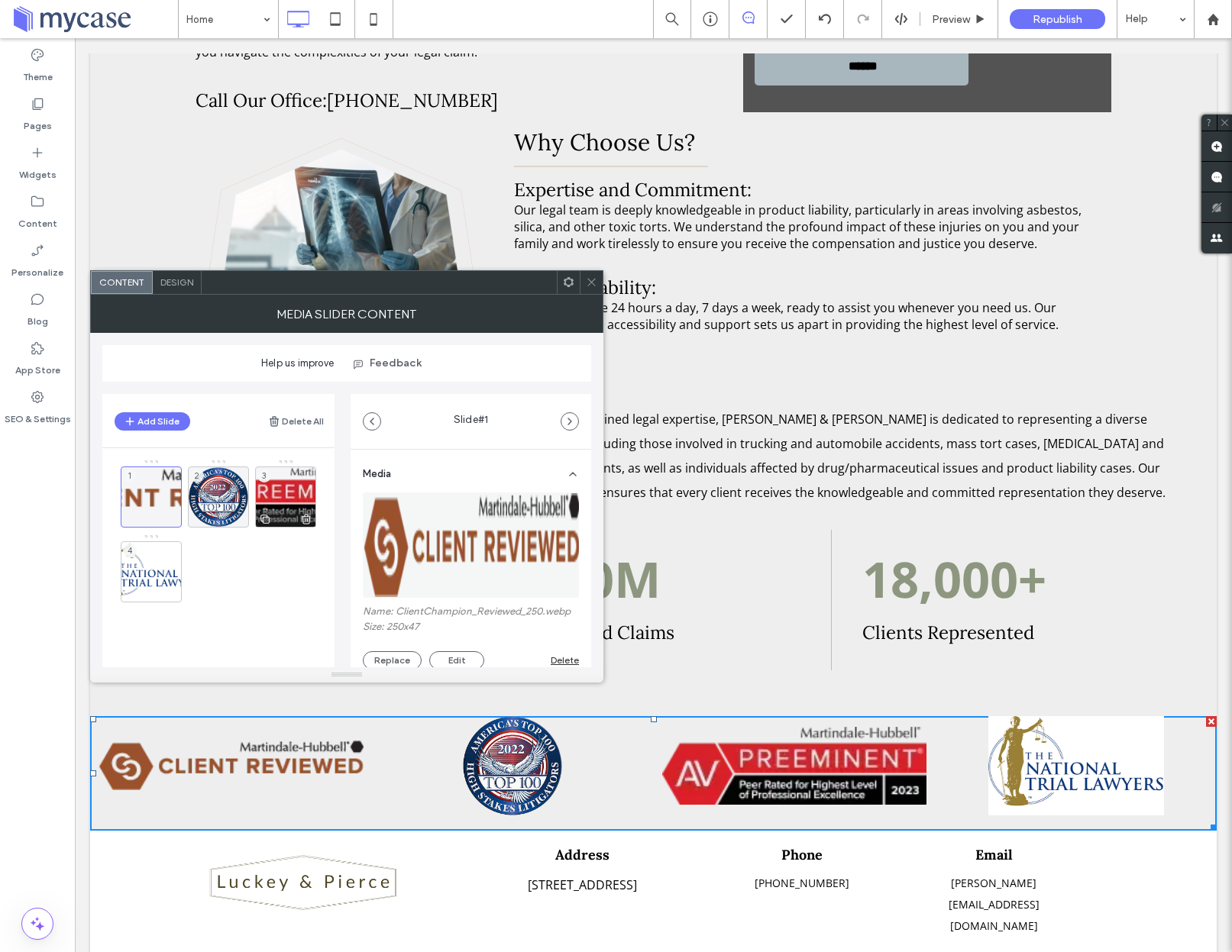 click 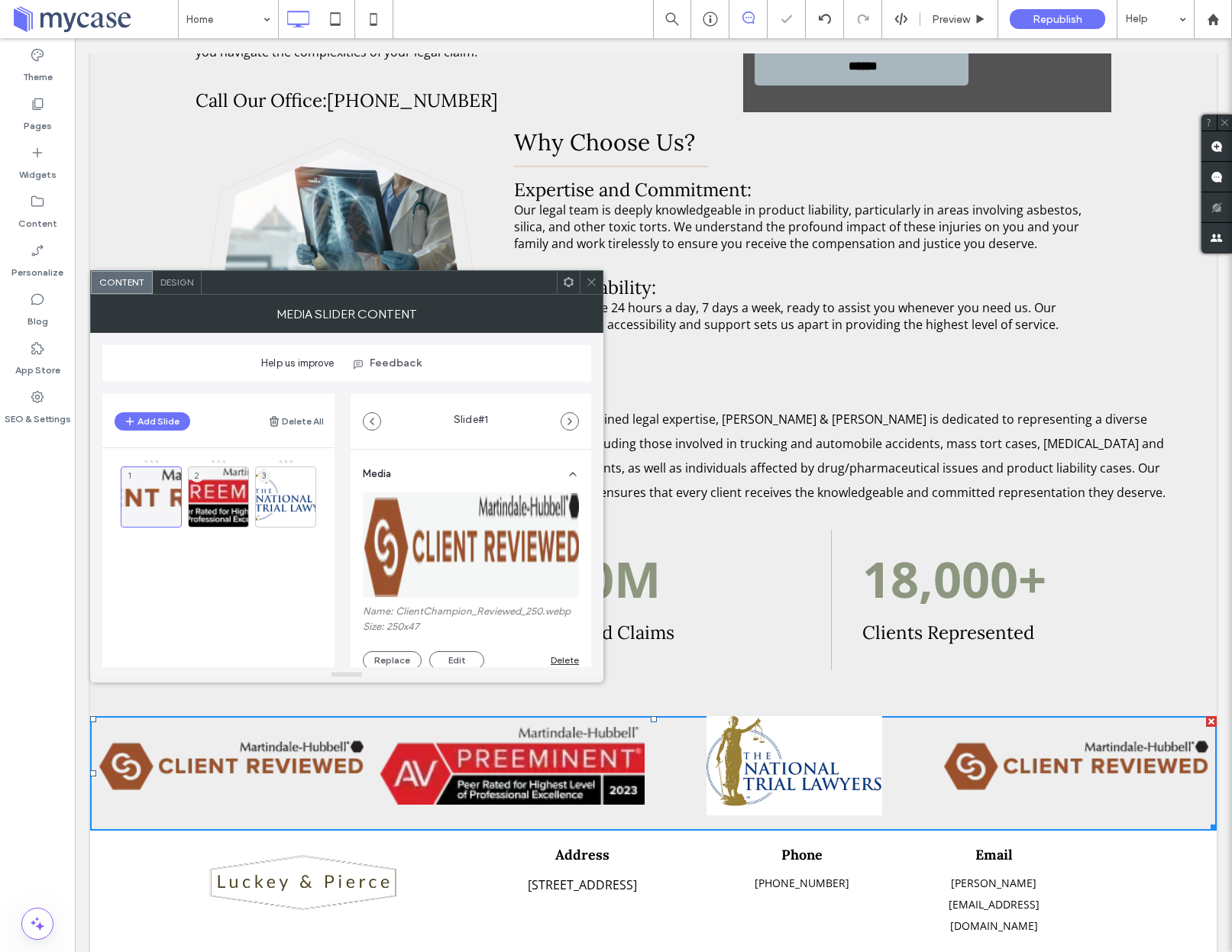 click at bounding box center (591, 282) 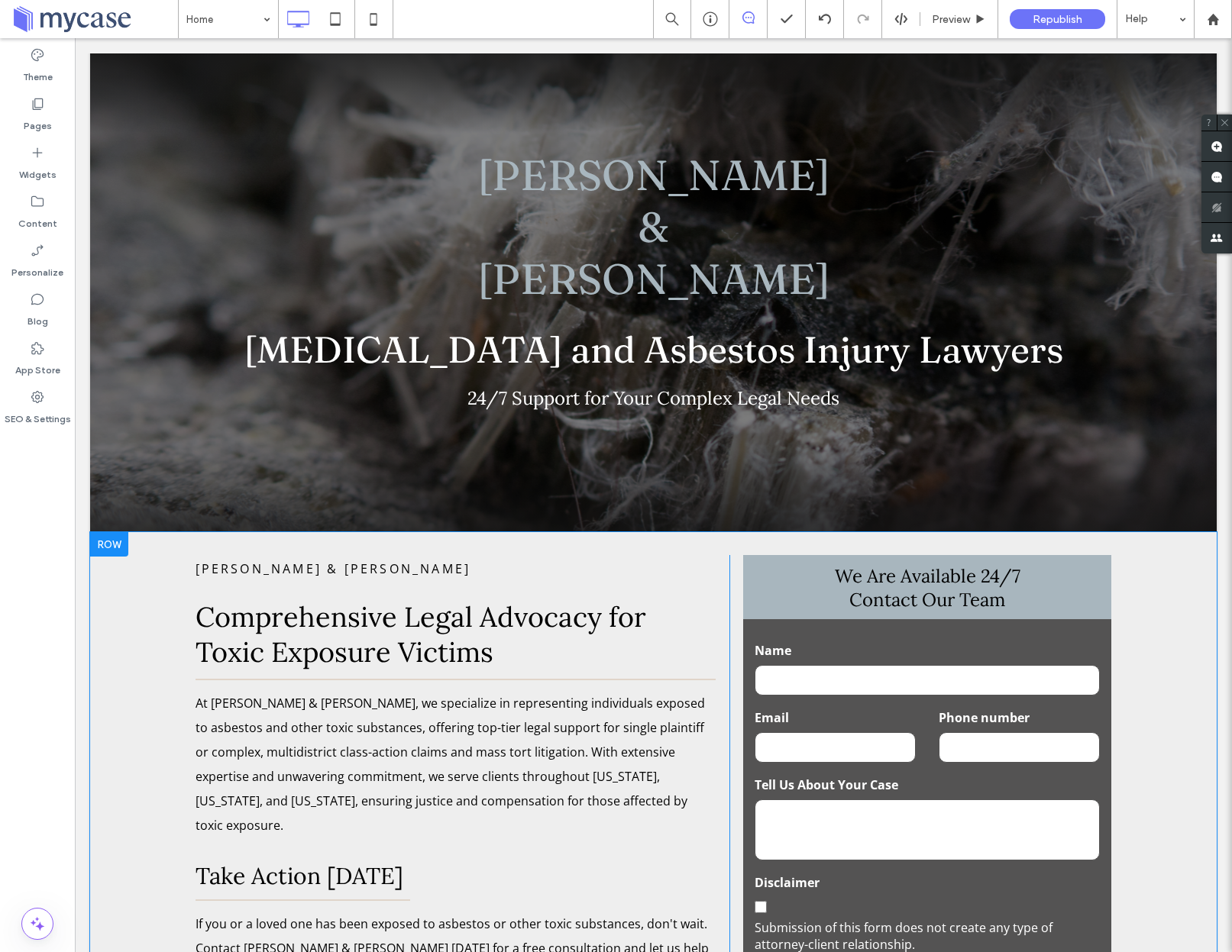 scroll, scrollTop: 0, scrollLeft: 0, axis: both 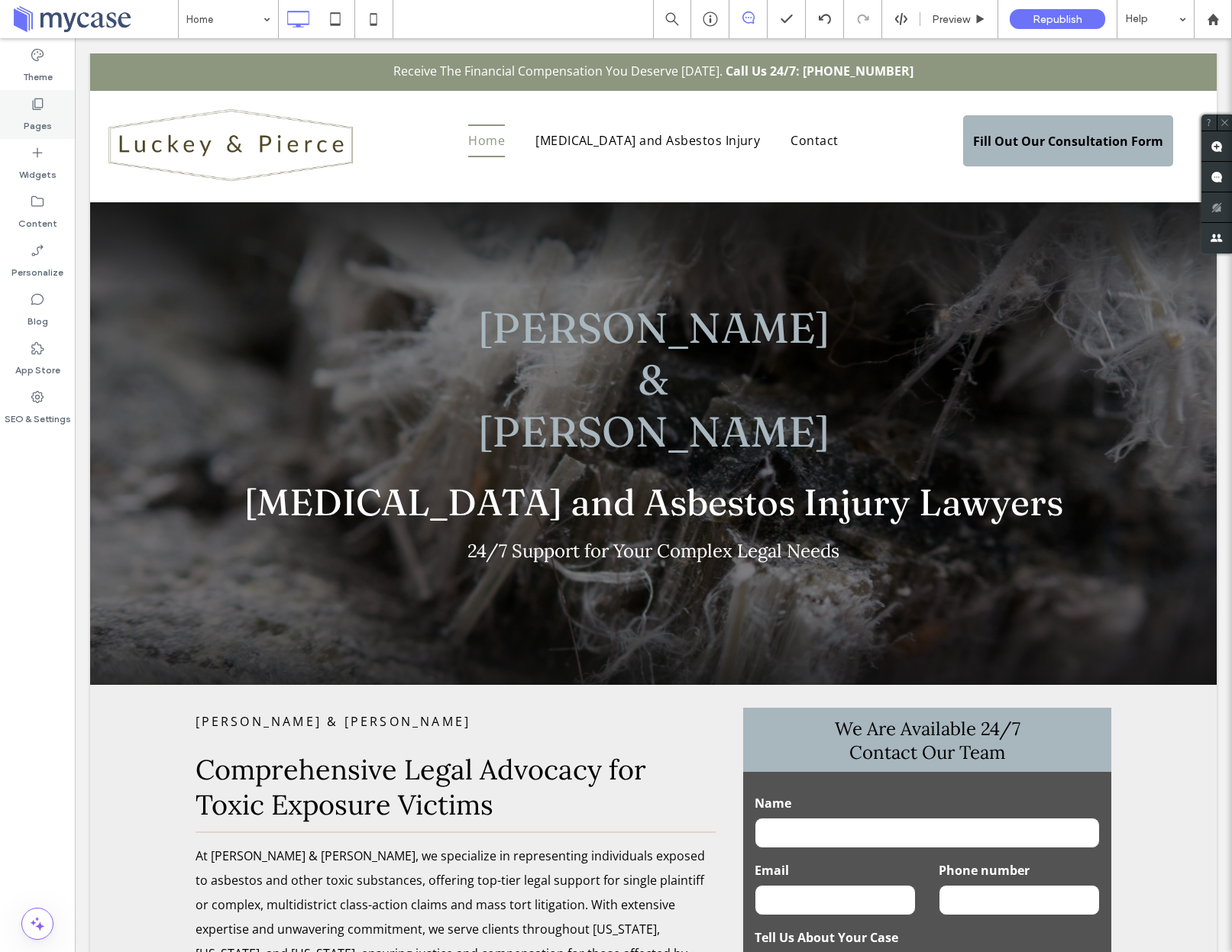 click on "Pages" at bounding box center [37, 122] 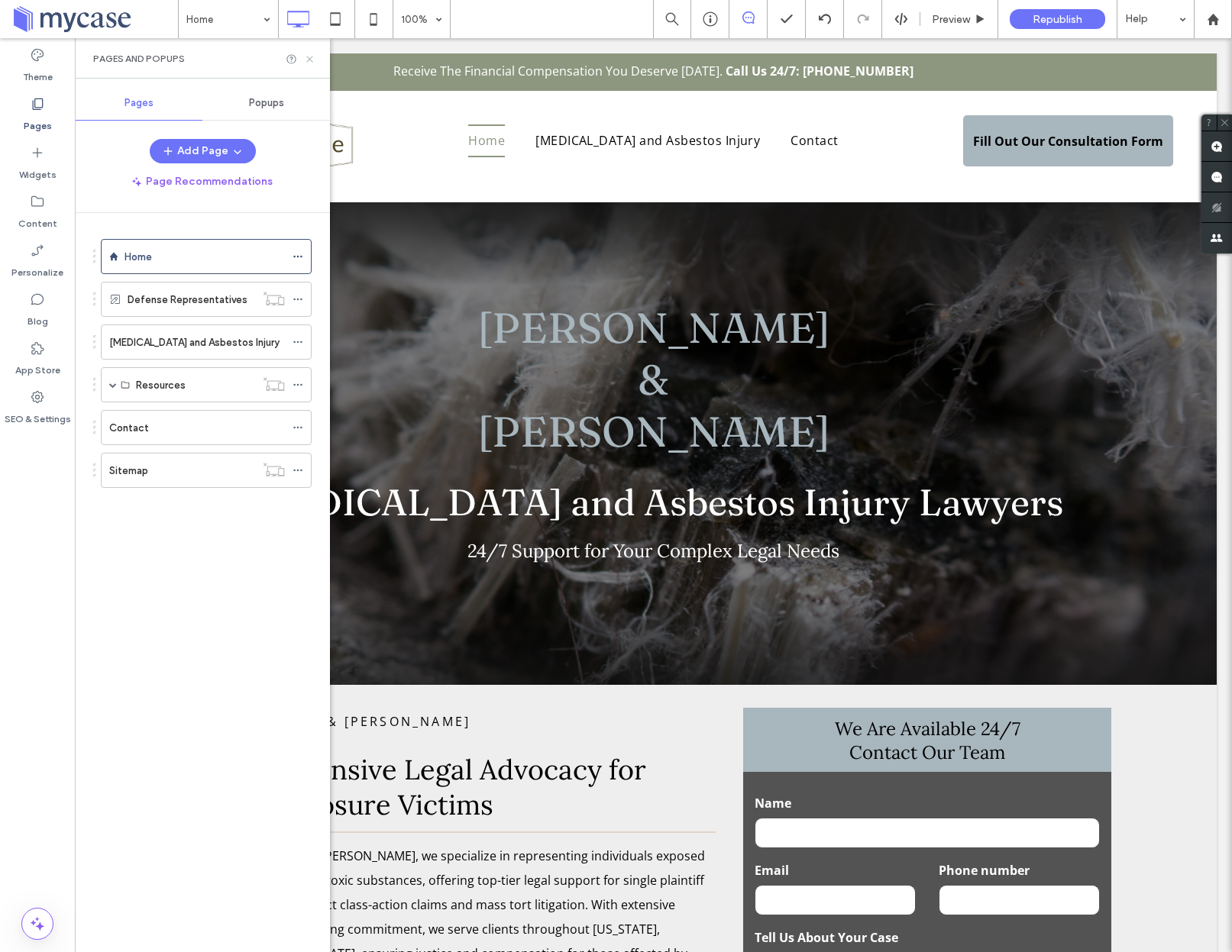 drag, startPoint x: 307, startPoint y: 57, endPoint x: 176, endPoint y: 80, distance: 133.00376 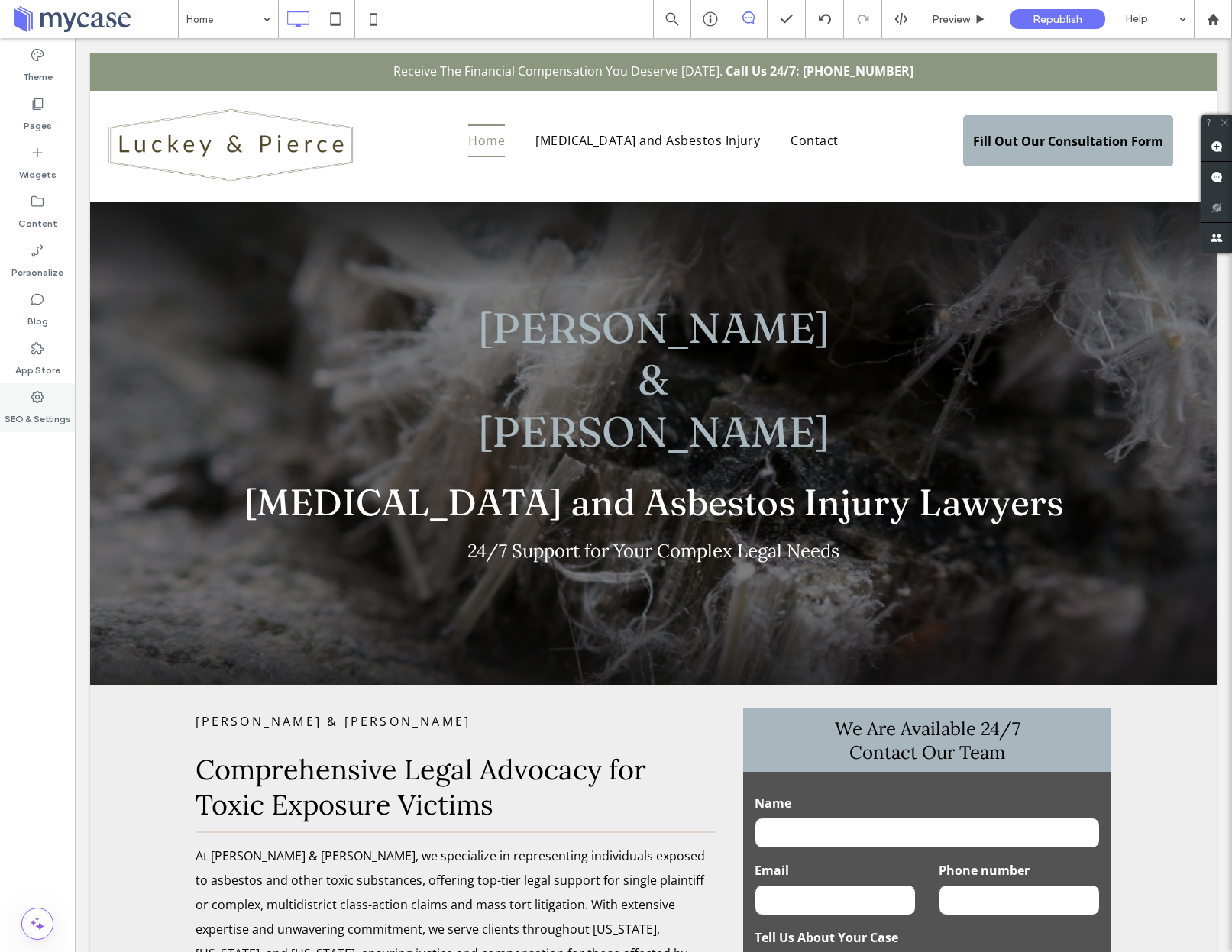 click on "SEO & Settings" at bounding box center [37, 415] 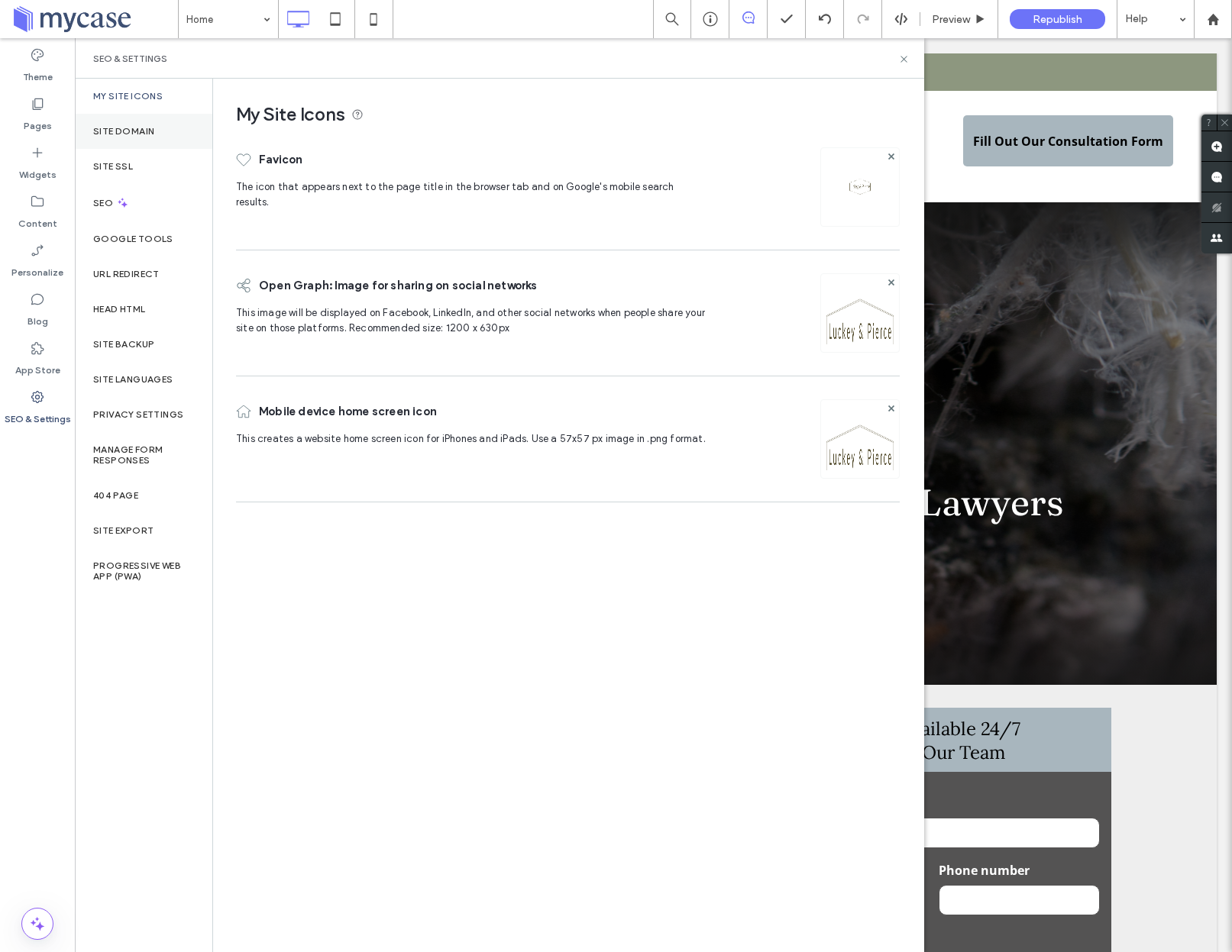 click on "Site Domain" at bounding box center [124, 131] 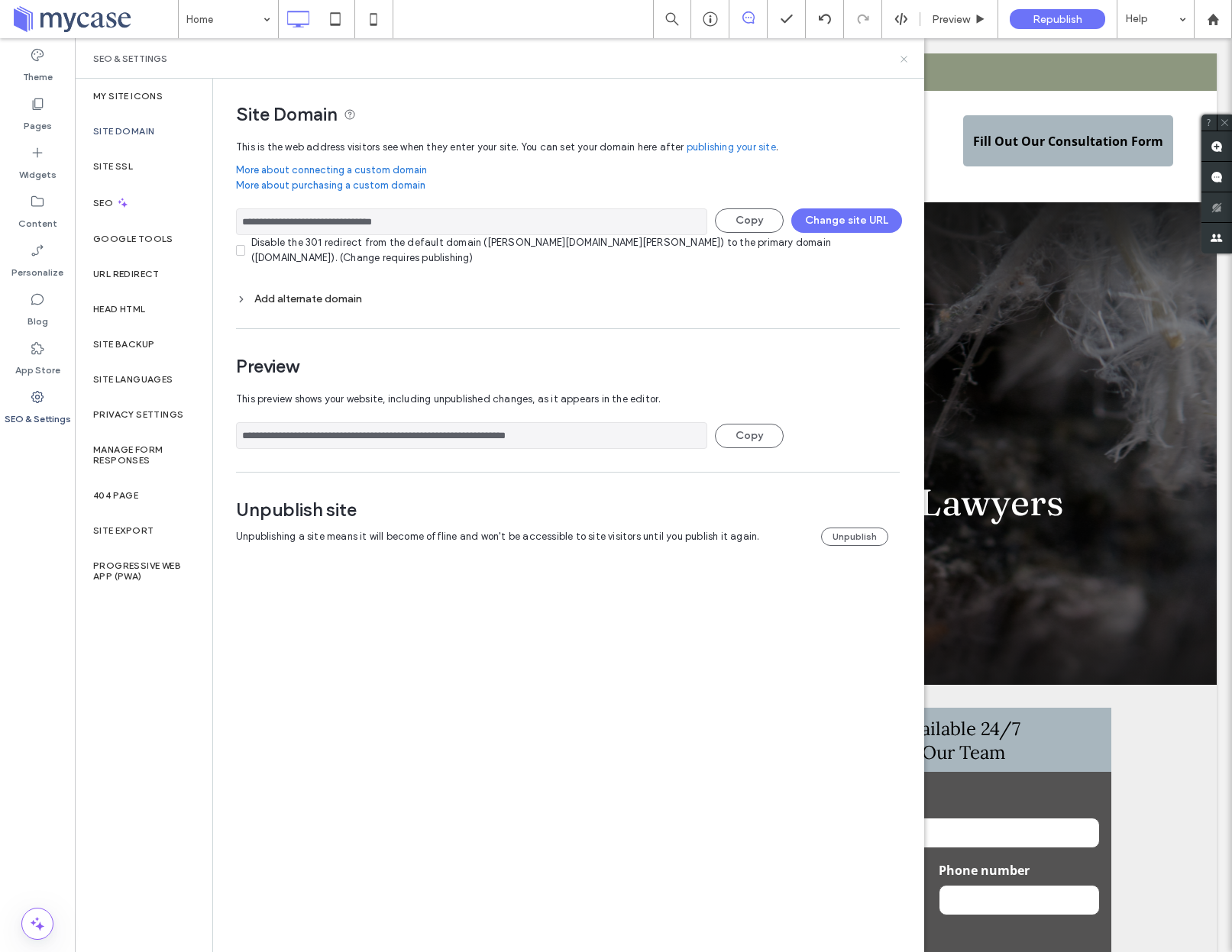 click 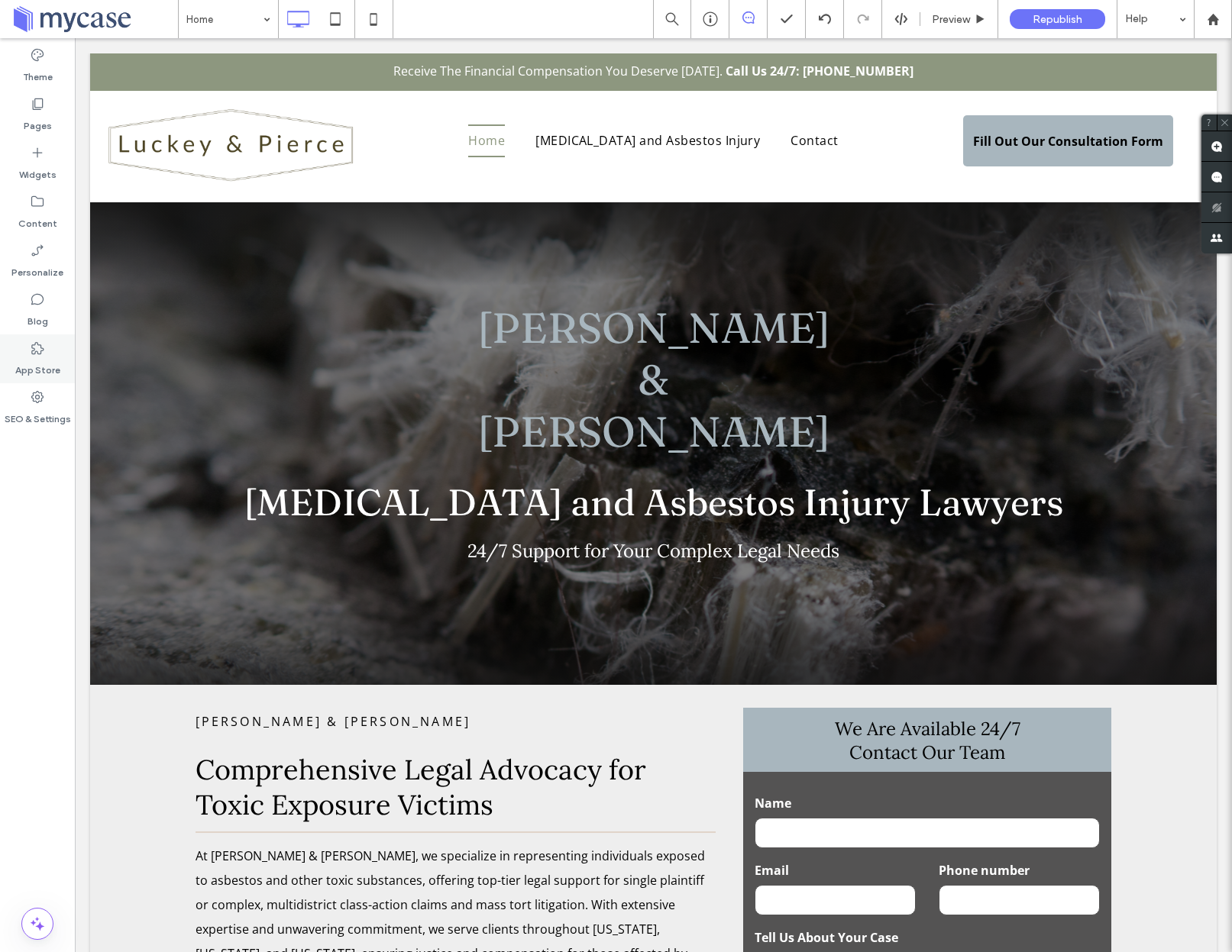 drag, startPoint x: 49, startPoint y: 416, endPoint x: 69, endPoint y: 376, distance: 44.72136 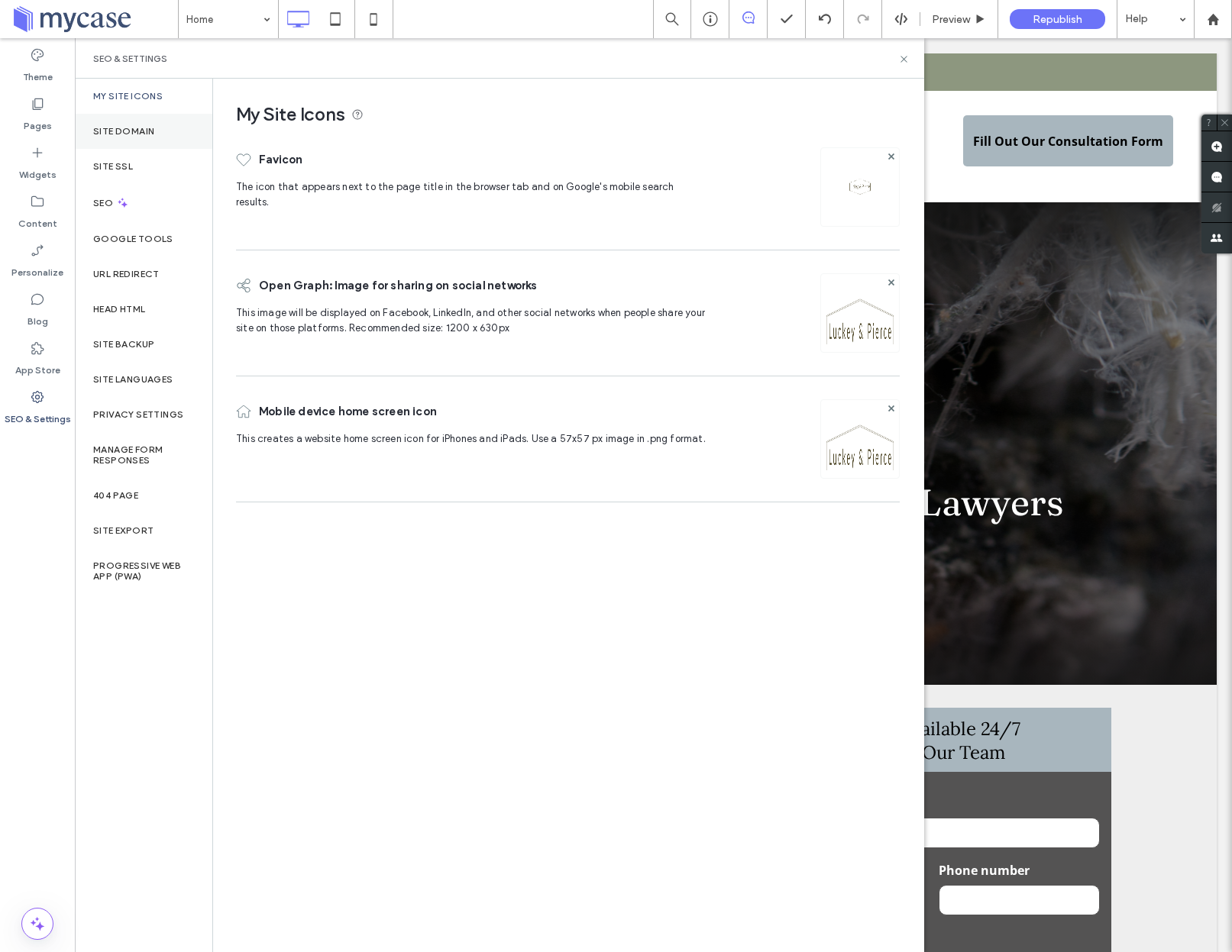 click on "Site Domain" at bounding box center (144, 131) 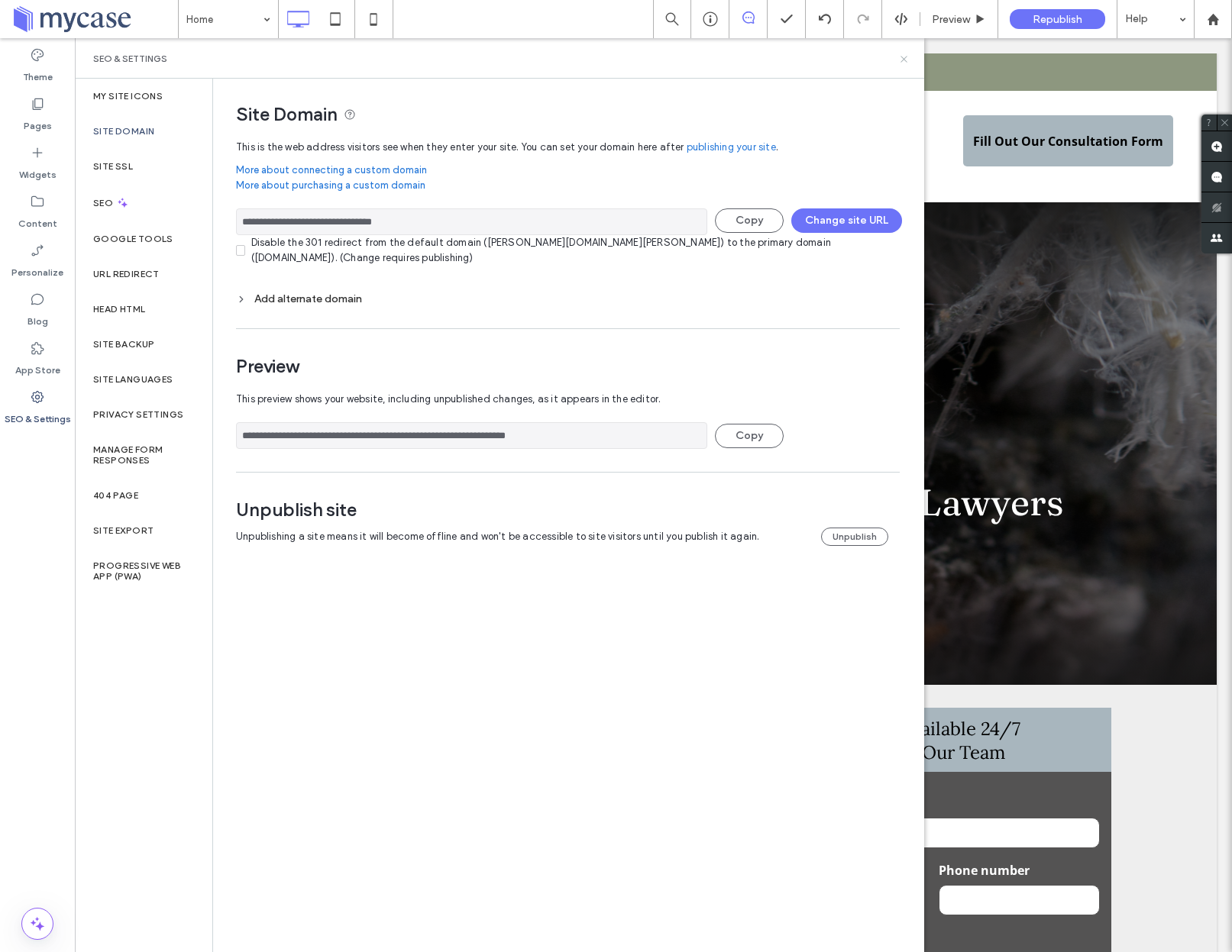 click 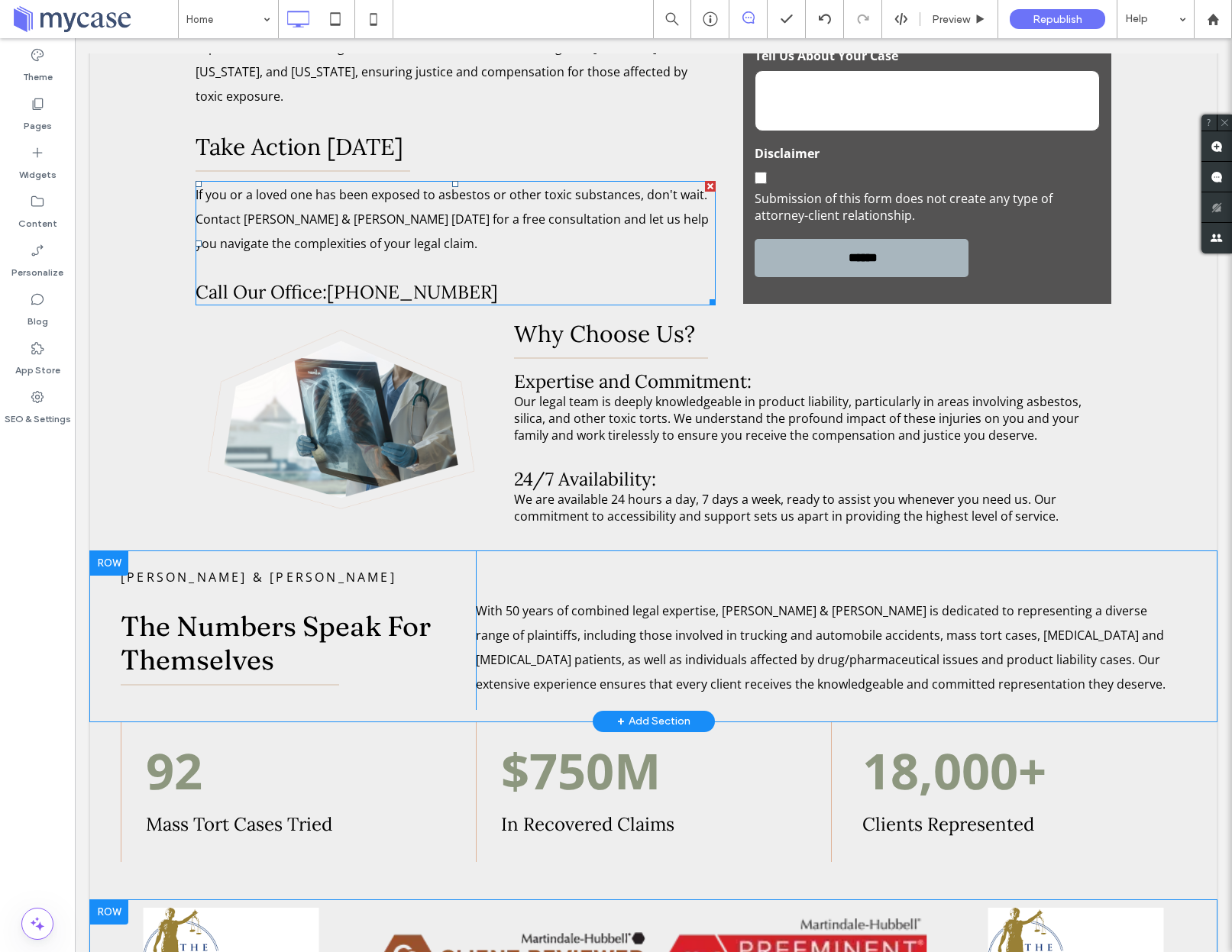 scroll, scrollTop: 1073, scrollLeft: 0, axis: vertical 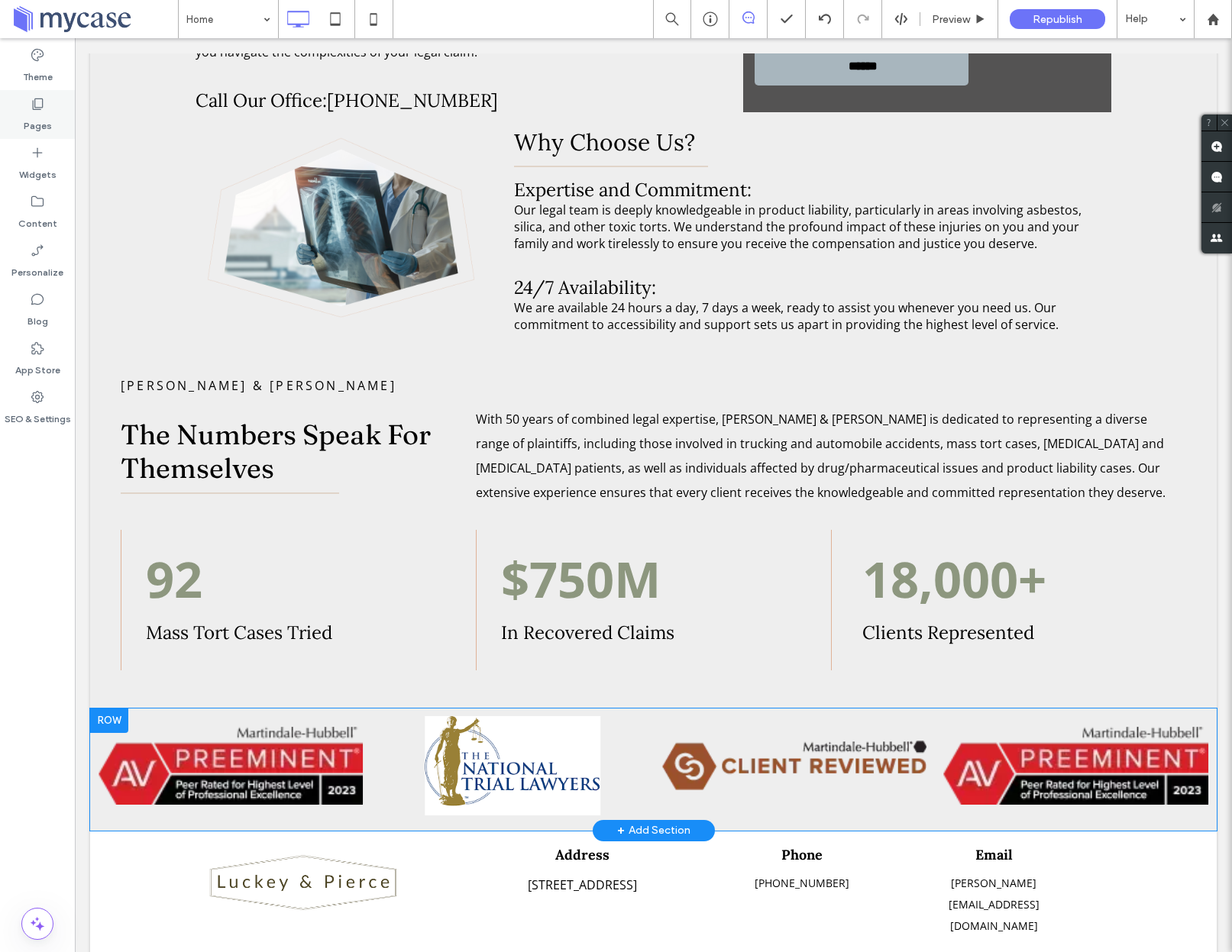 click on "Pages" at bounding box center [37, 122] 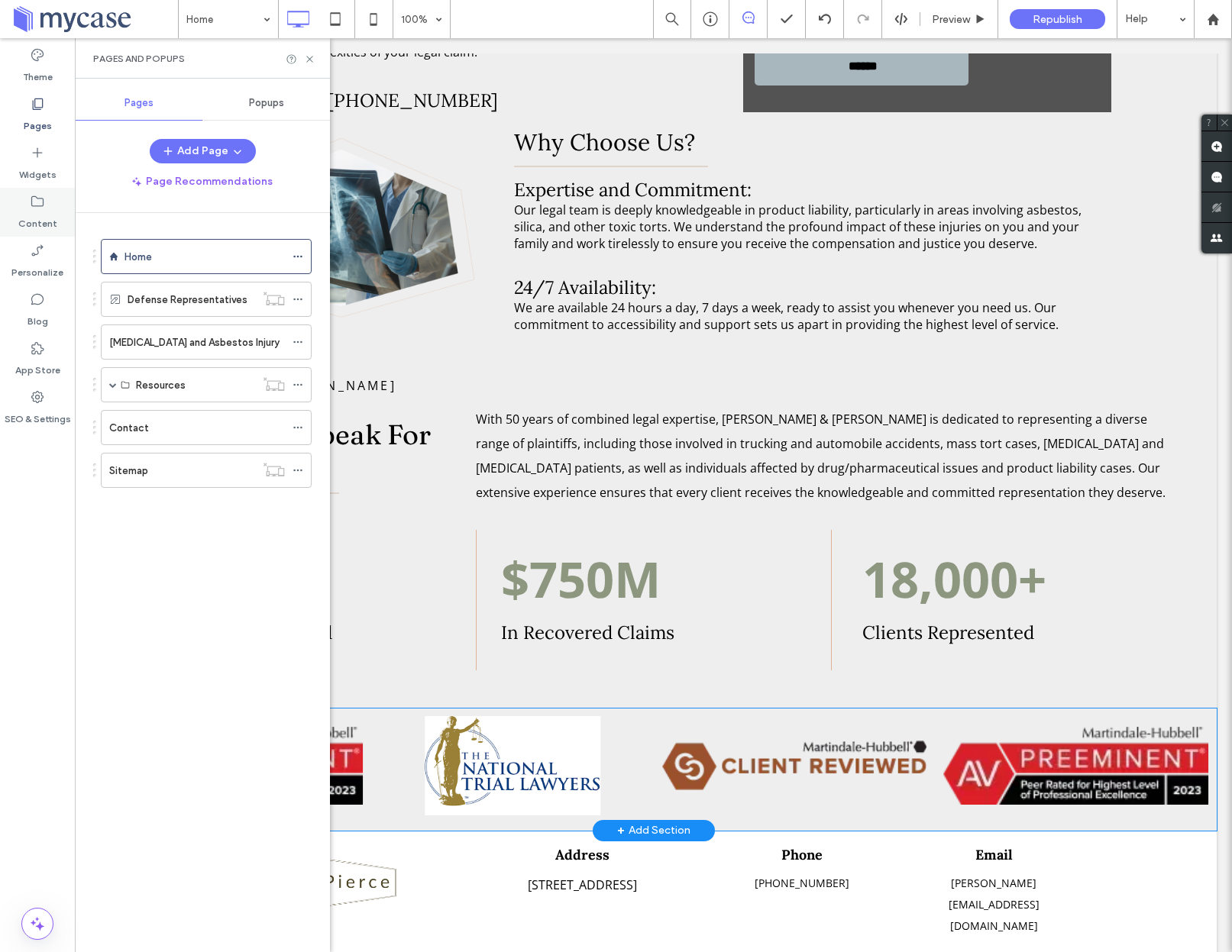 click on "Content" at bounding box center [37, 220] 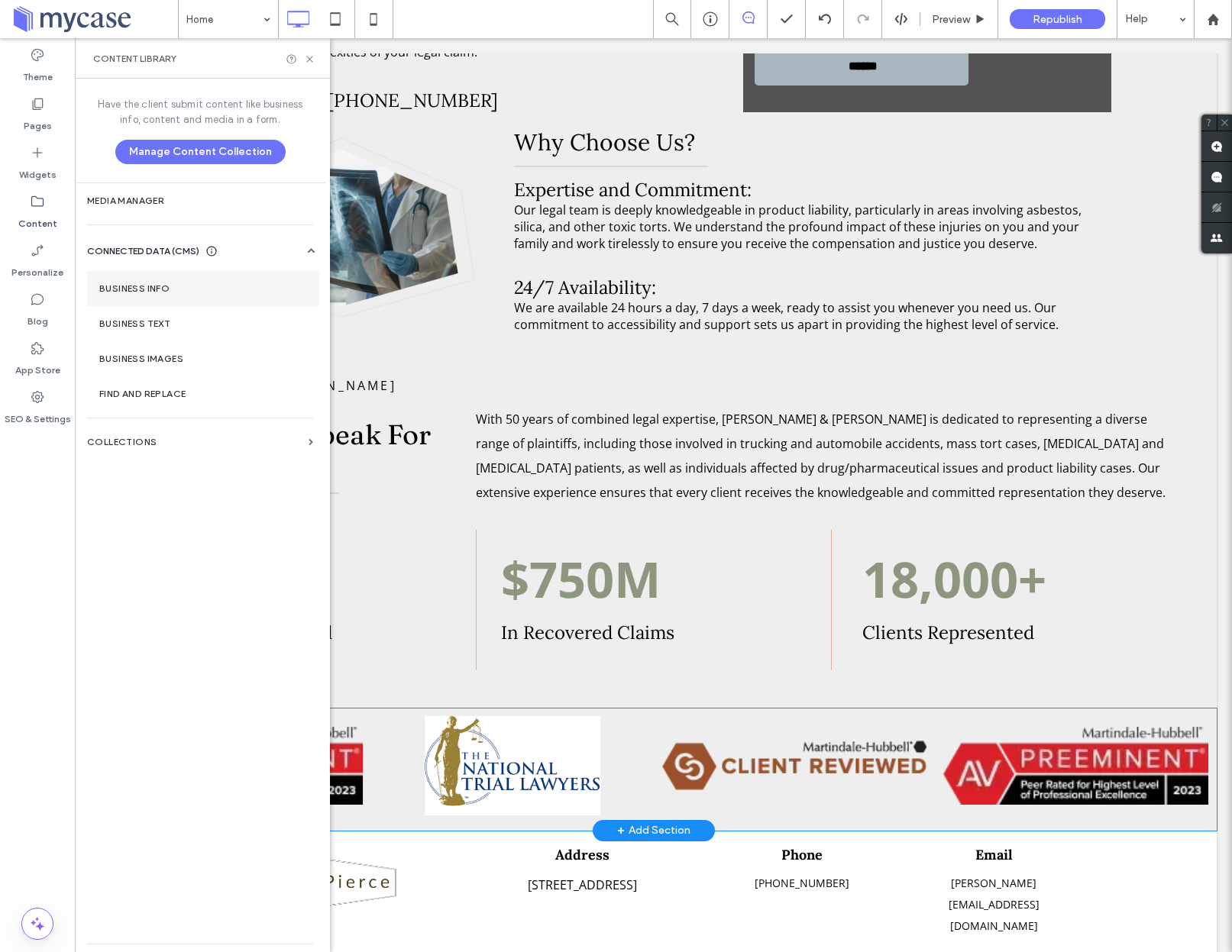 click on "Business Info" at bounding box center (203, 289) 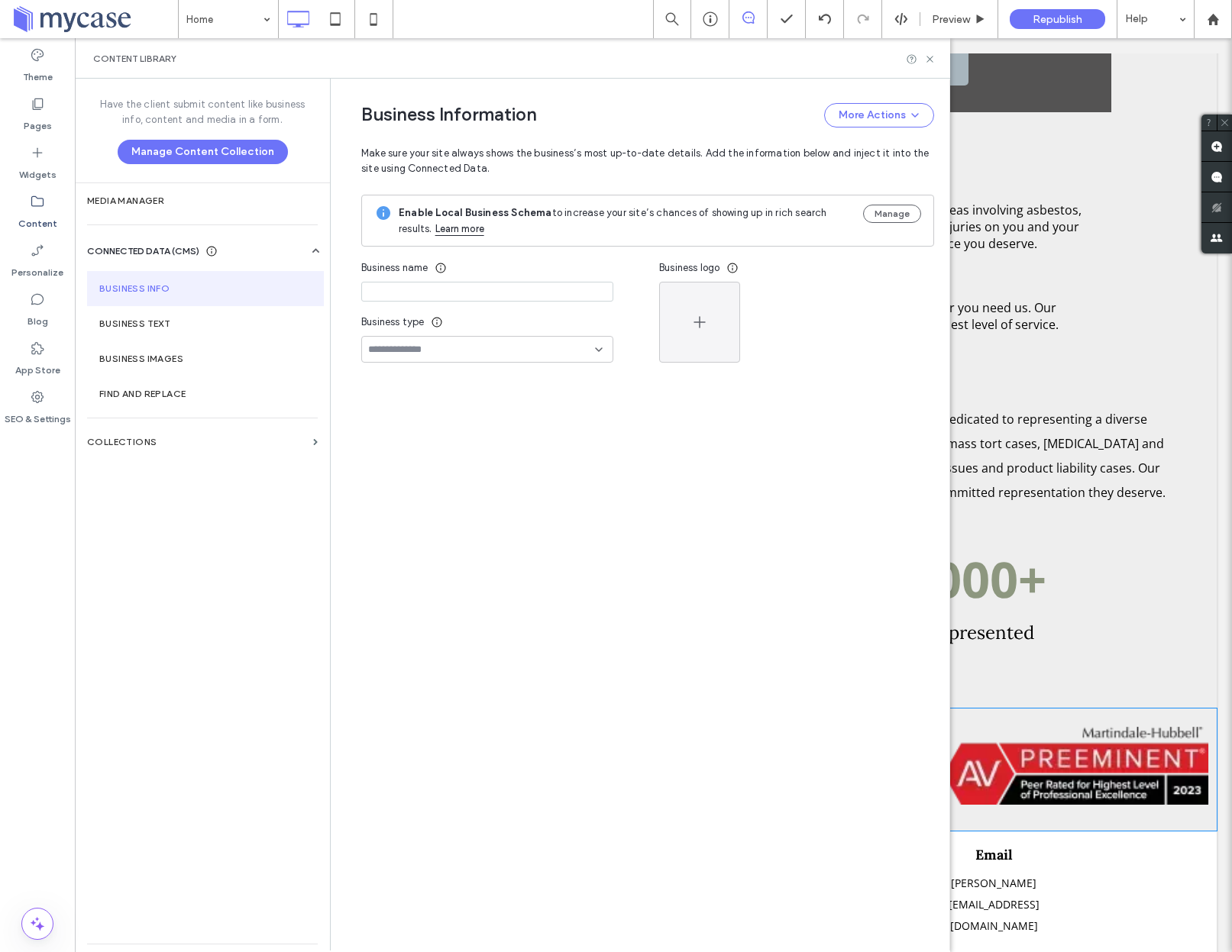type on "**********" 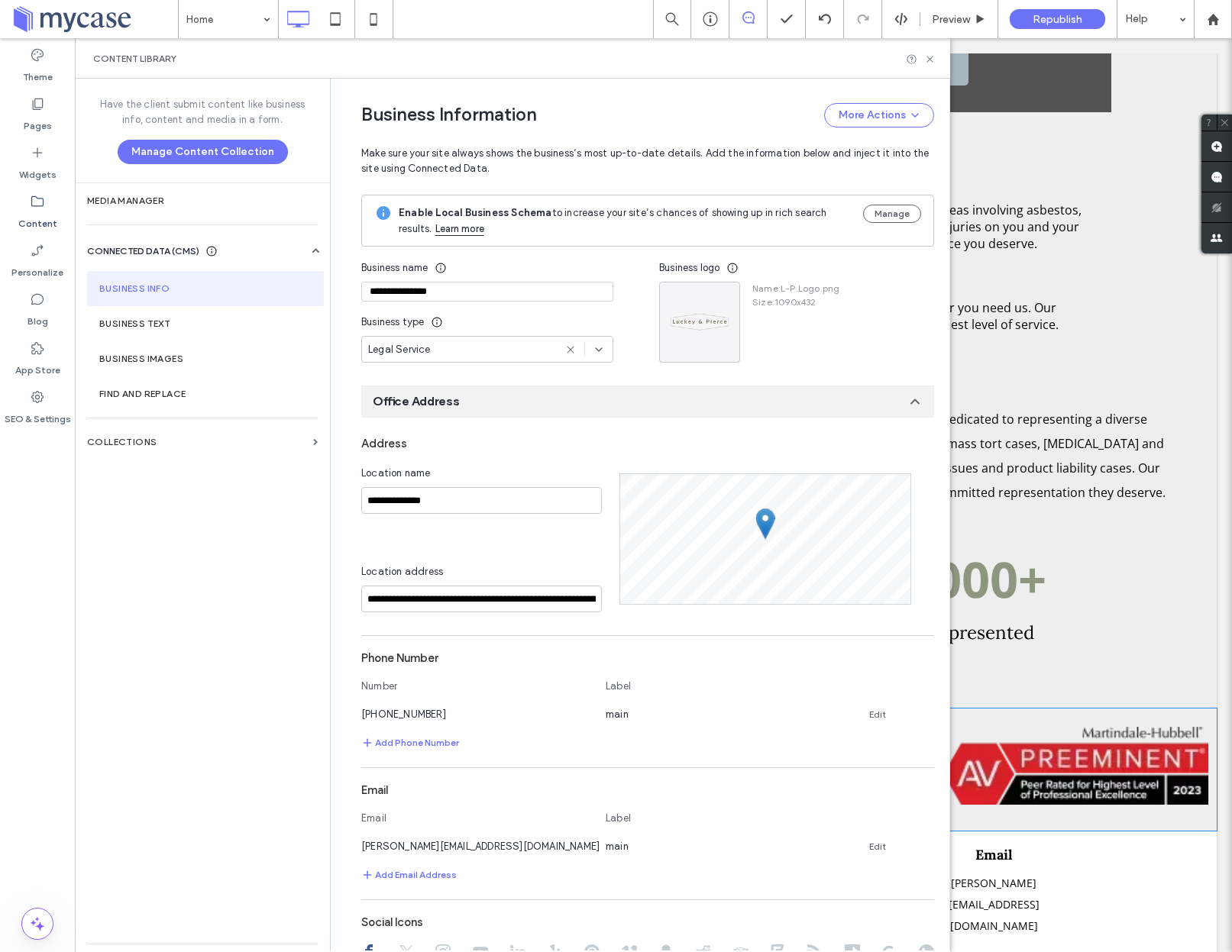 scroll, scrollTop: 27, scrollLeft: 0, axis: vertical 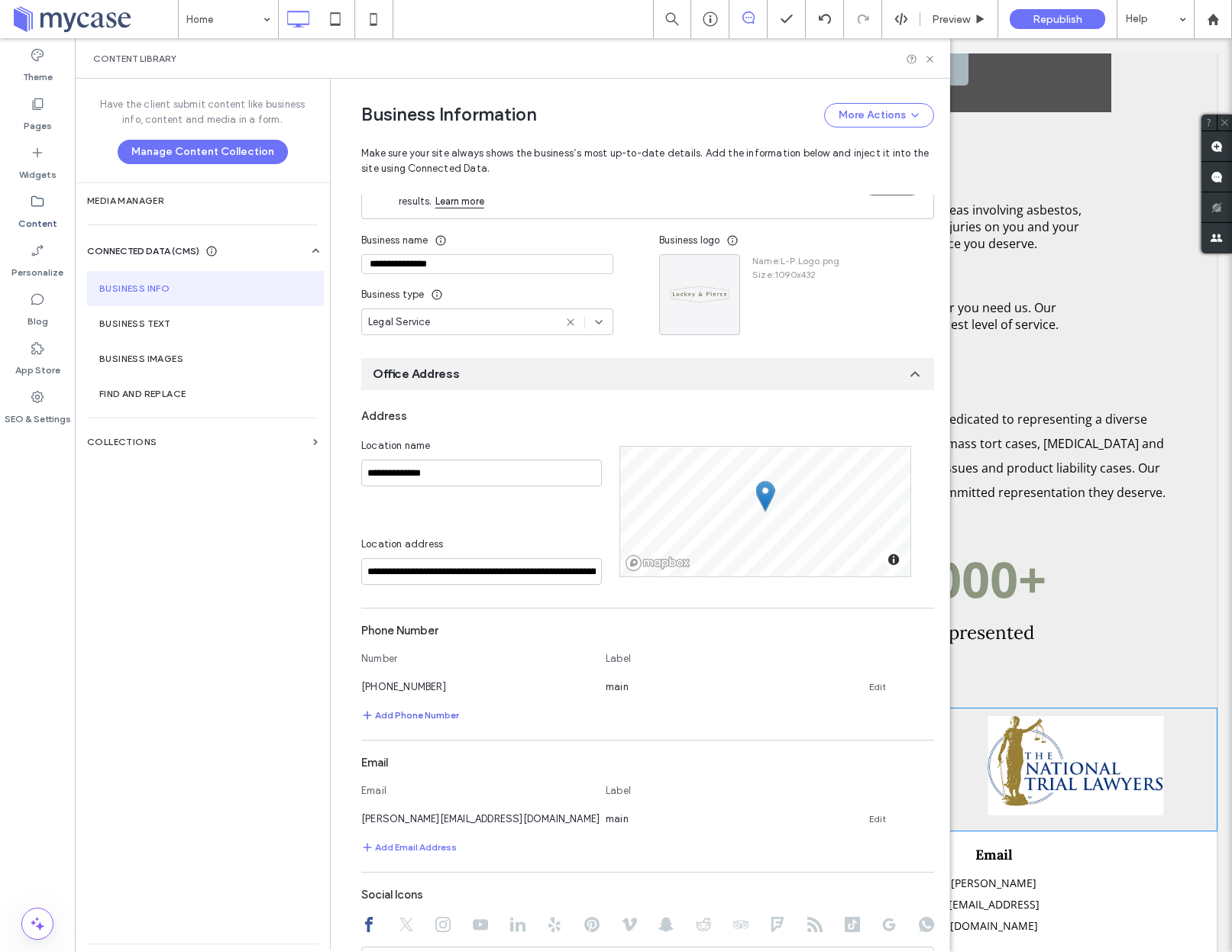 click on "Add Phone Number" at bounding box center (410, 715) 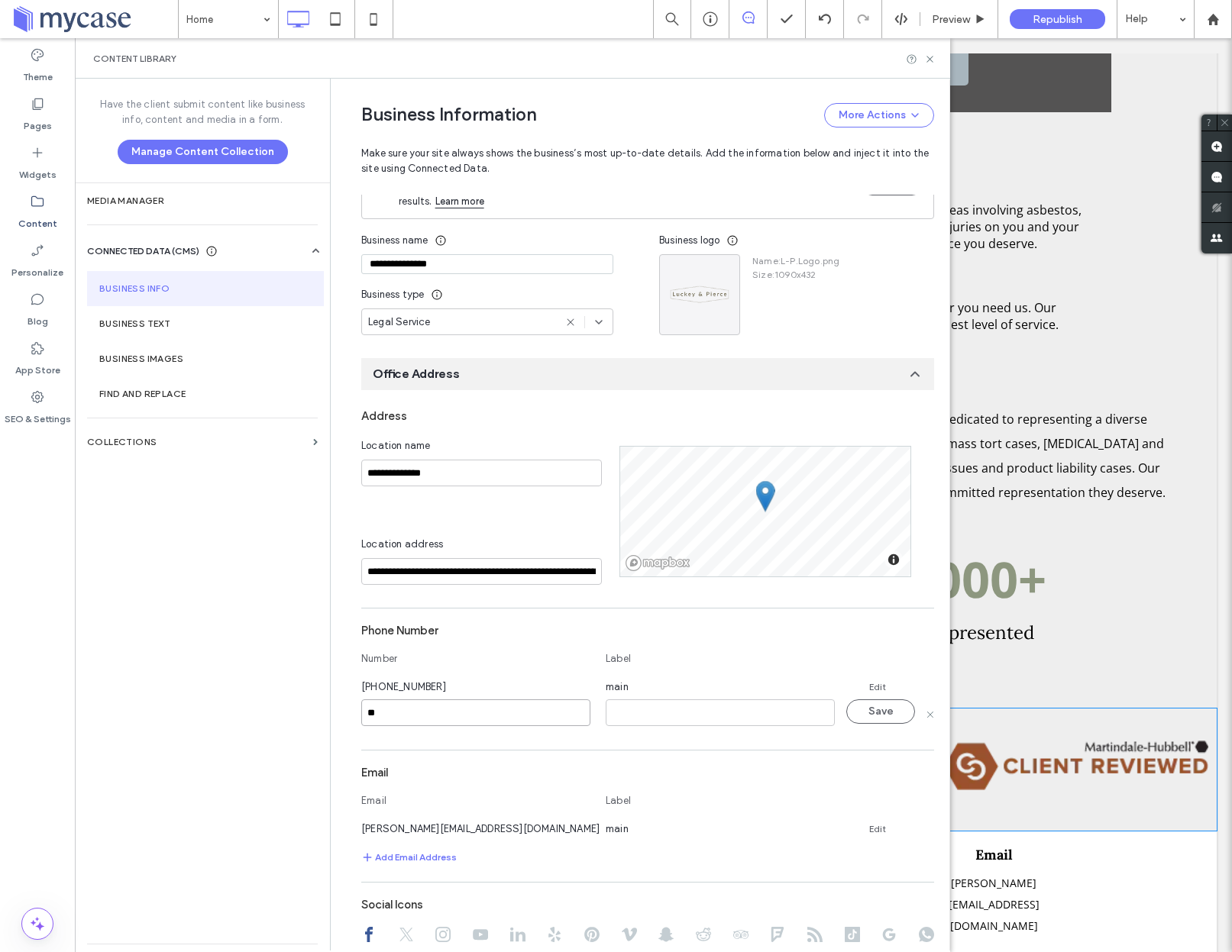 type on "*" 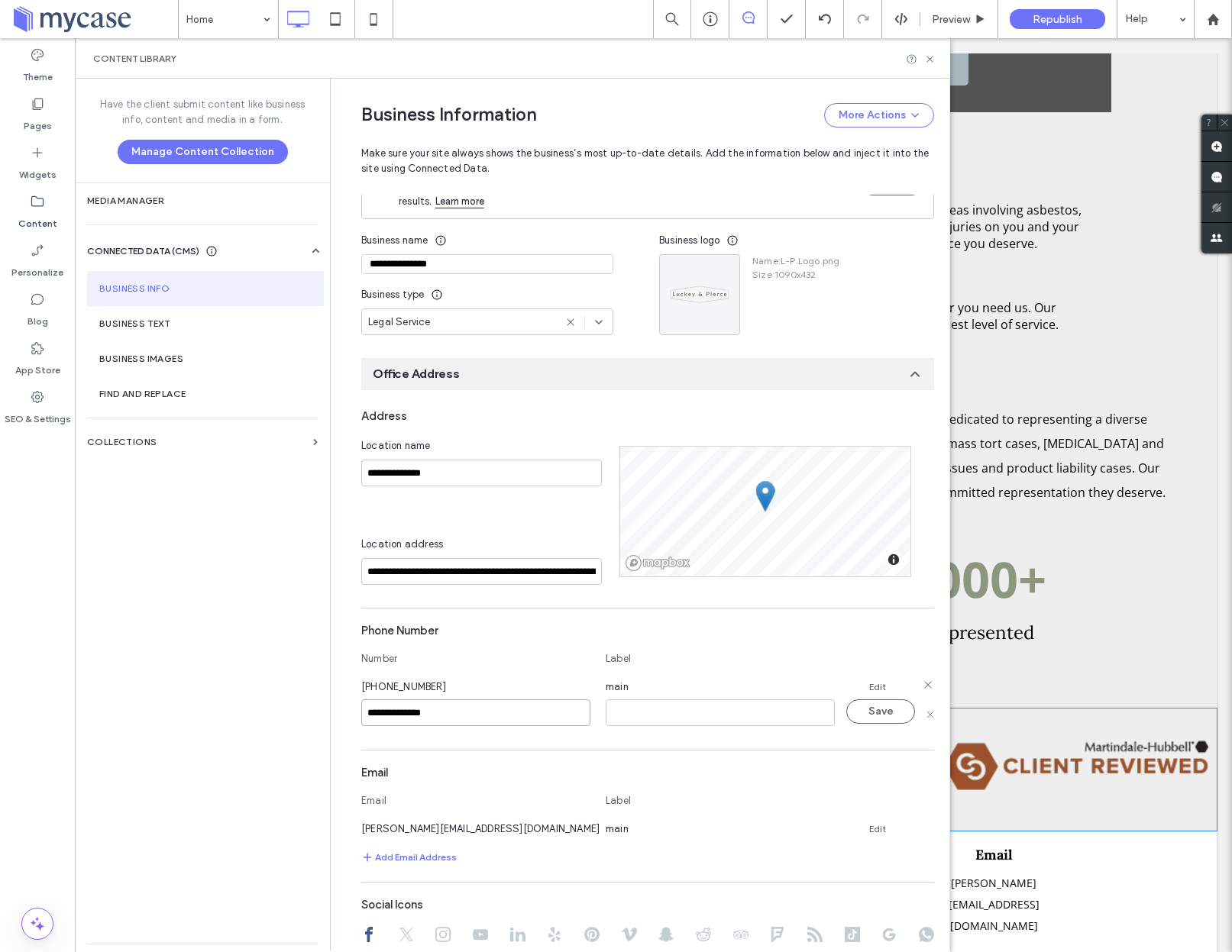 scroll, scrollTop: 27, scrollLeft: 0, axis: vertical 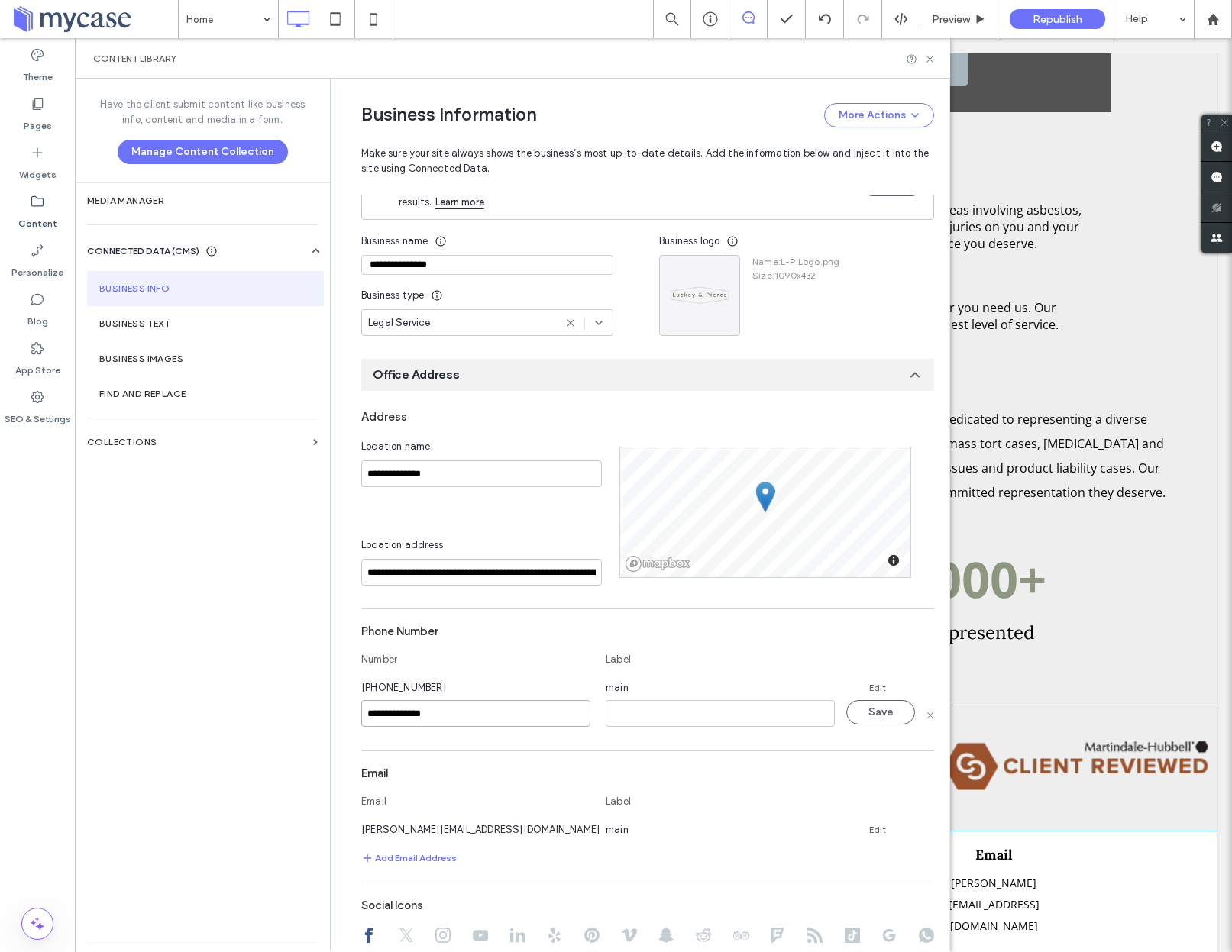 type on "**********" 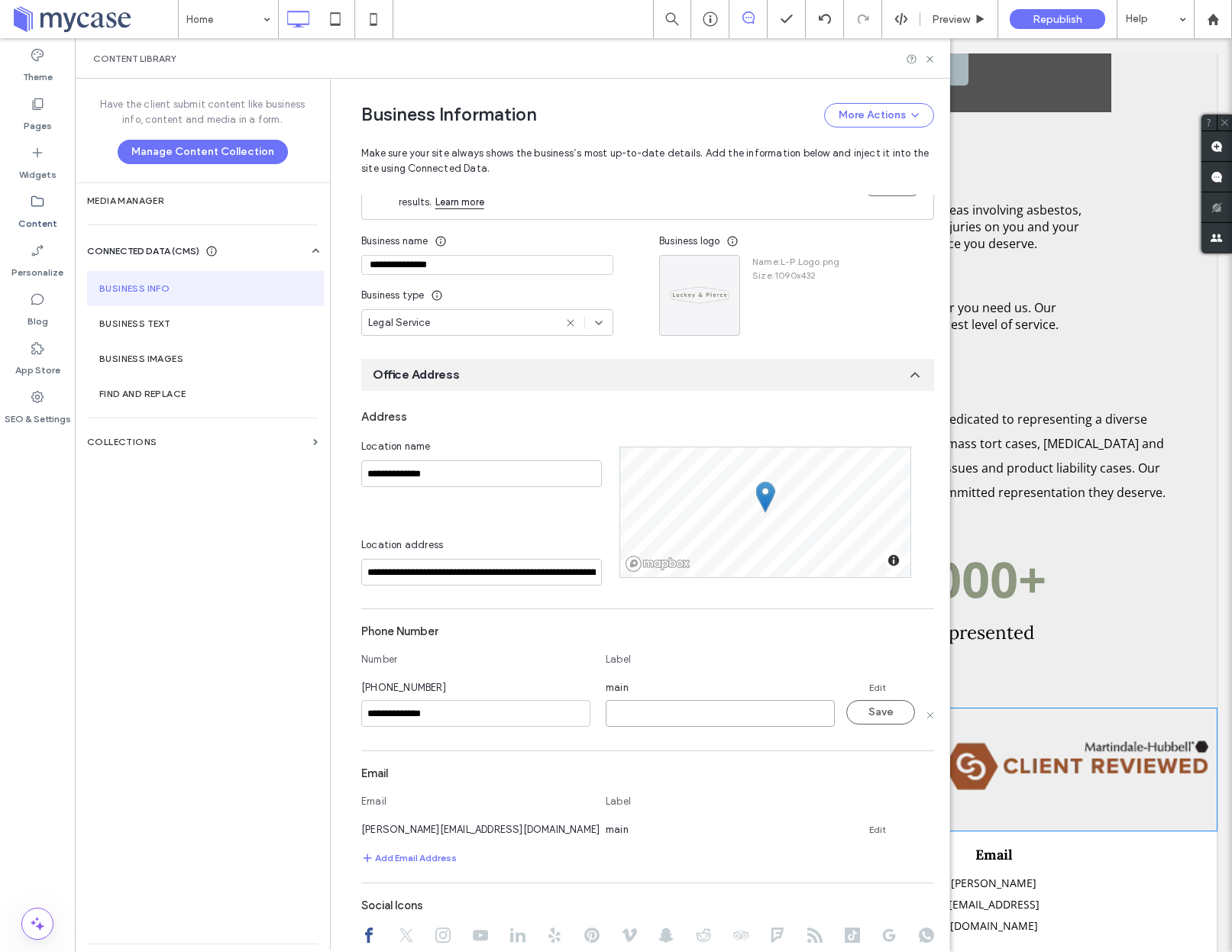 click at bounding box center (720, 713) 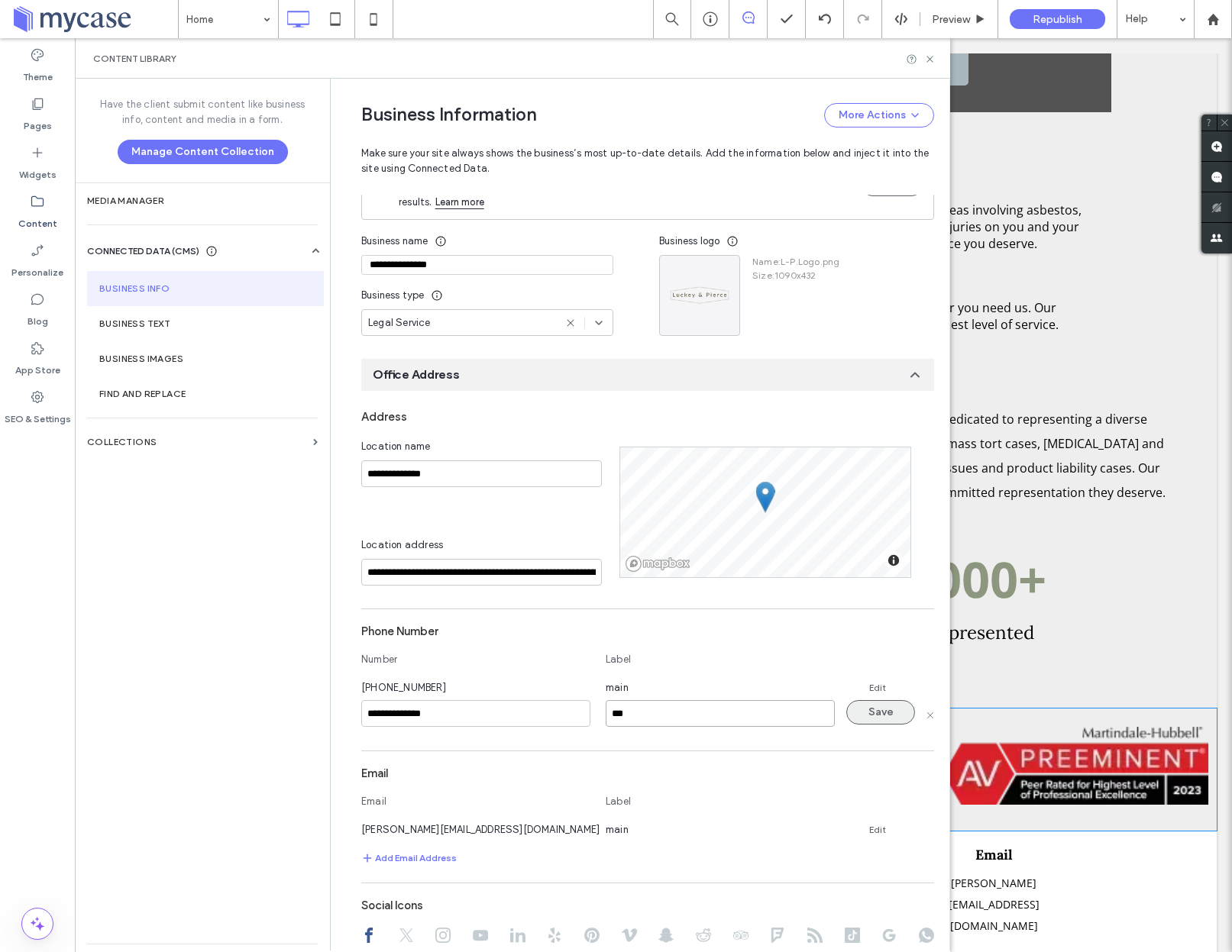 type on "***" 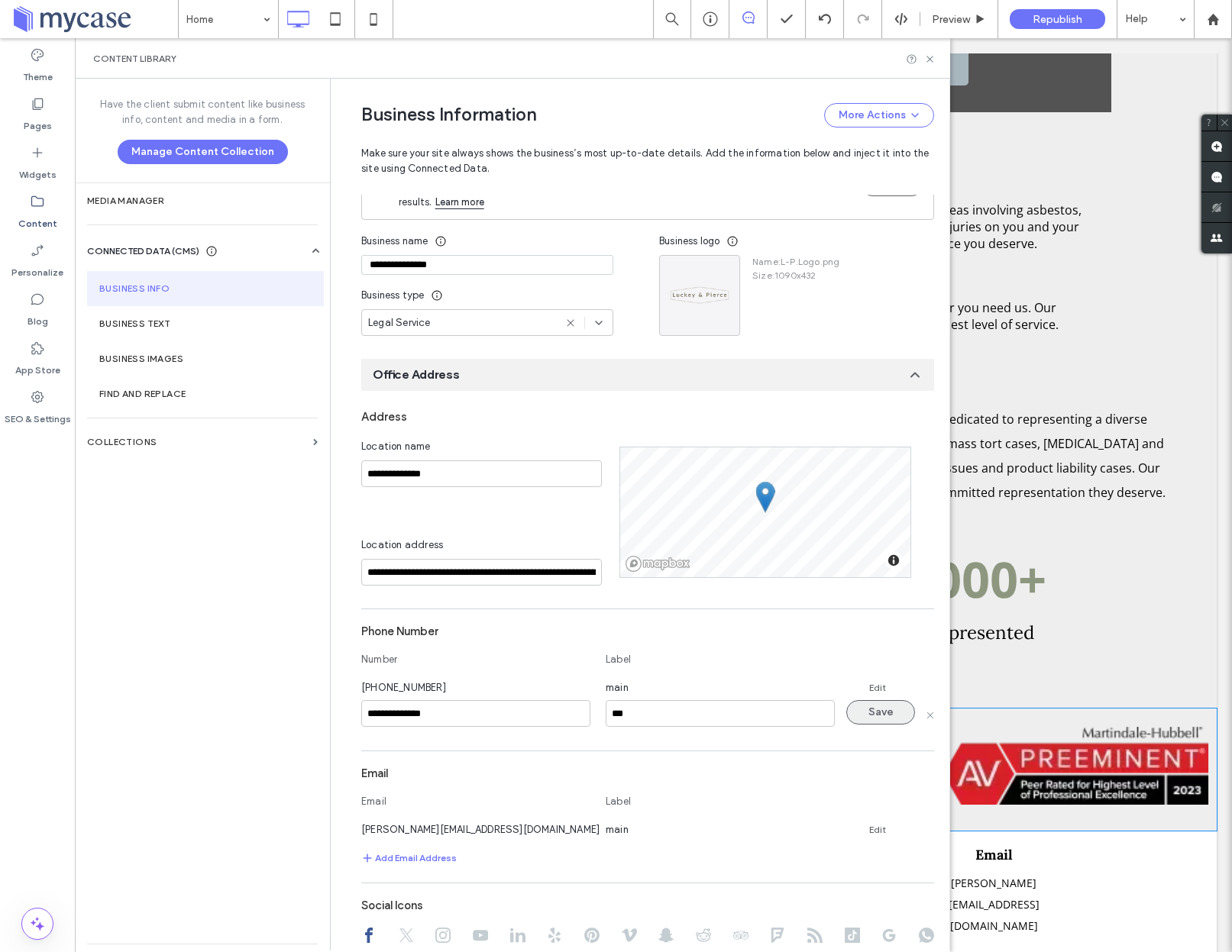 click on "Save" at bounding box center [881, 712] 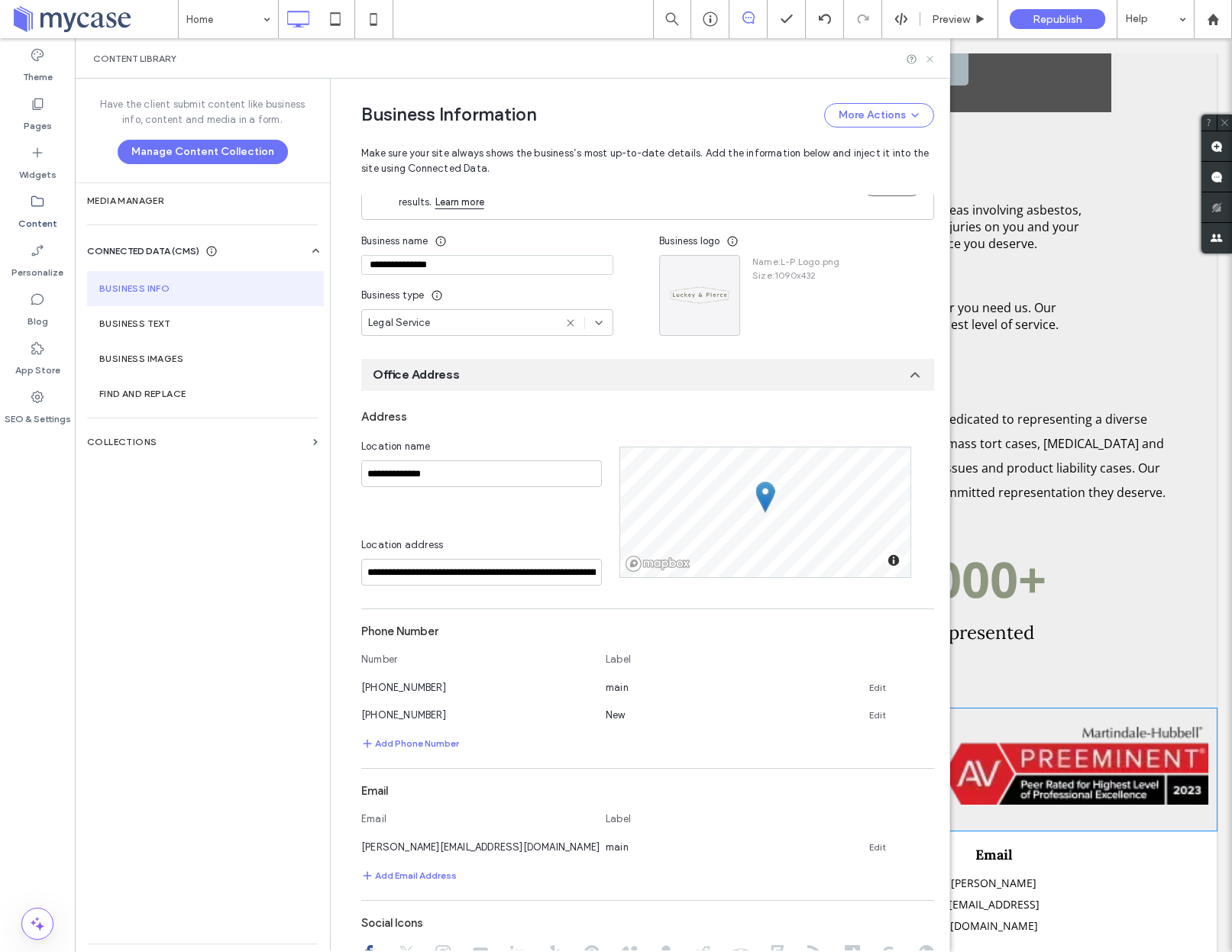 click 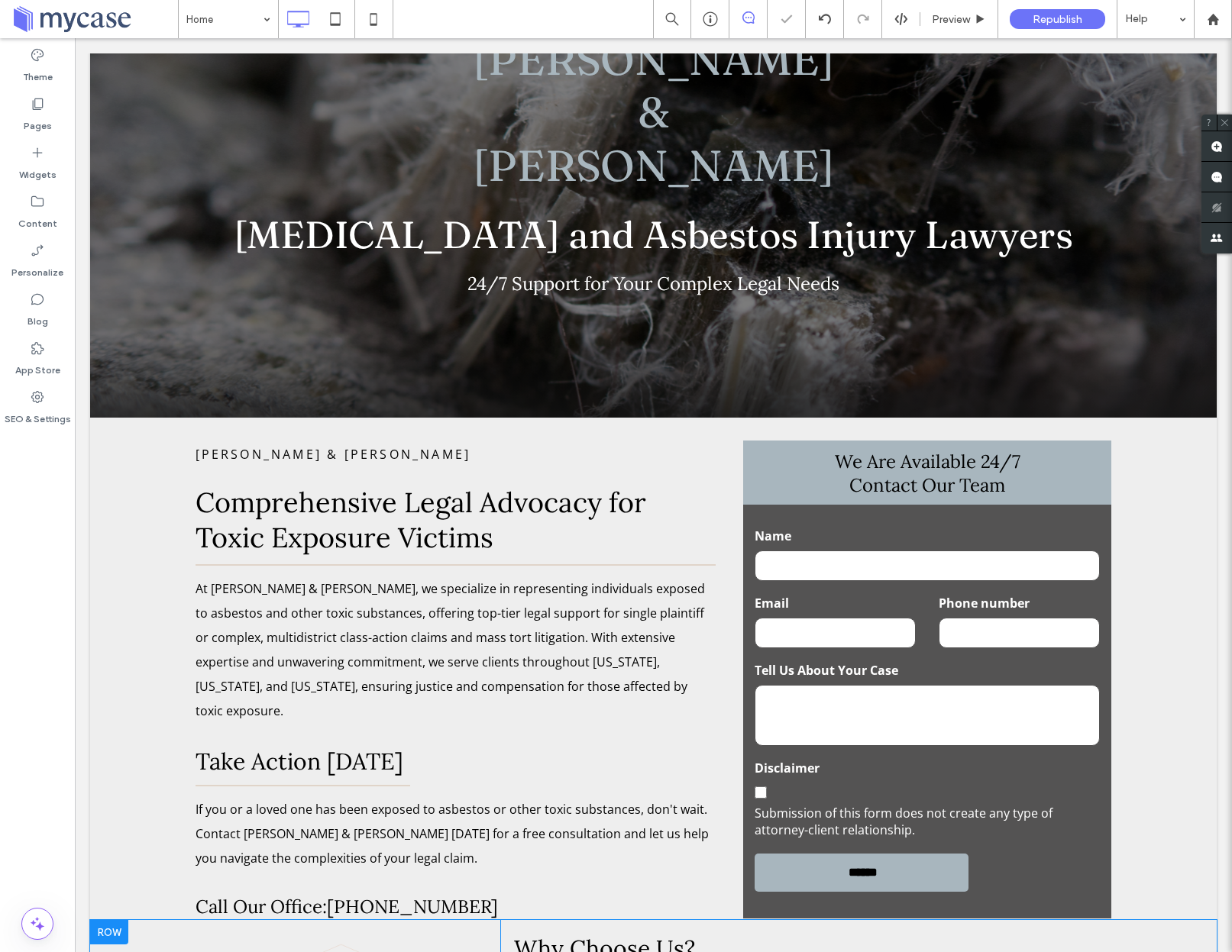 scroll, scrollTop: 1073, scrollLeft: 0, axis: vertical 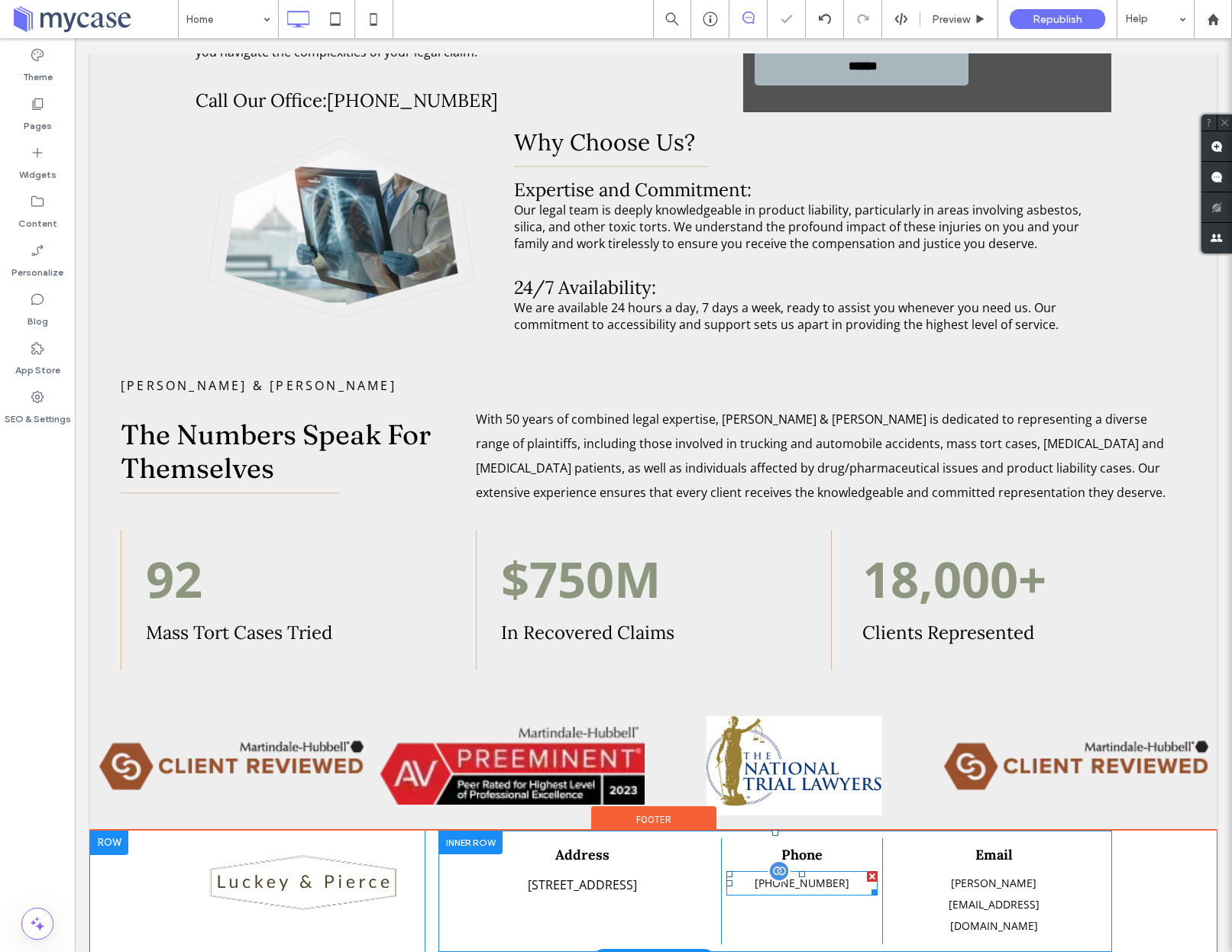 click on "866-473-8275" at bounding box center (802, 883) 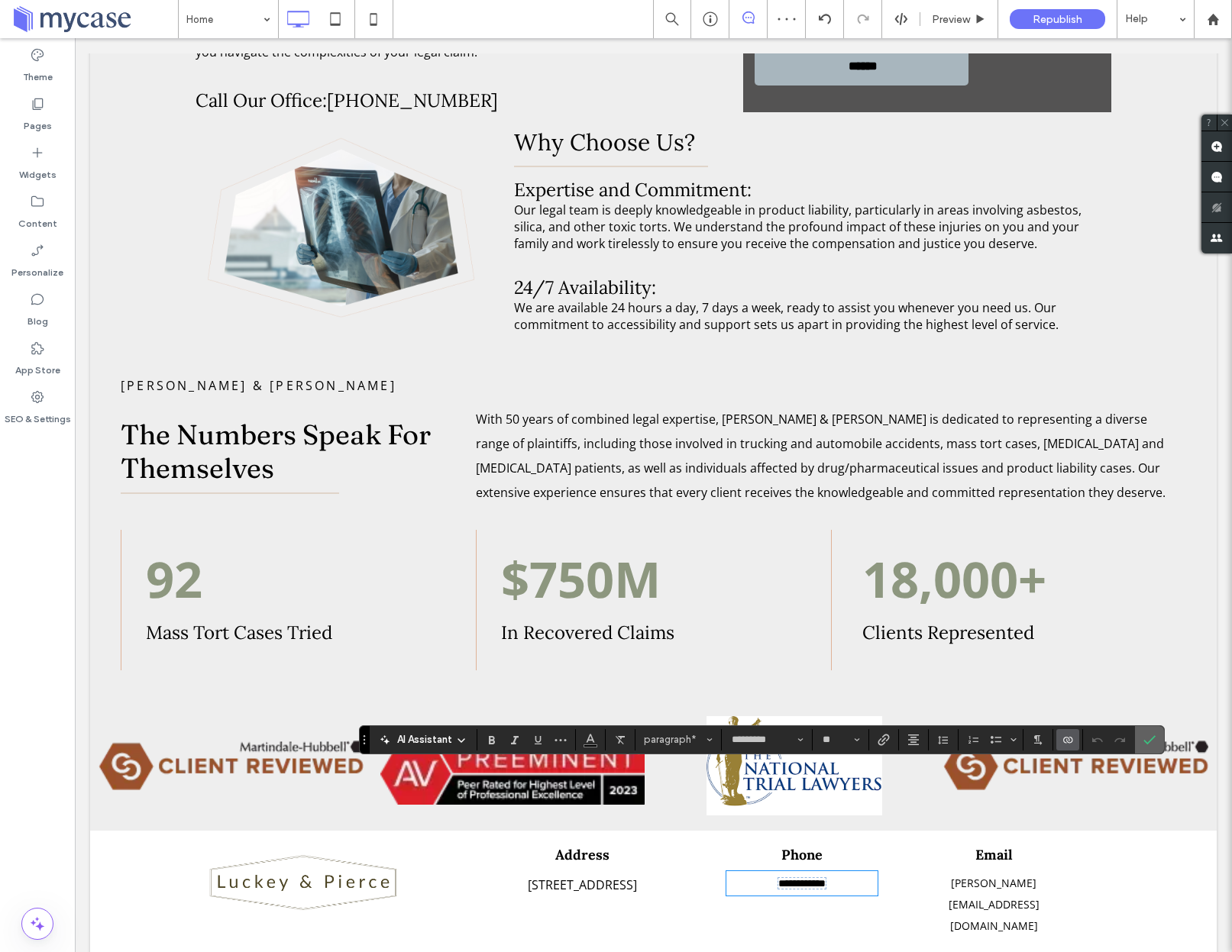 drag, startPoint x: 1061, startPoint y: 699, endPoint x: 1140, endPoint y: 736, distance: 87.23531 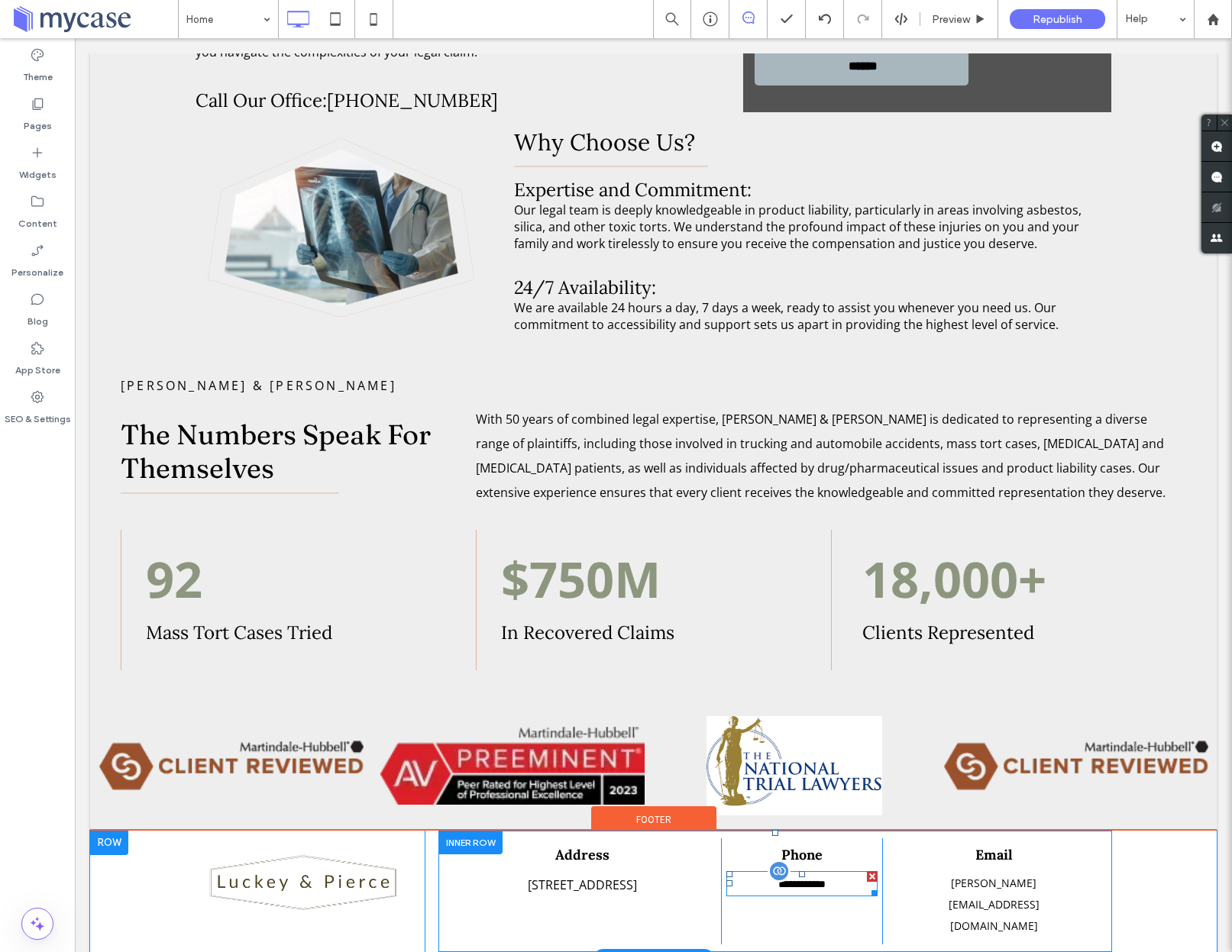 click on "**********" at bounding box center [802, 884] 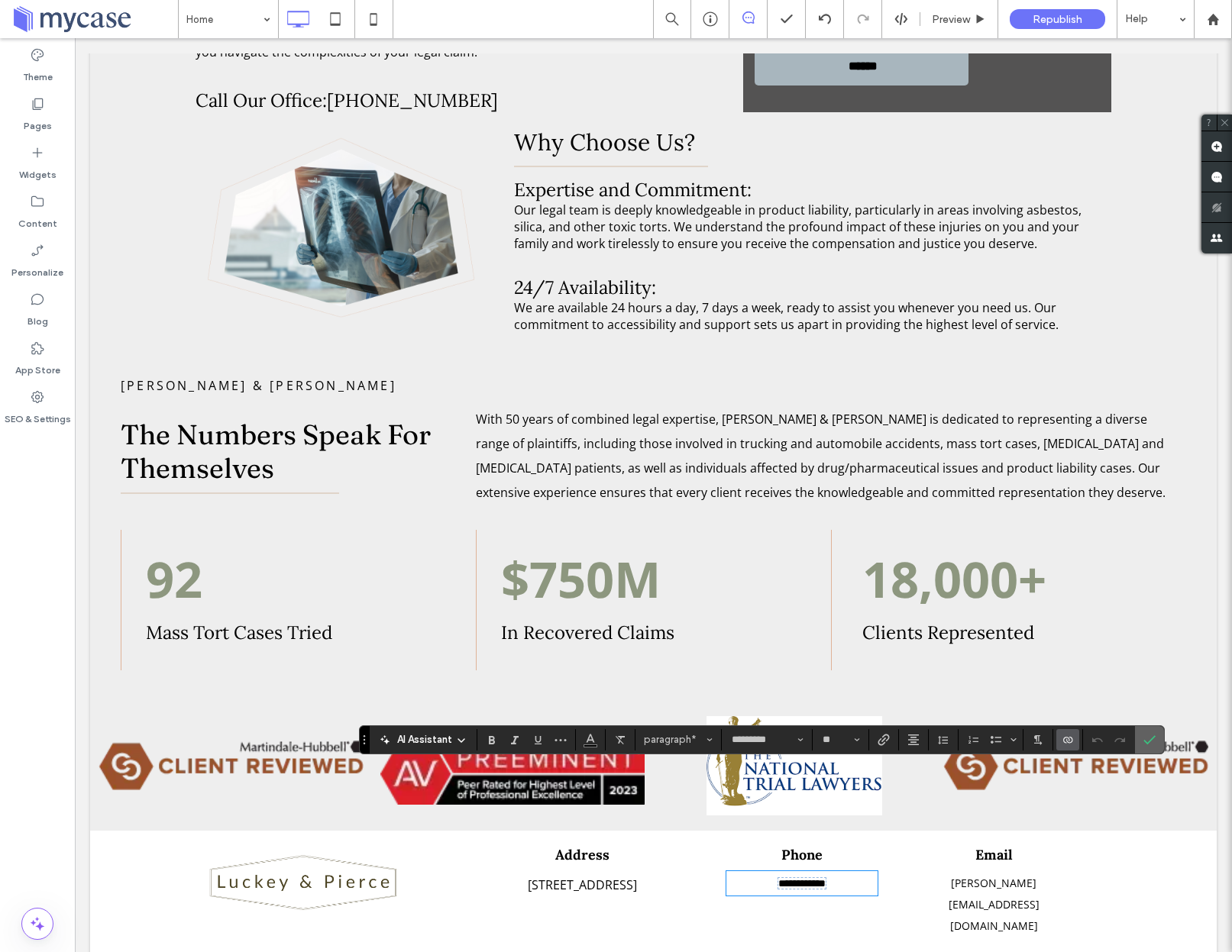 drag, startPoint x: 1072, startPoint y: 705, endPoint x: 1149, endPoint y: 743, distance: 85.8662 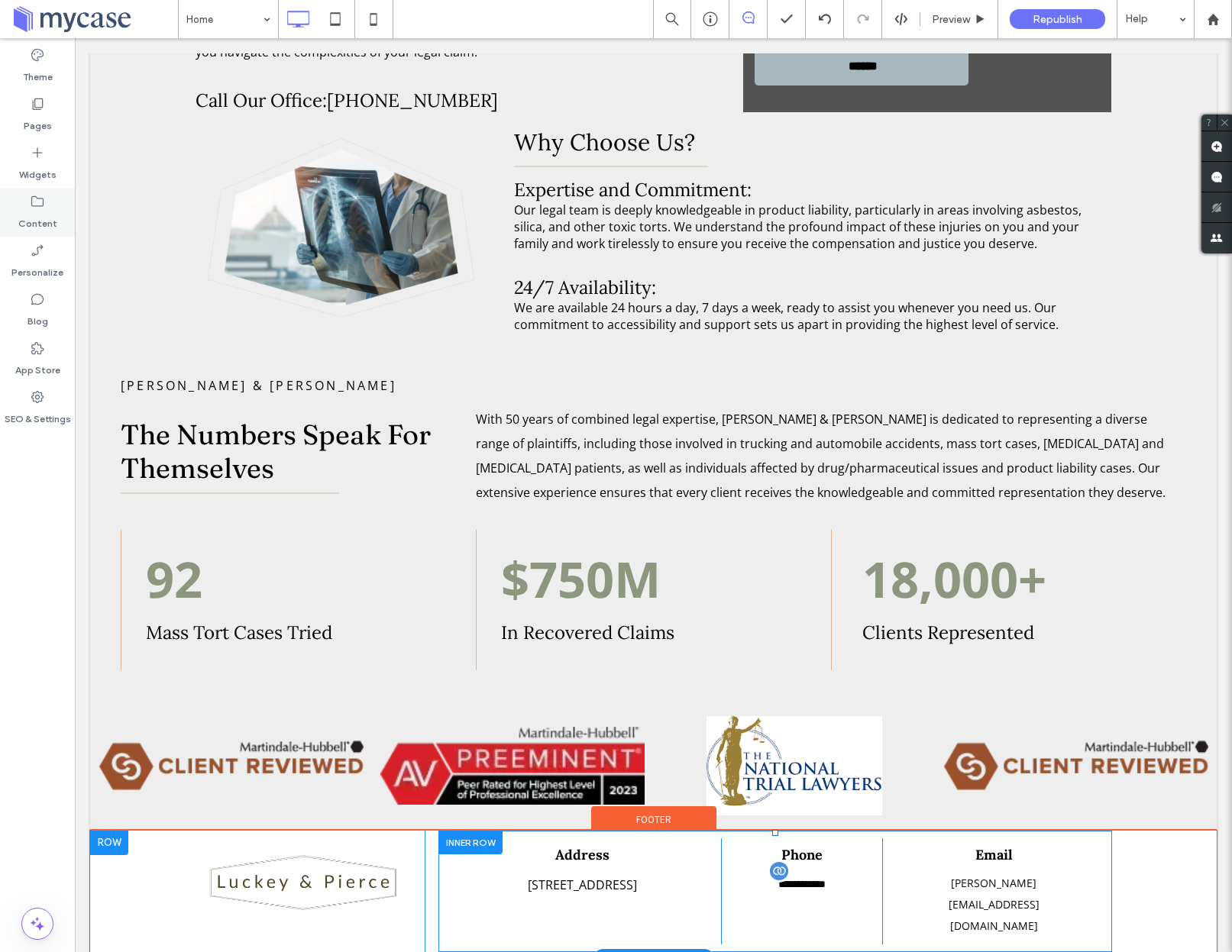 click on "Content" at bounding box center [37, 220] 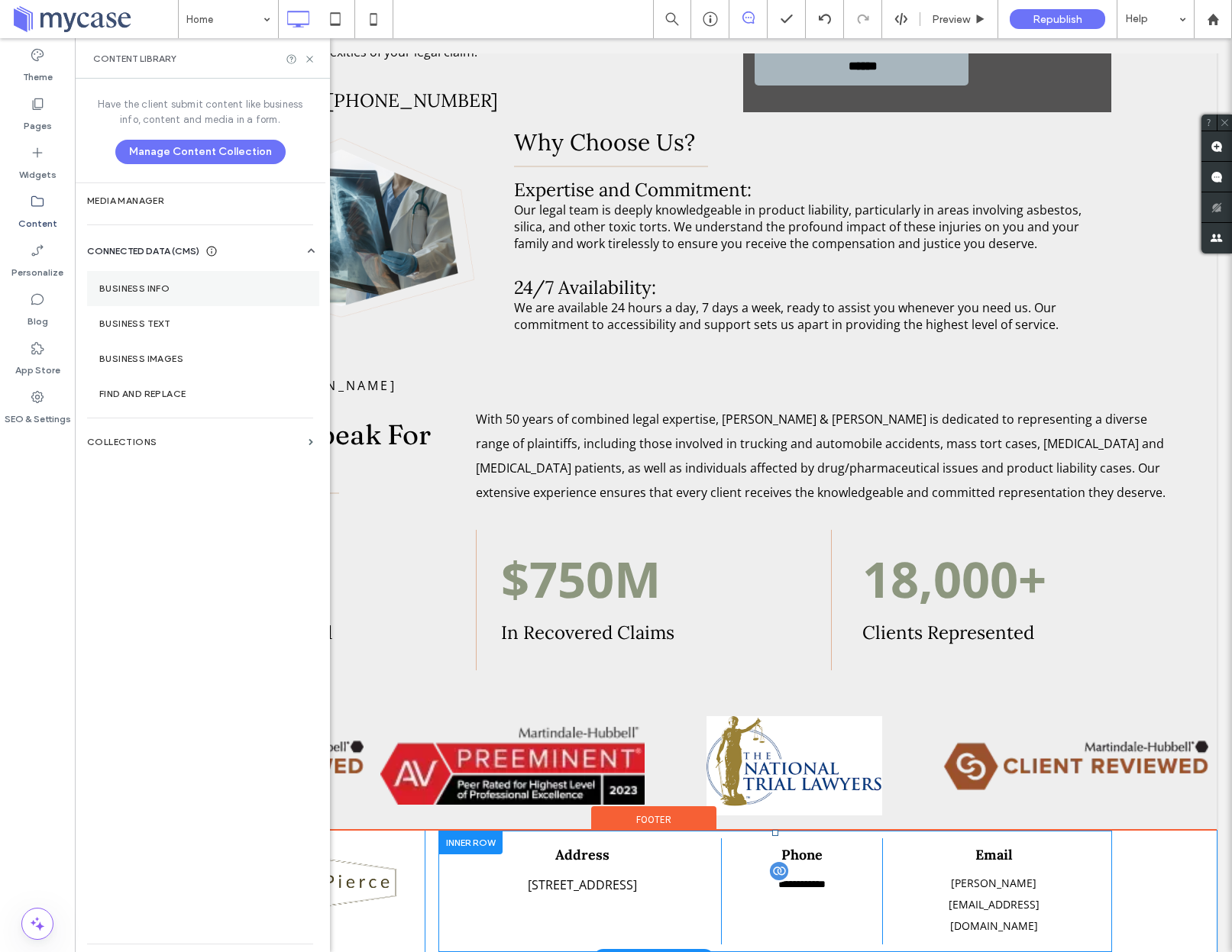 click on "Business Info" at bounding box center [203, 289] 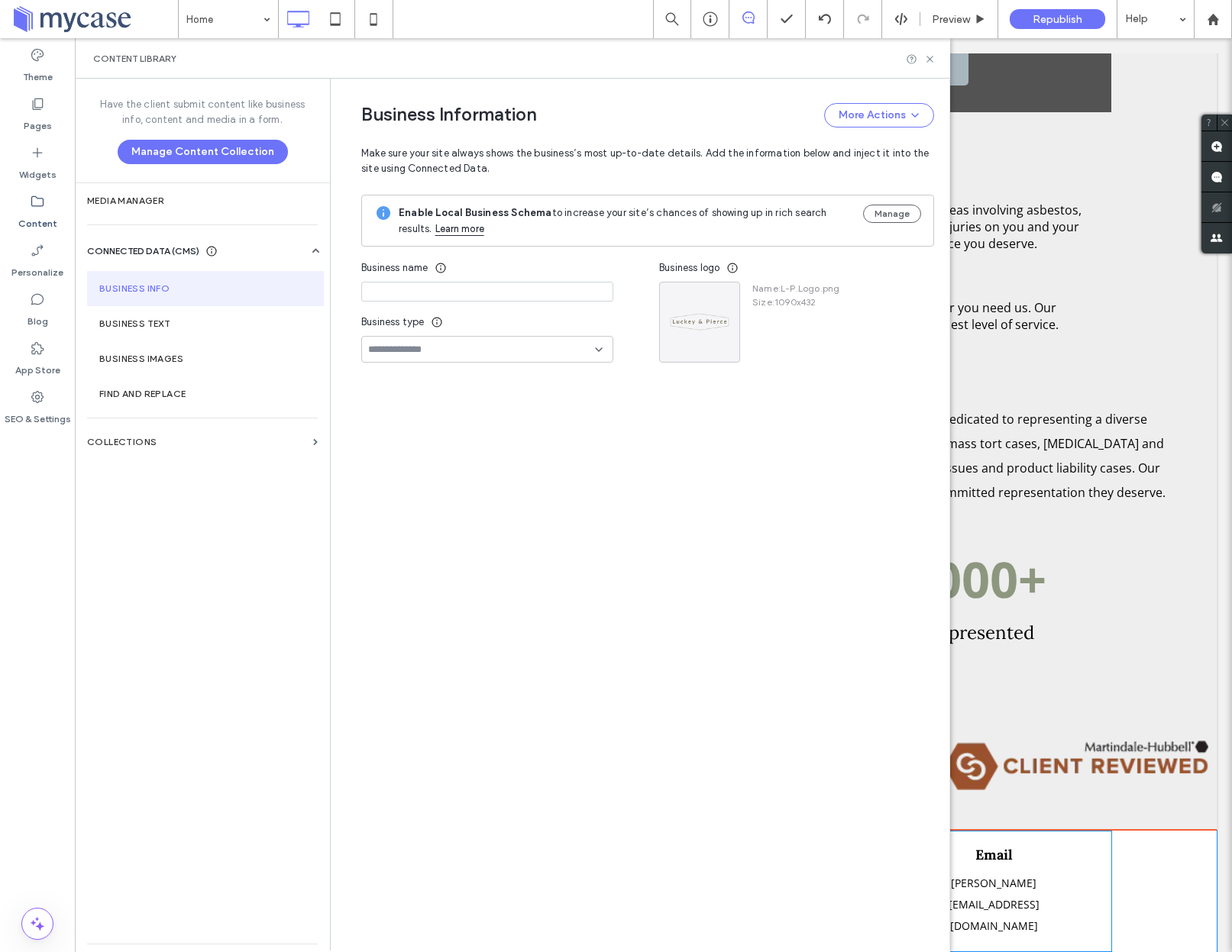 type on "**********" 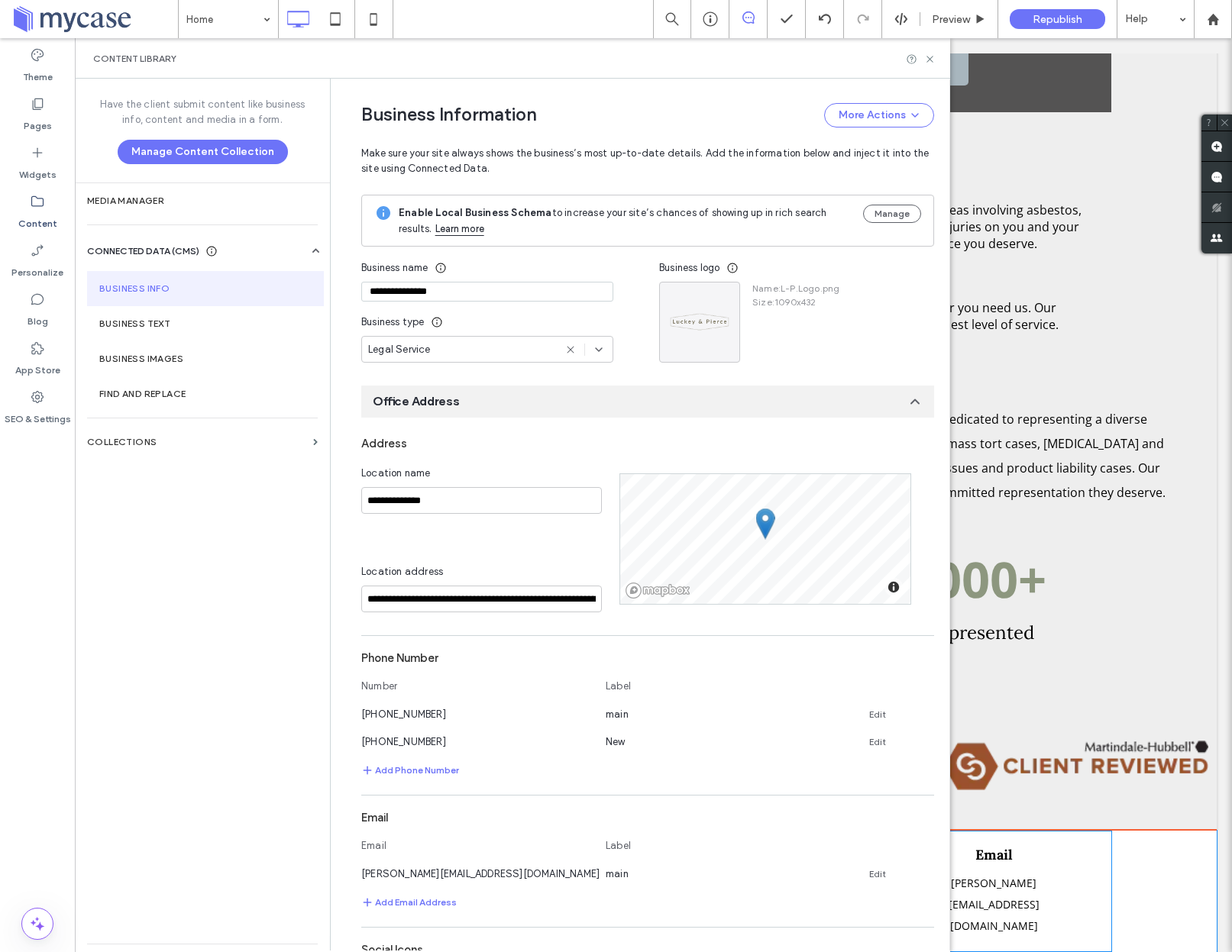 scroll, scrollTop: 27, scrollLeft: 0, axis: vertical 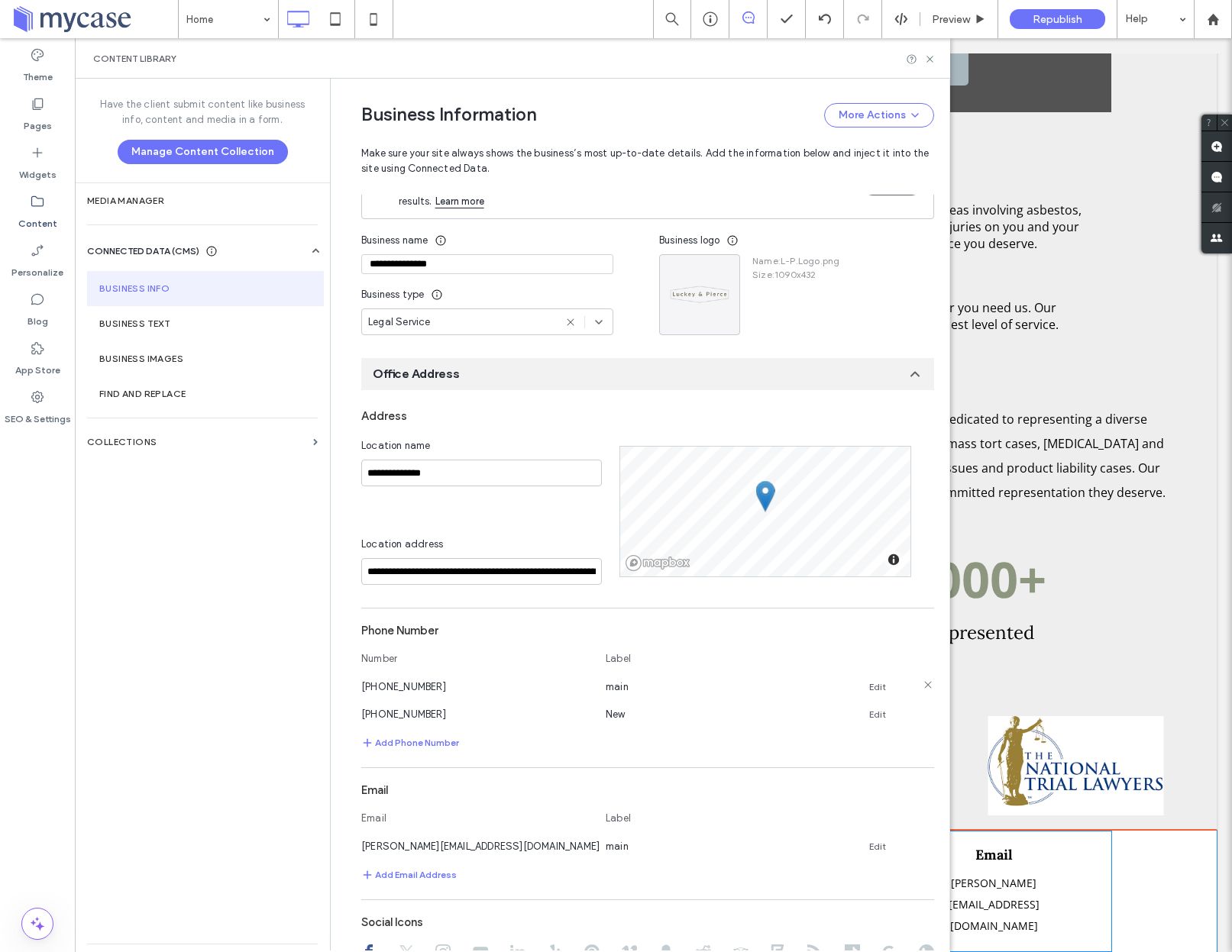 click 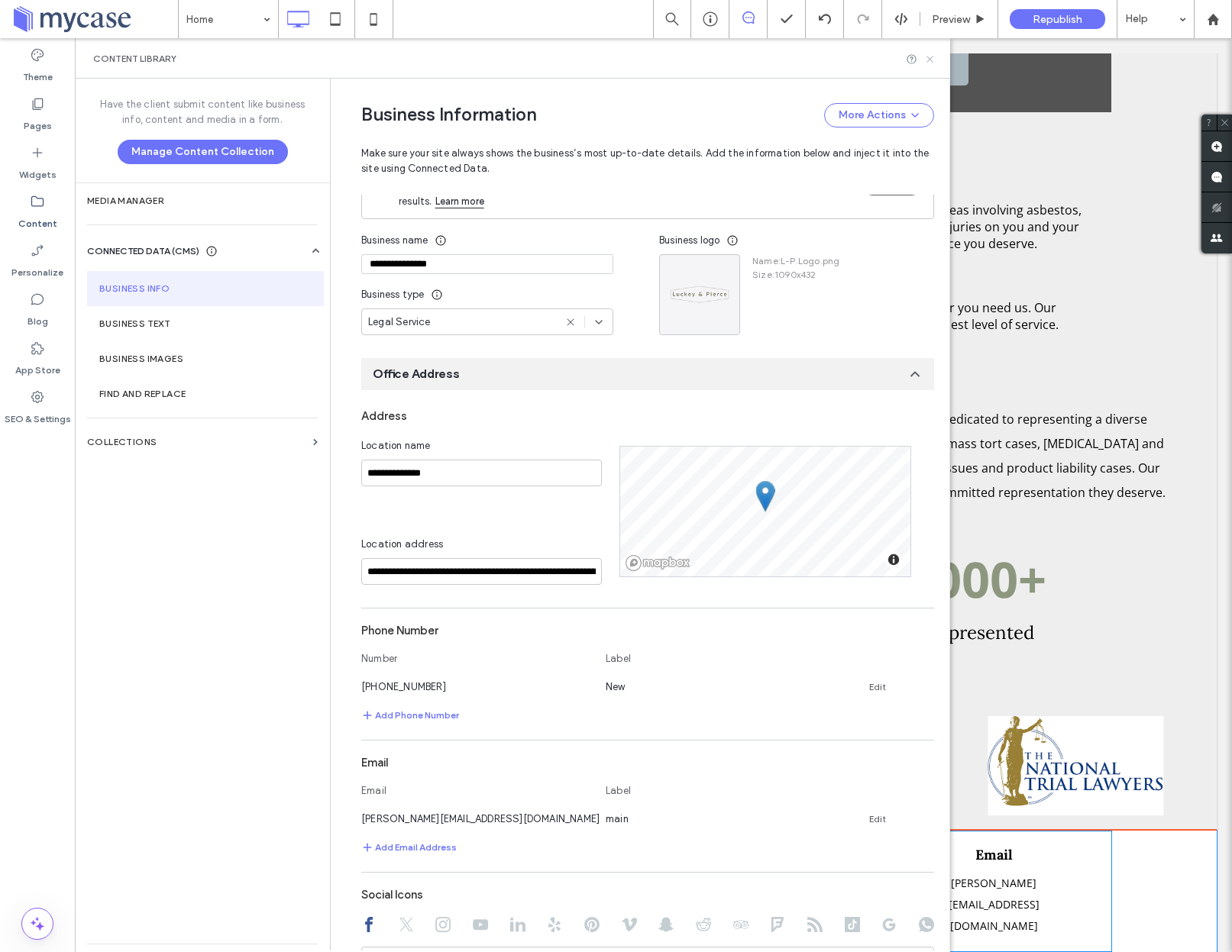 drag, startPoint x: 929, startPoint y: 60, endPoint x: 706, endPoint y: 365, distance: 377.828 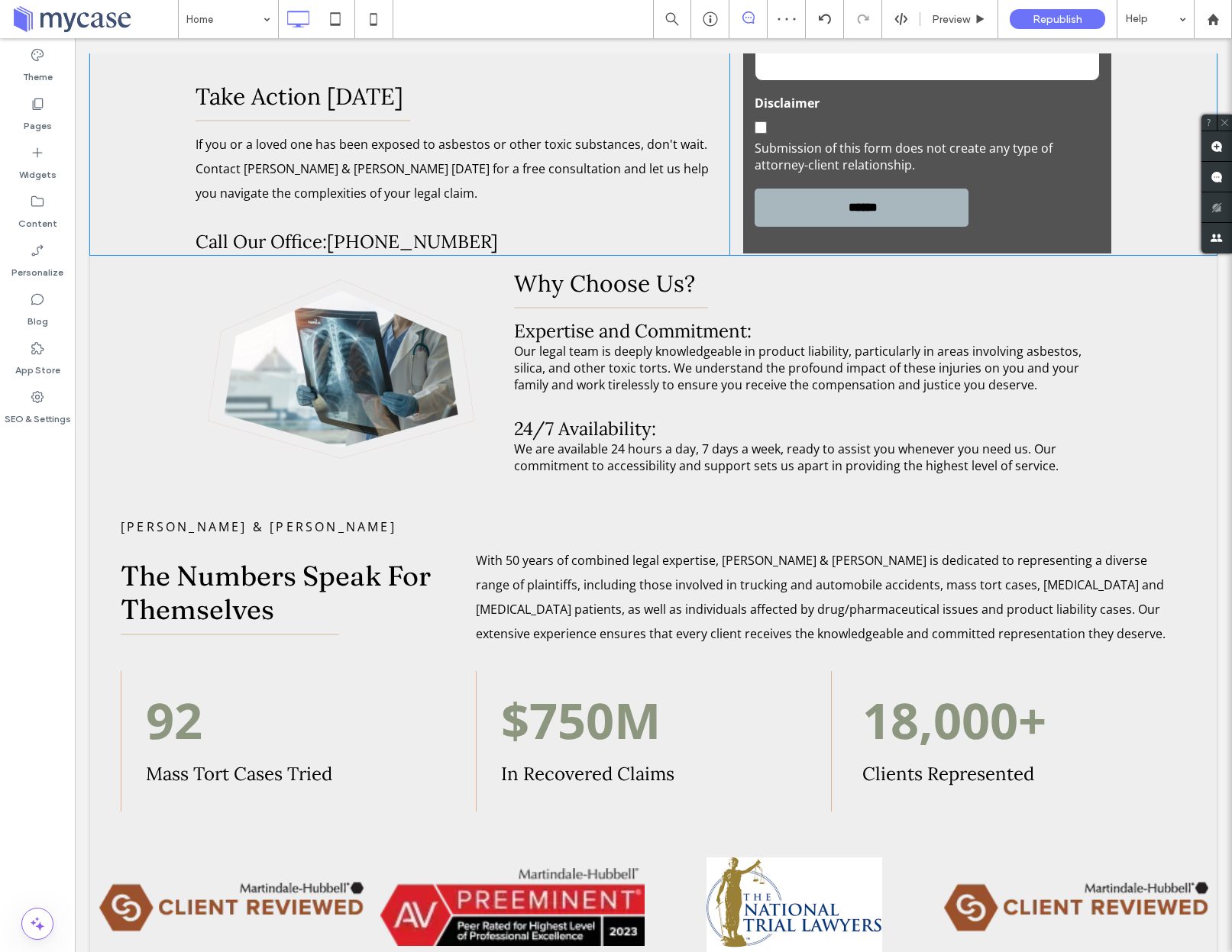 scroll, scrollTop: 1073, scrollLeft: 0, axis: vertical 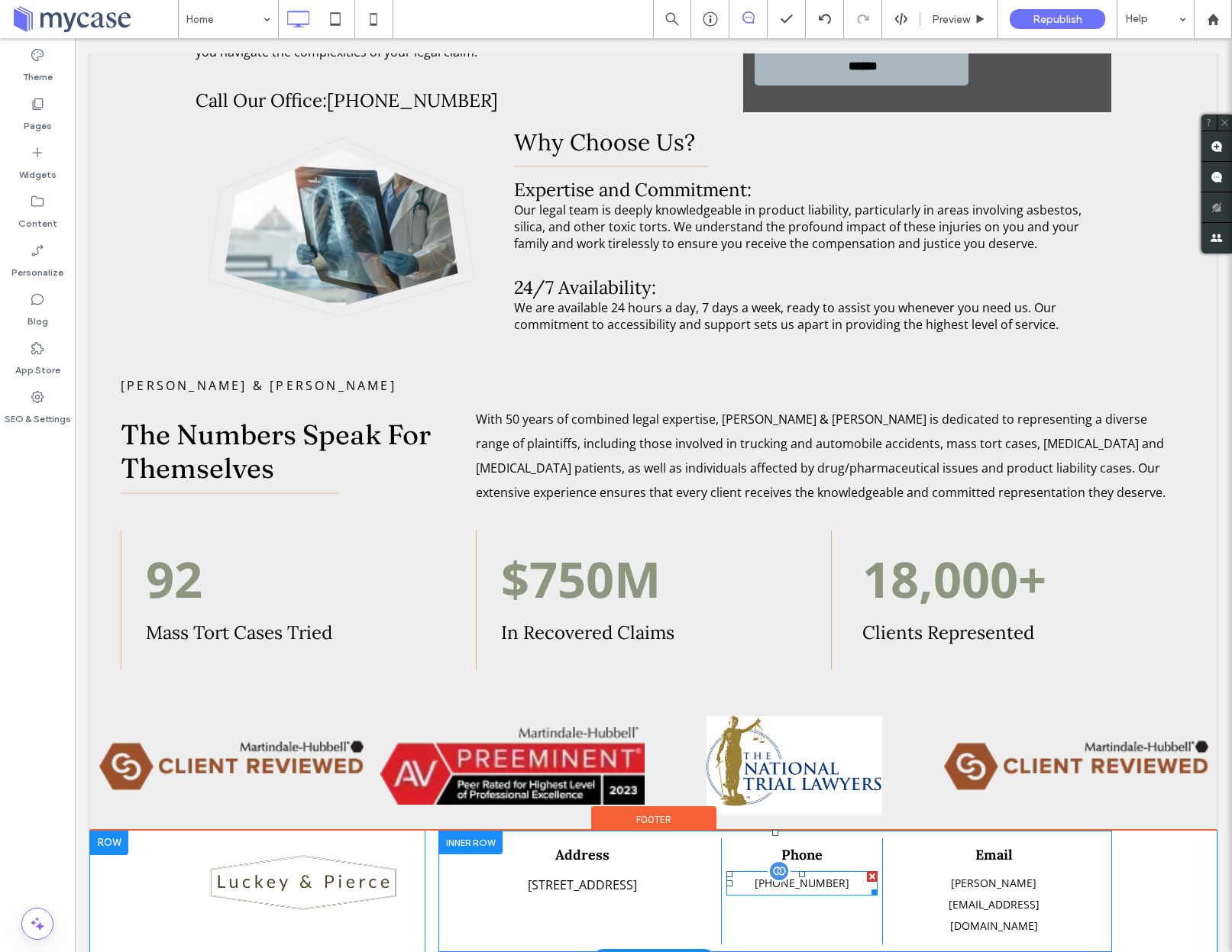 click on "866-473-8275" at bounding box center [802, 883] 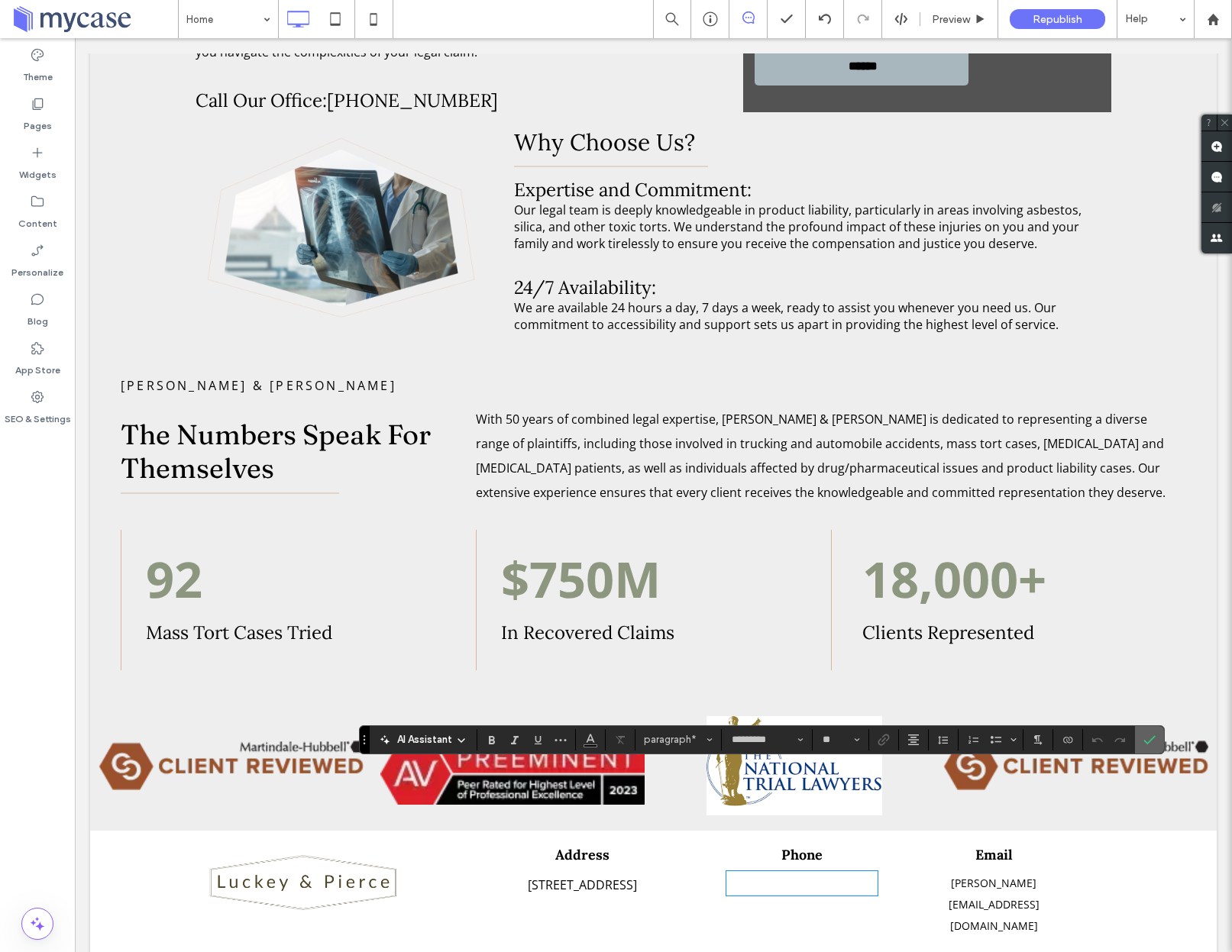 drag, startPoint x: 1064, startPoint y: 705, endPoint x: 1147, endPoint y: 741, distance: 90.47099 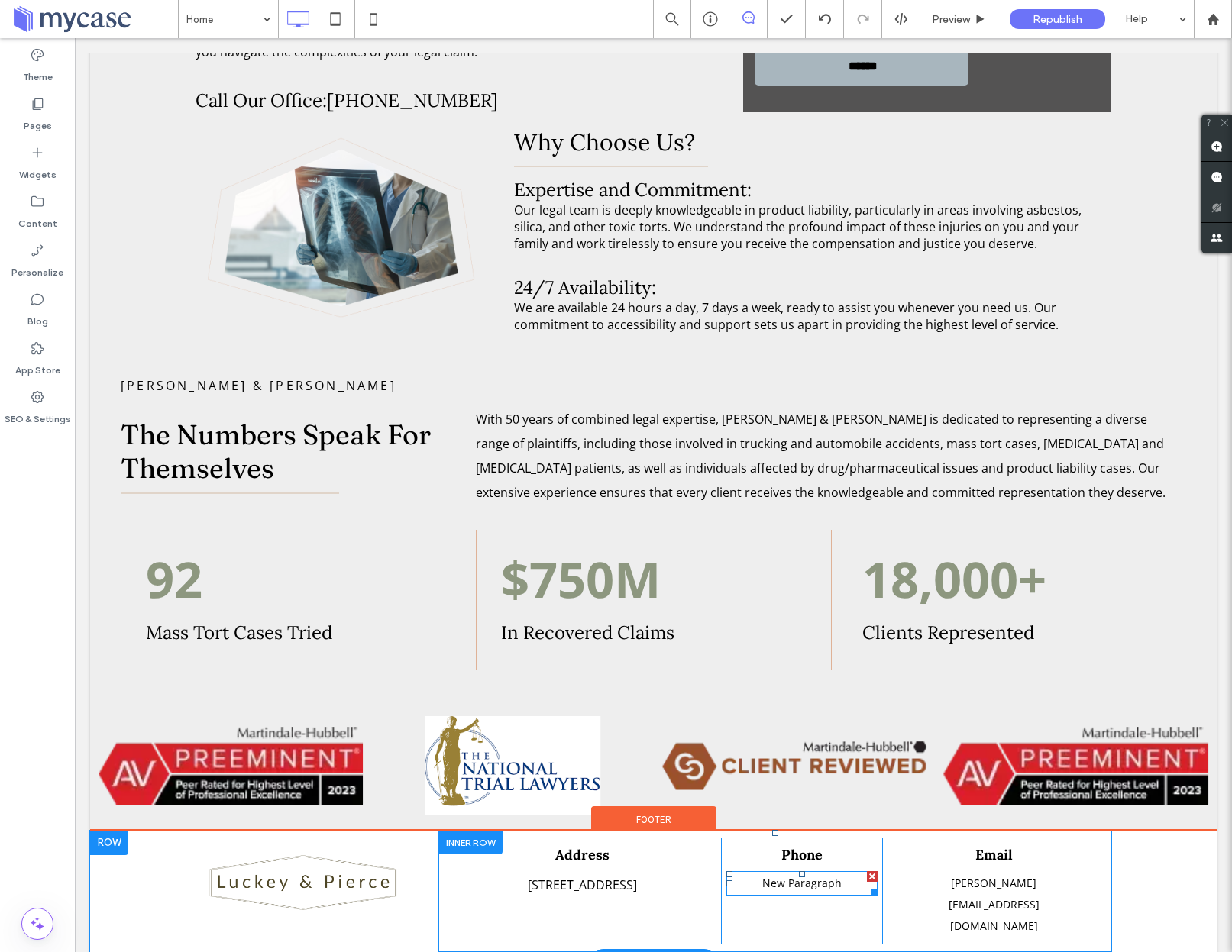 click on "New Paragraph" at bounding box center (802, 883) 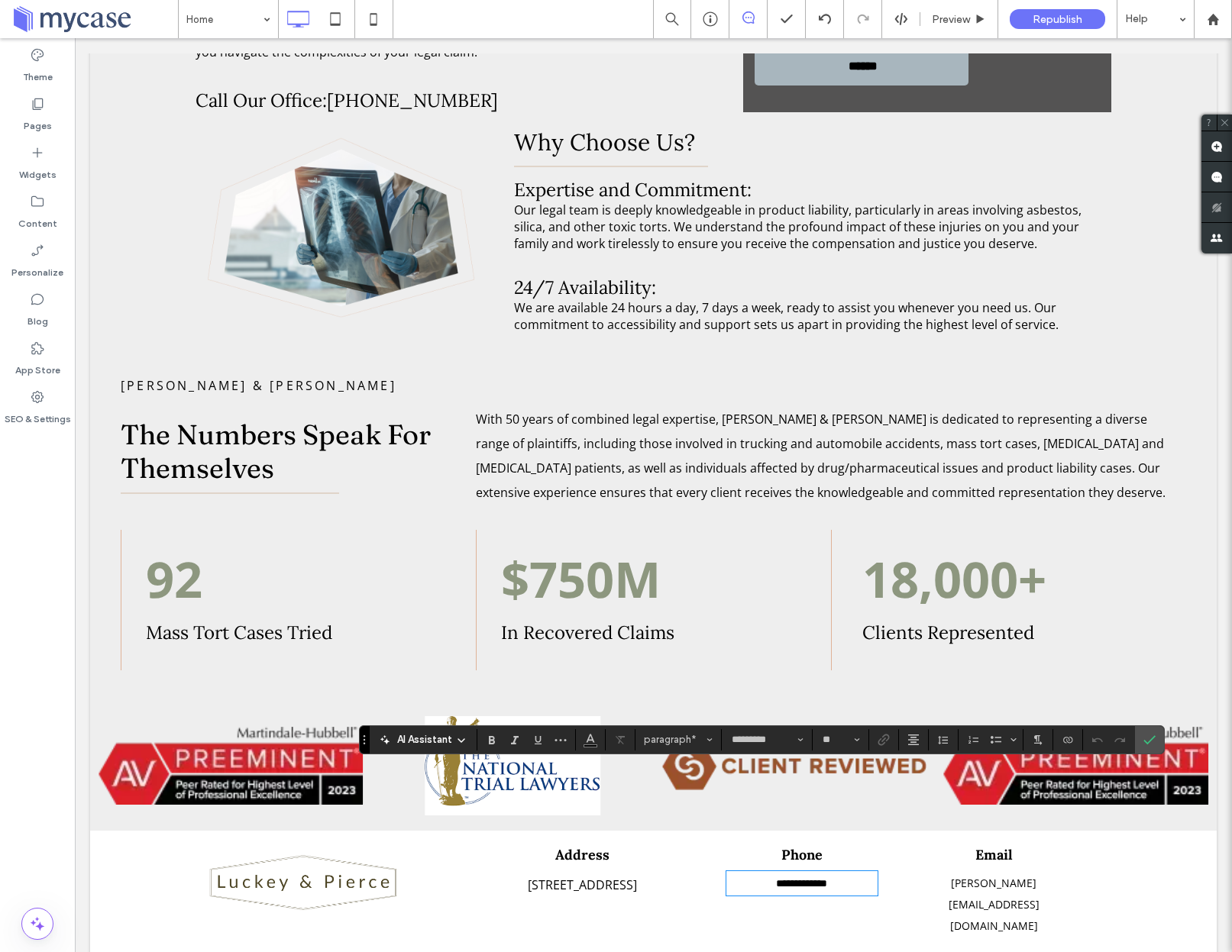 click on "**********" at bounding box center [801, 883] 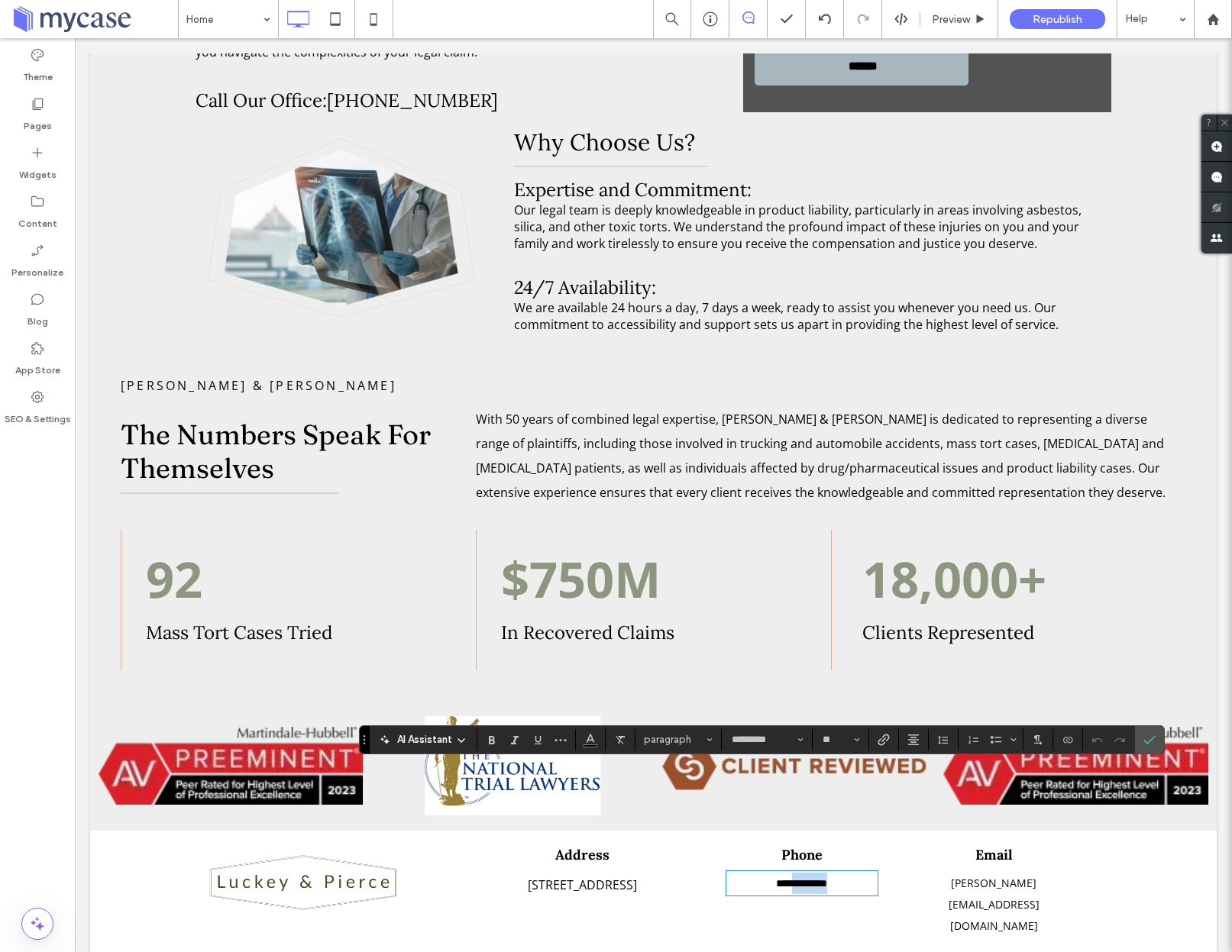 click on "**********" at bounding box center (801, 883) 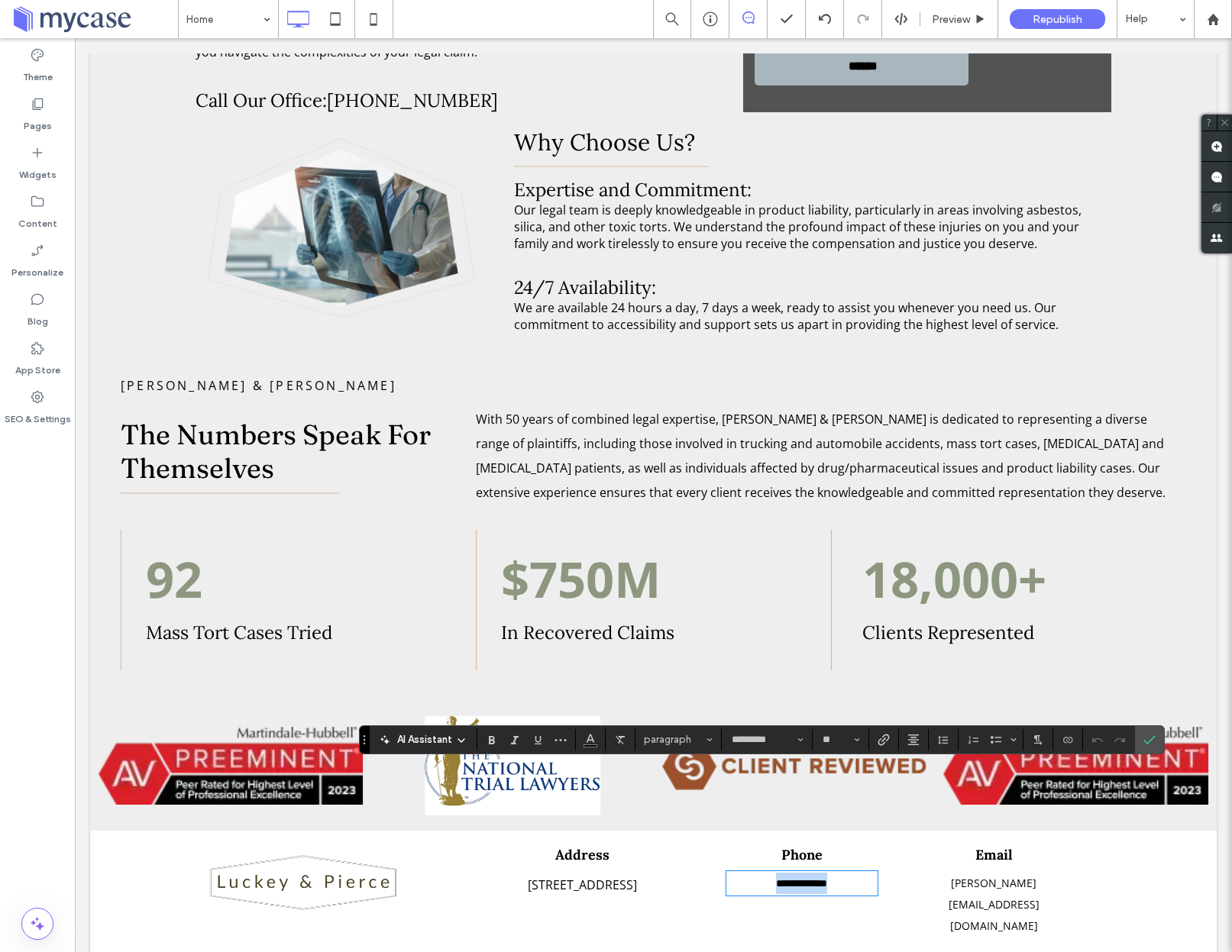click on "**********" at bounding box center [801, 883] 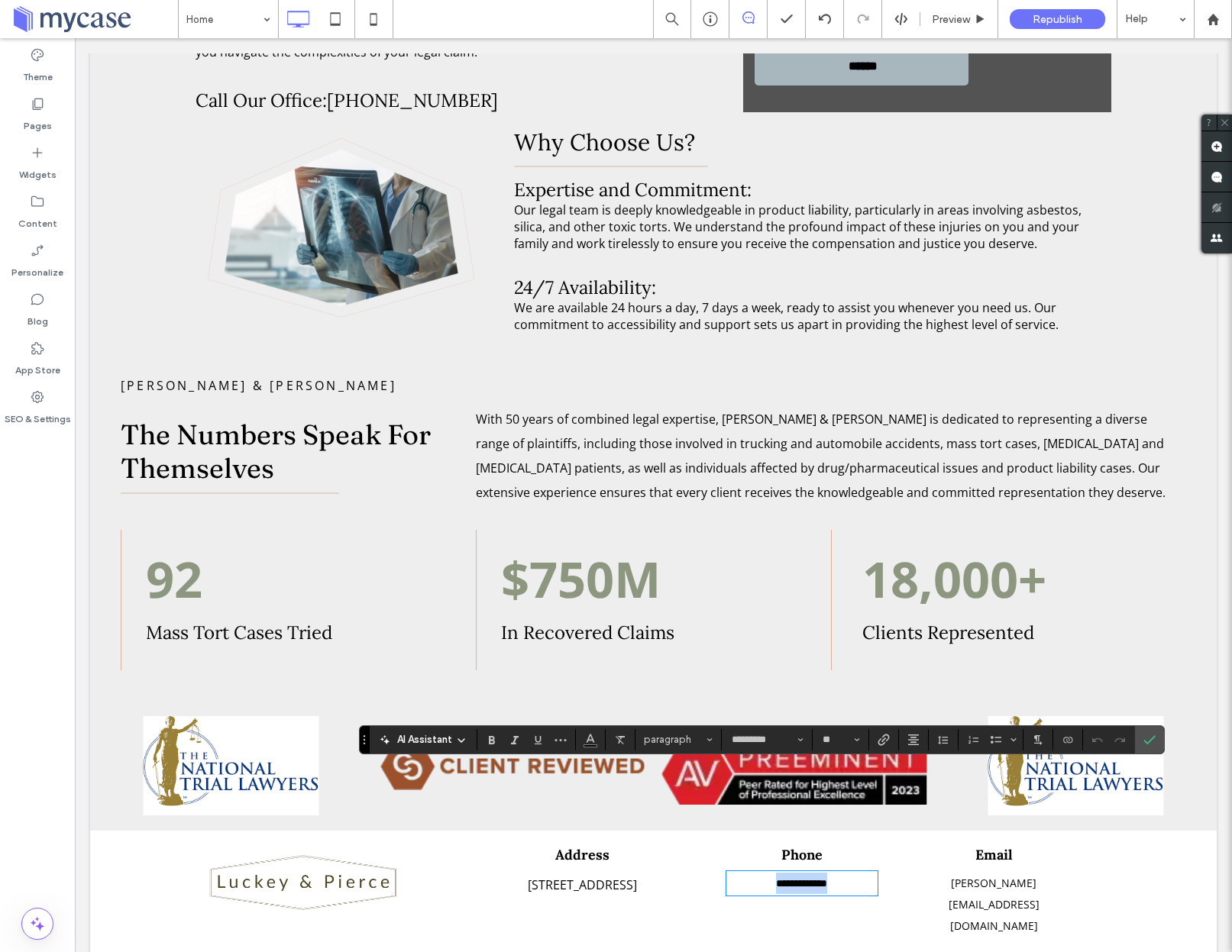 type 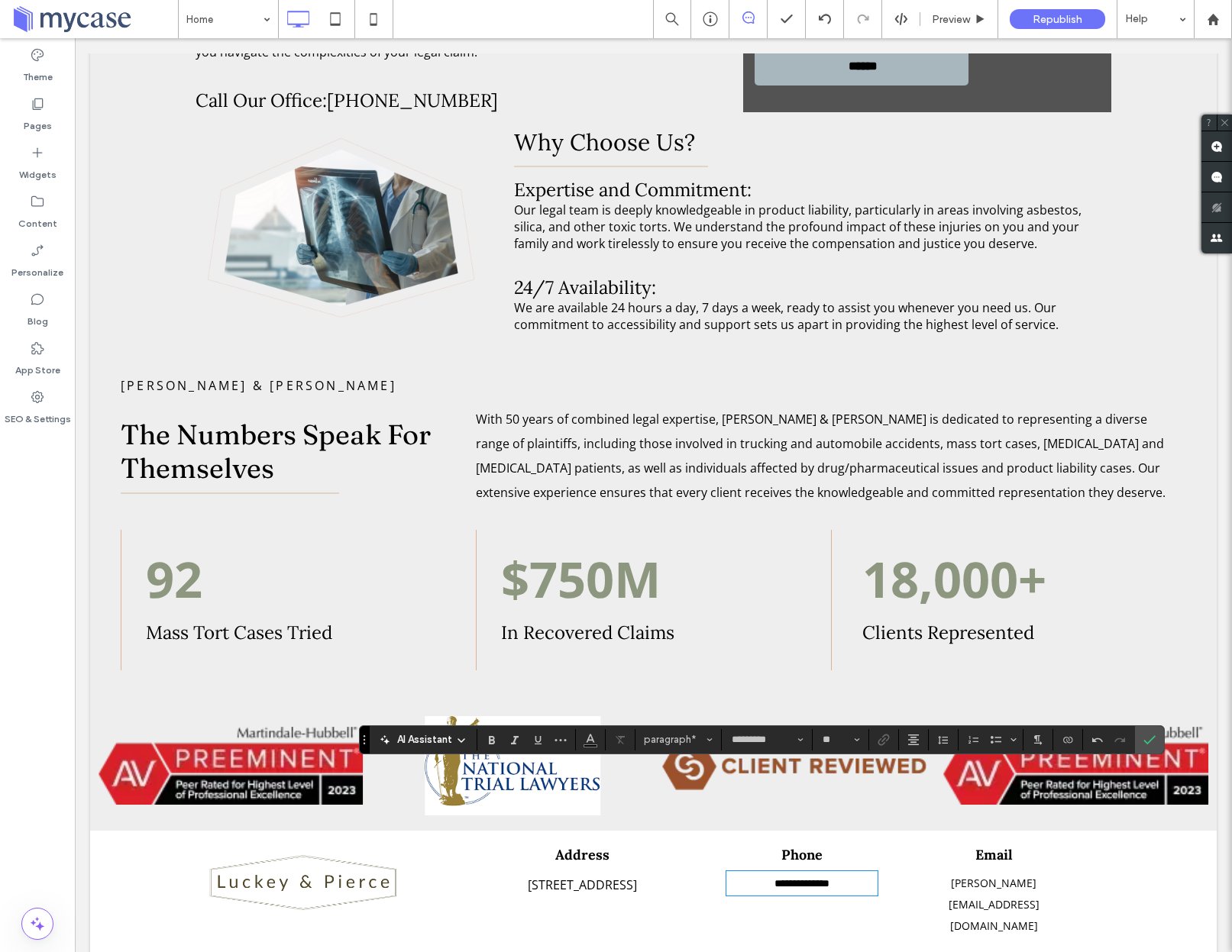 click on "**********" at bounding box center [802, 883] 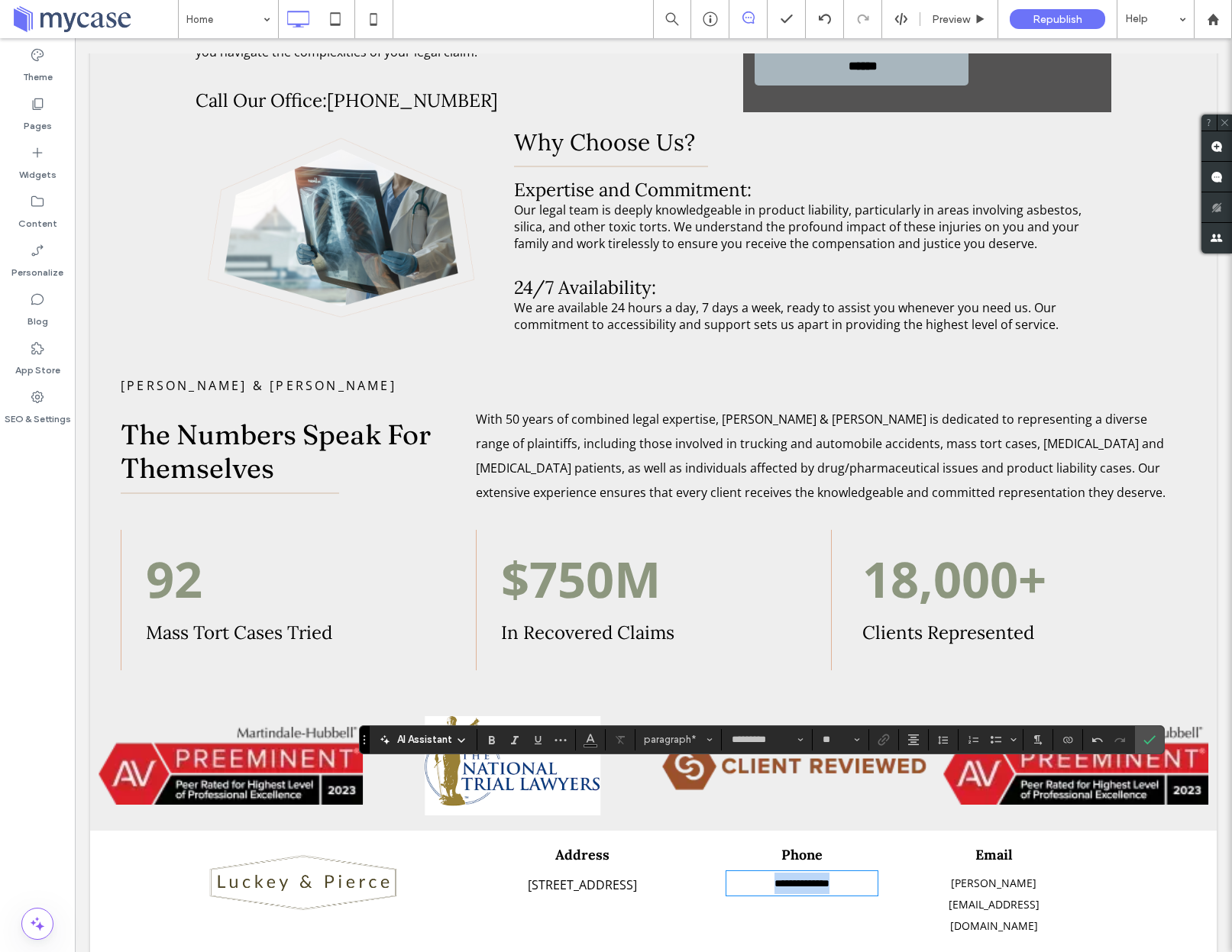 click on "**********" at bounding box center [802, 883] 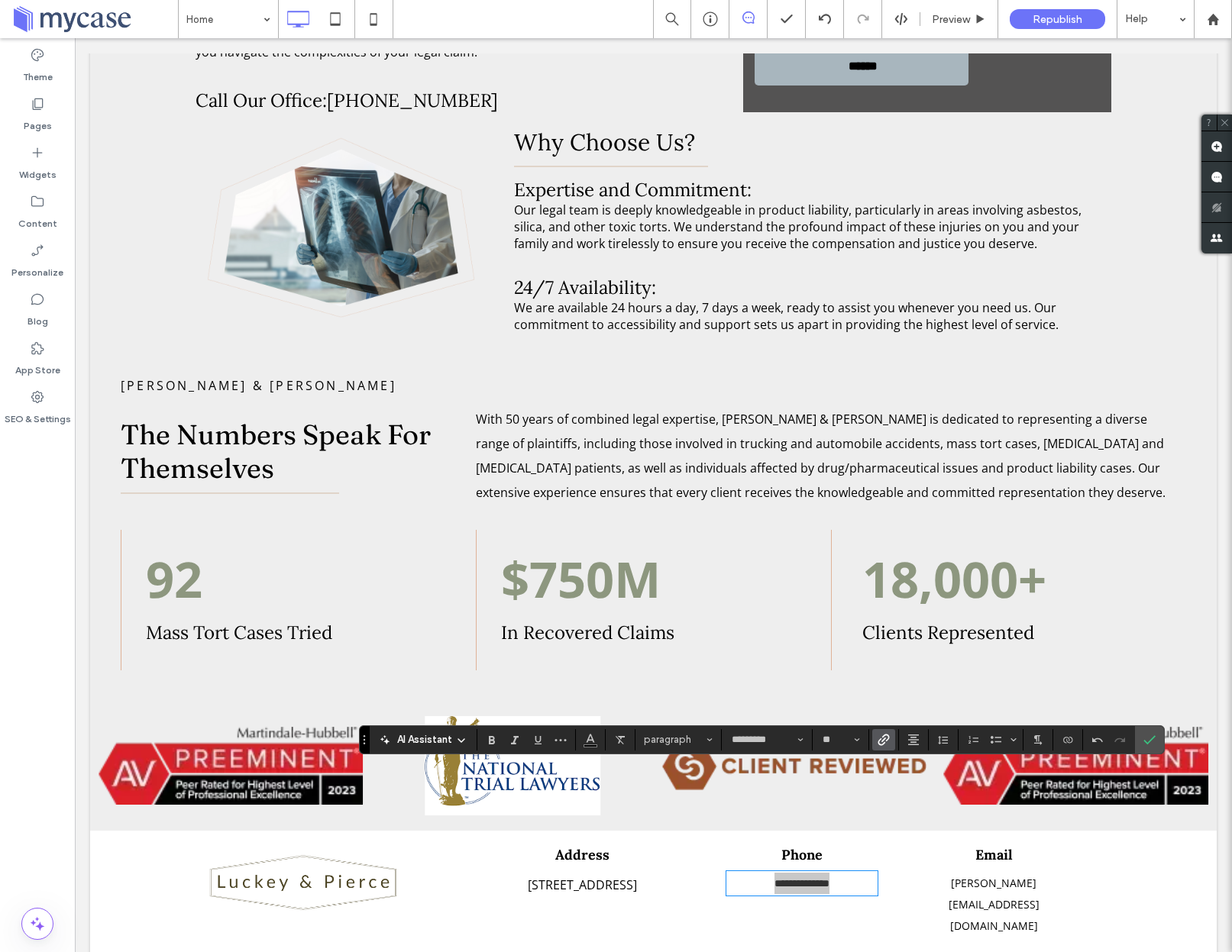 click 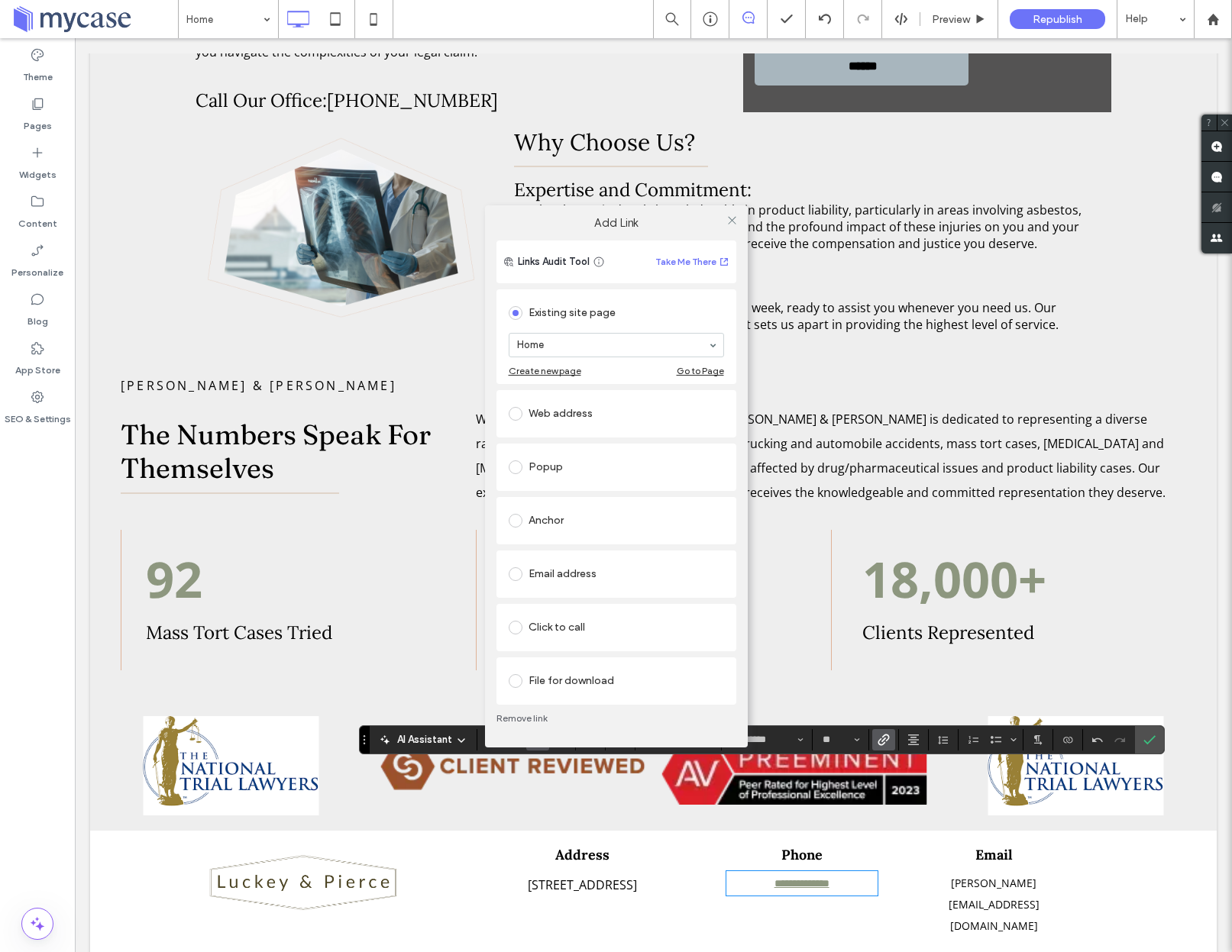 click on "Click to call" at bounding box center (616, 628) 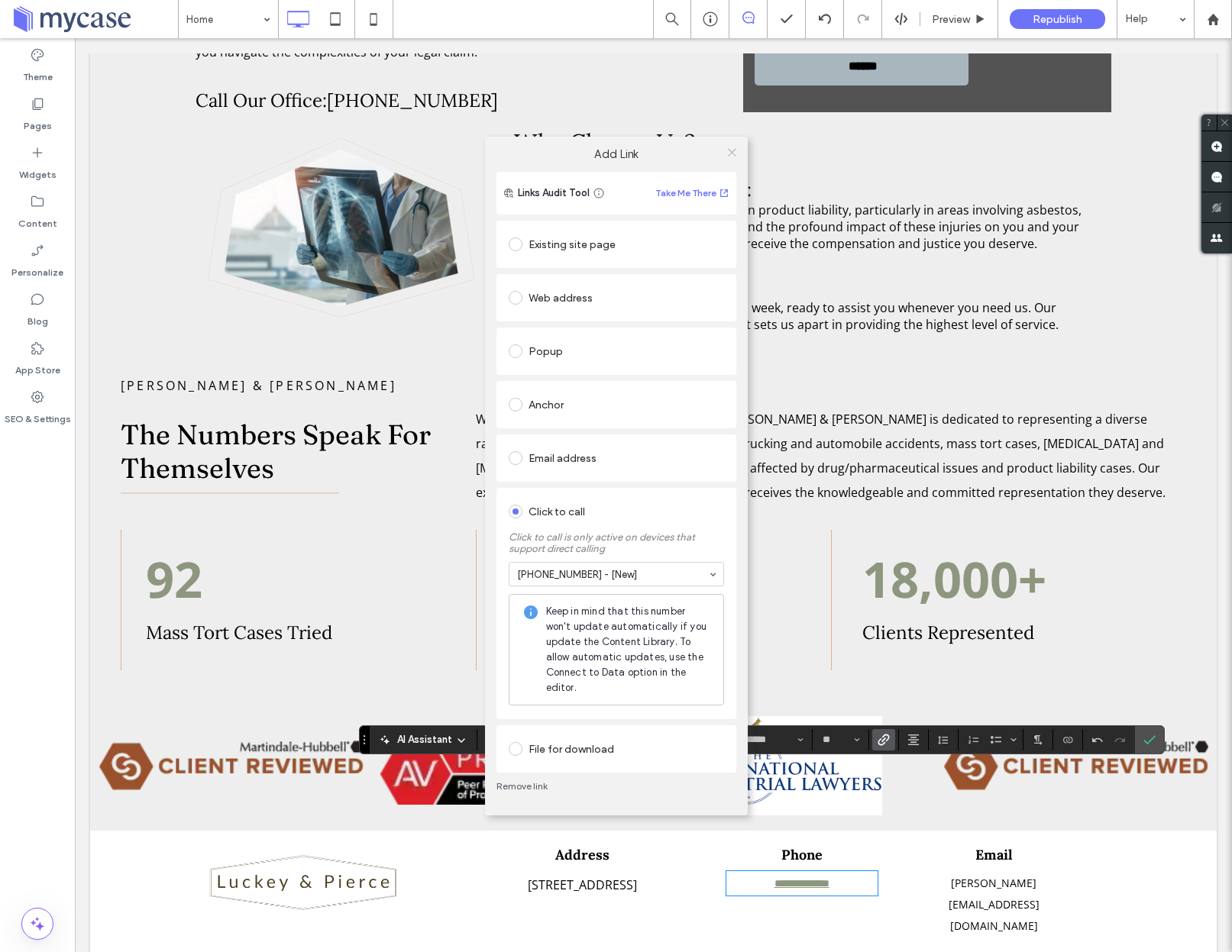 click 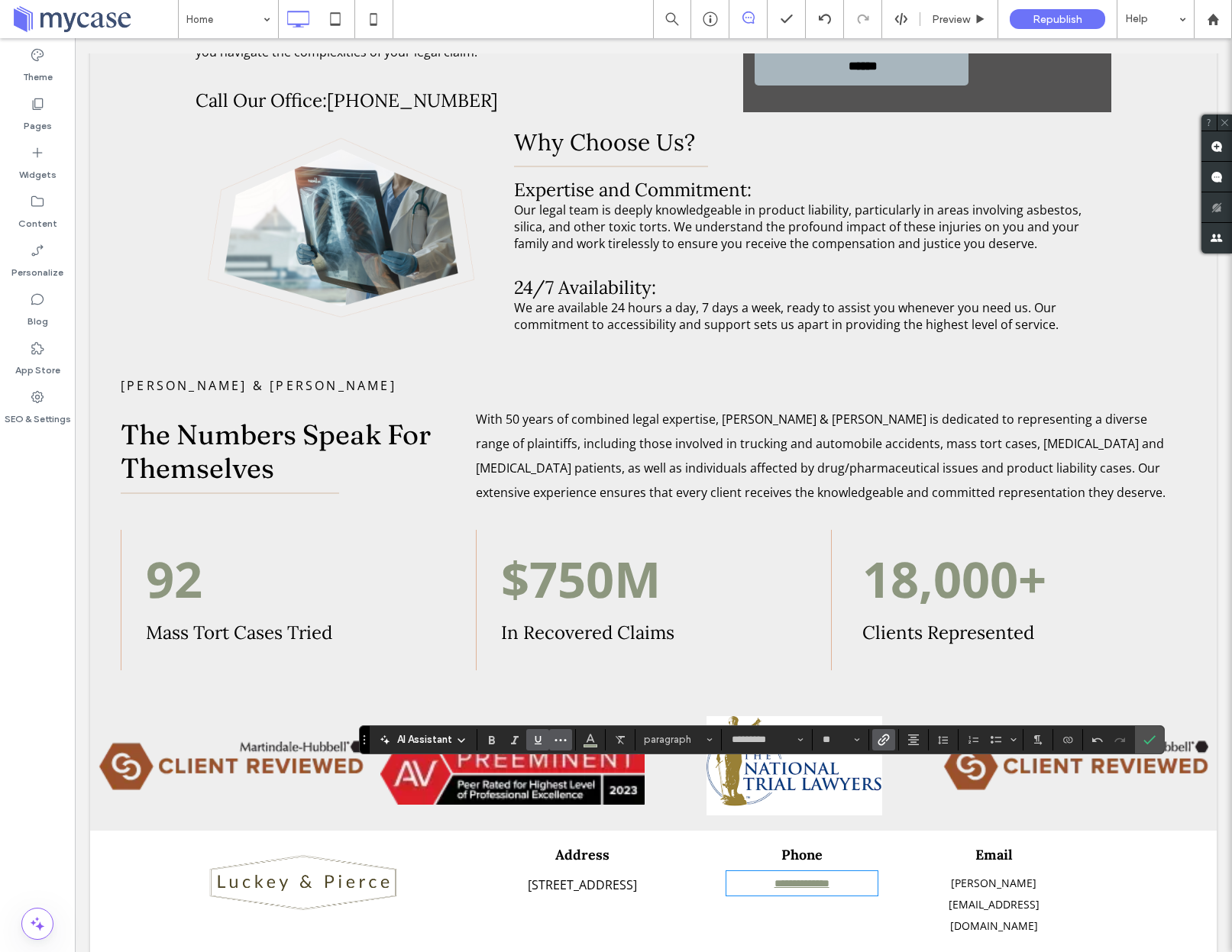 drag, startPoint x: 540, startPoint y: 737, endPoint x: 566, endPoint y: 739, distance: 26.07681 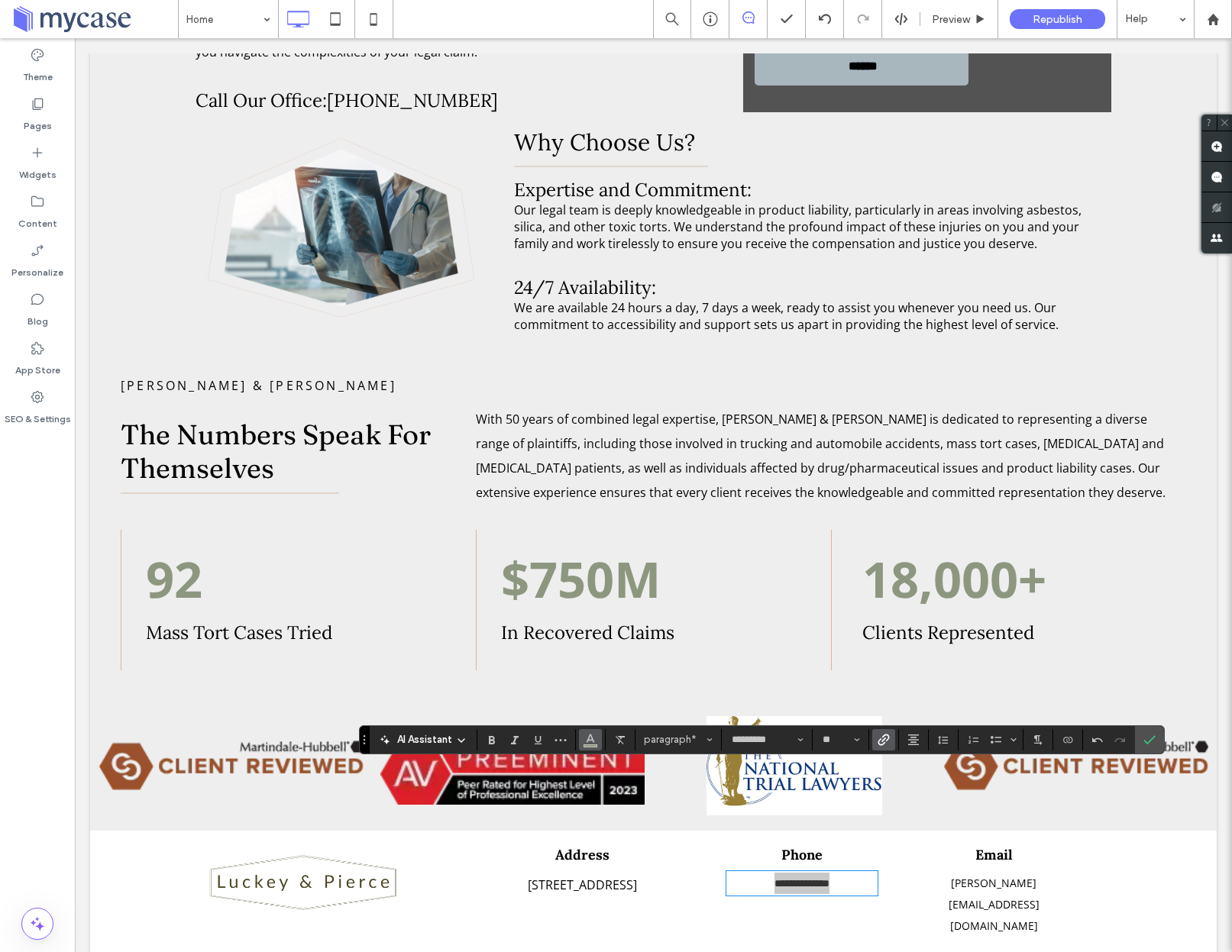 click 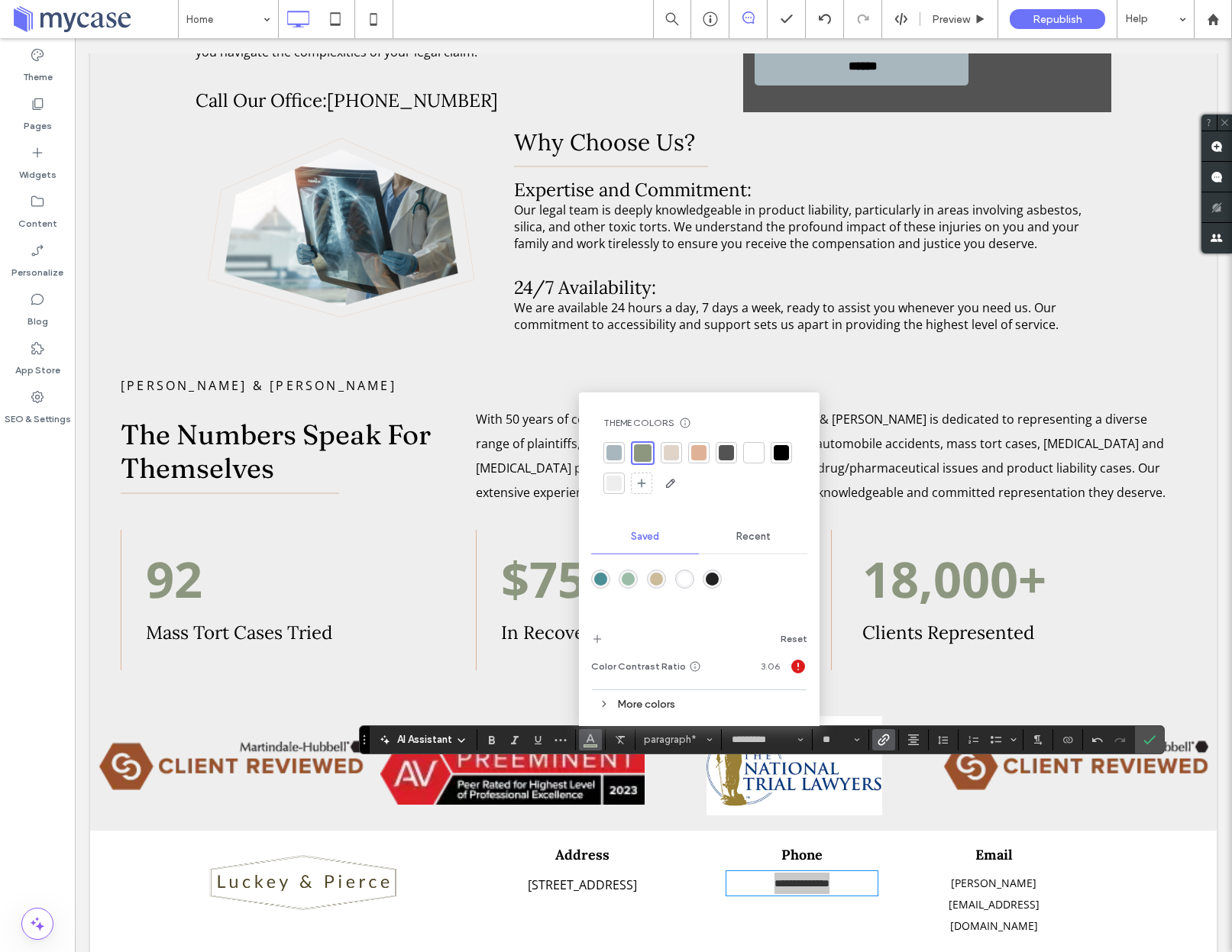 click at bounding box center (781, 453) 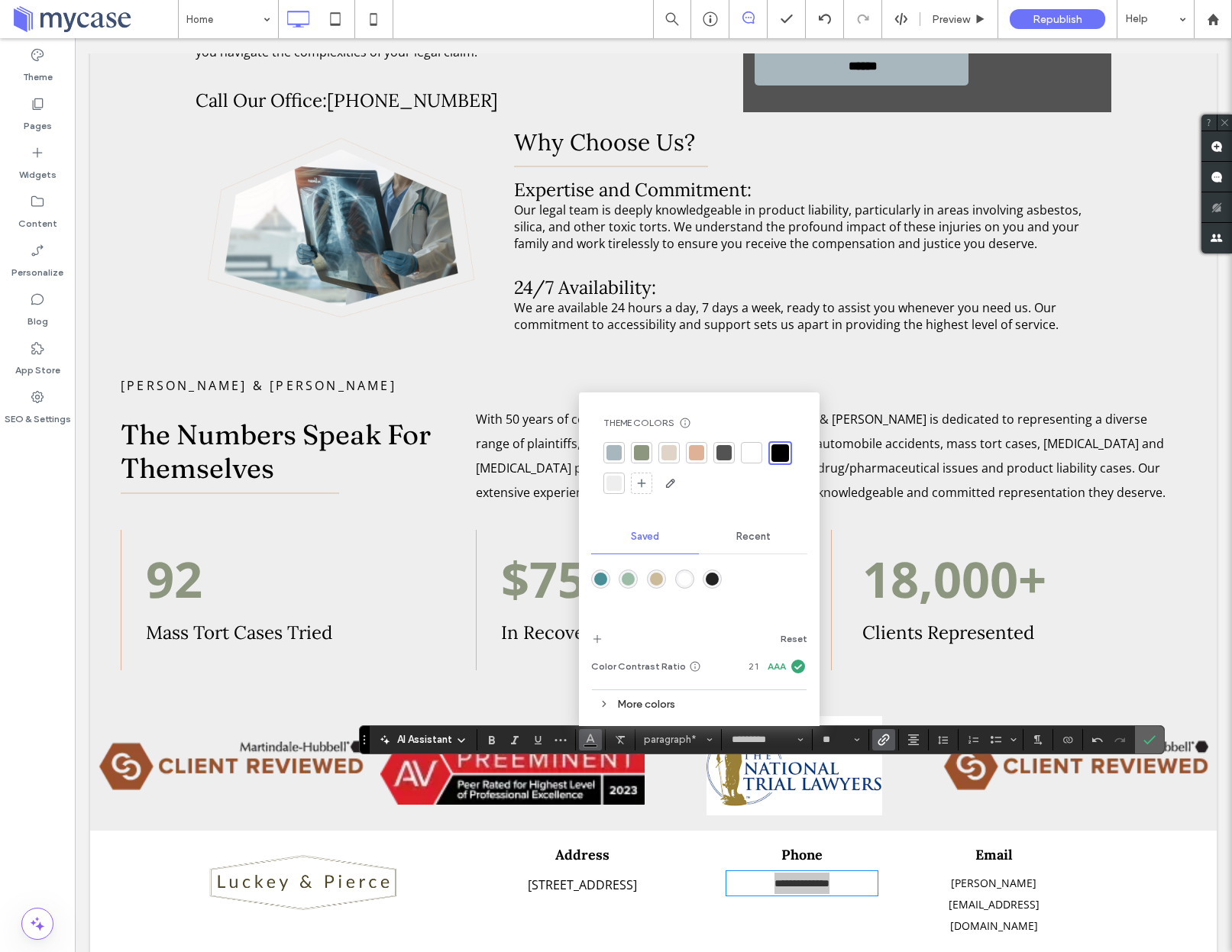 click 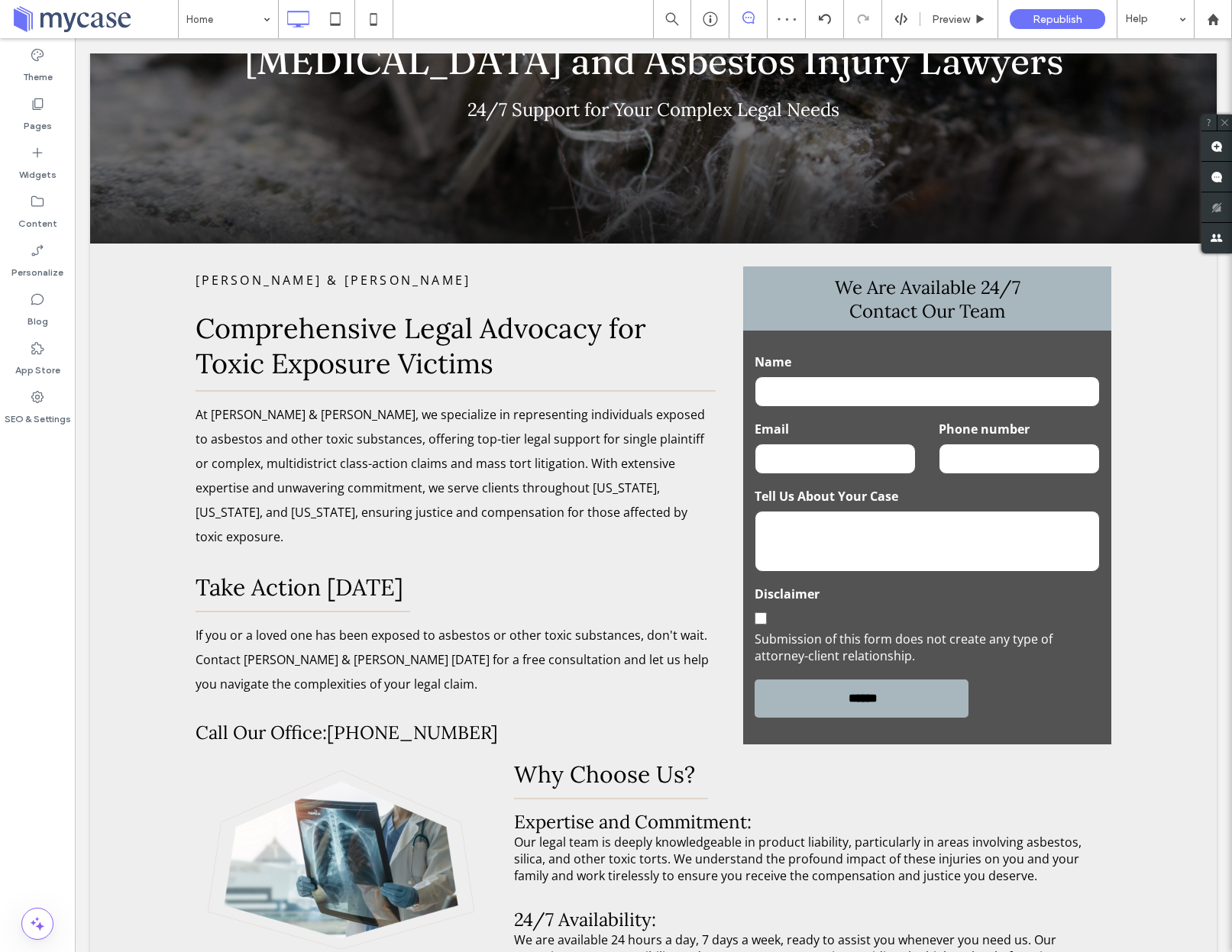 scroll, scrollTop: 0, scrollLeft: 0, axis: both 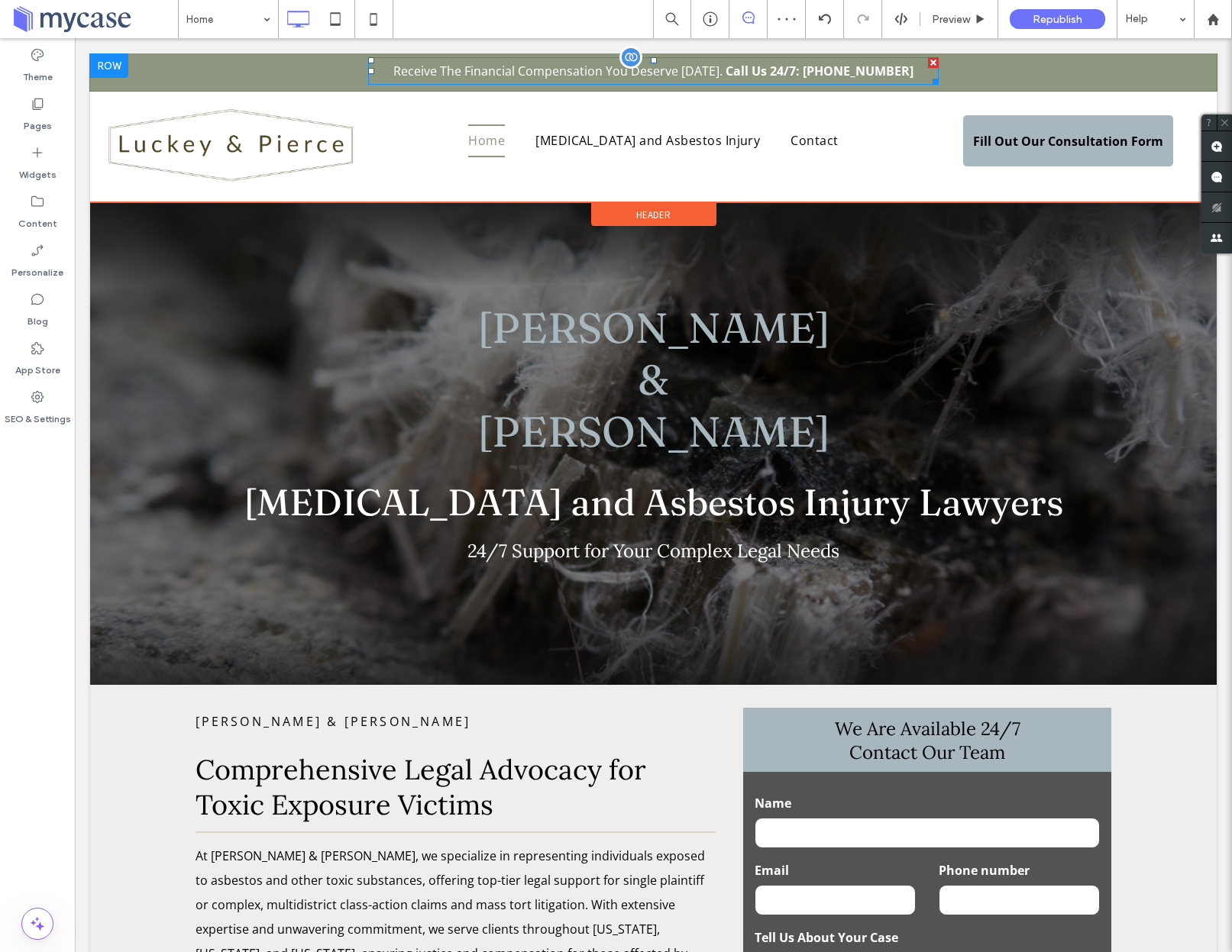 click on "866-473-8275" at bounding box center (858, 71) 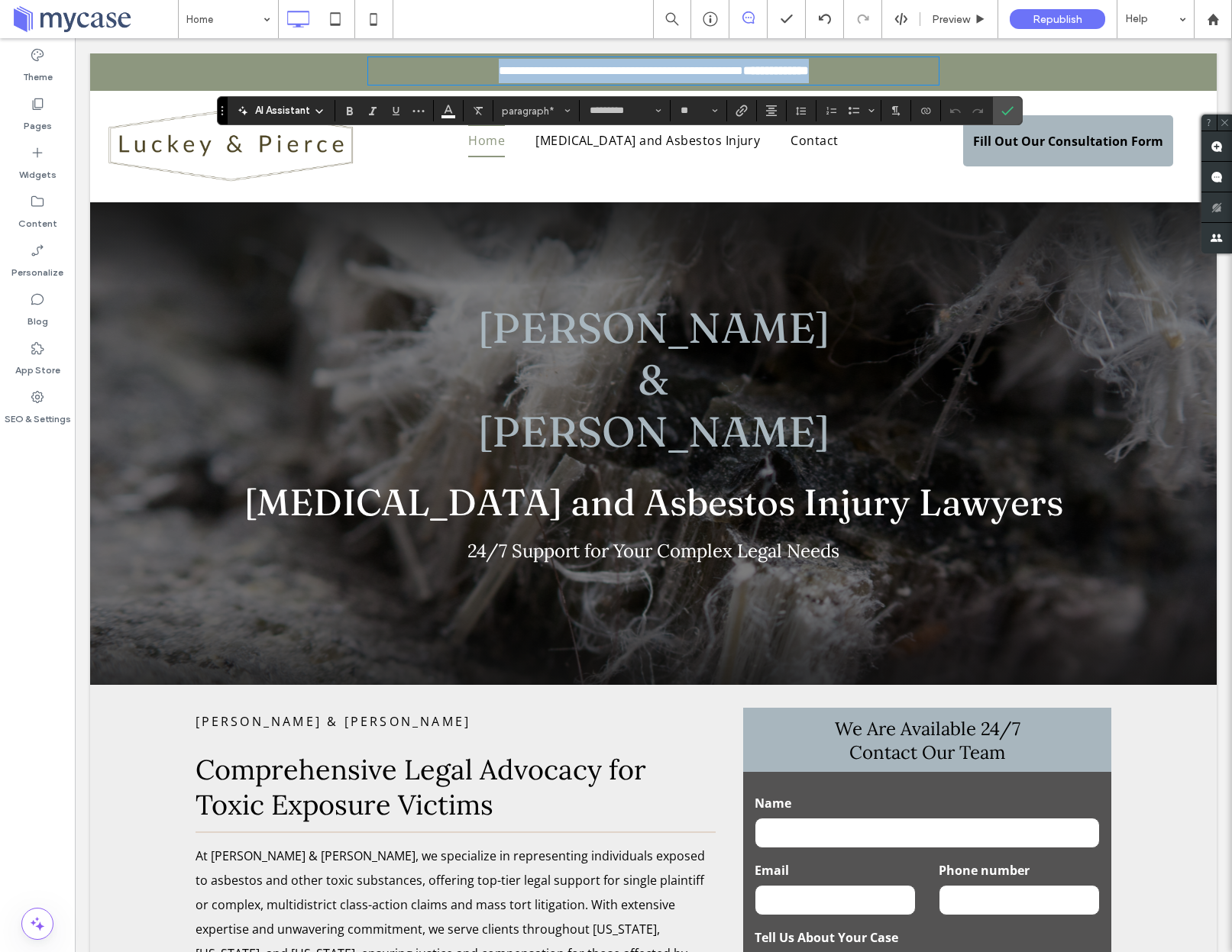 click on "**********" at bounding box center (653, 71) 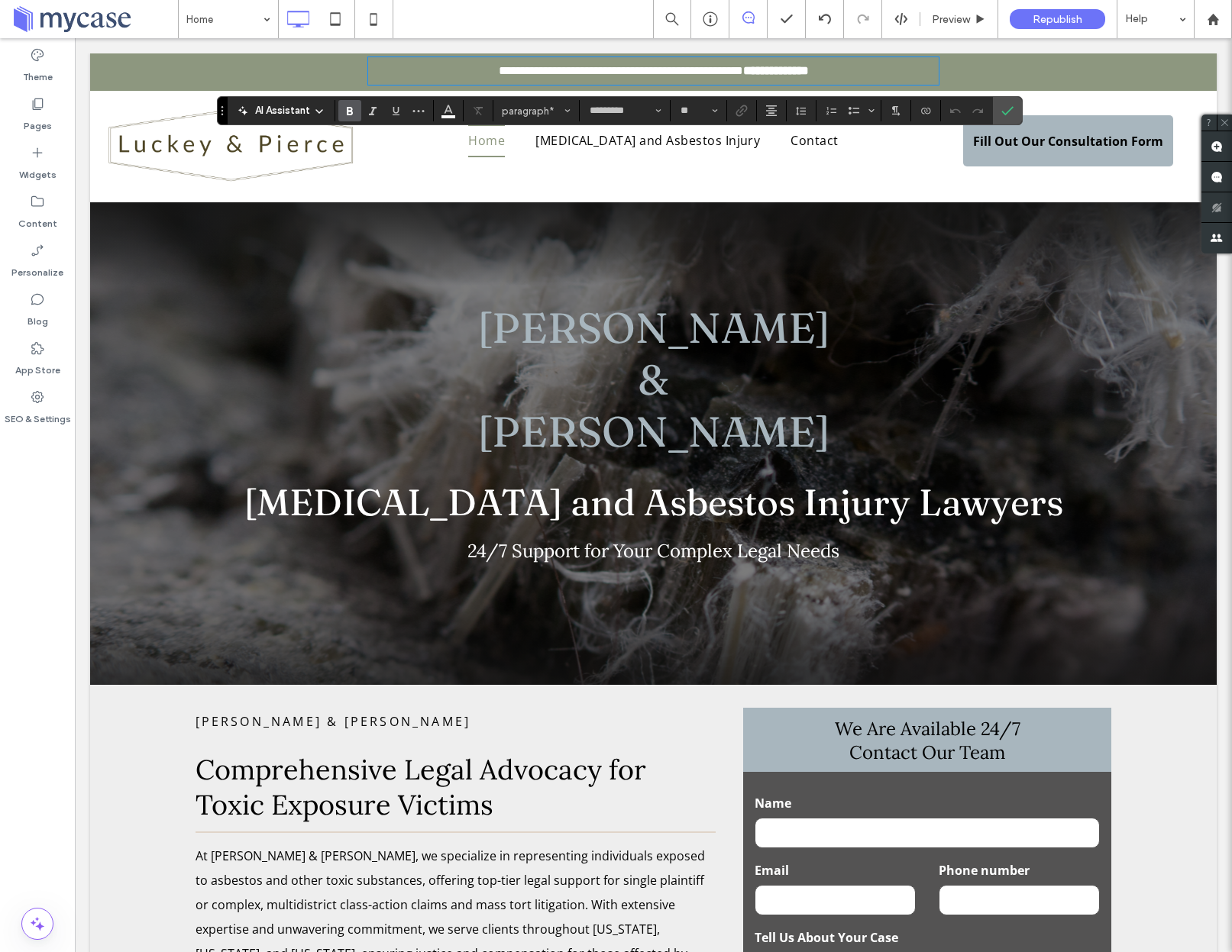 type 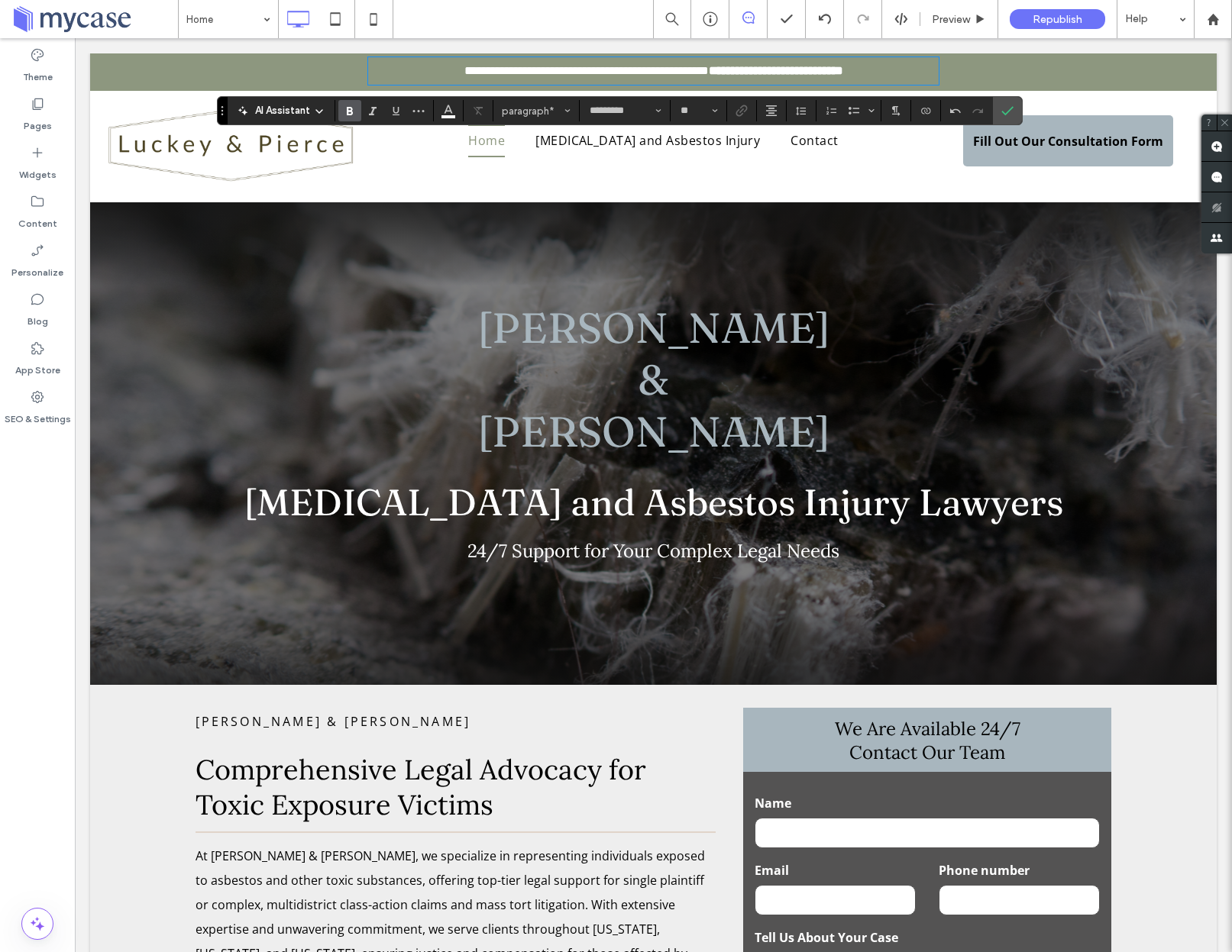 scroll, scrollTop: 35, scrollLeft: 0, axis: vertical 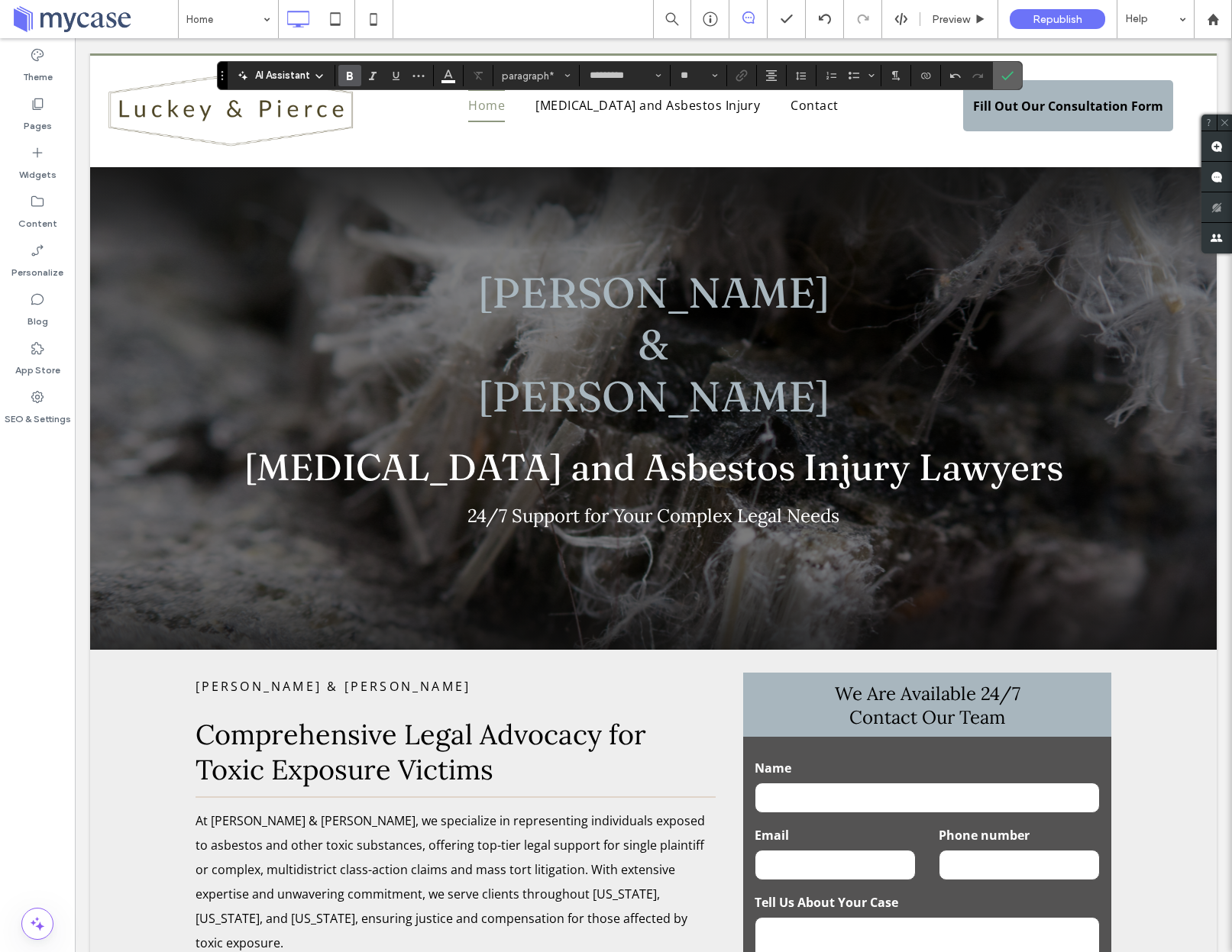 click 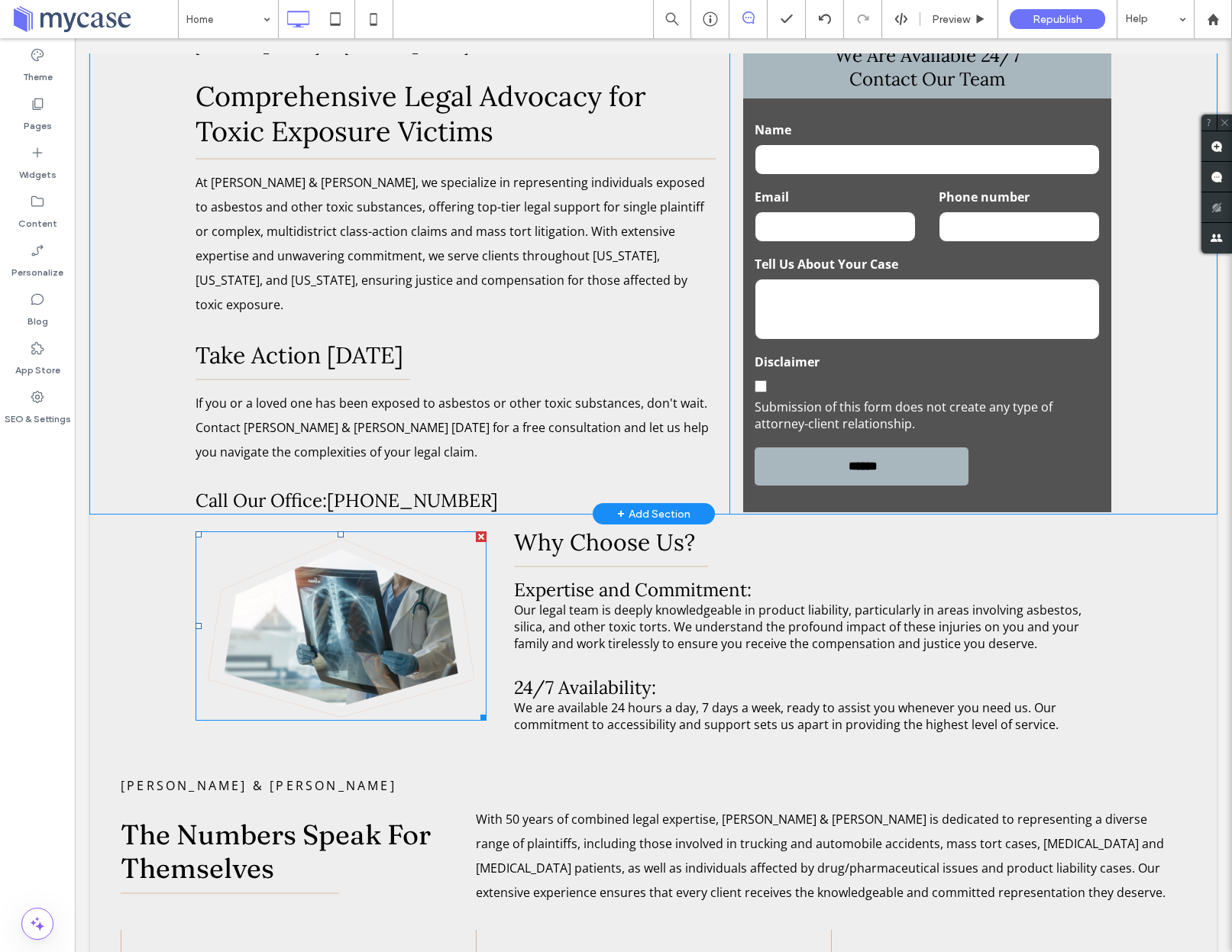 scroll, scrollTop: 686, scrollLeft: 0, axis: vertical 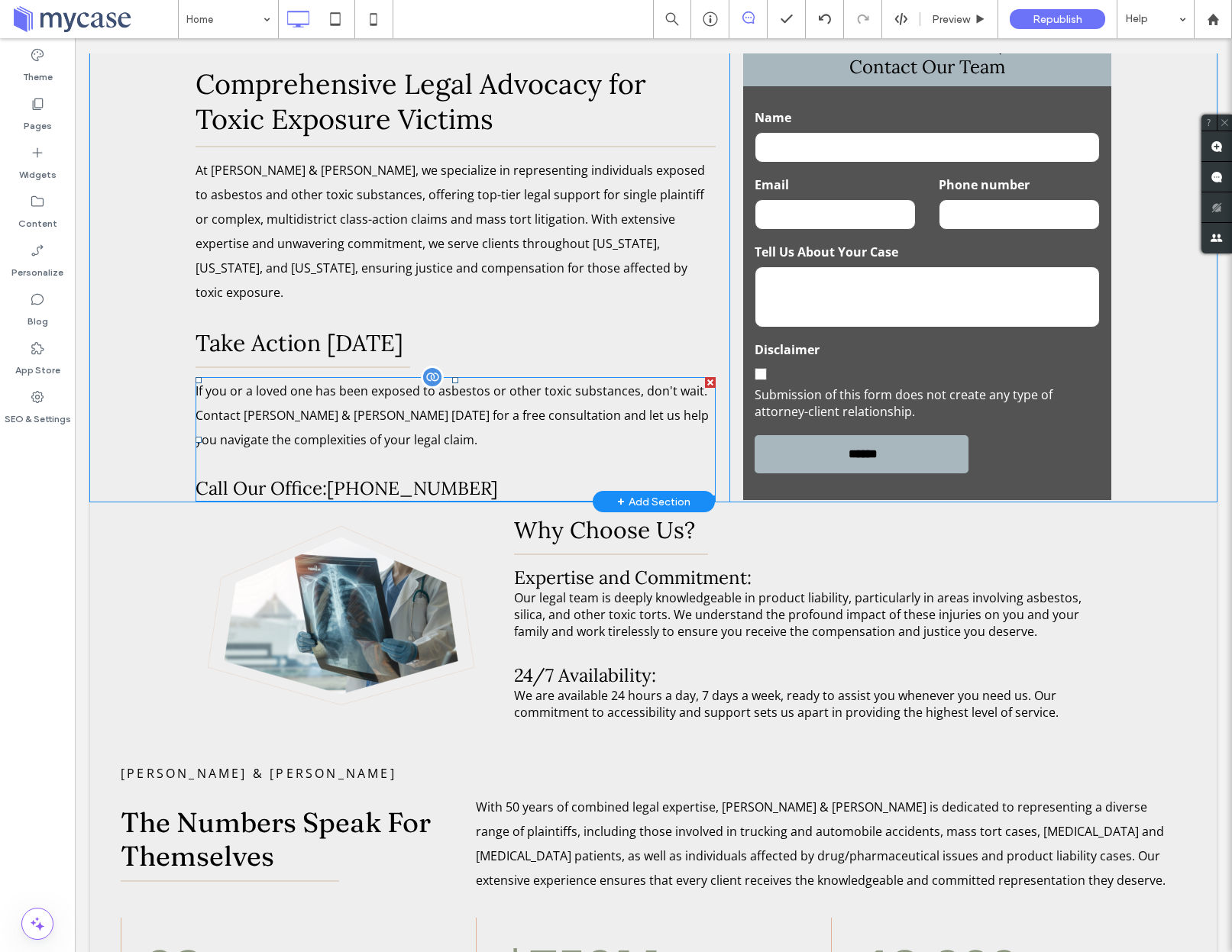 click on "866-473-8275" at bounding box center (412, 488) 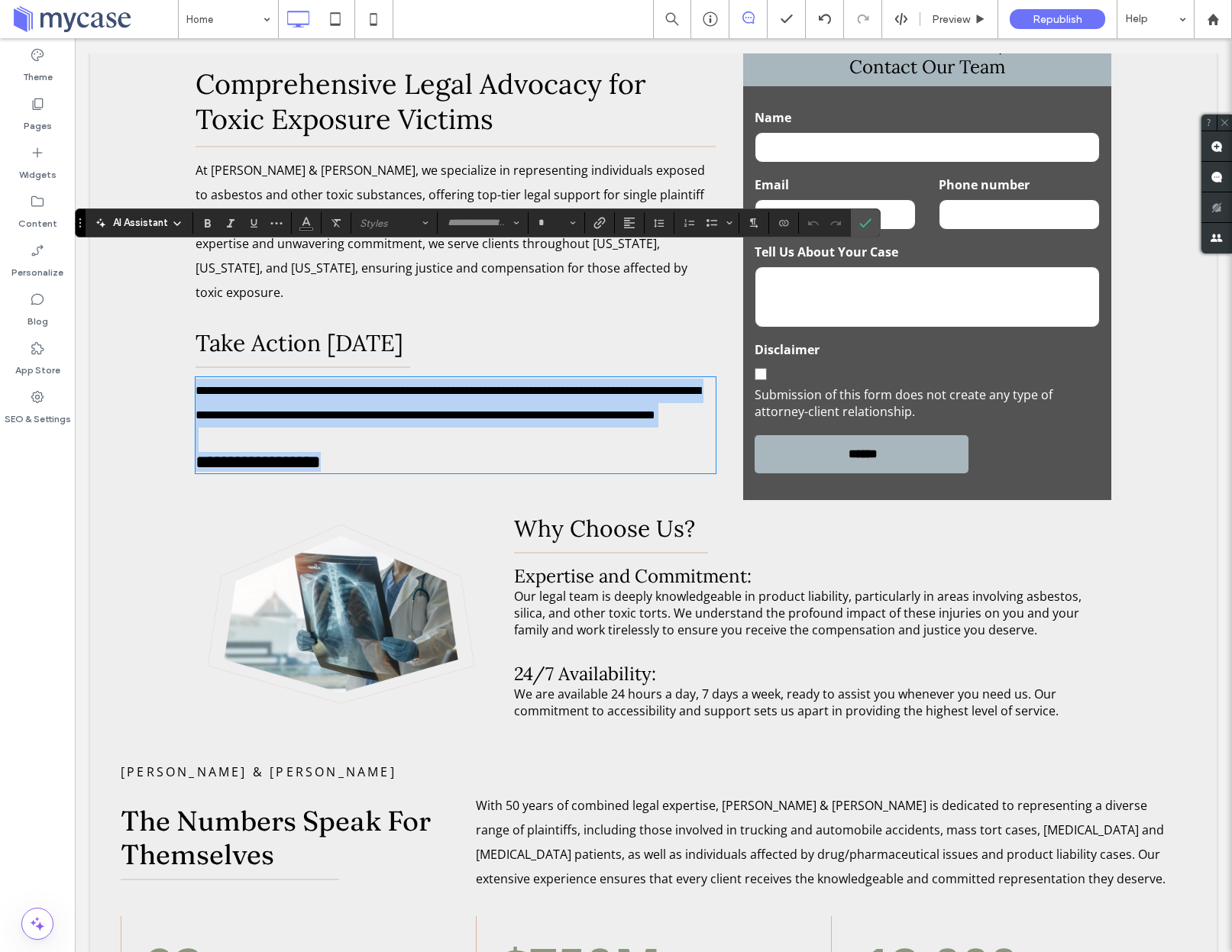 click on "**********" at bounding box center (456, 462) 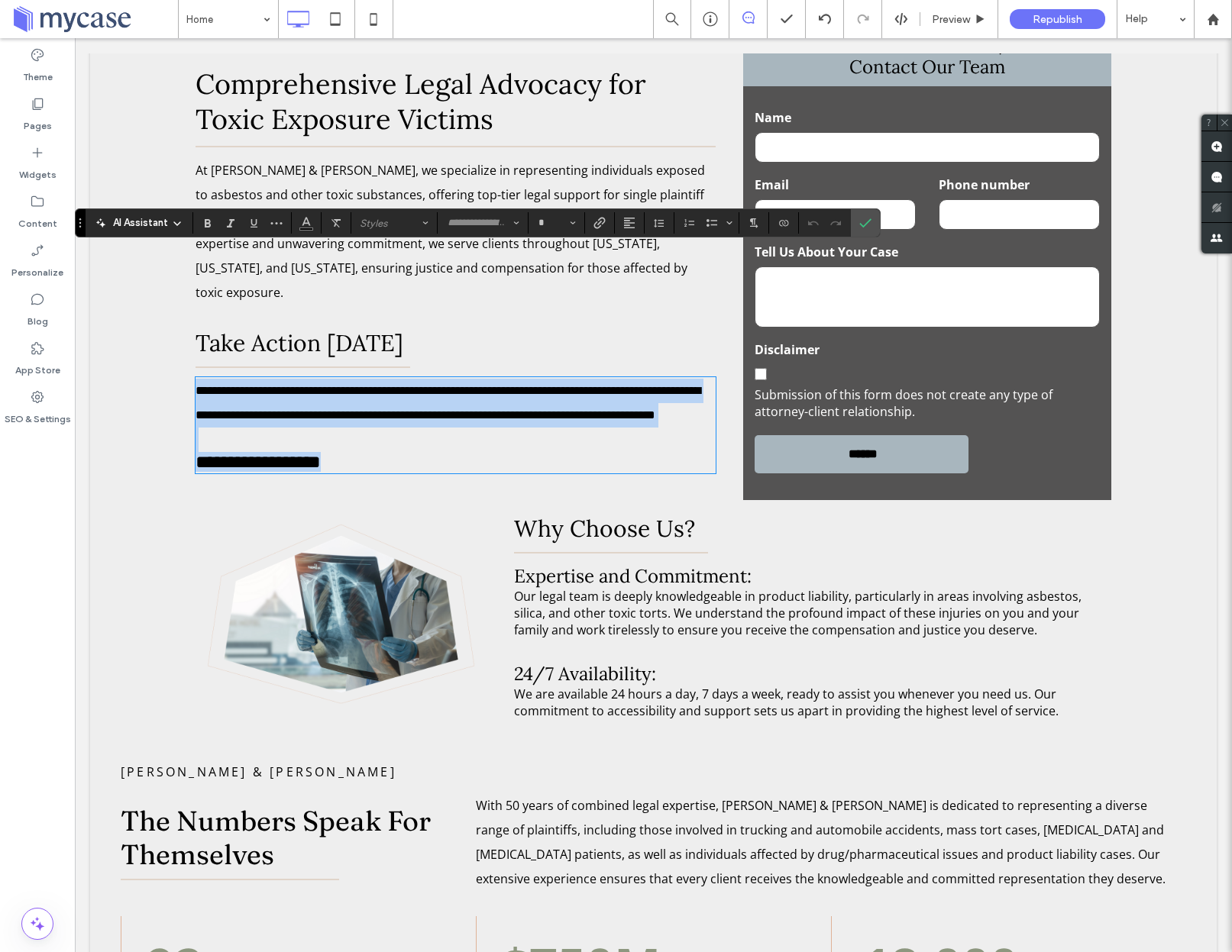 type on "**" 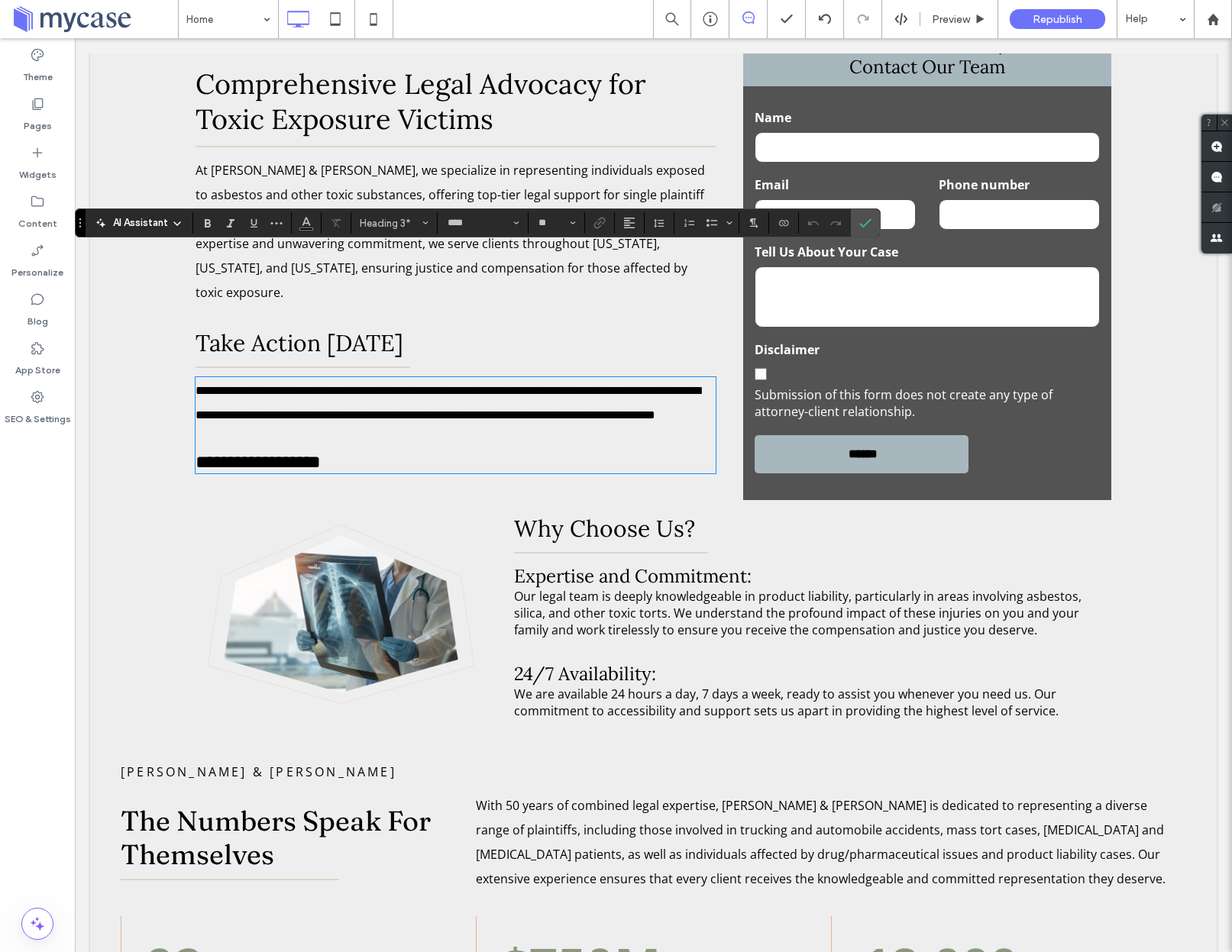 type 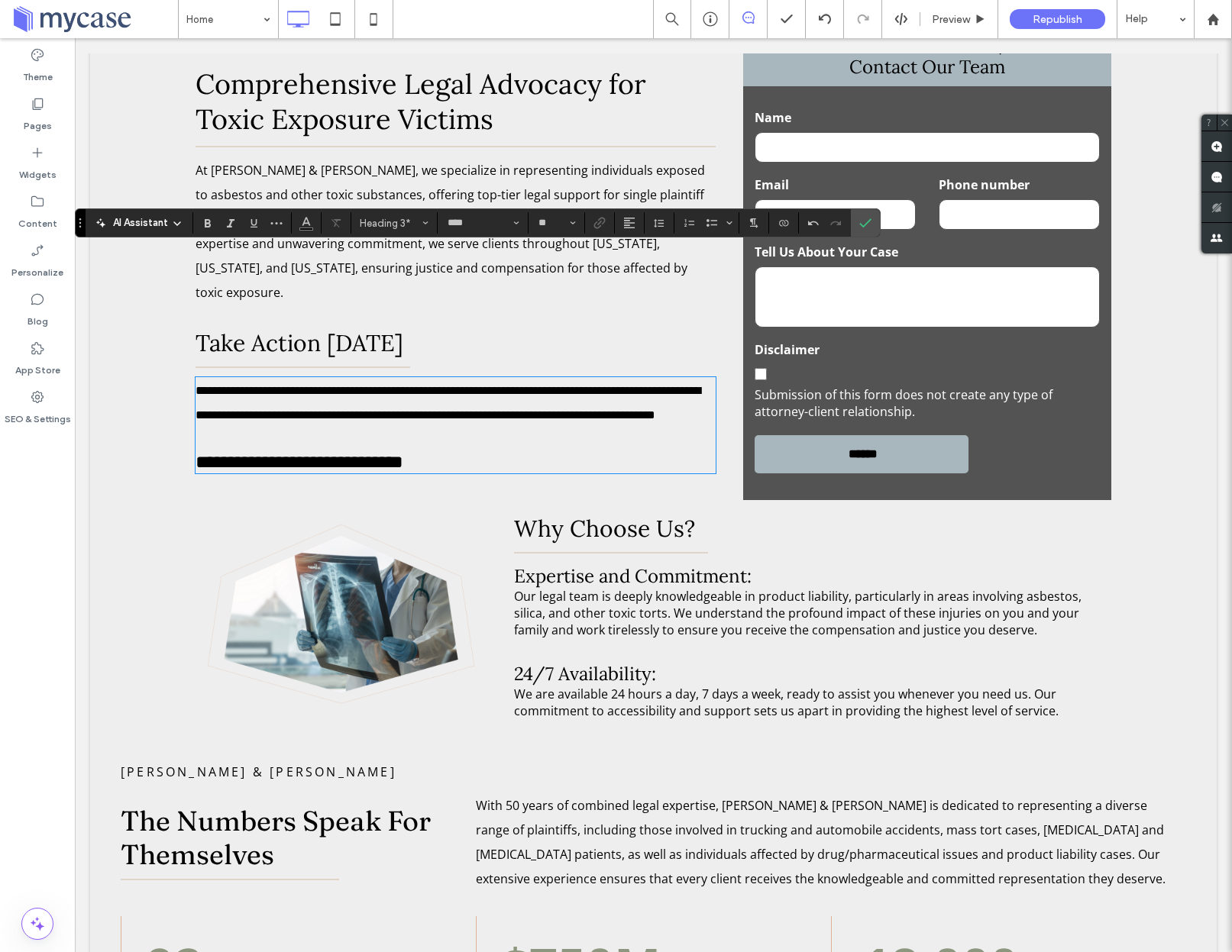 click on "**********" at bounding box center [299, 462] 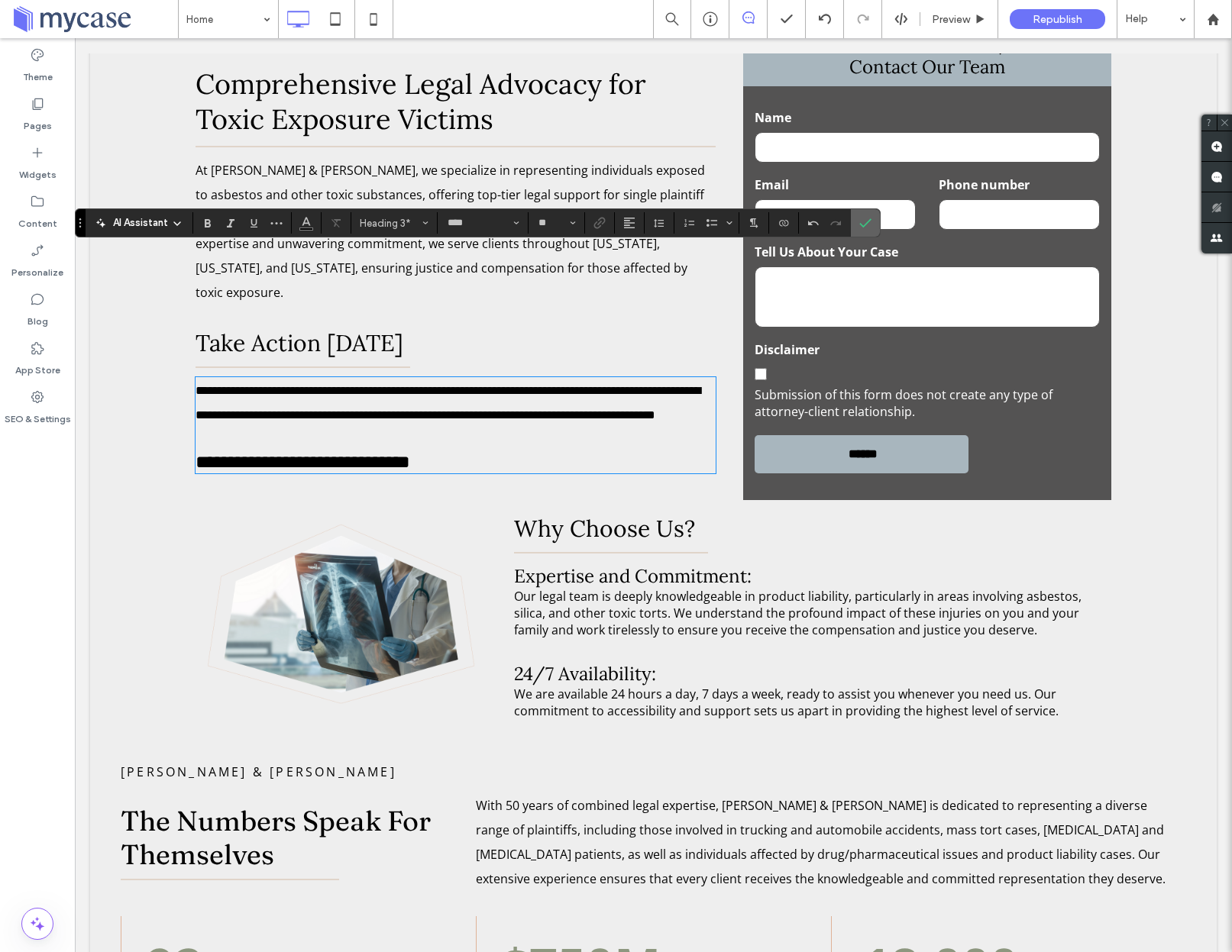 click 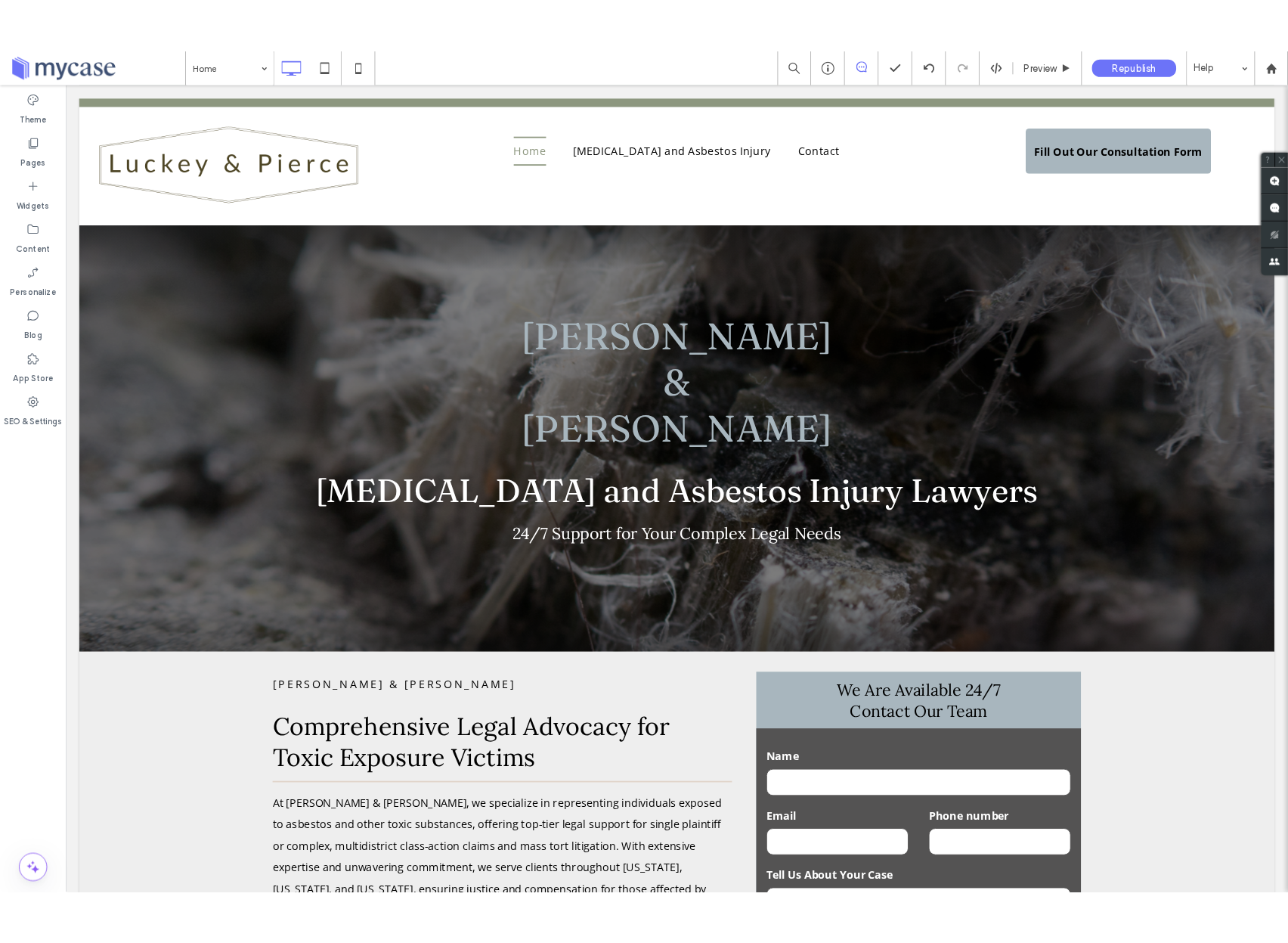 scroll, scrollTop: 0, scrollLeft: 0, axis: both 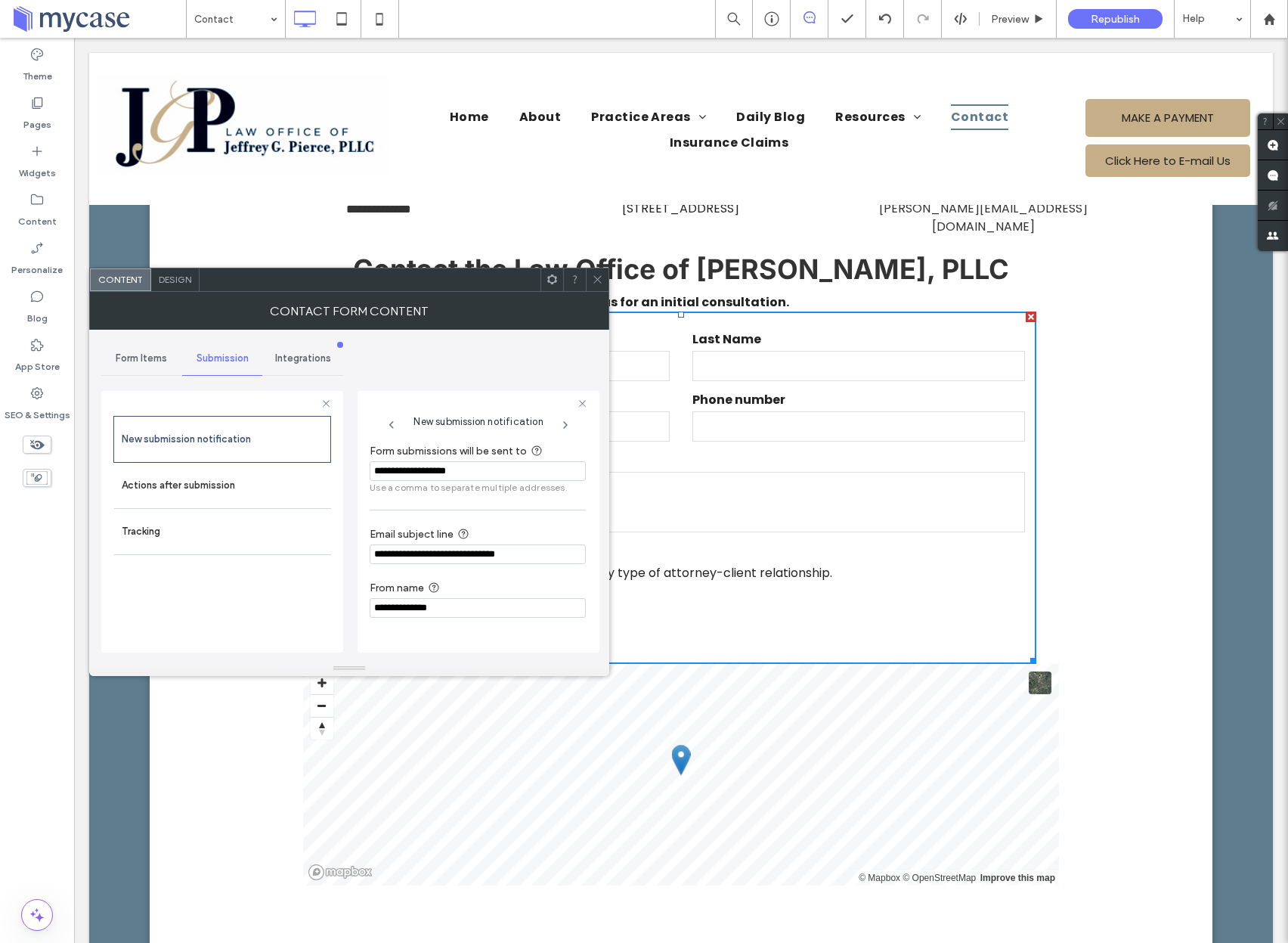 click on "**********" at bounding box center (478, 471) 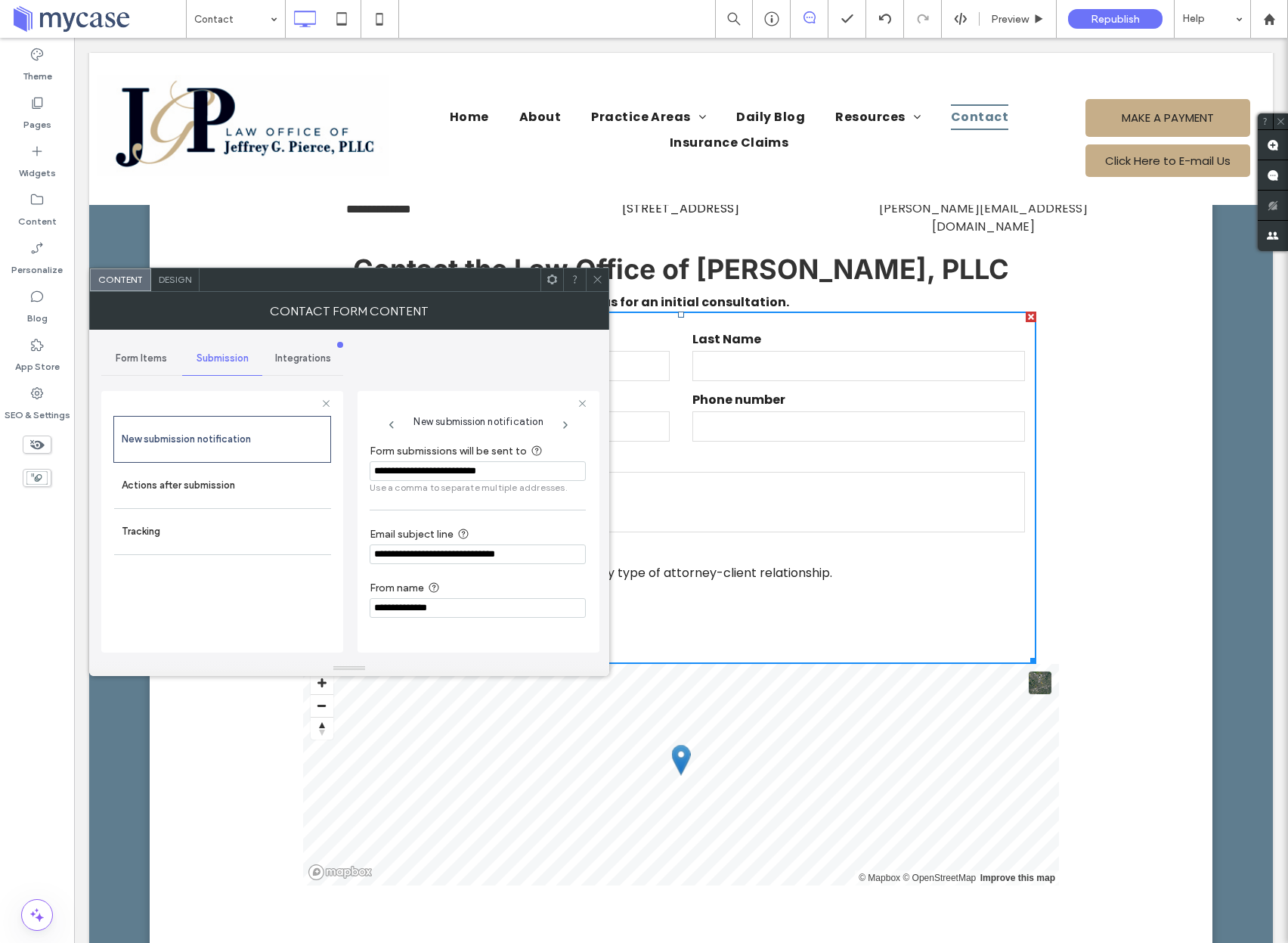 type on "**********" 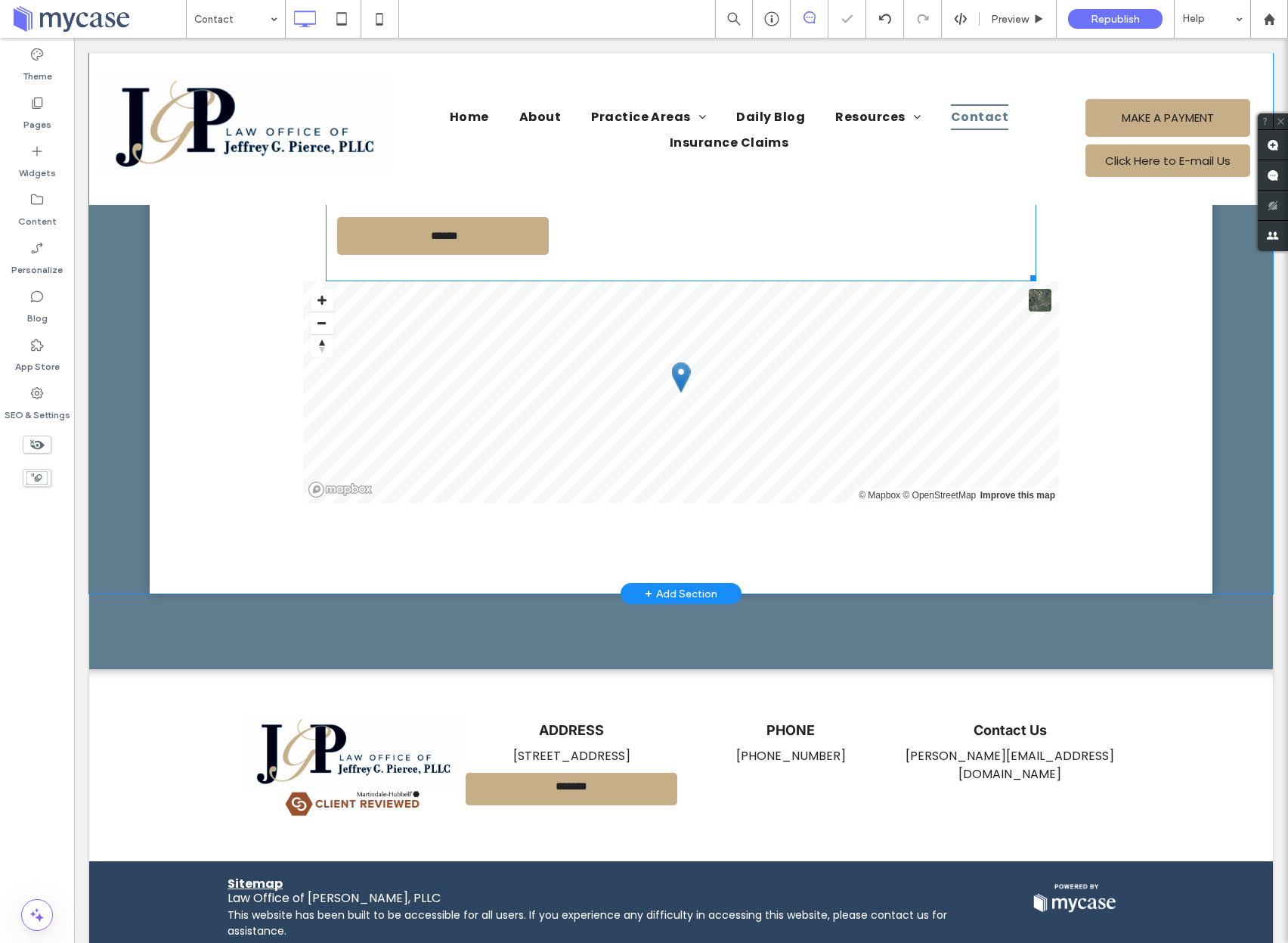 scroll, scrollTop: 609, scrollLeft: 0, axis: vertical 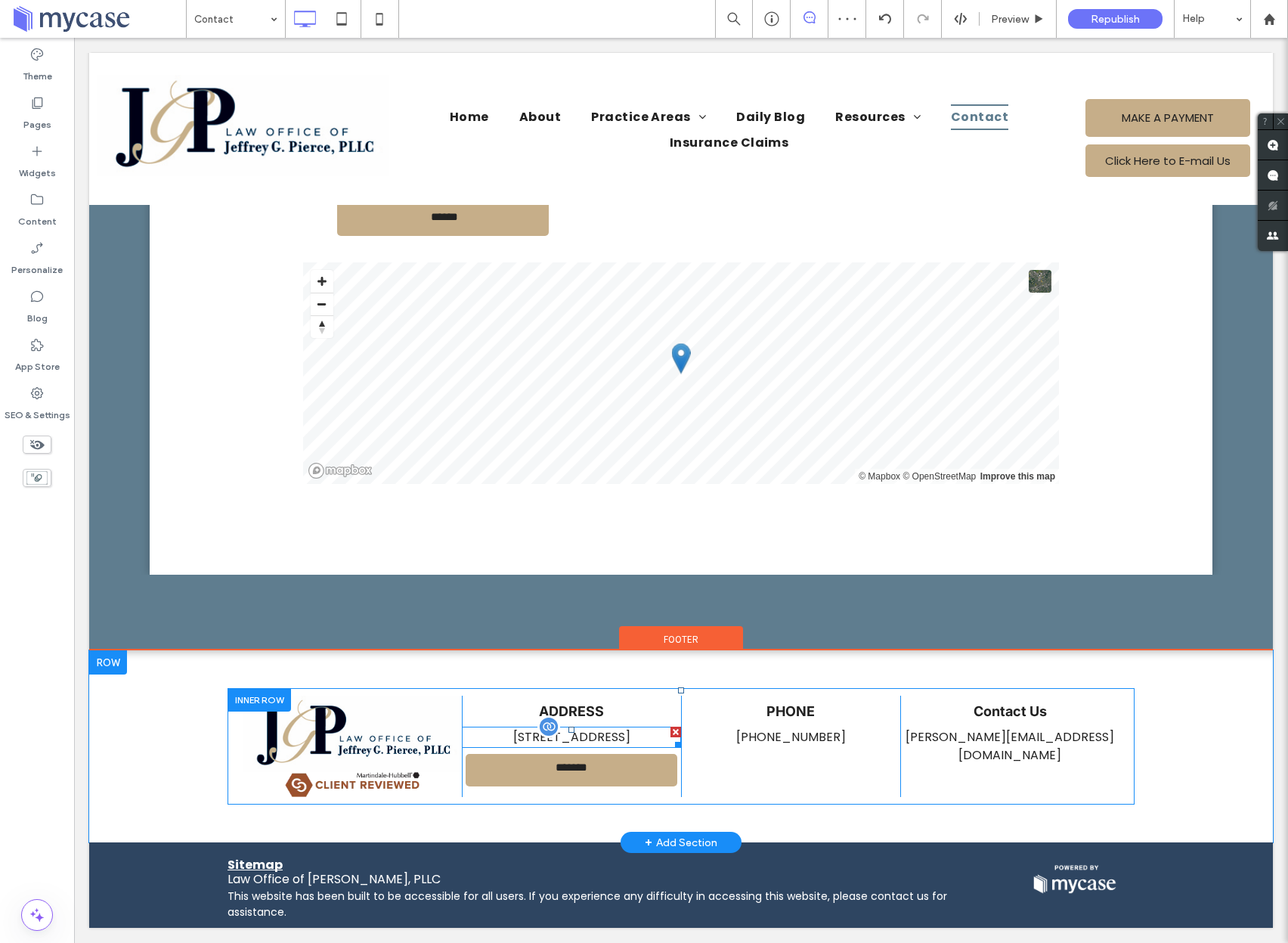 click on "[STREET_ADDRESS]" at bounding box center [571, 737] 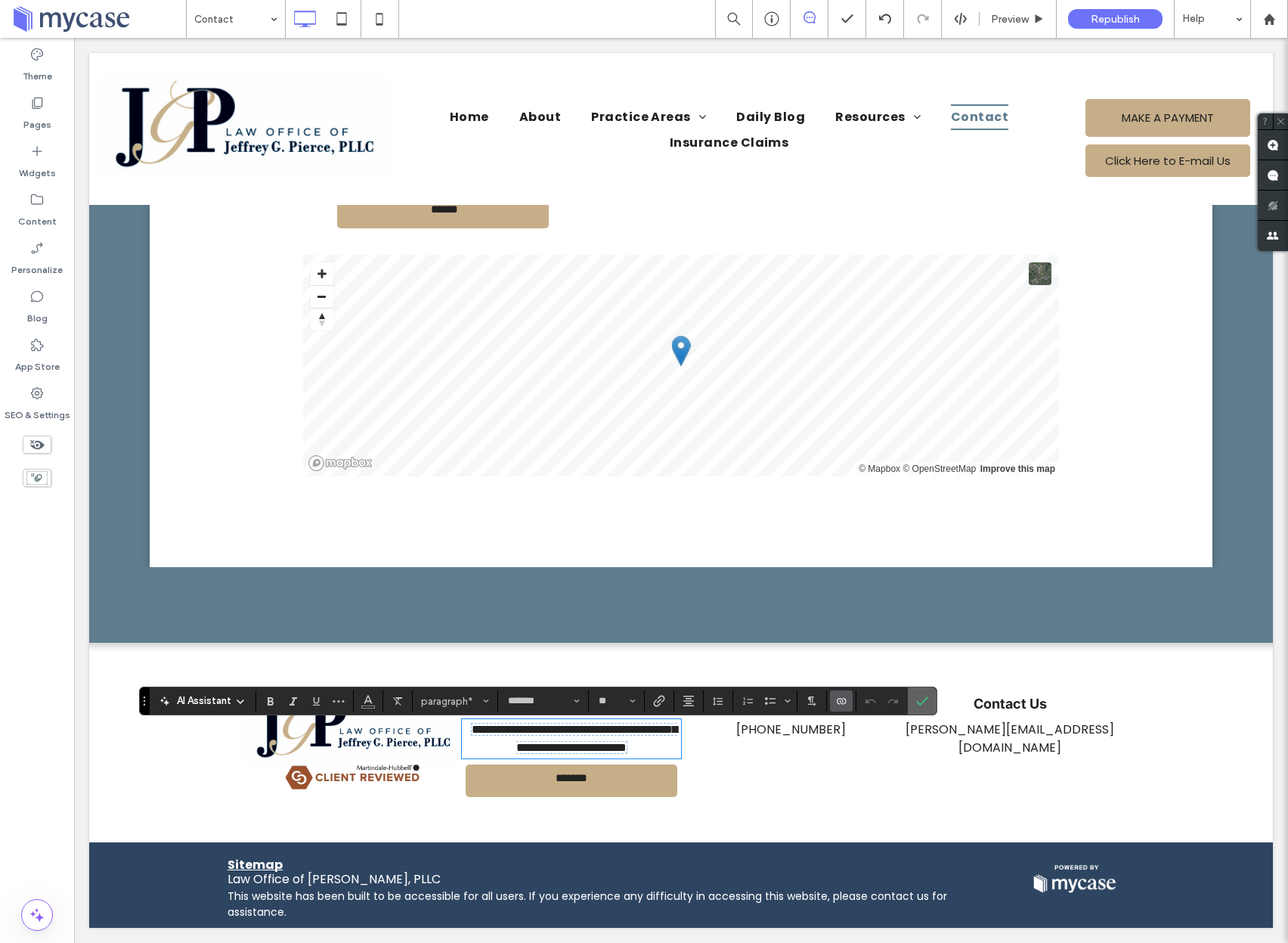 click 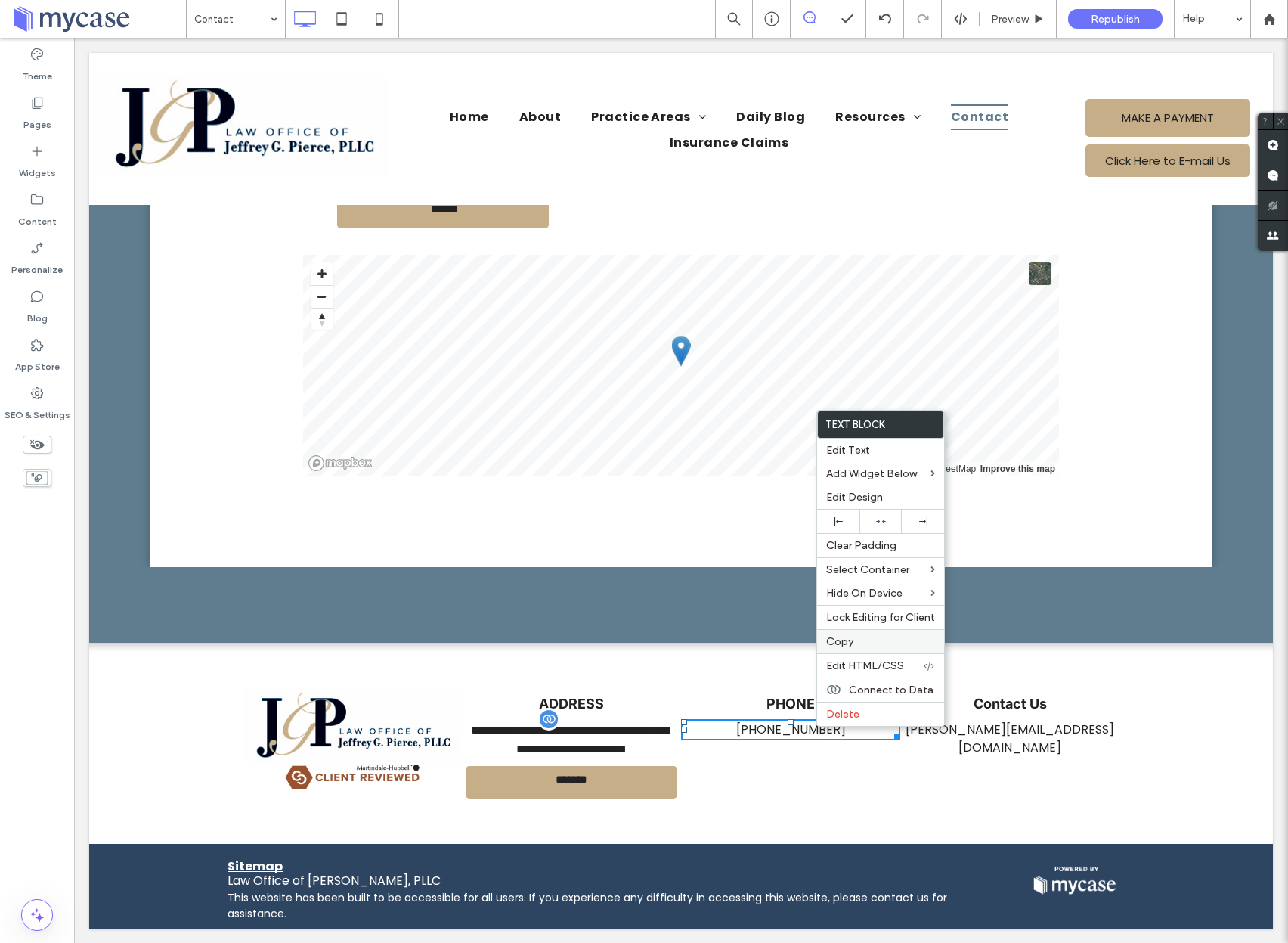 drag, startPoint x: 855, startPoint y: 647, endPoint x: 844, endPoint y: 650, distance: 11.401754 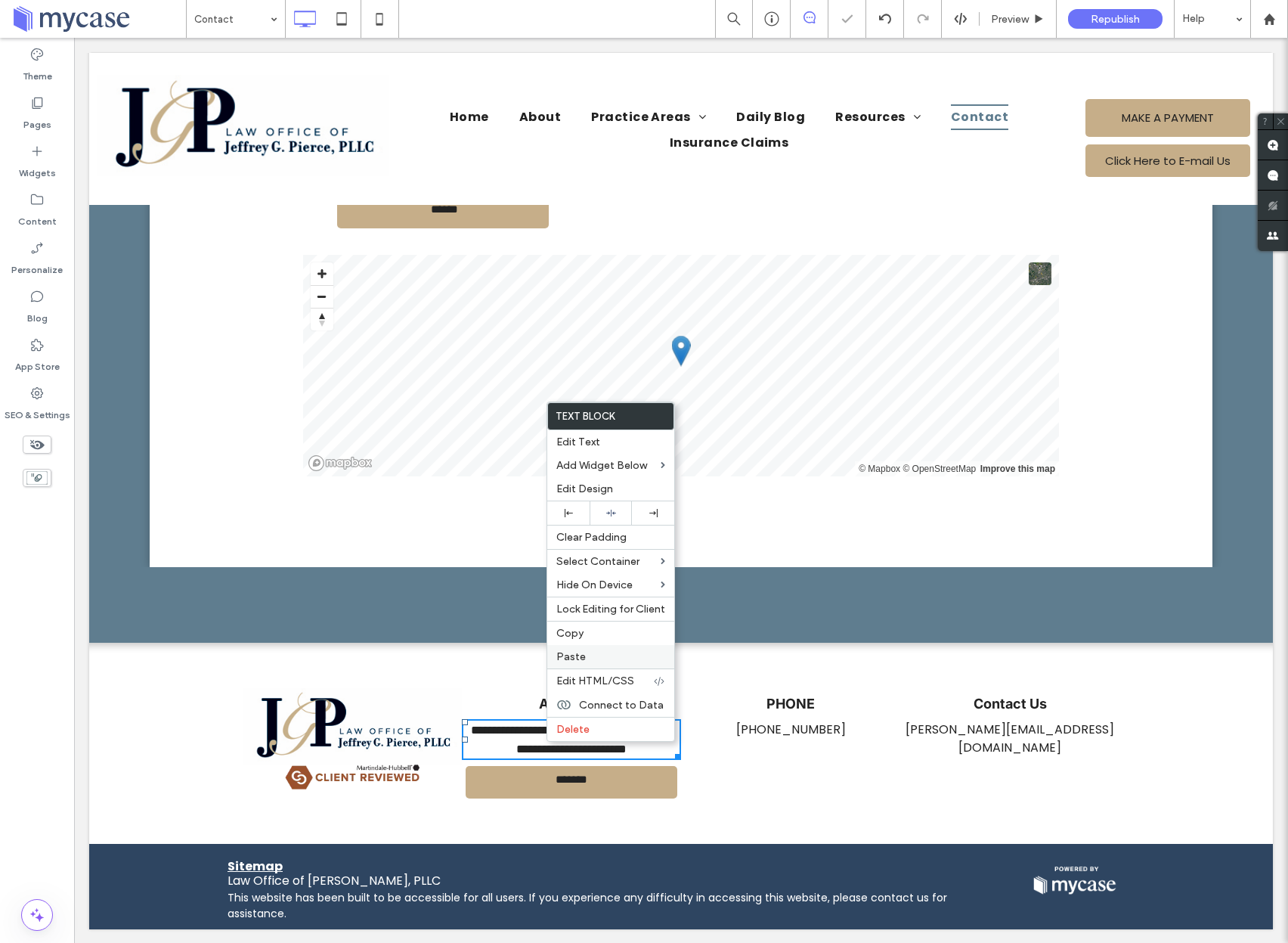 click on "Paste" at bounding box center [611, 656] 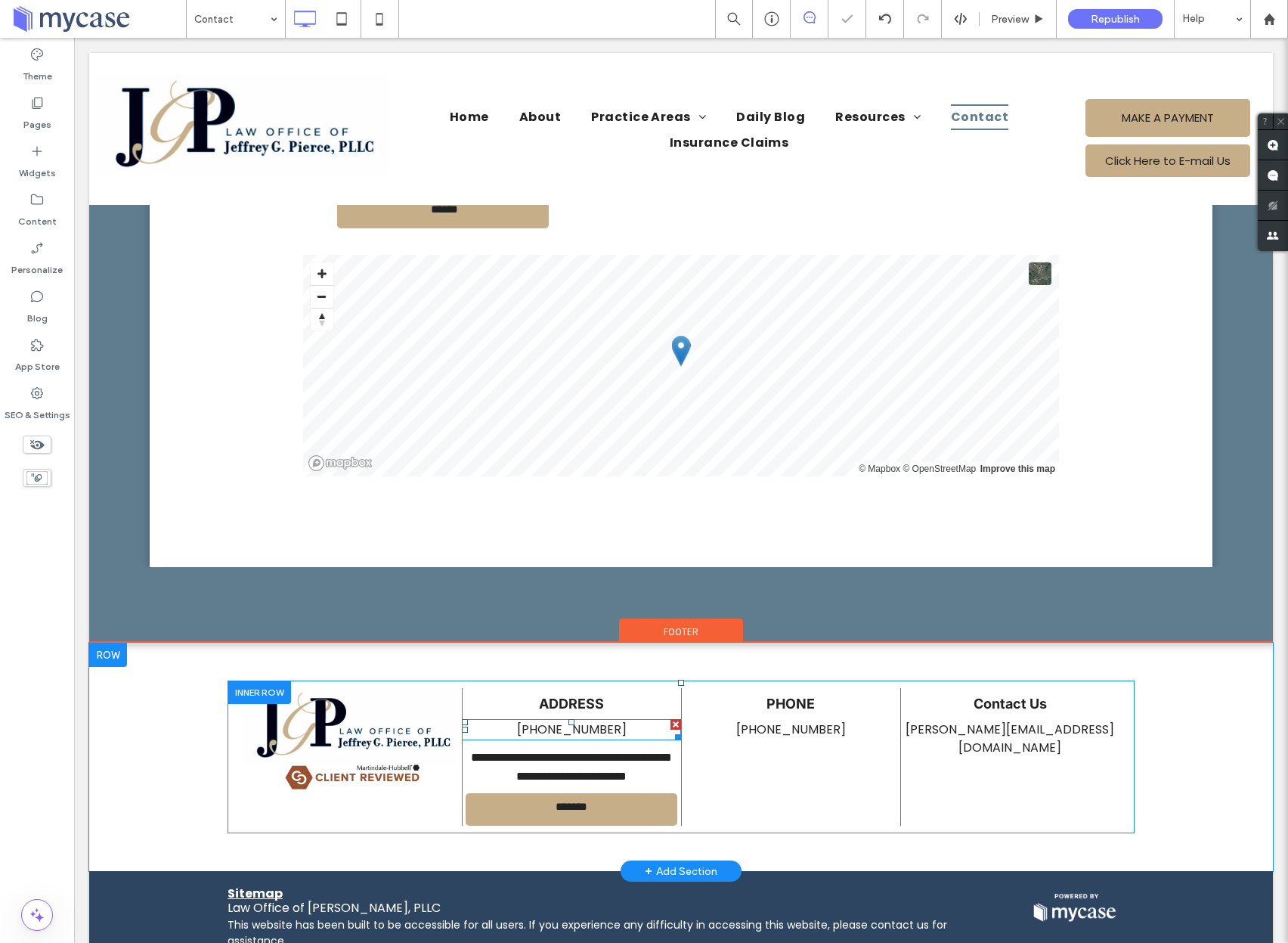 click on "[PHONE_NUMBER]" at bounding box center (571, 729) 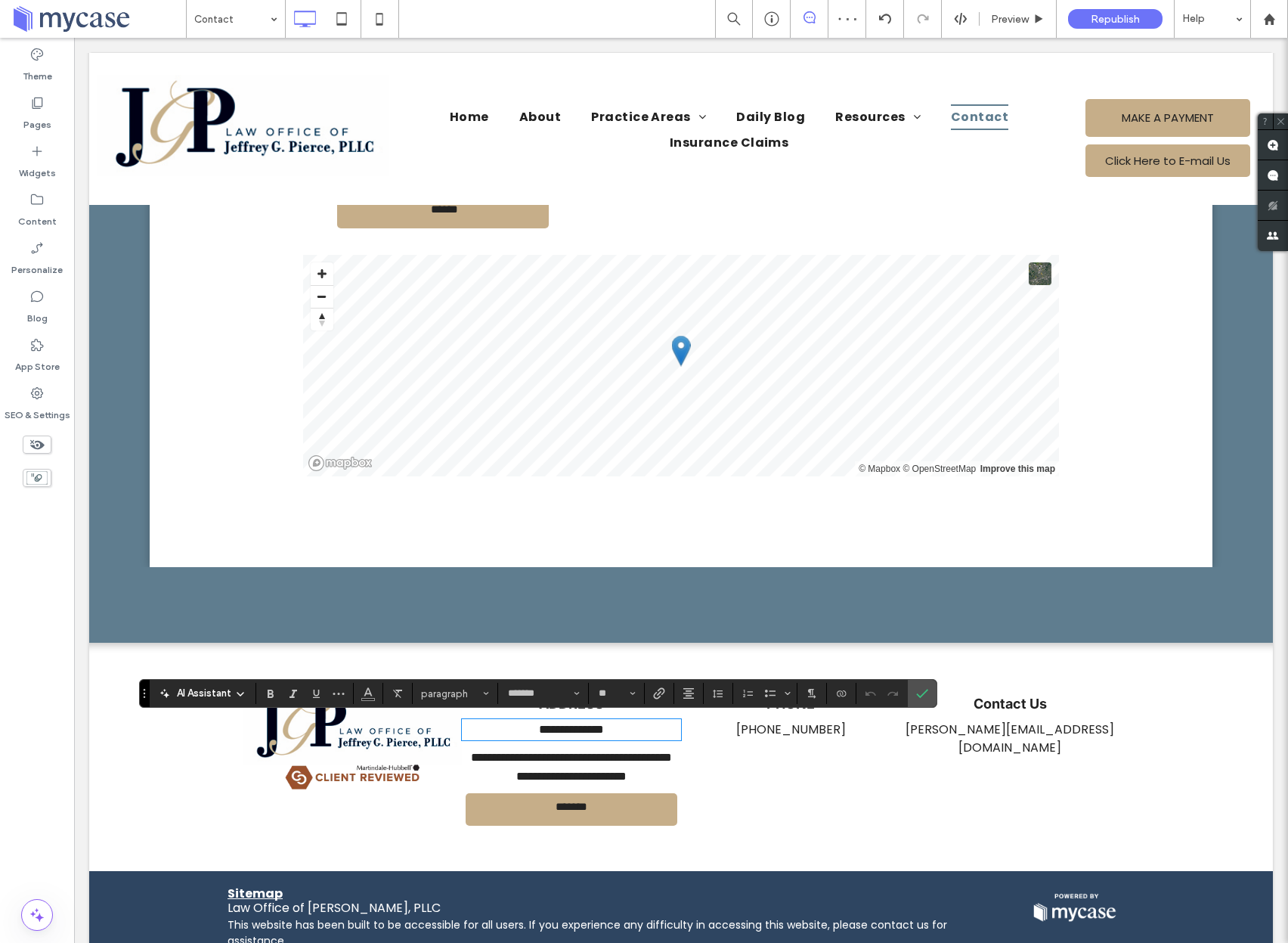 type 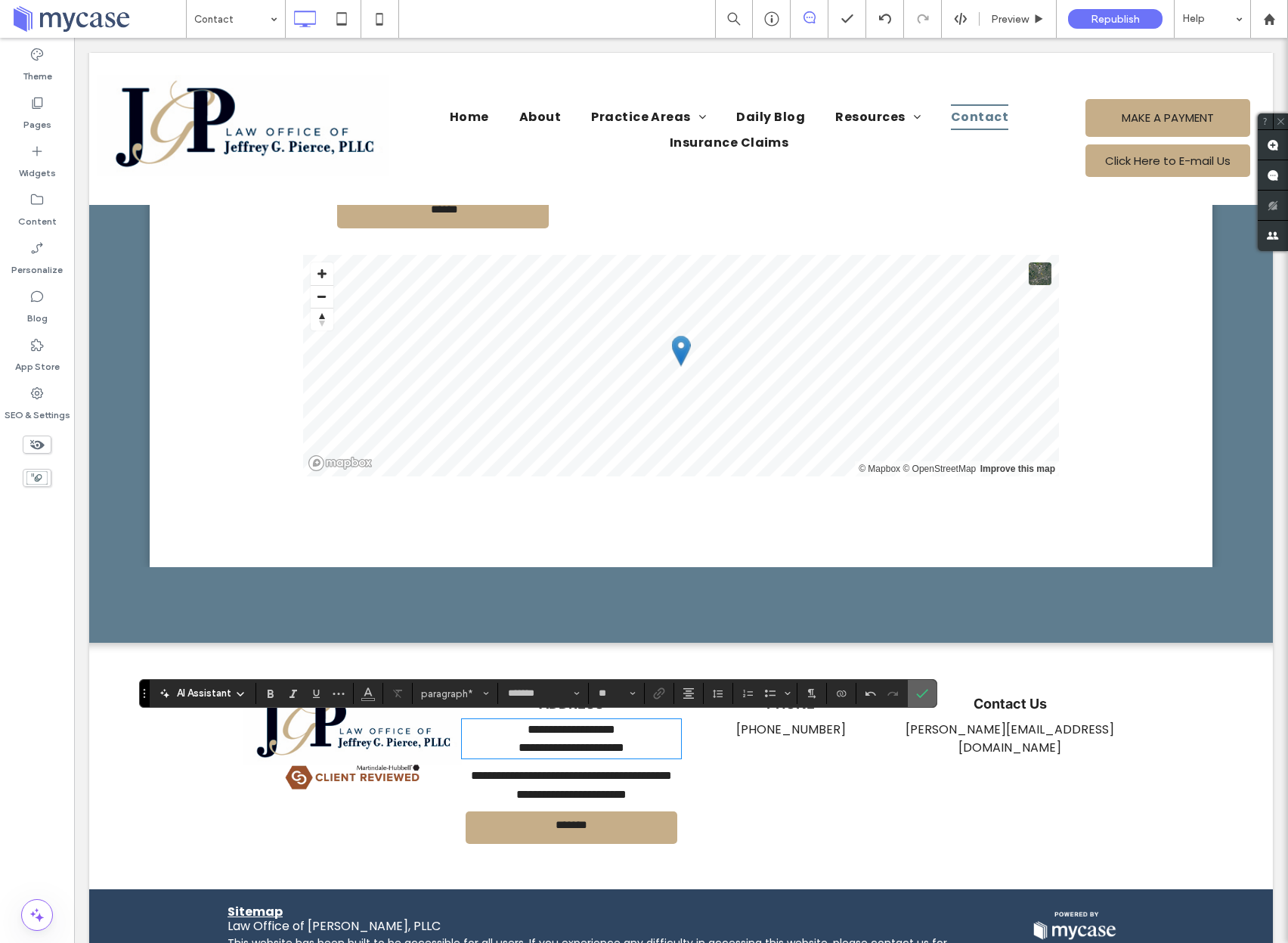 click at bounding box center [922, 693] 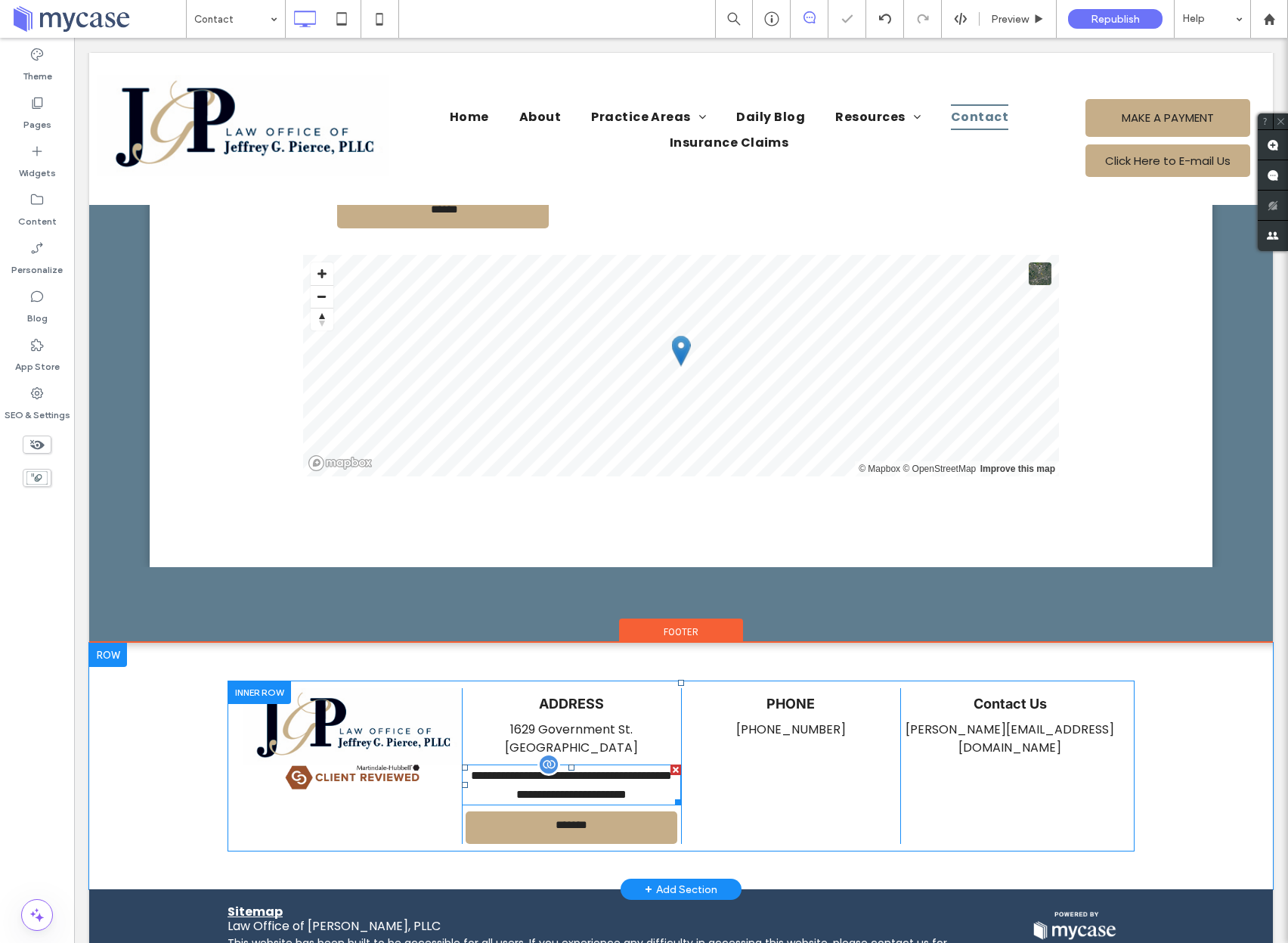 click at bounding box center [676, 770] 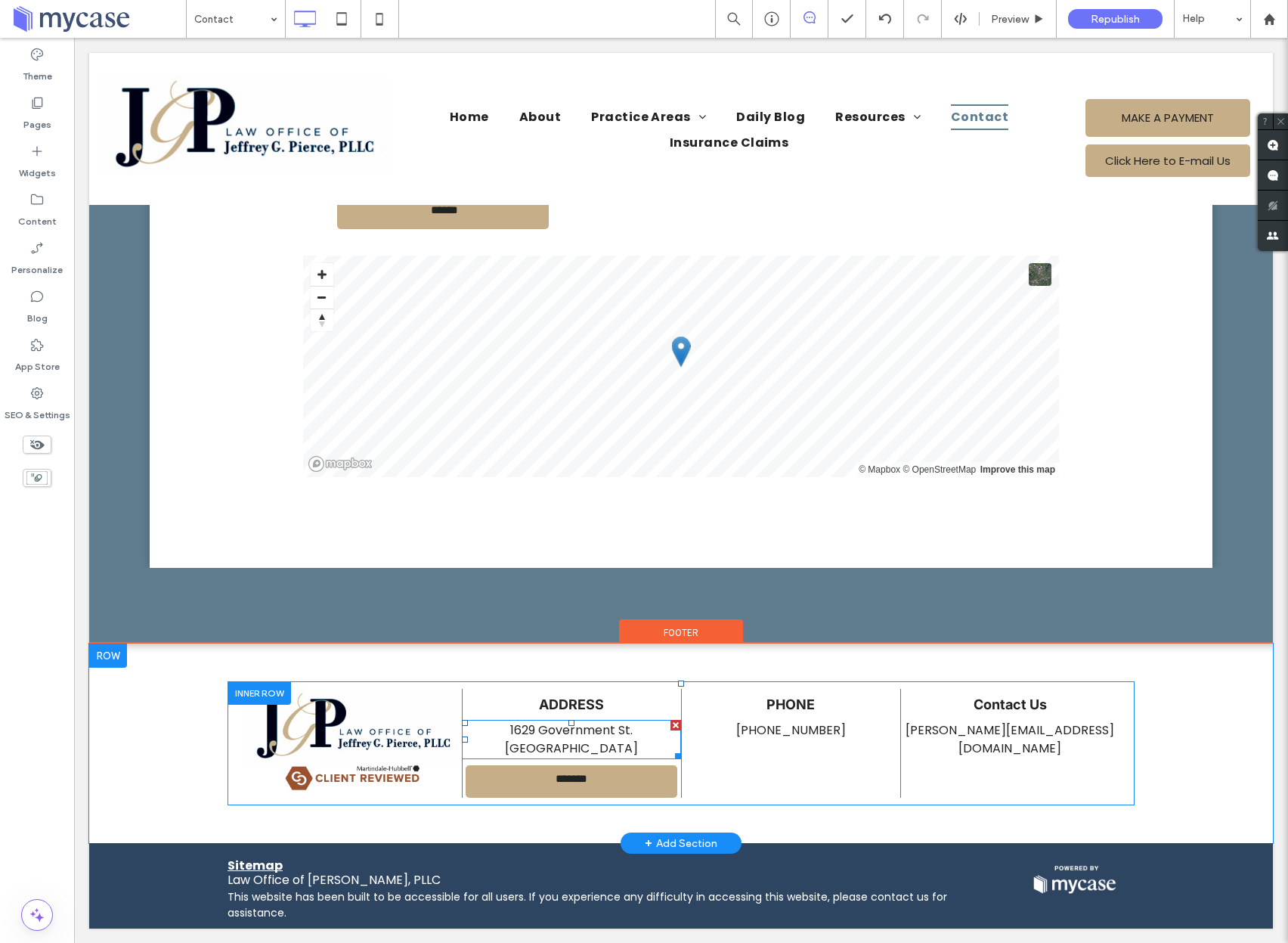 scroll, scrollTop: 609, scrollLeft: 0, axis: vertical 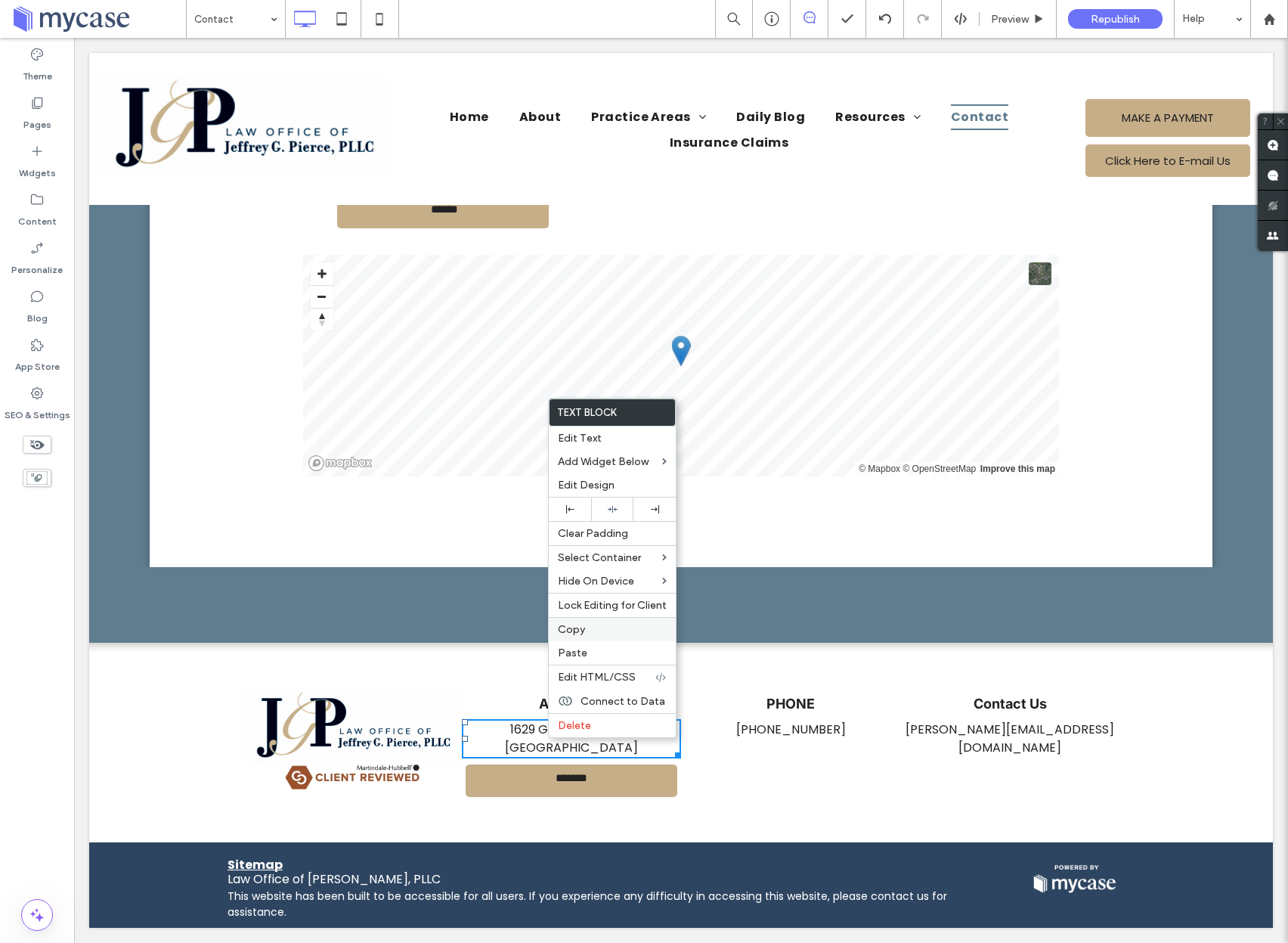 click on "Copy" at bounding box center (571, 629) 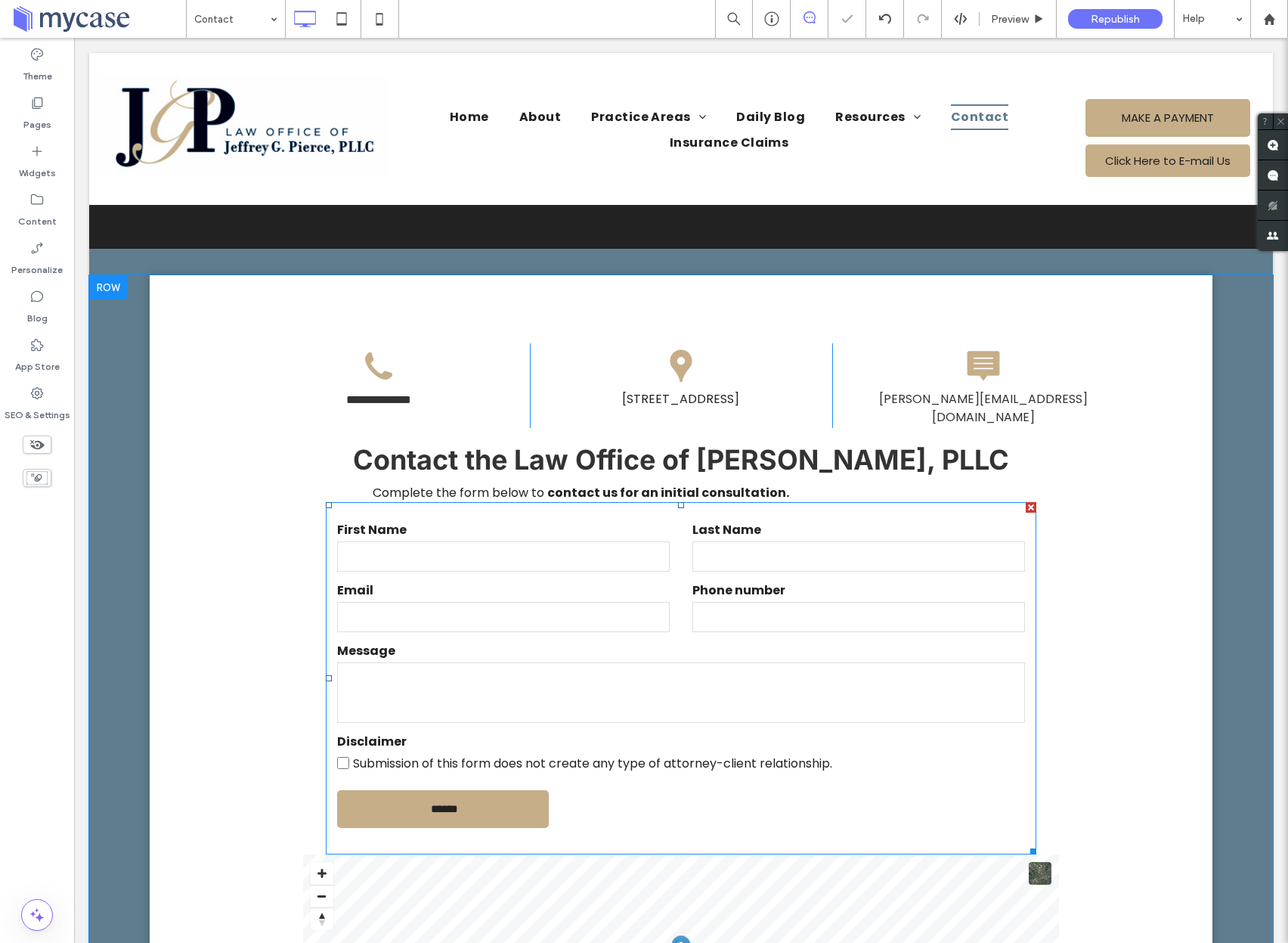 scroll, scrollTop: 0, scrollLeft: 0, axis: both 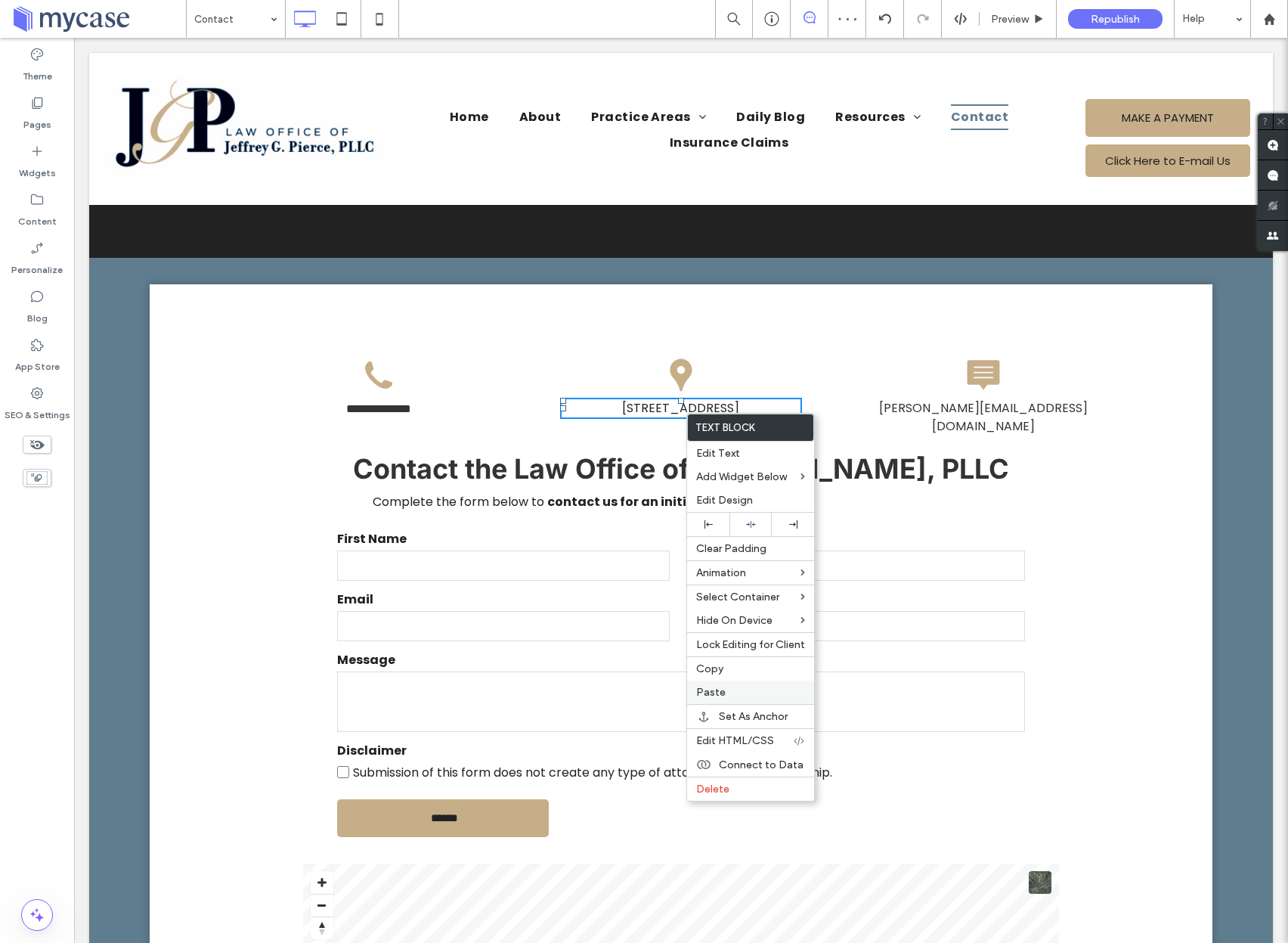 click on "Paste" at bounding box center [711, 692] 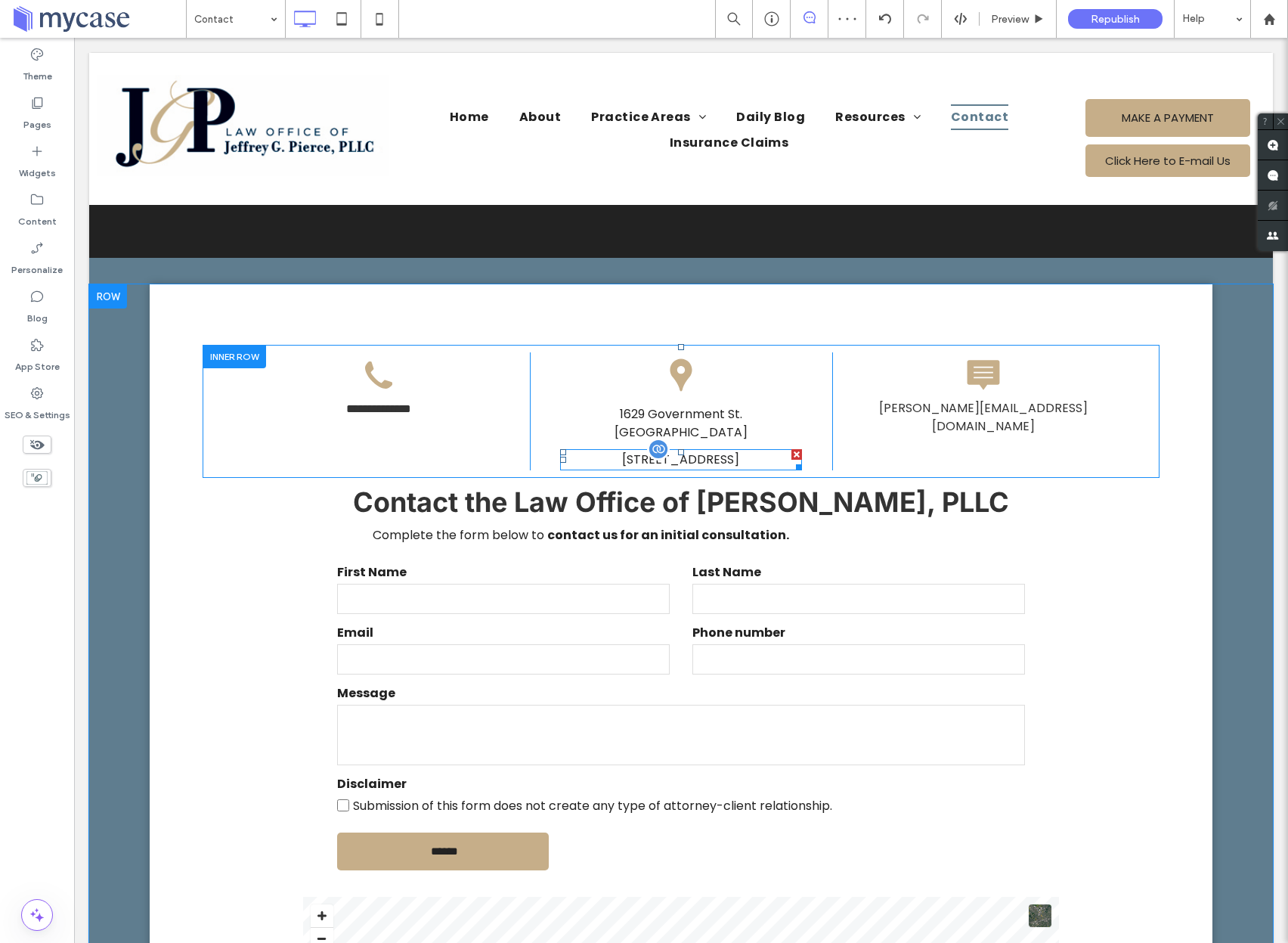 click at bounding box center (797, 454) 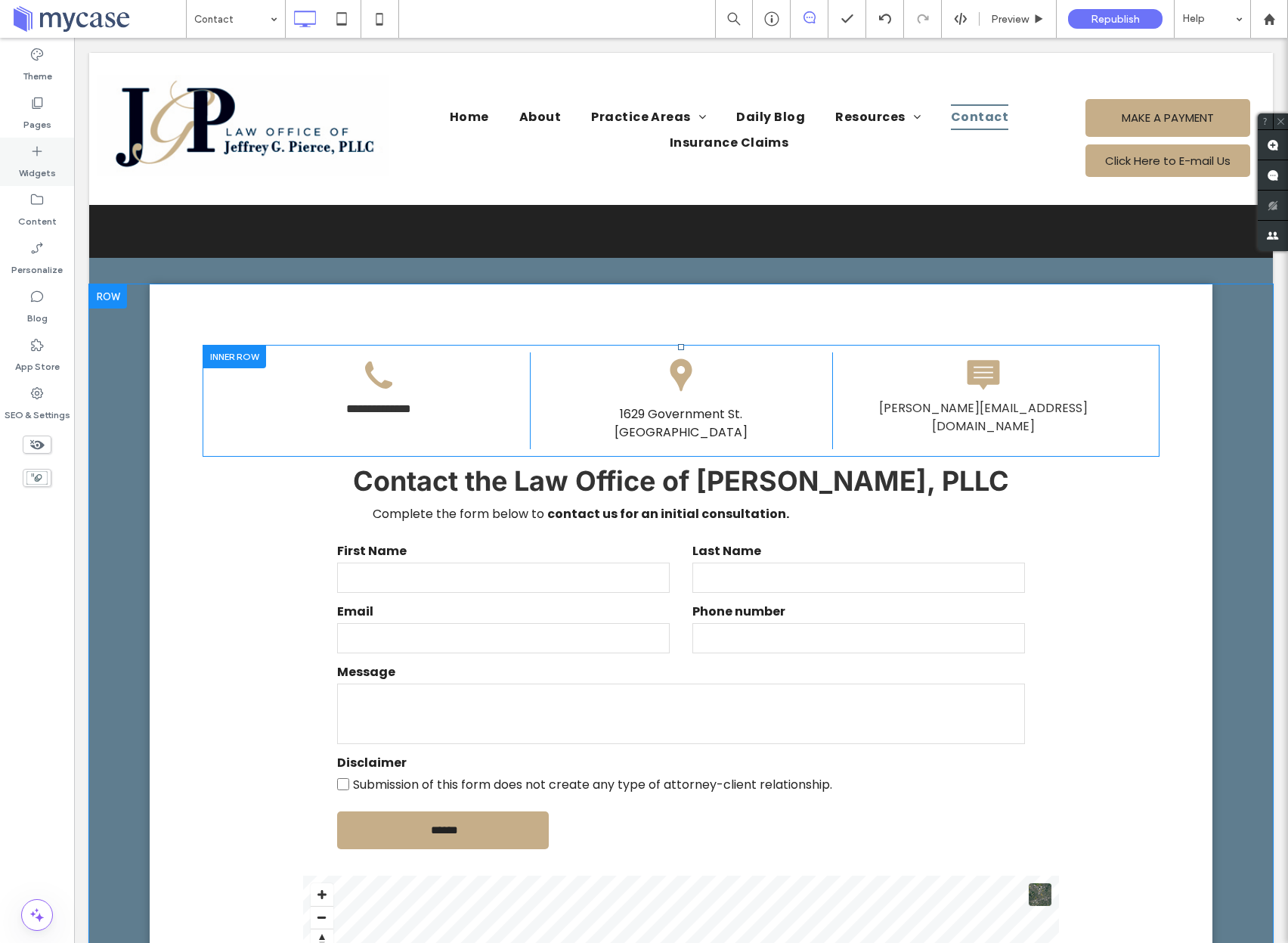 drag, startPoint x: 36, startPoint y: 129, endPoint x: 40, endPoint y: 156, distance: 27.294688 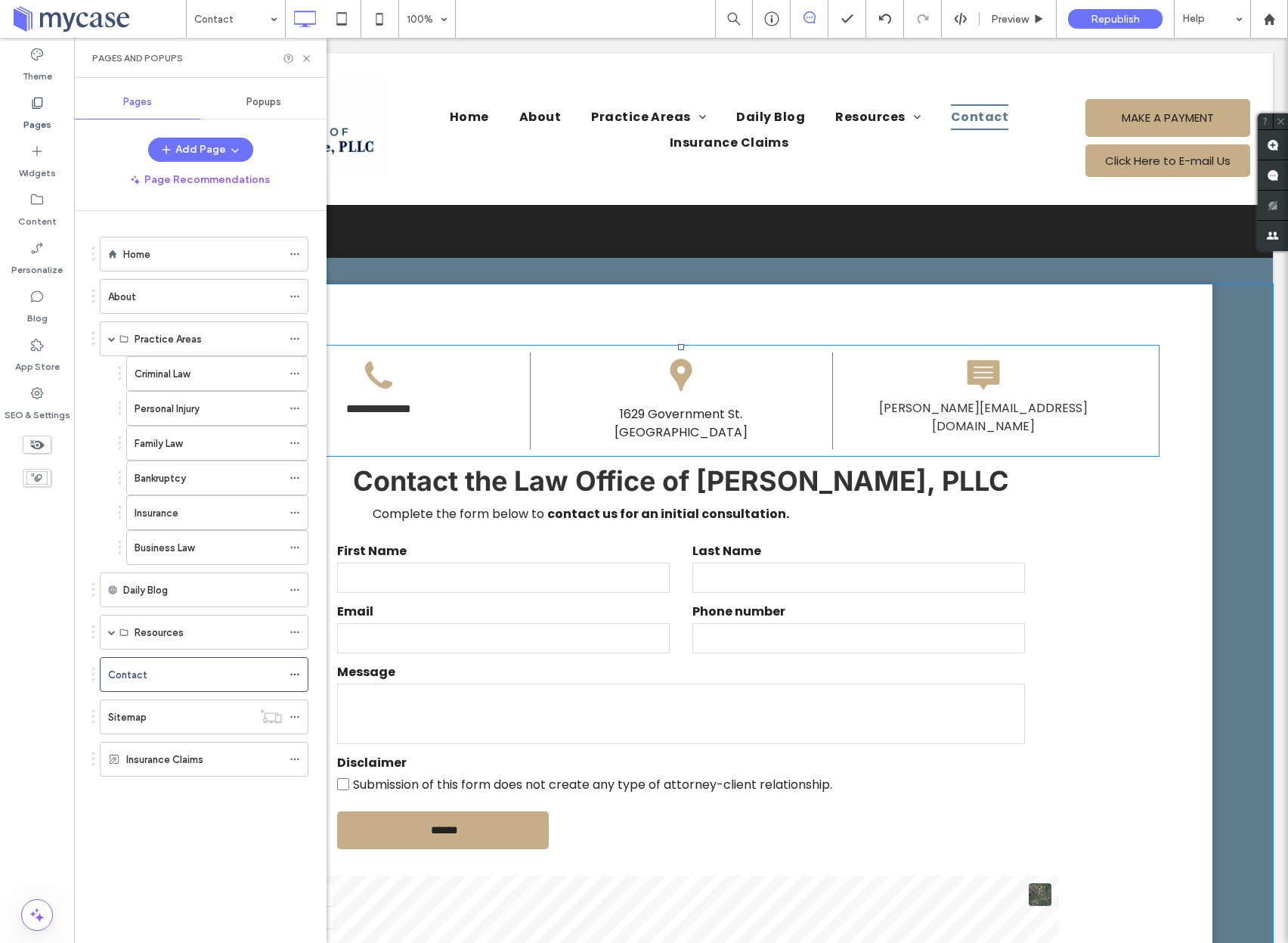 click on "About" at bounding box center (195, 296) 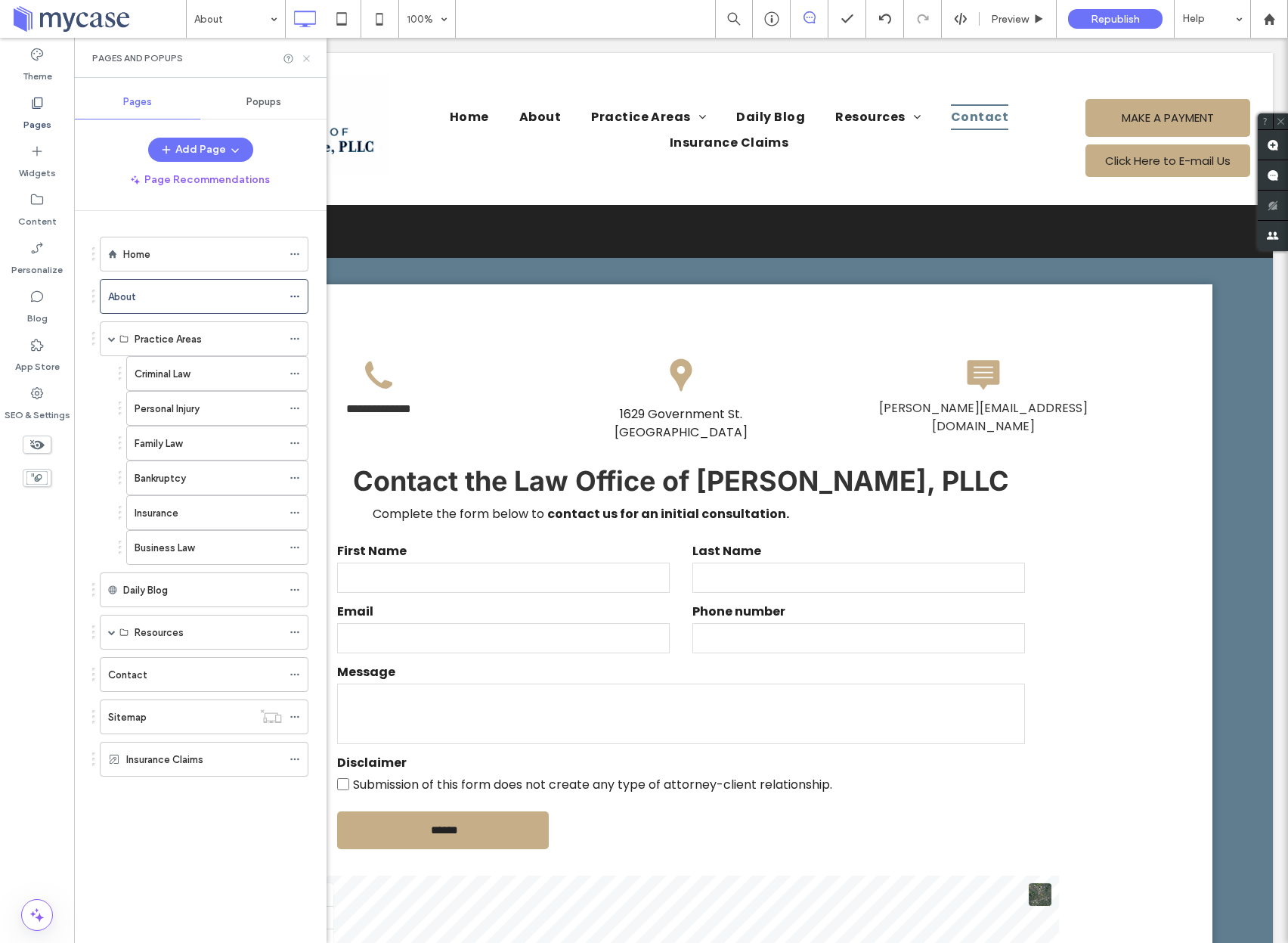 click 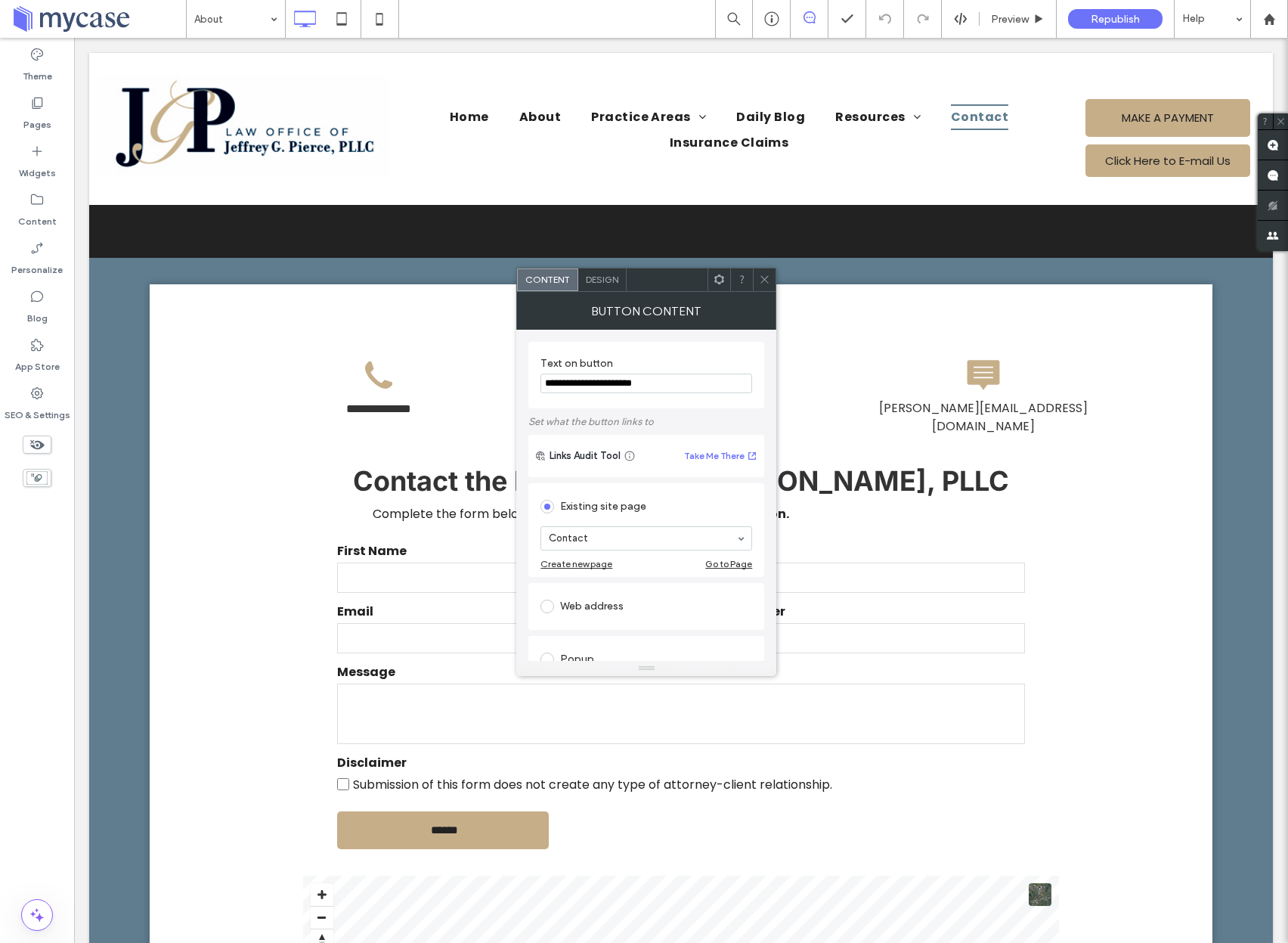 click 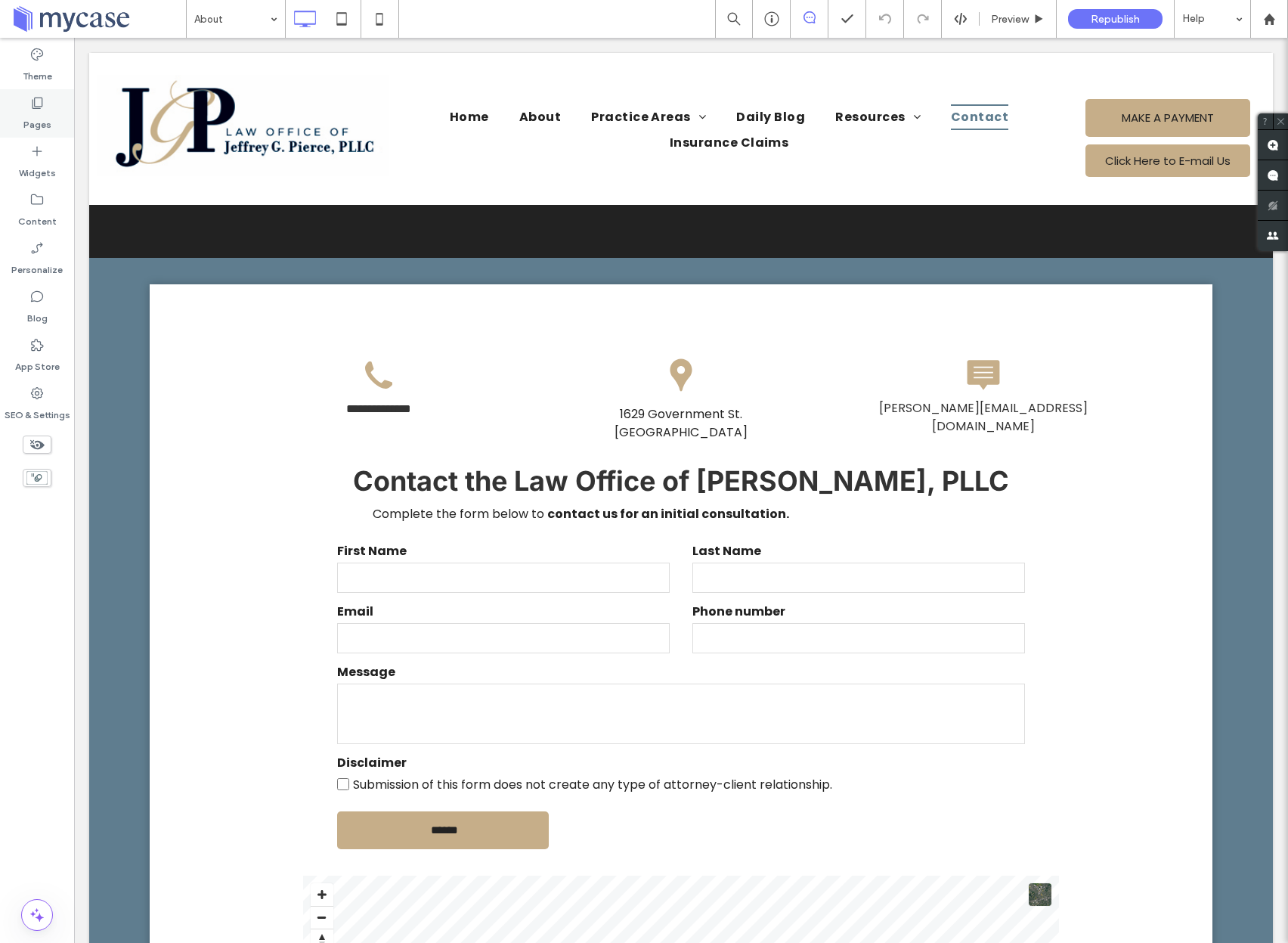 click on "Pages" at bounding box center (37, 113) 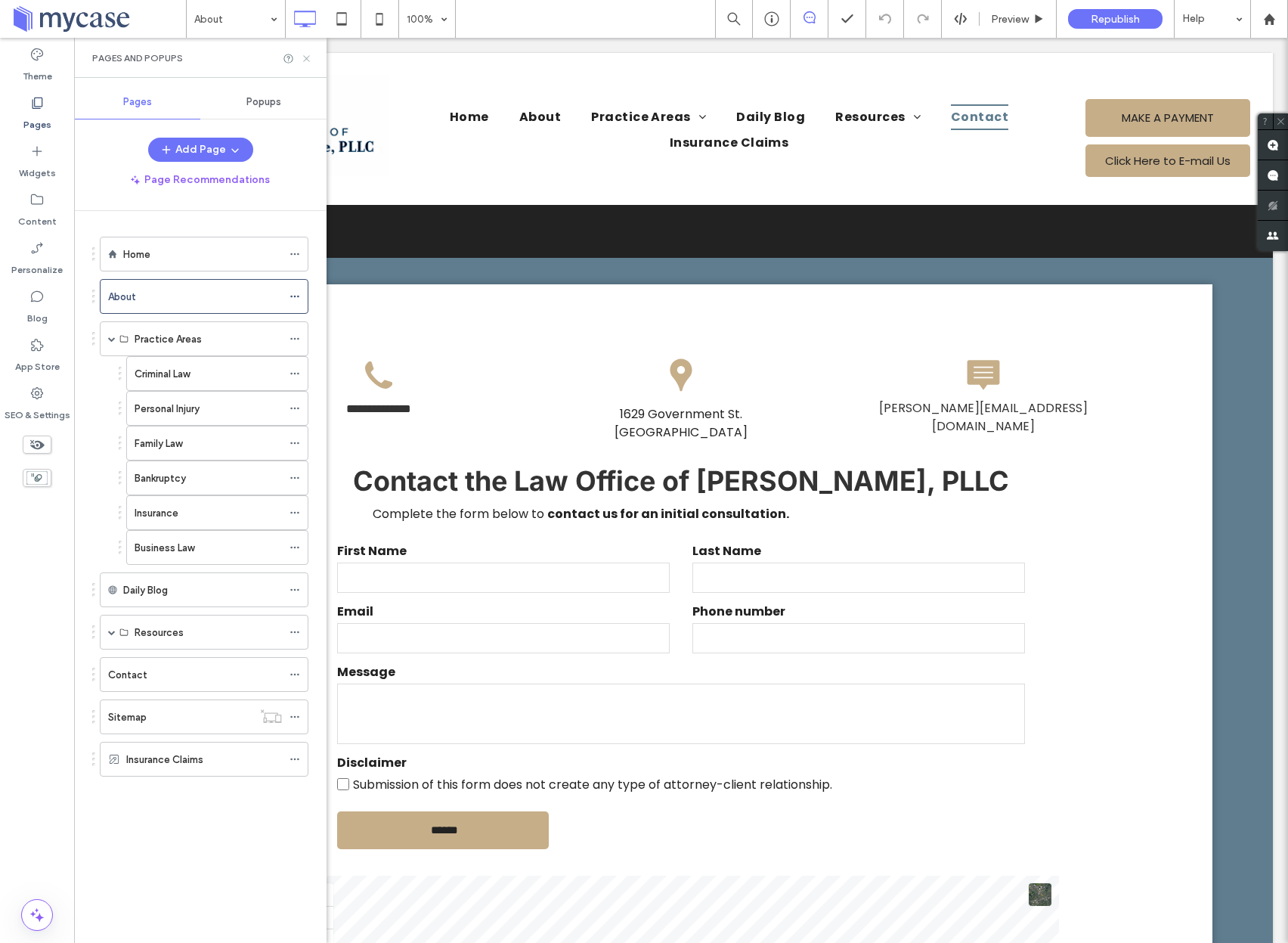 click 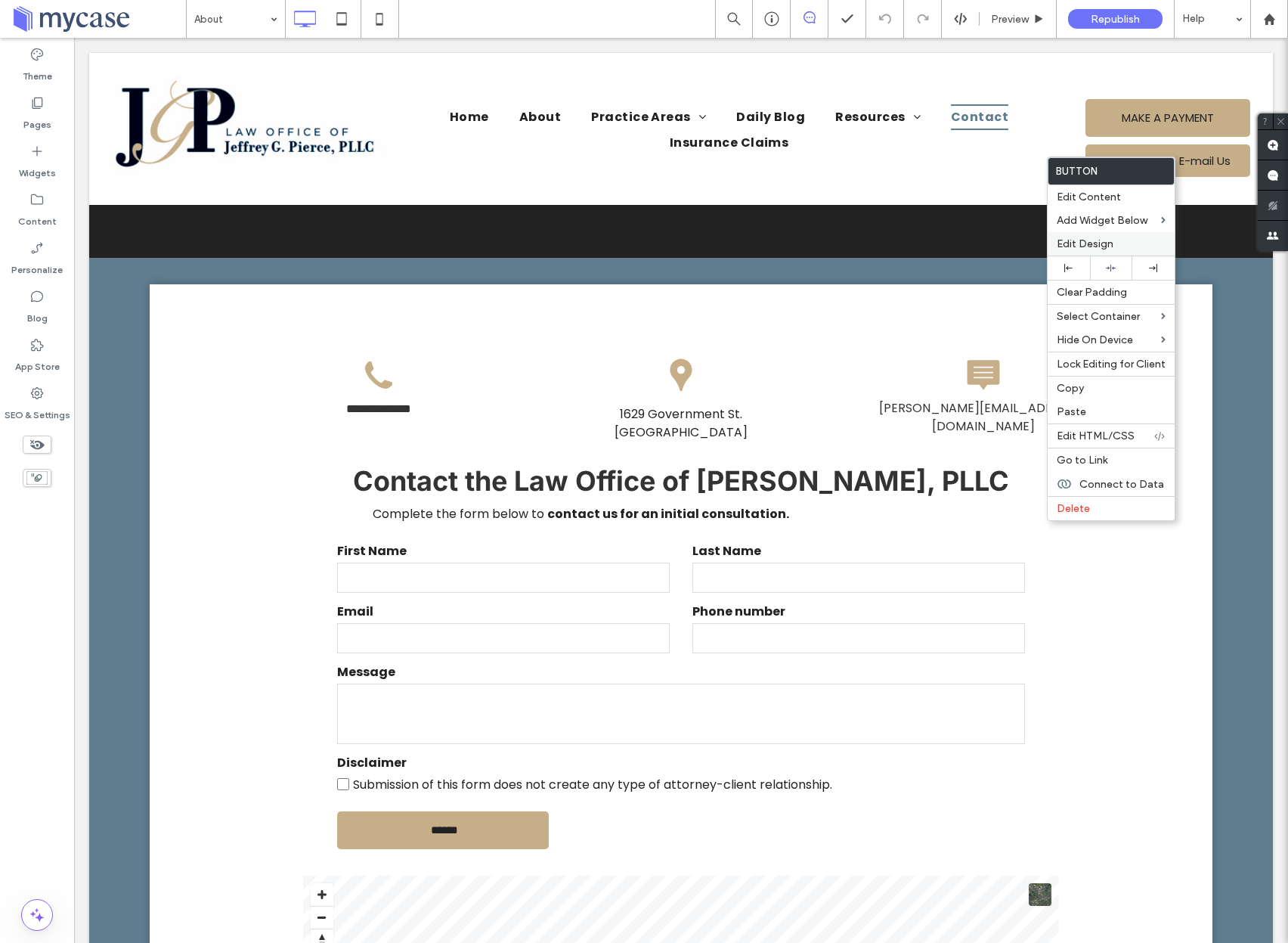 click on "Edit Design" at bounding box center (1111, 244) 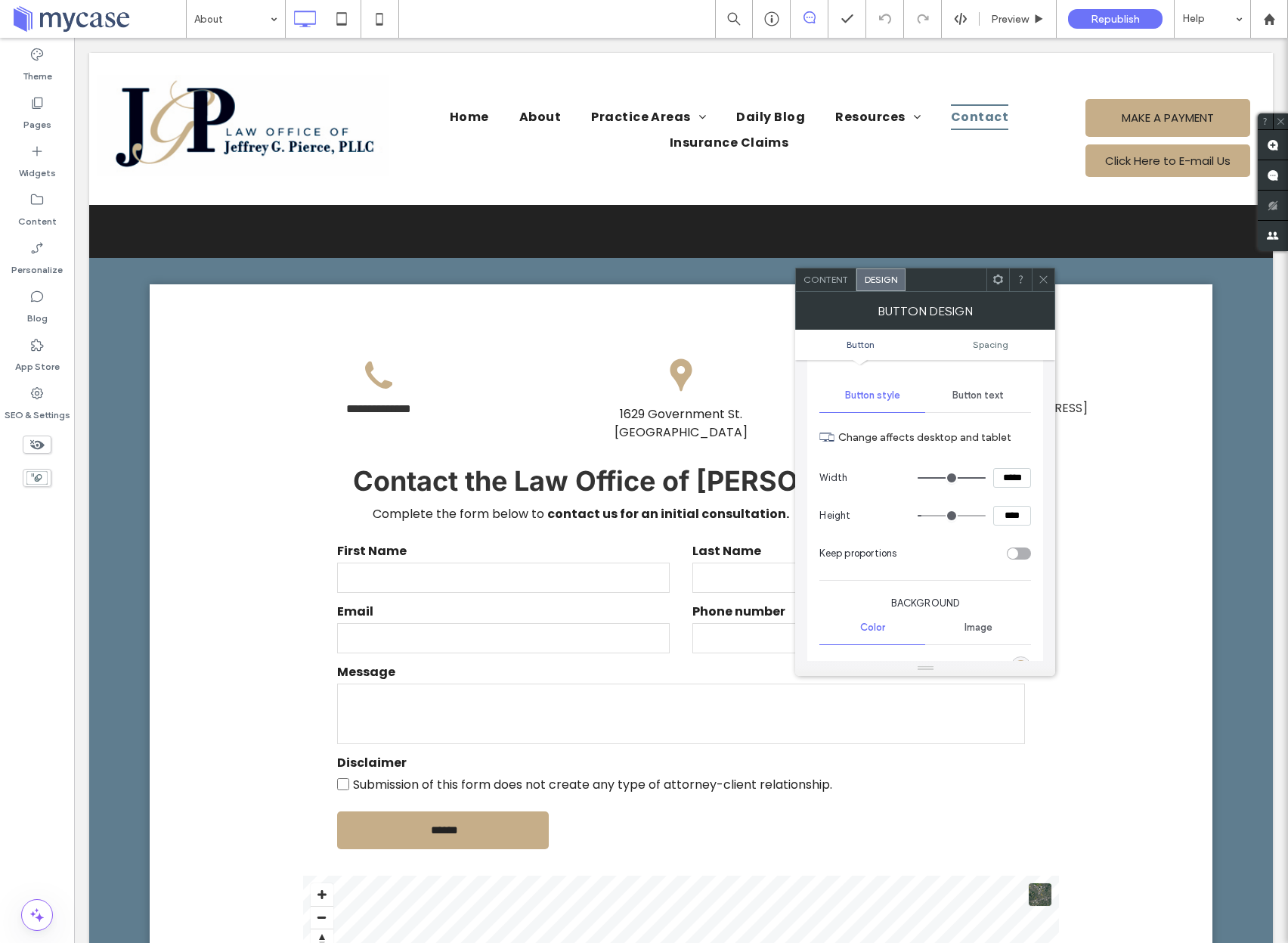 scroll, scrollTop: 141, scrollLeft: 0, axis: vertical 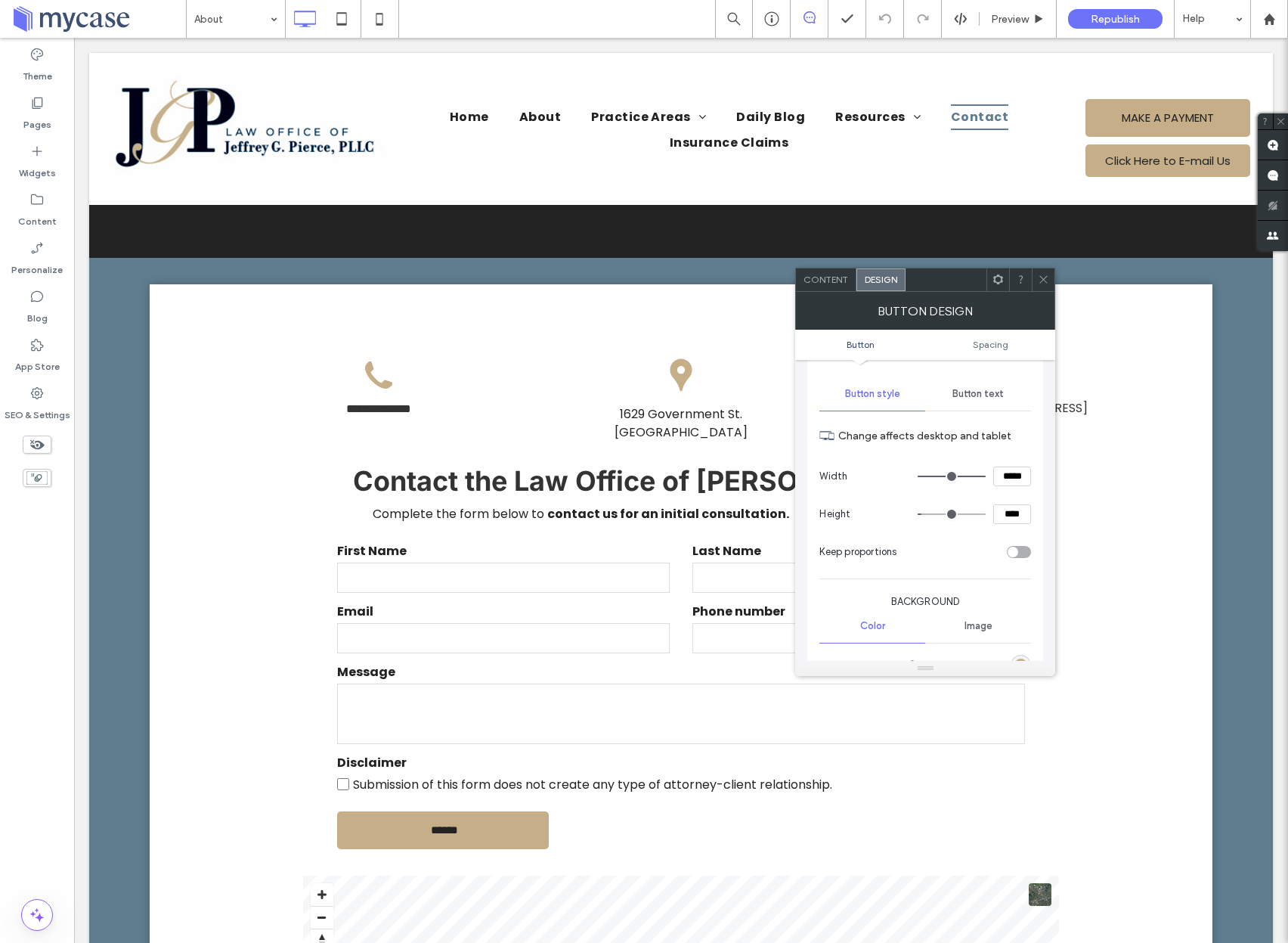 click 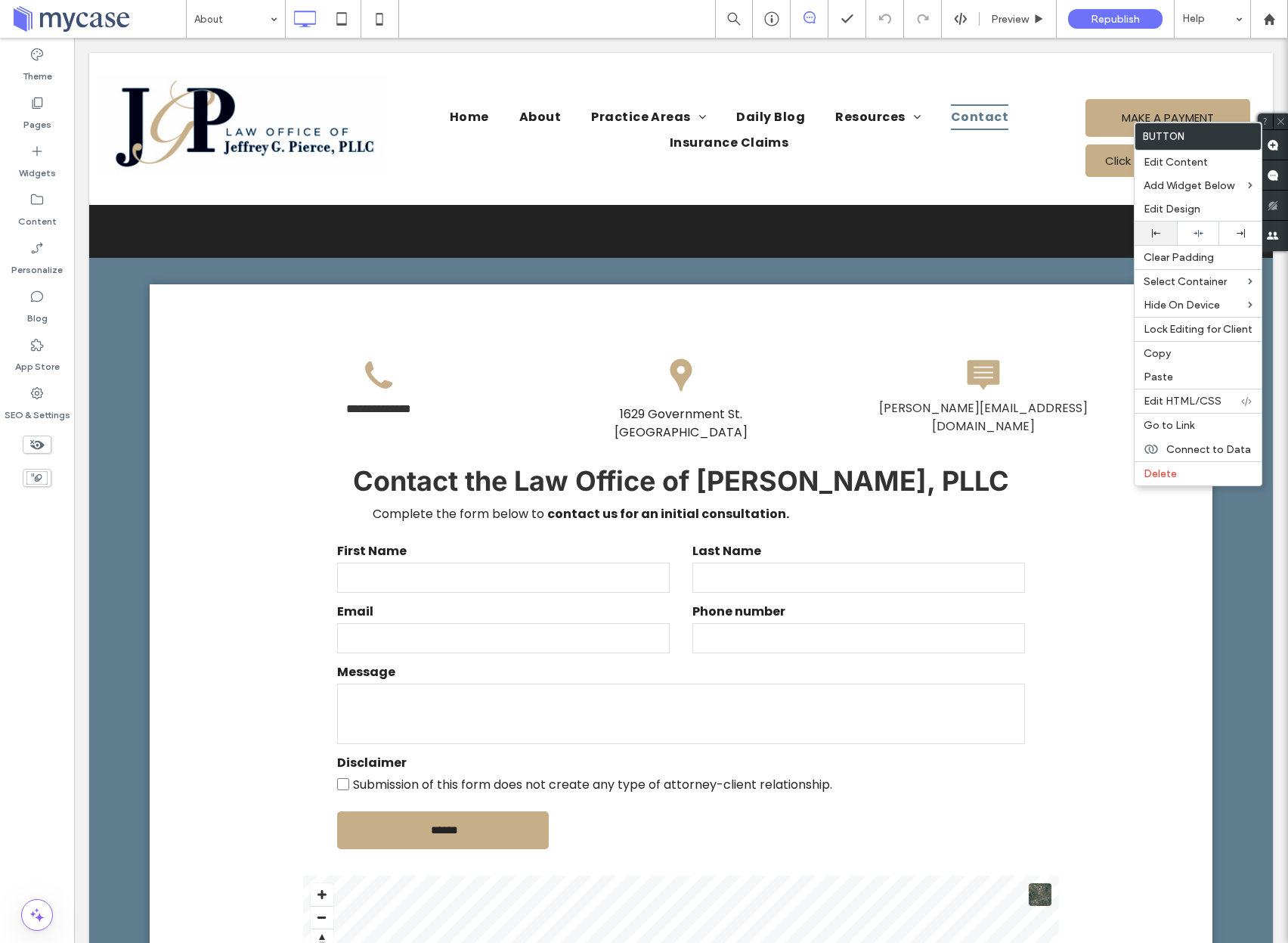 click on "Edit Design" at bounding box center [1172, 209] 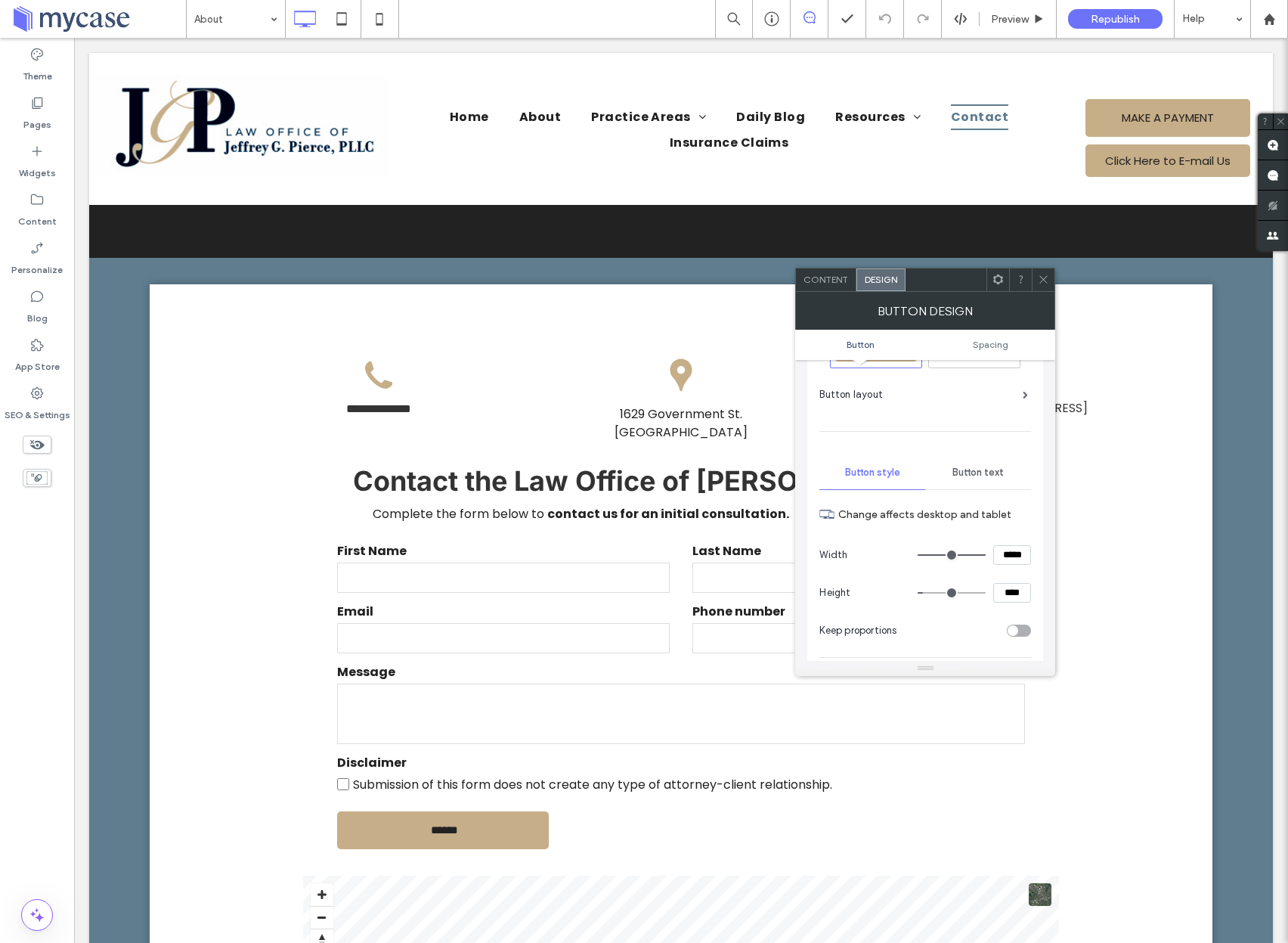 scroll, scrollTop: 137, scrollLeft: 0, axis: vertical 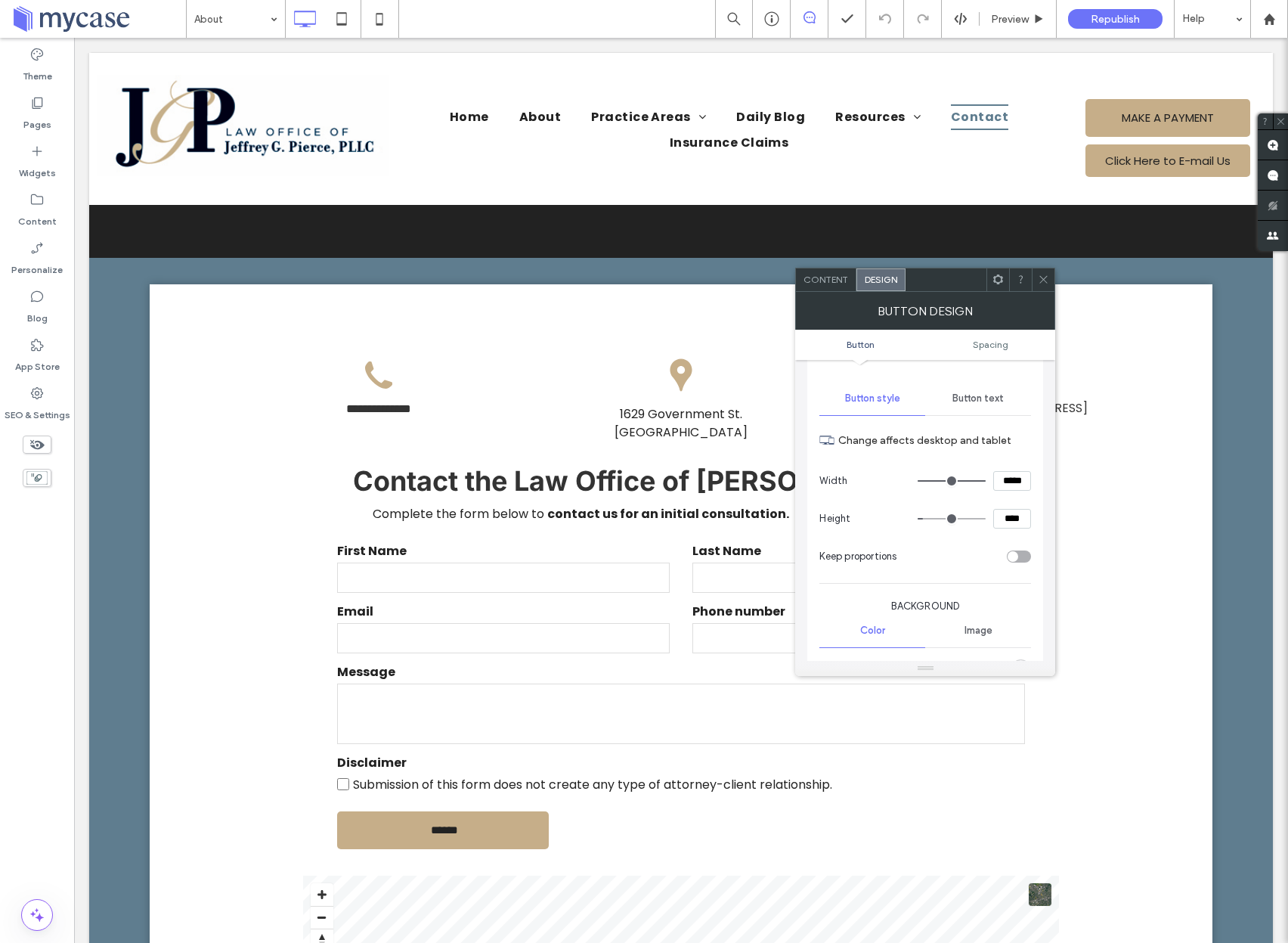 drag, startPoint x: 1011, startPoint y: 517, endPoint x: 992, endPoint y: 519, distance: 19.104973 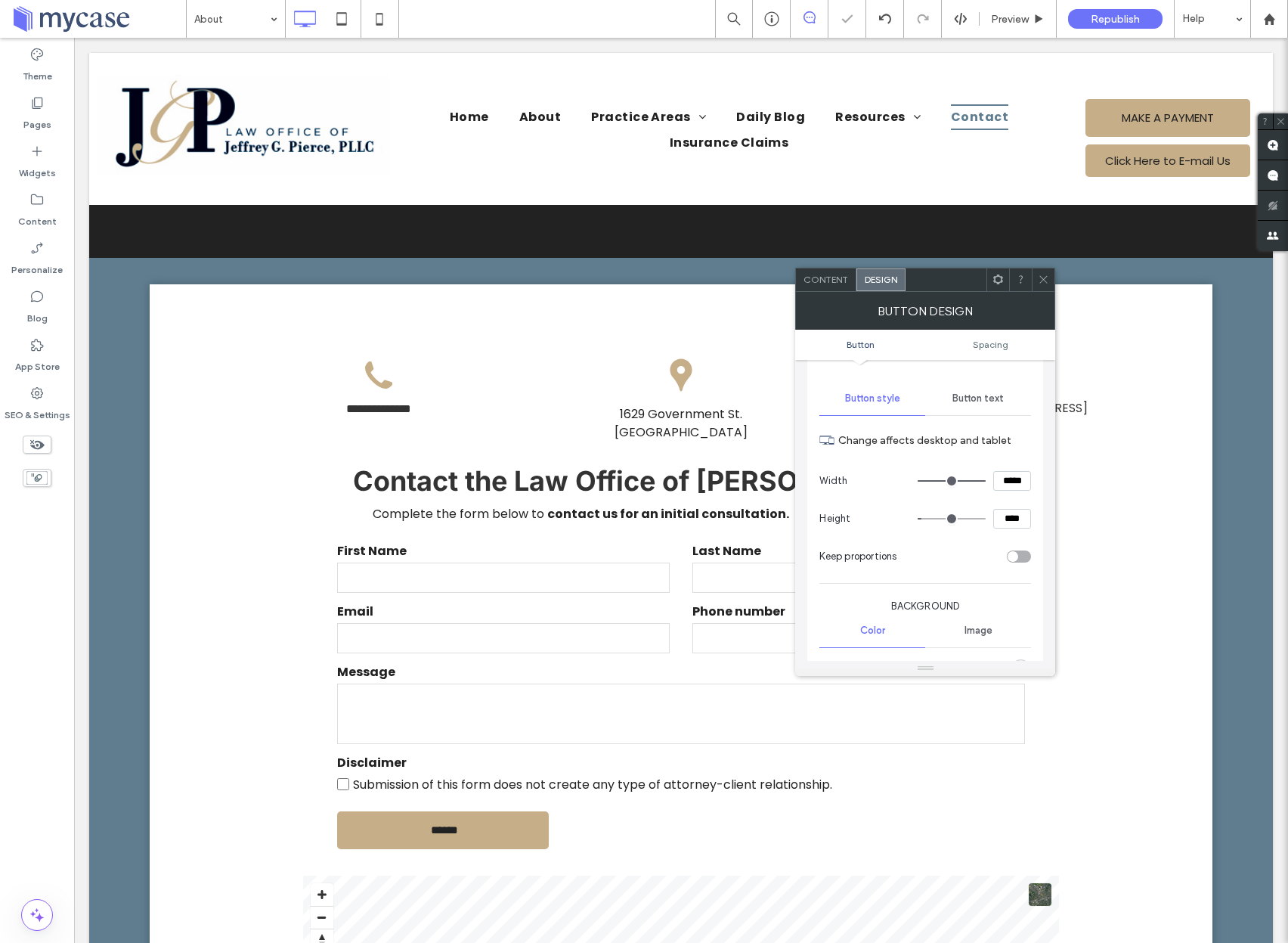 click 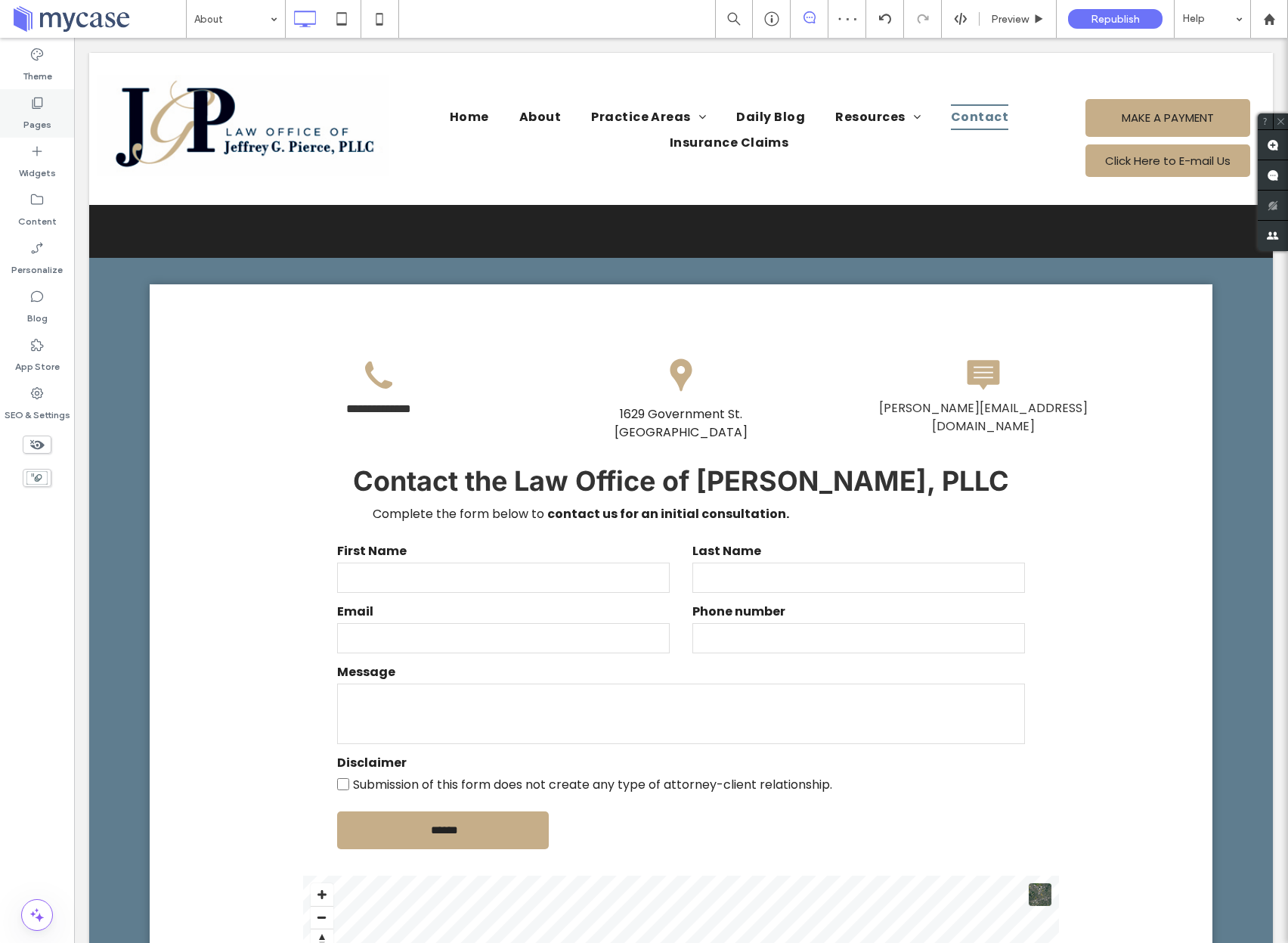 click on "Pages" at bounding box center [37, 121] 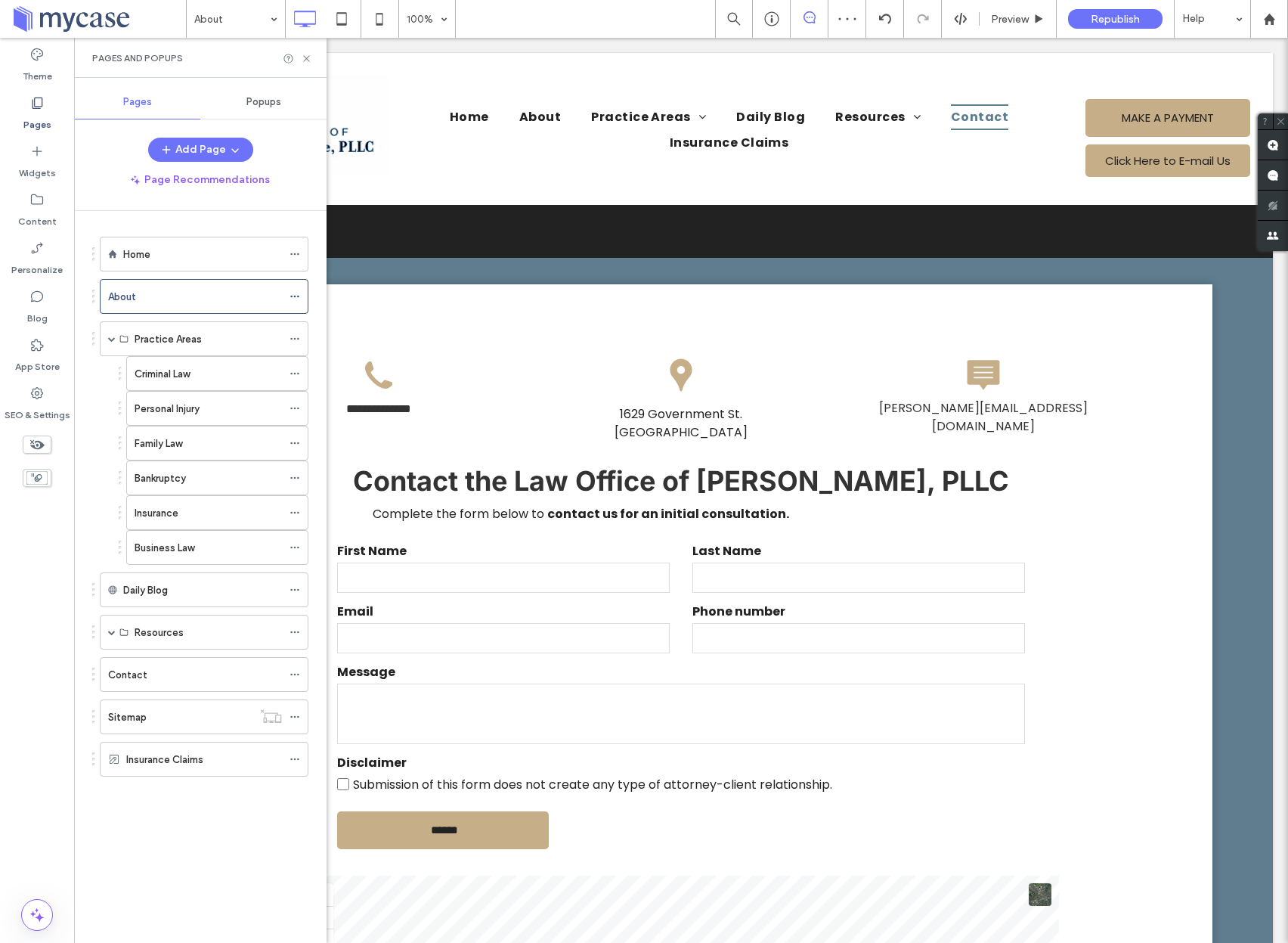 drag, startPoint x: 175, startPoint y: 259, endPoint x: 184, endPoint y: 286, distance: 28.4605 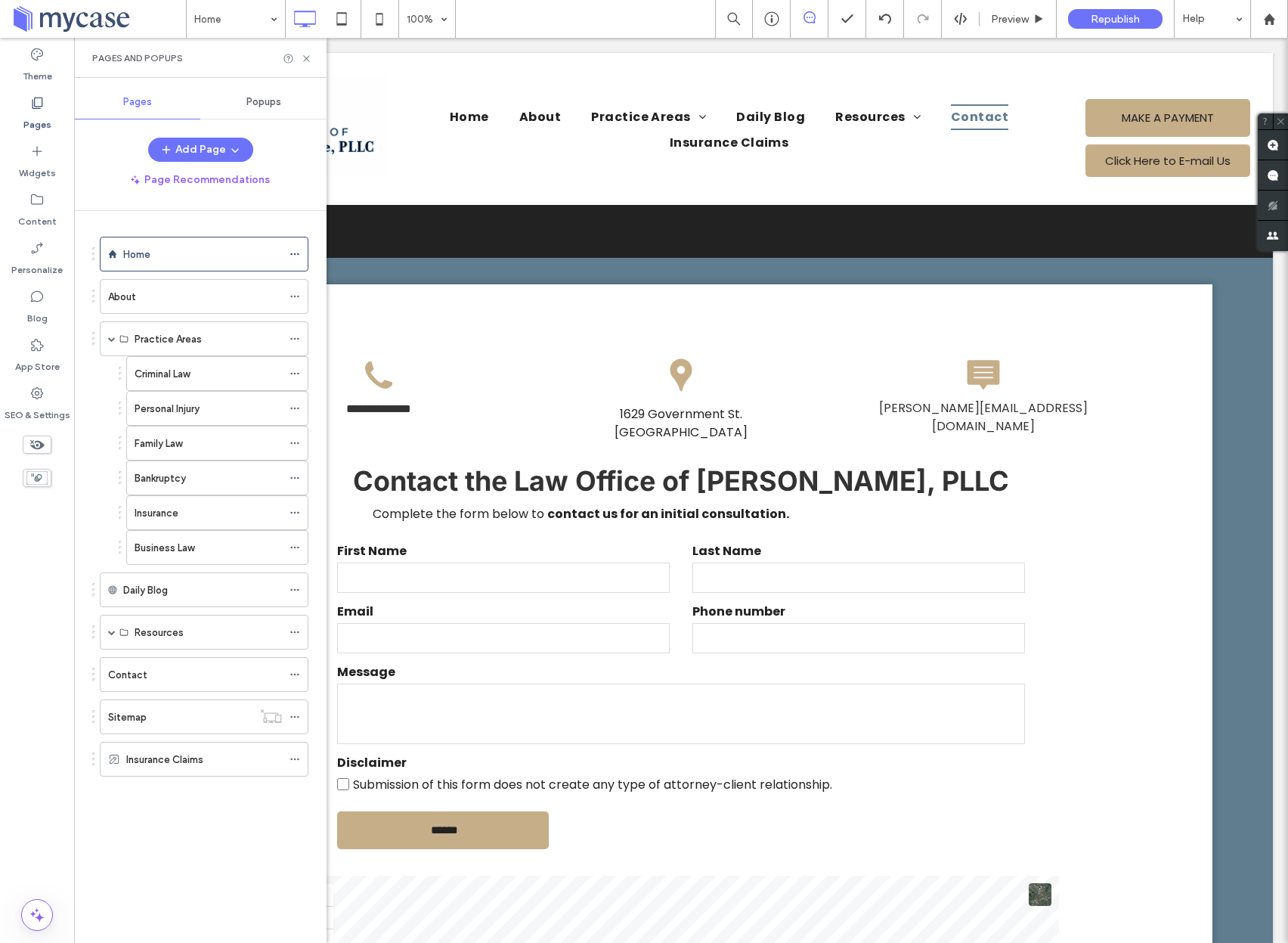 click at bounding box center [644, 471] 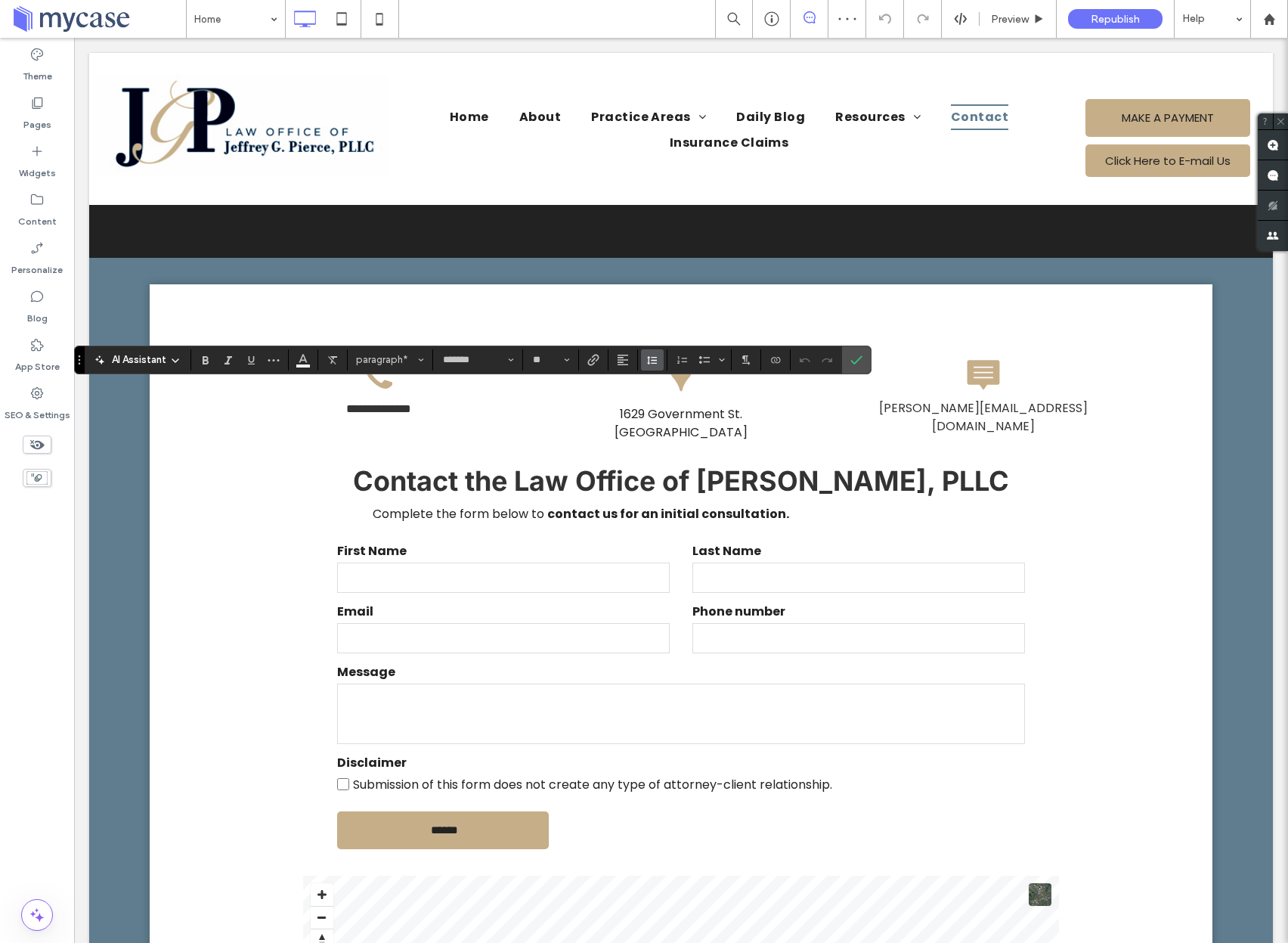 click 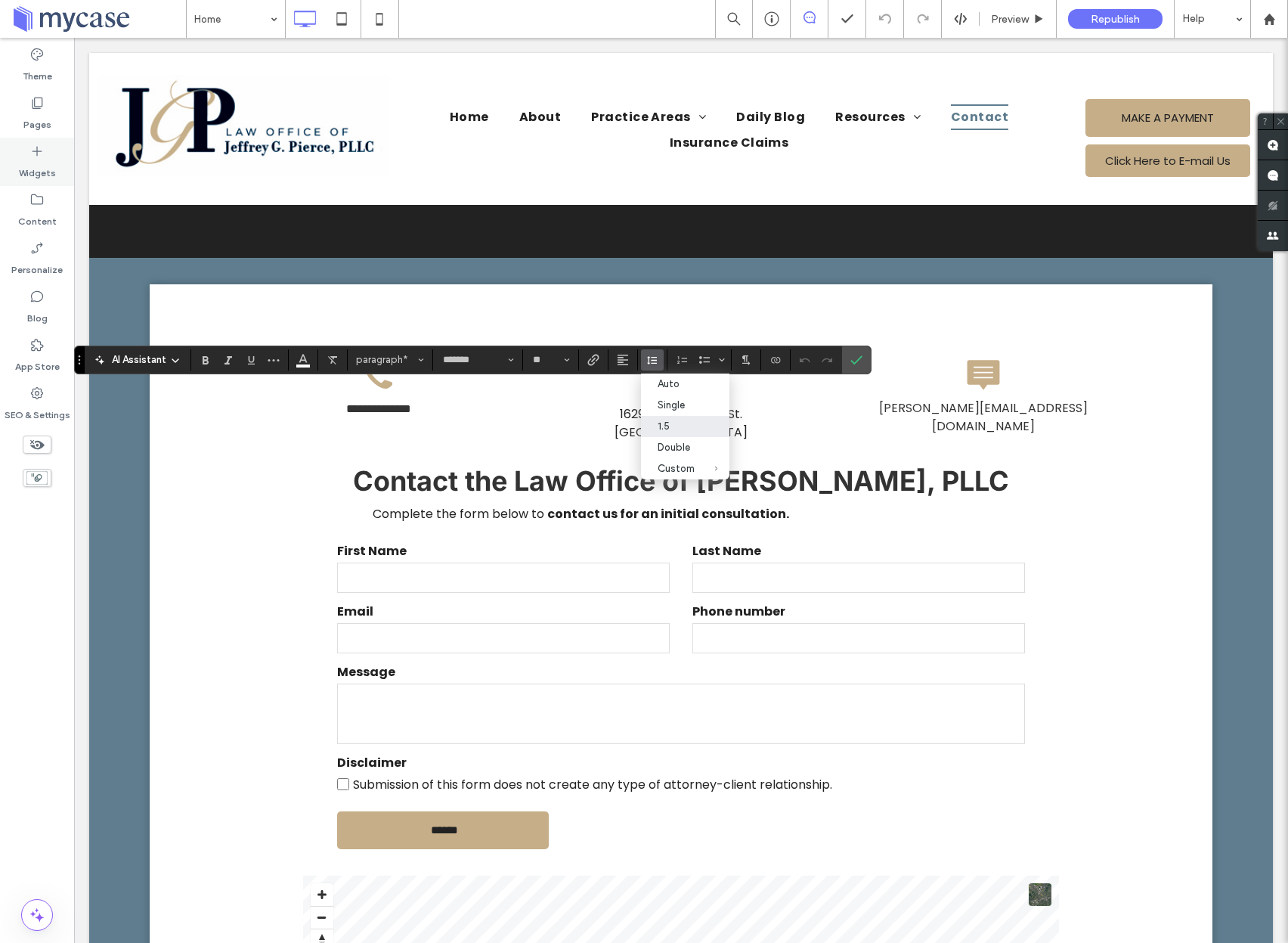 drag, startPoint x: 48, startPoint y: 116, endPoint x: 54, endPoint y: 144, distance: 28.63564 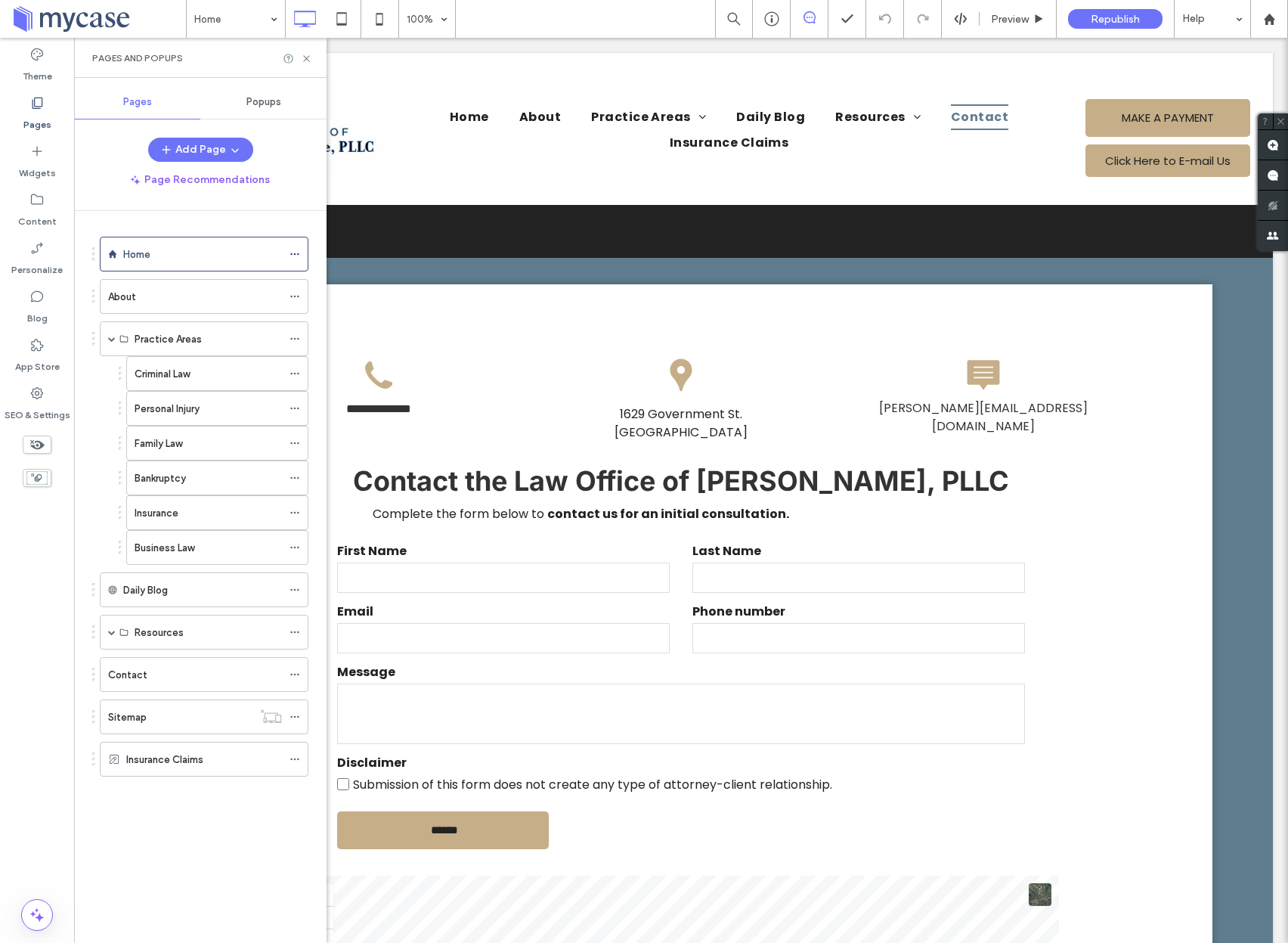 click on "About" at bounding box center (195, 296) 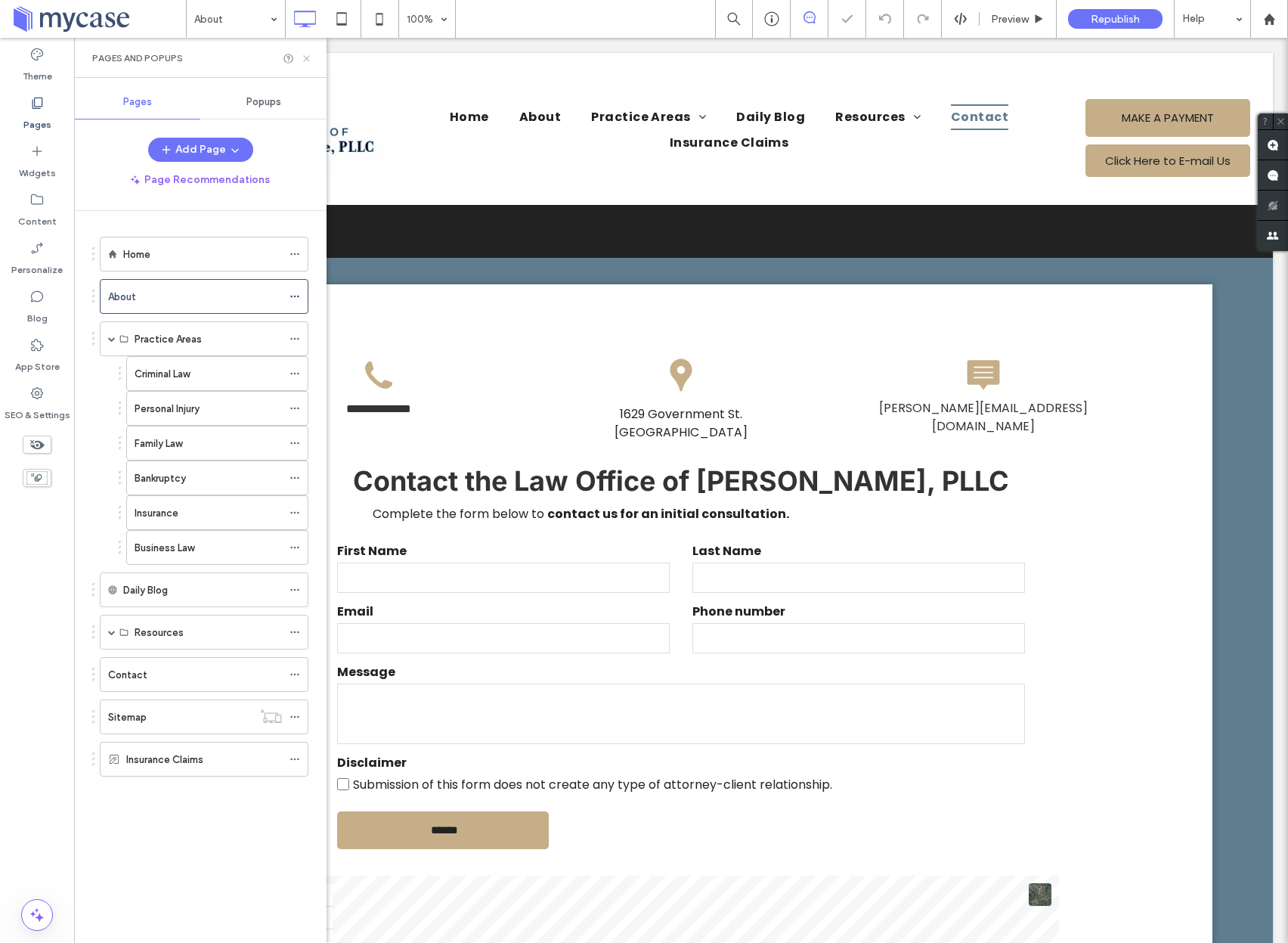 click 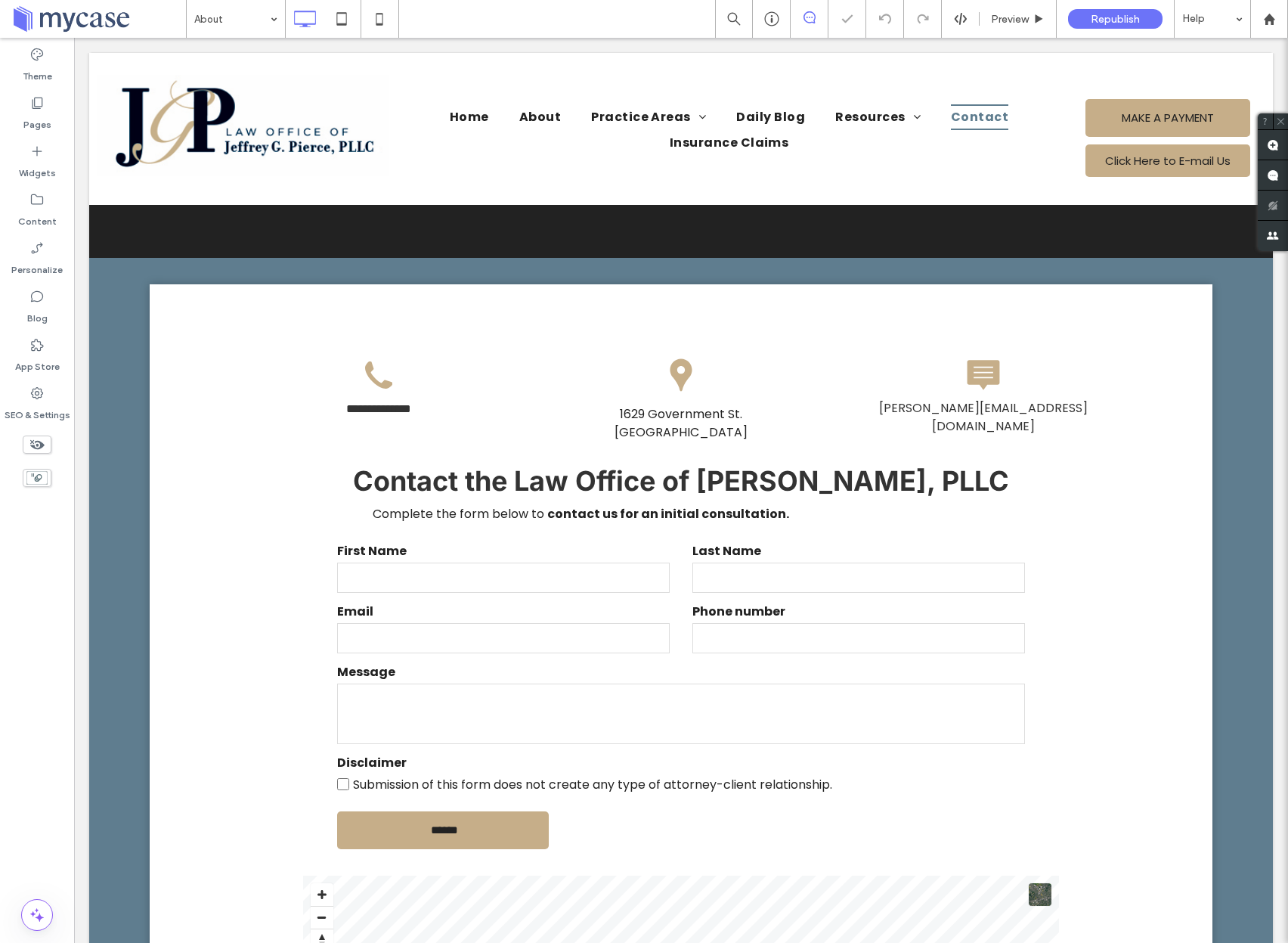 type on "*******" 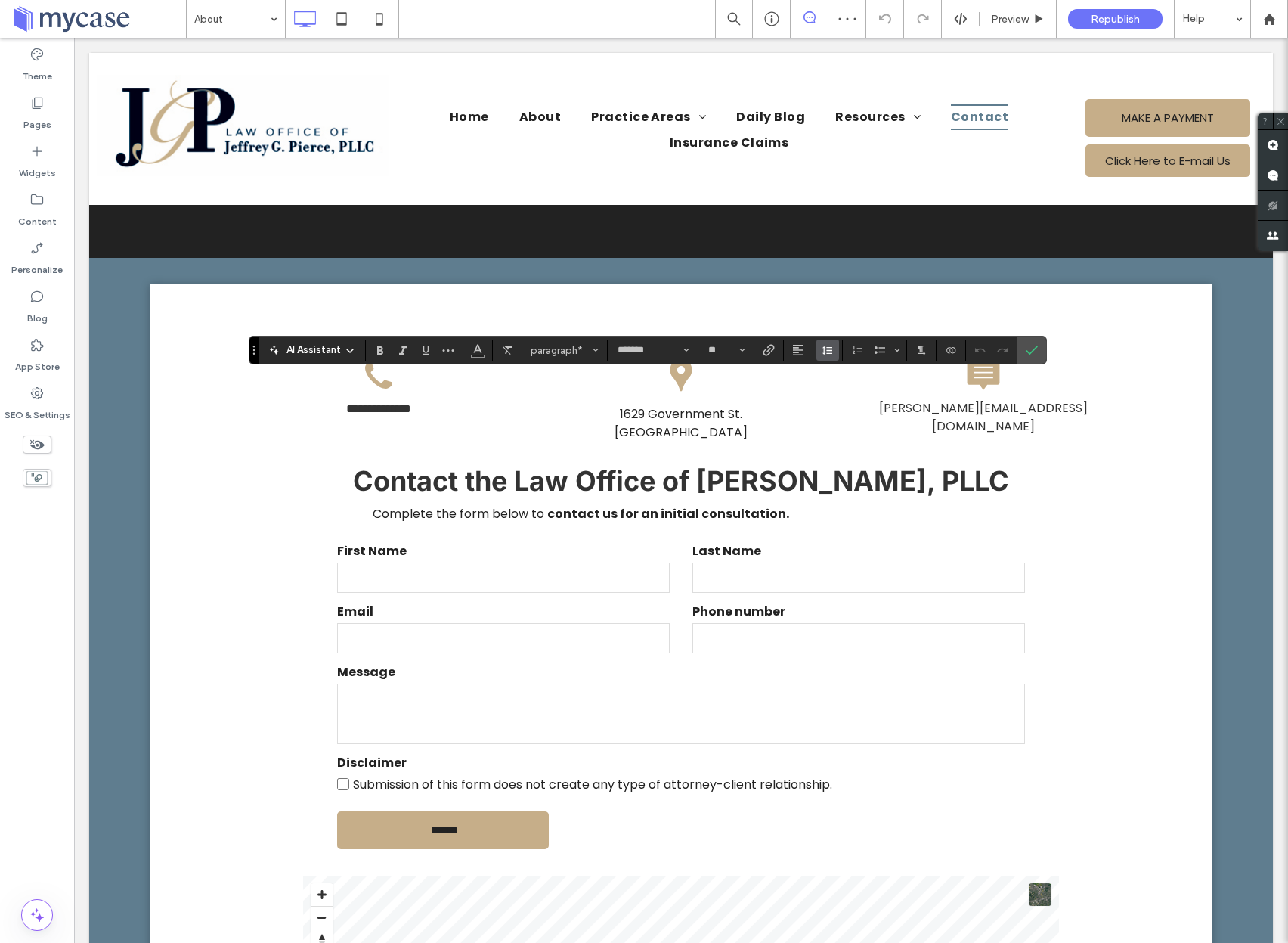 click 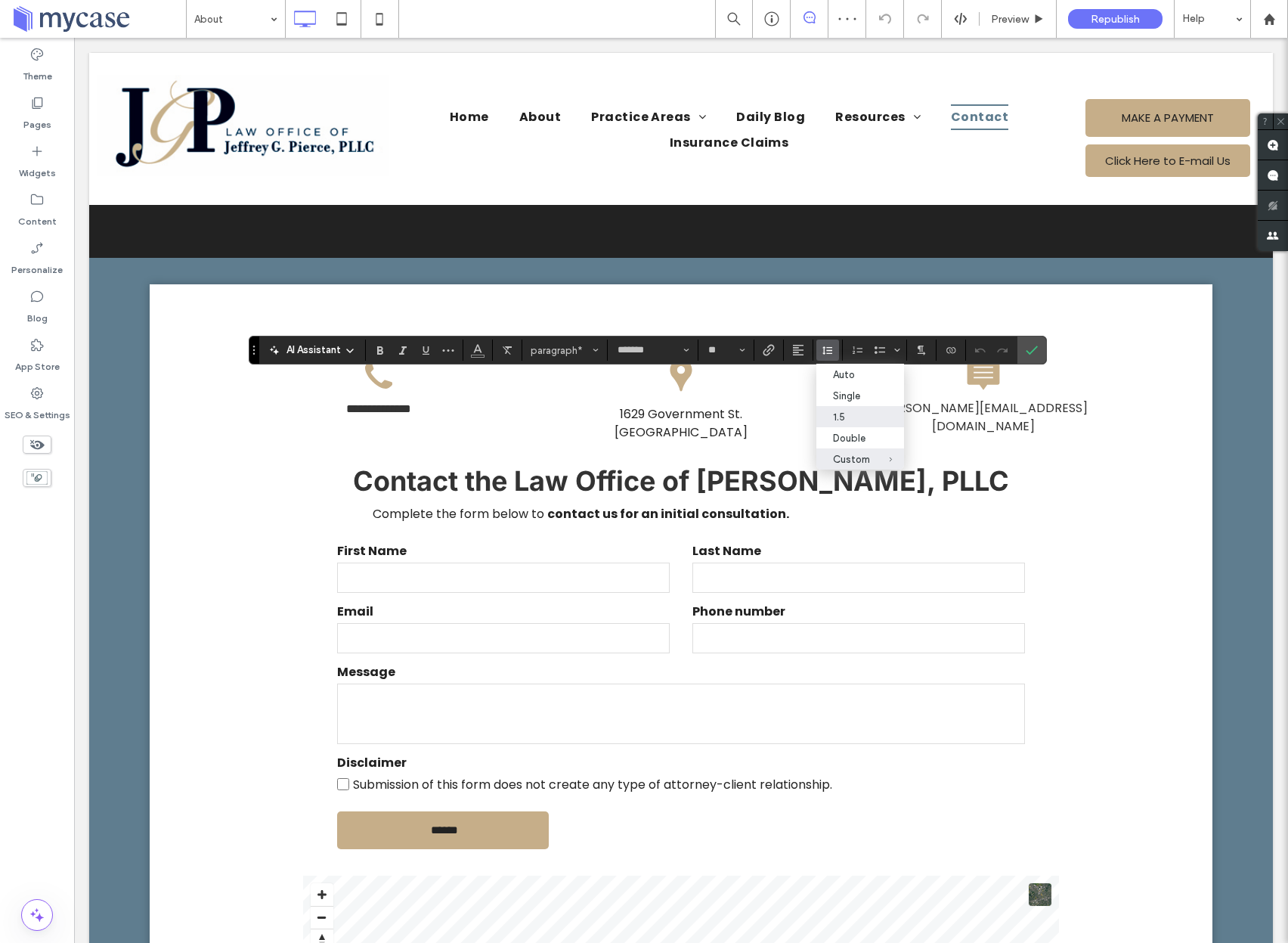 click on "1.5" at bounding box center (851, 417) 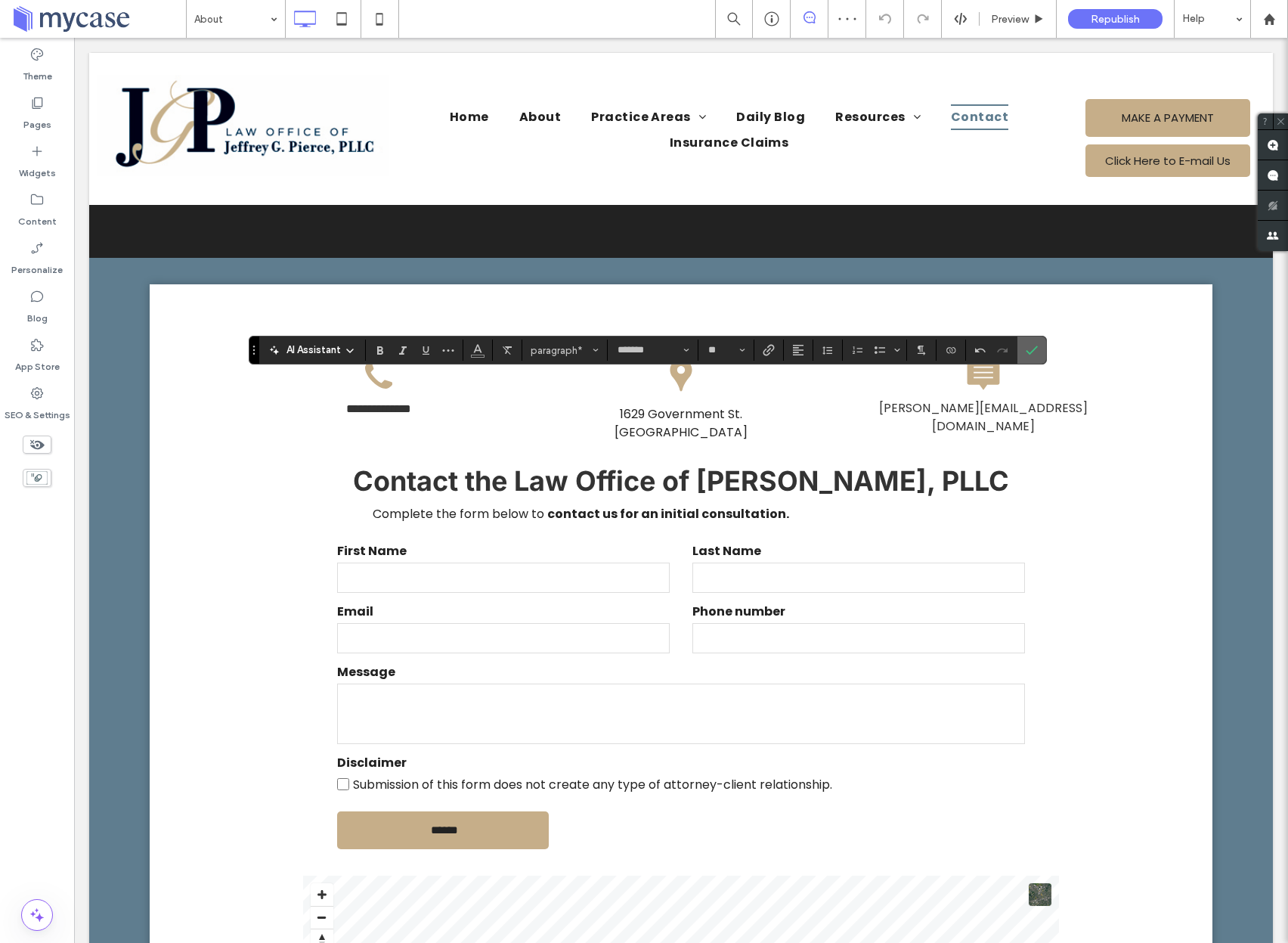 click at bounding box center [1032, 350] 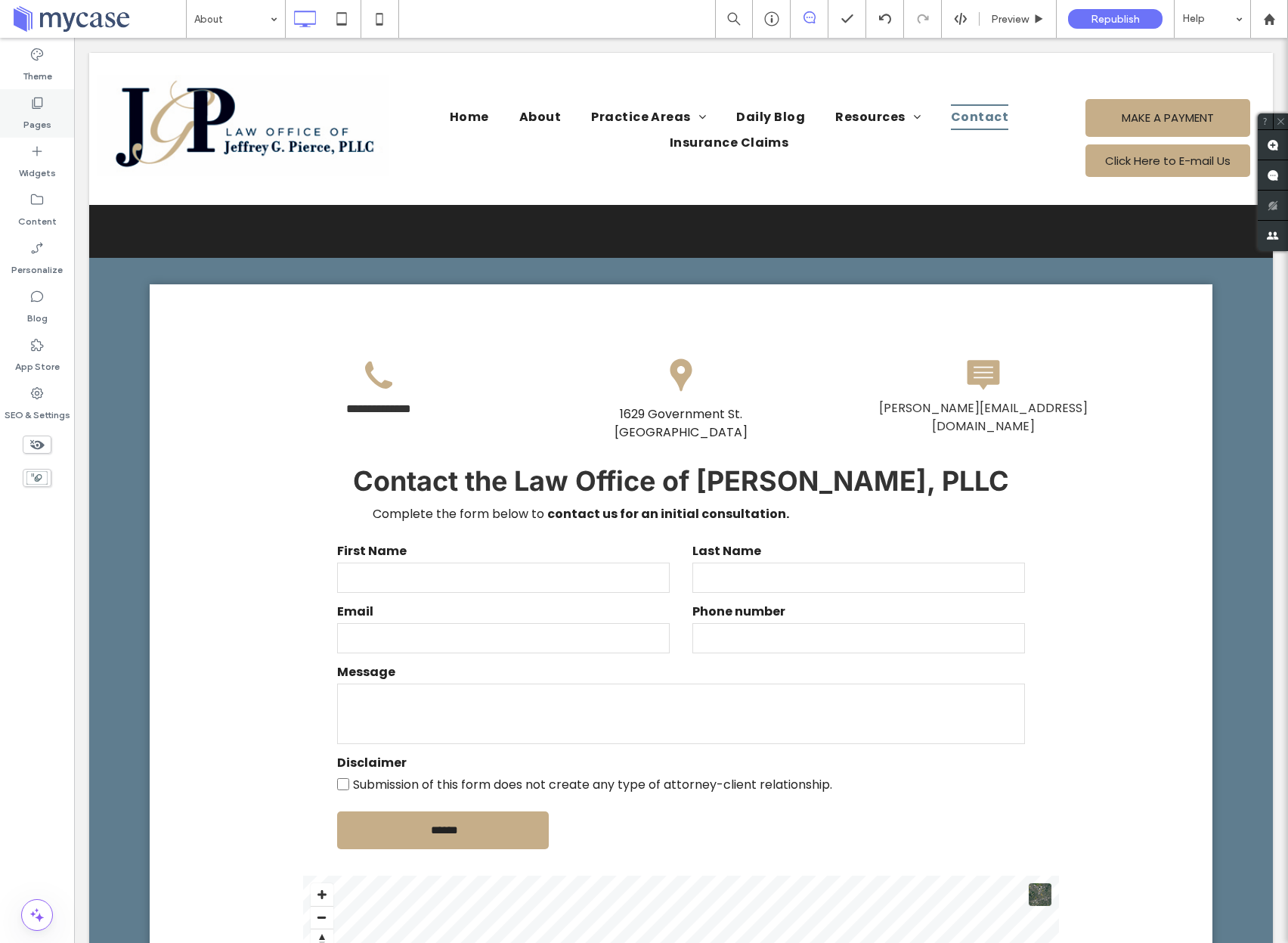 click 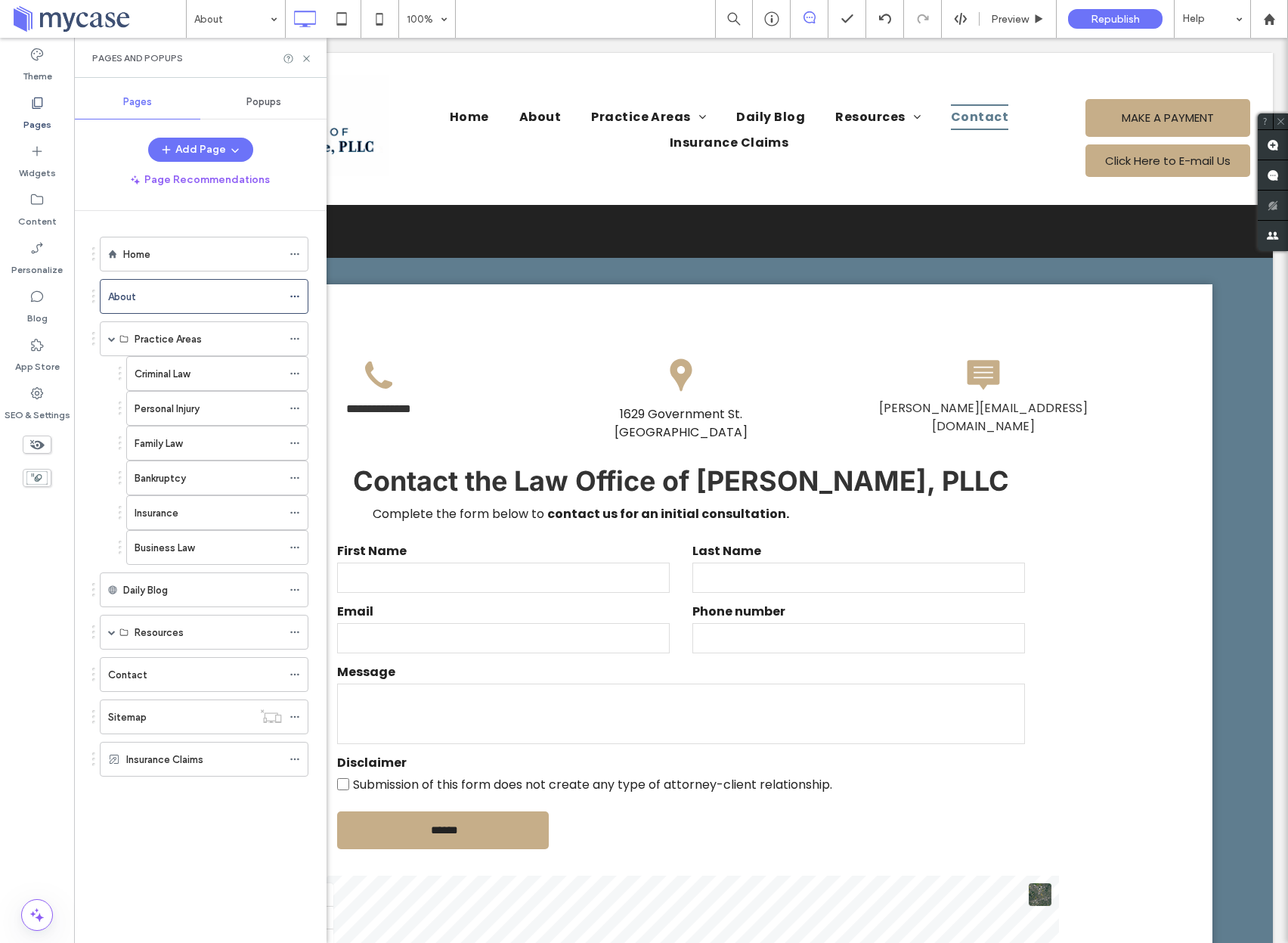 click on "Home" at bounding box center (203, 254) 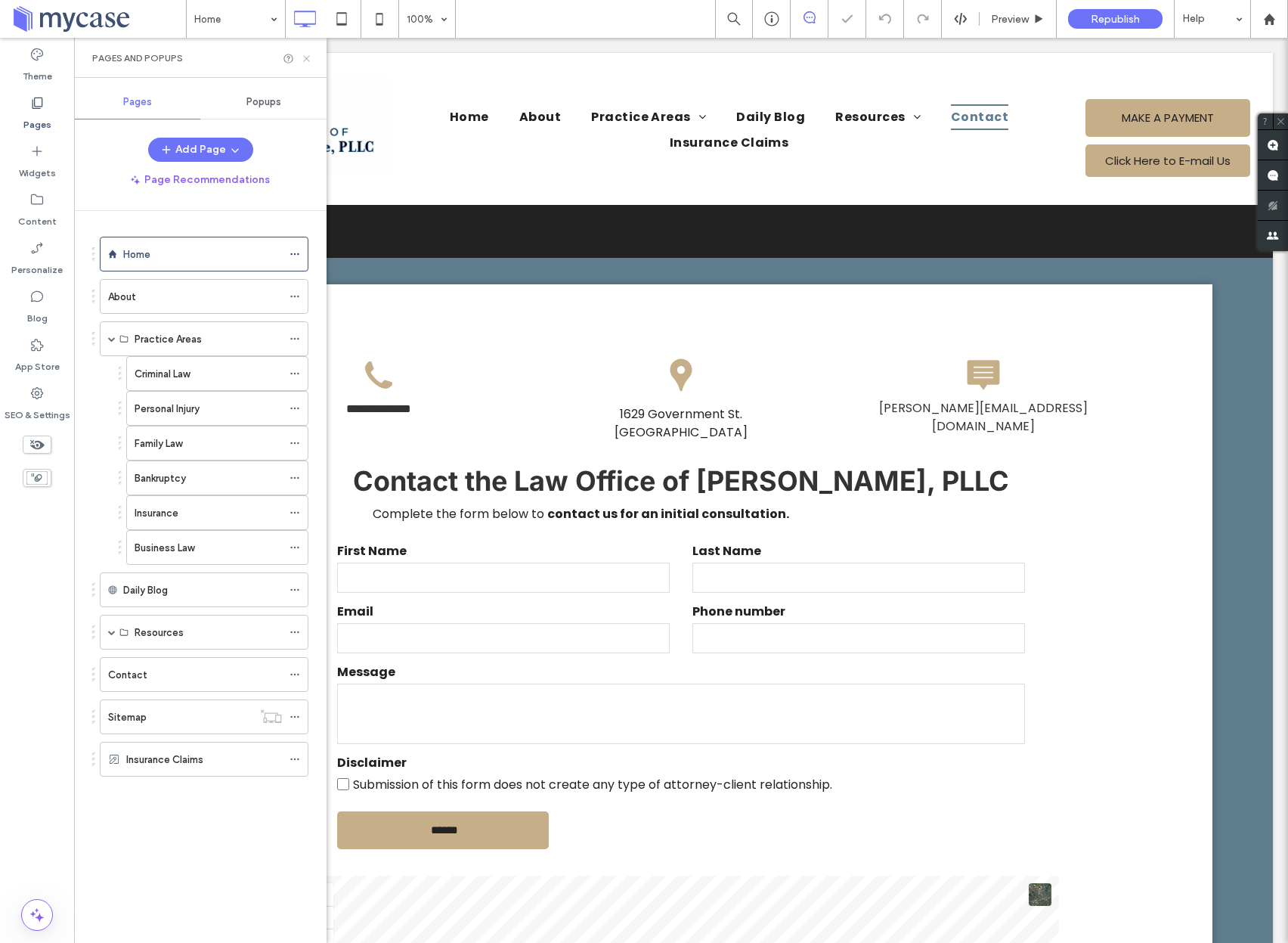 click 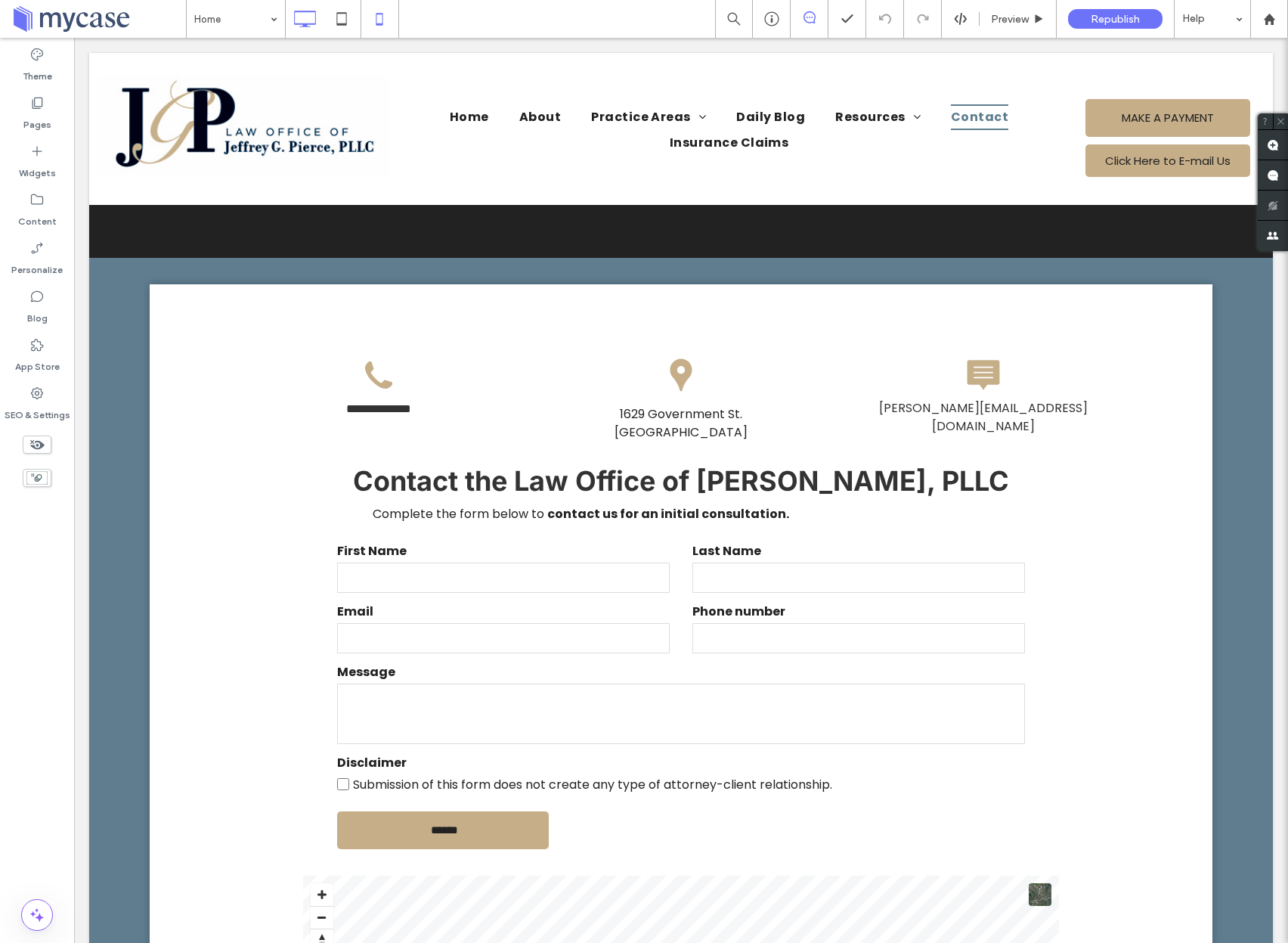 click 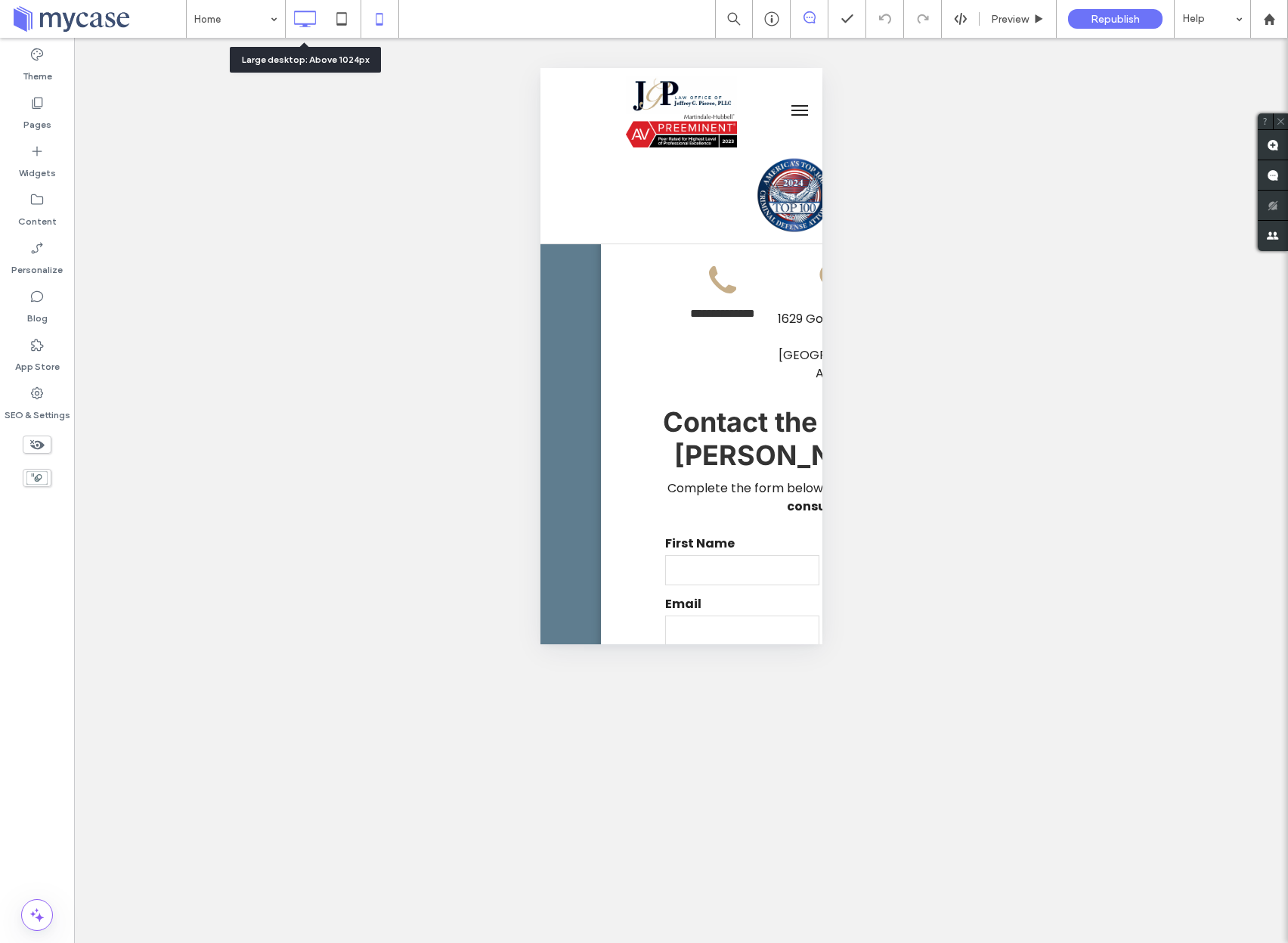 click 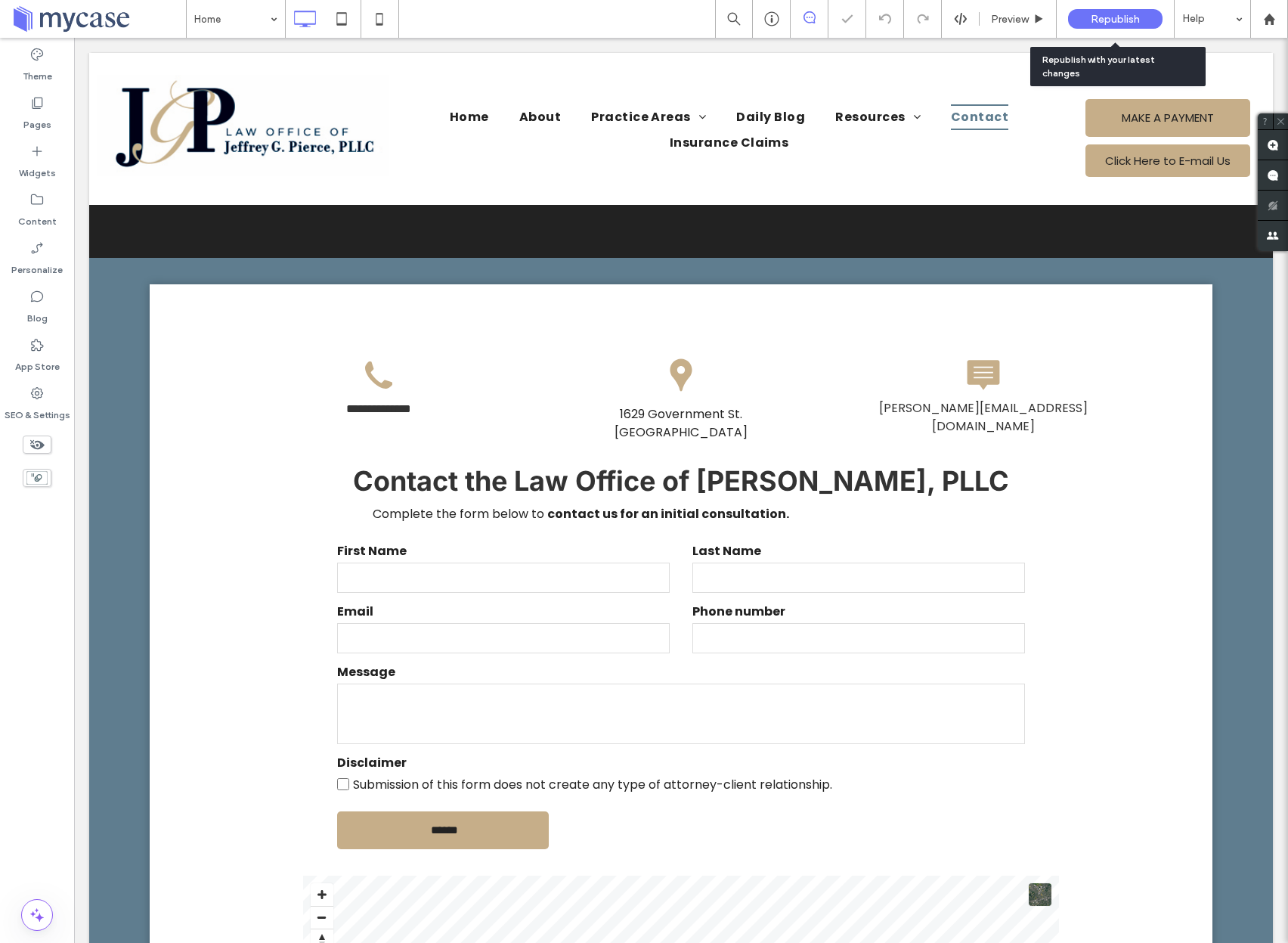 click on "Republish" at bounding box center (1115, 19) 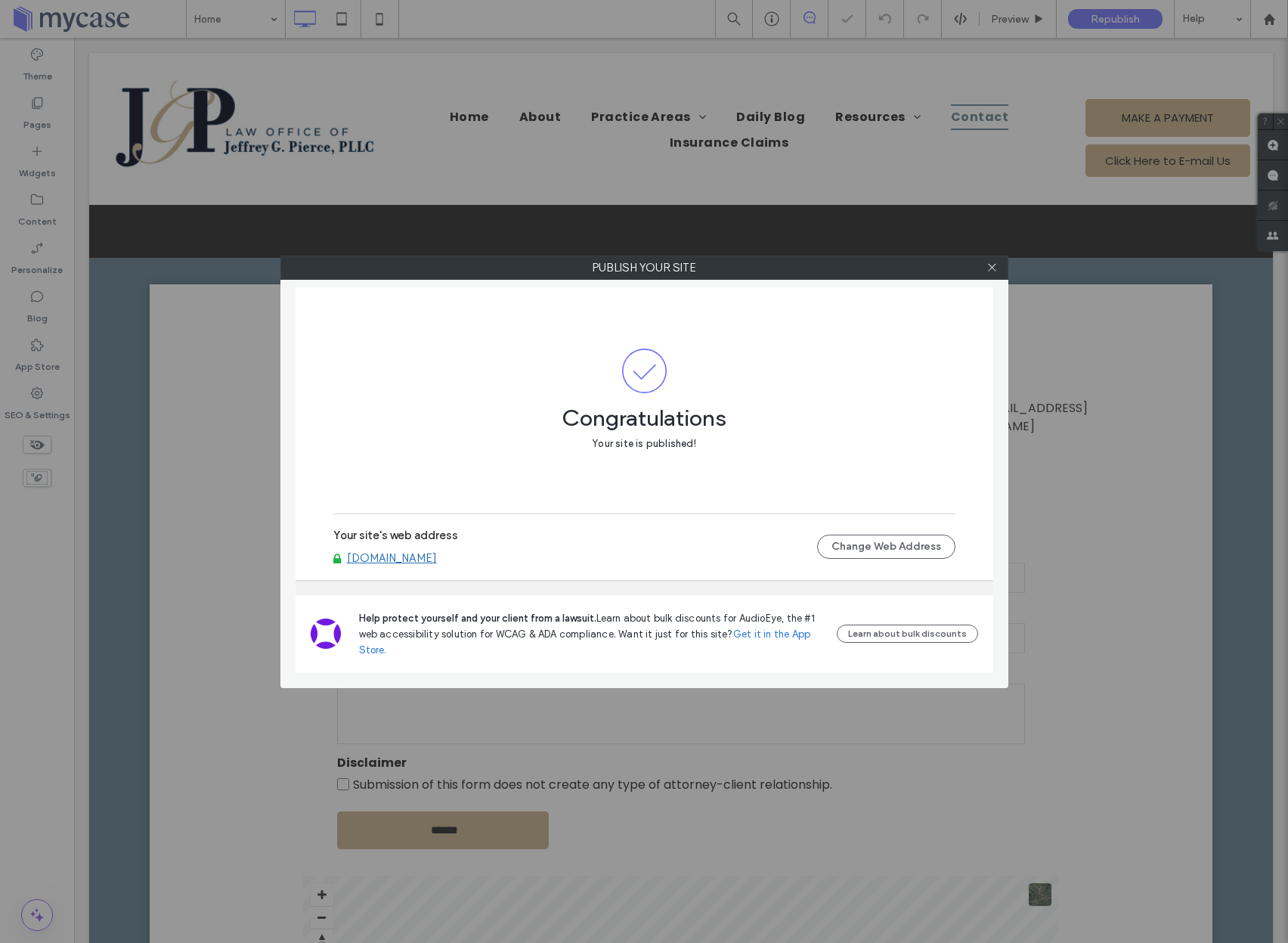 click on "[DOMAIN_NAME]" at bounding box center [392, 558] 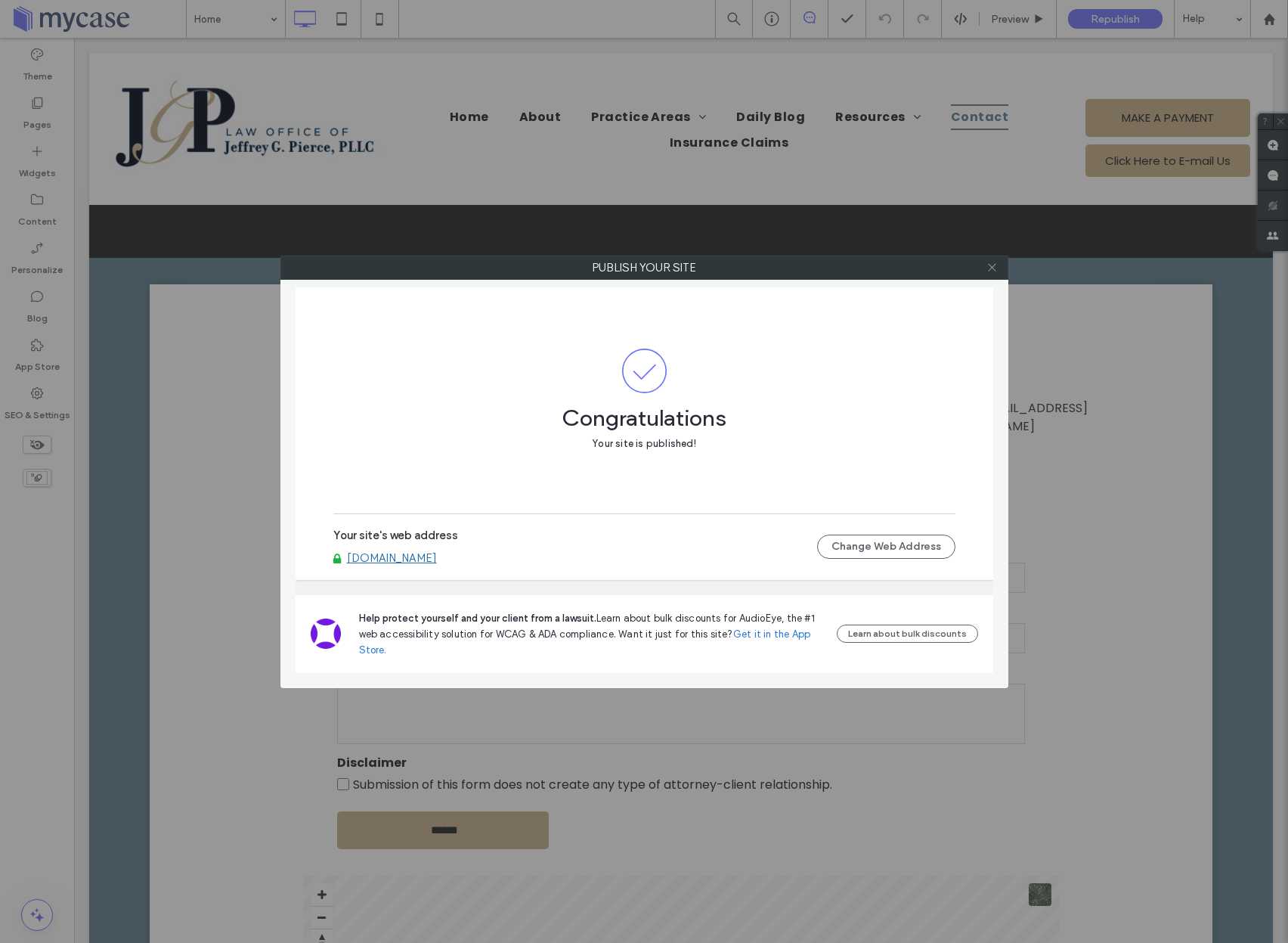 click 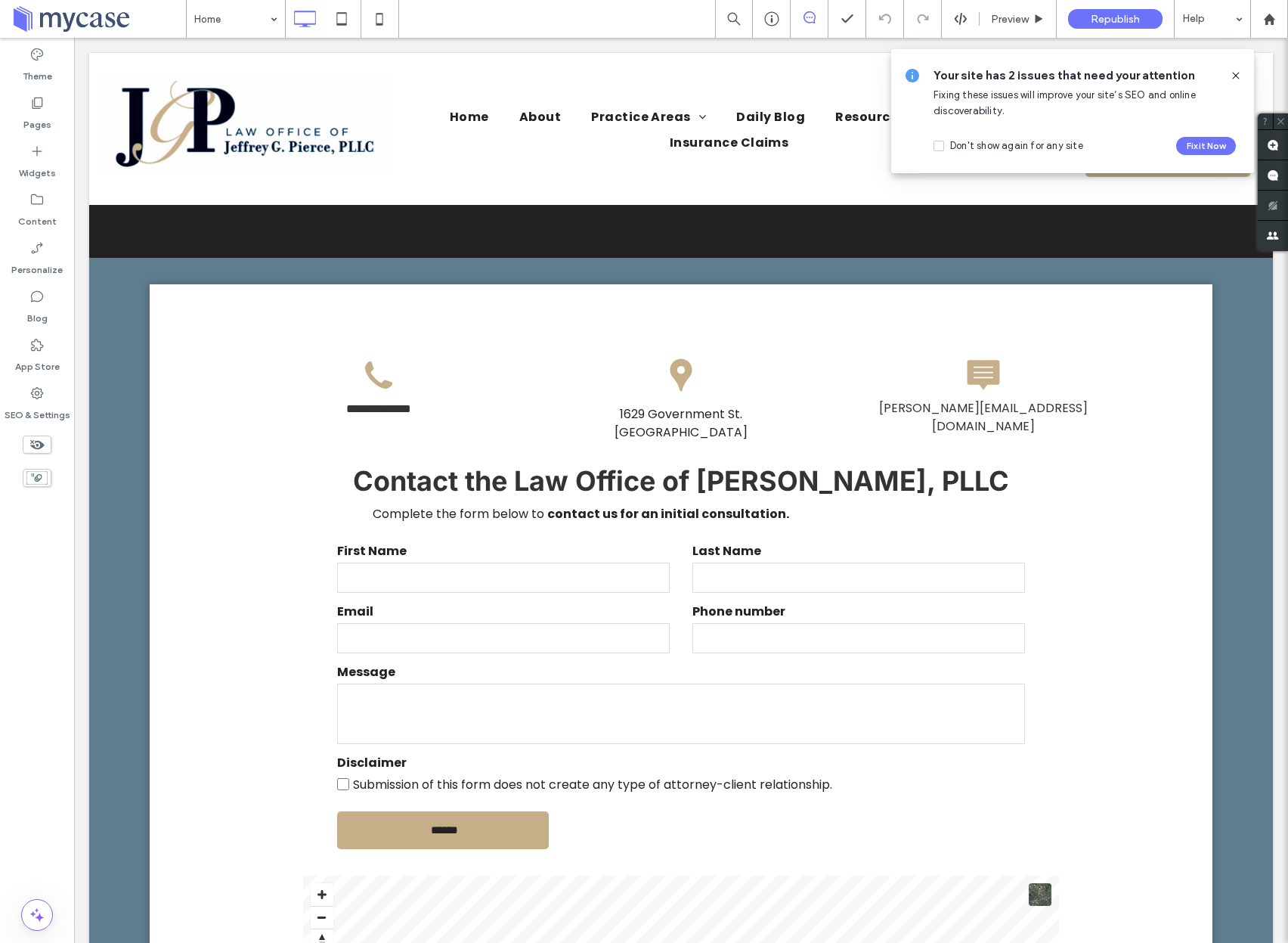 click 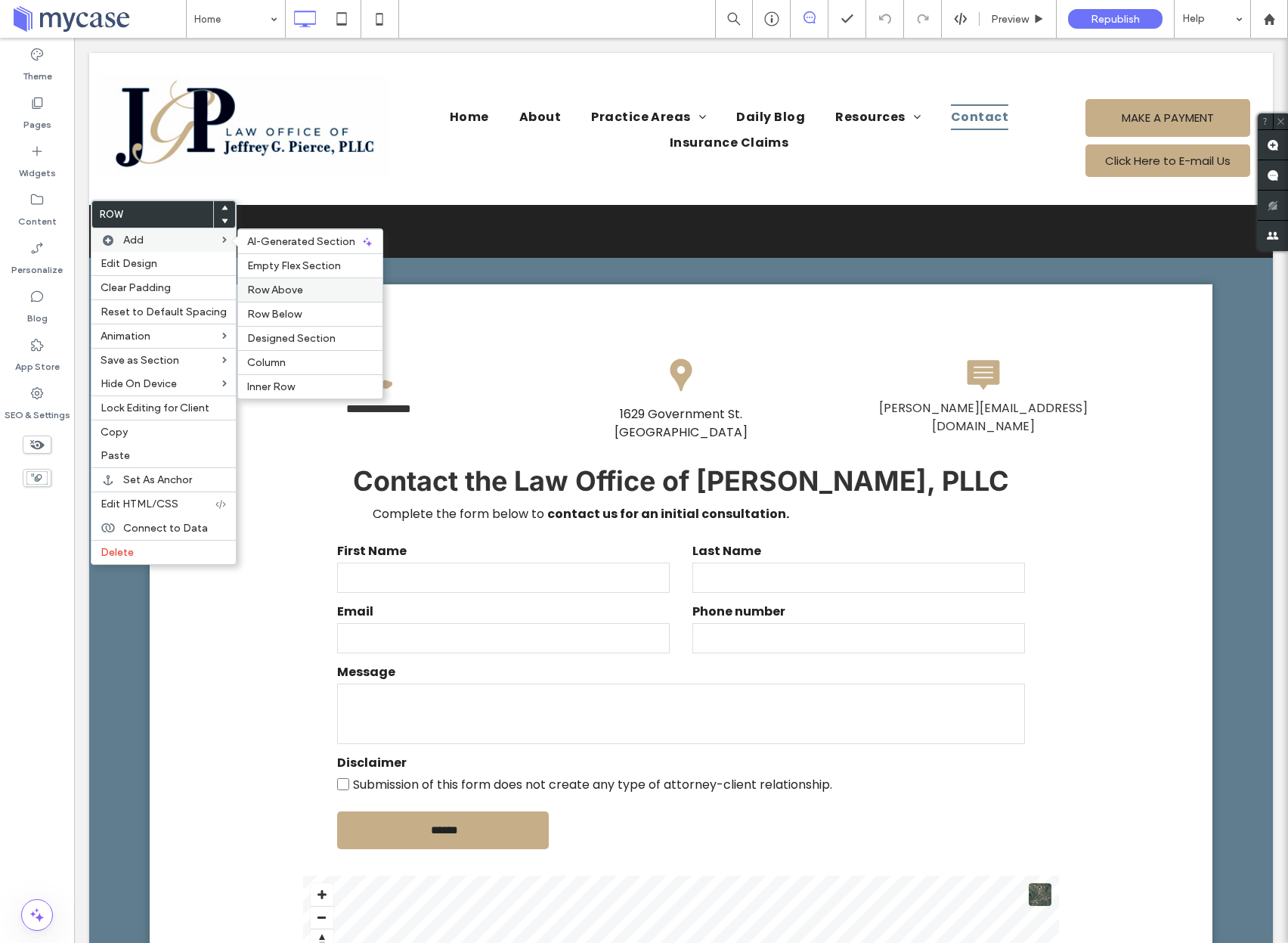 click on "Row Above" at bounding box center (275, 290) 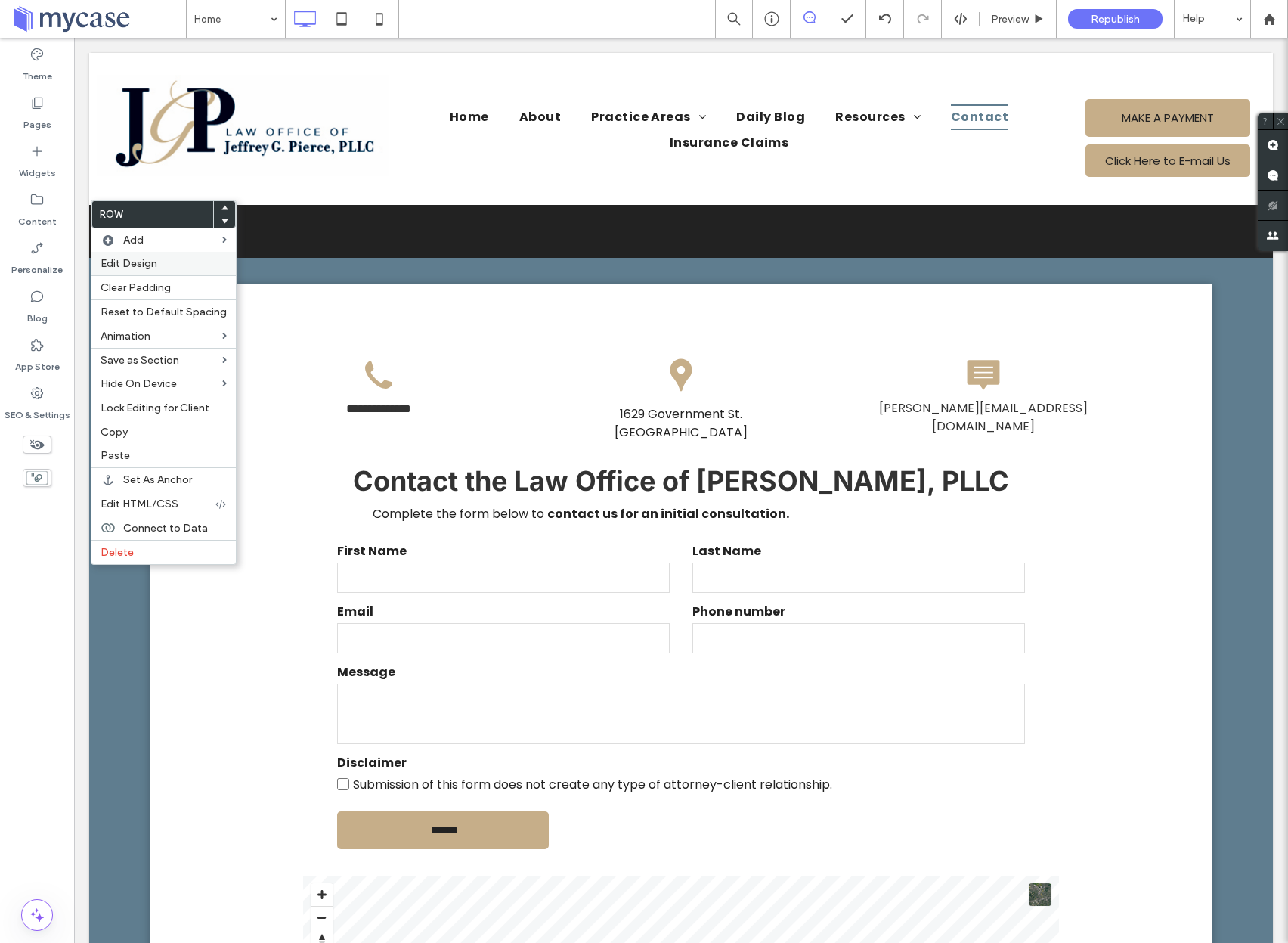 click on "Edit Design" at bounding box center [128, 263] 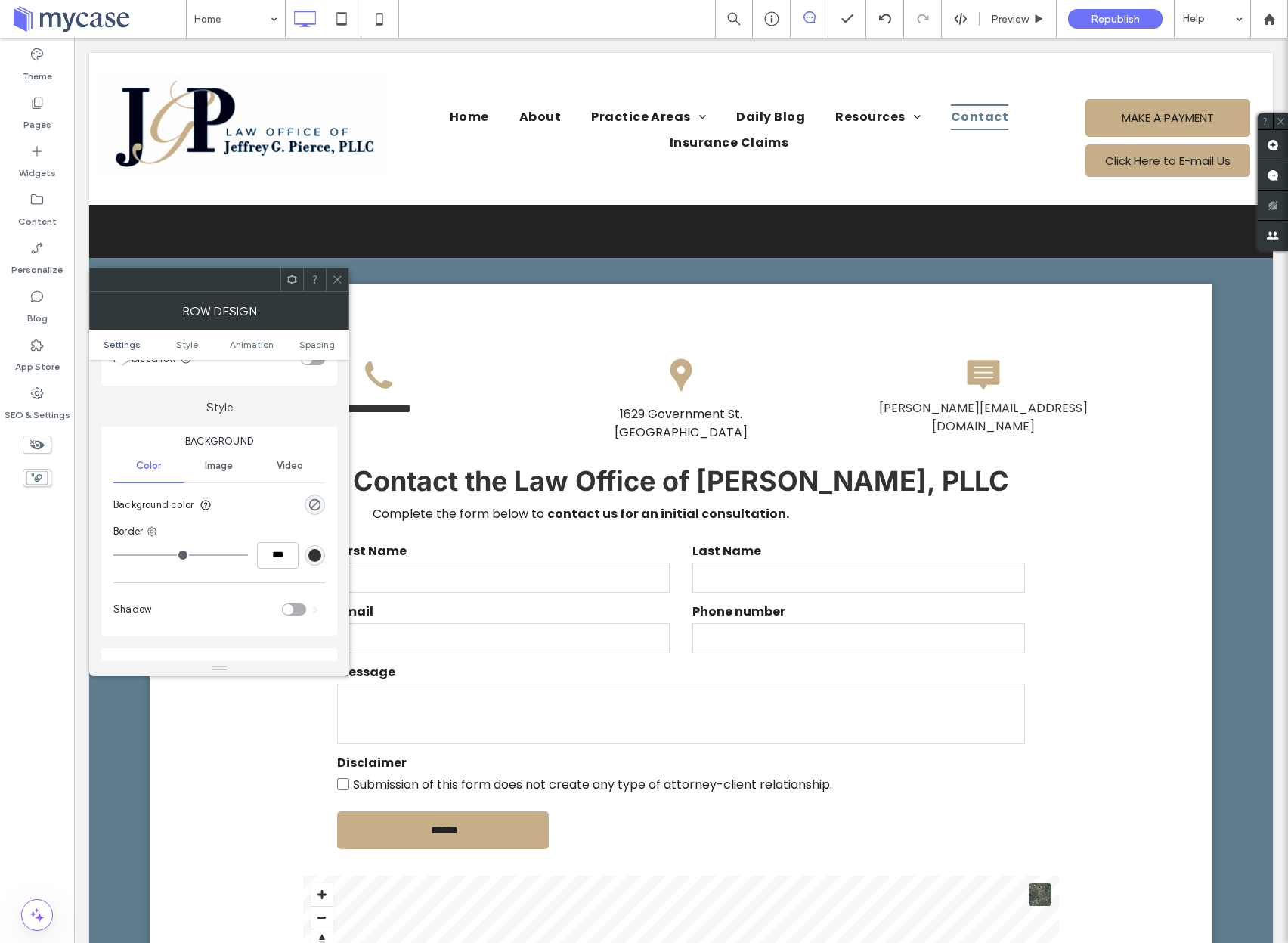 scroll, scrollTop: 106, scrollLeft: 0, axis: vertical 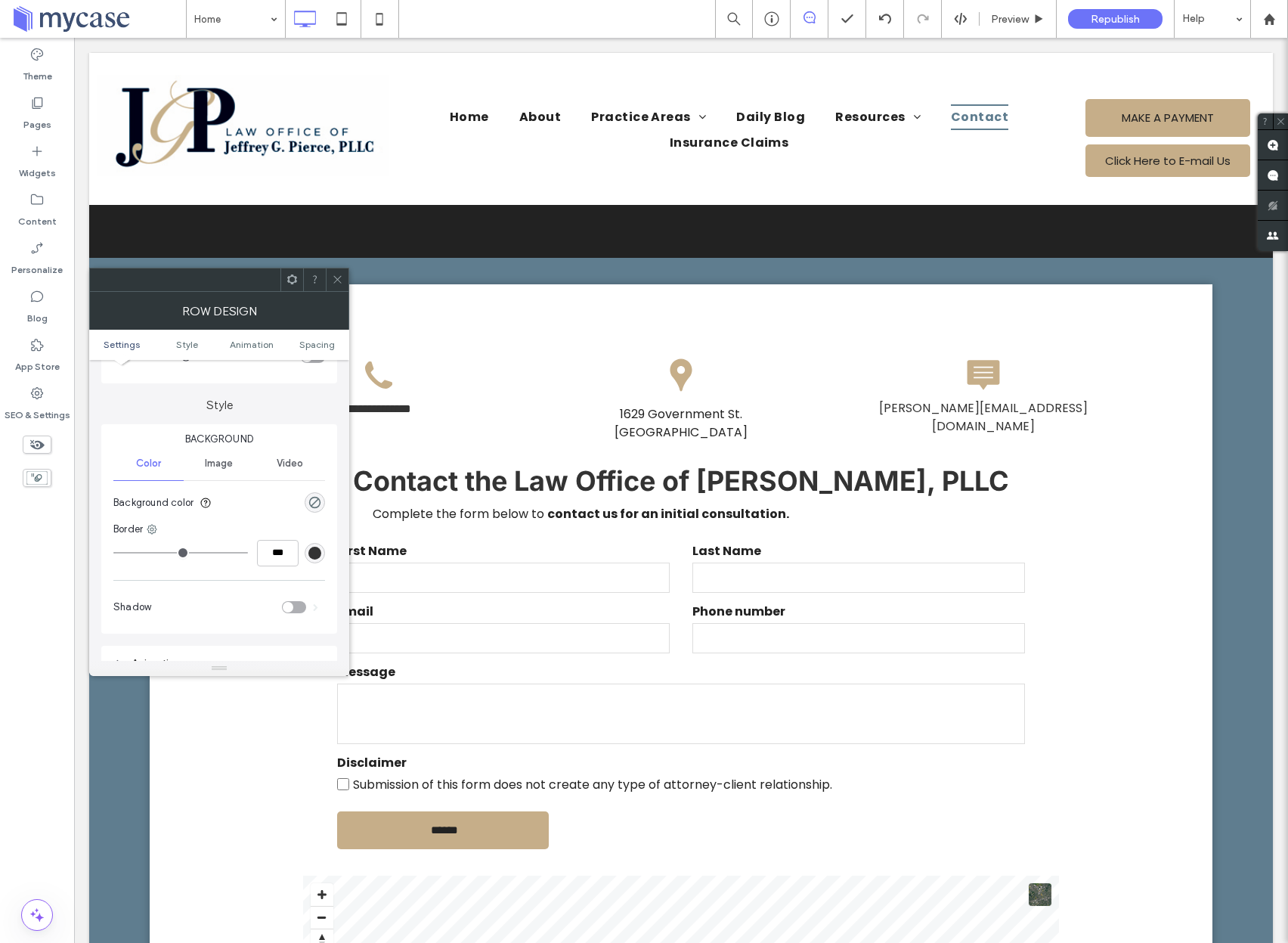 click on "Image" at bounding box center (218, 464) 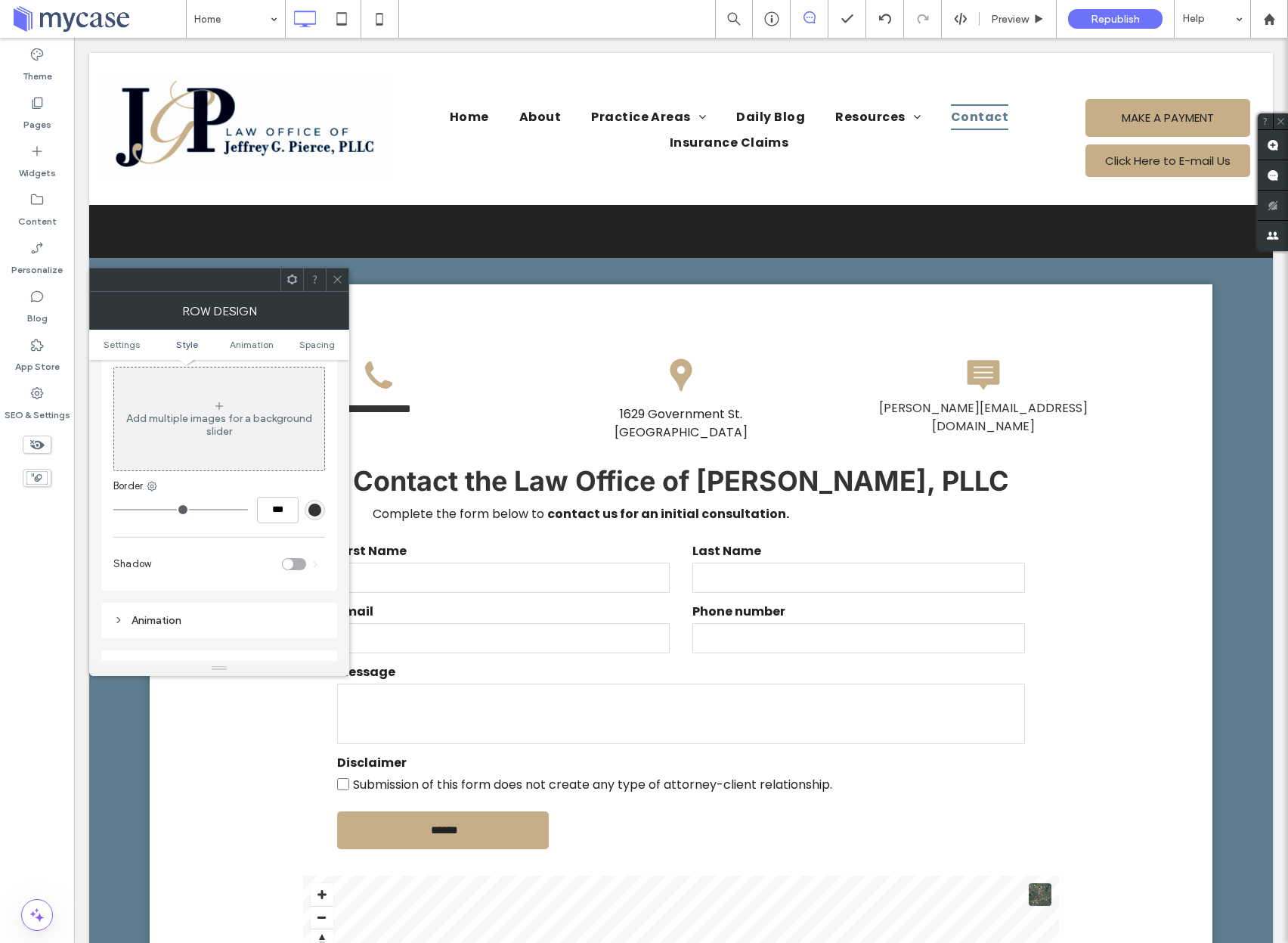 scroll, scrollTop: 246, scrollLeft: 0, axis: vertical 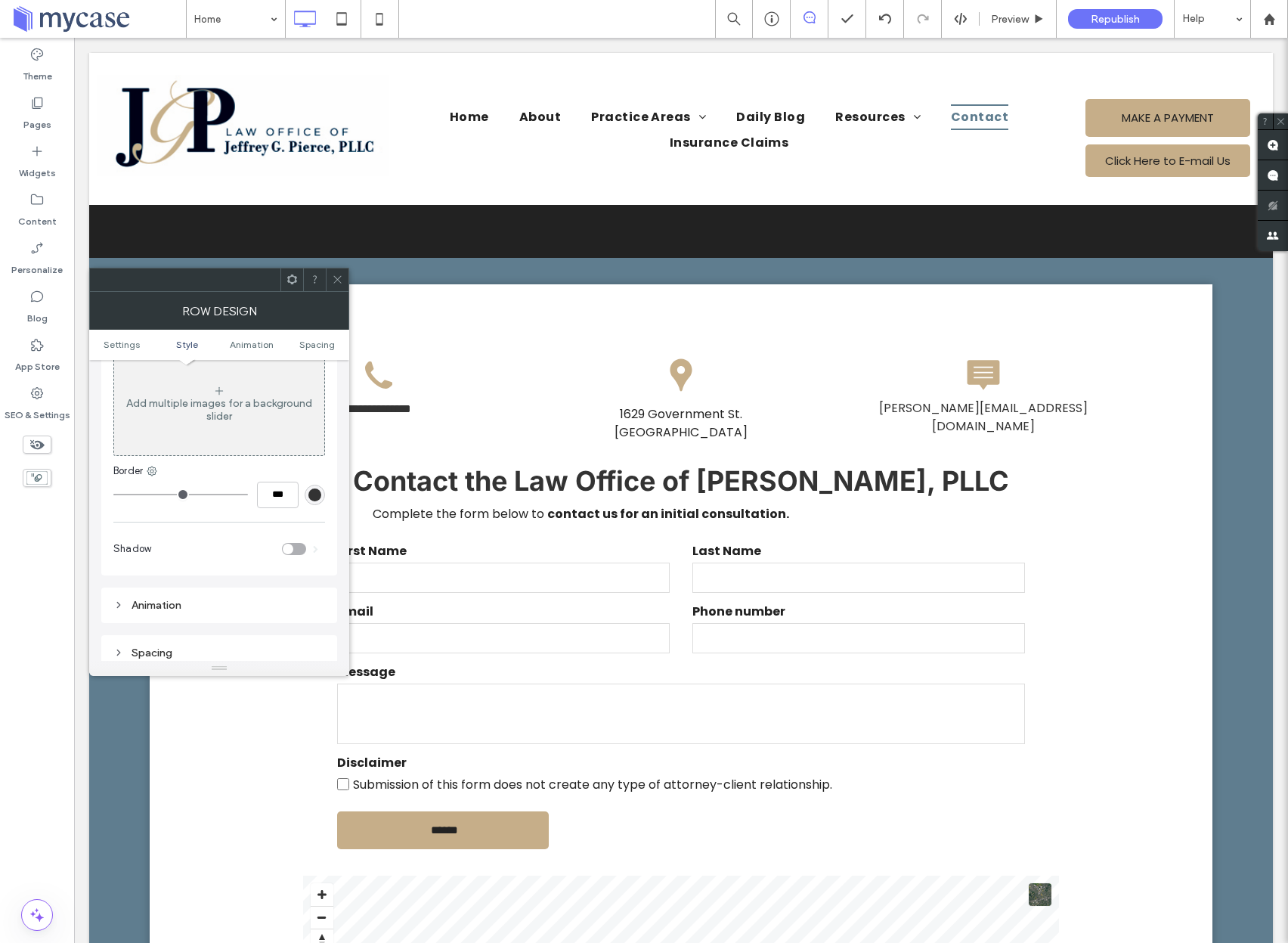 click on "Add multiple images for a background slider" at bounding box center [219, 410] 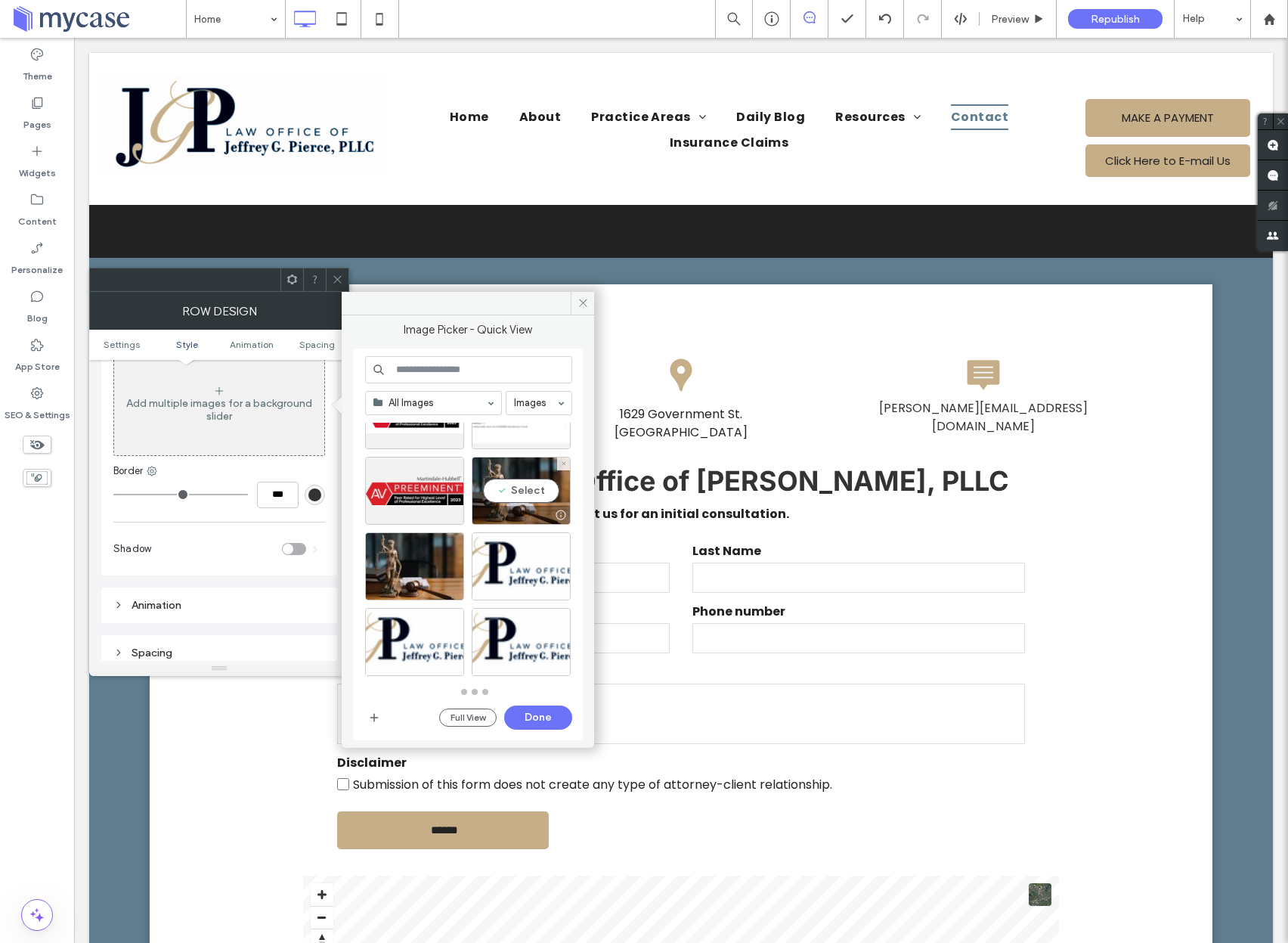 scroll, scrollTop: 669, scrollLeft: 0, axis: vertical 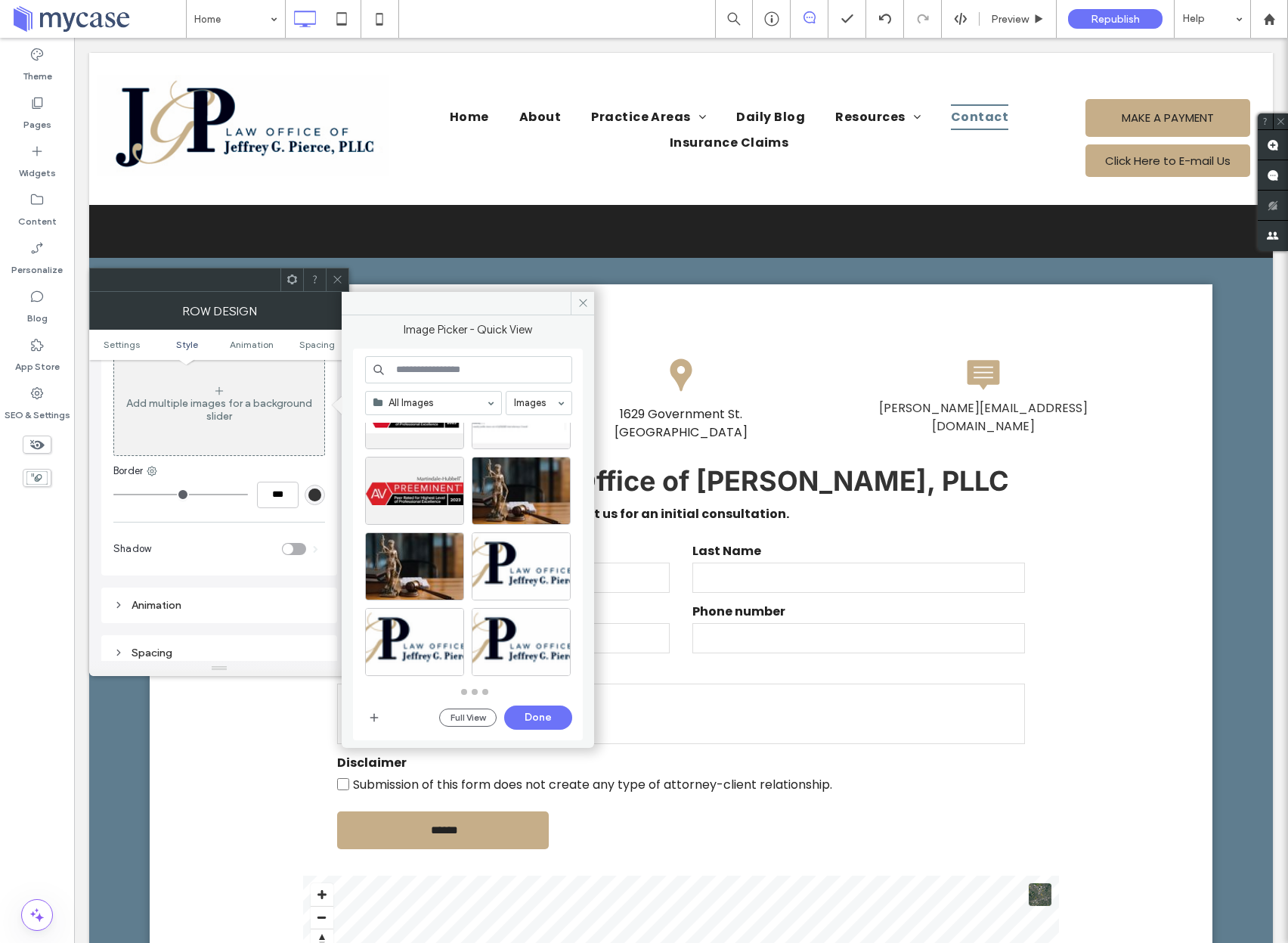 click at bounding box center [521, 491] 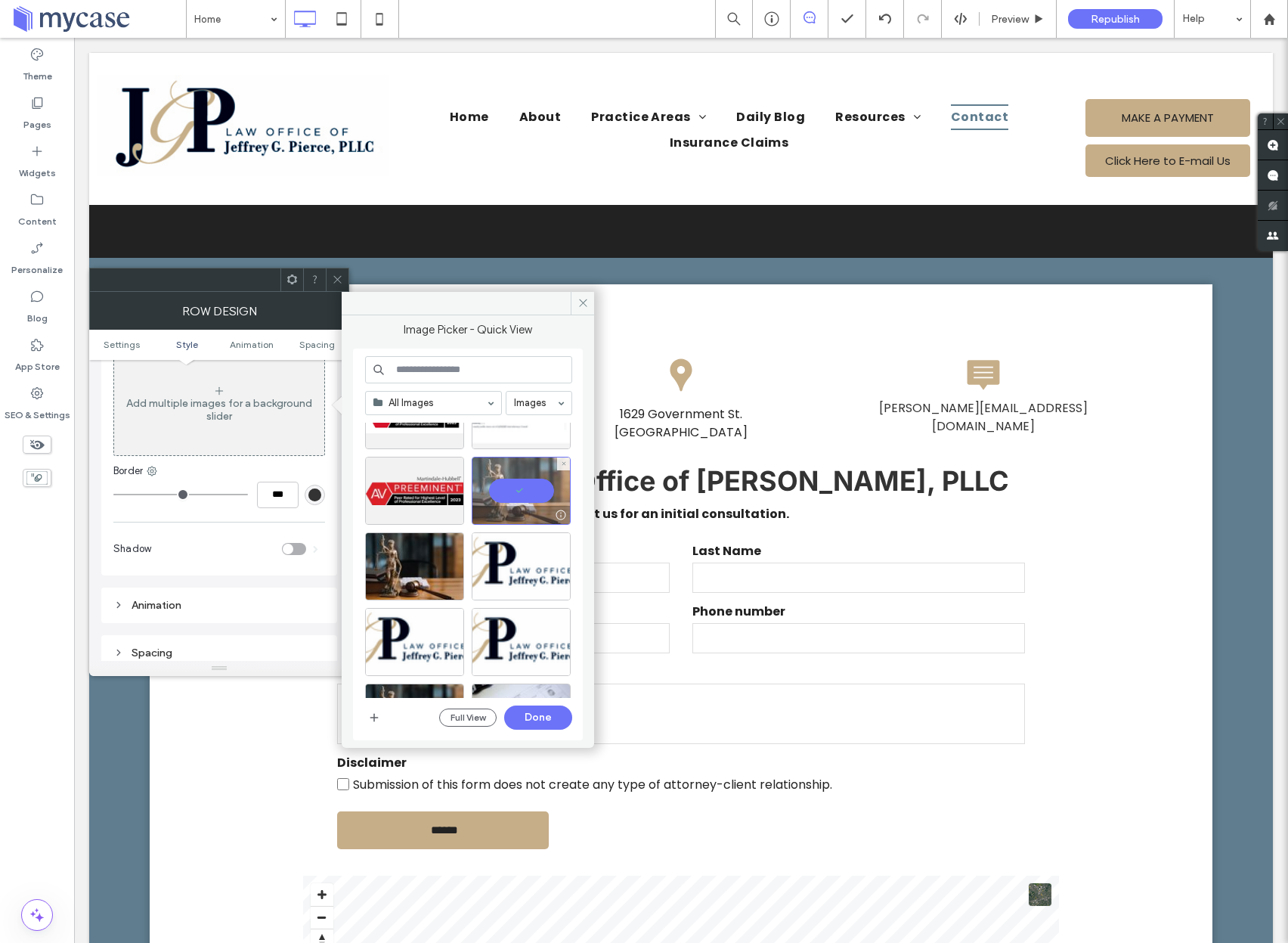 click at bounding box center [521, 491] 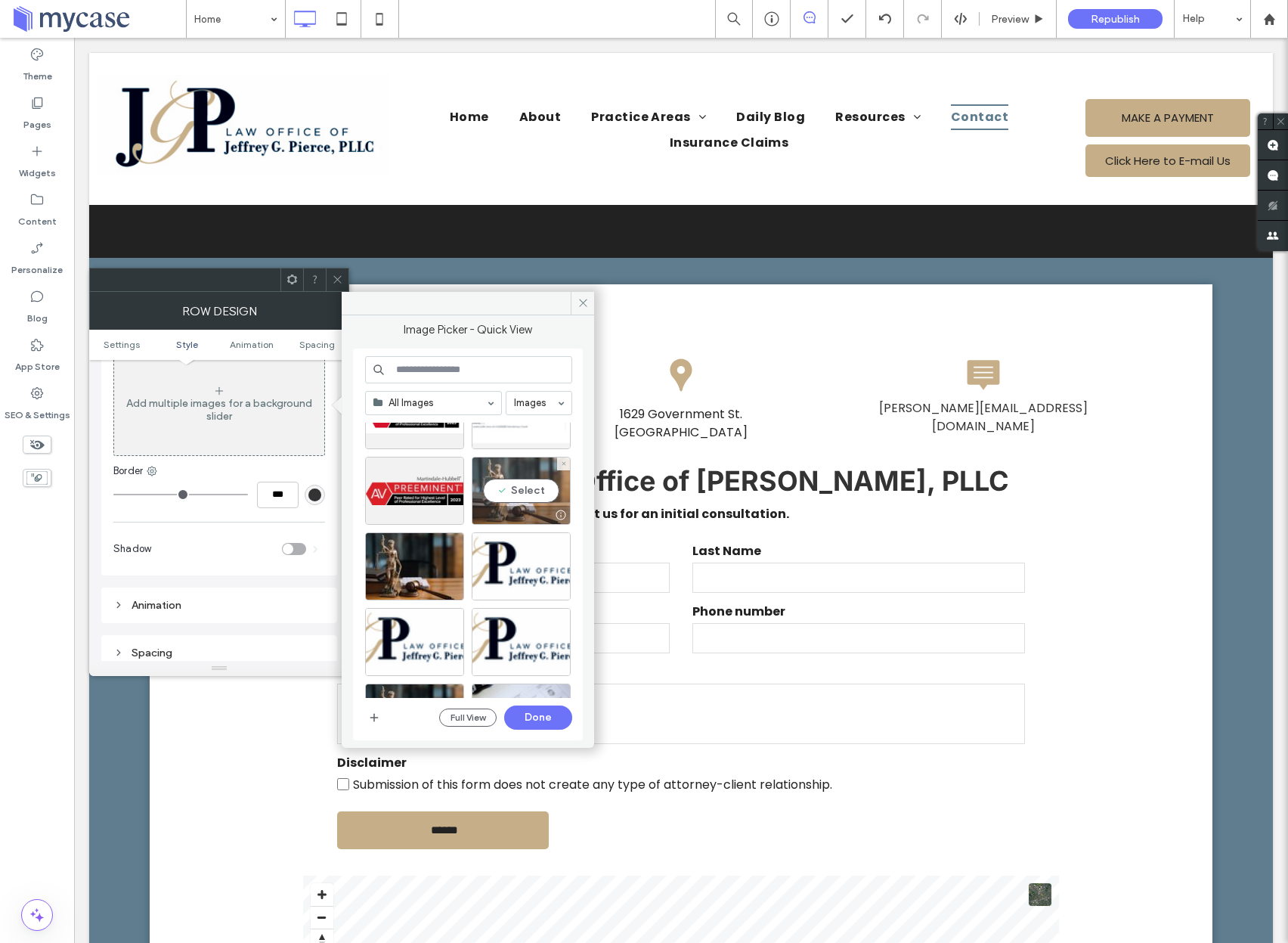 click on "Select" at bounding box center (521, 491) 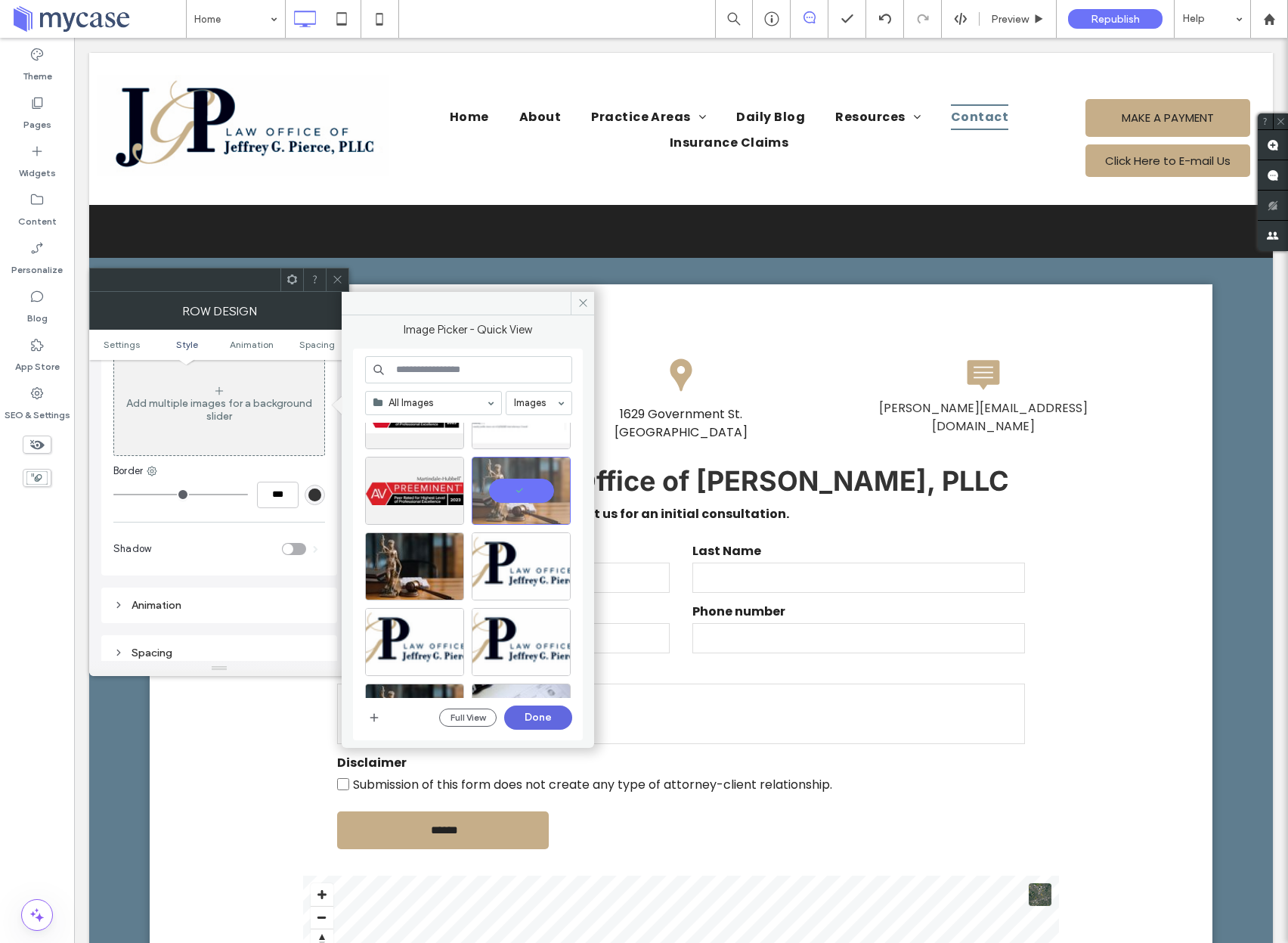 click on "Done" at bounding box center (538, 718) 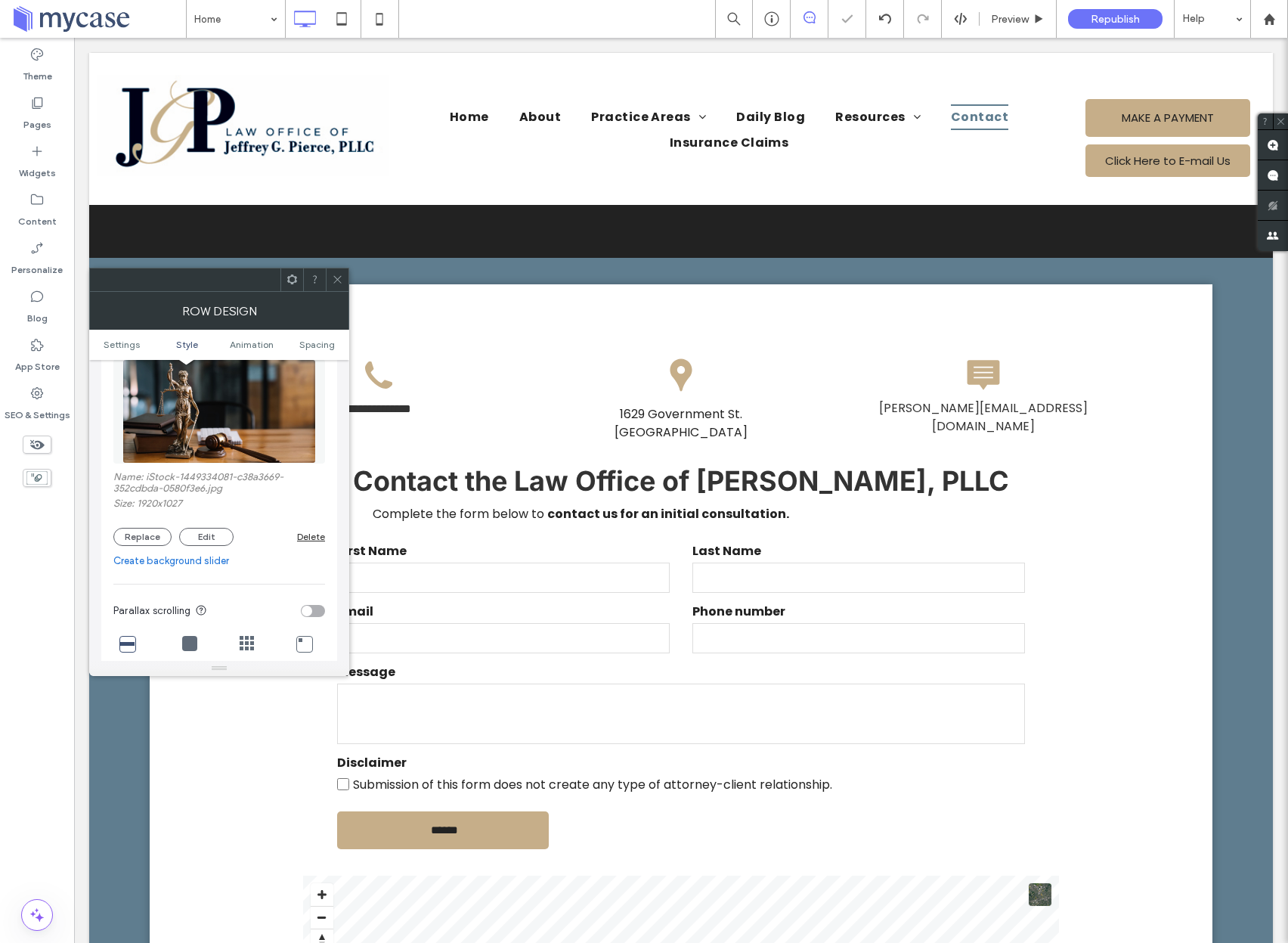 click 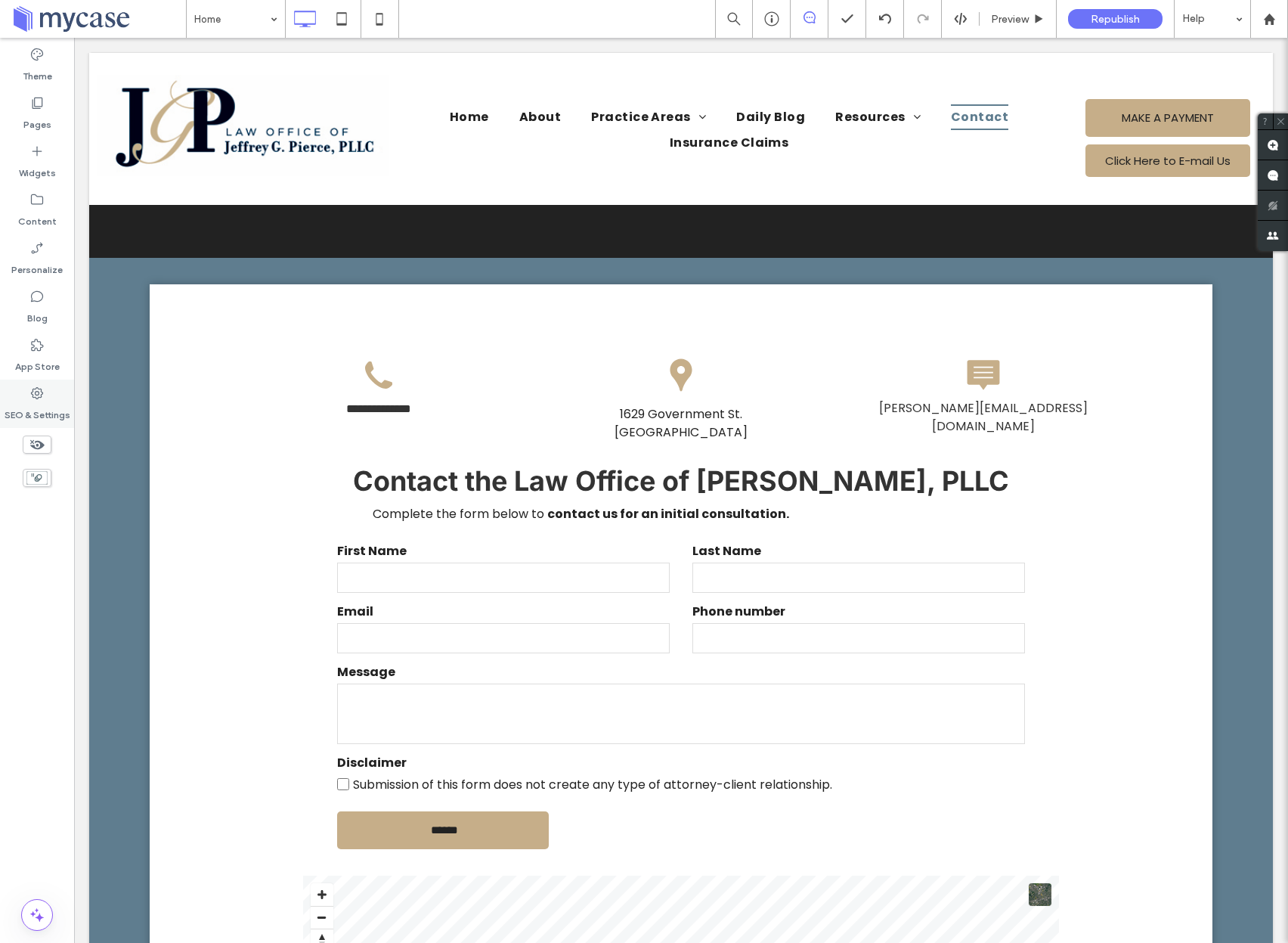 click 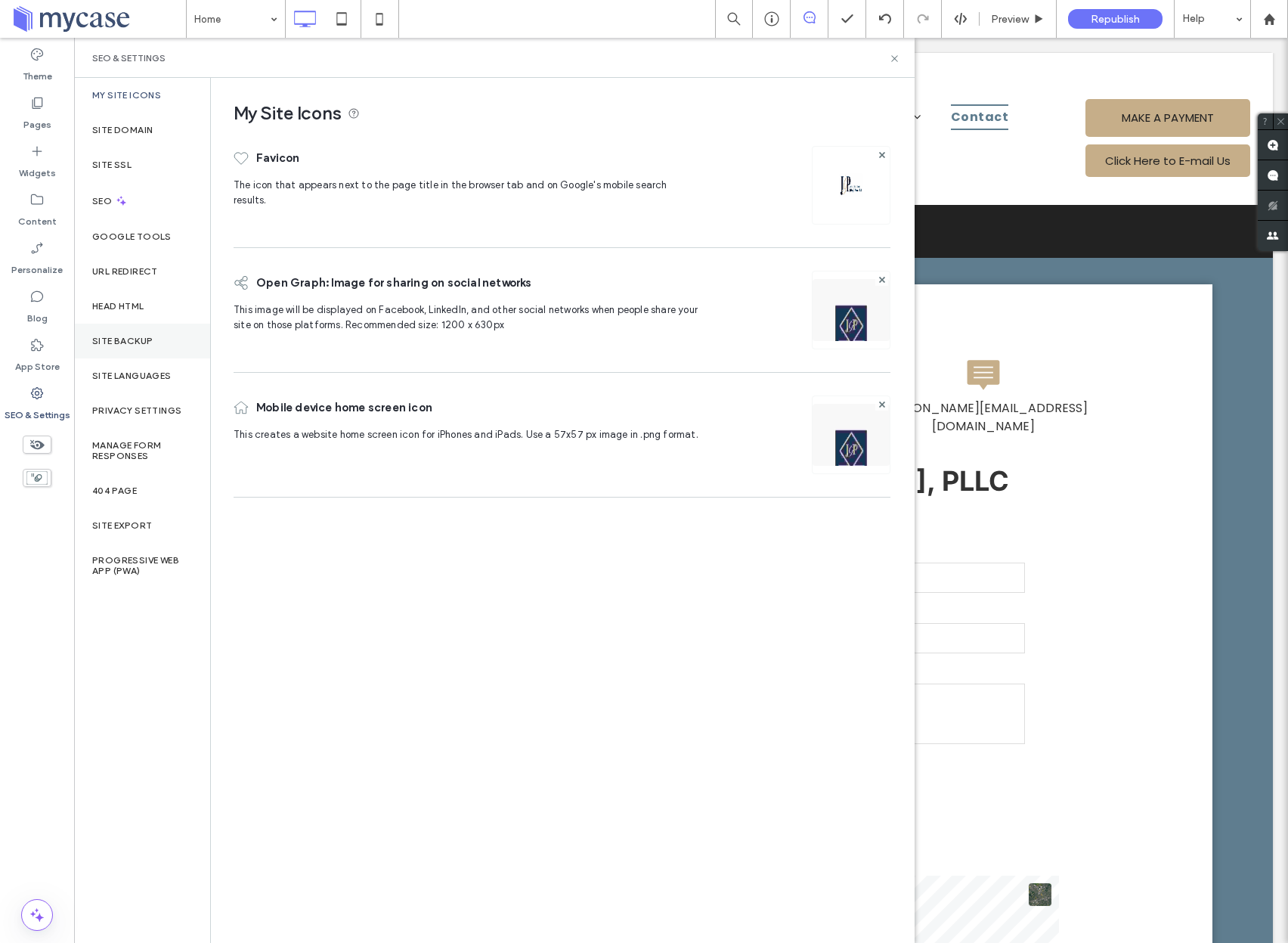 click on "Site Backup" at bounding box center (142, 341) 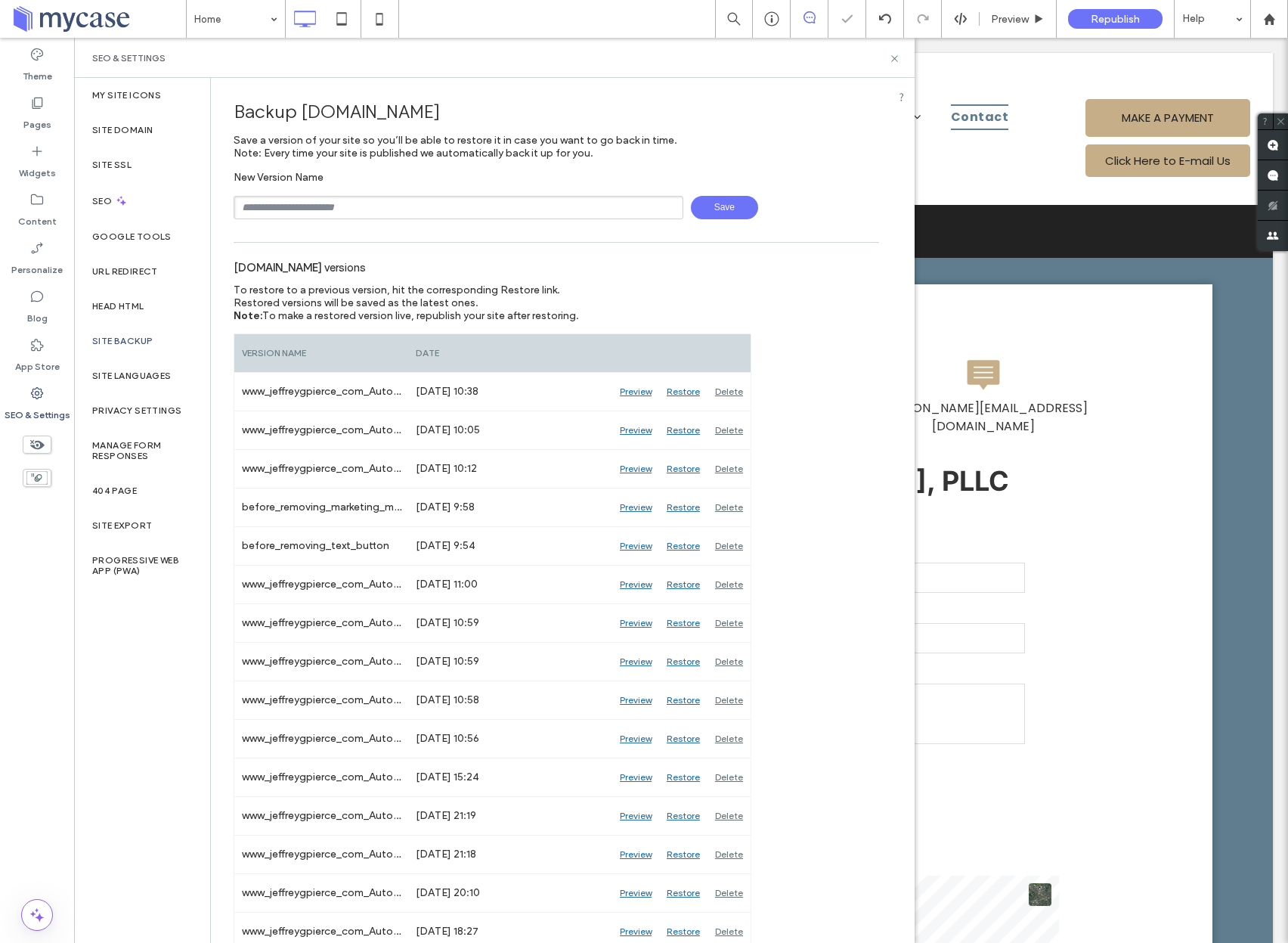 click at bounding box center [458, 207] 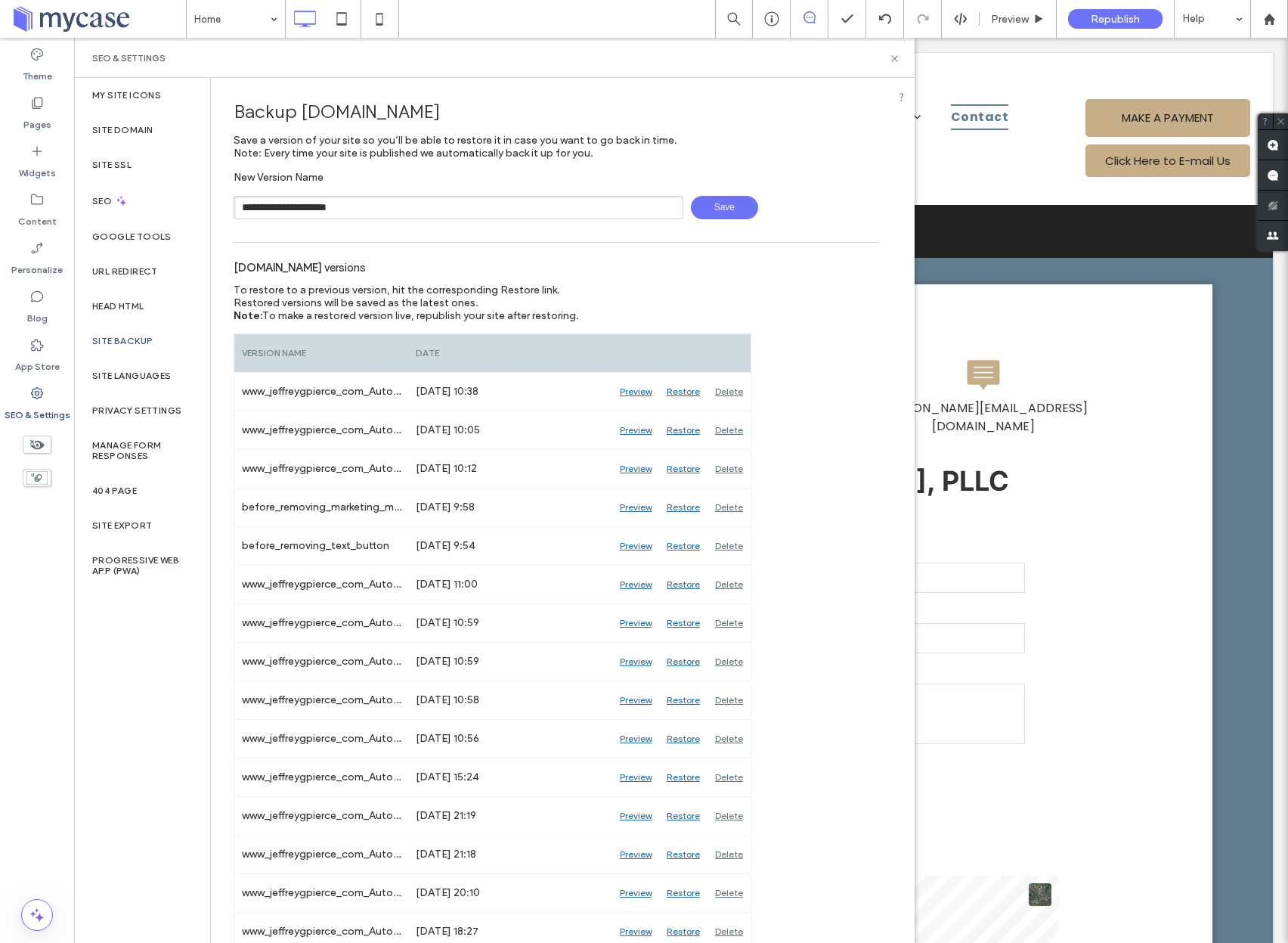 type on "**********" 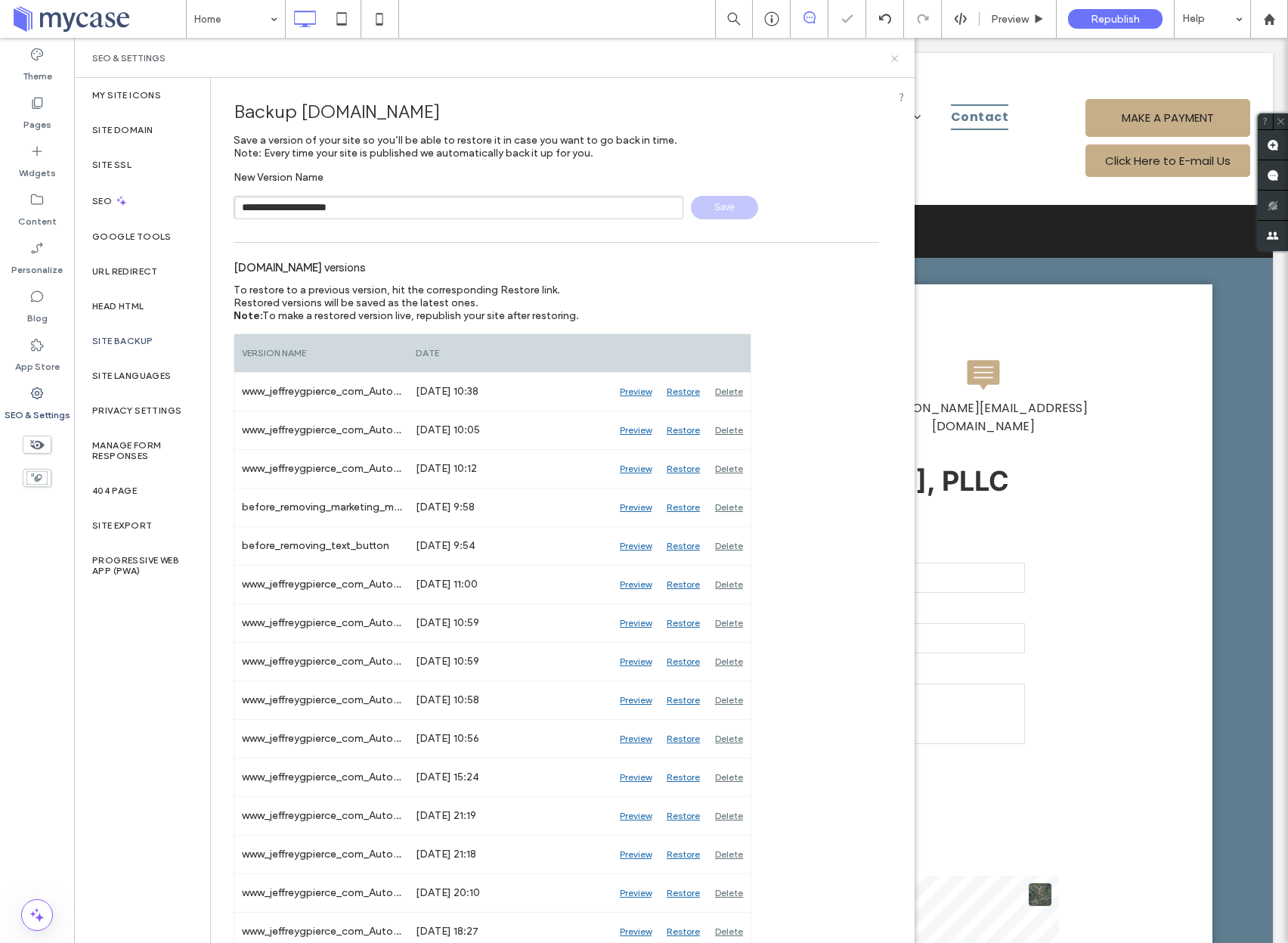 type 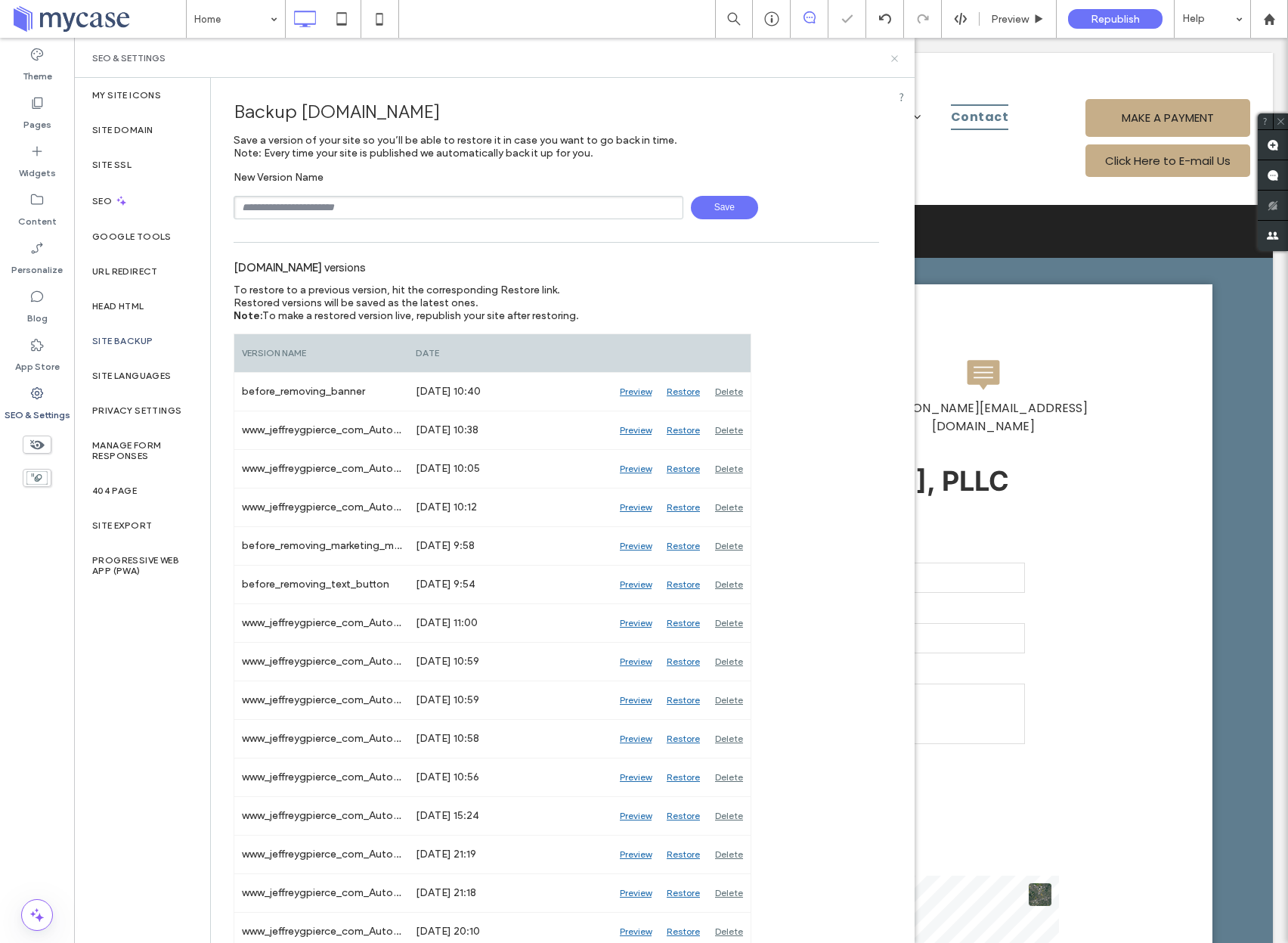 click 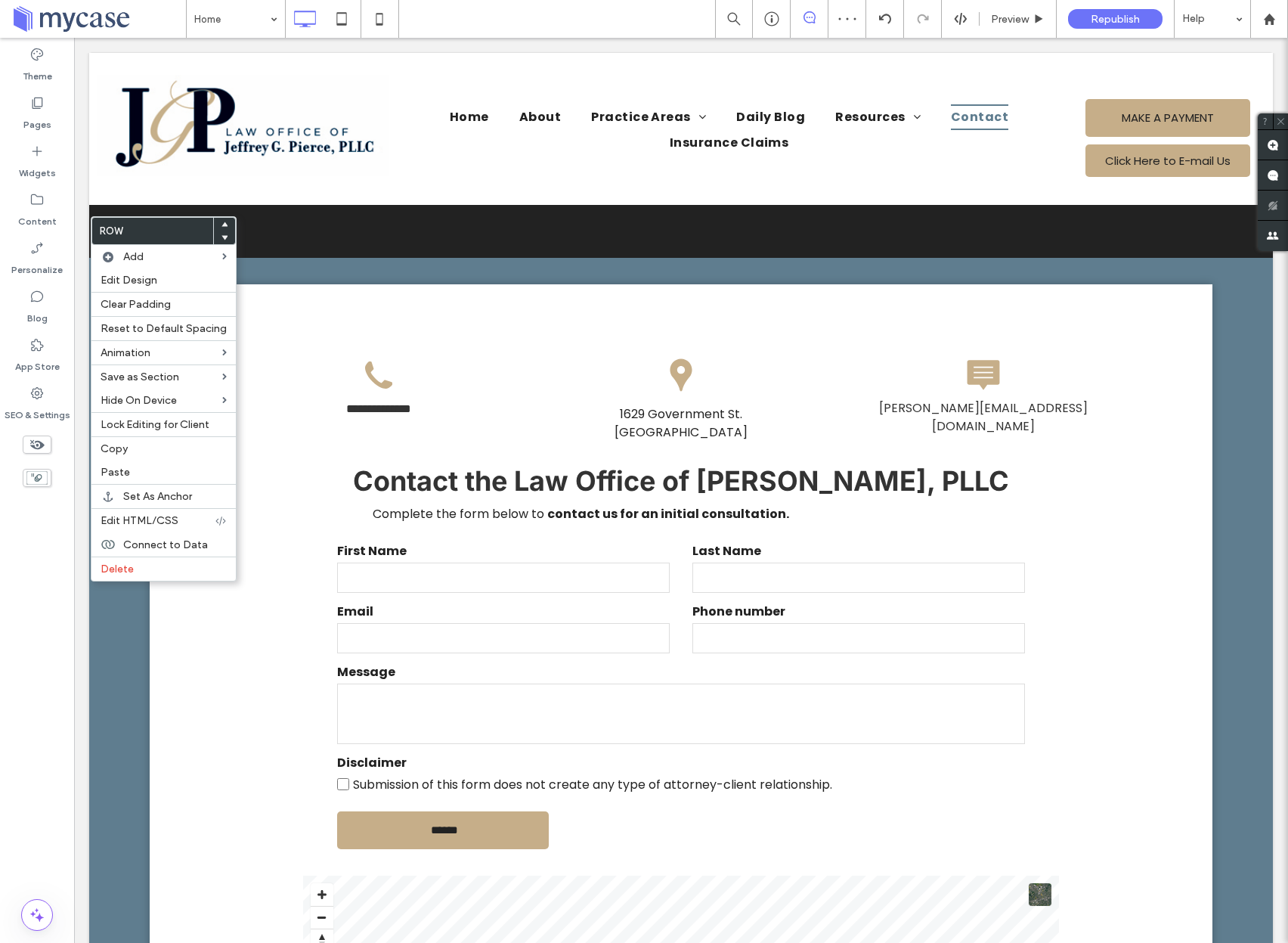 drag, startPoint x: 123, startPoint y: 571, endPoint x: 142, endPoint y: 626, distance: 58.18935 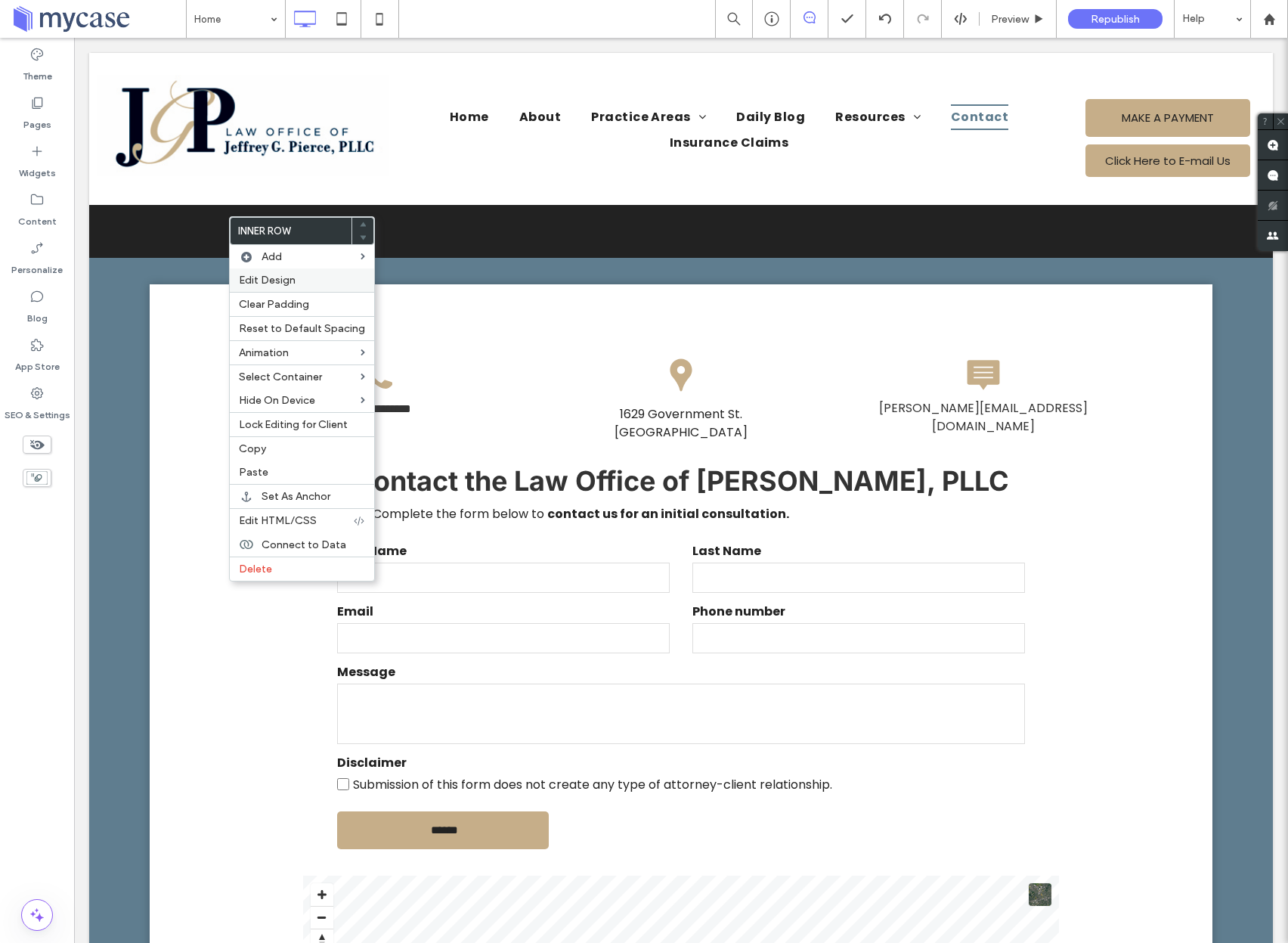 click on "Edit Design" at bounding box center (302, 280) 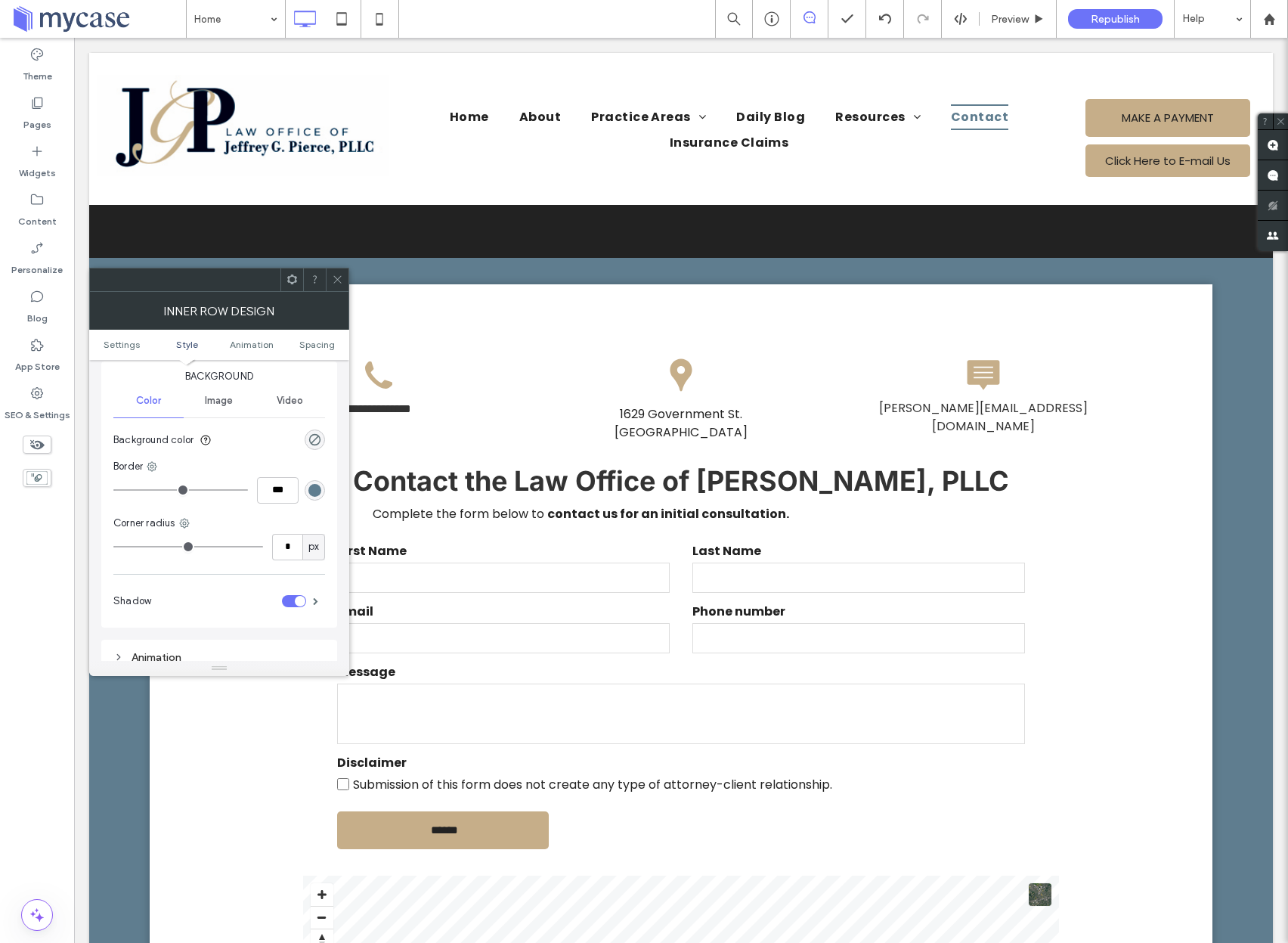 scroll, scrollTop: 312, scrollLeft: 0, axis: vertical 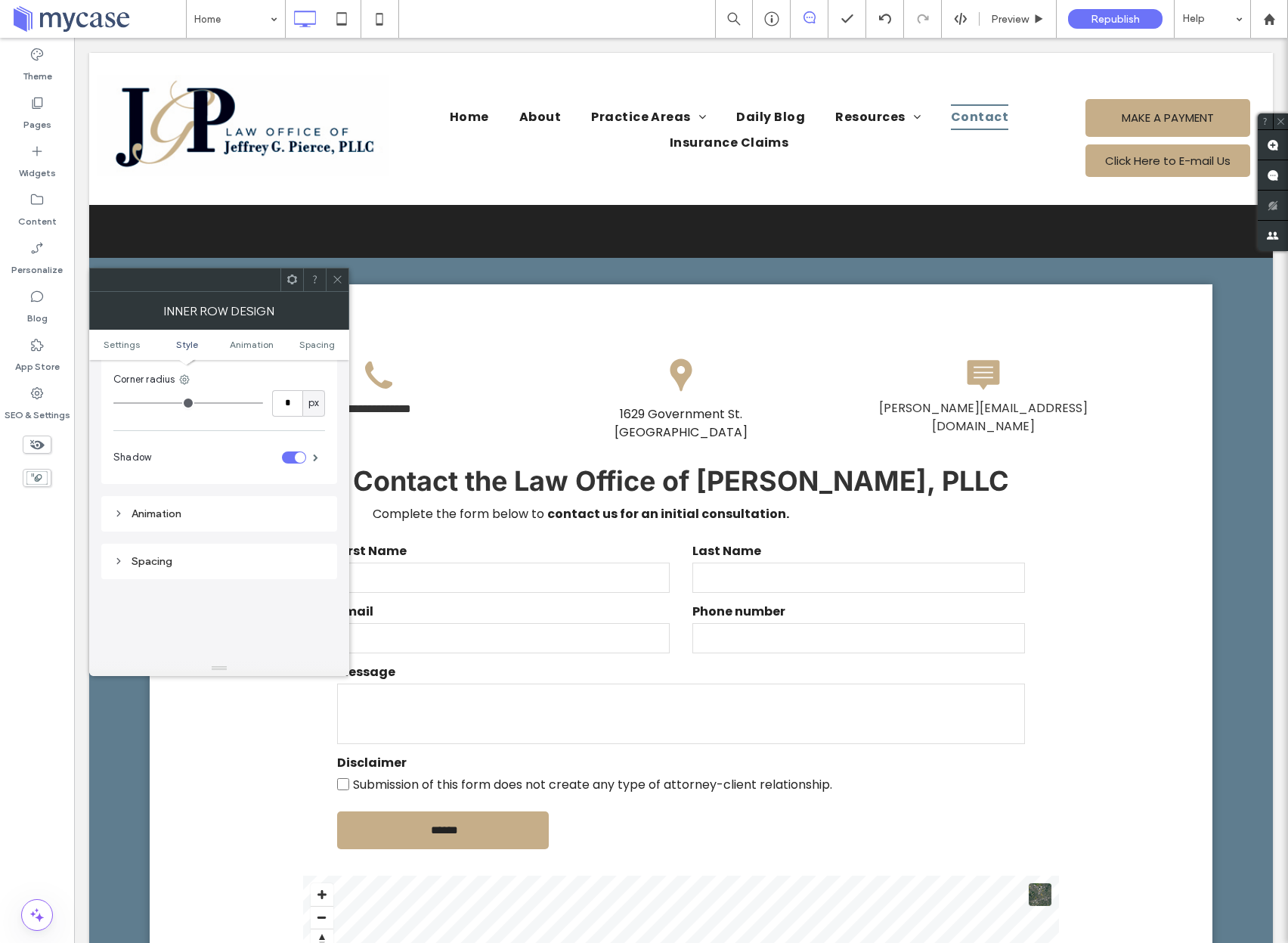 click at bounding box center [294, 458] 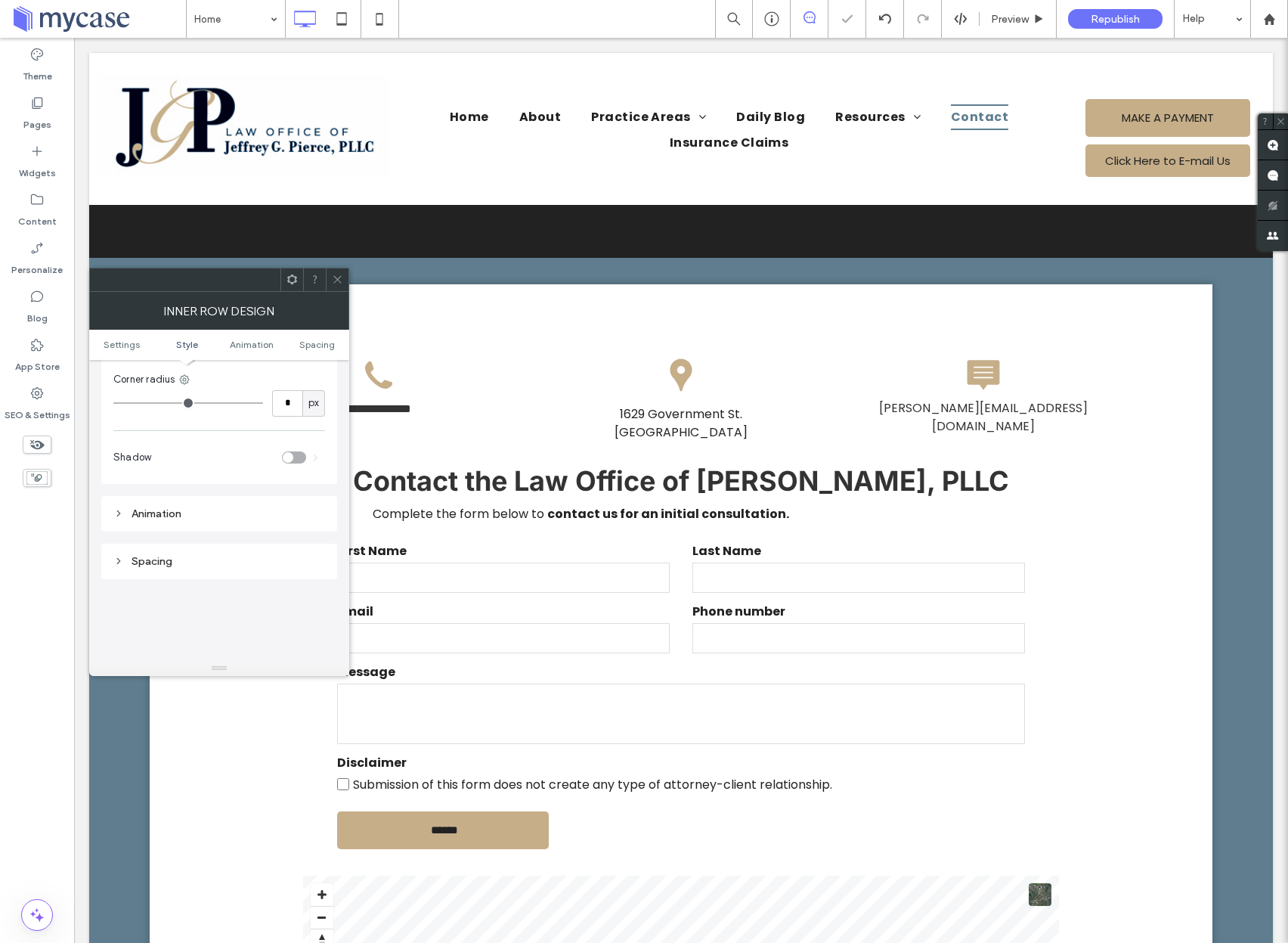 scroll, scrollTop: 312, scrollLeft: 0, axis: vertical 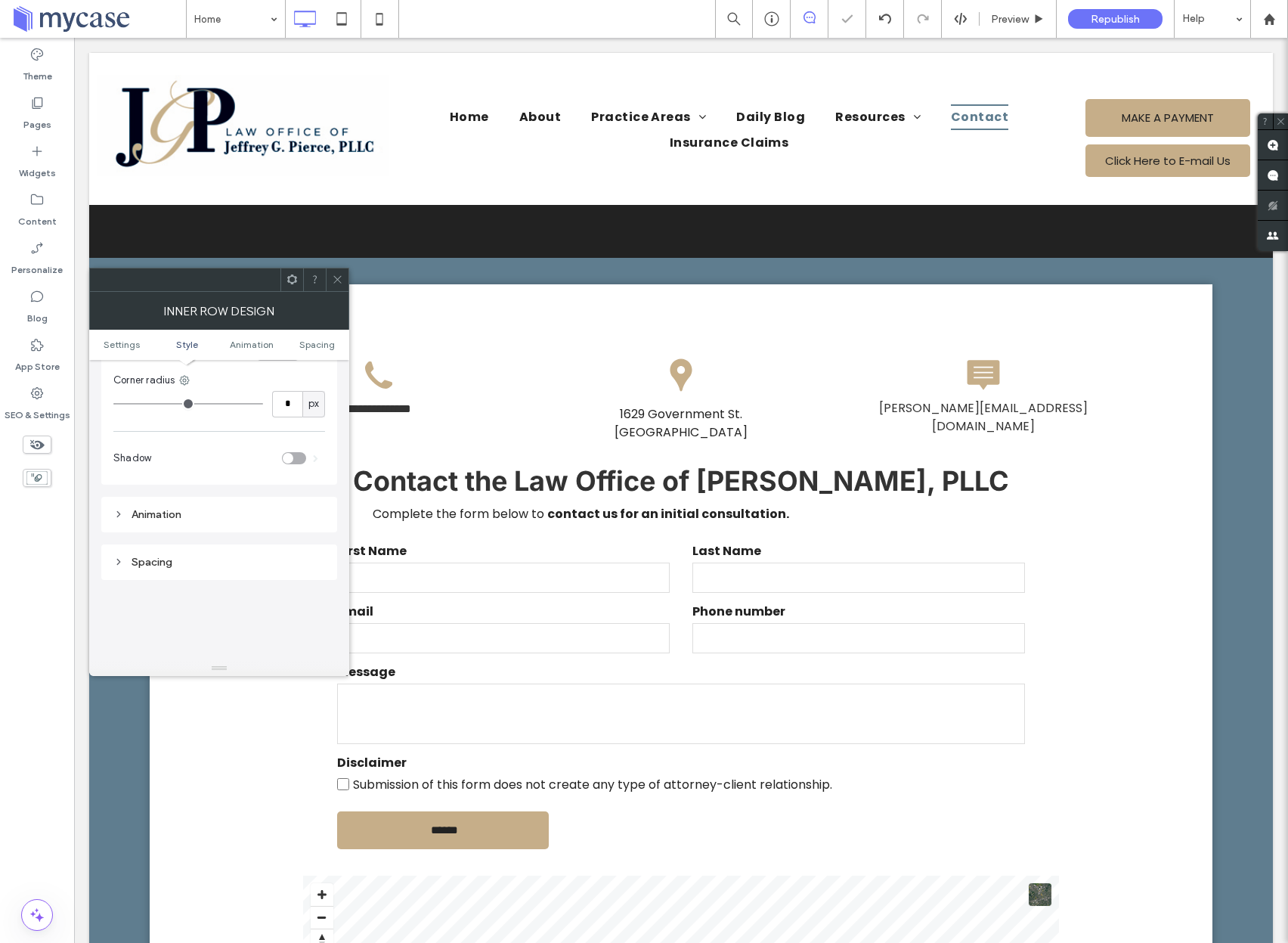 click at bounding box center (337, 280) 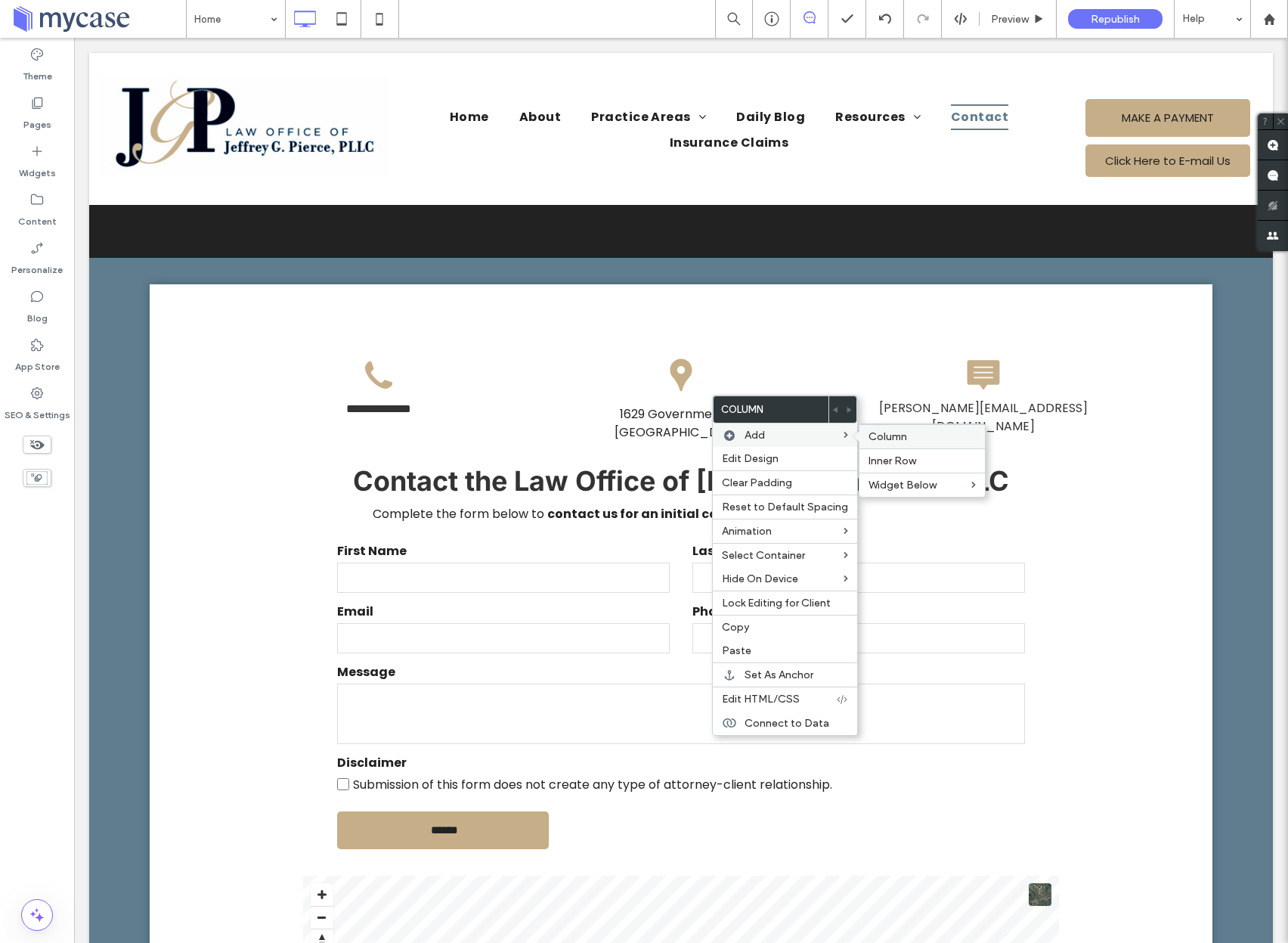 click on "Column" at bounding box center [887, 436] 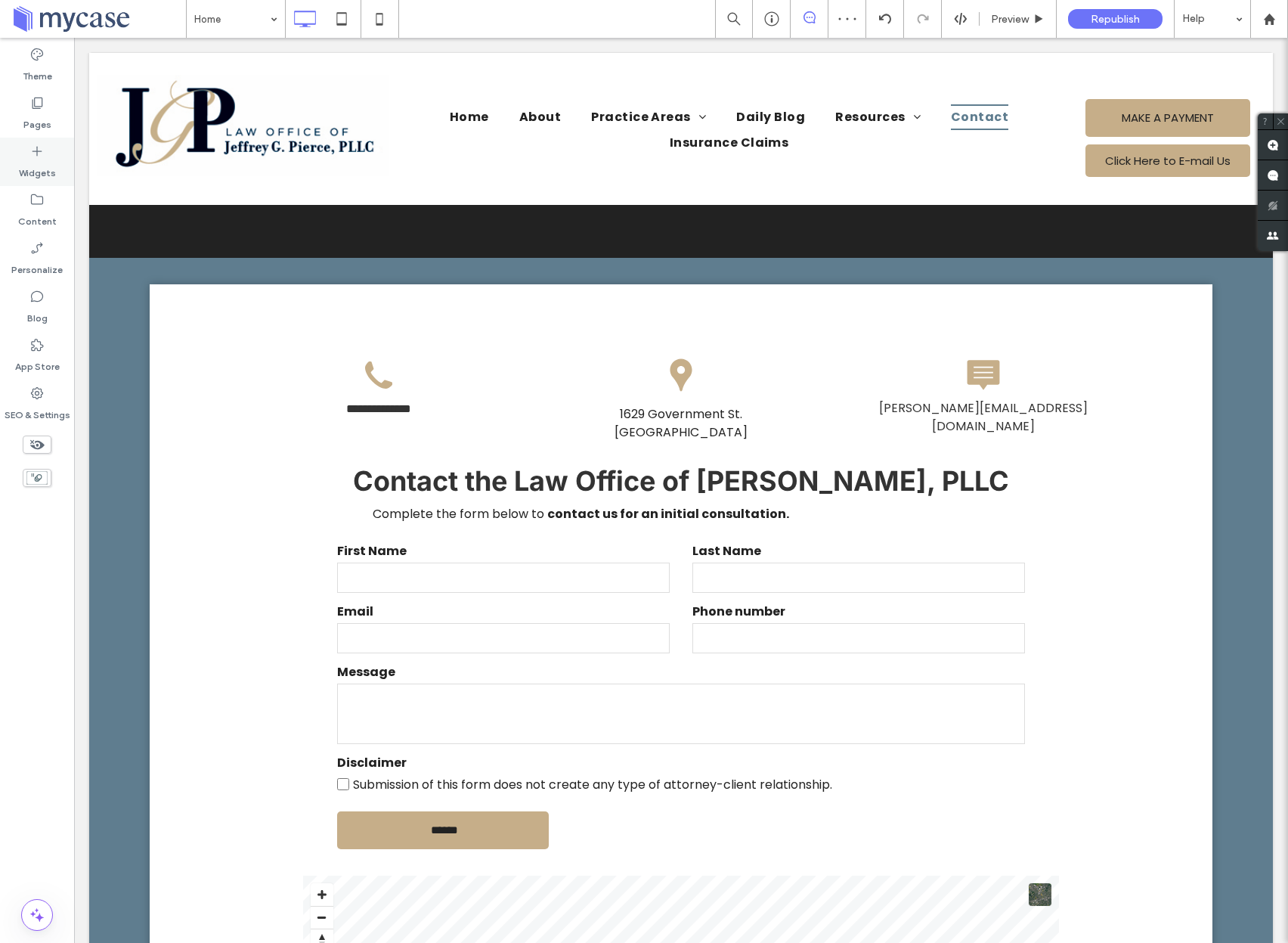 drag, startPoint x: 42, startPoint y: 154, endPoint x: 33, endPoint y: 155, distance: 9.055385 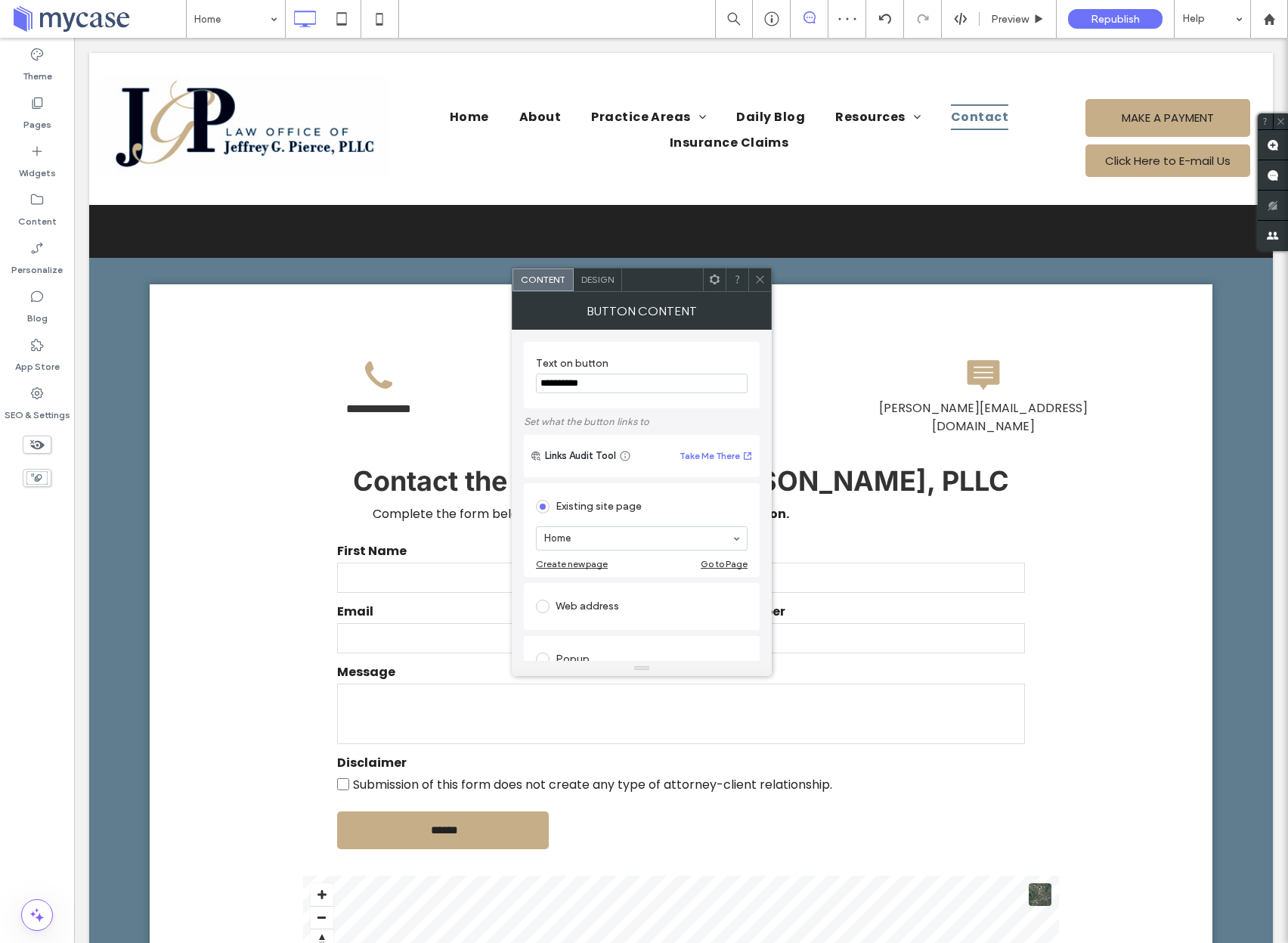 click on "**********" at bounding box center [642, 383] 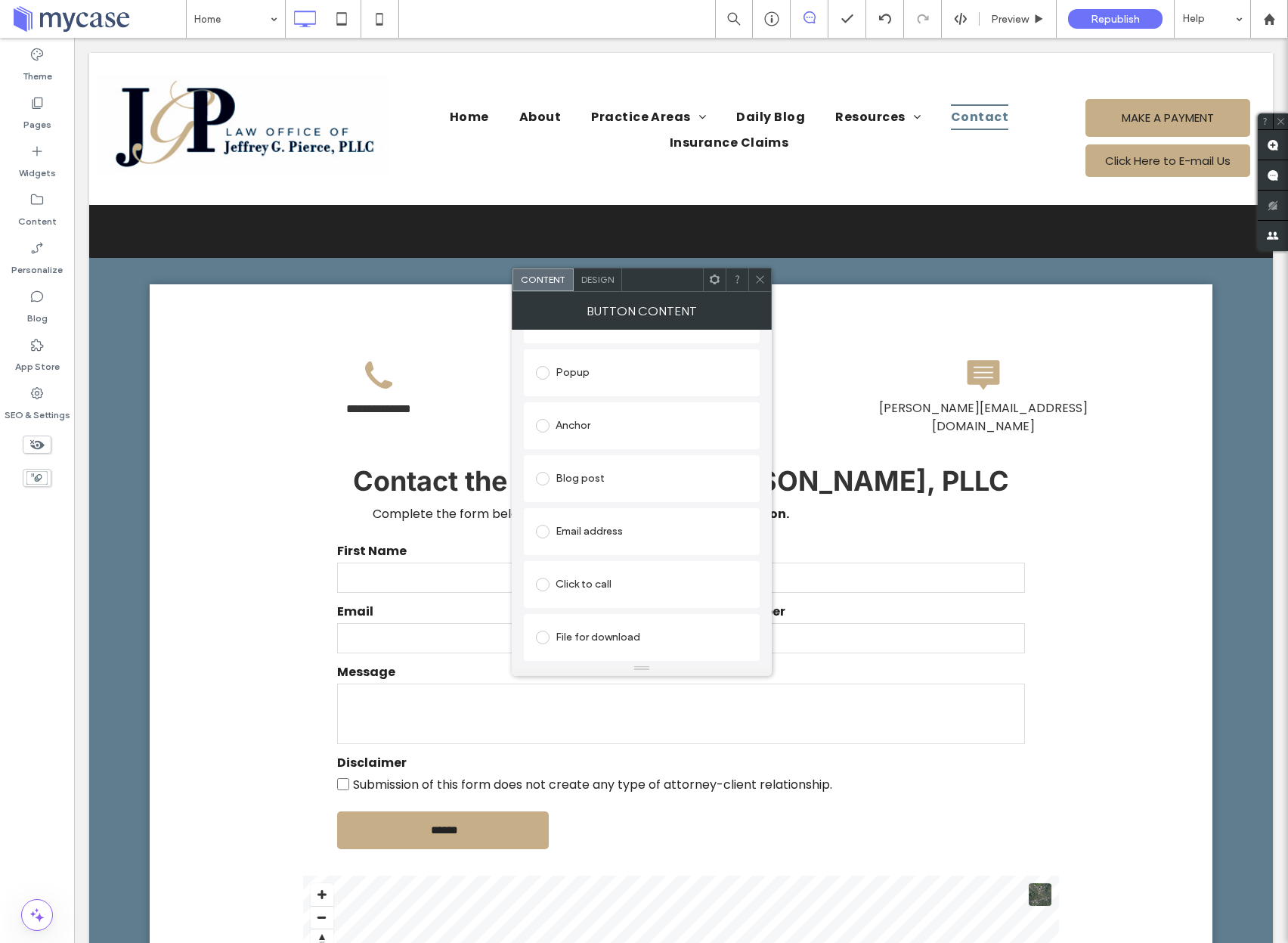 type on "*******" 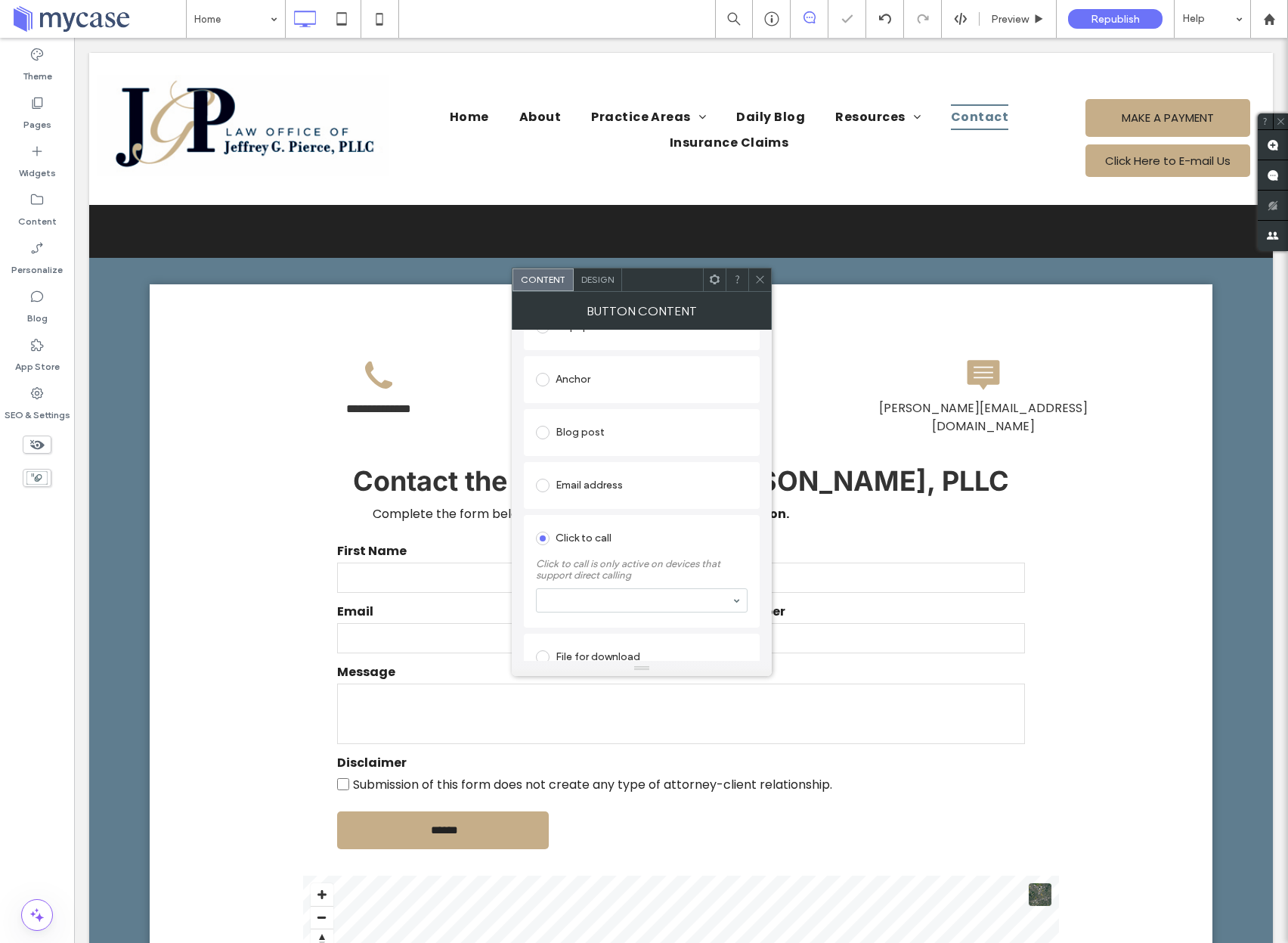 scroll, scrollTop: 306, scrollLeft: 0, axis: vertical 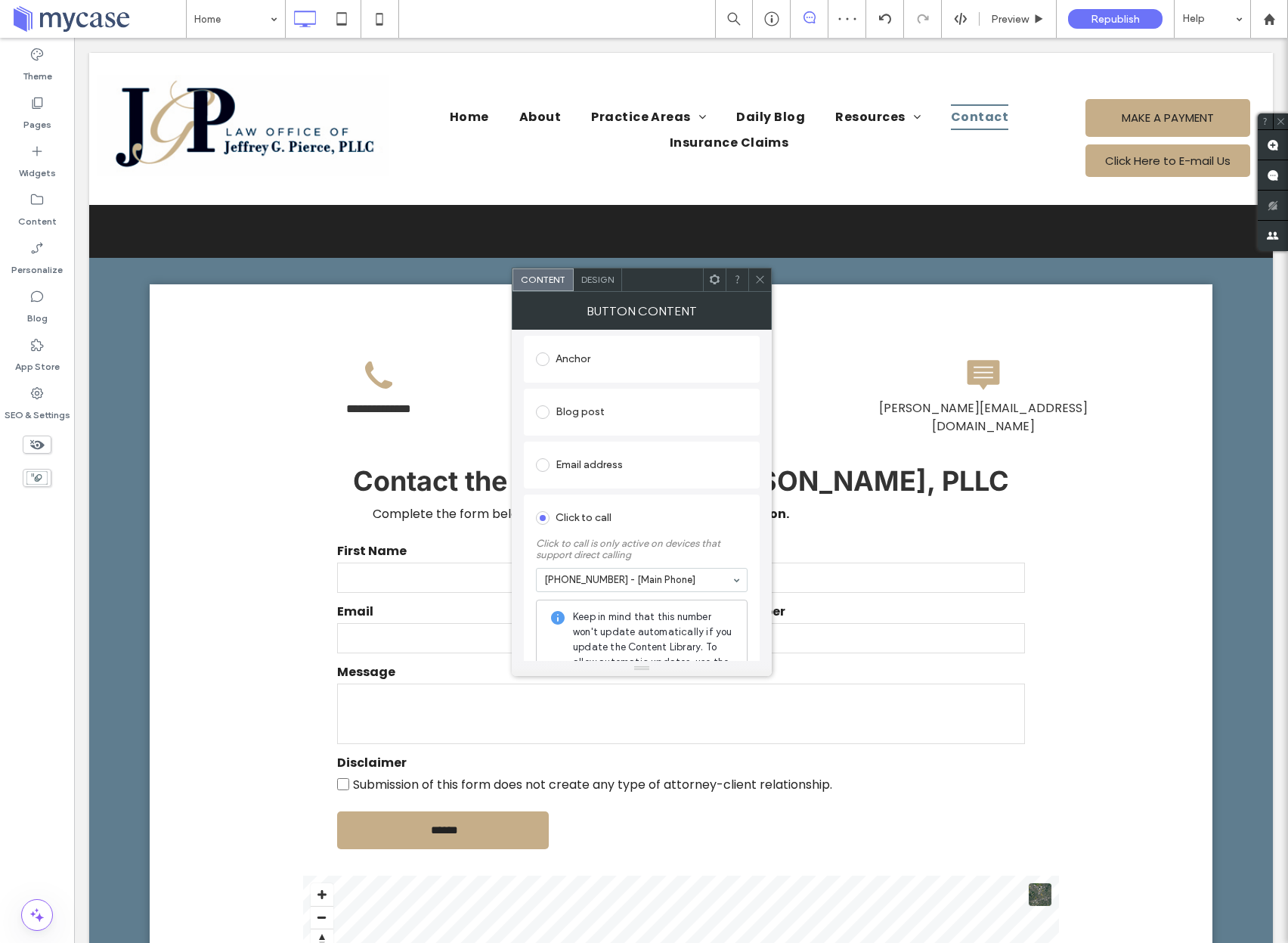 click at bounding box center (760, 280) 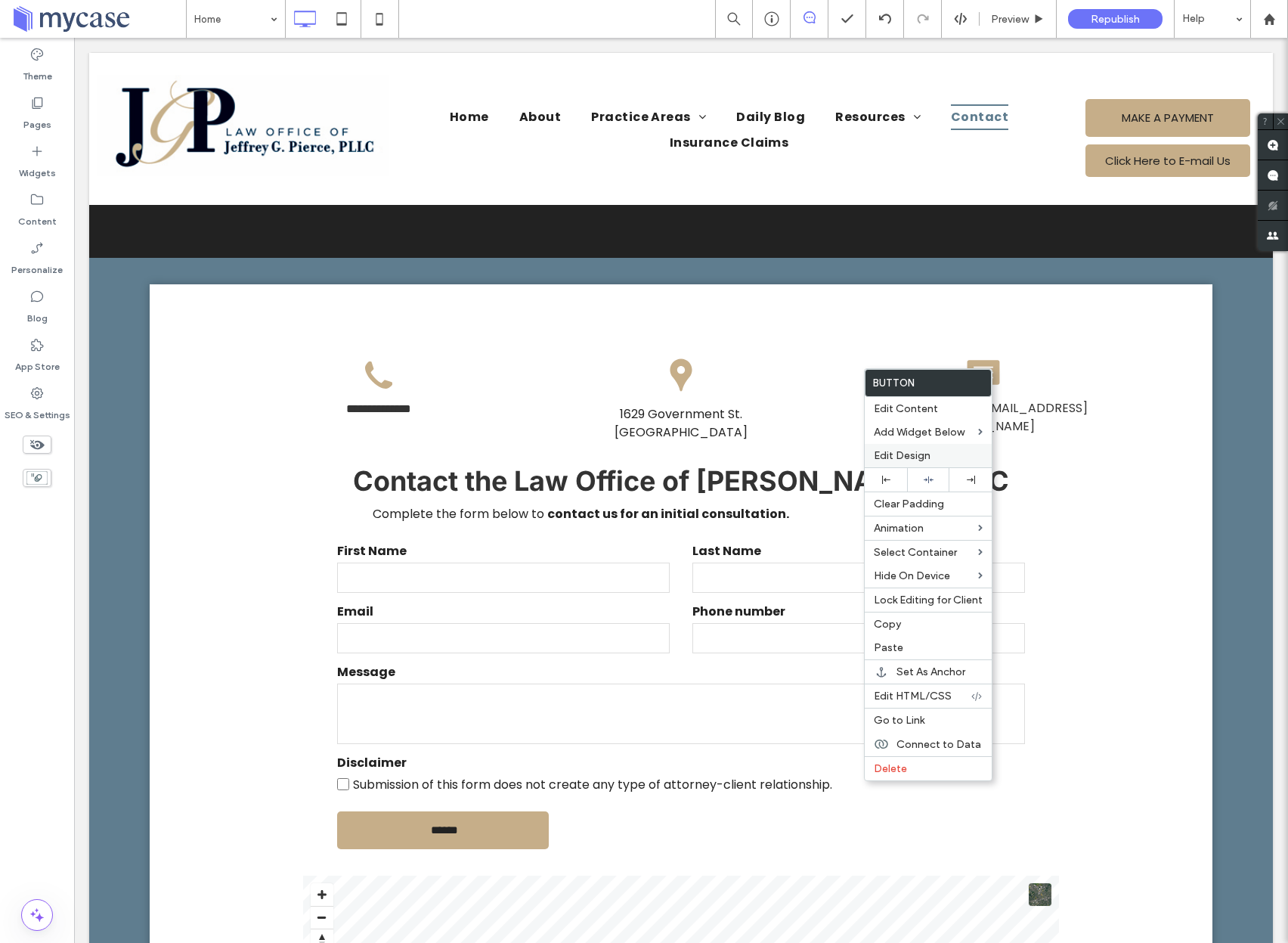 click on "Edit Design" at bounding box center (902, 455) 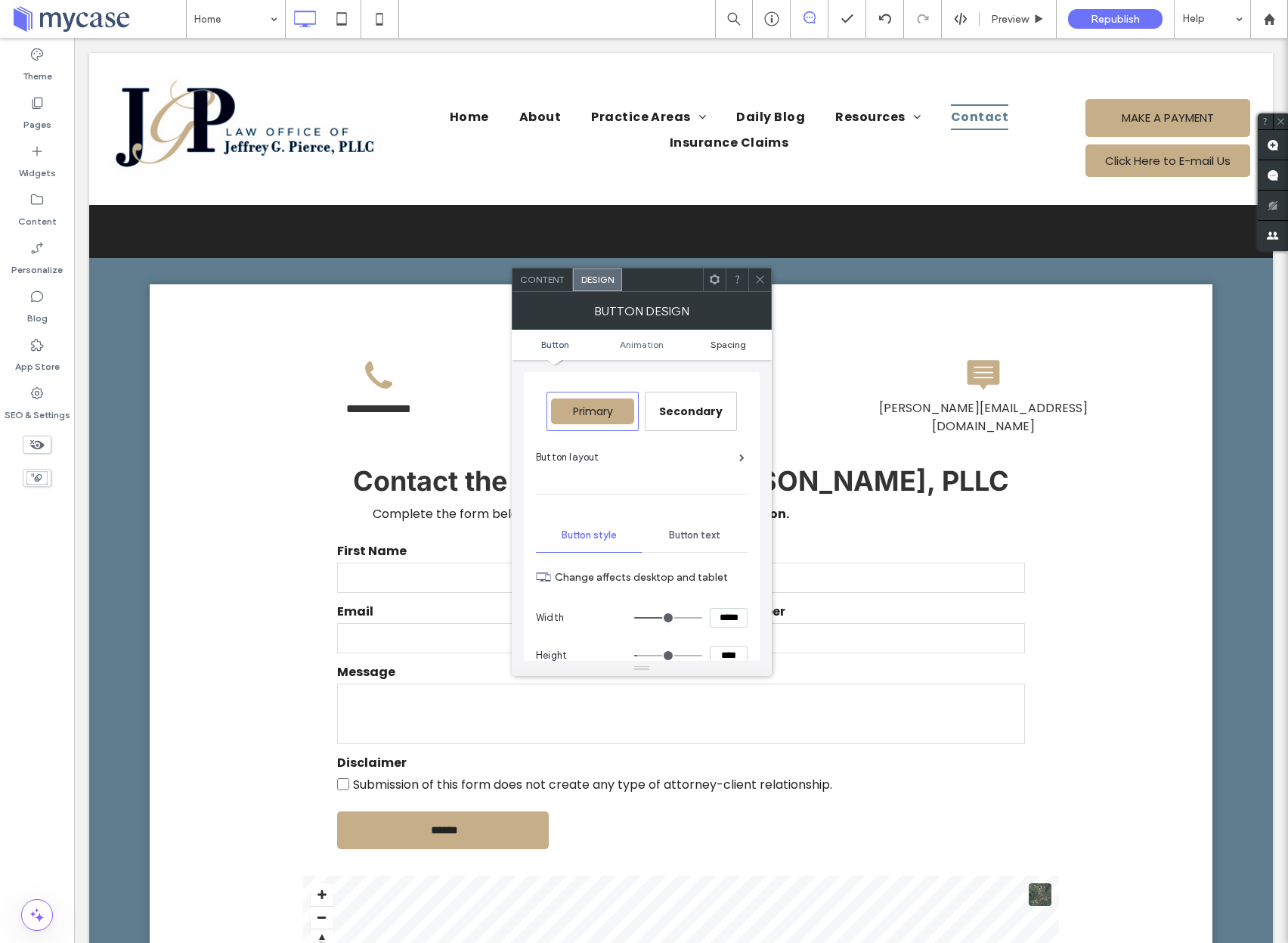 click on "Spacing" at bounding box center [728, 344] 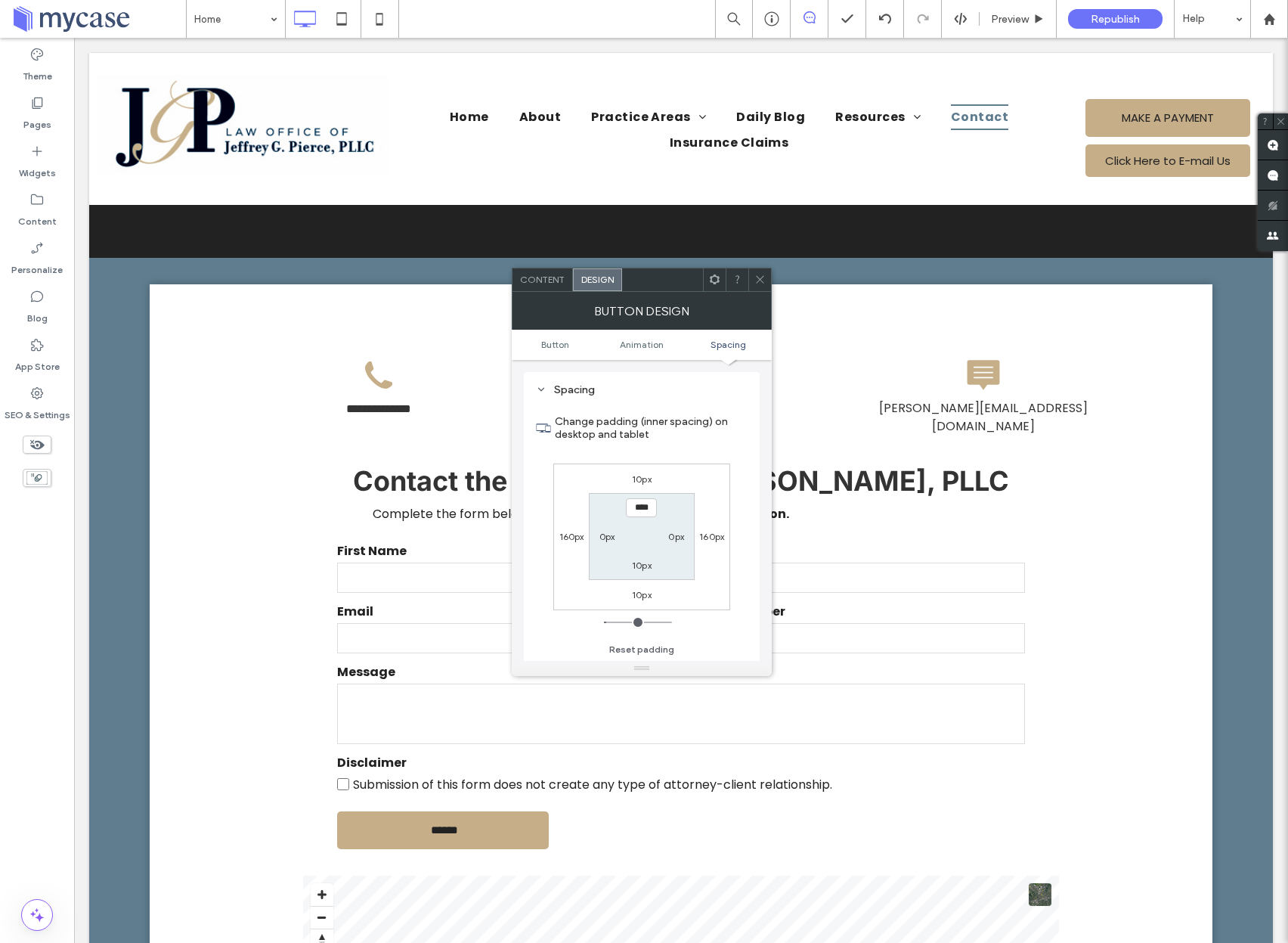 scroll, scrollTop: 710, scrollLeft: 0, axis: vertical 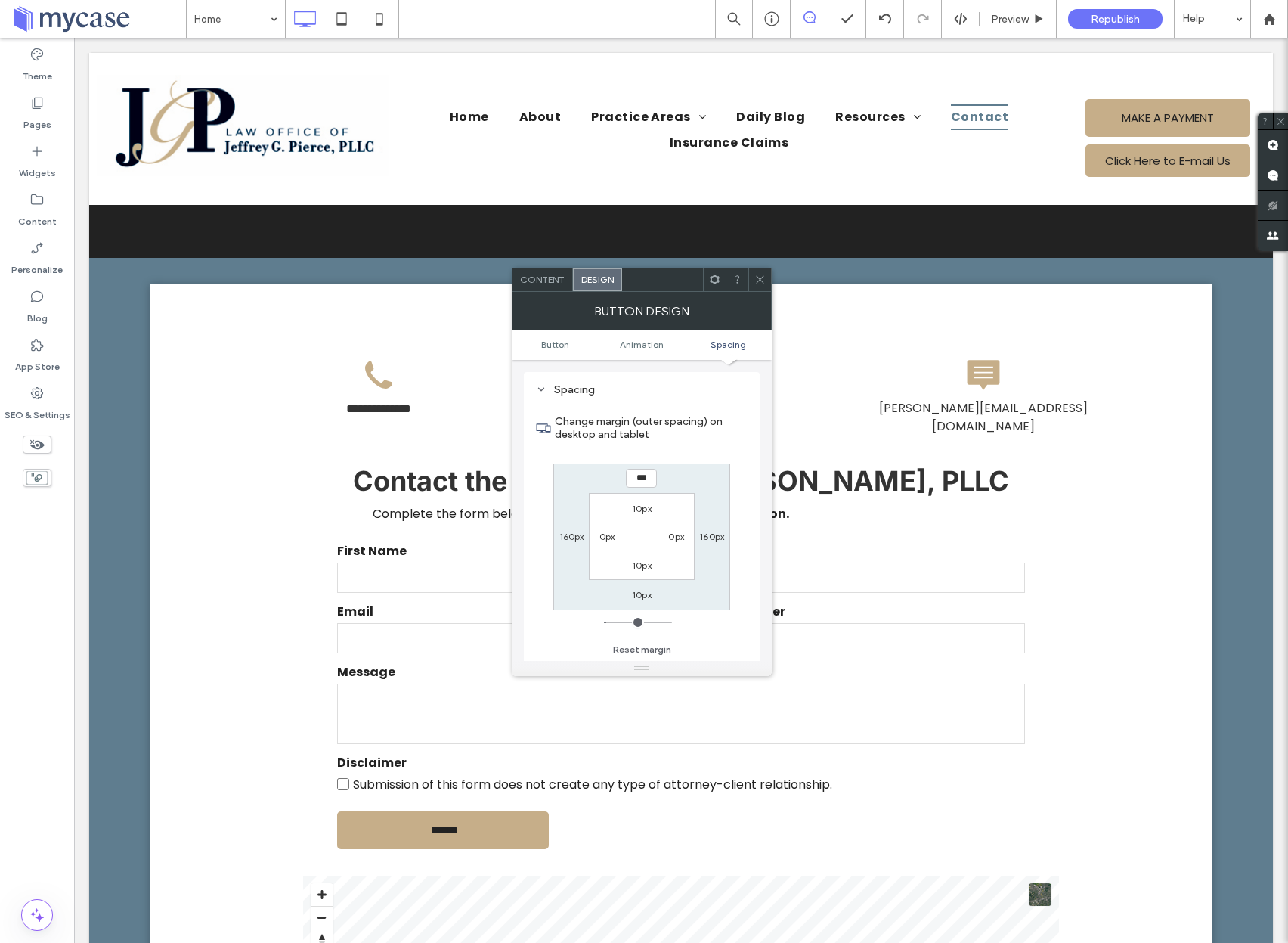 type on "***" 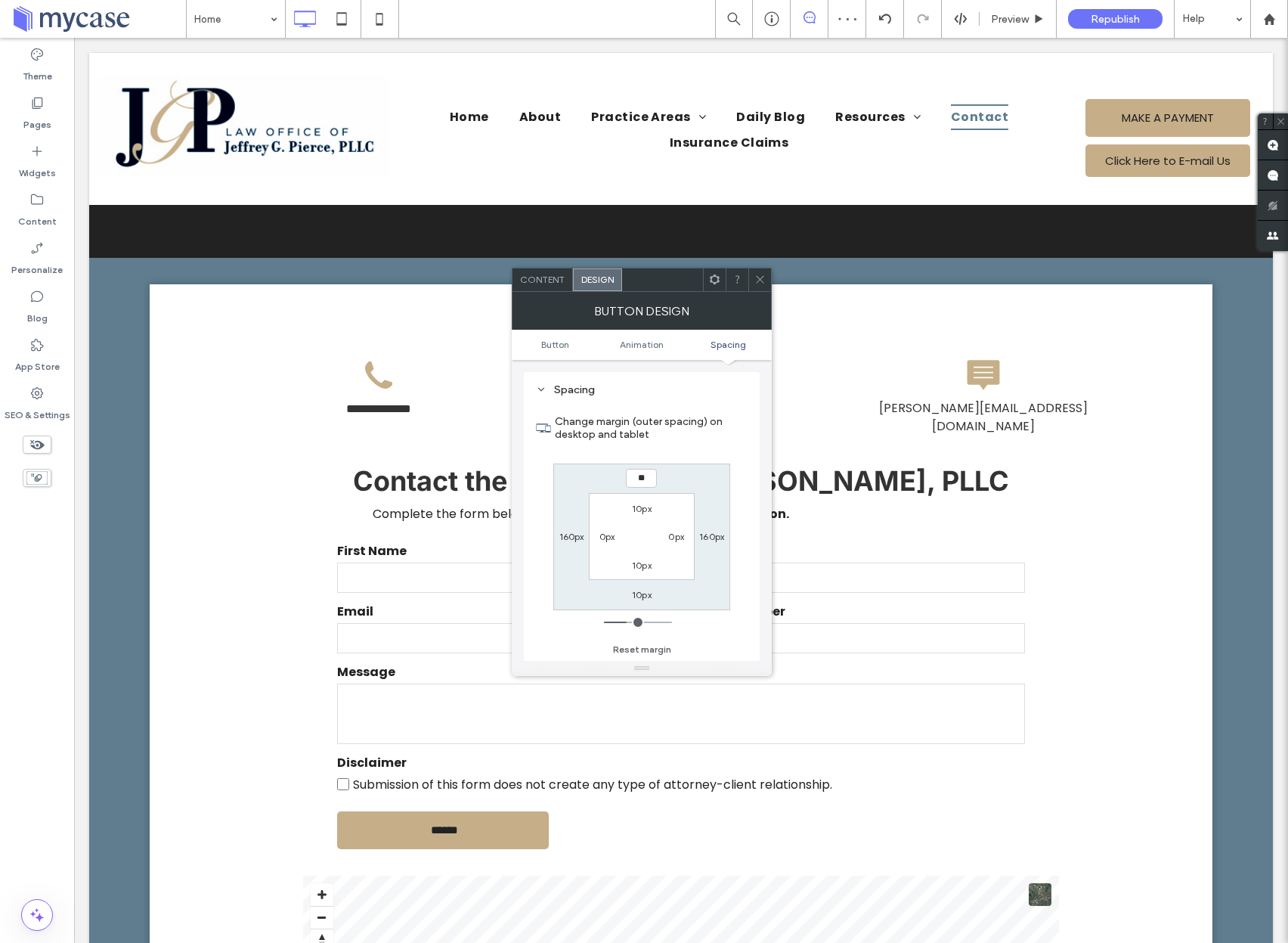 type on "*" 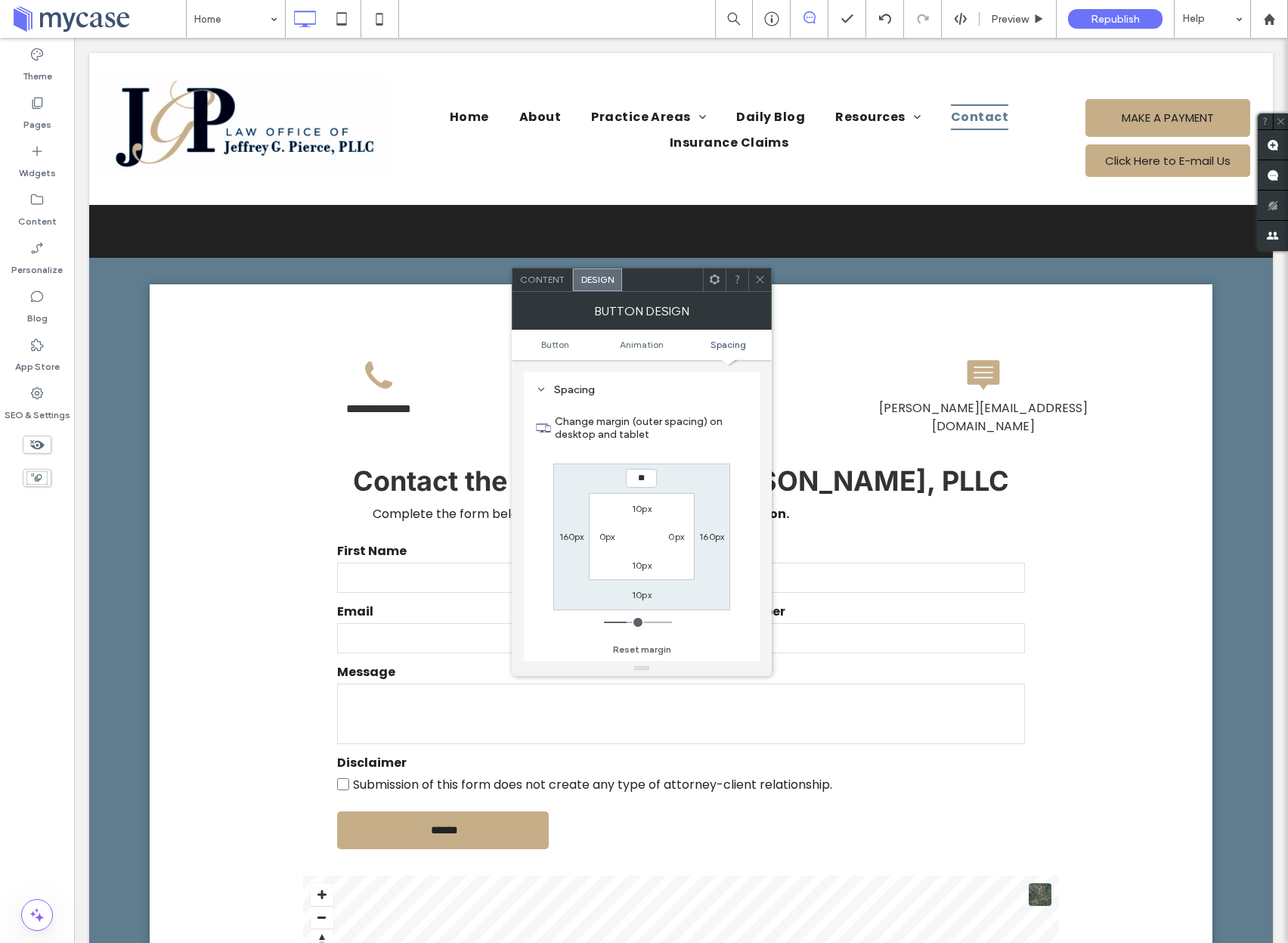 type on "**" 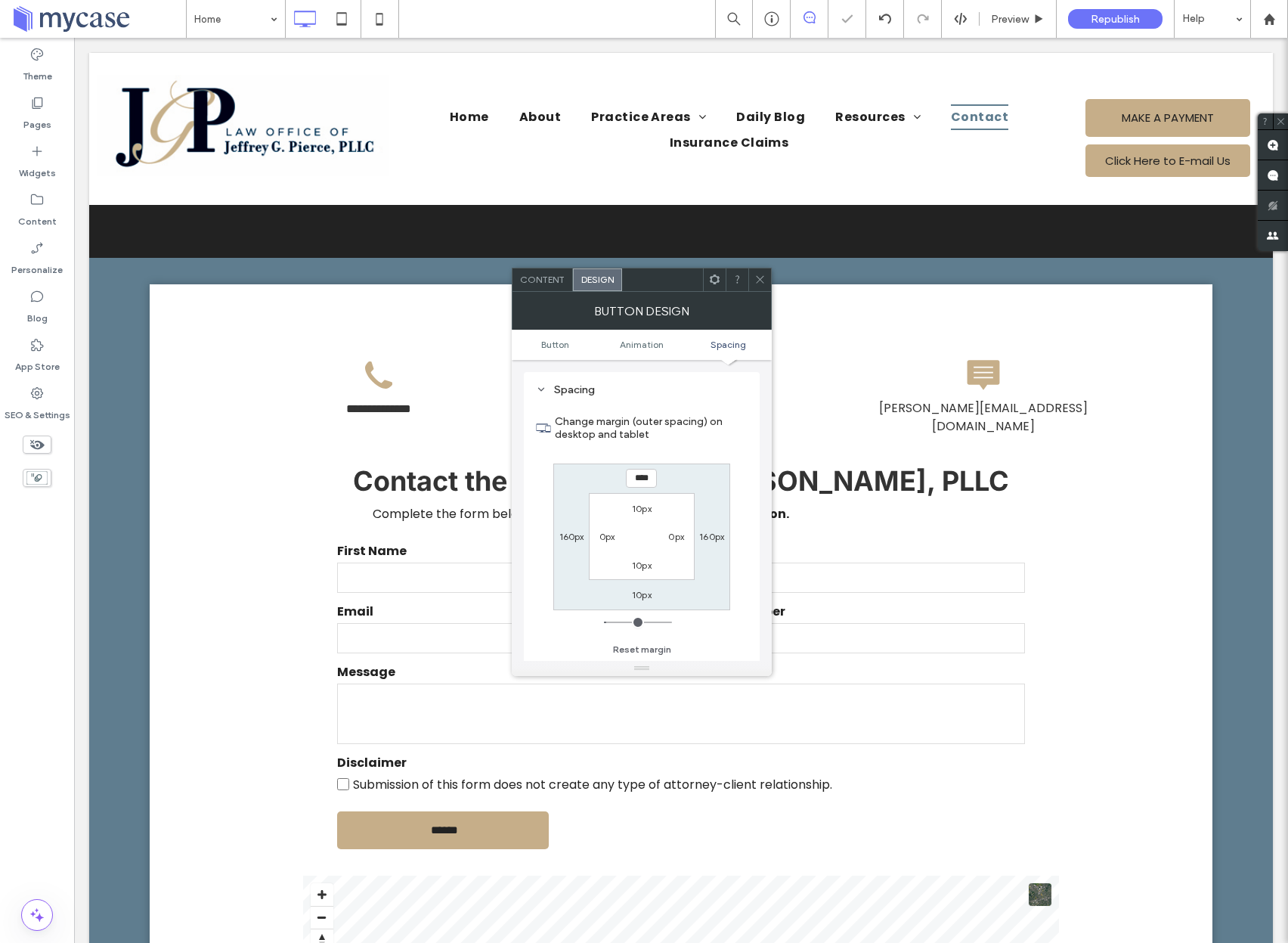 click at bounding box center [760, 280] 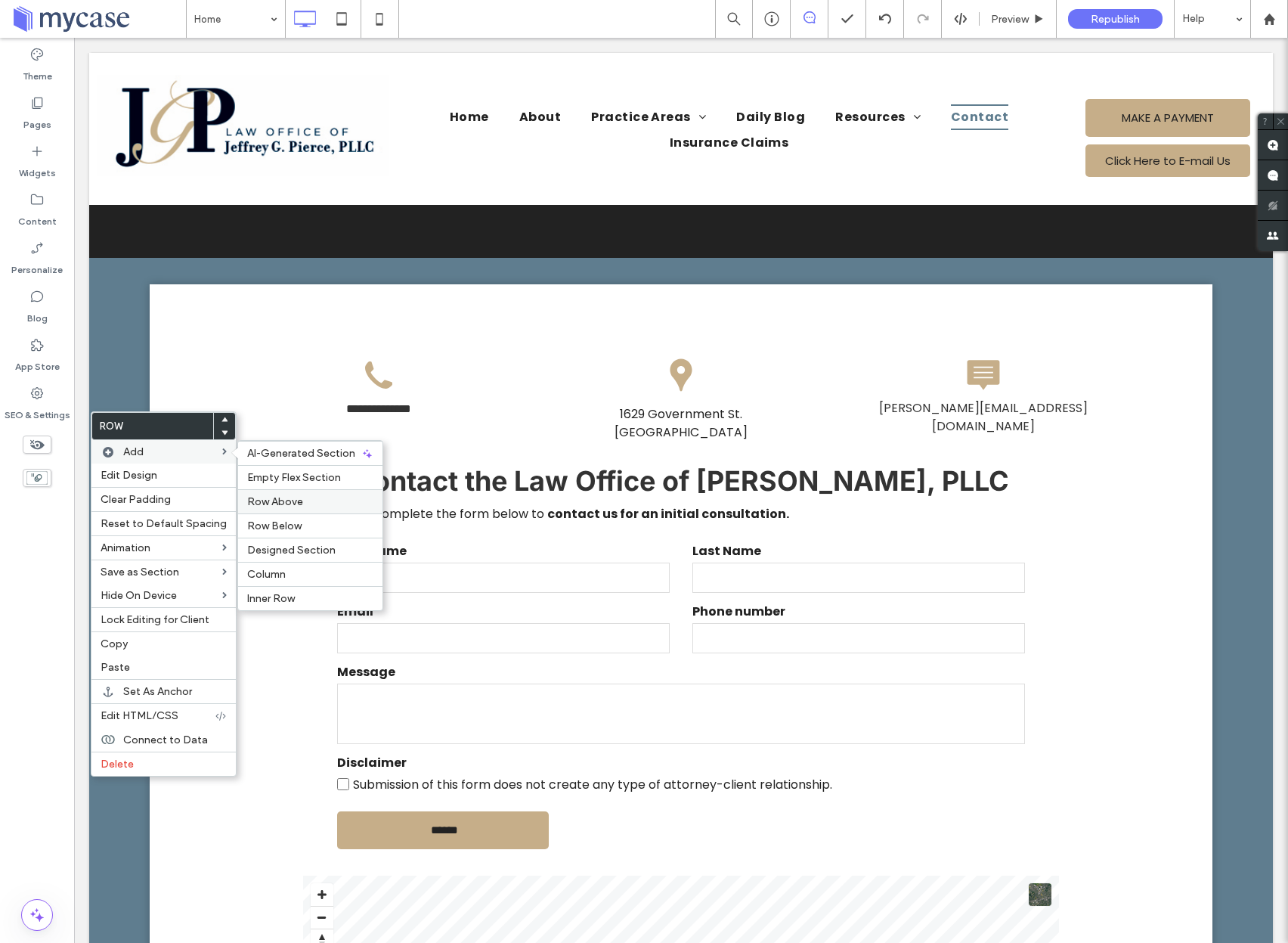 click on "Row Above" at bounding box center (275, 501) 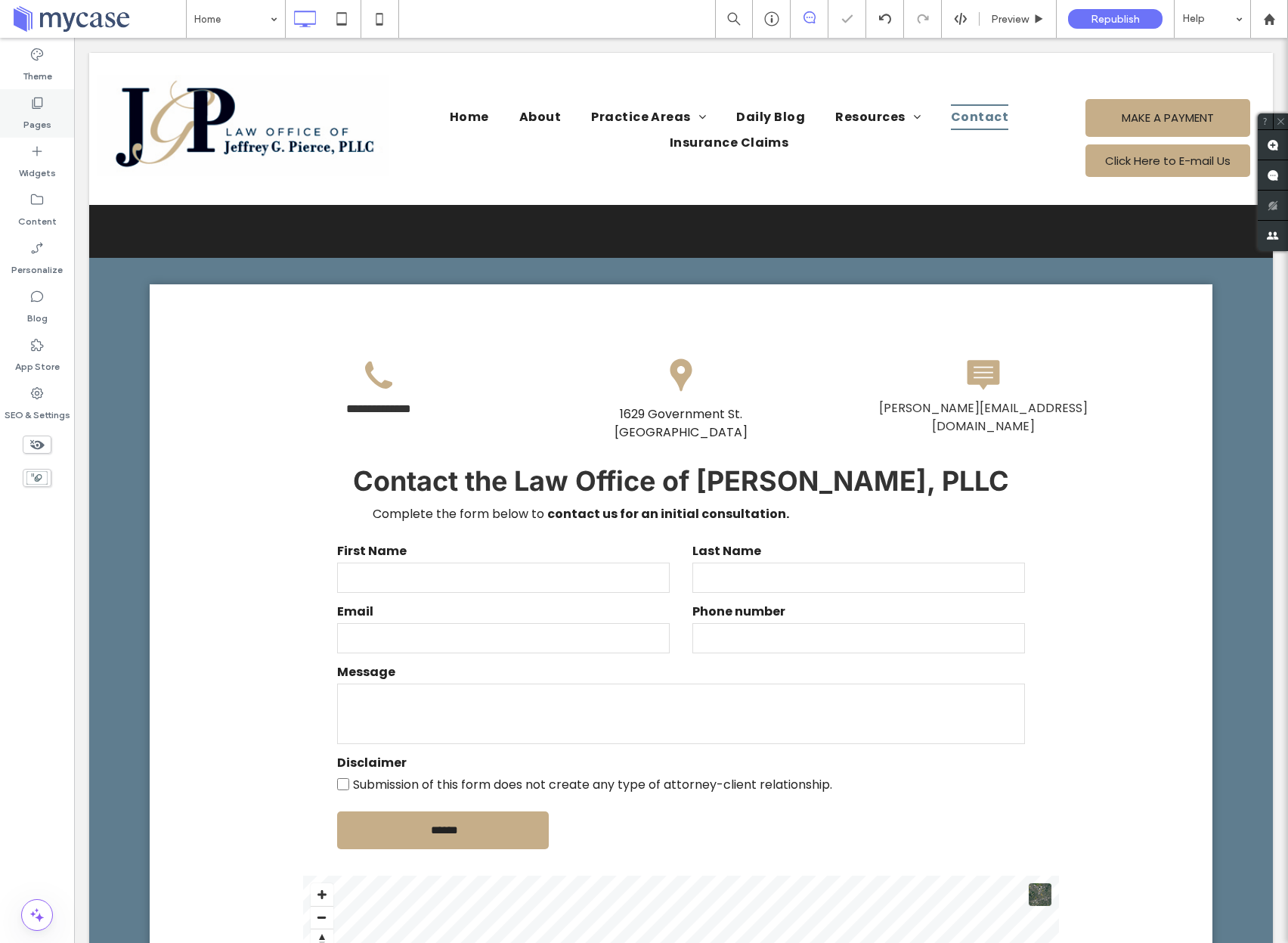 click on "Pages" at bounding box center (37, 121) 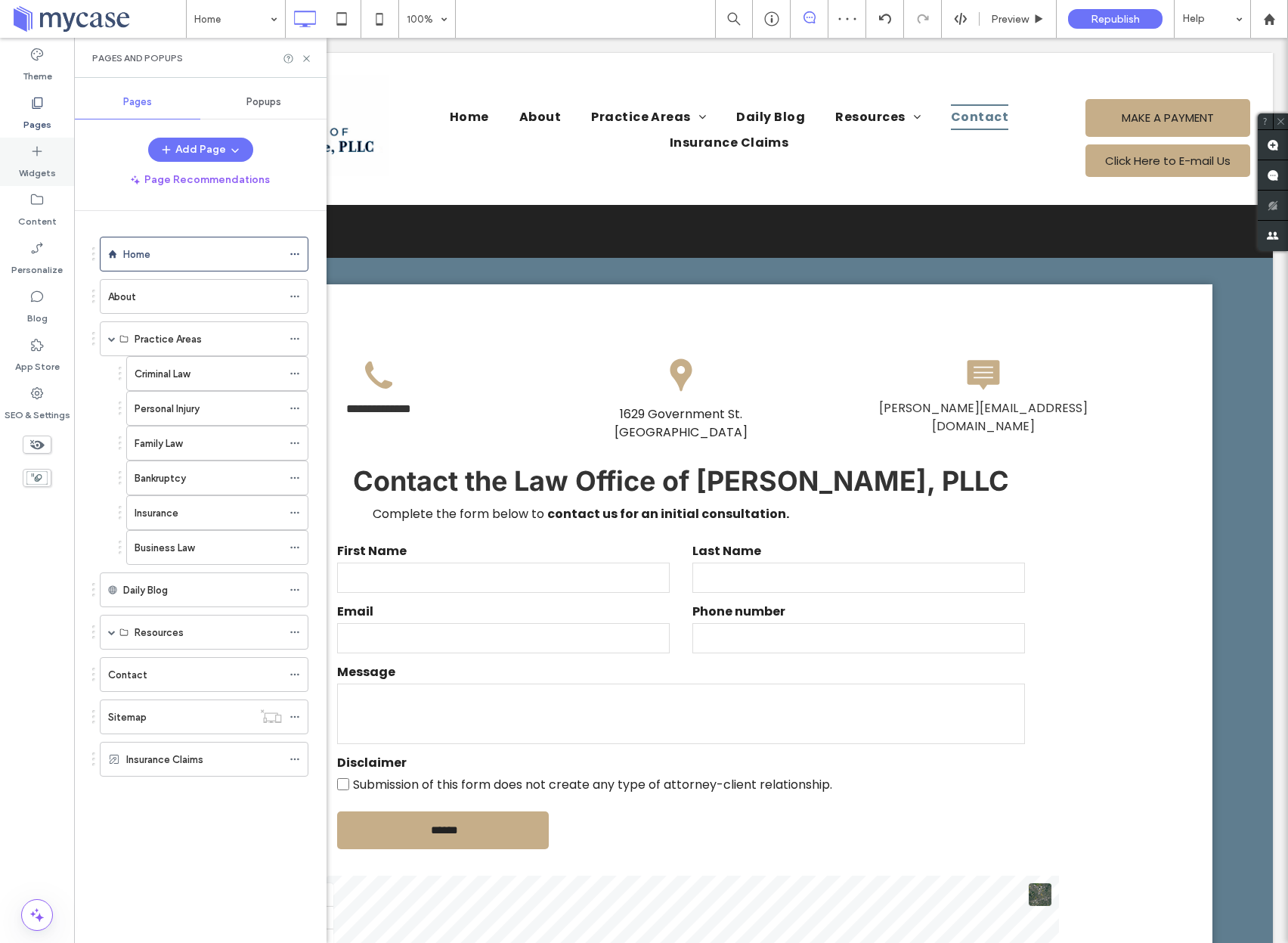click on "Widgets" at bounding box center (37, 169) 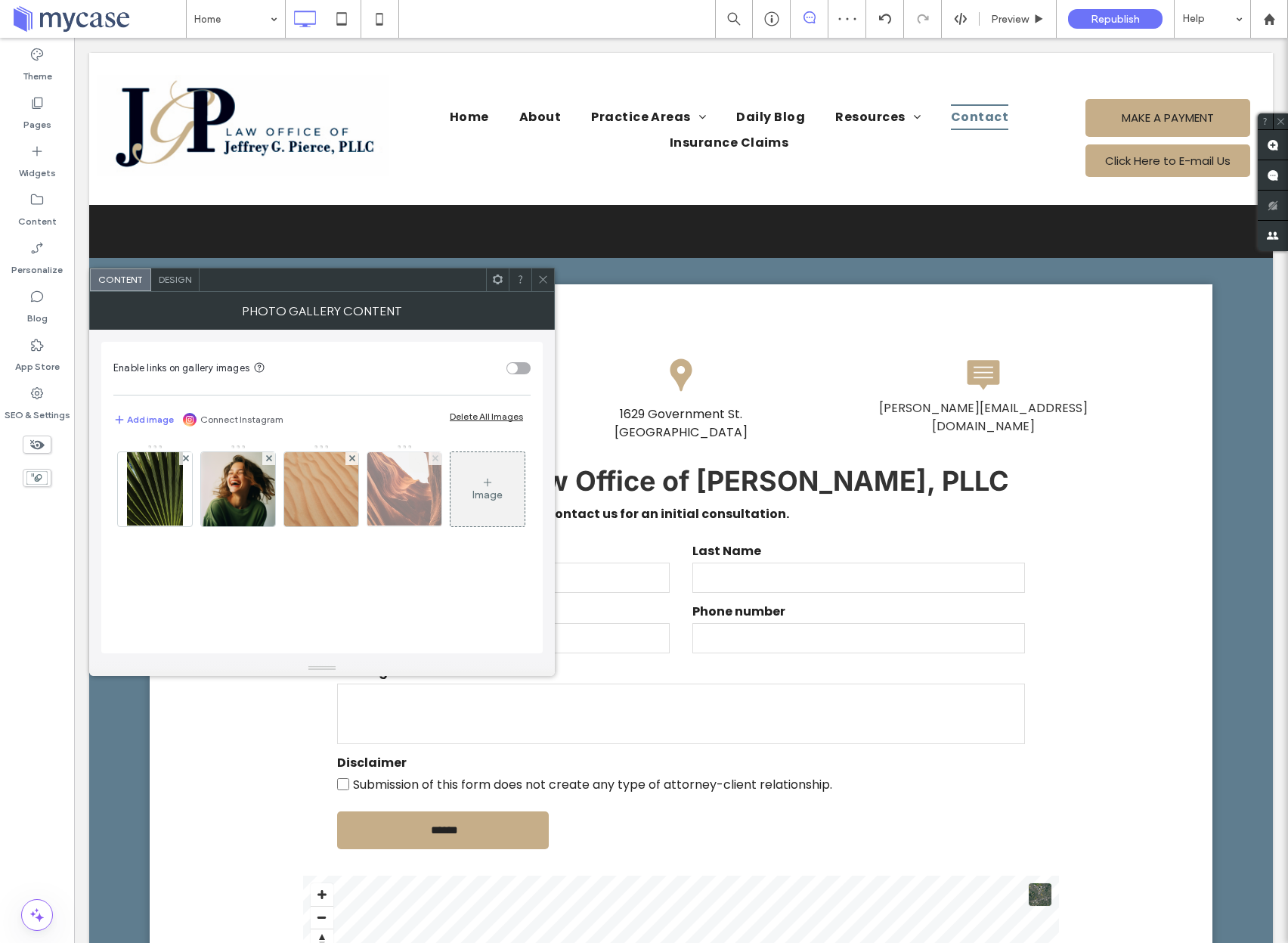 click 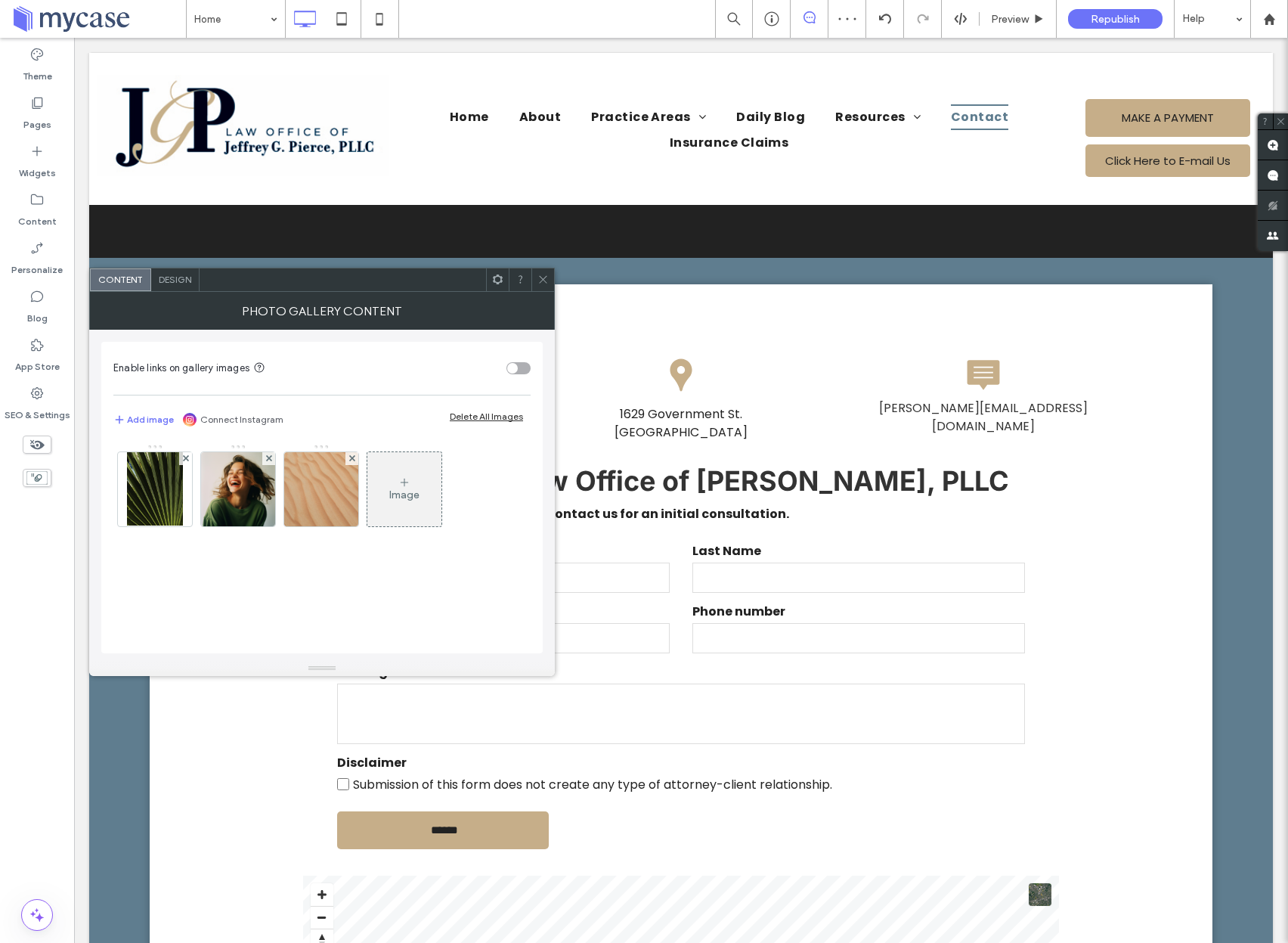 click at bounding box center [155, 489] 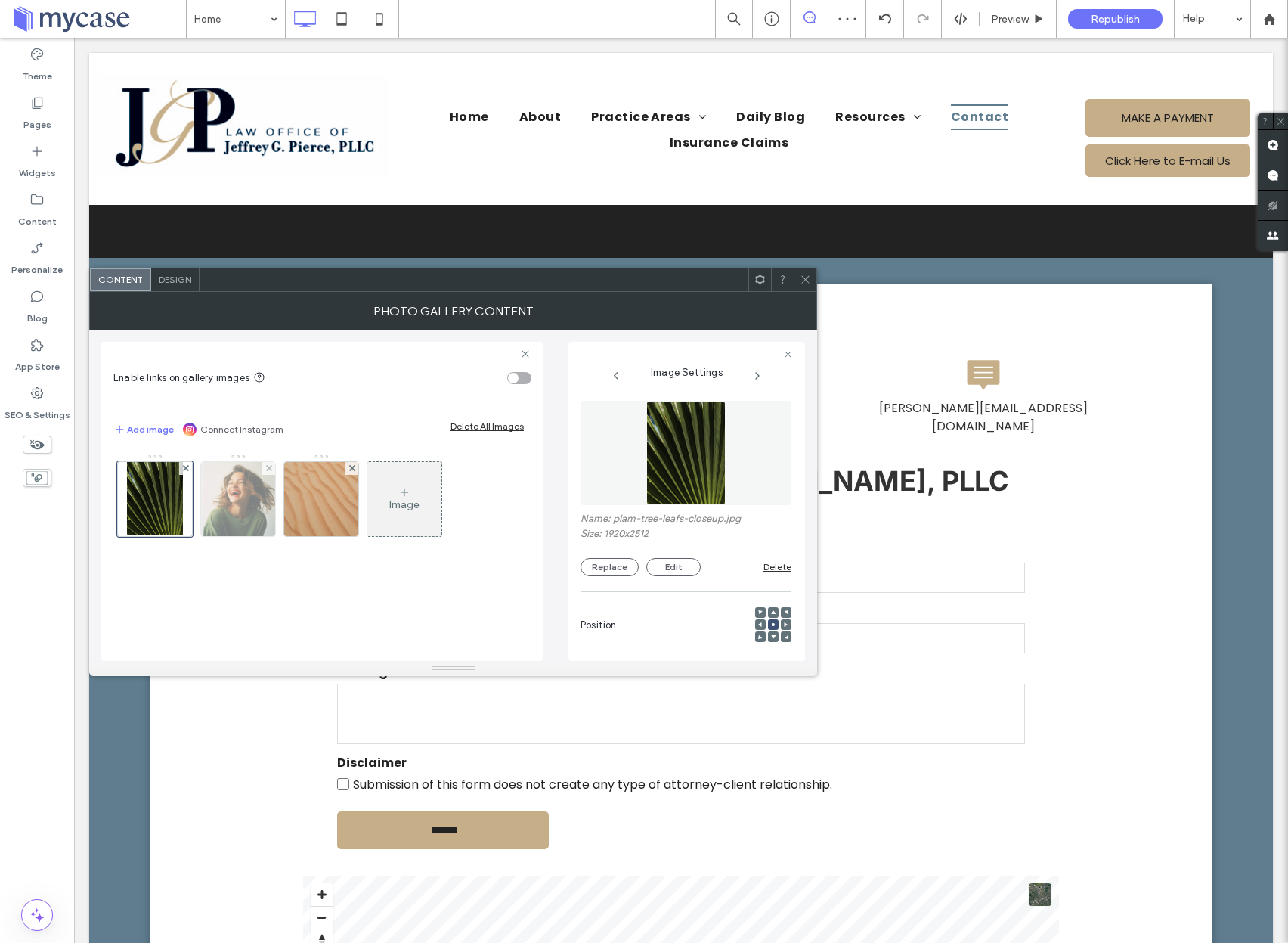 scroll, scrollTop: 0, scrollLeft: 51, axis: horizontal 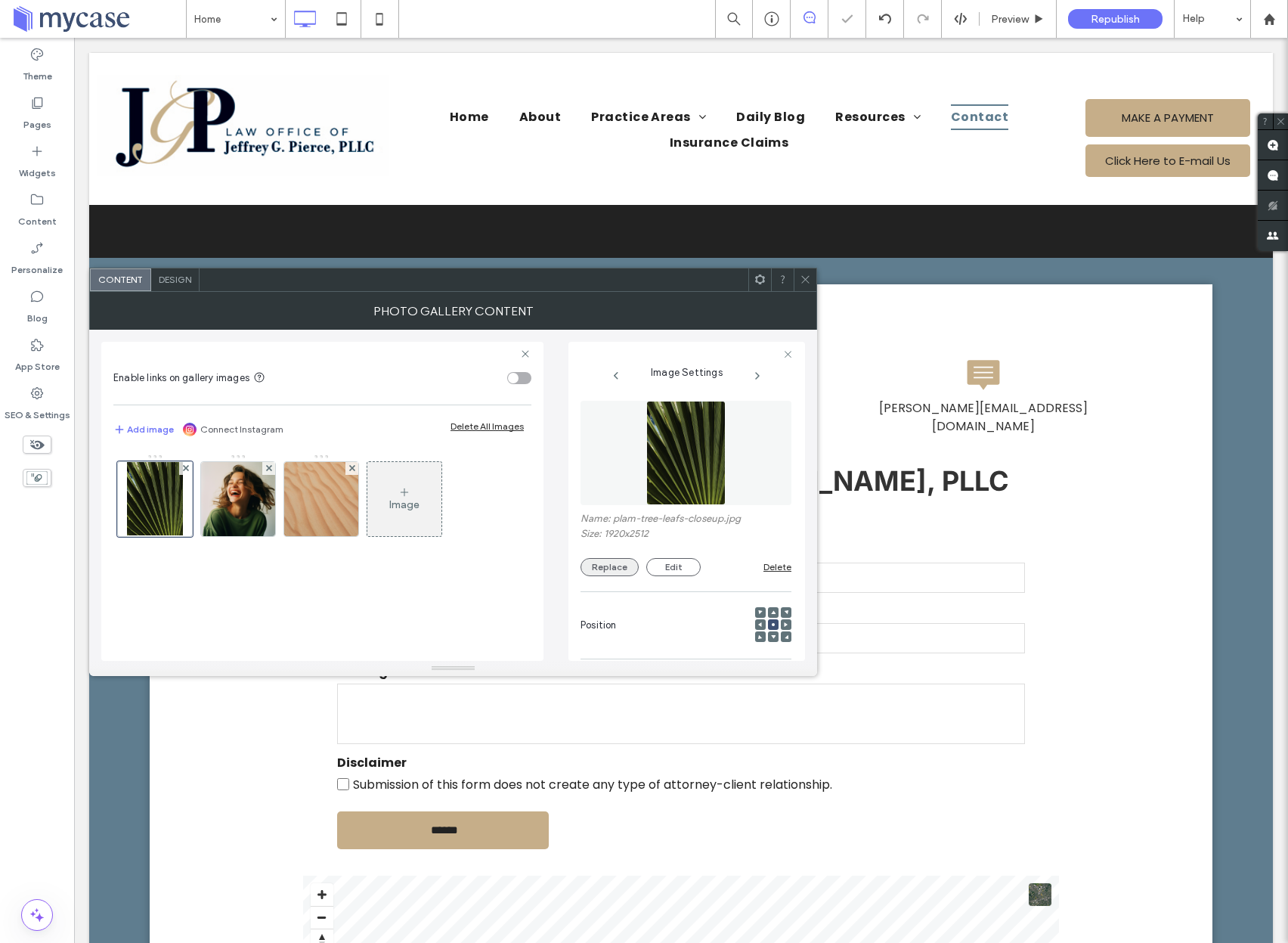 click on "Replace" at bounding box center [609, 567] 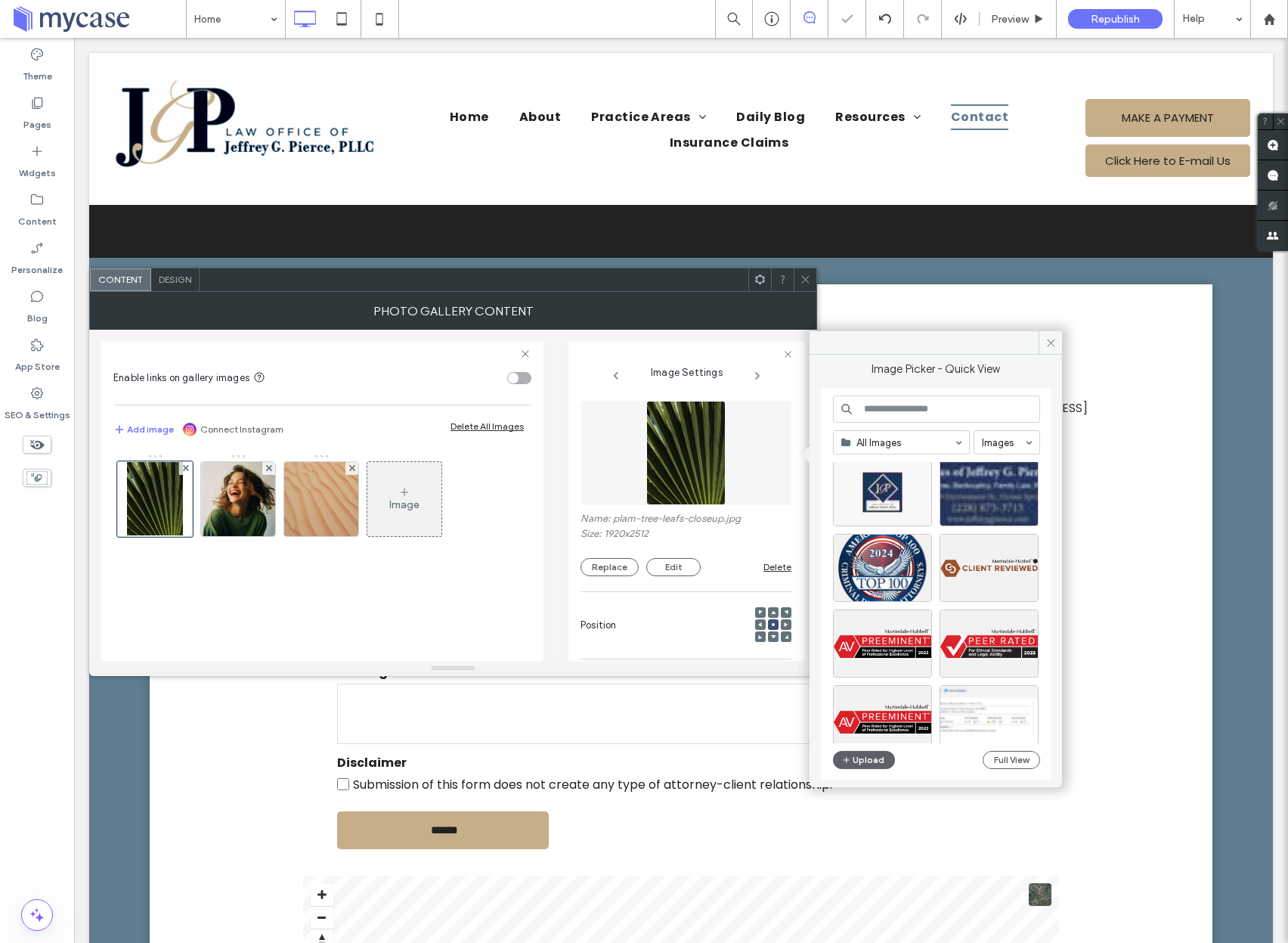scroll, scrollTop: 374, scrollLeft: 0, axis: vertical 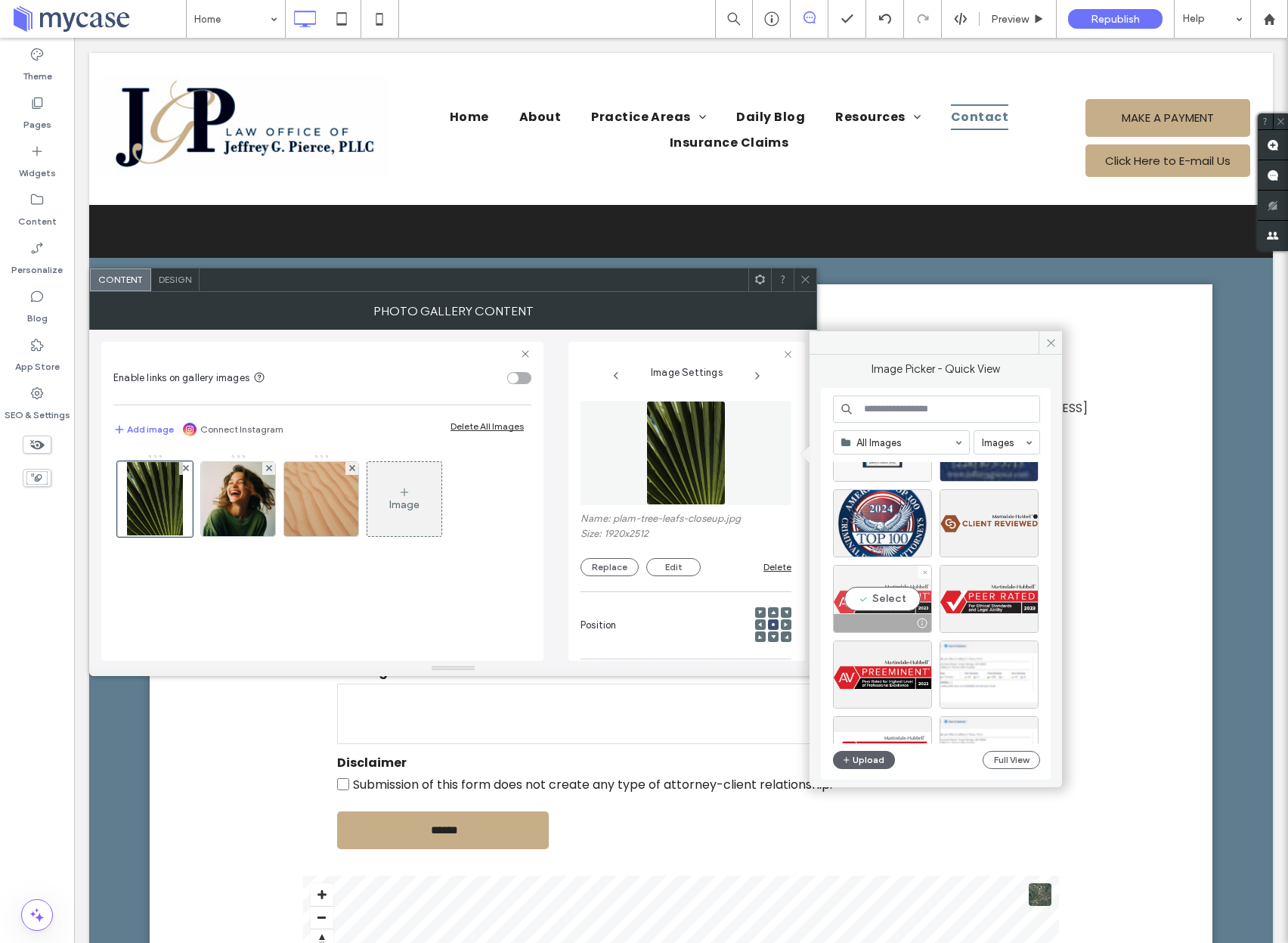 click on "Select" at bounding box center (882, 599) 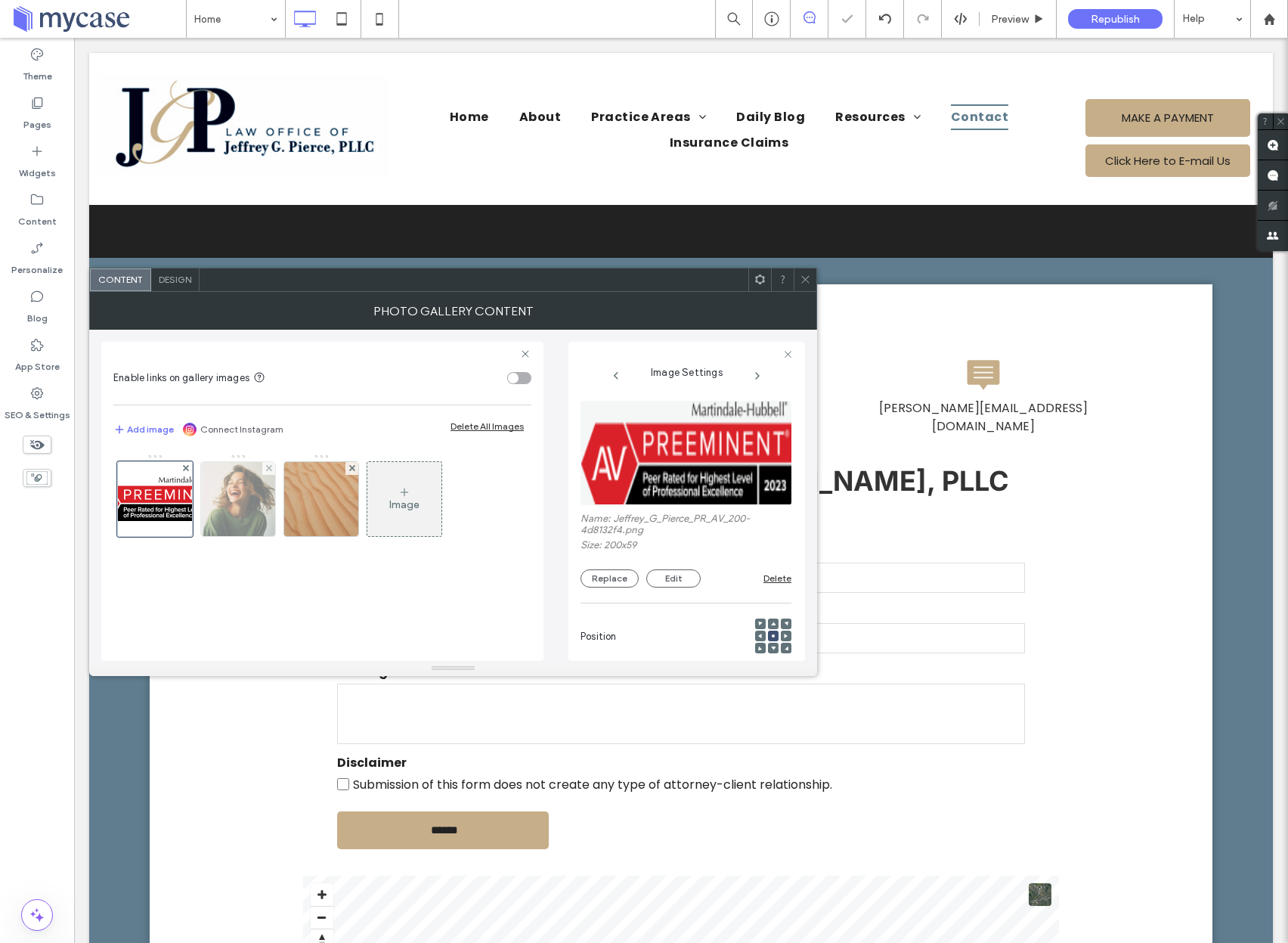 click at bounding box center [238, 499] 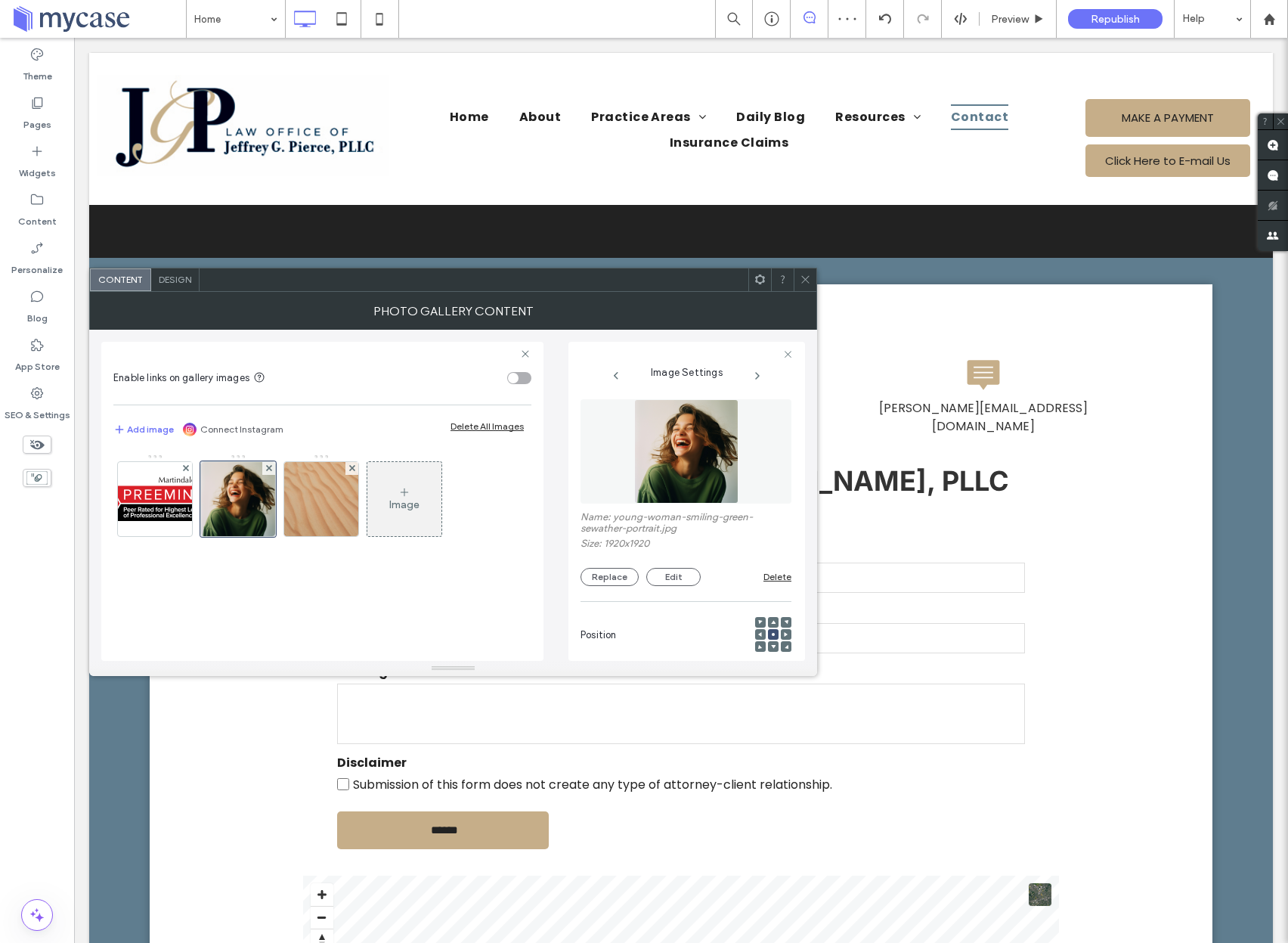 scroll, scrollTop: 0, scrollLeft: 0, axis: both 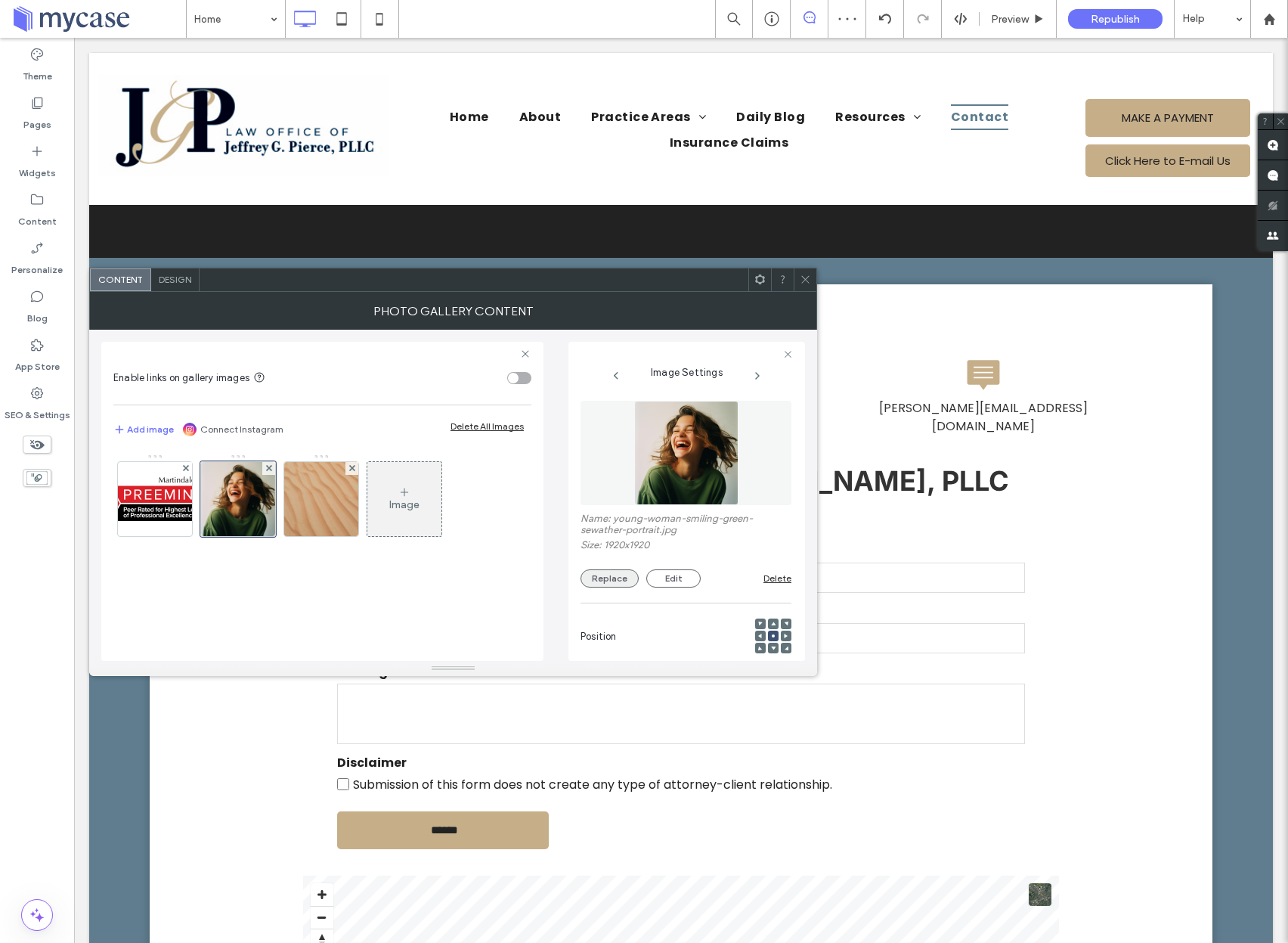 click on "Replace" at bounding box center (609, 579) 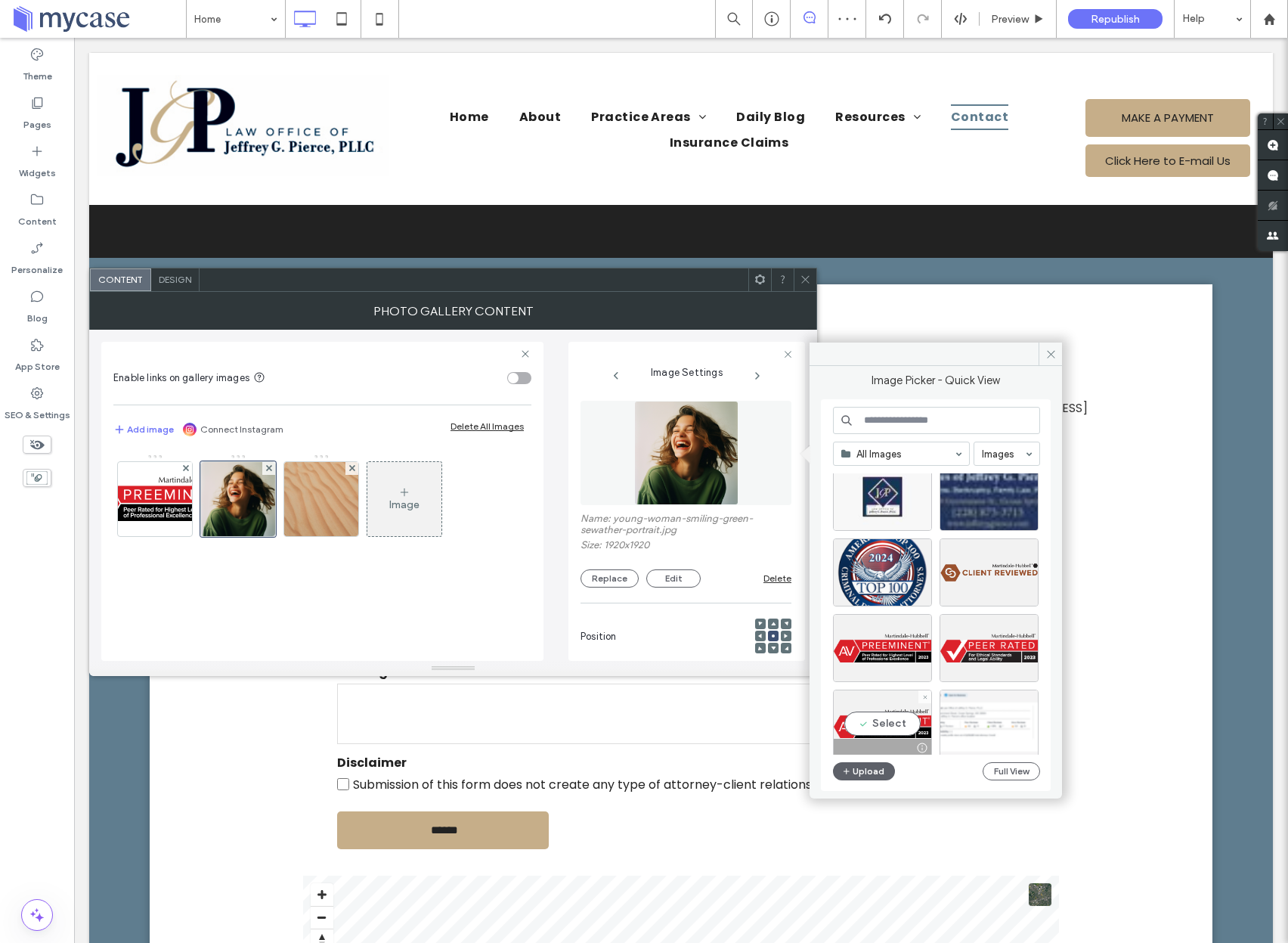 scroll, scrollTop: 343, scrollLeft: 0, axis: vertical 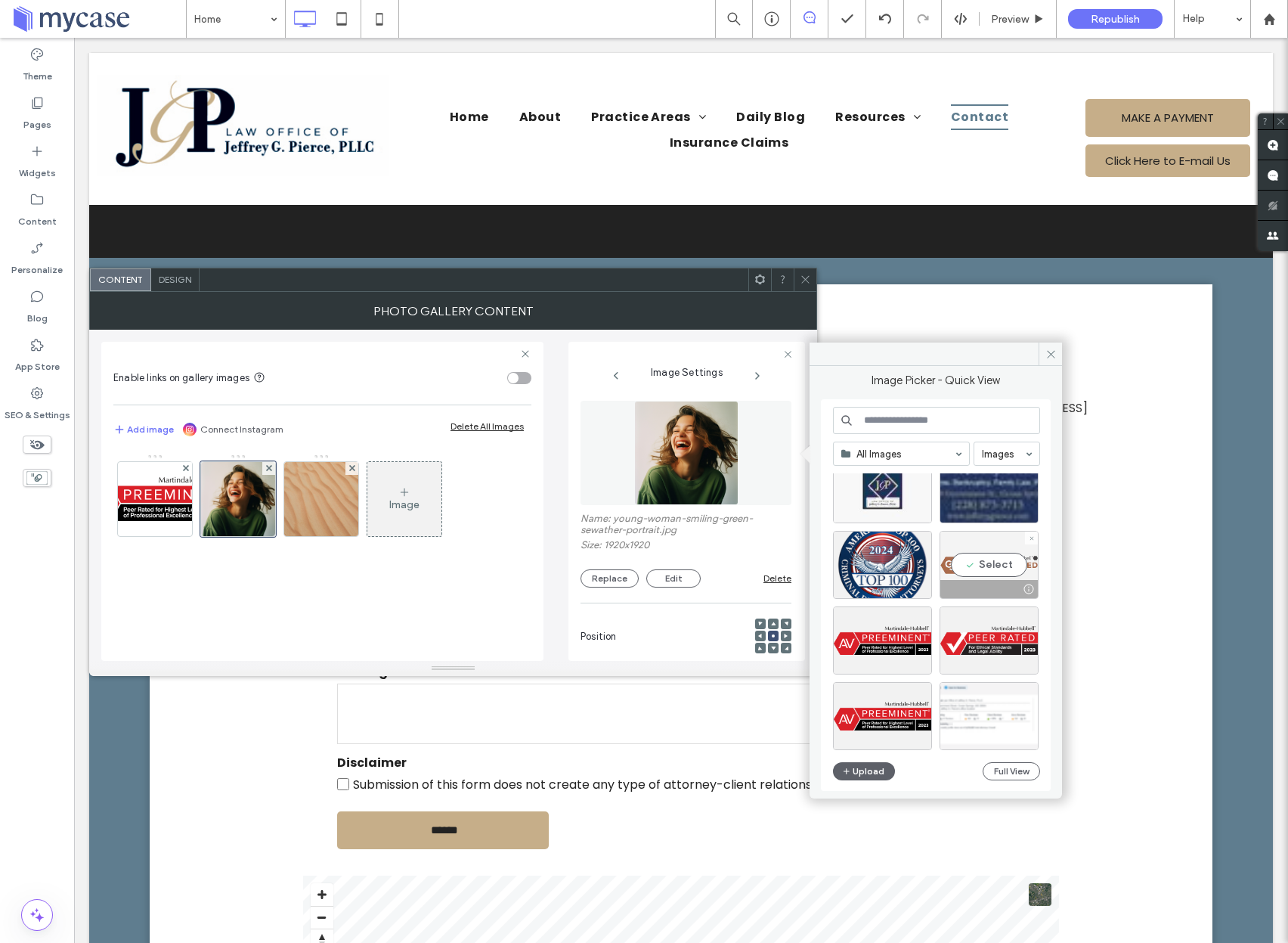 click on "Select" at bounding box center (989, 565) 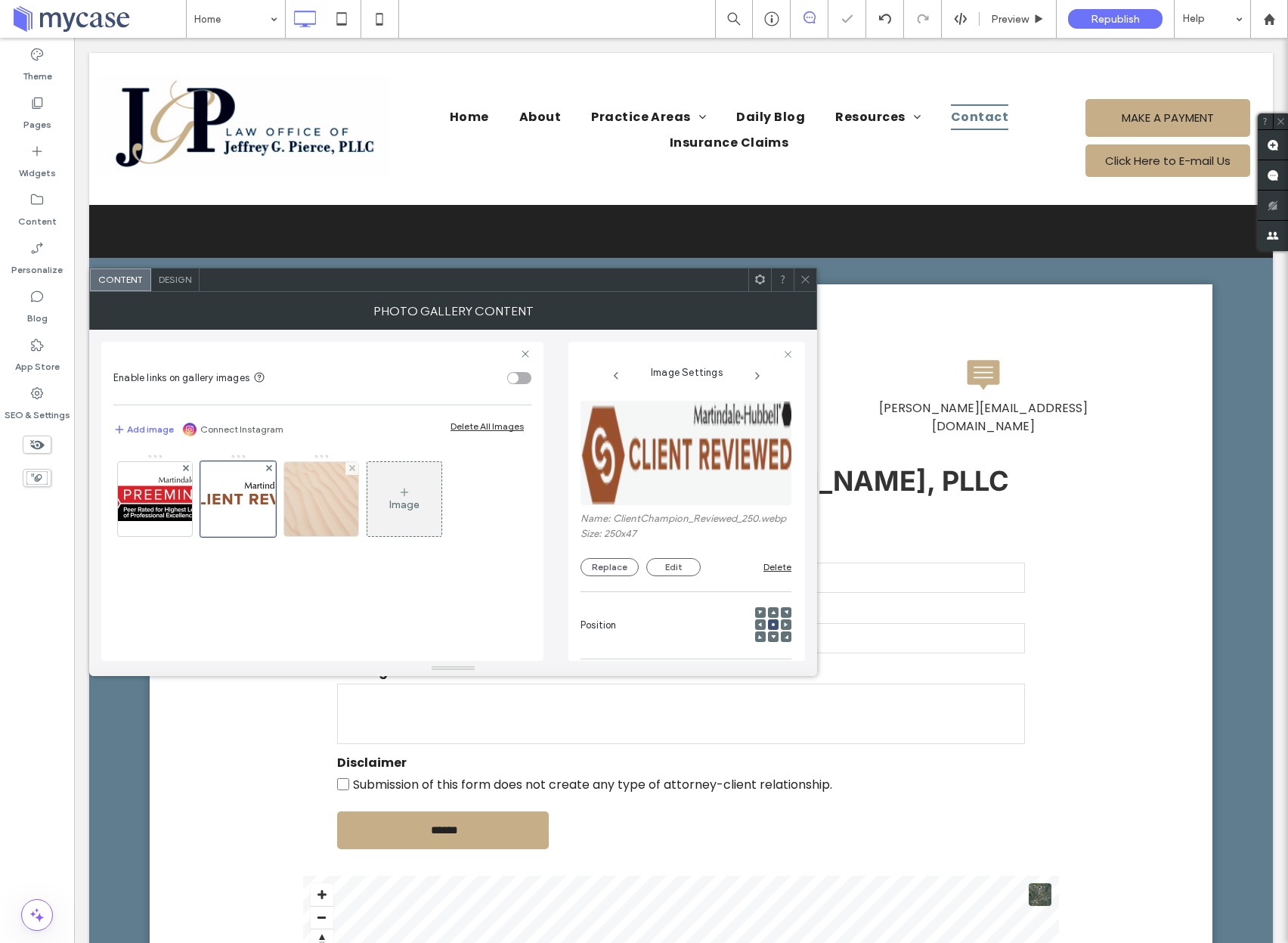 click at bounding box center [321, 499] 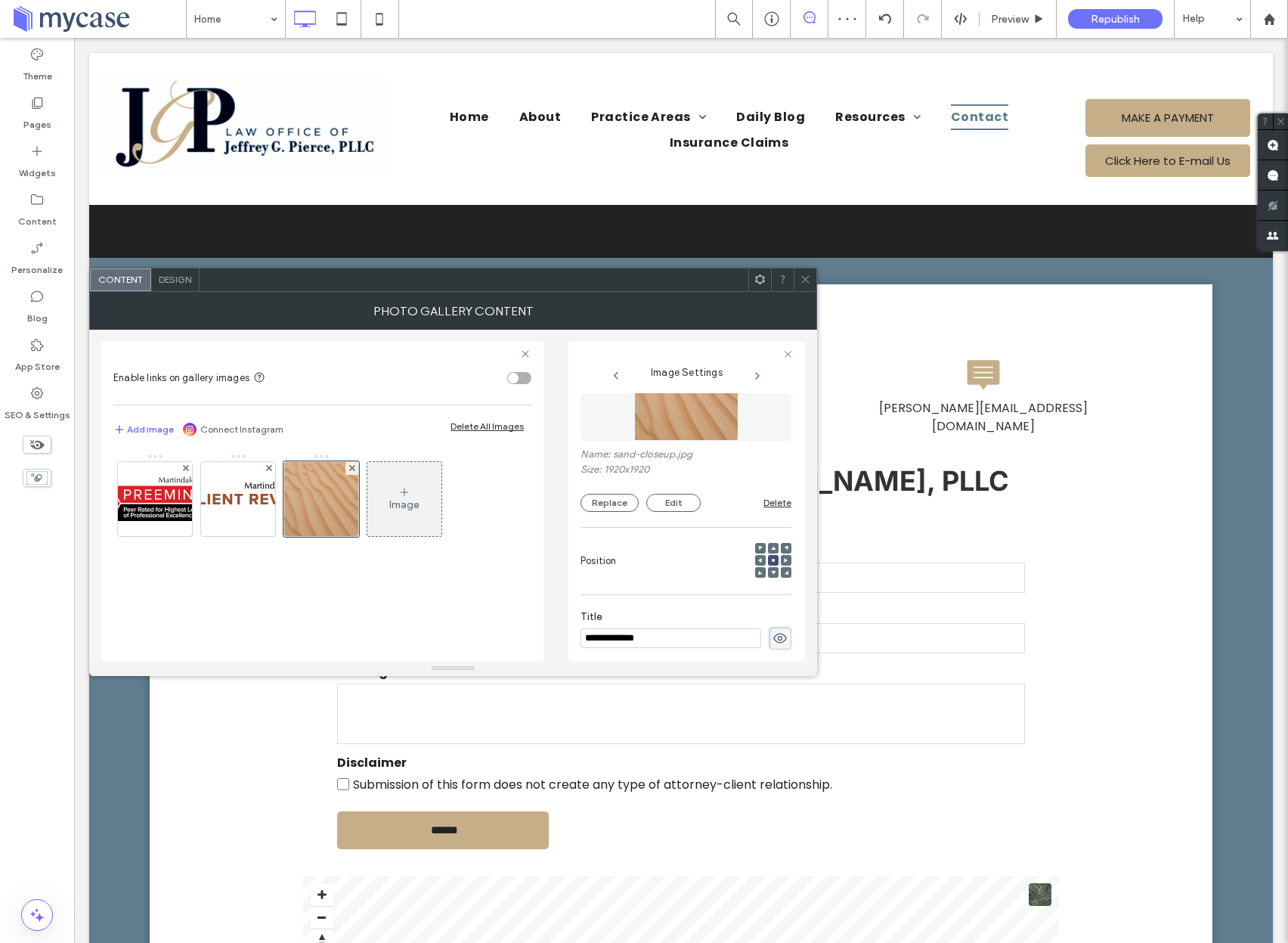 scroll, scrollTop: 0, scrollLeft: 0, axis: both 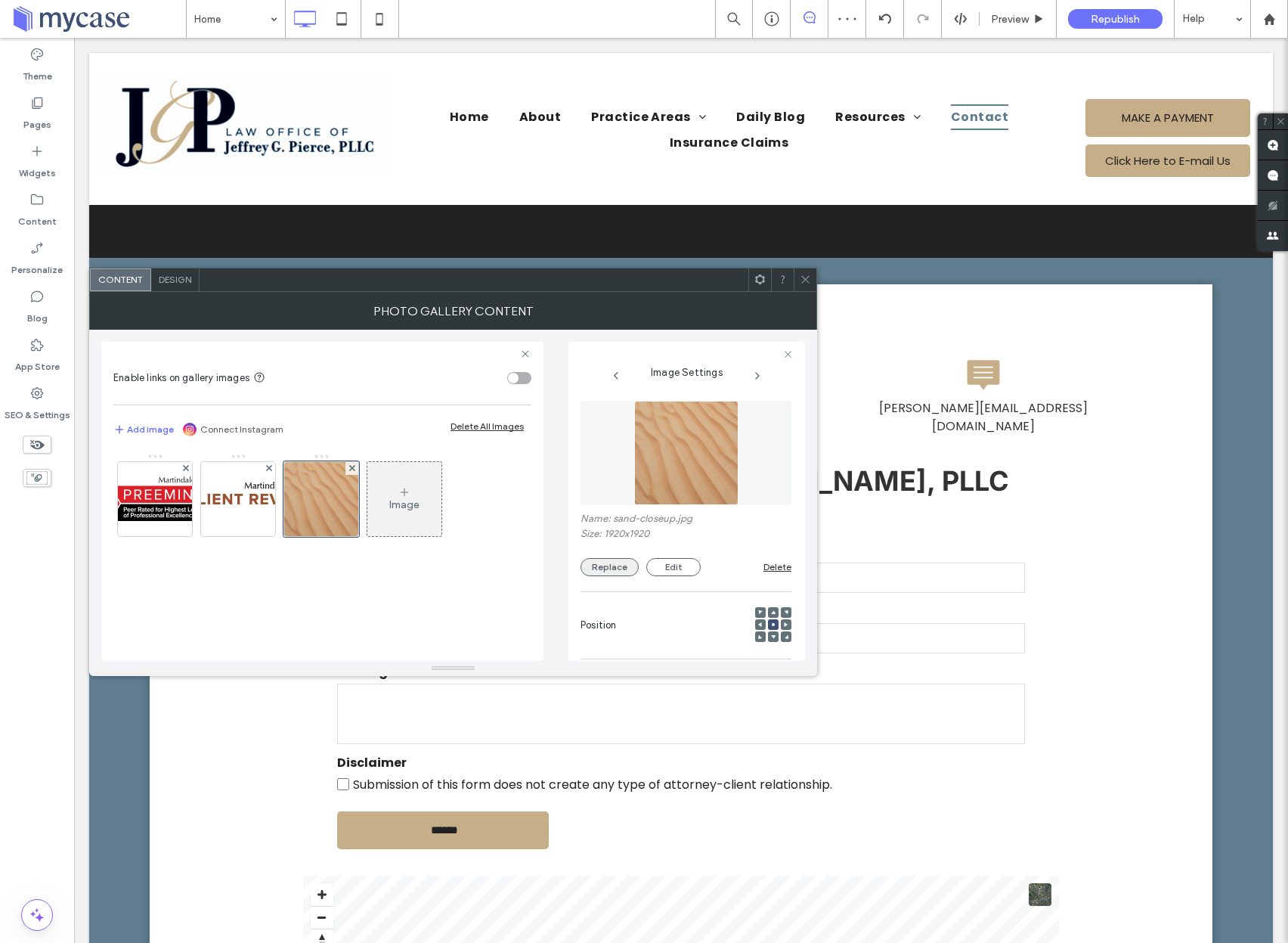 click on "Replace" at bounding box center [609, 567] 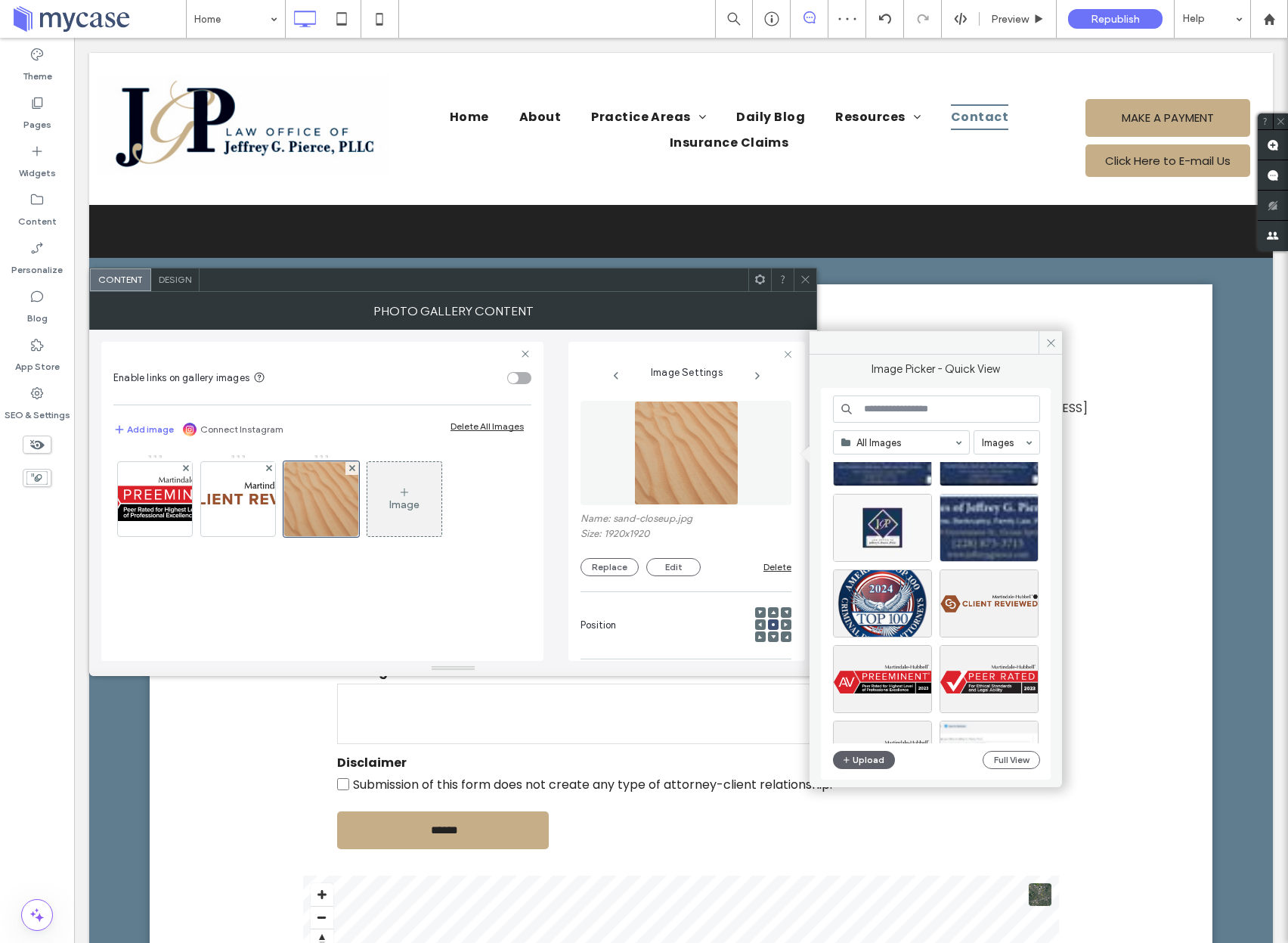 scroll, scrollTop: 311, scrollLeft: 0, axis: vertical 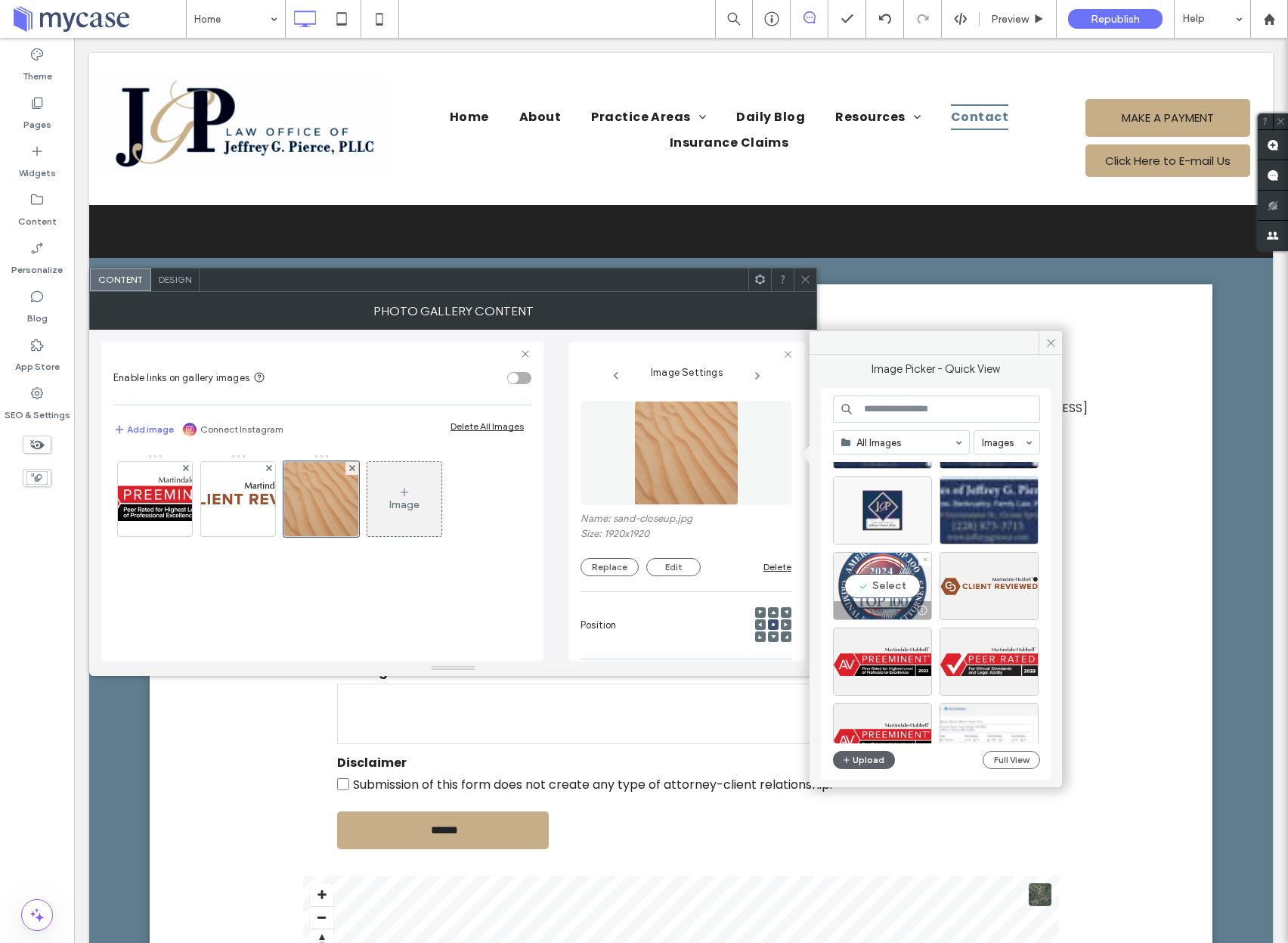 click on "Select" at bounding box center [882, 586] 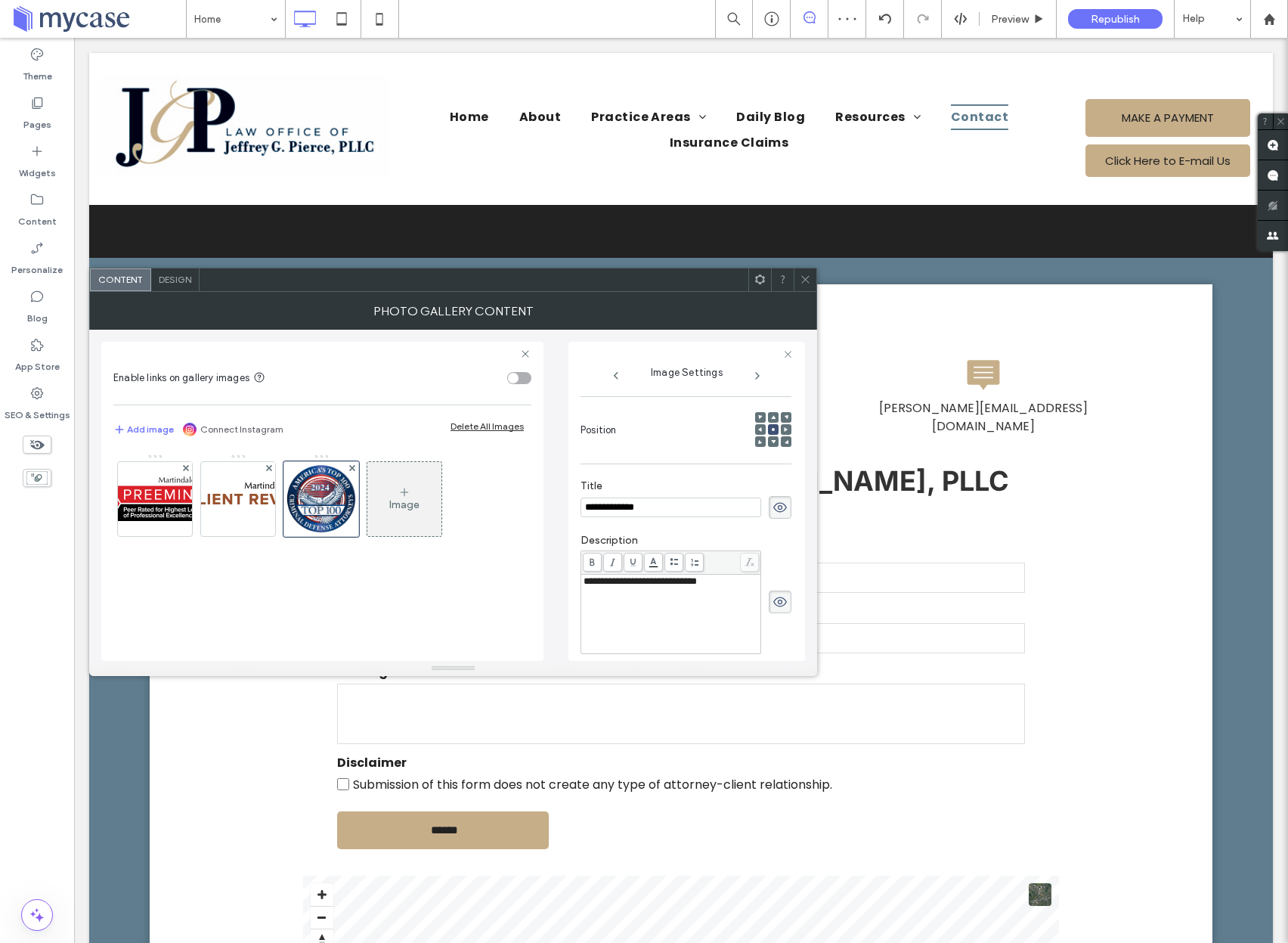 scroll, scrollTop: 212, scrollLeft: 0, axis: vertical 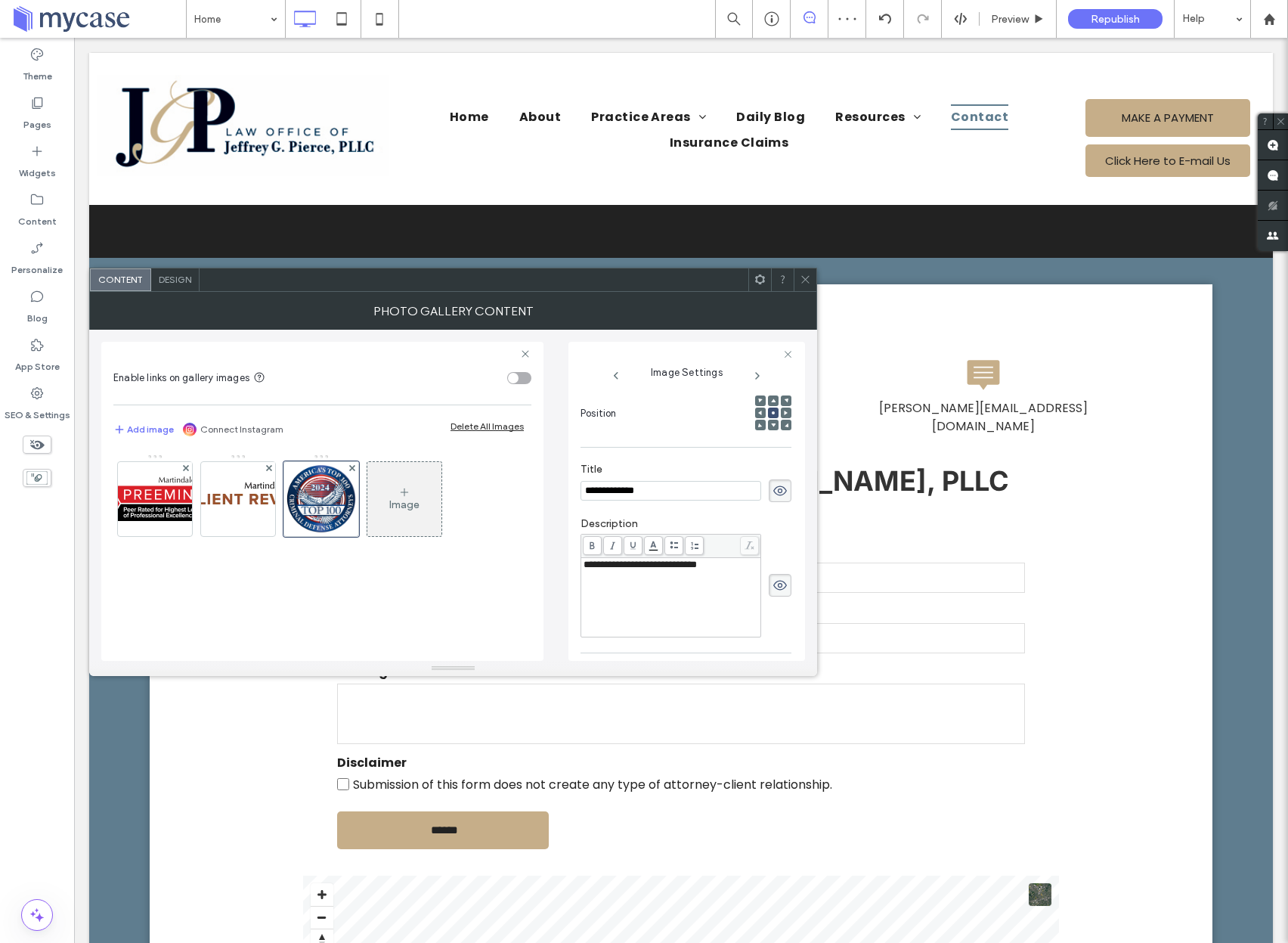 click 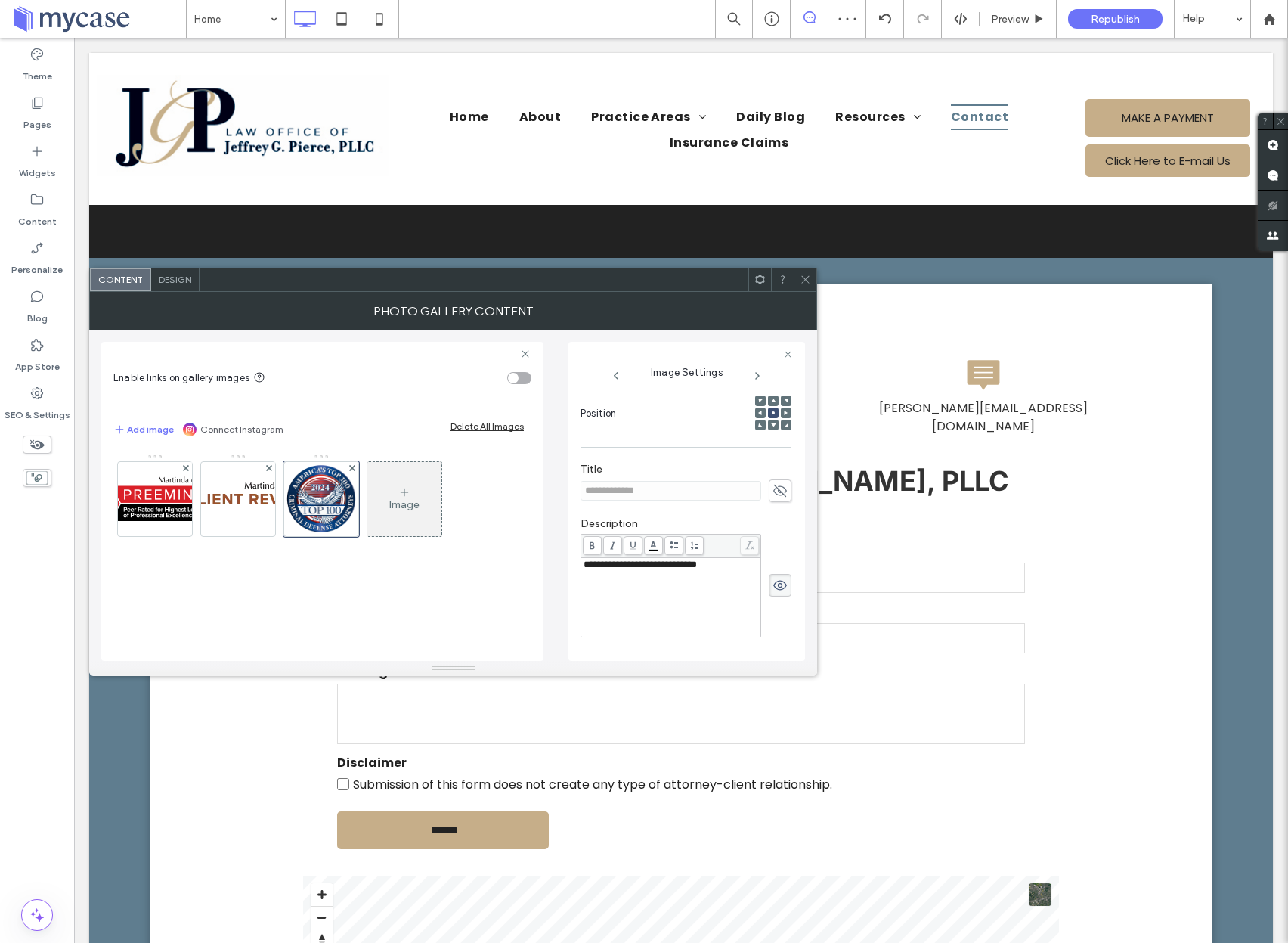 click 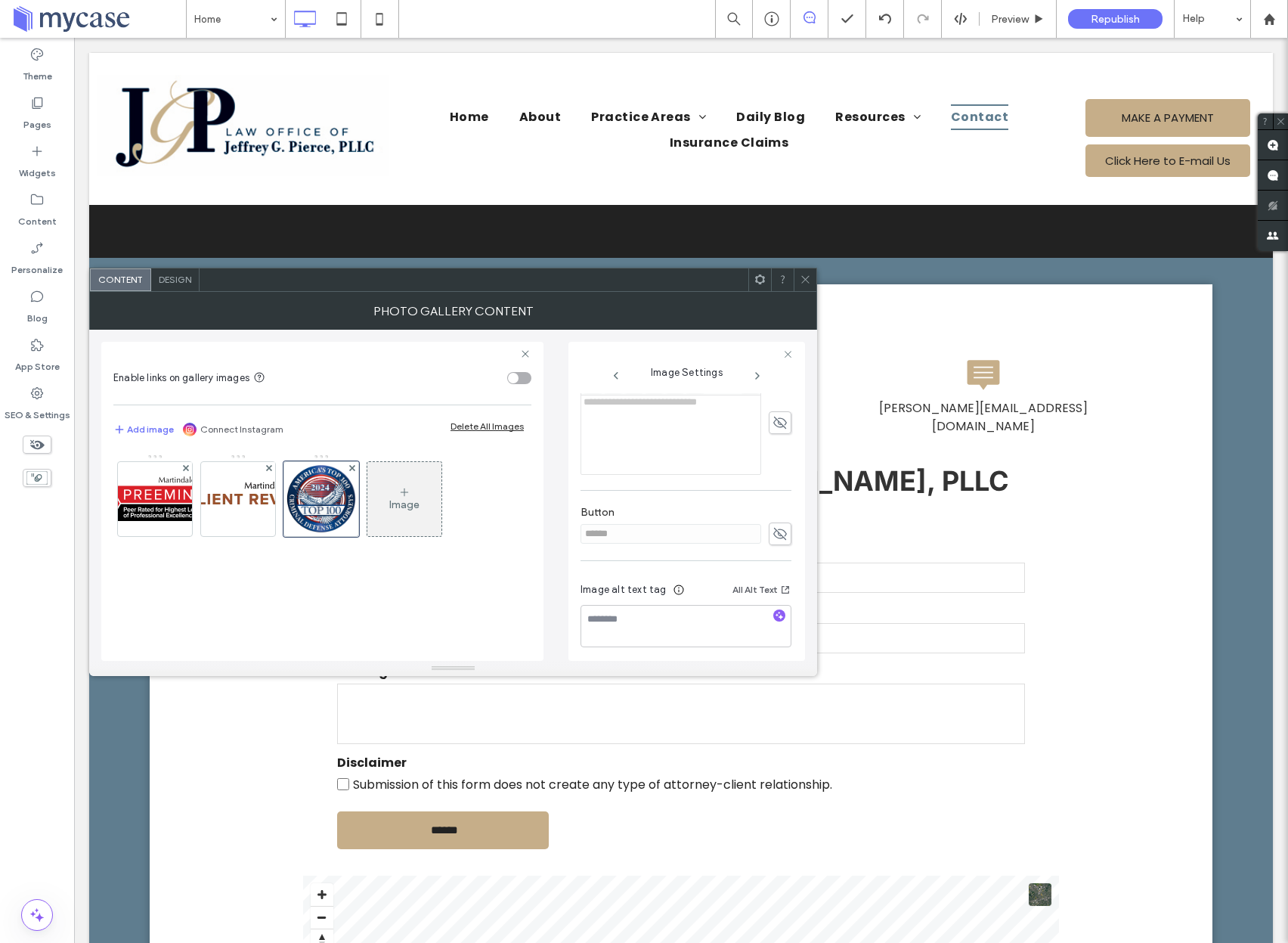 scroll, scrollTop: 380, scrollLeft: 0, axis: vertical 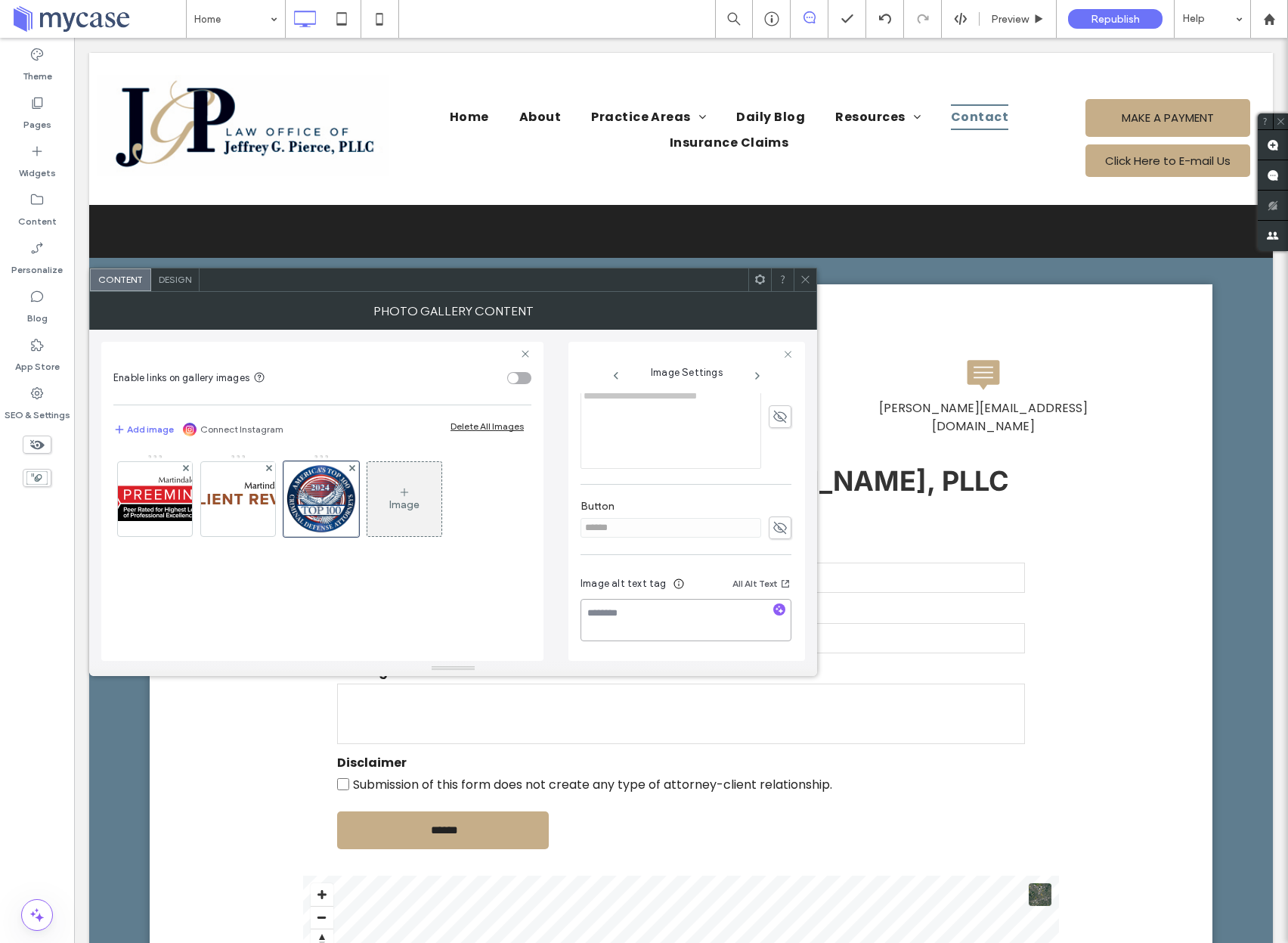 click at bounding box center [686, 620] 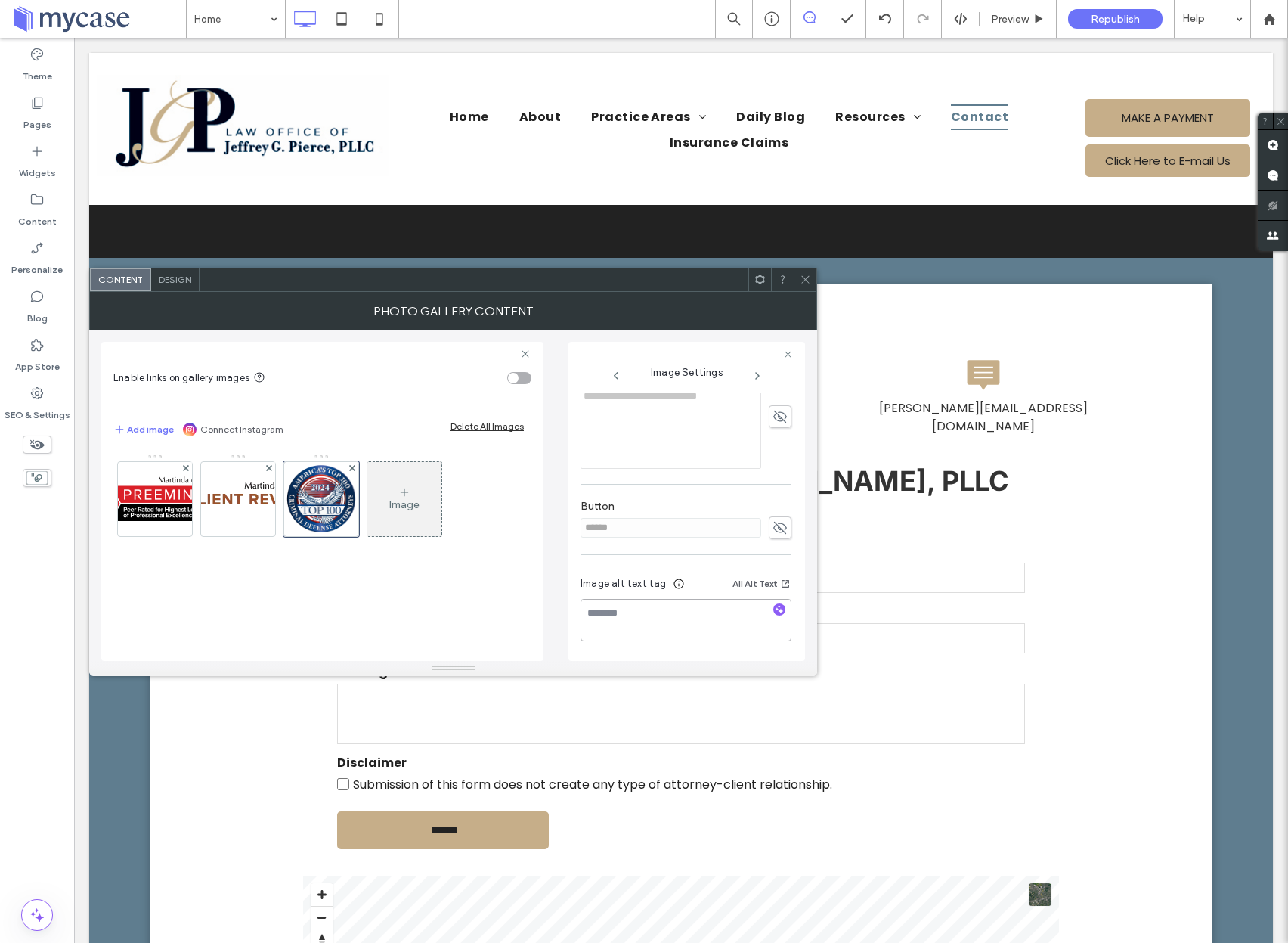 type on "*" 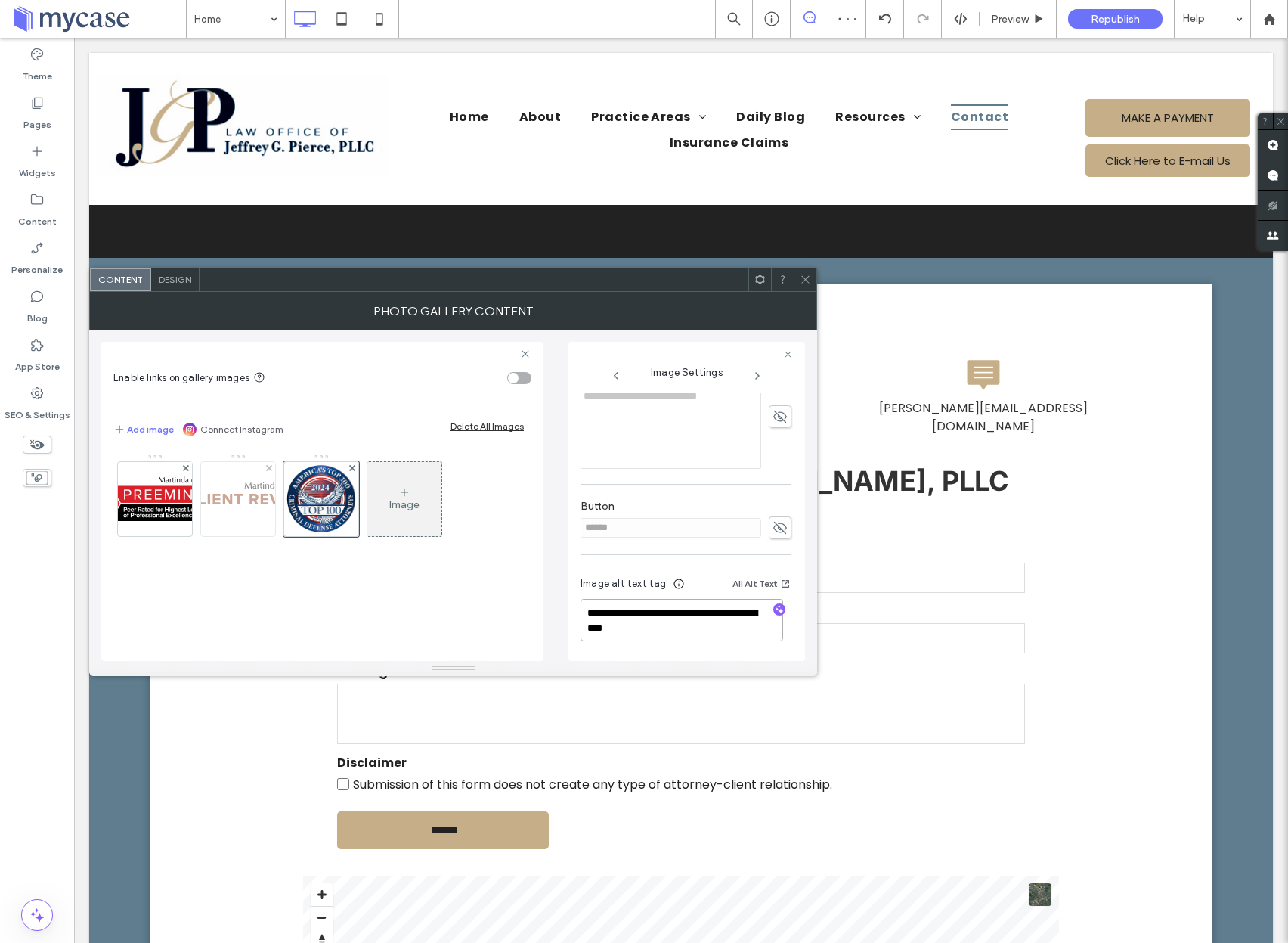 type on "**********" 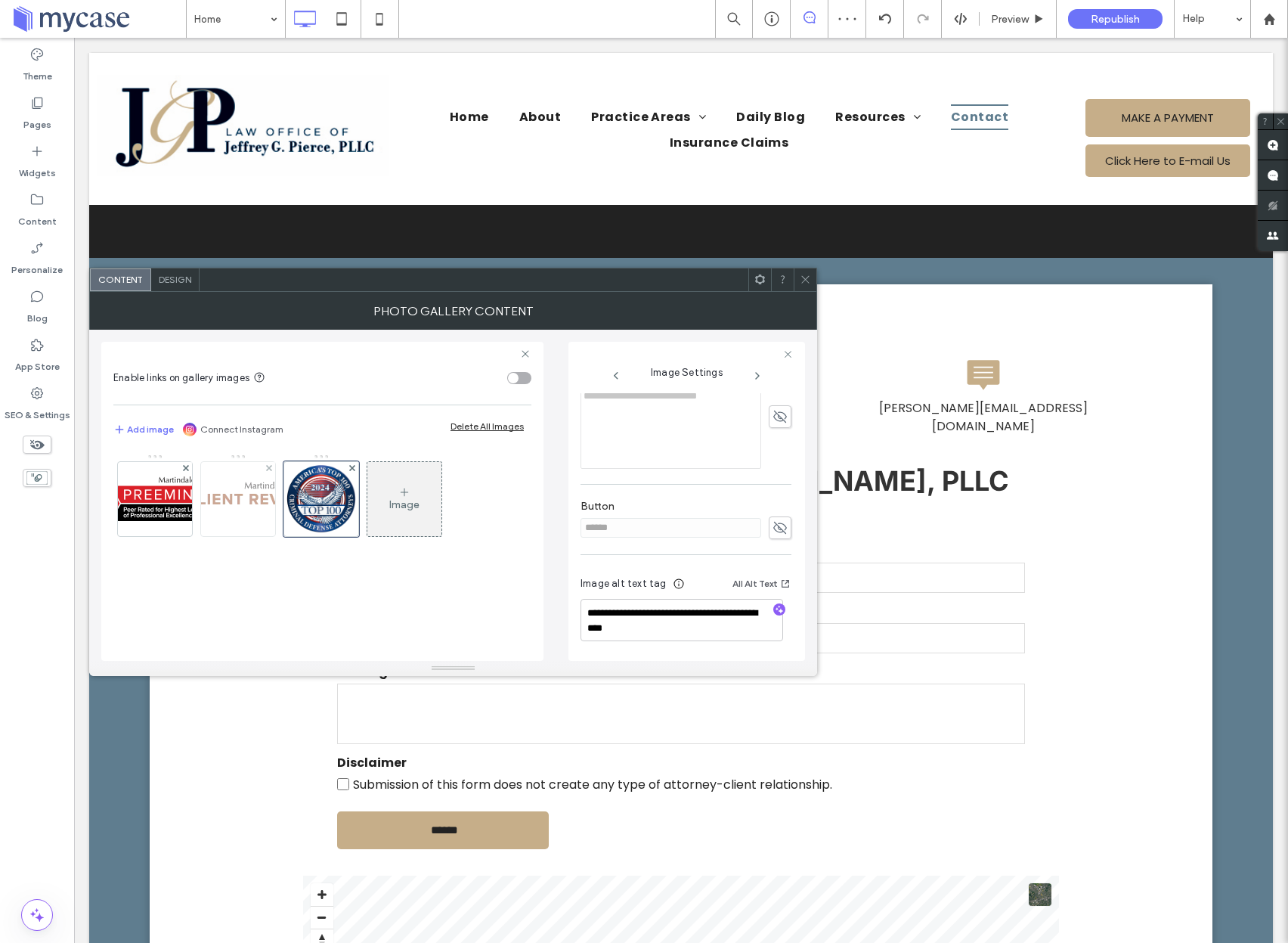 click at bounding box center (238, 498) 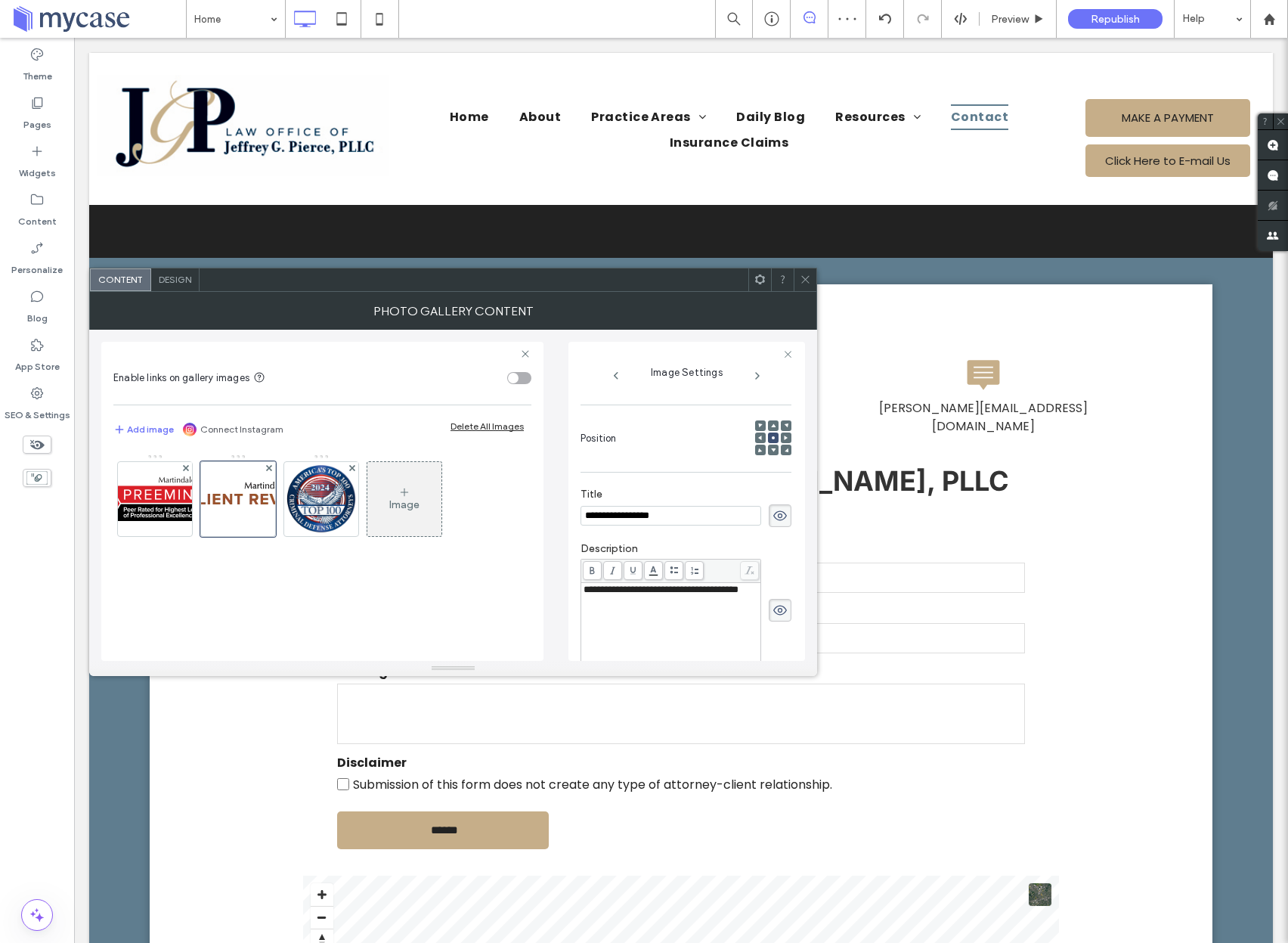 click 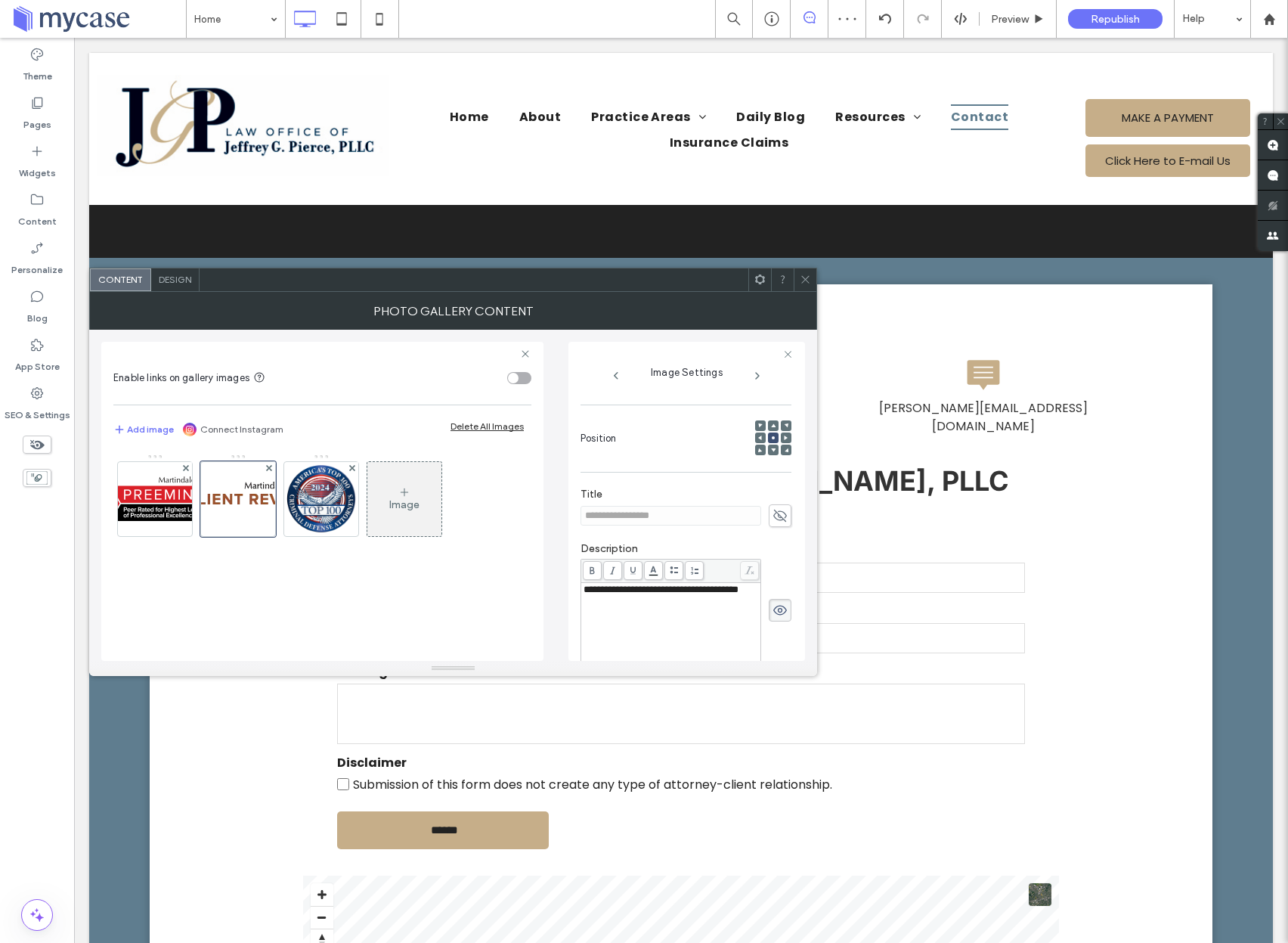 click 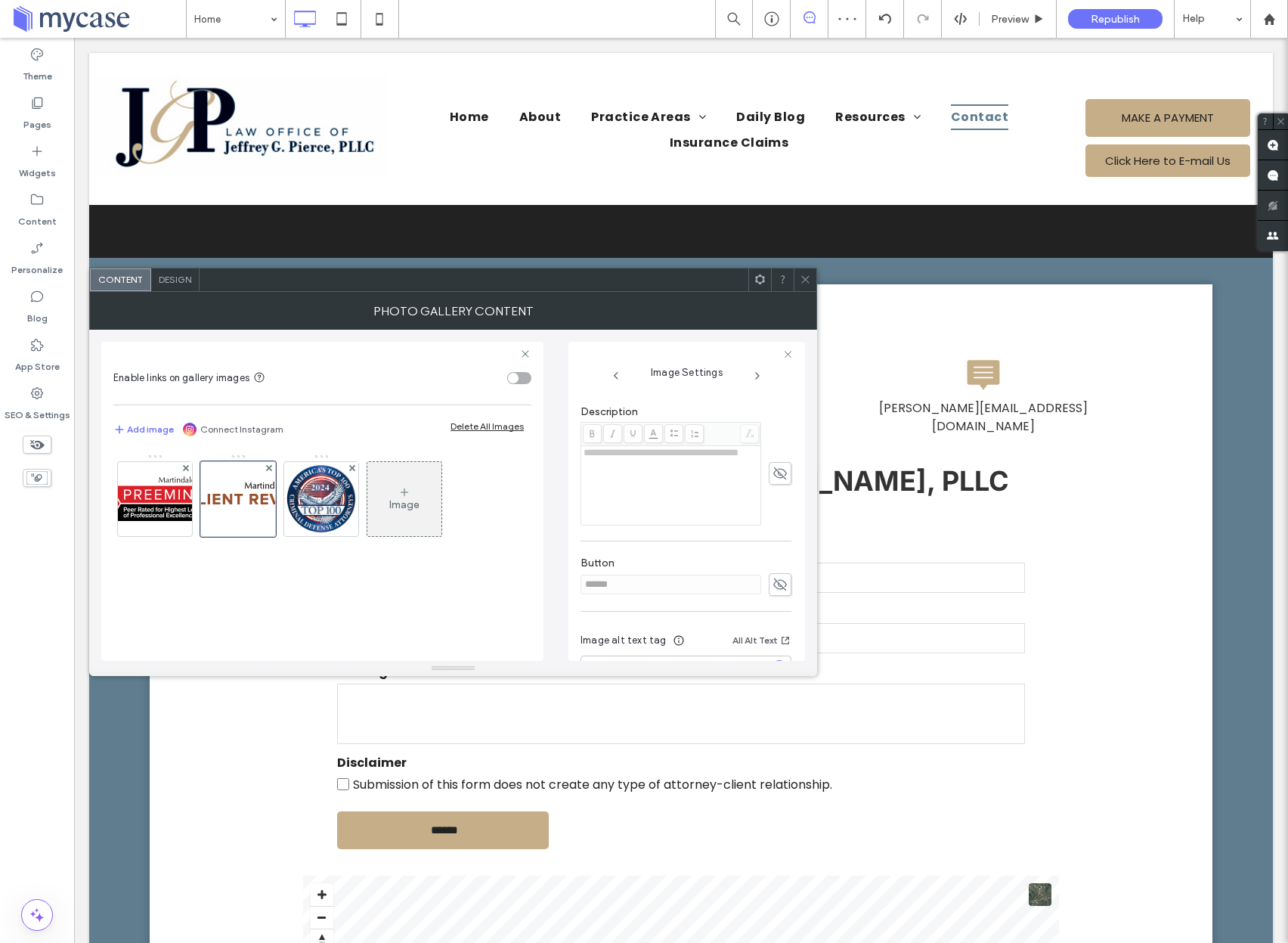 scroll, scrollTop: 392, scrollLeft: 0, axis: vertical 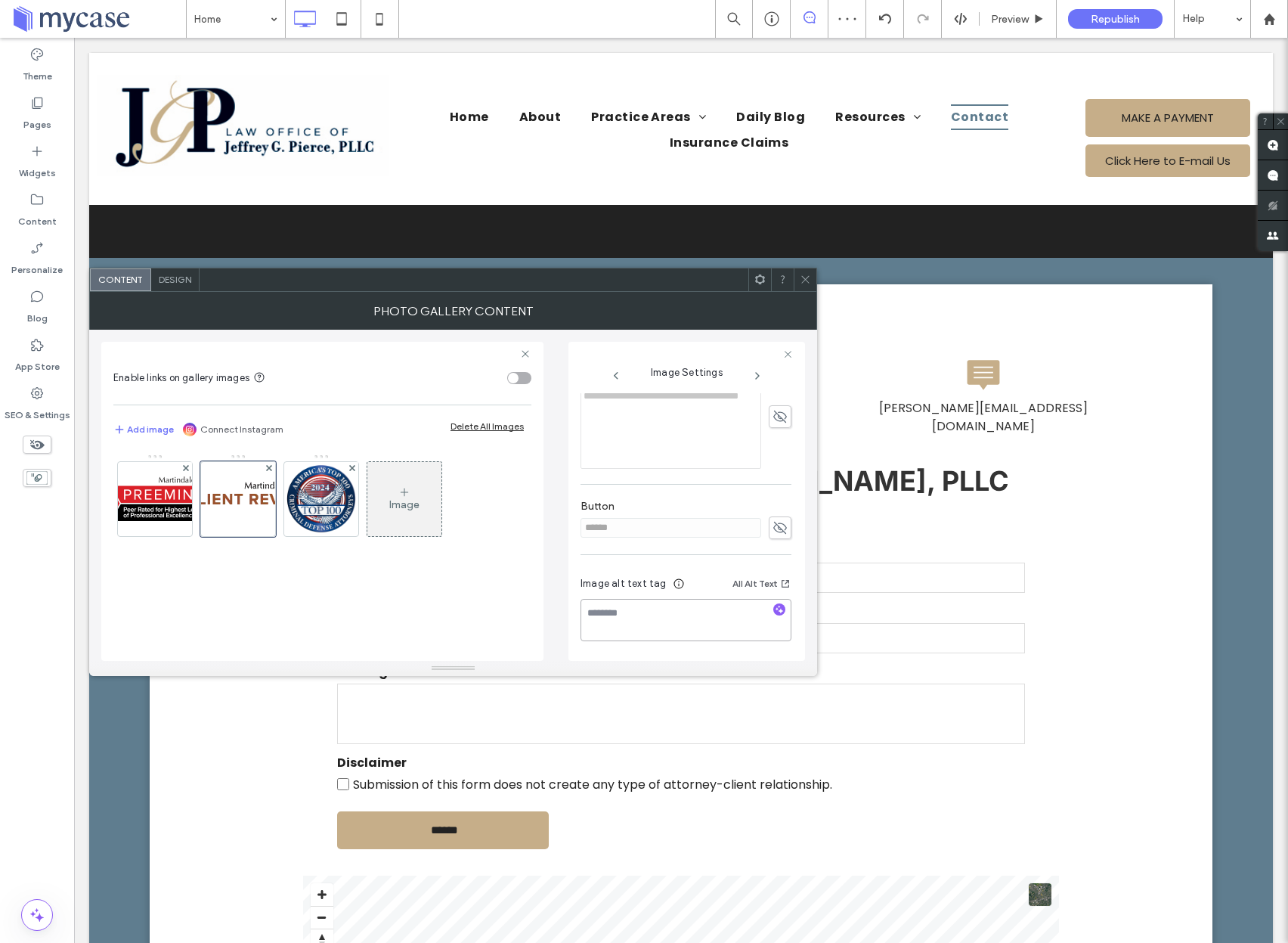 click at bounding box center [686, 620] 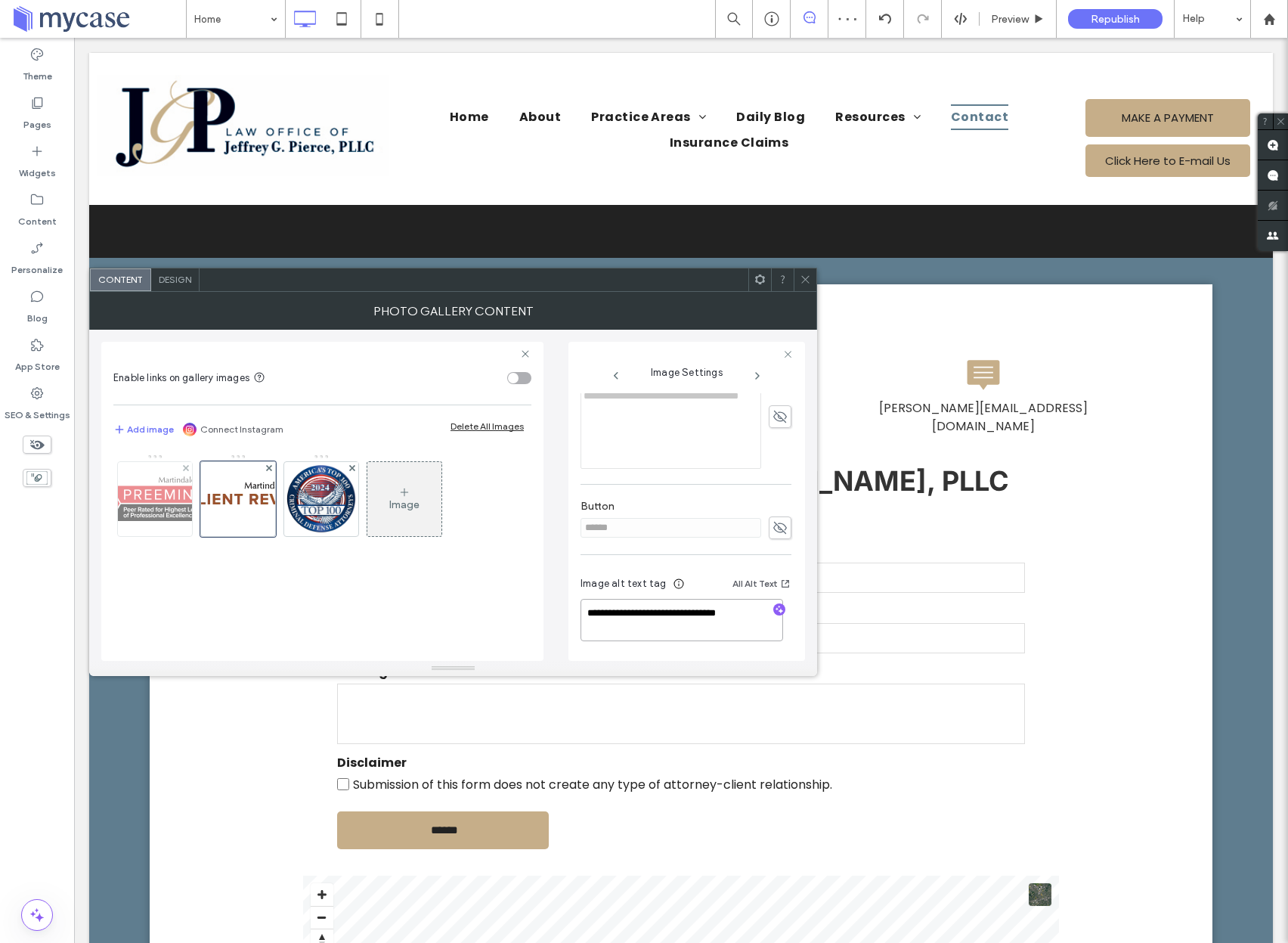 type on "**********" 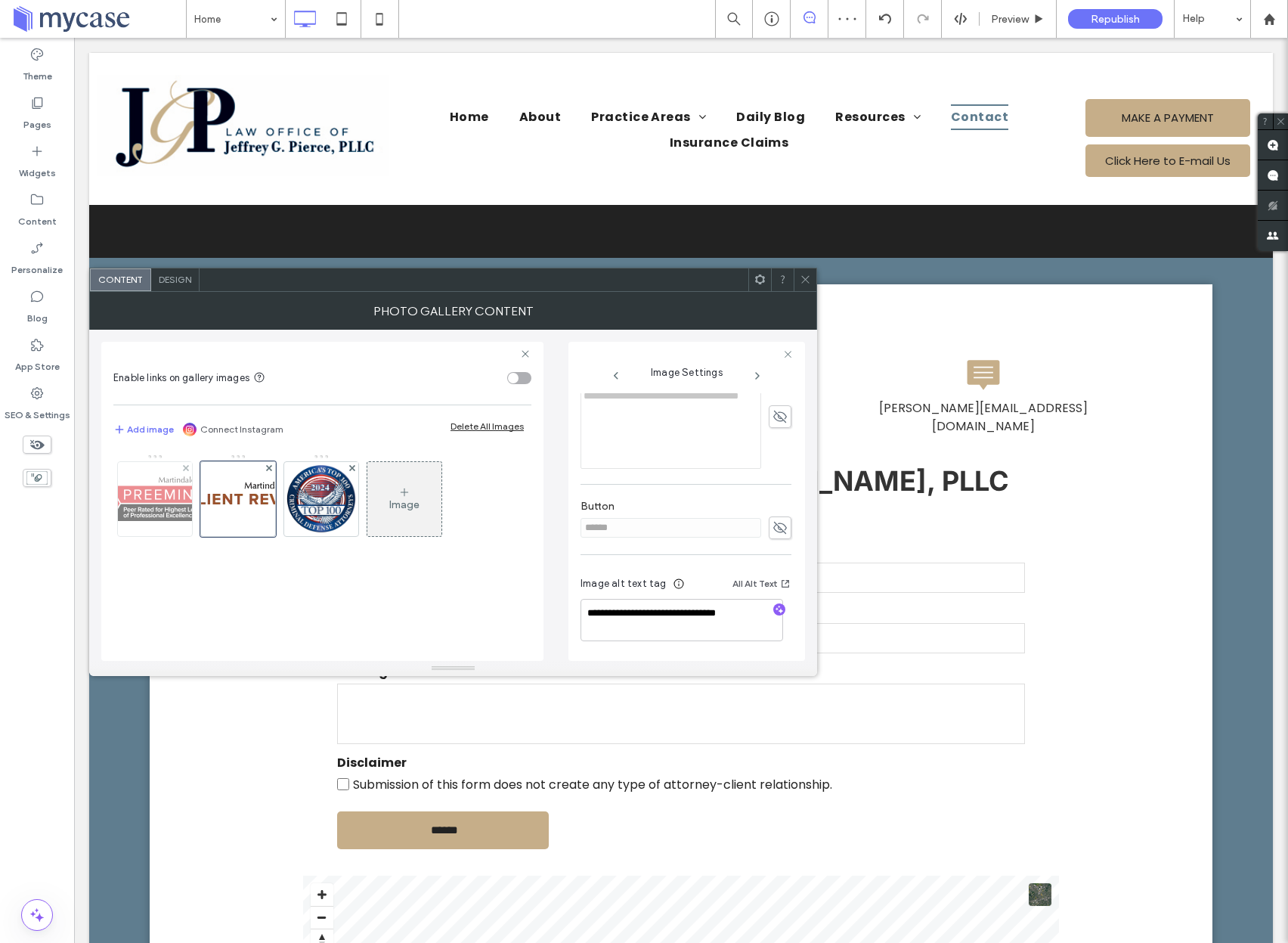 click at bounding box center [155, 498] 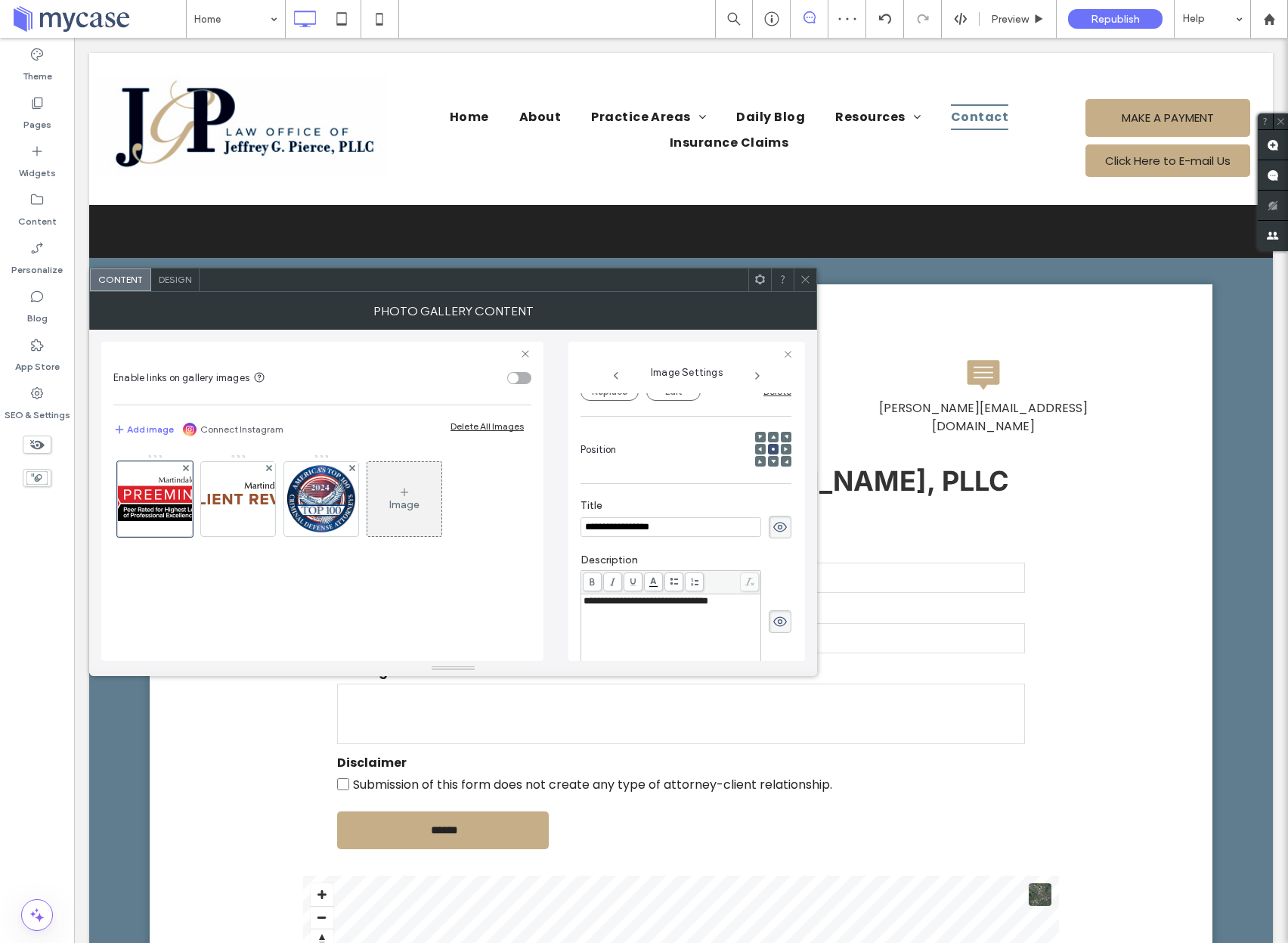 click 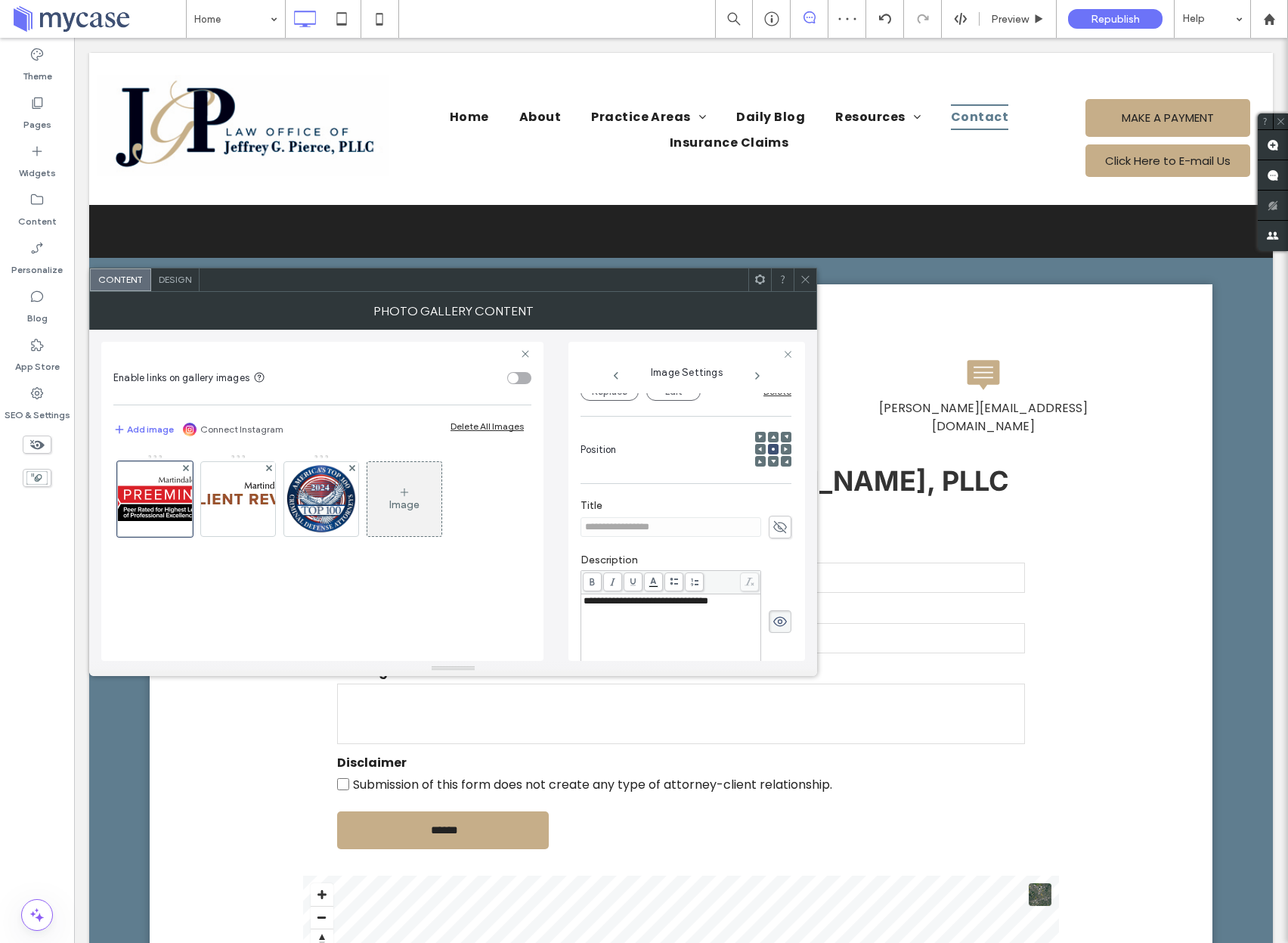 drag, startPoint x: 772, startPoint y: 628, endPoint x: 754, endPoint y: 619, distance: 20.124612 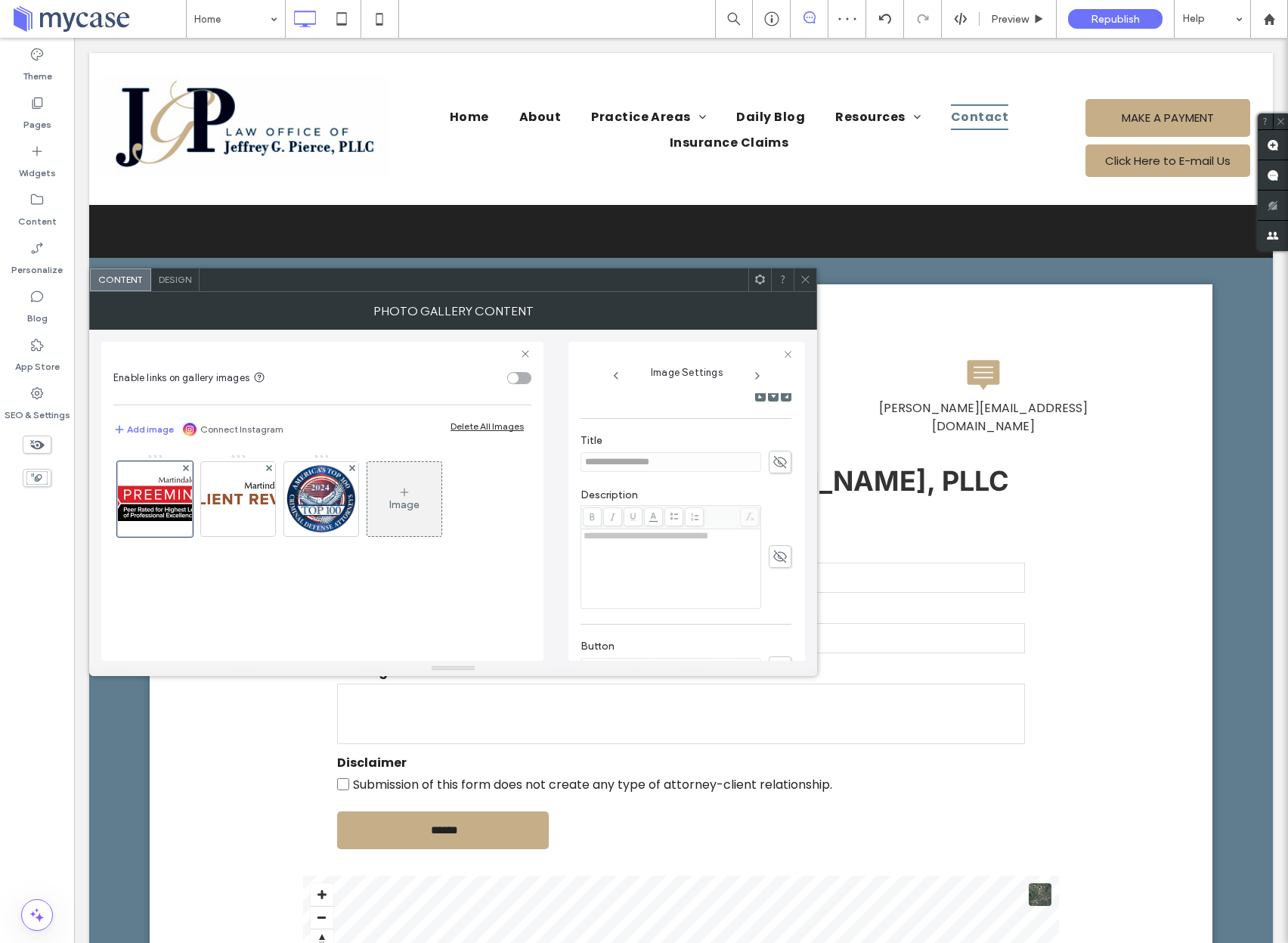 scroll, scrollTop: 392, scrollLeft: 0, axis: vertical 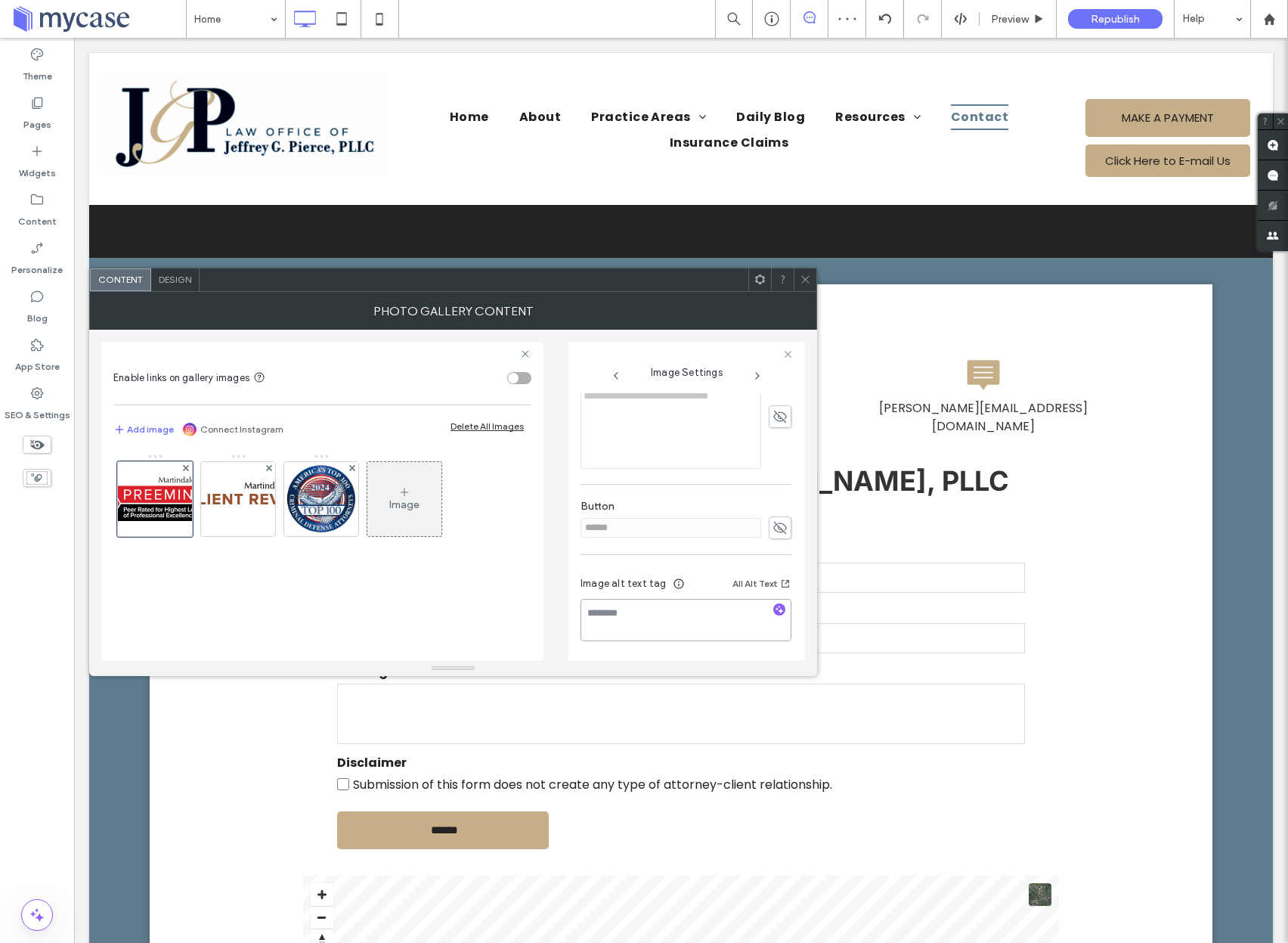 click at bounding box center [686, 620] 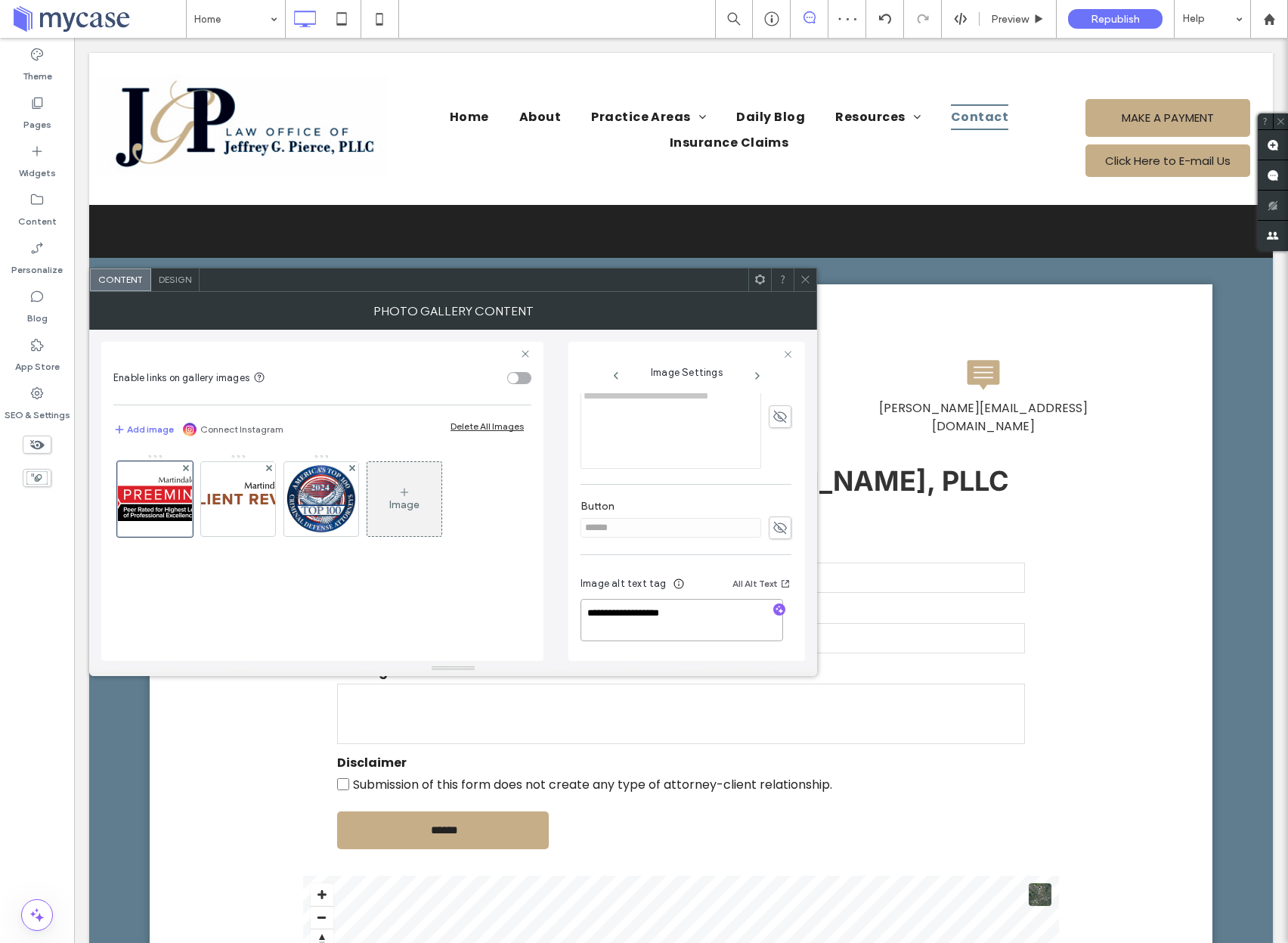drag, startPoint x: 642, startPoint y: 614, endPoint x: 637, endPoint y: 637, distance: 23.537205 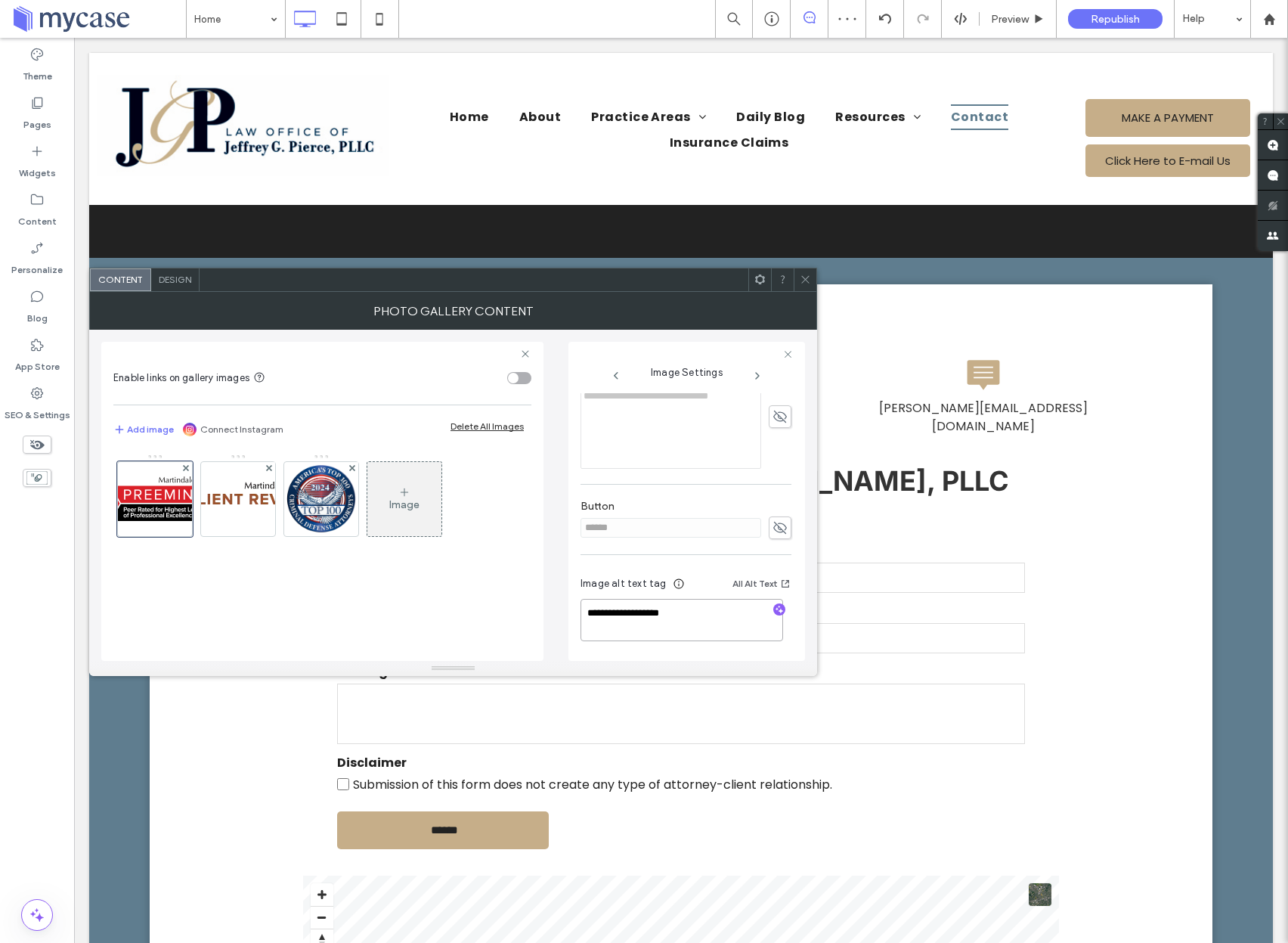 click on "**********" at bounding box center (682, 620) 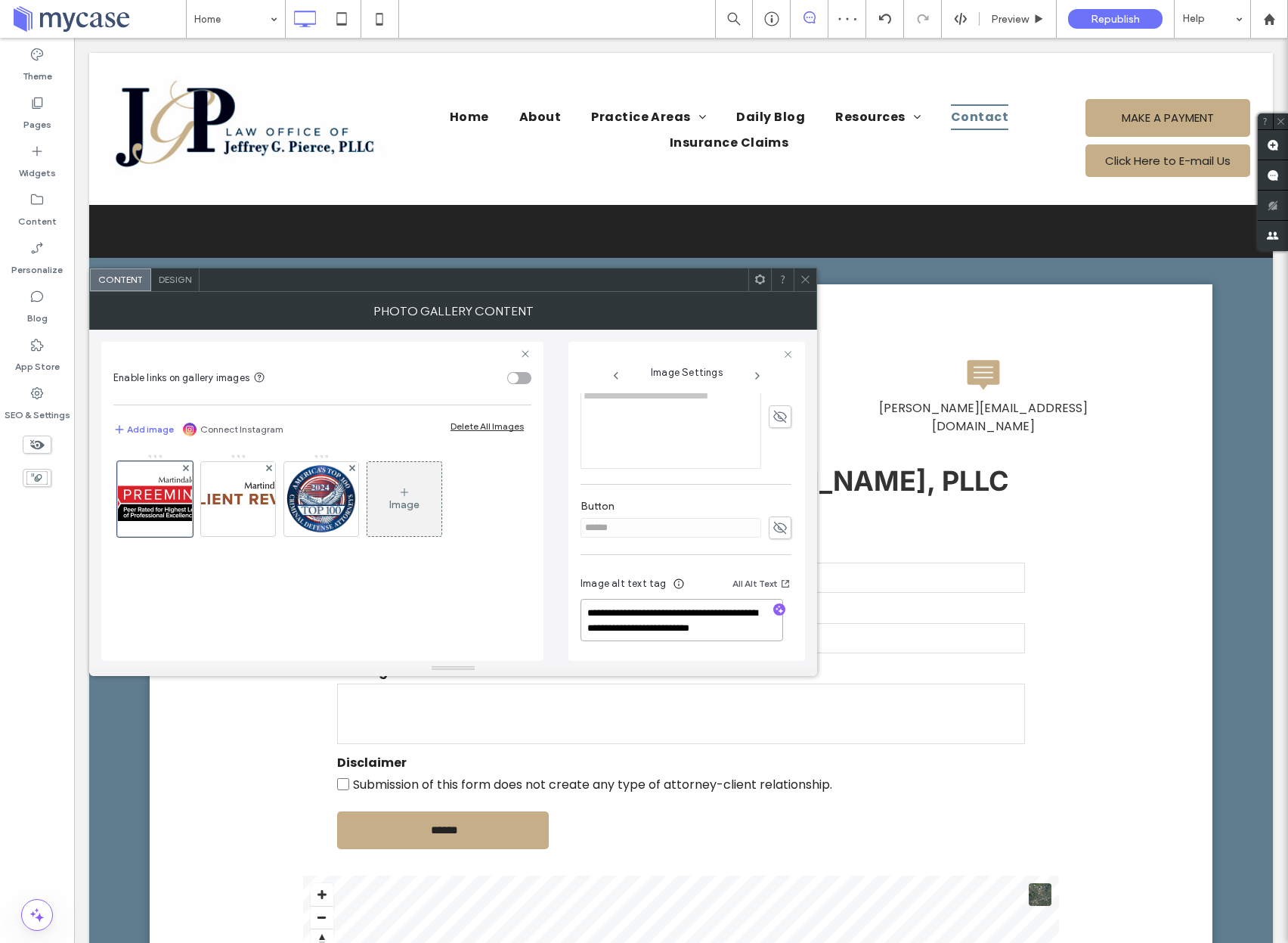 scroll, scrollTop: 2, scrollLeft: 0, axis: vertical 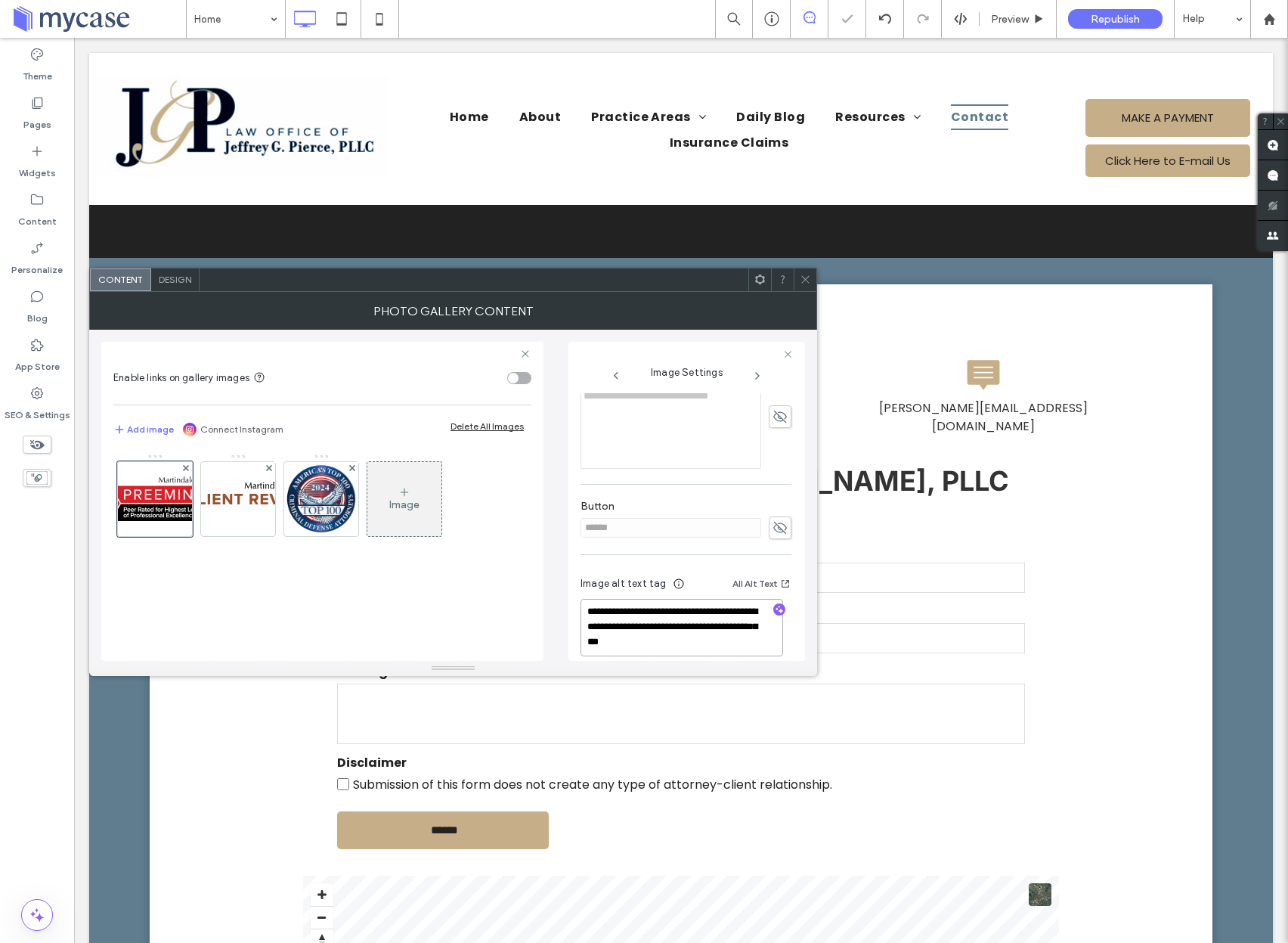 type on "**********" 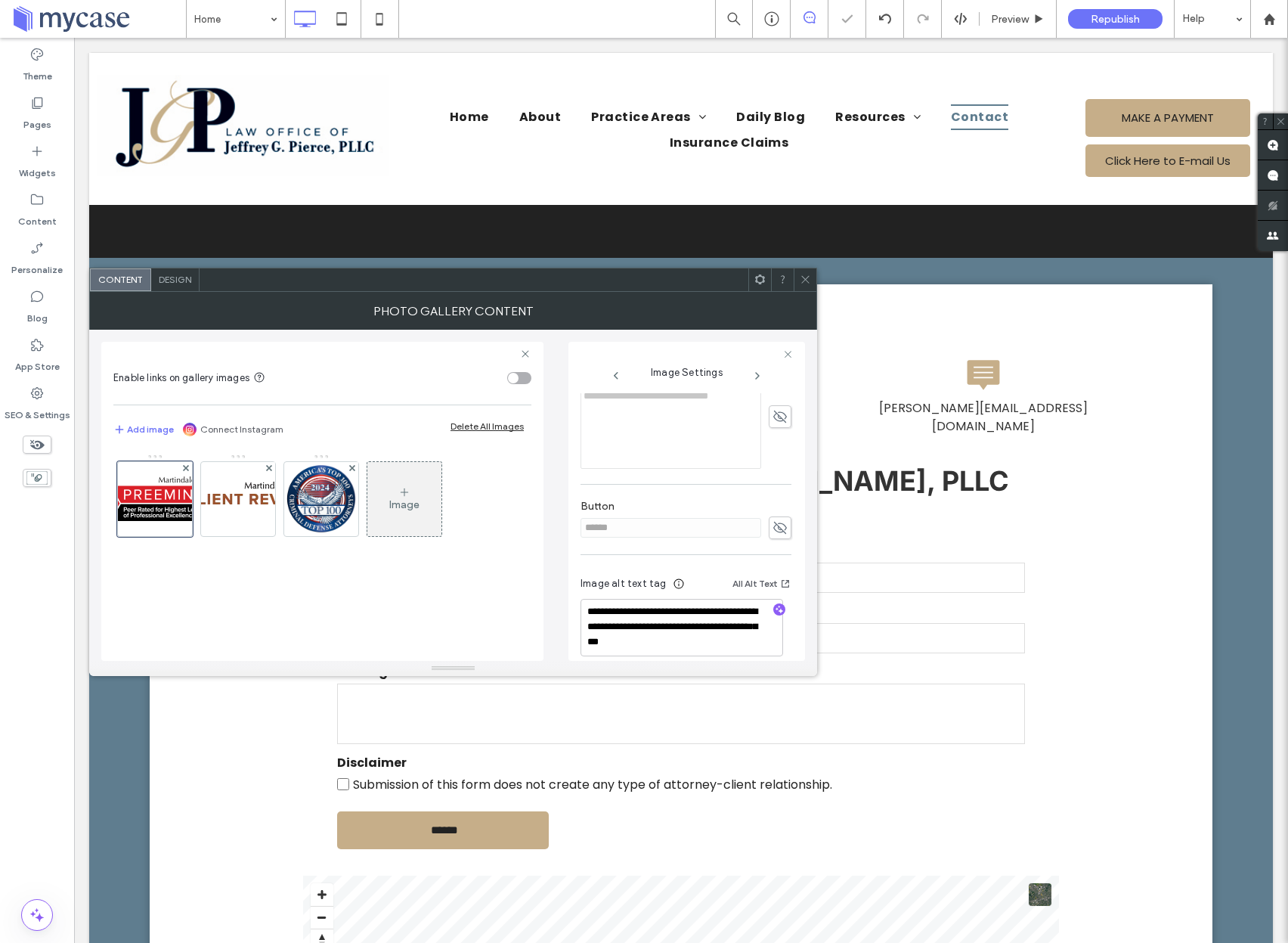 click 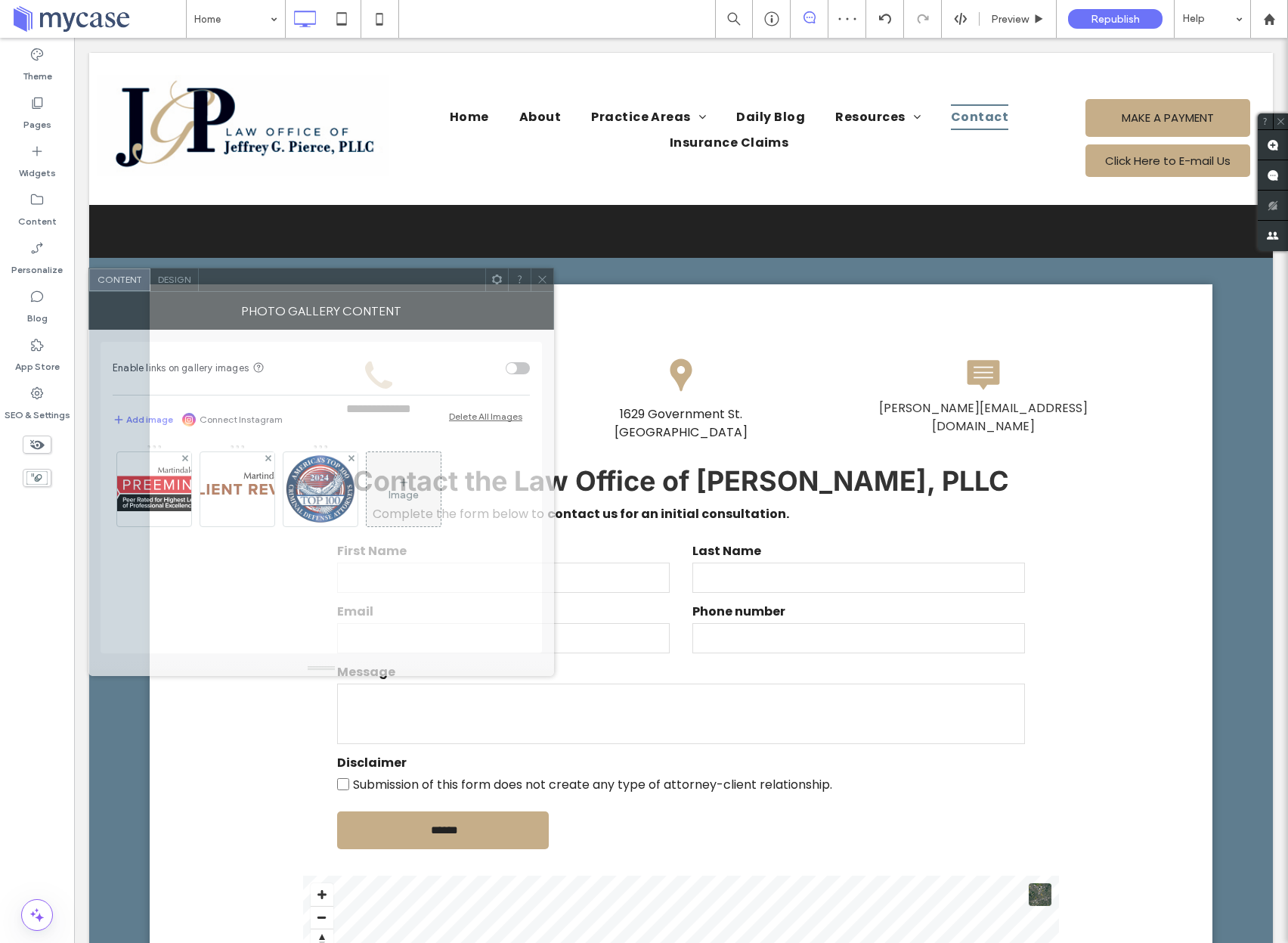 click on "Photo Gallery Content" at bounding box center (321, 311) 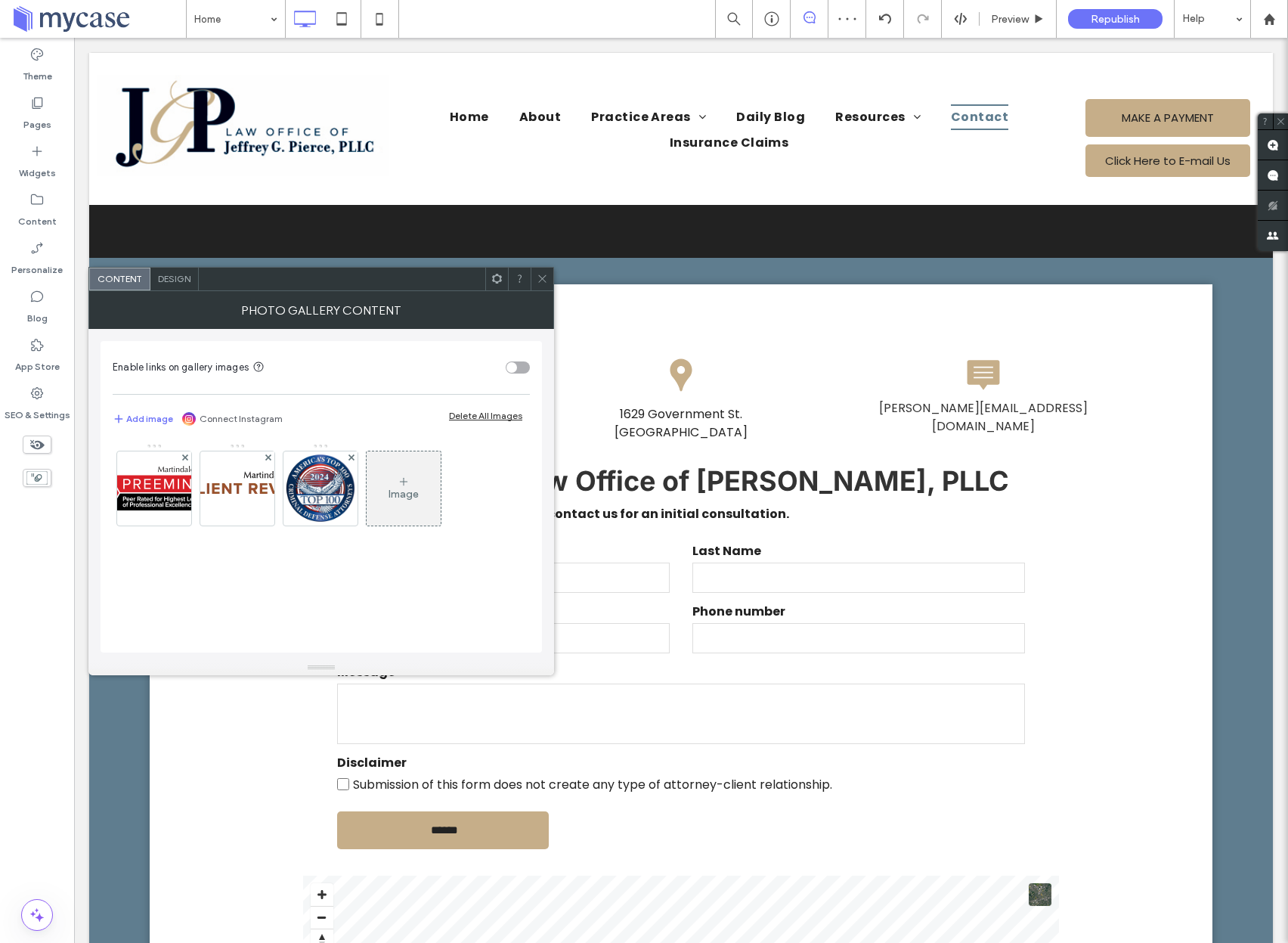 click on "Design" at bounding box center (175, 279) 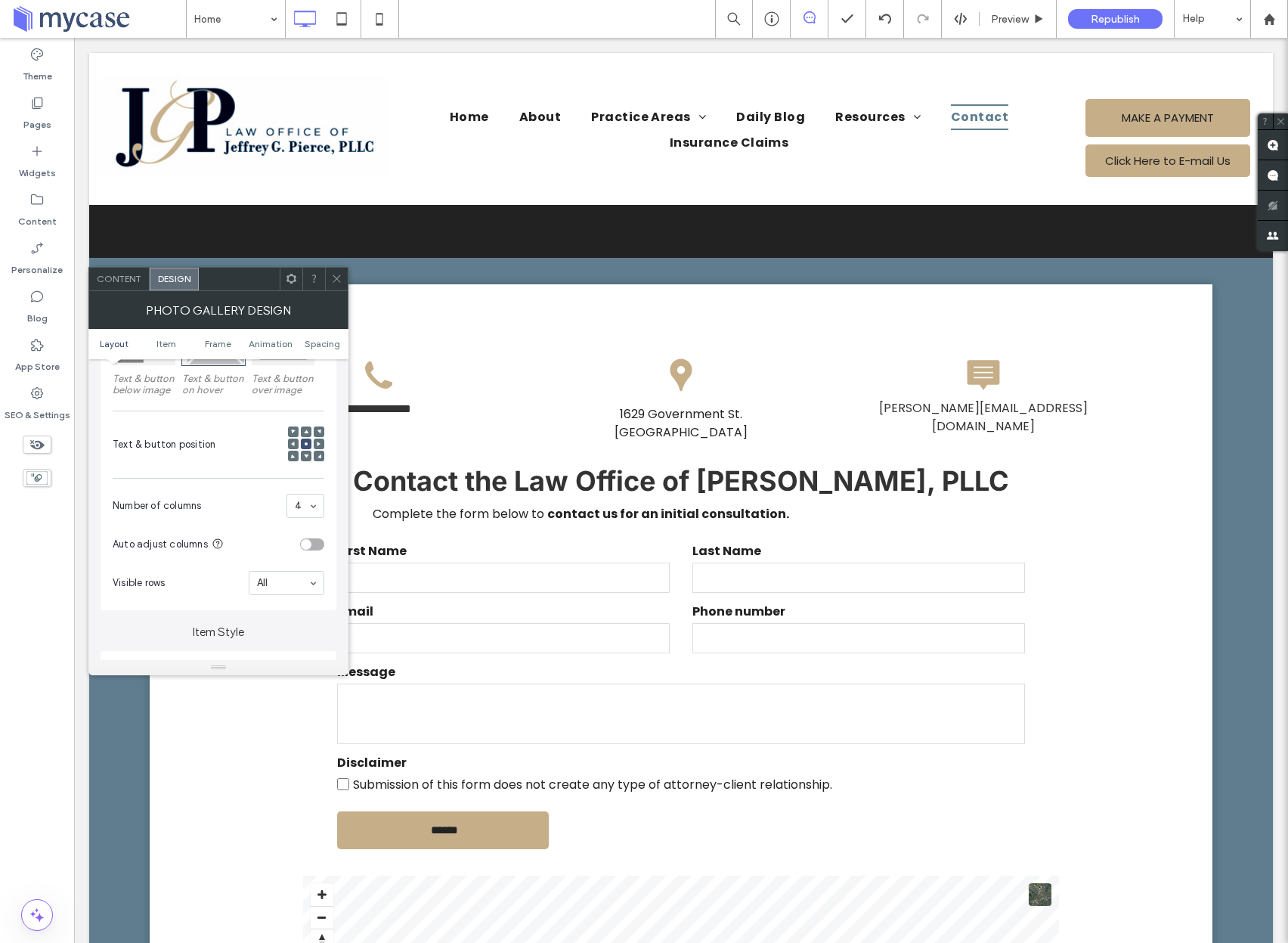 scroll, scrollTop: 295, scrollLeft: 0, axis: vertical 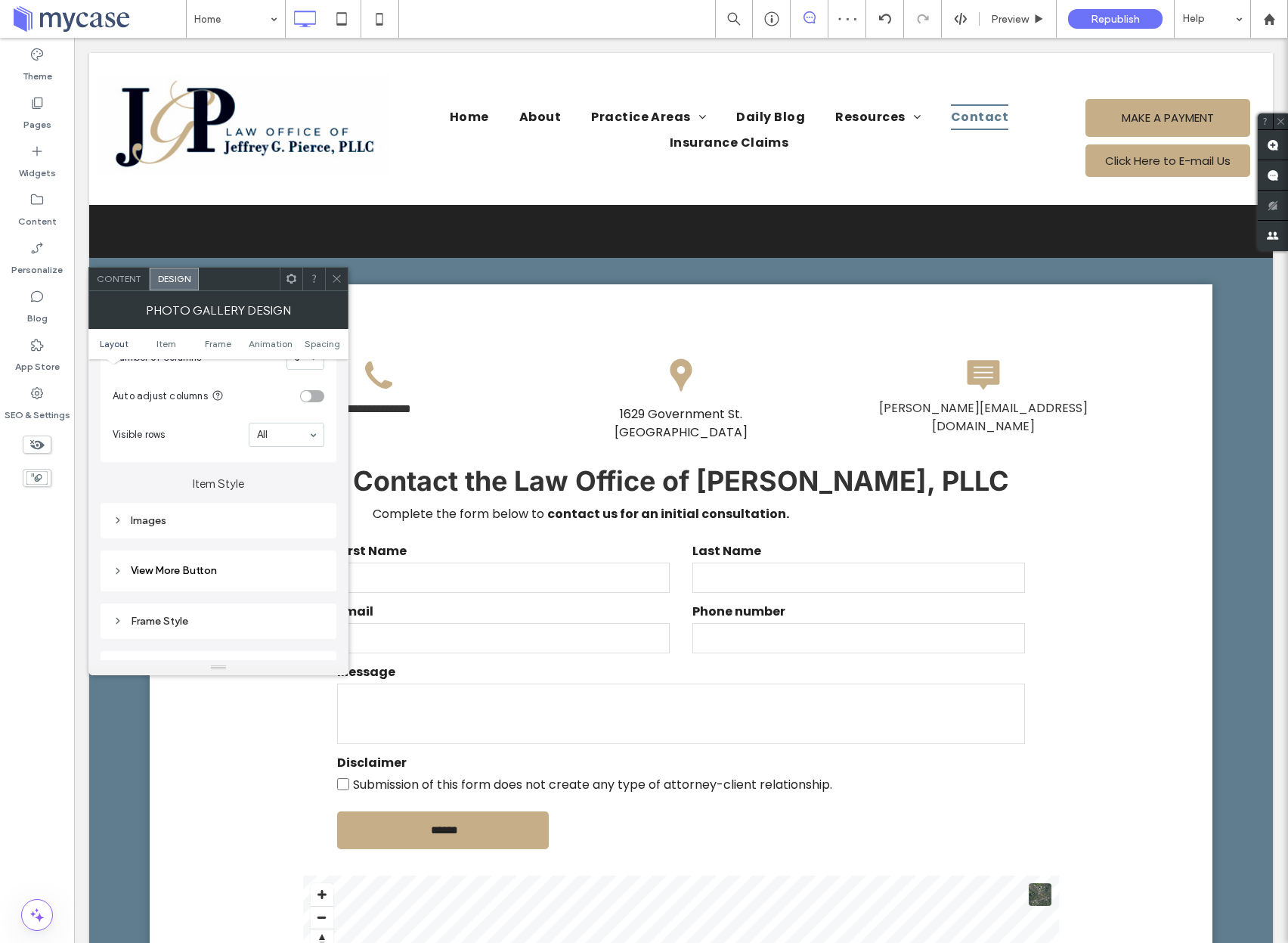 click on "Images" at bounding box center [218, 520] 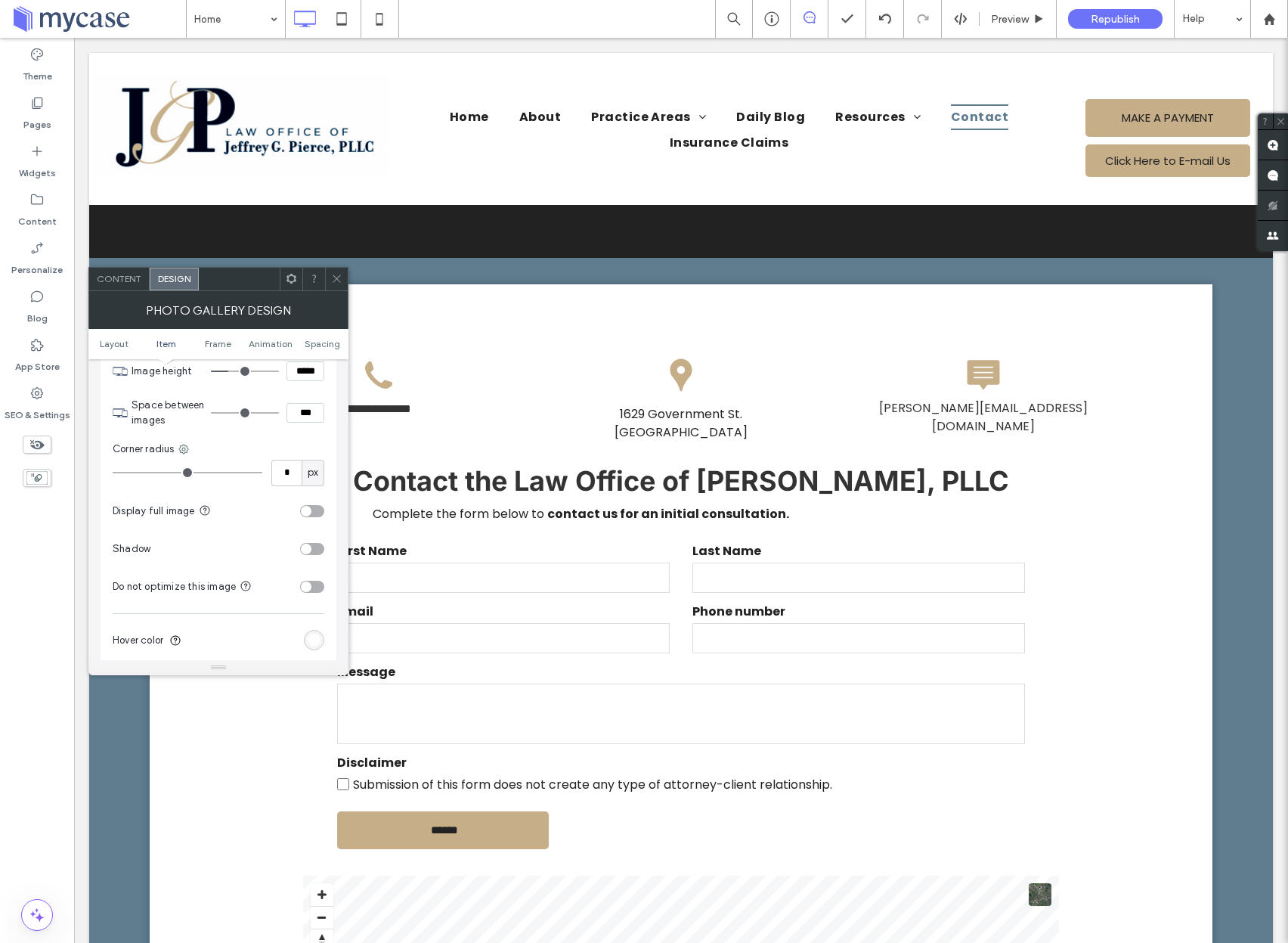scroll, scrollTop: 625, scrollLeft: 0, axis: vertical 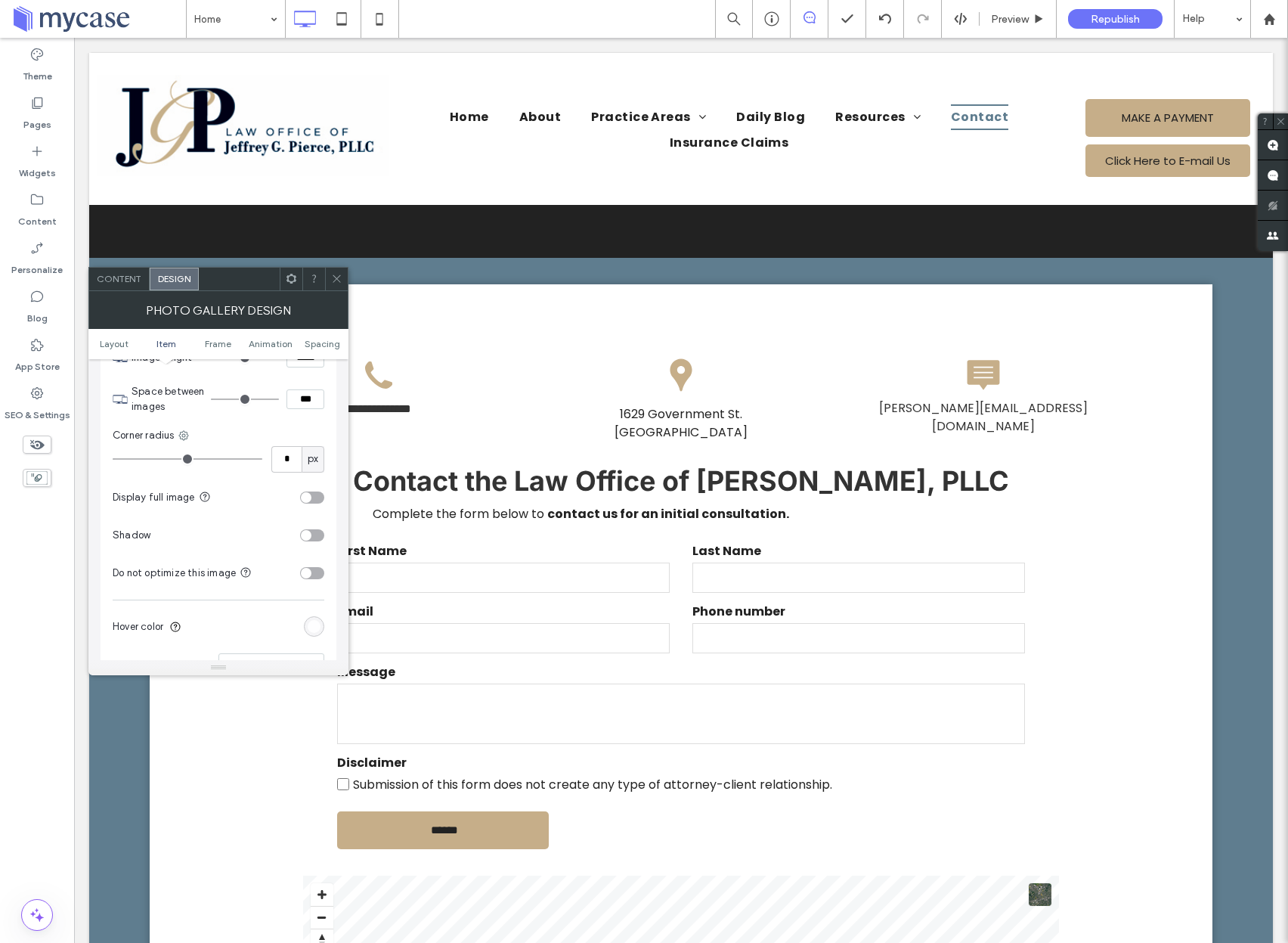 click at bounding box center [312, 498] 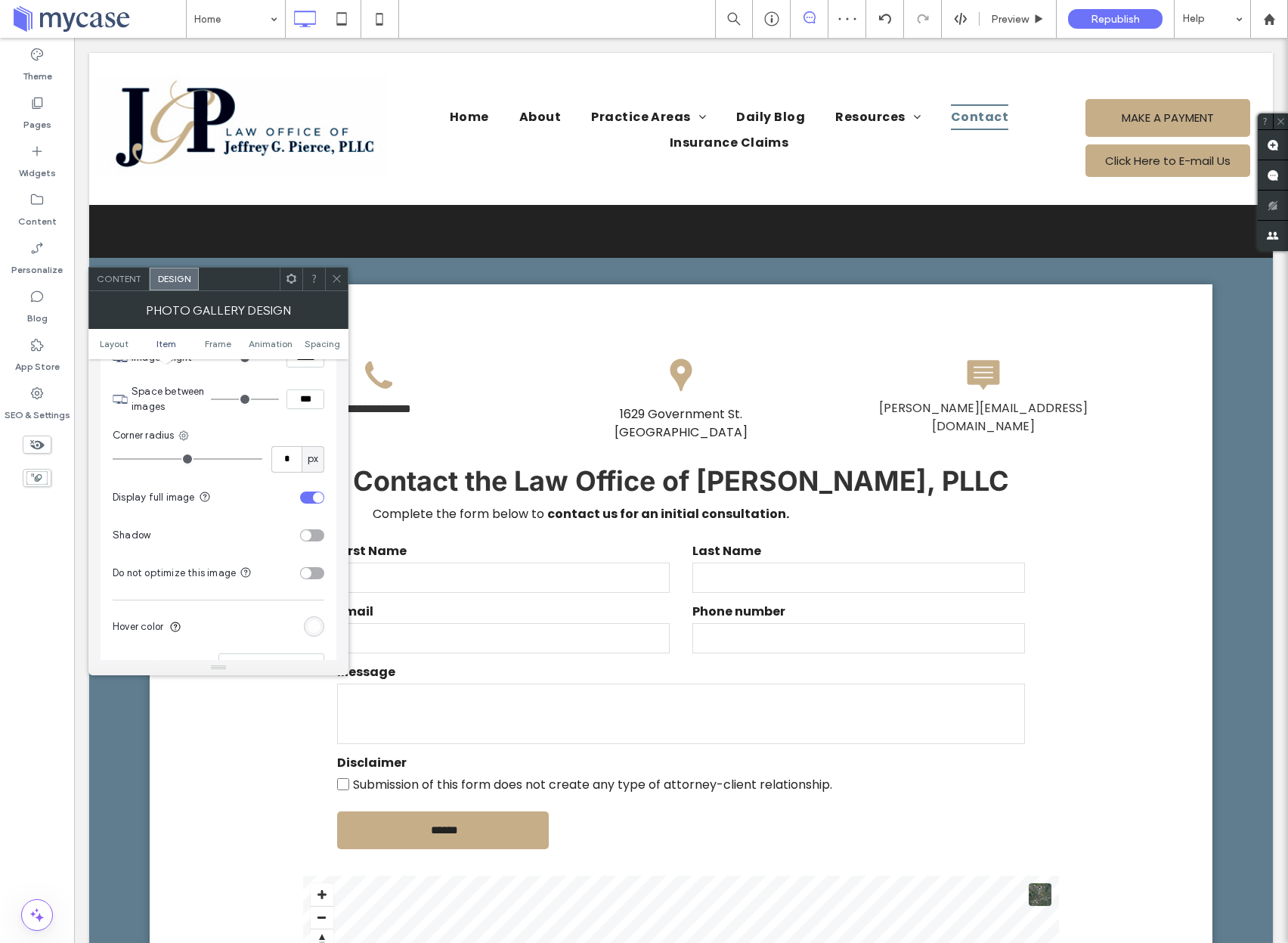 click at bounding box center [312, 498] 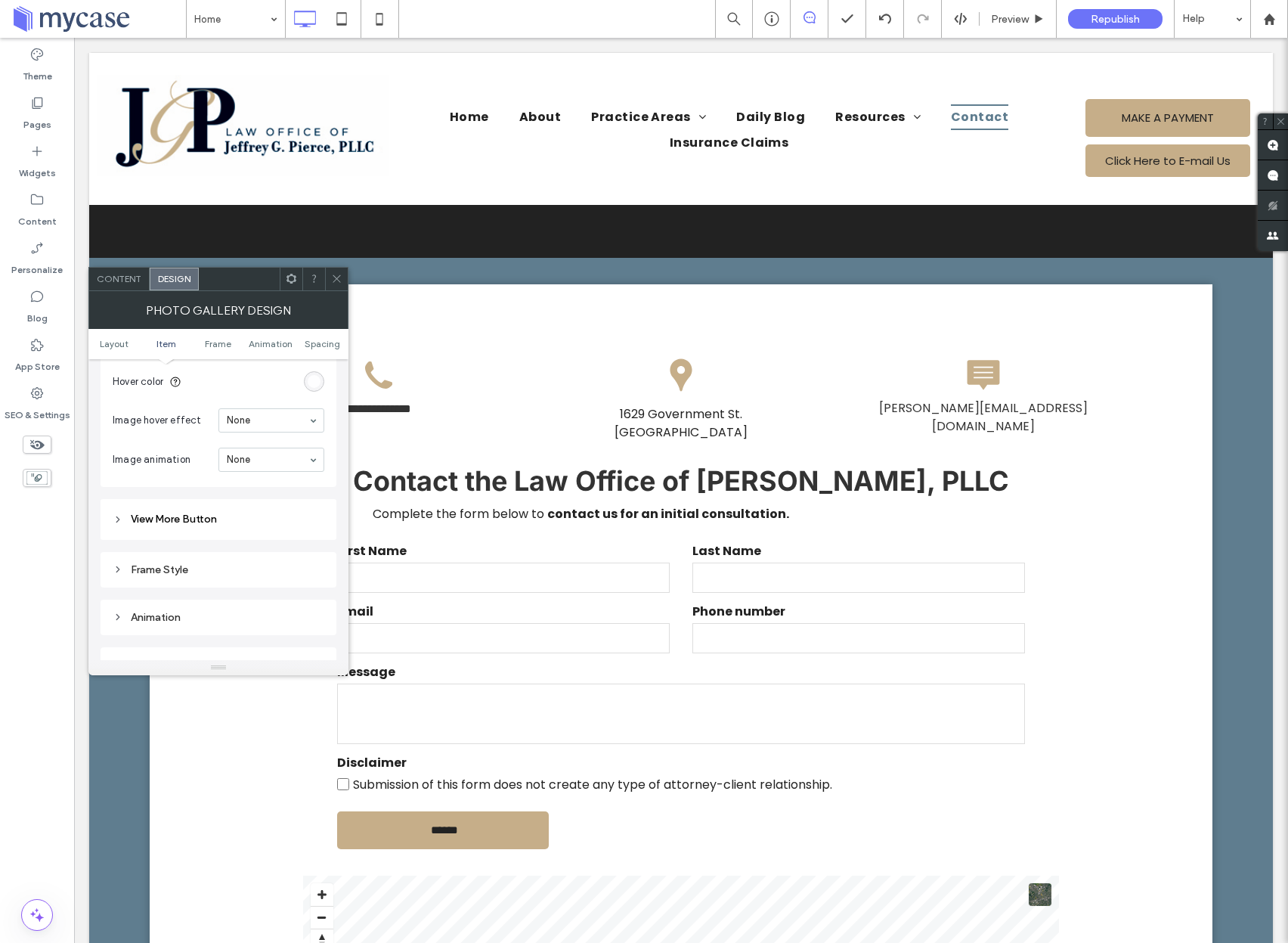 scroll, scrollTop: 875, scrollLeft: 0, axis: vertical 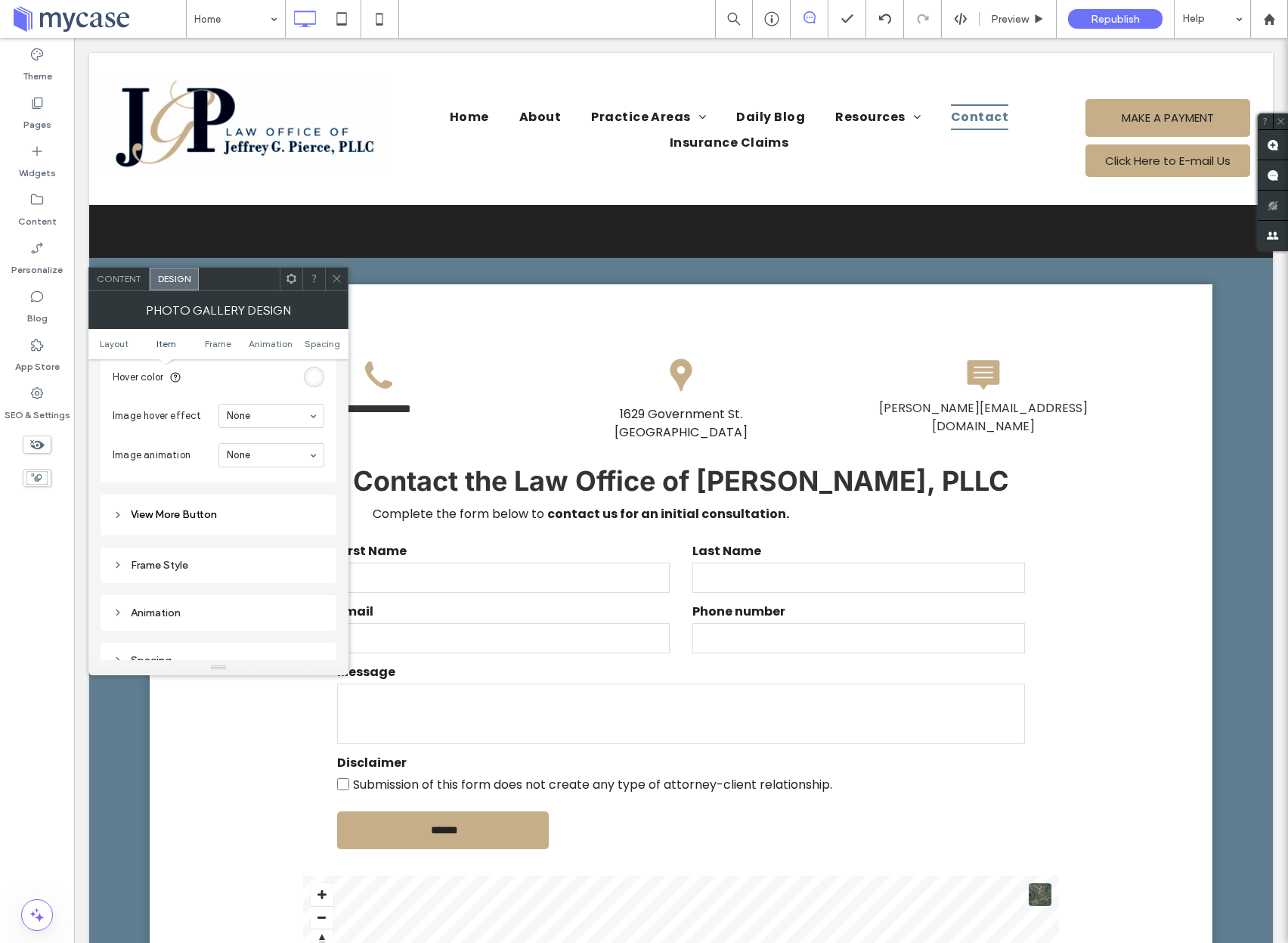 click on "View More Button" at bounding box center (174, 514) 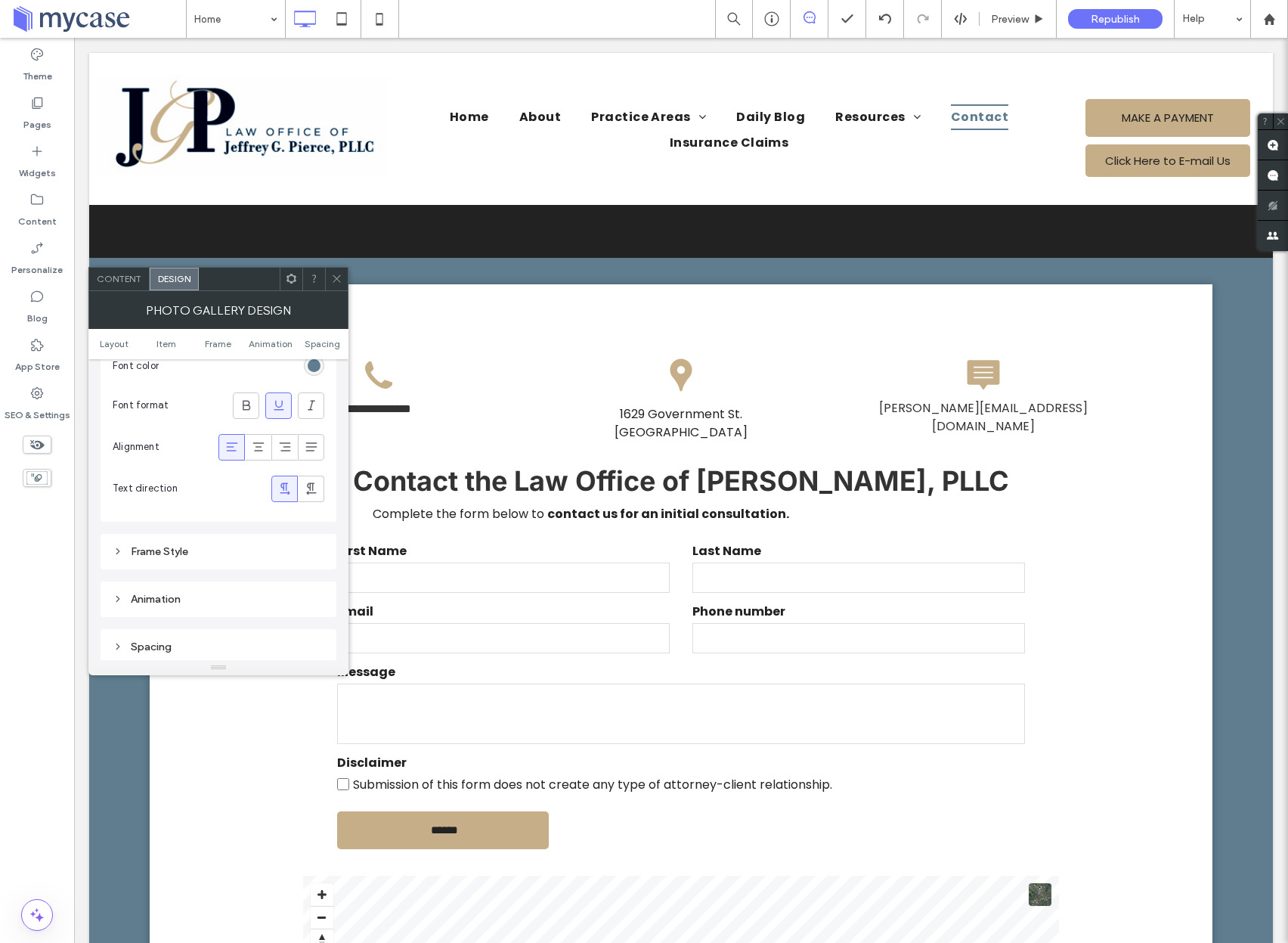 scroll, scrollTop: 1254, scrollLeft: 0, axis: vertical 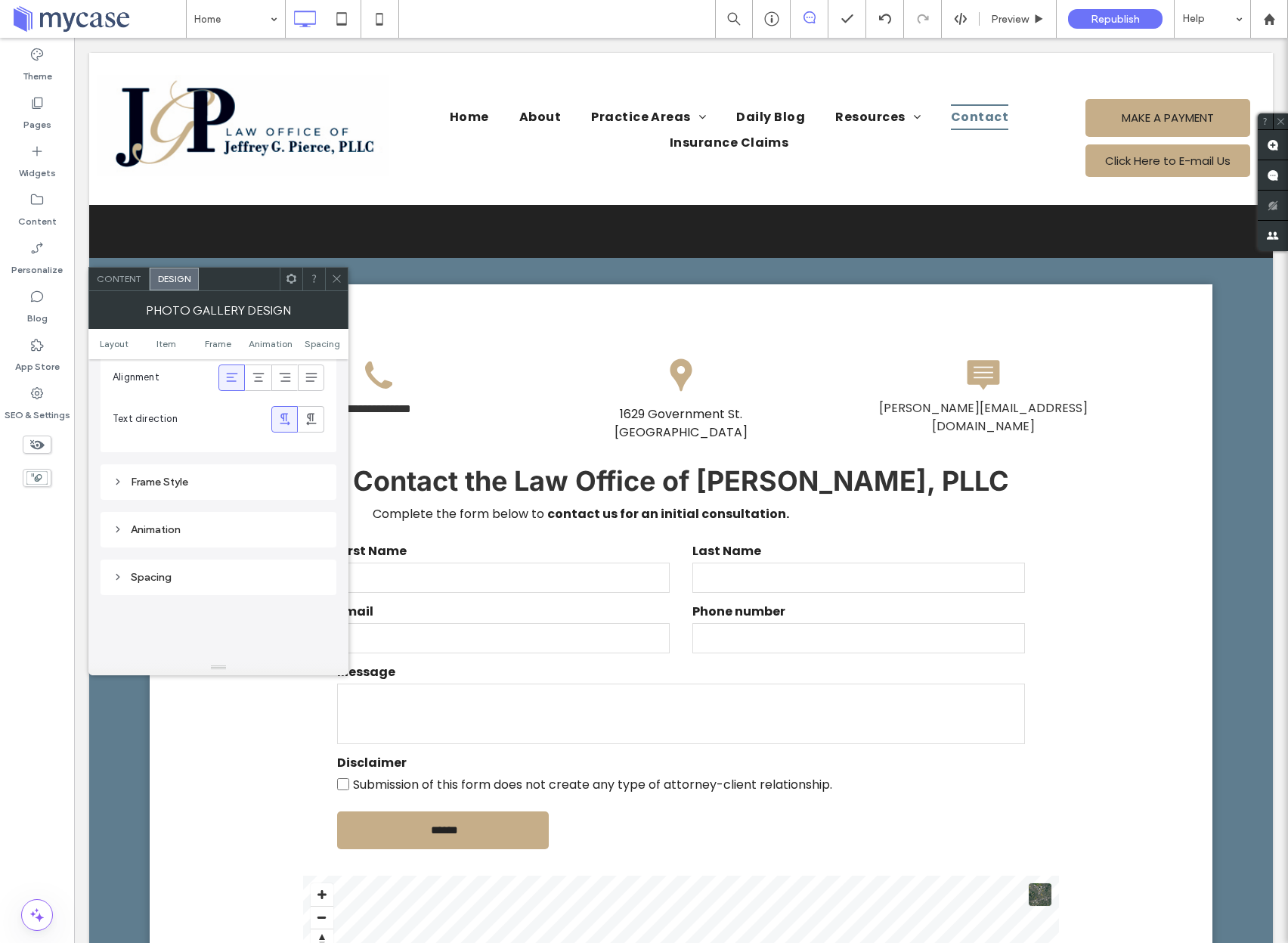 click on "Frame Style" at bounding box center (218, 482) 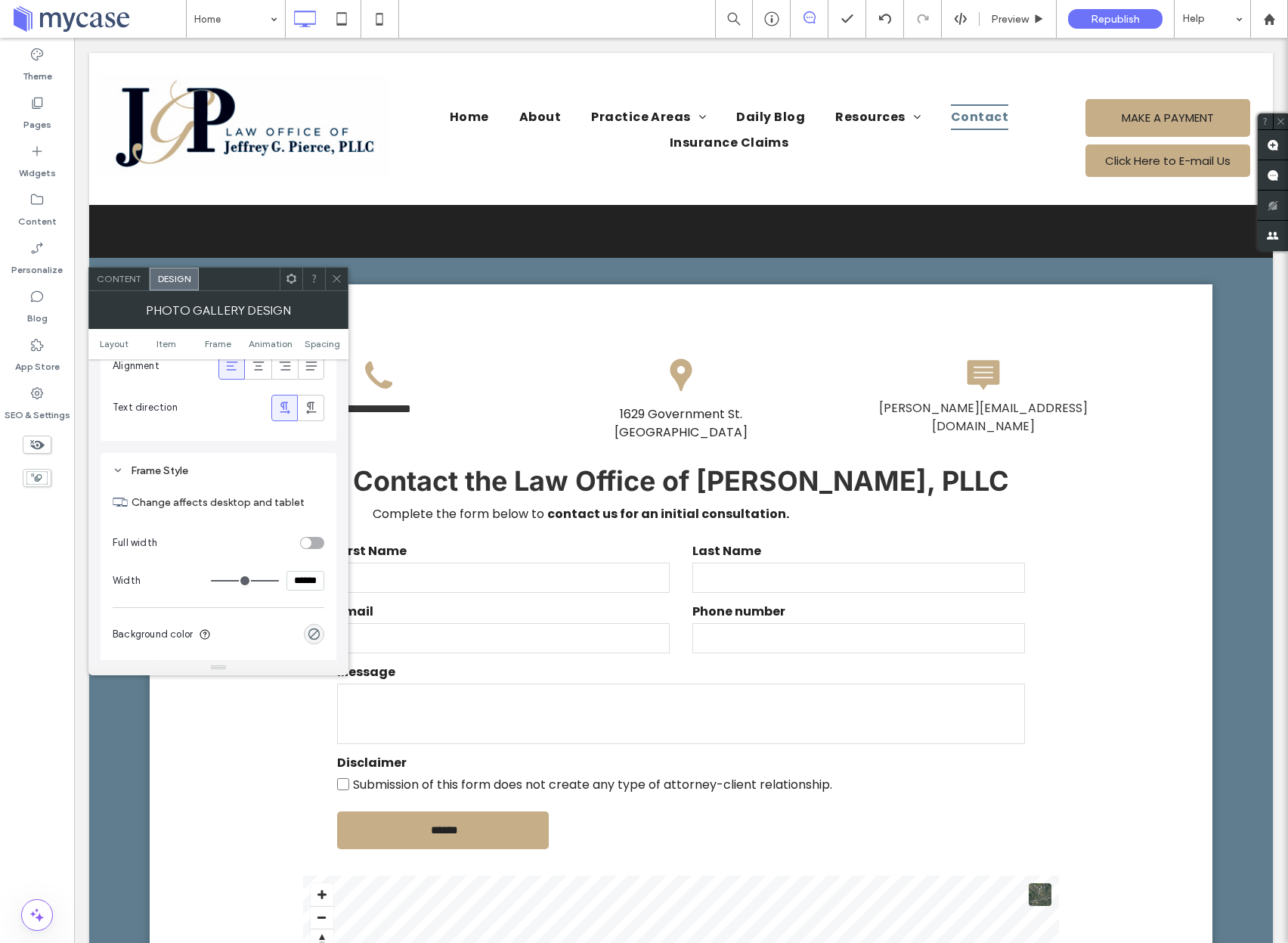 scroll, scrollTop: 1268, scrollLeft: 0, axis: vertical 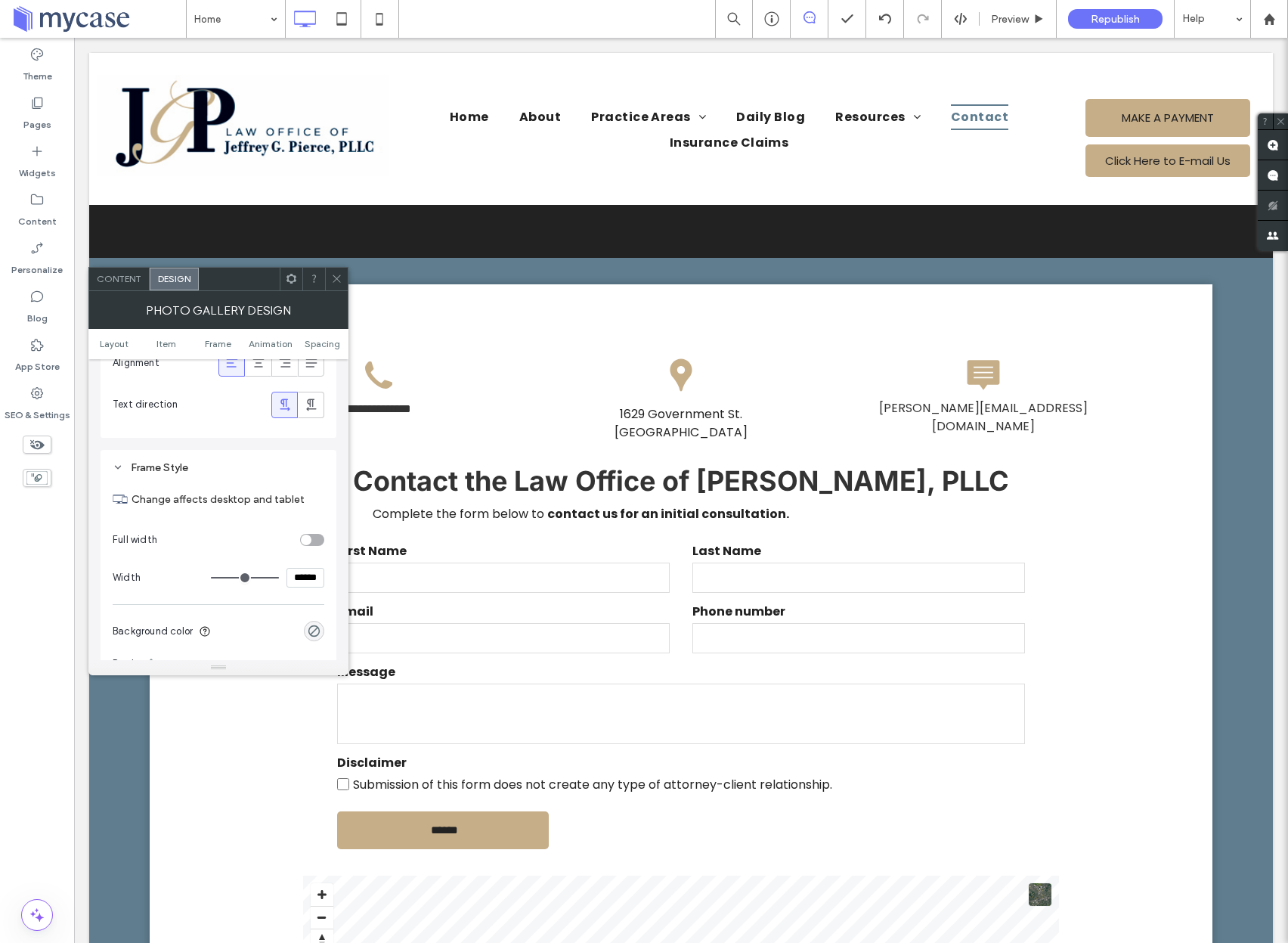 type on "****" 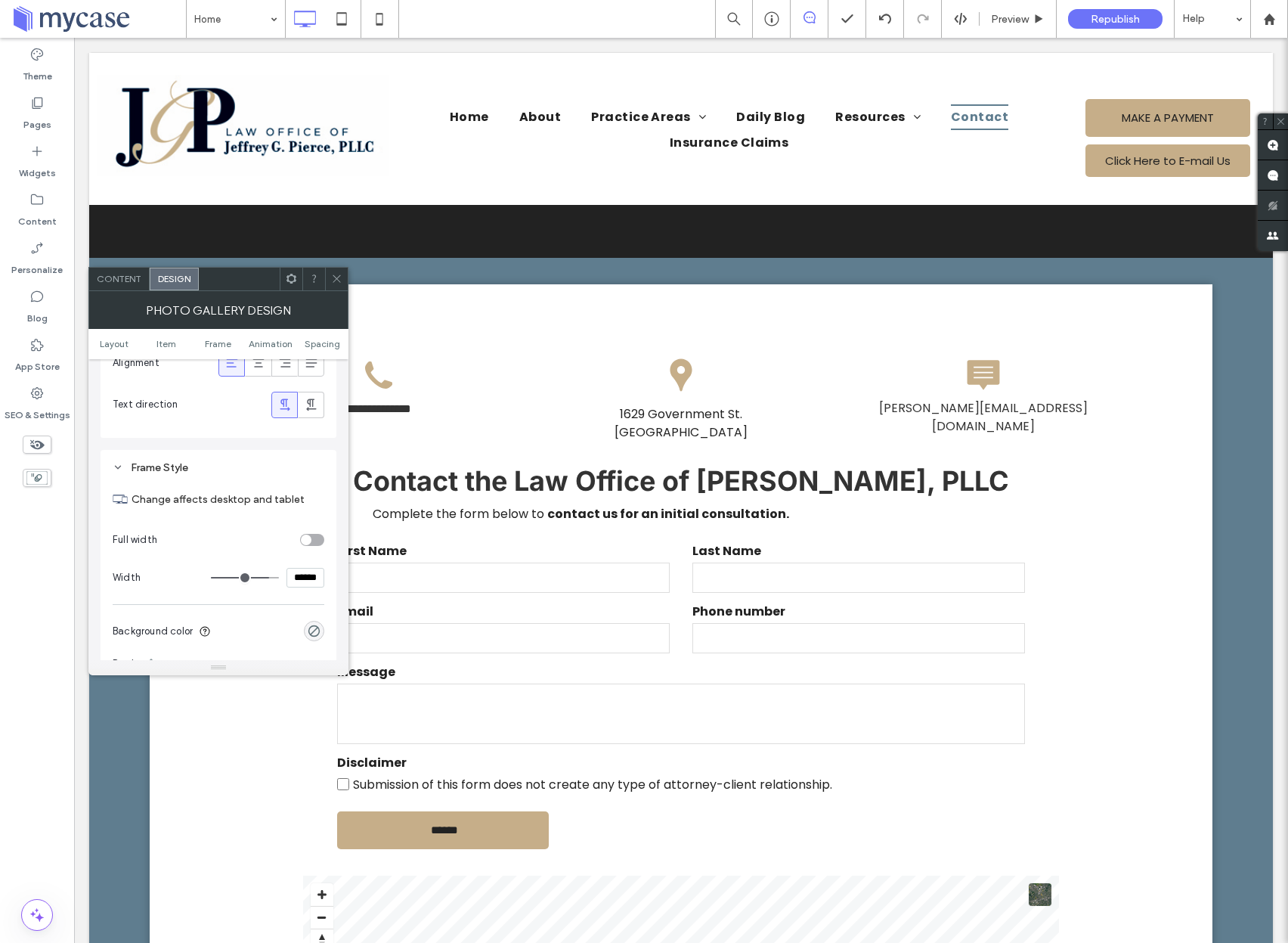 type on "****" 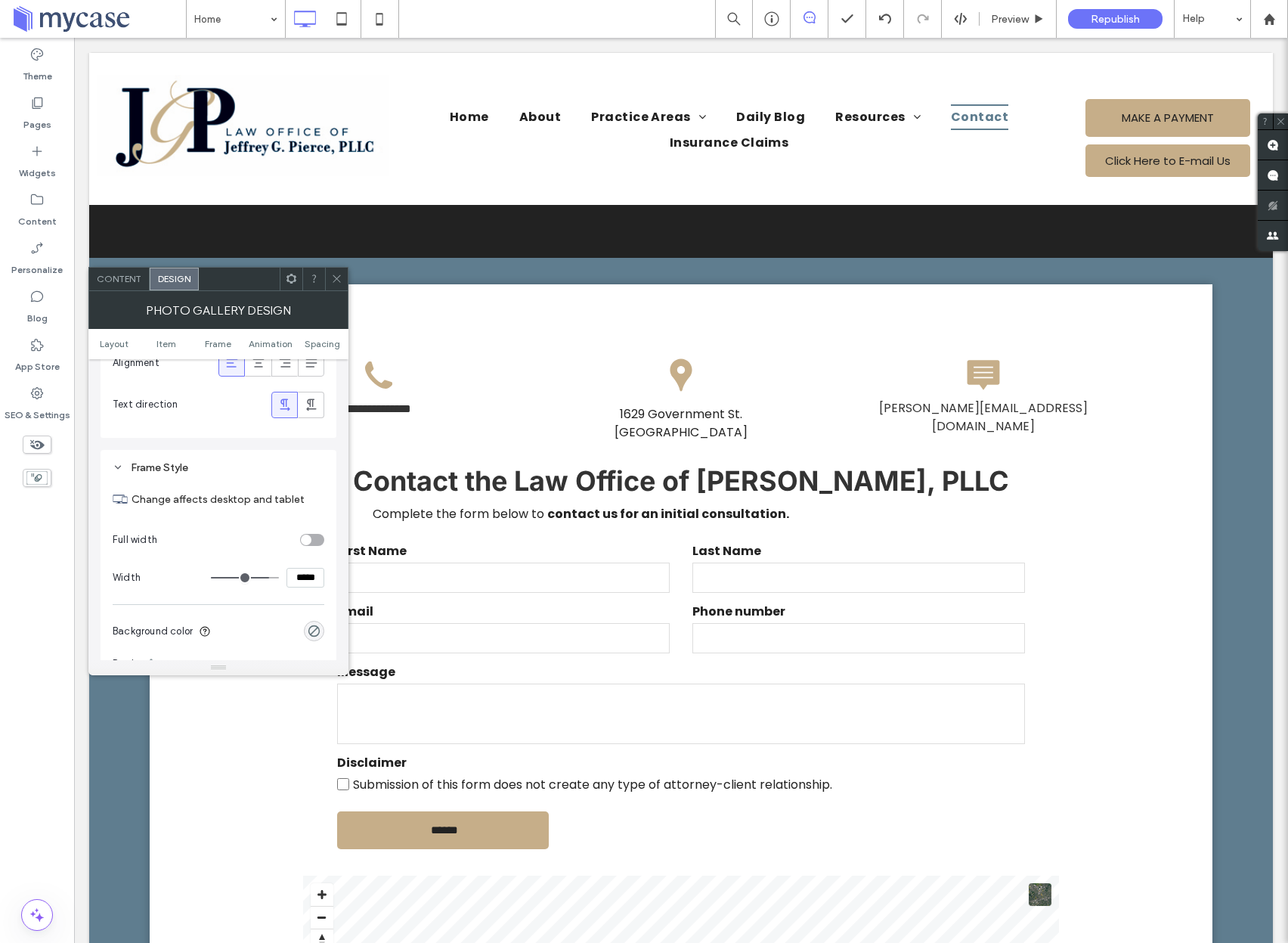 type on "***" 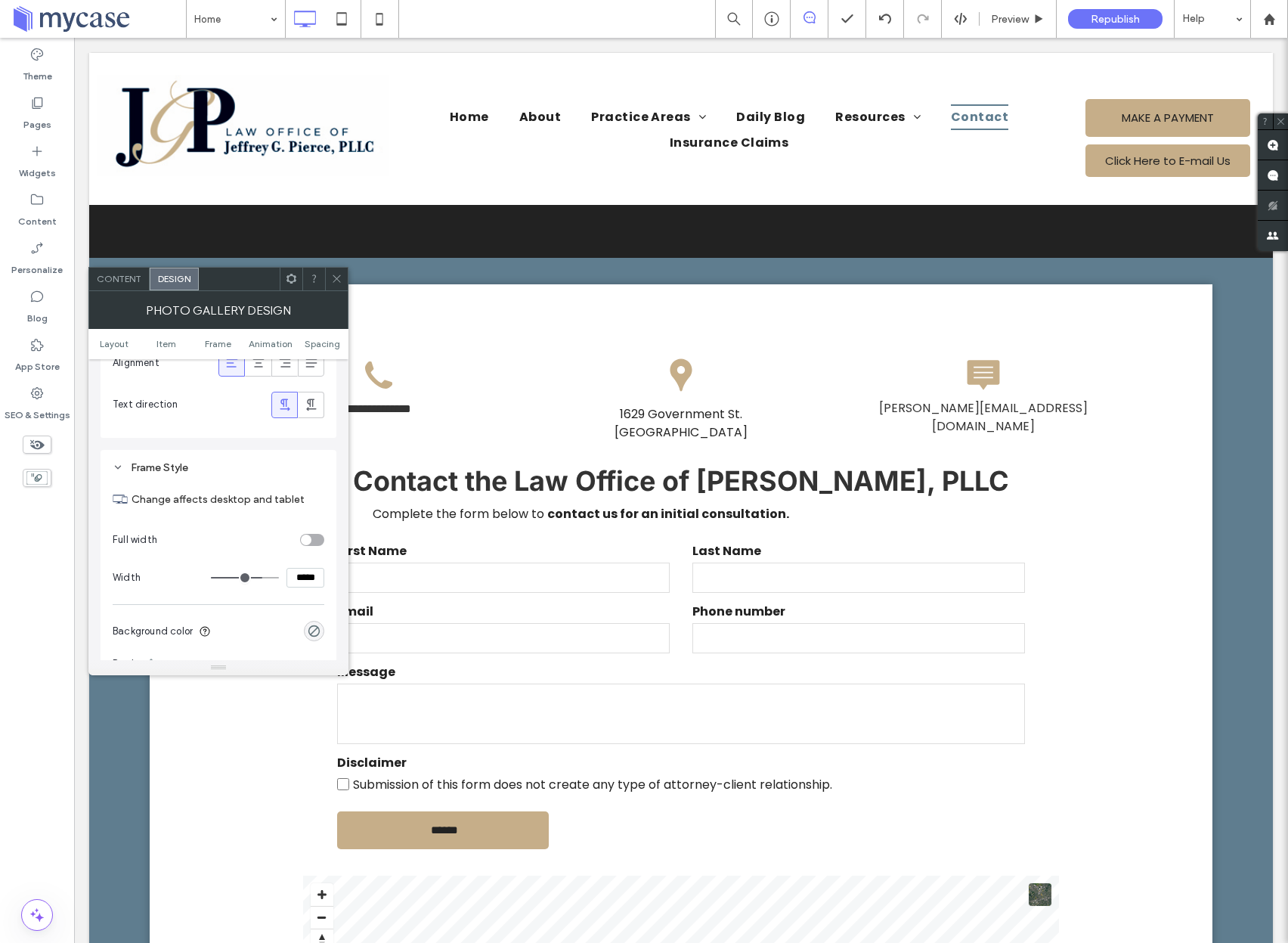 type on "***" 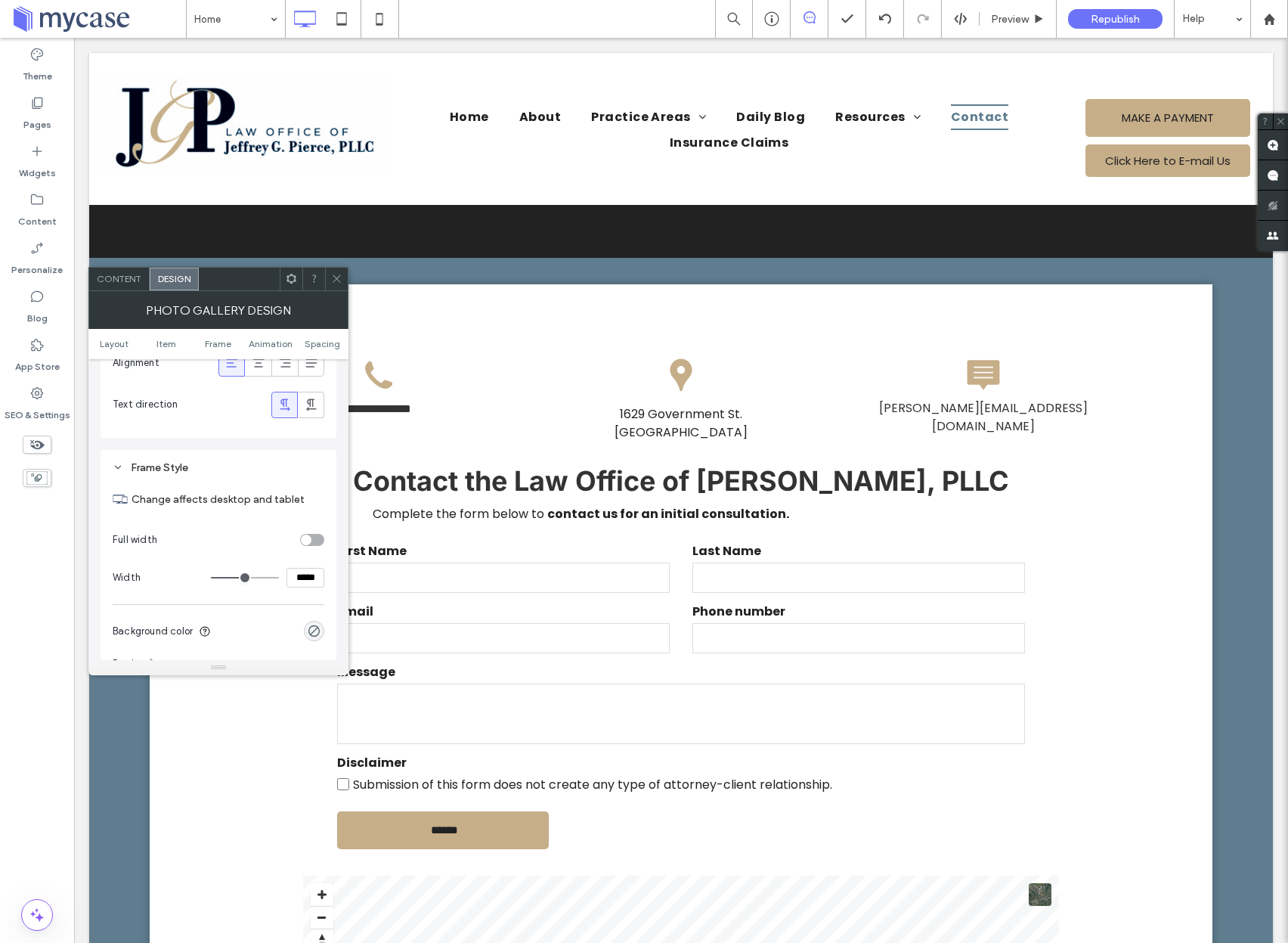 type on "***" 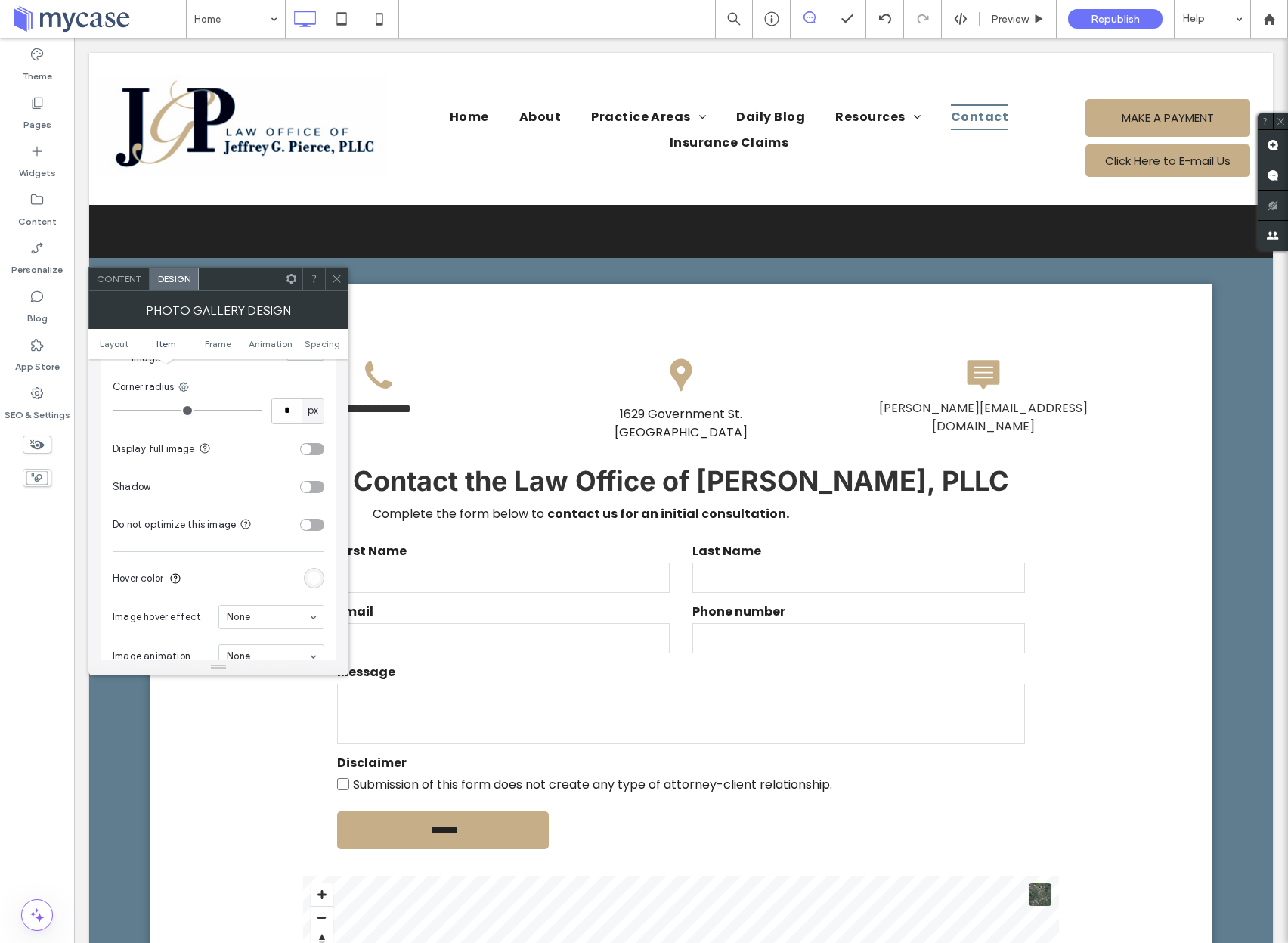 scroll, scrollTop: 646, scrollLeft: 0, axis: vertical 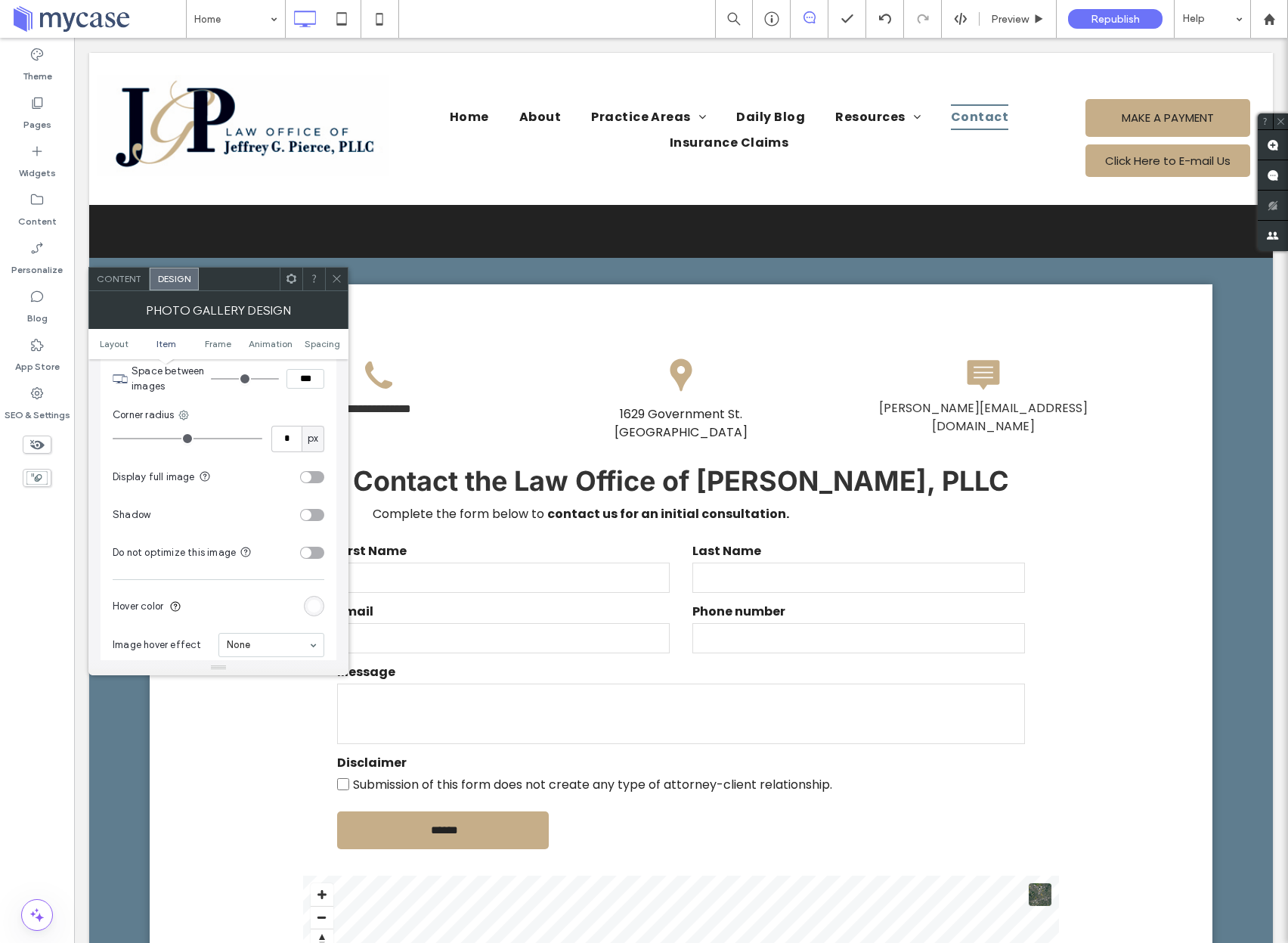 click at bounding box center [306, 477] 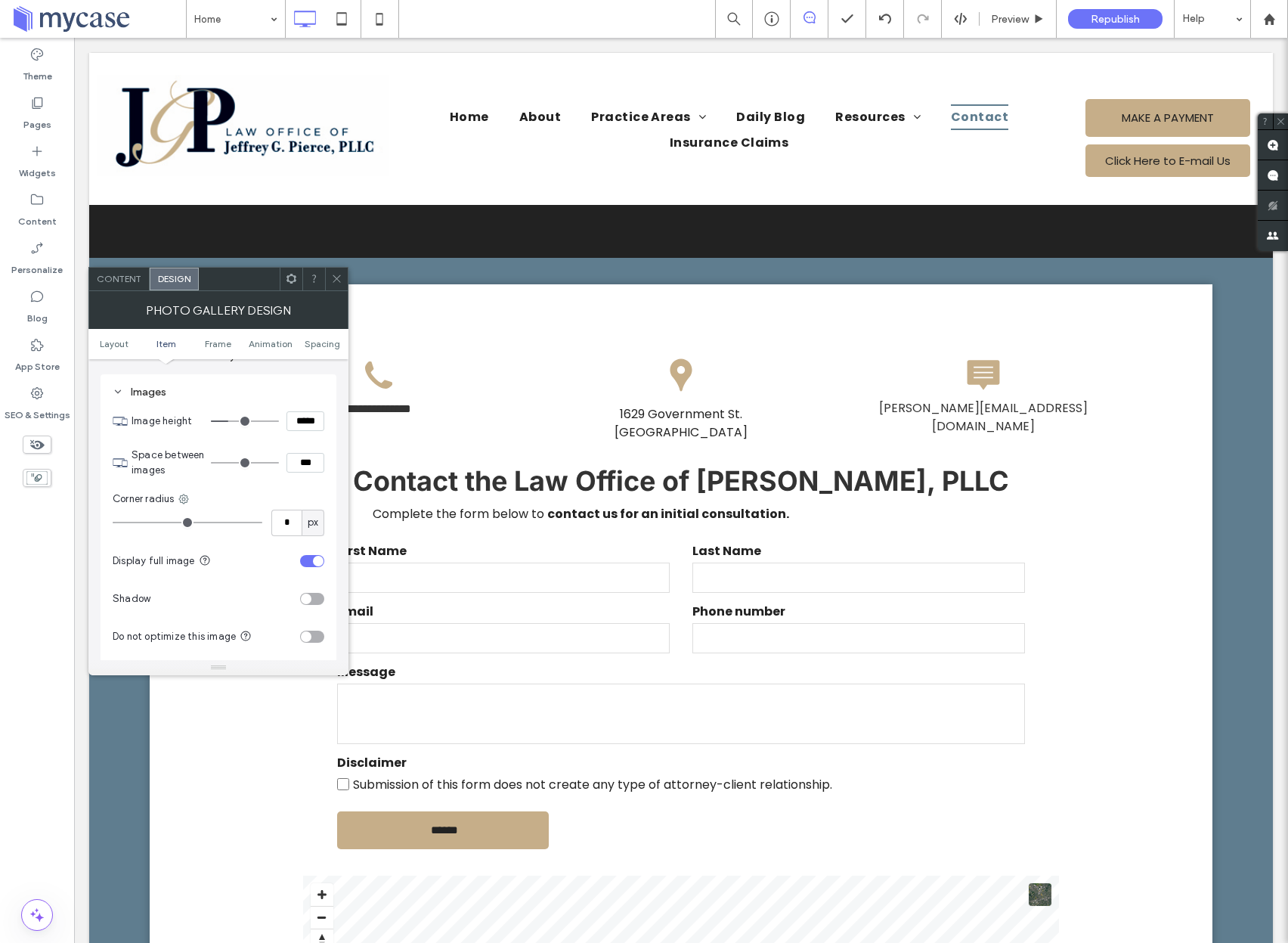 scroll, scrollTop: 560, scrollLeft: 0, axis: vertical 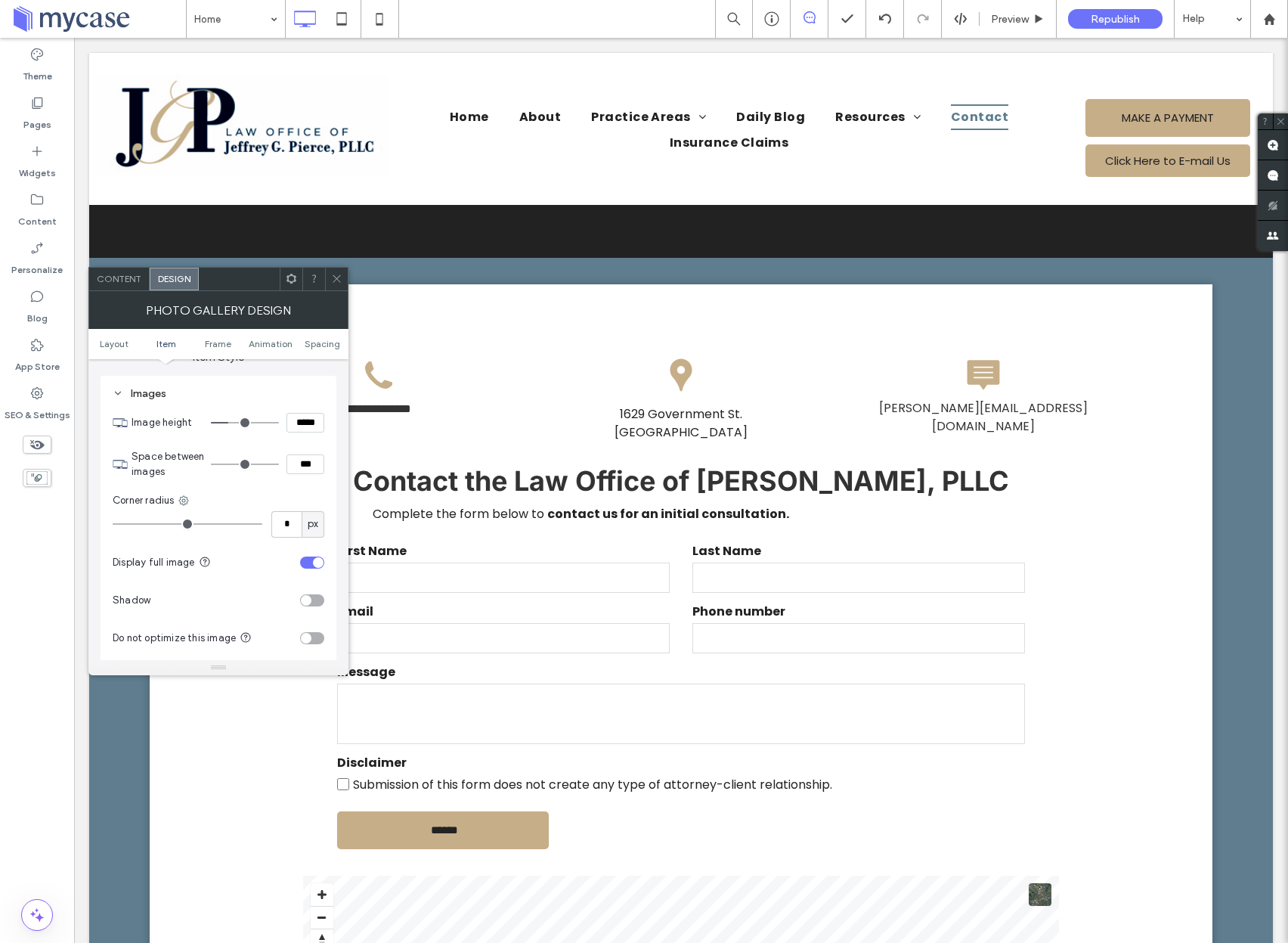 type on "*" 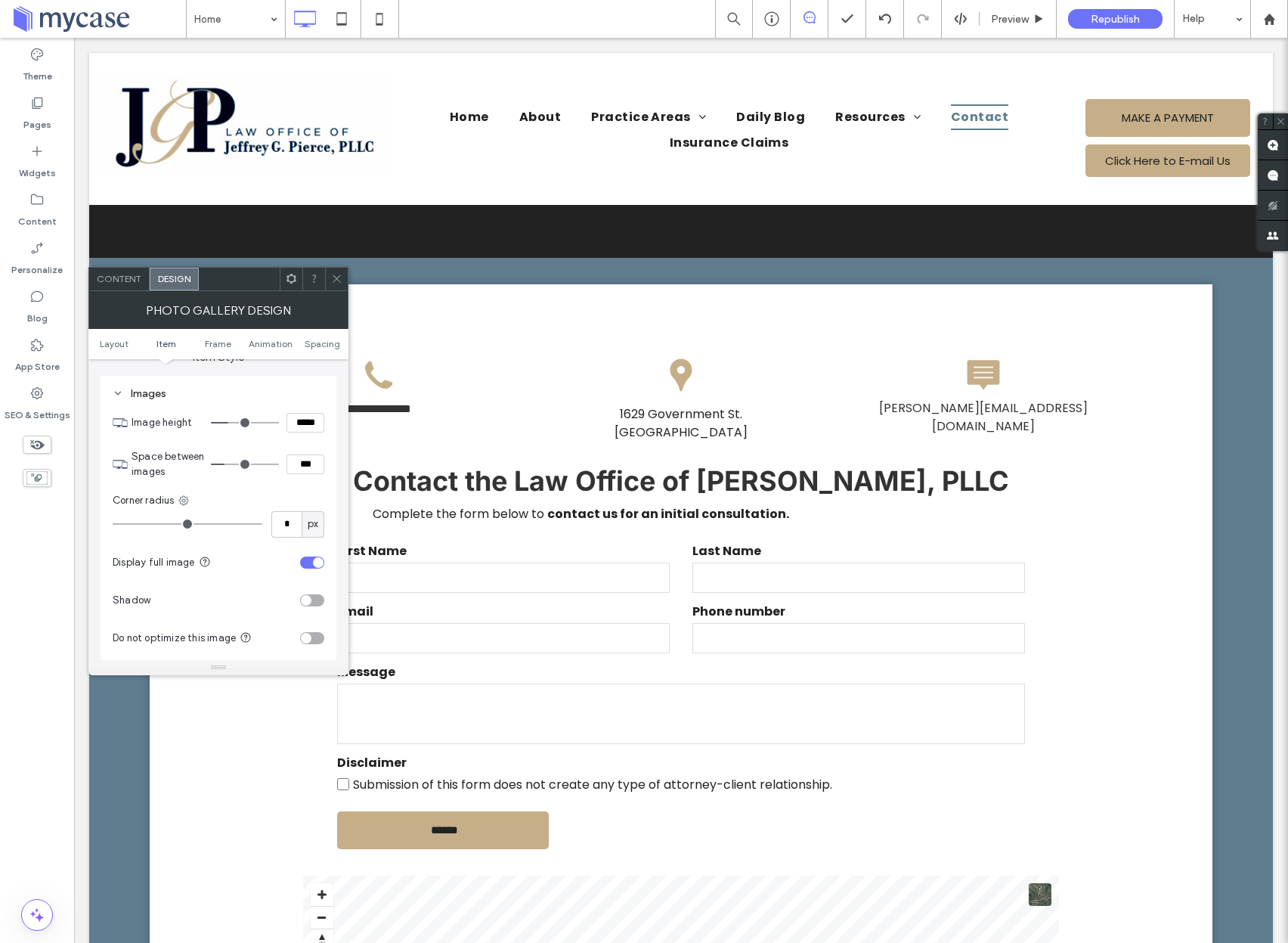 type on "*" 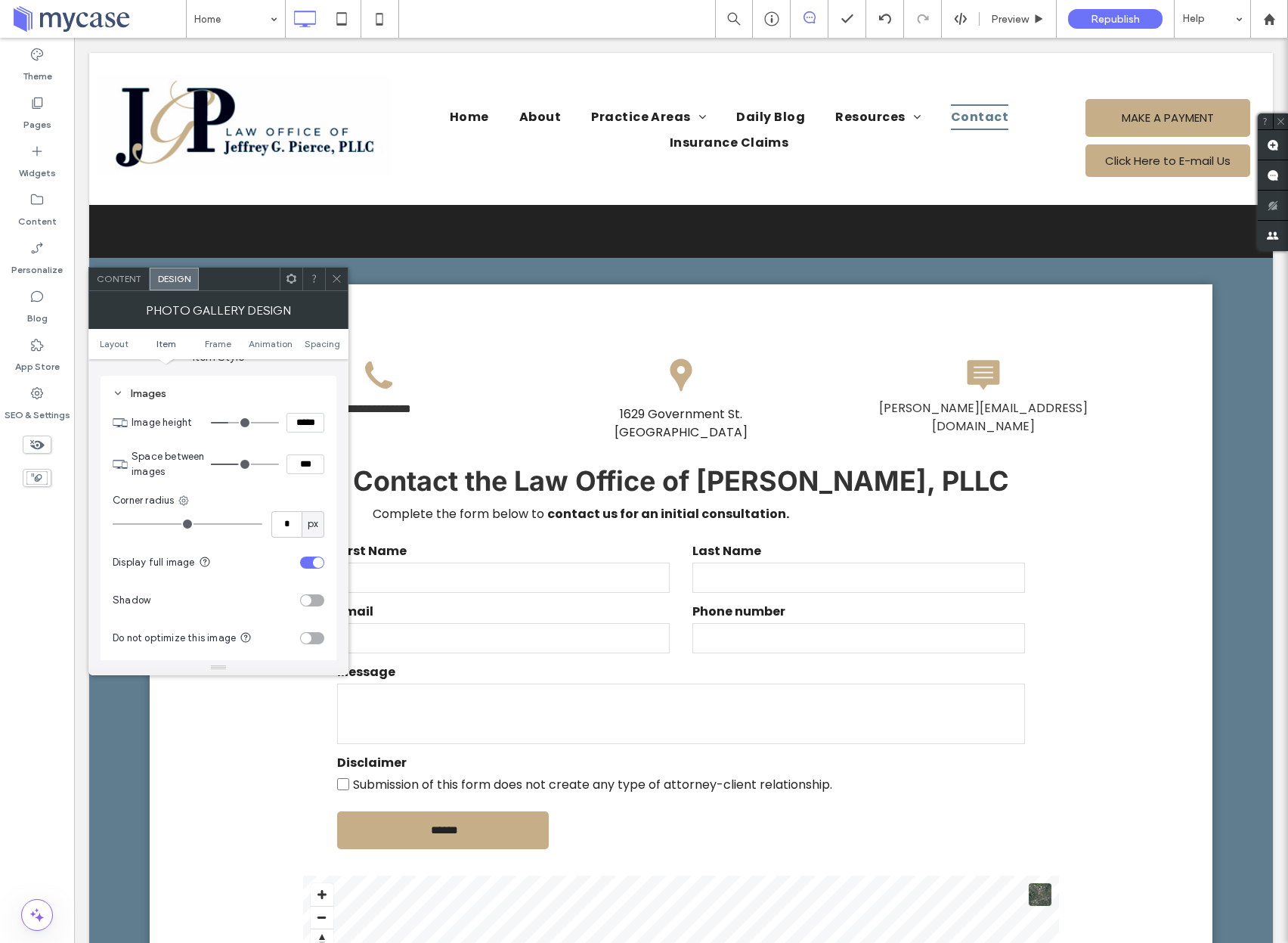 type on "*" 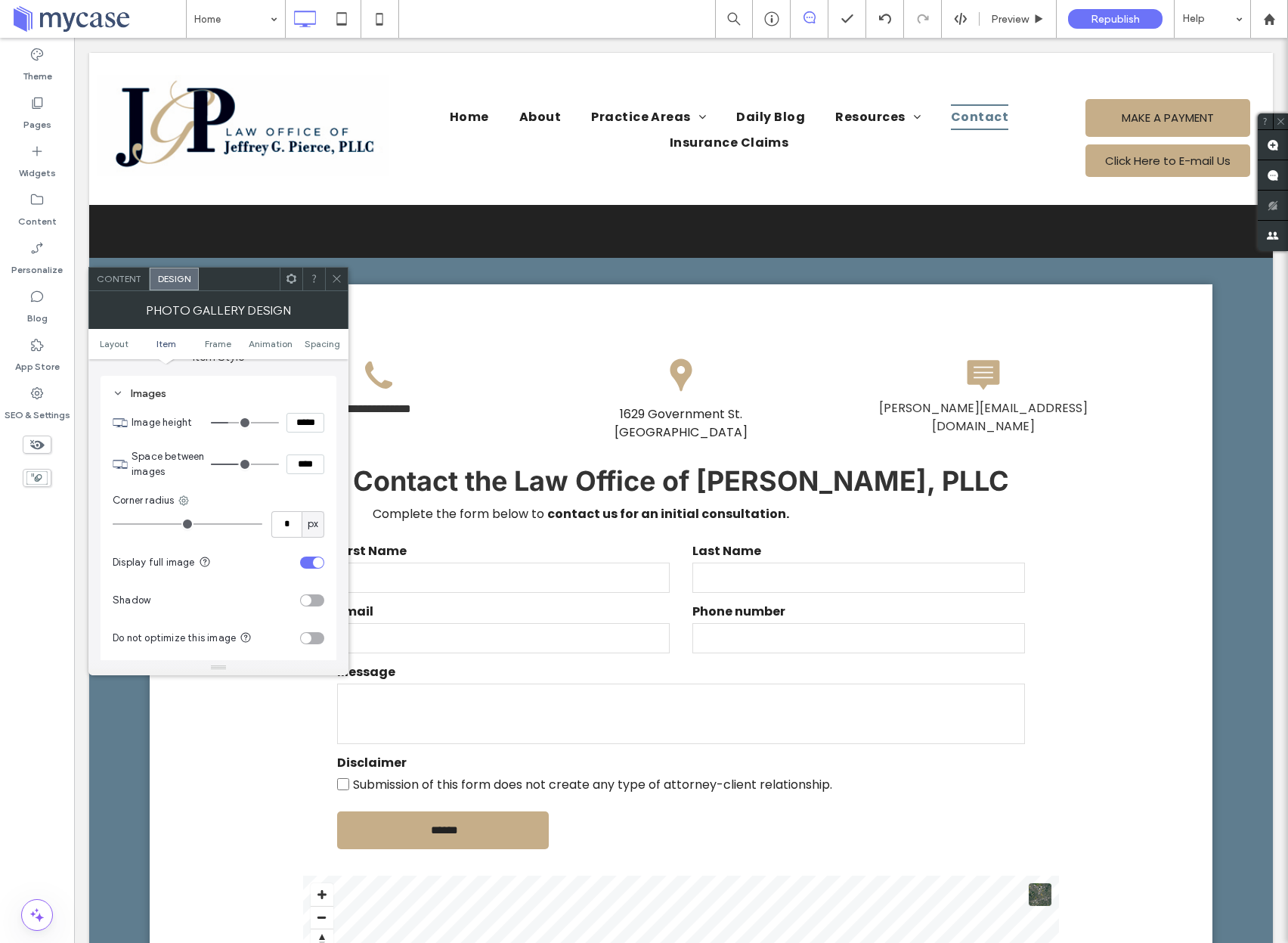 type on "**" 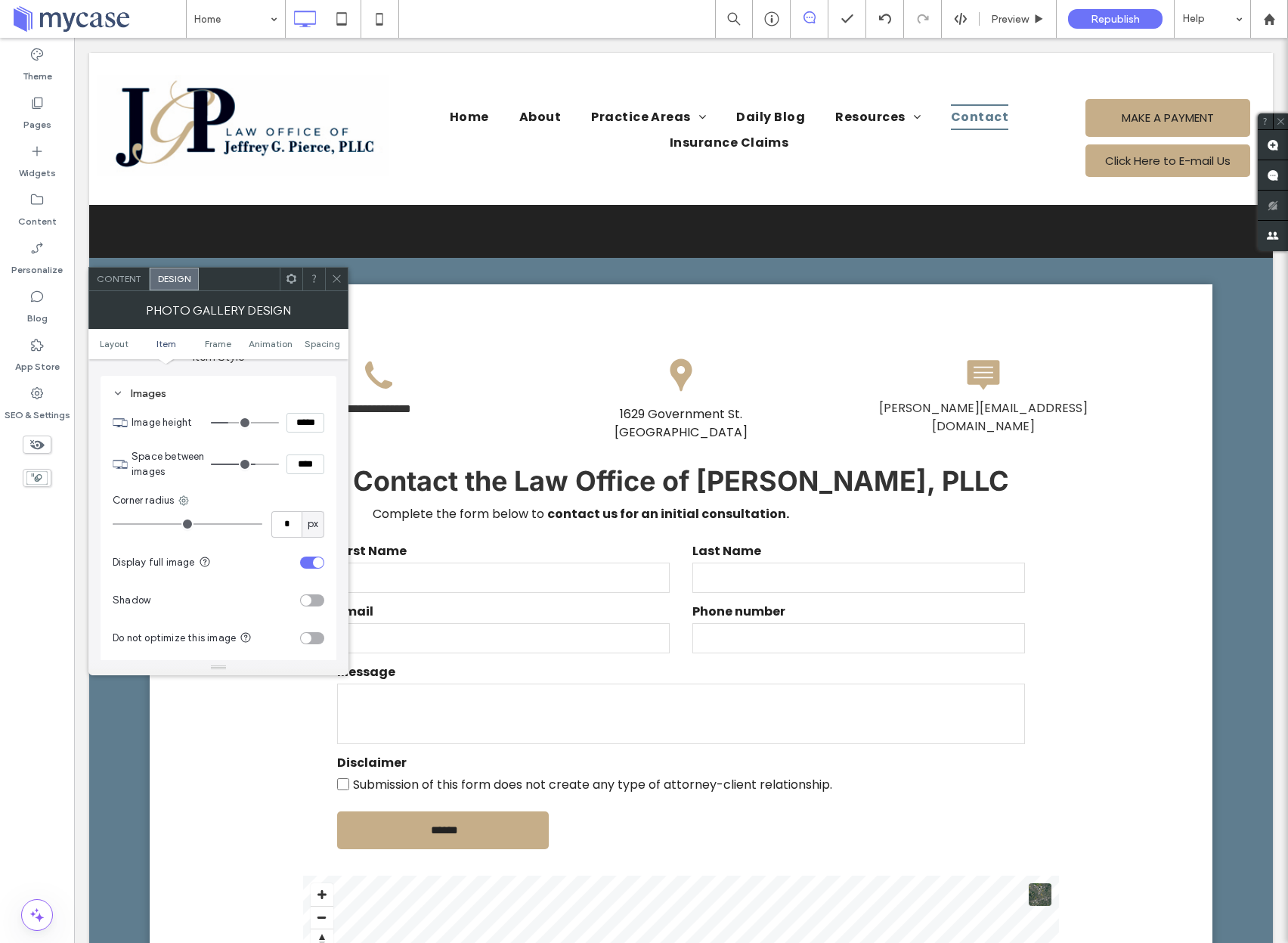type 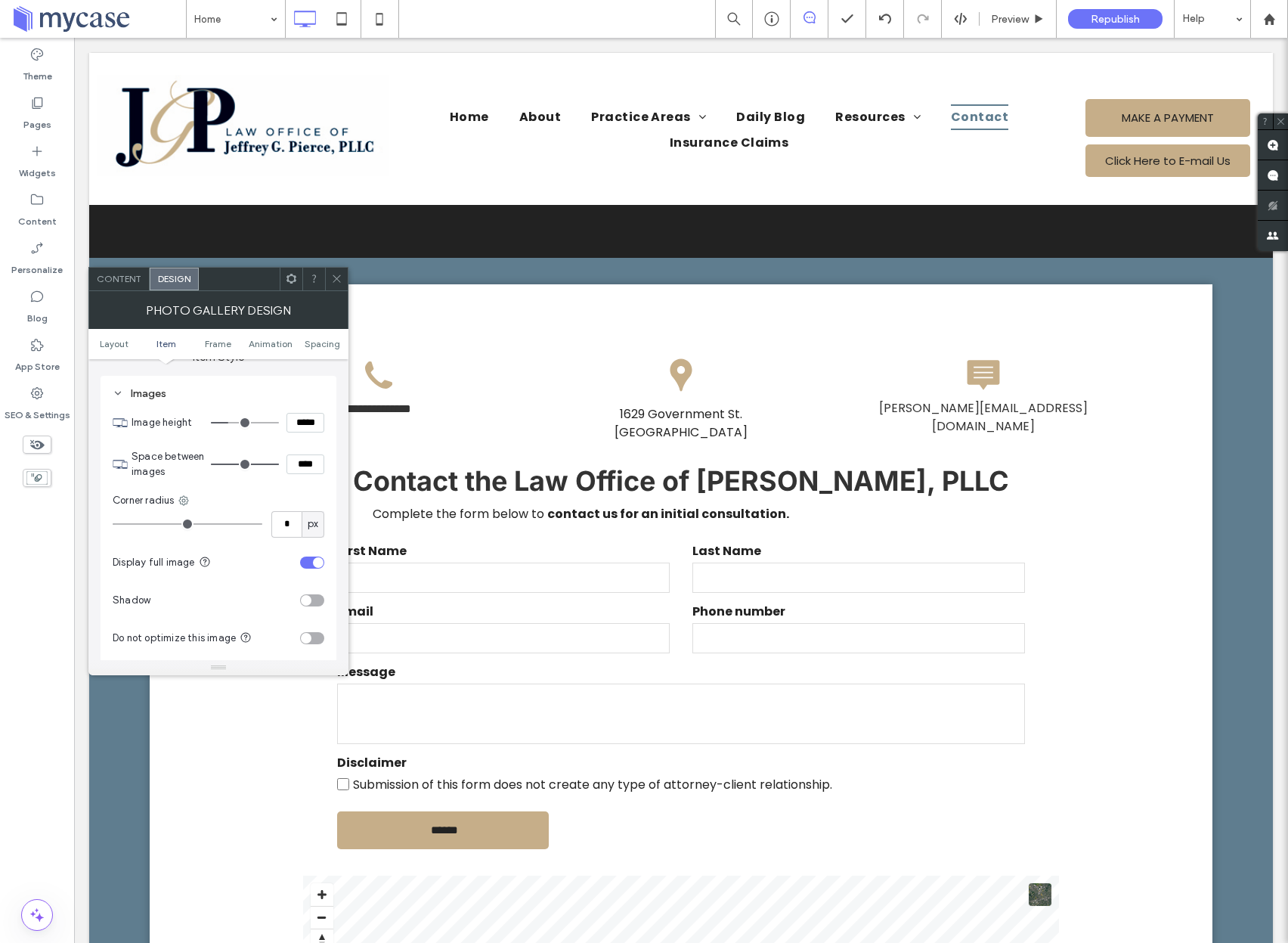 drag, startPoint x: 218, startPoint y: 463, endPoint x: 275, endPoint y: 466, distance: 57.078893 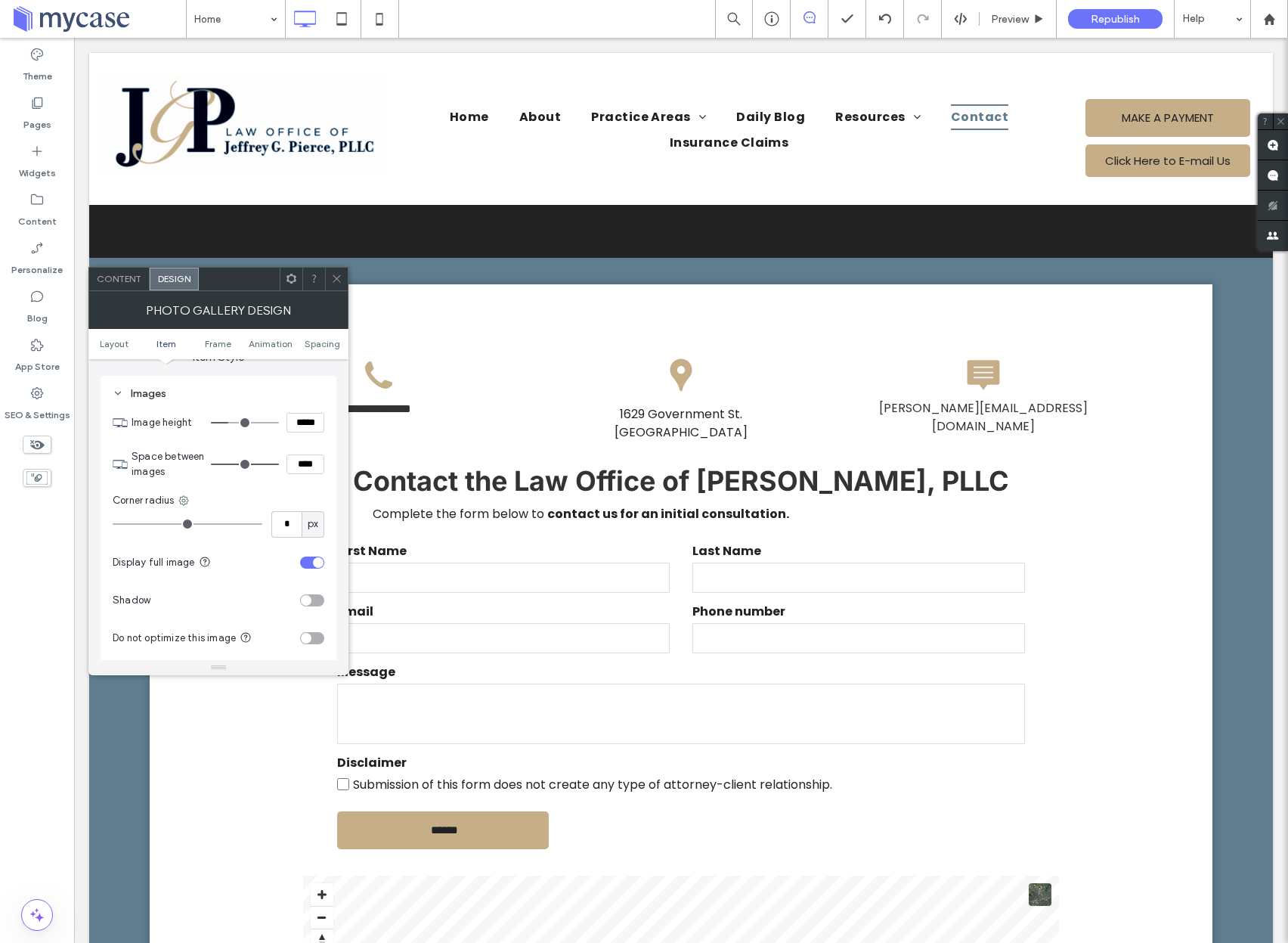 click at bounding box center (245, 464) 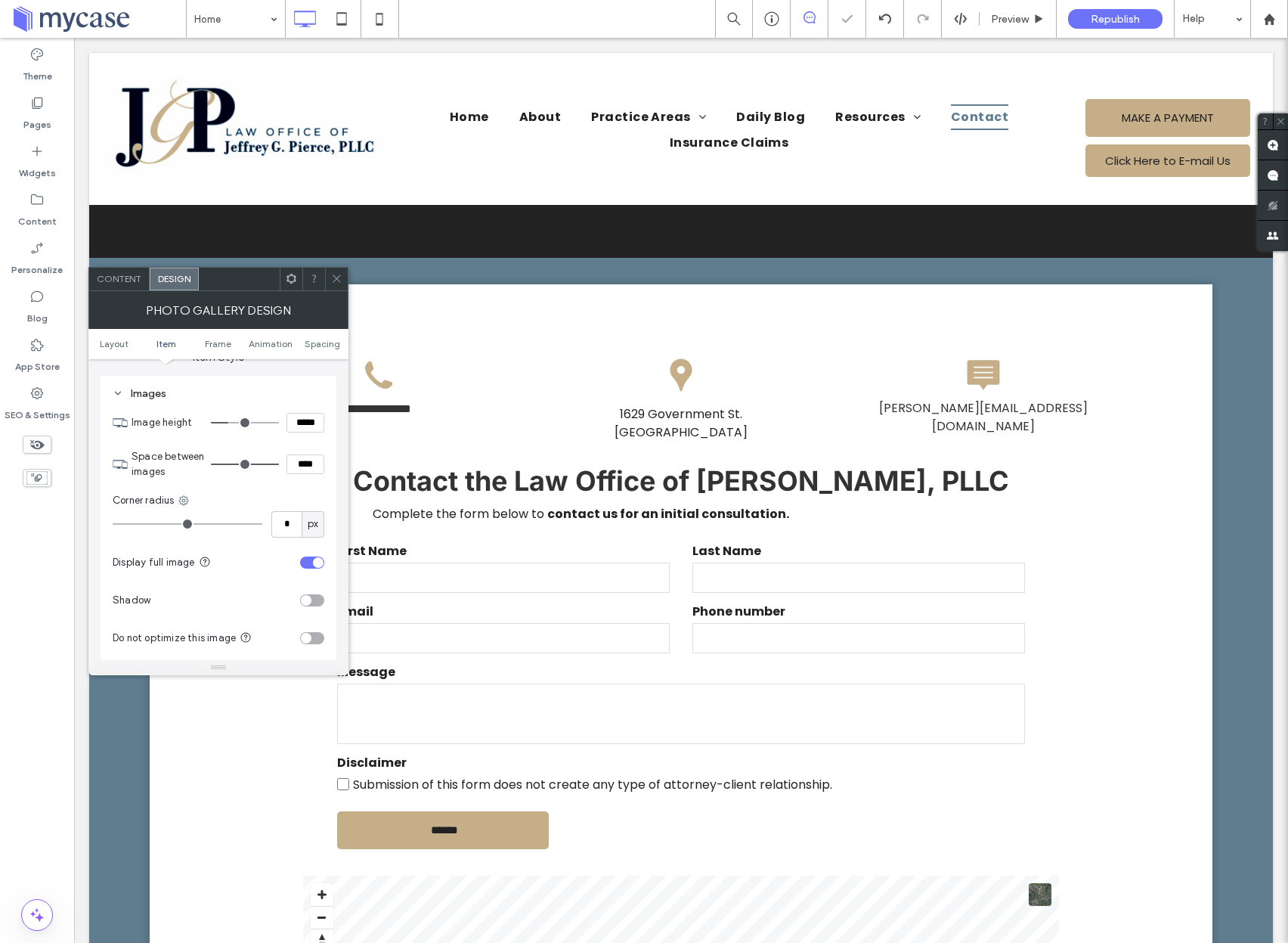 click 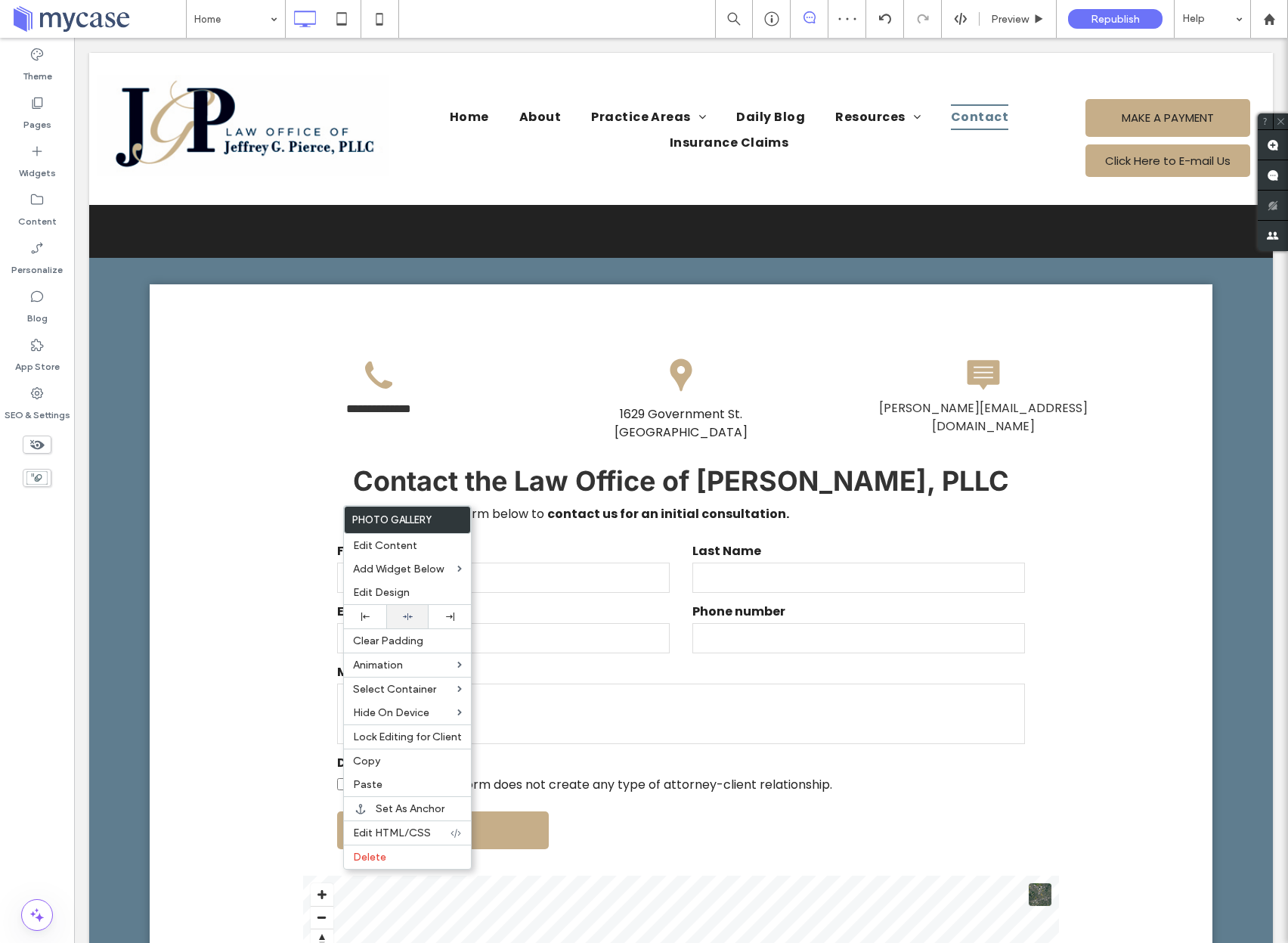click at bounding box center [407, 616] 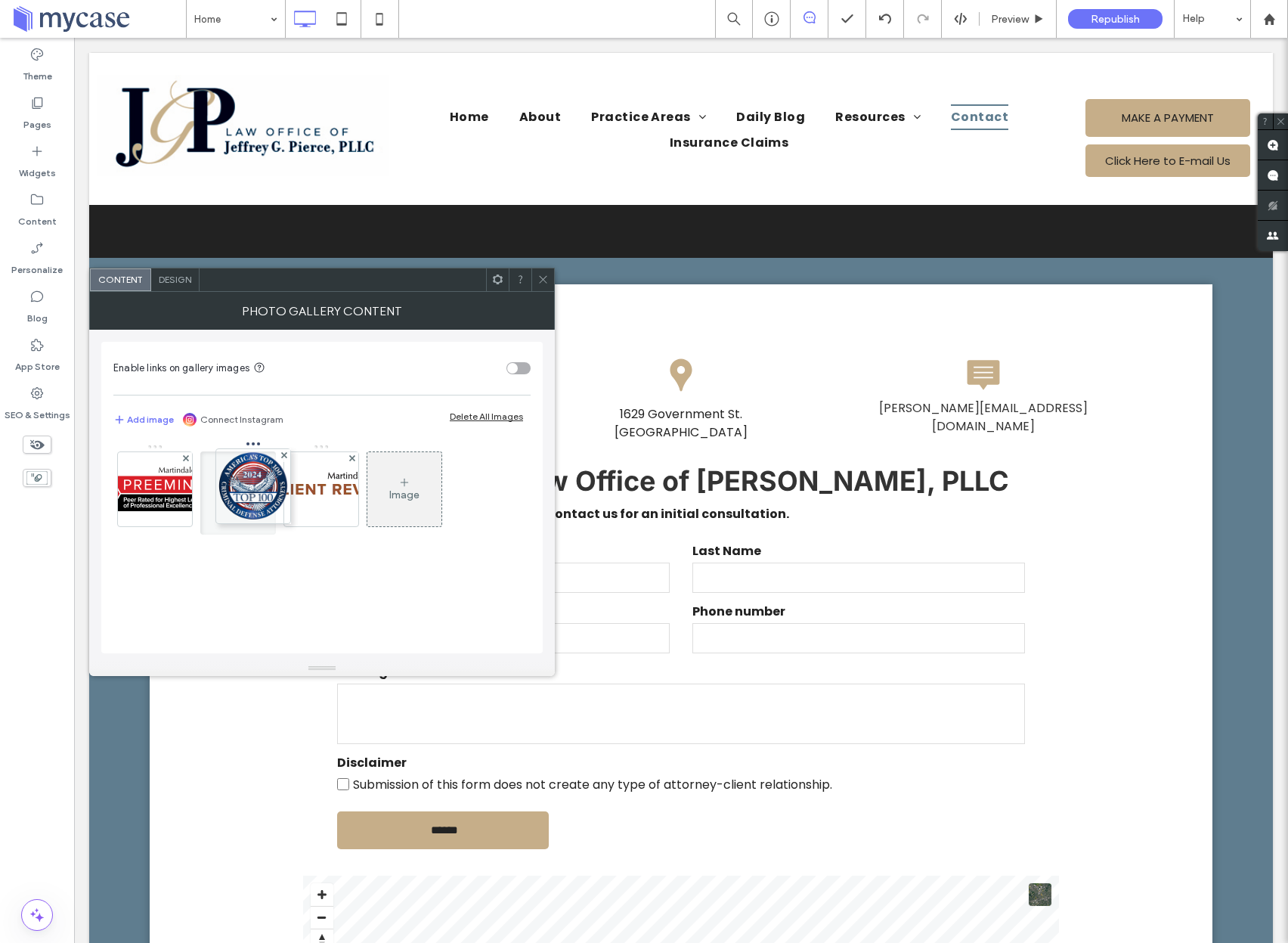 drag, startPoint x: 328, startPoint y: 492, endPoint x: 255, endPoint y: 489, distance: 73.0616 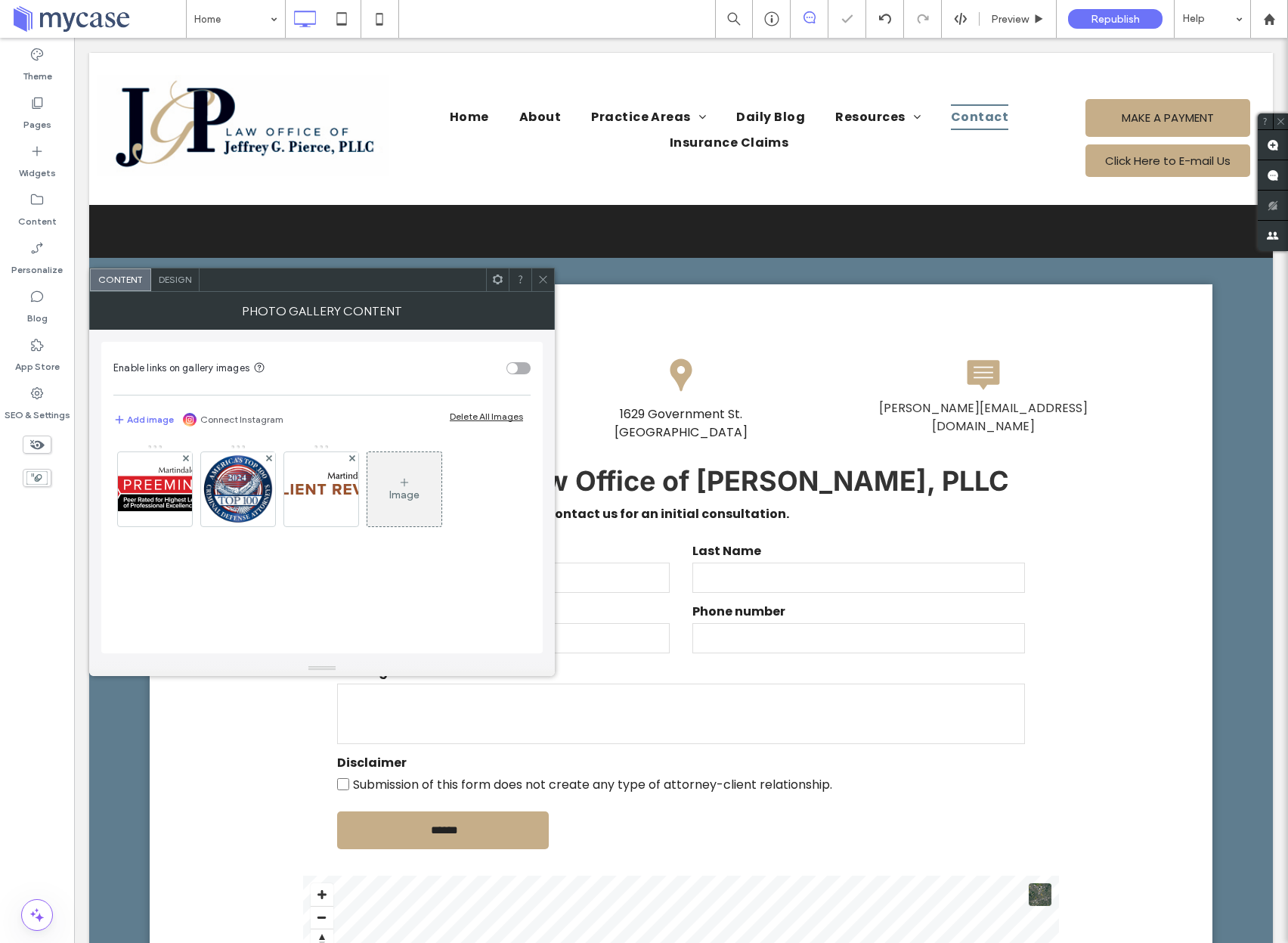click at bounding box center (543, 280) 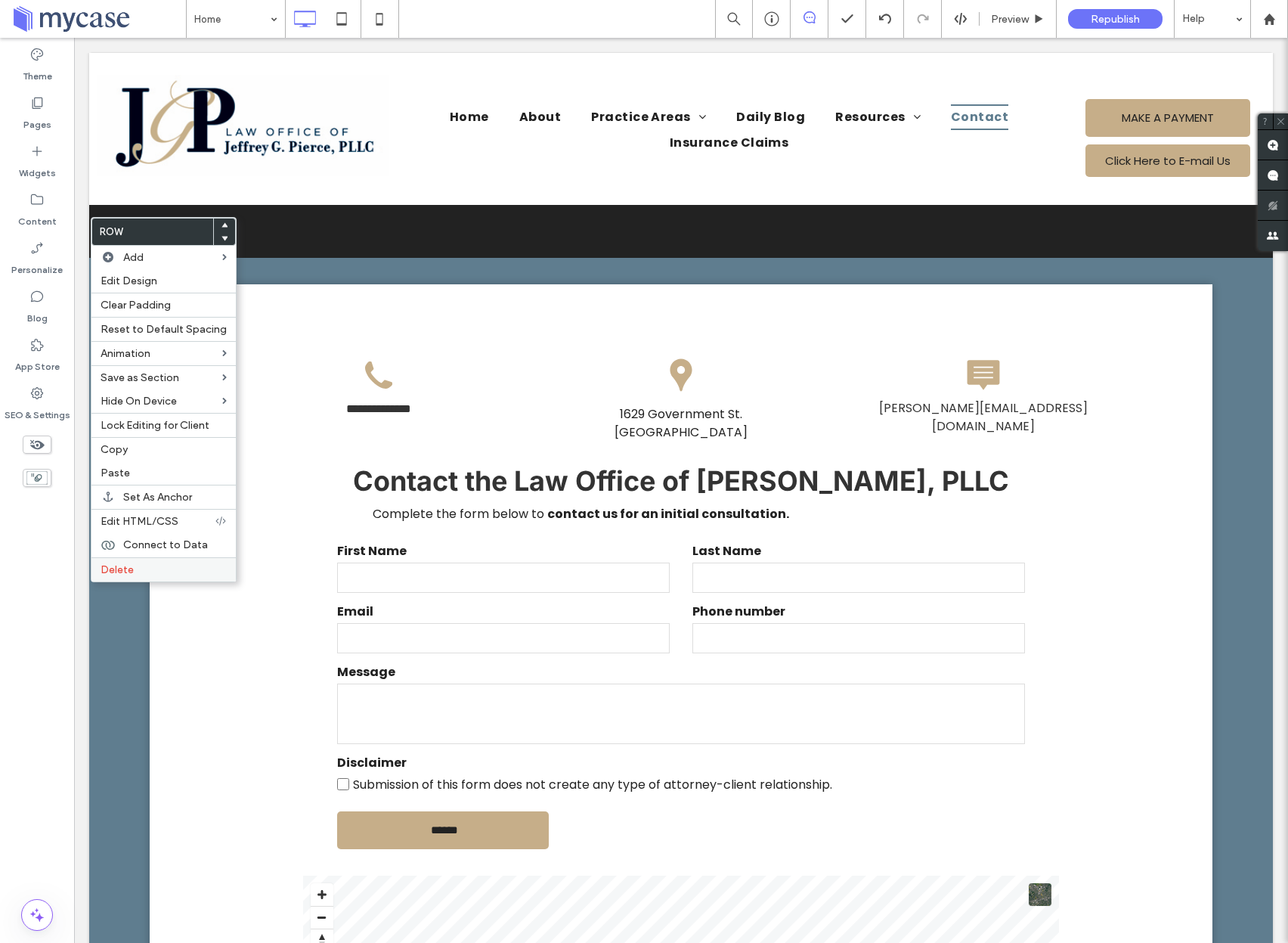 click on "Delete" at bounding box center (163, 569) 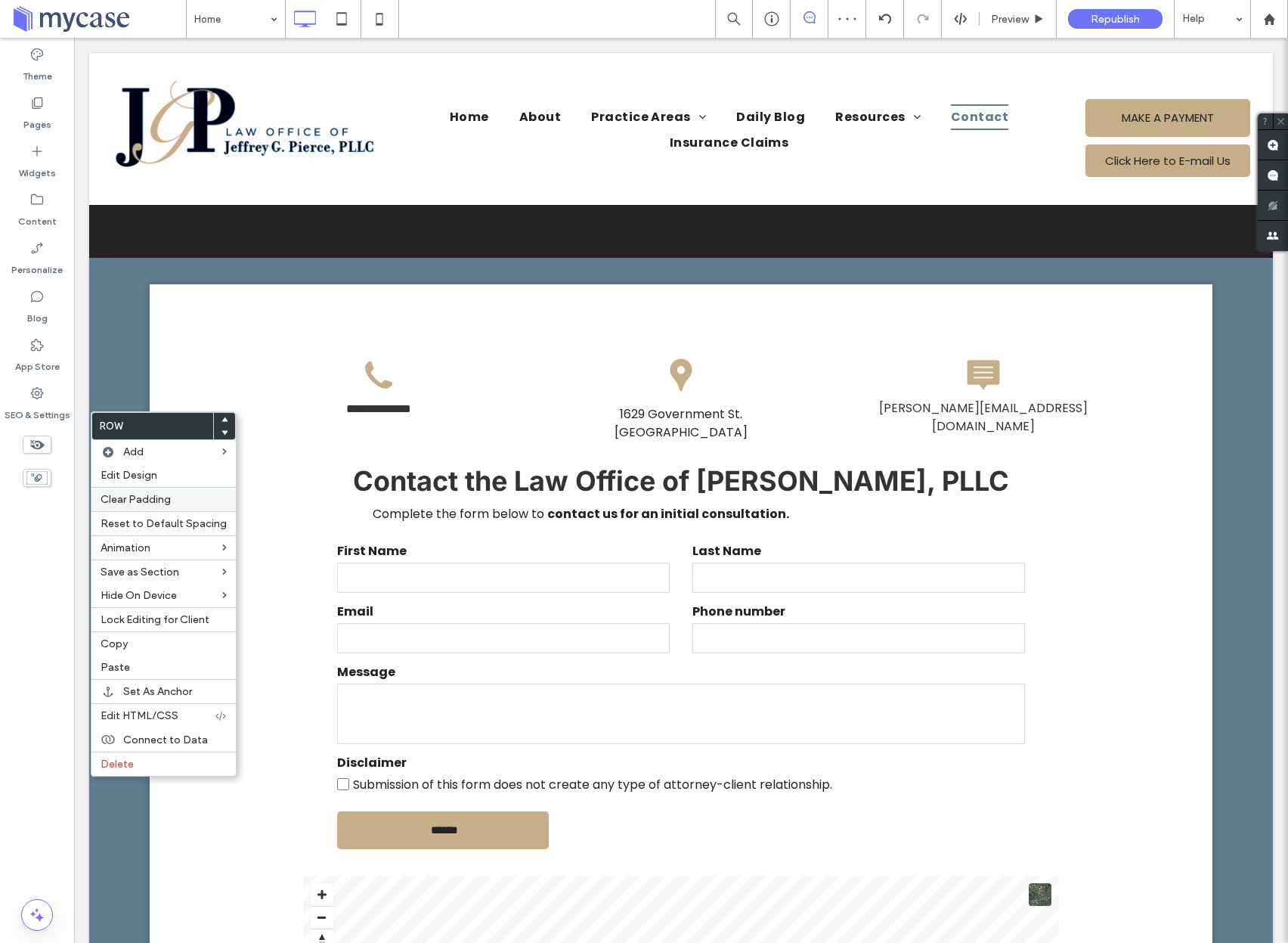 click on "Clear Padding" at bounding box center [135, 499] 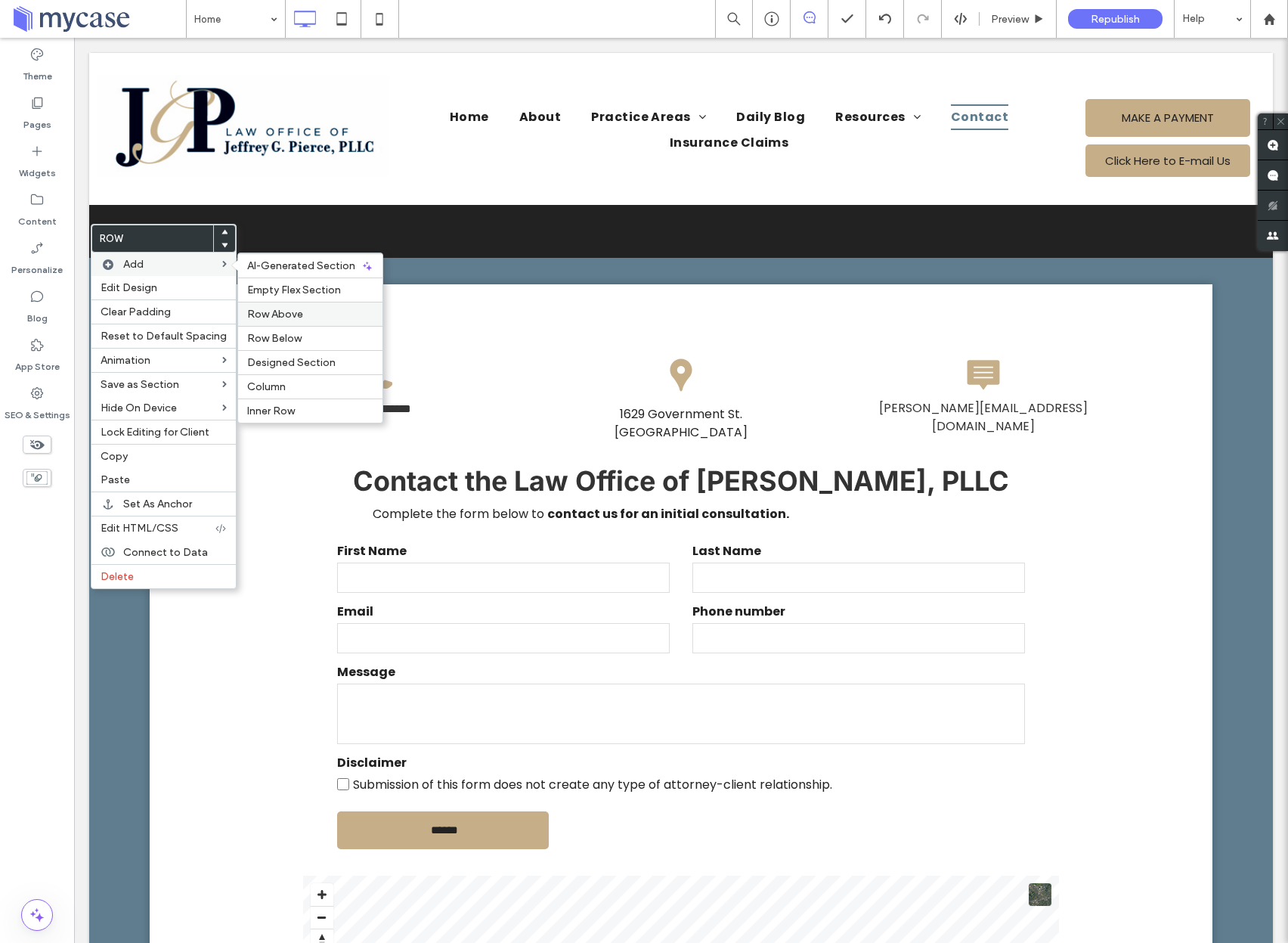 click on "Row Above" at bounding box center [275, 314] 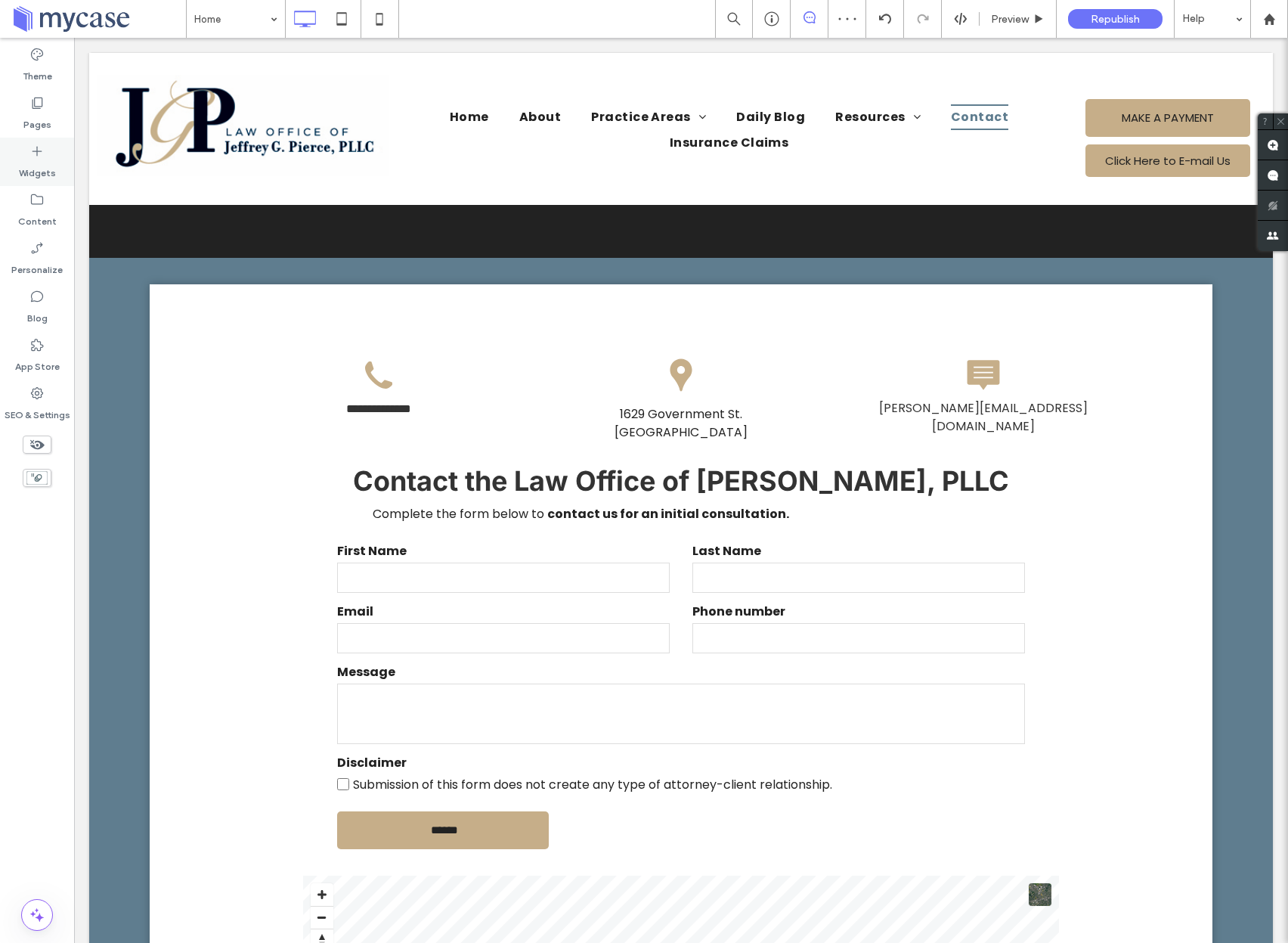 drag, startPoint x: 33, startPoint y: 159, endPoint x: 38, endPoint y: 179, distance: 20.615528 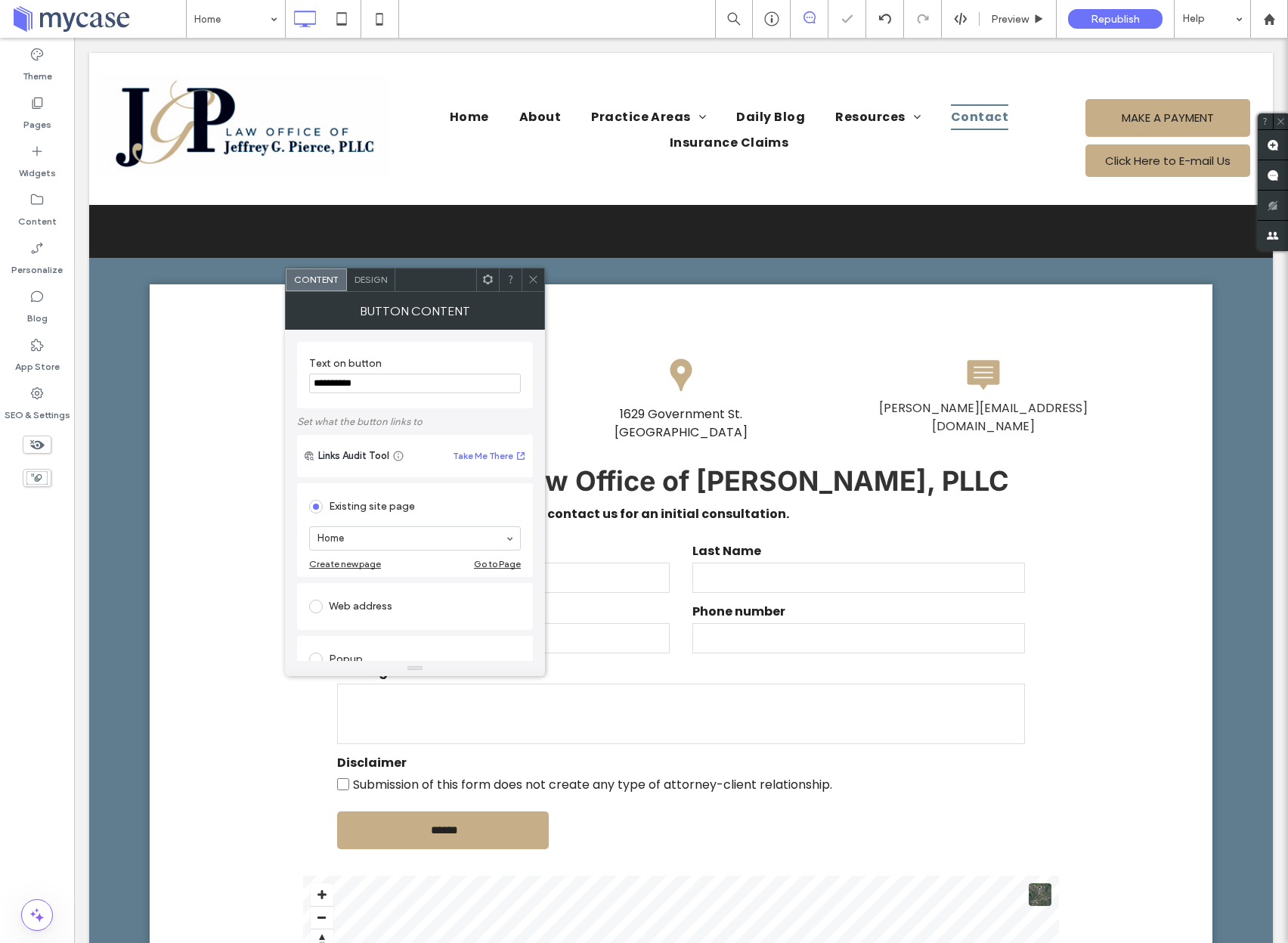 click on "**********" at bounding box center [415, 383] 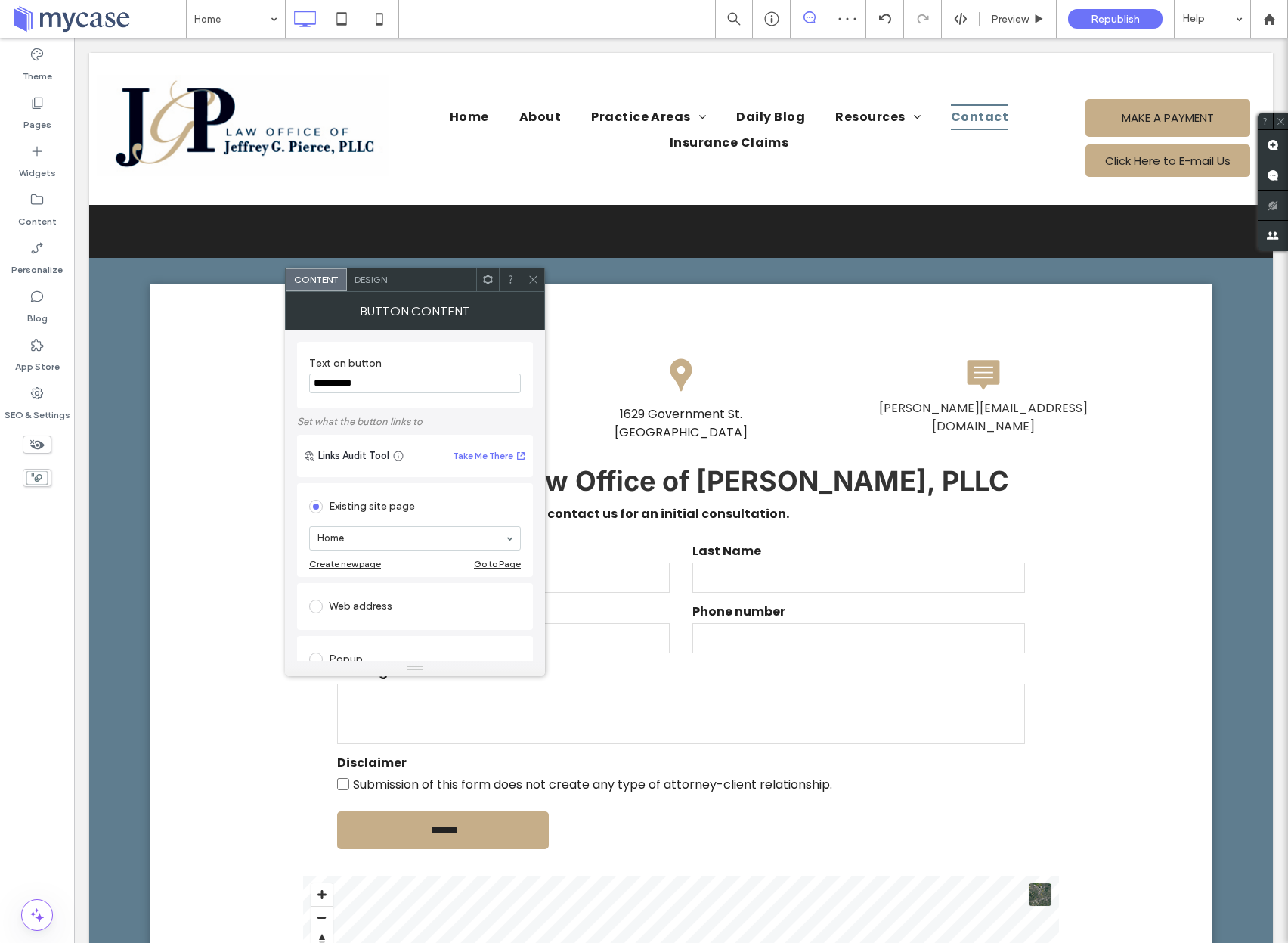click on "**********" at bounding box center (415, 383) 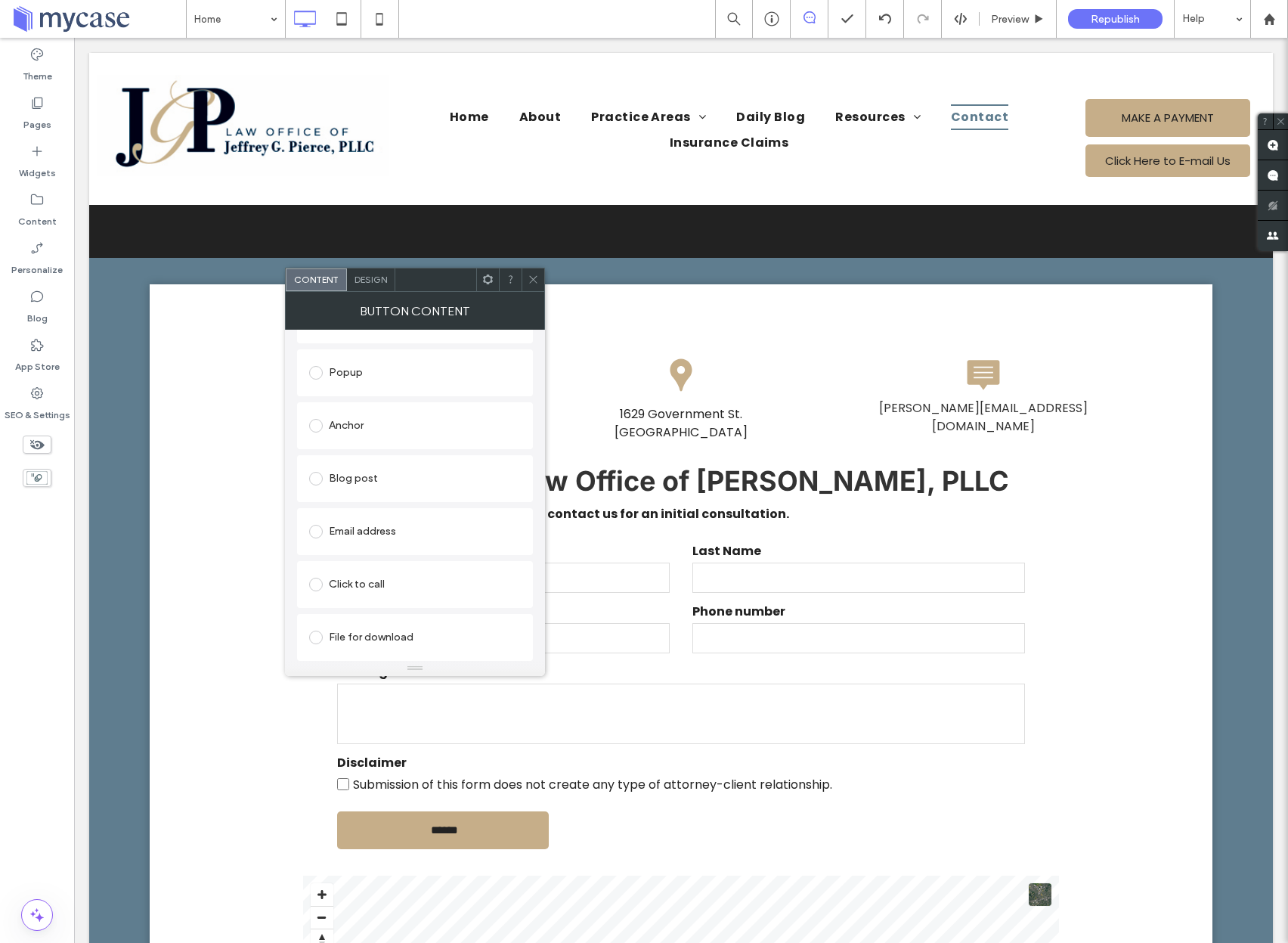 click on "Click to call" at bounding box center (415, 585) 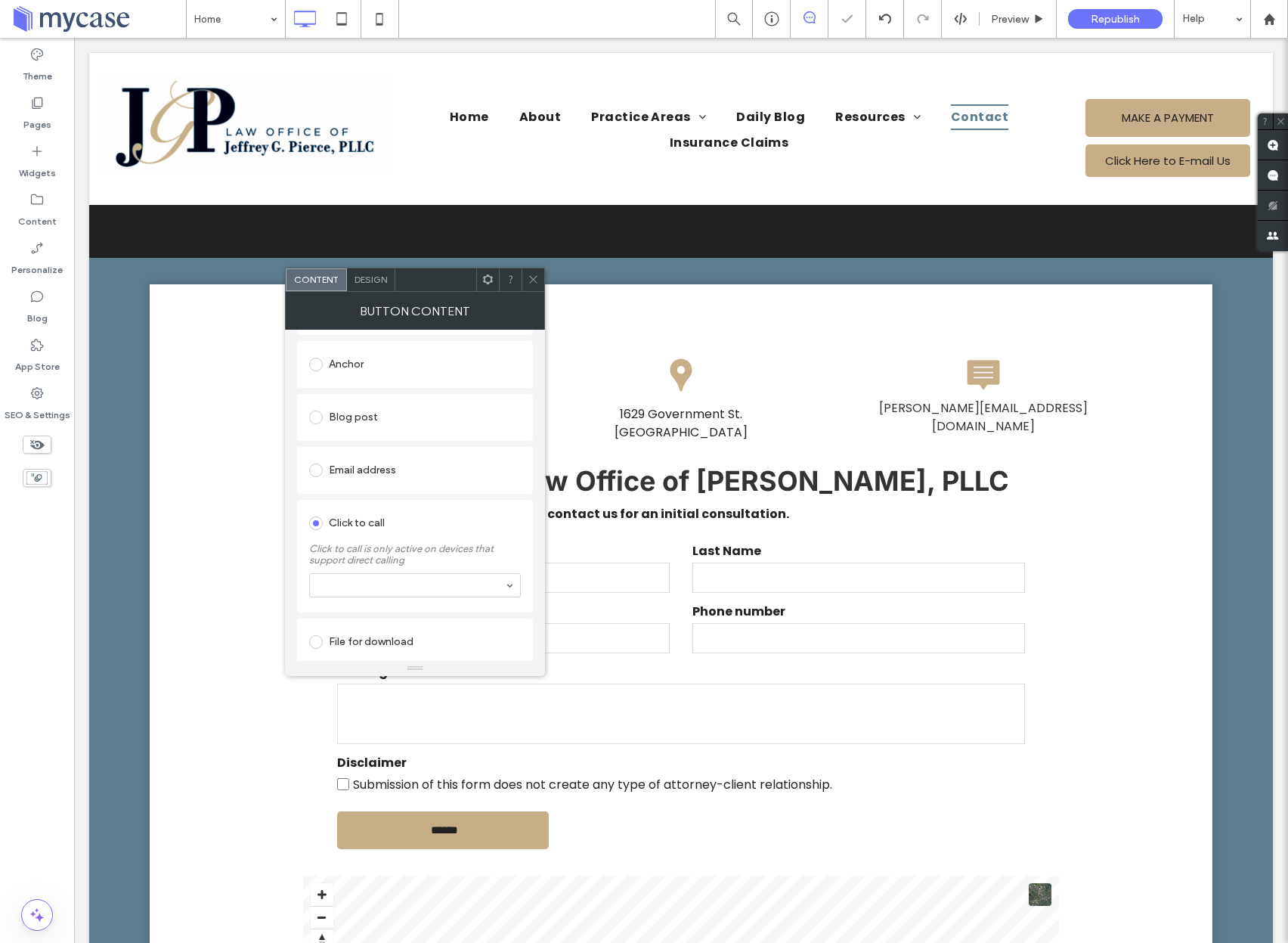 scroll, scrollTop: 306, scrollLeft: 0, axis: vertical 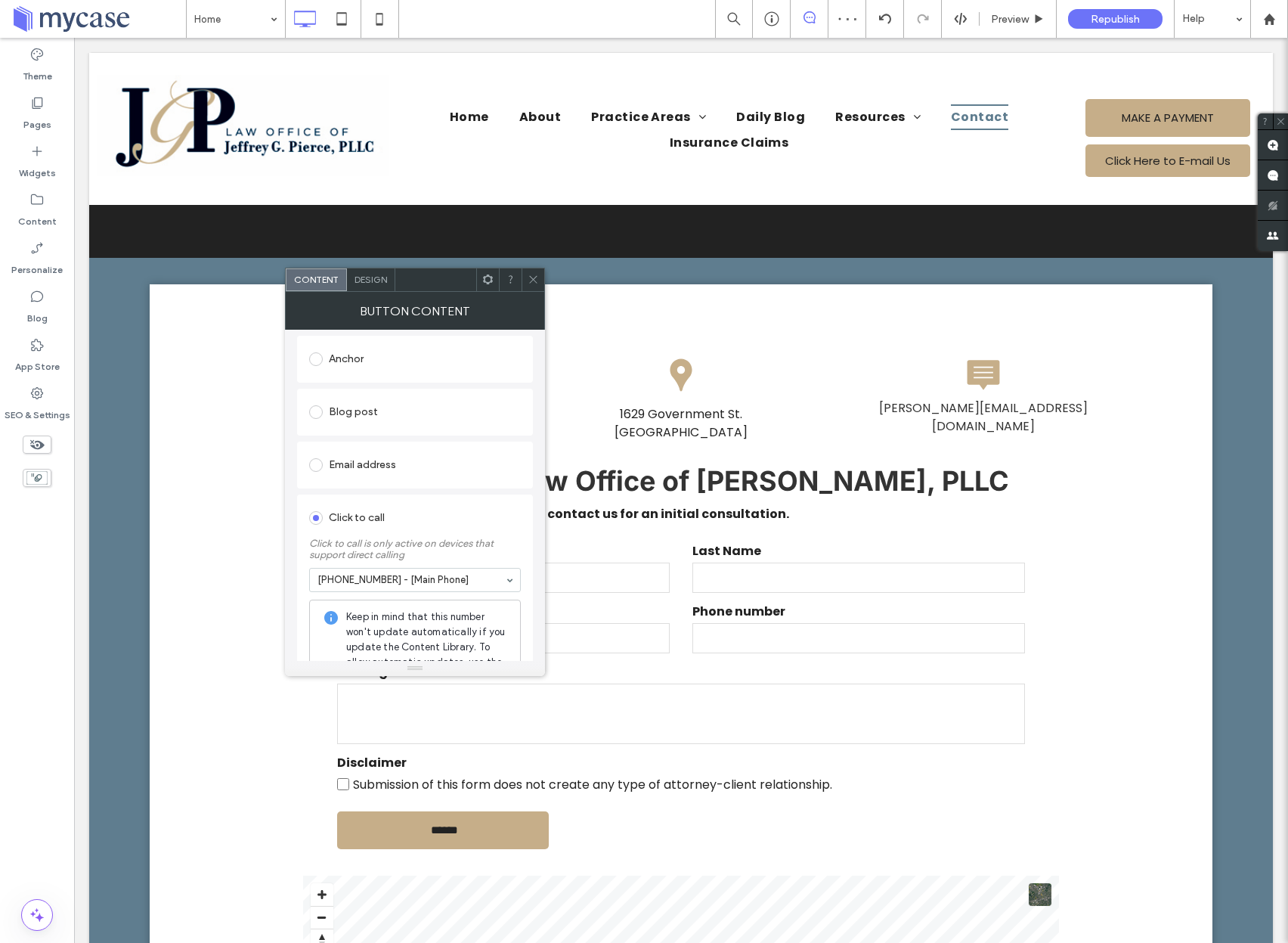 click 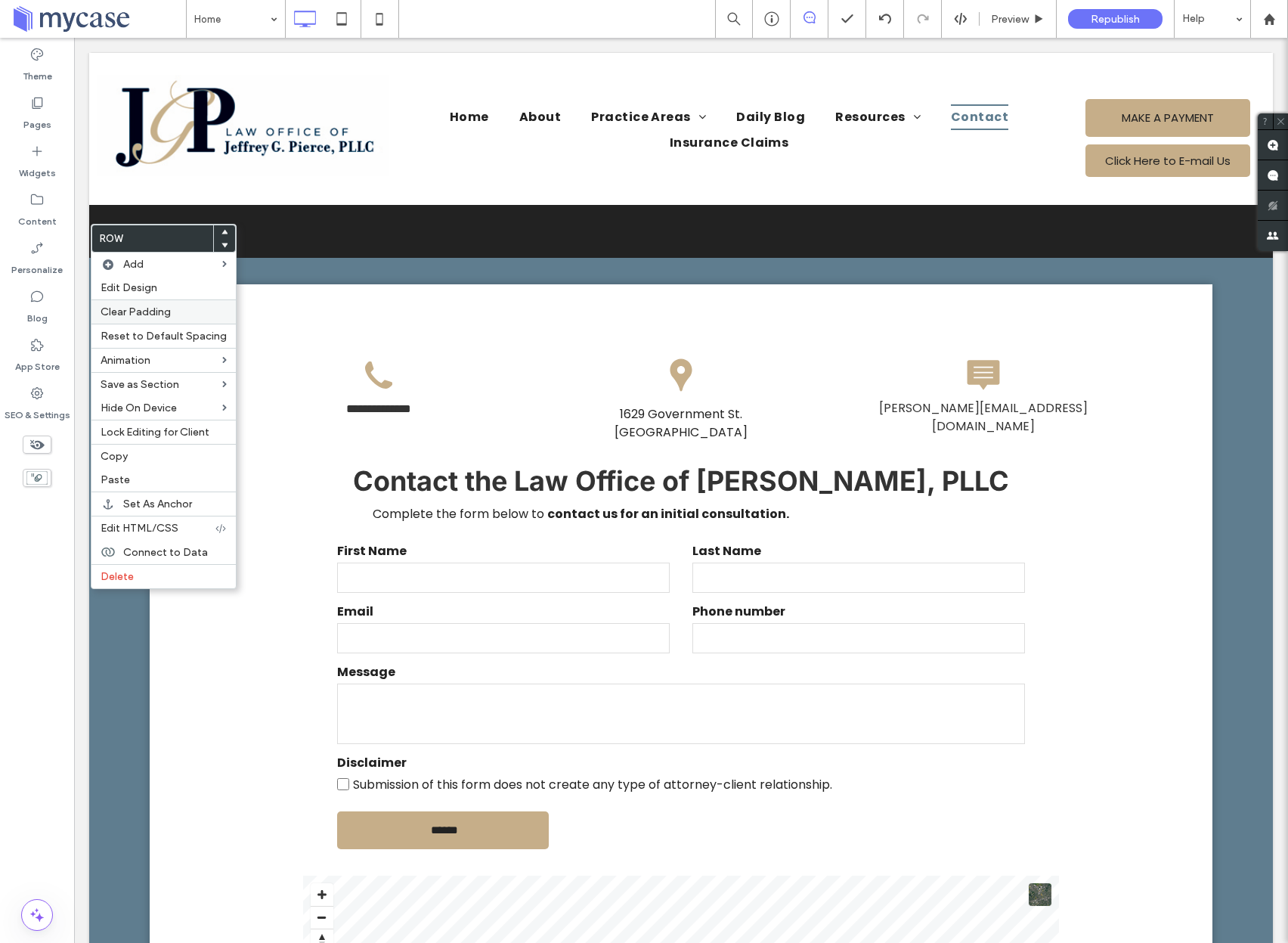 click on "Clear Padding" at bounding box center [135, 312] 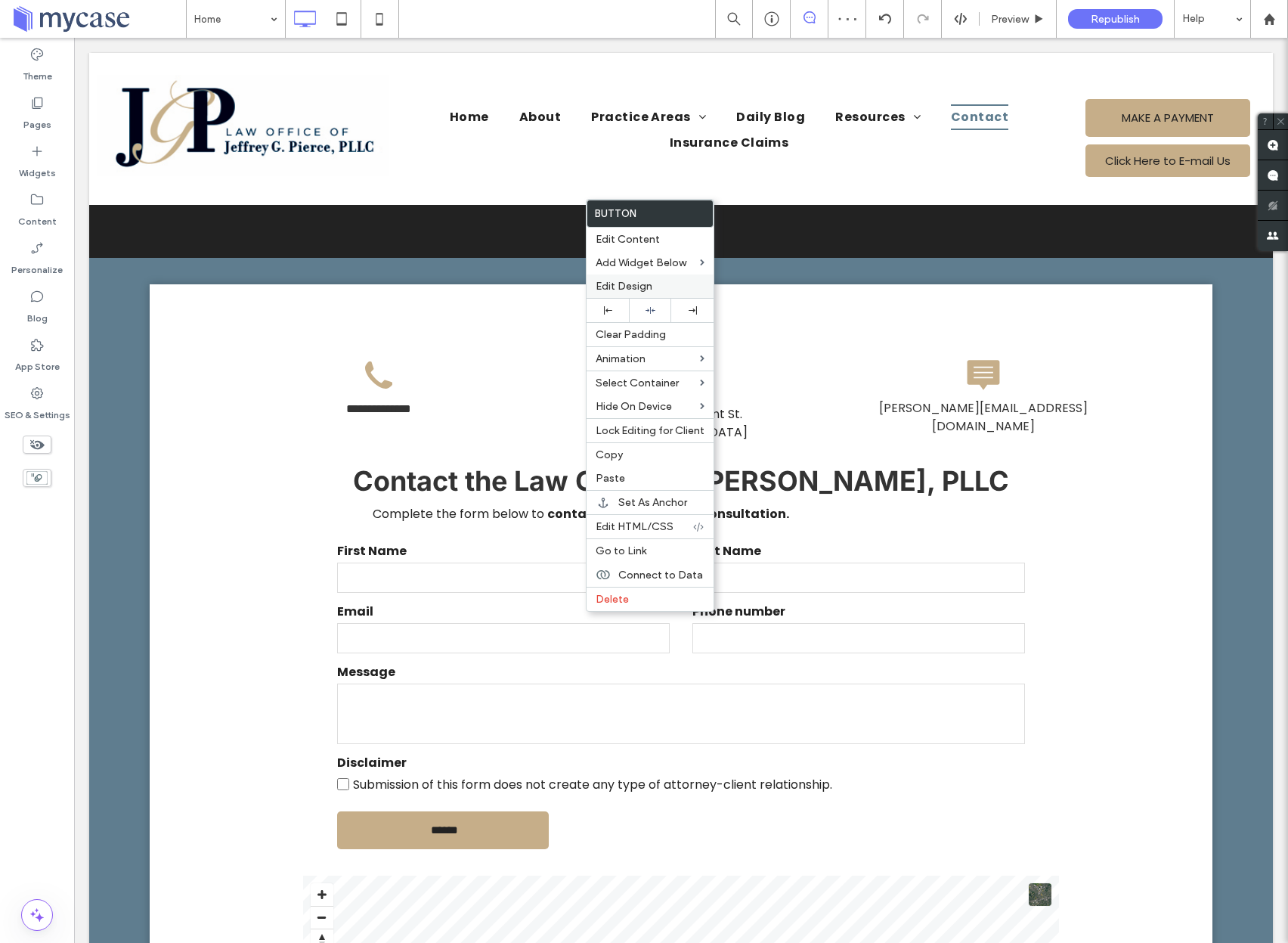 click on "Edit Design" at bounding box center (624, 286) 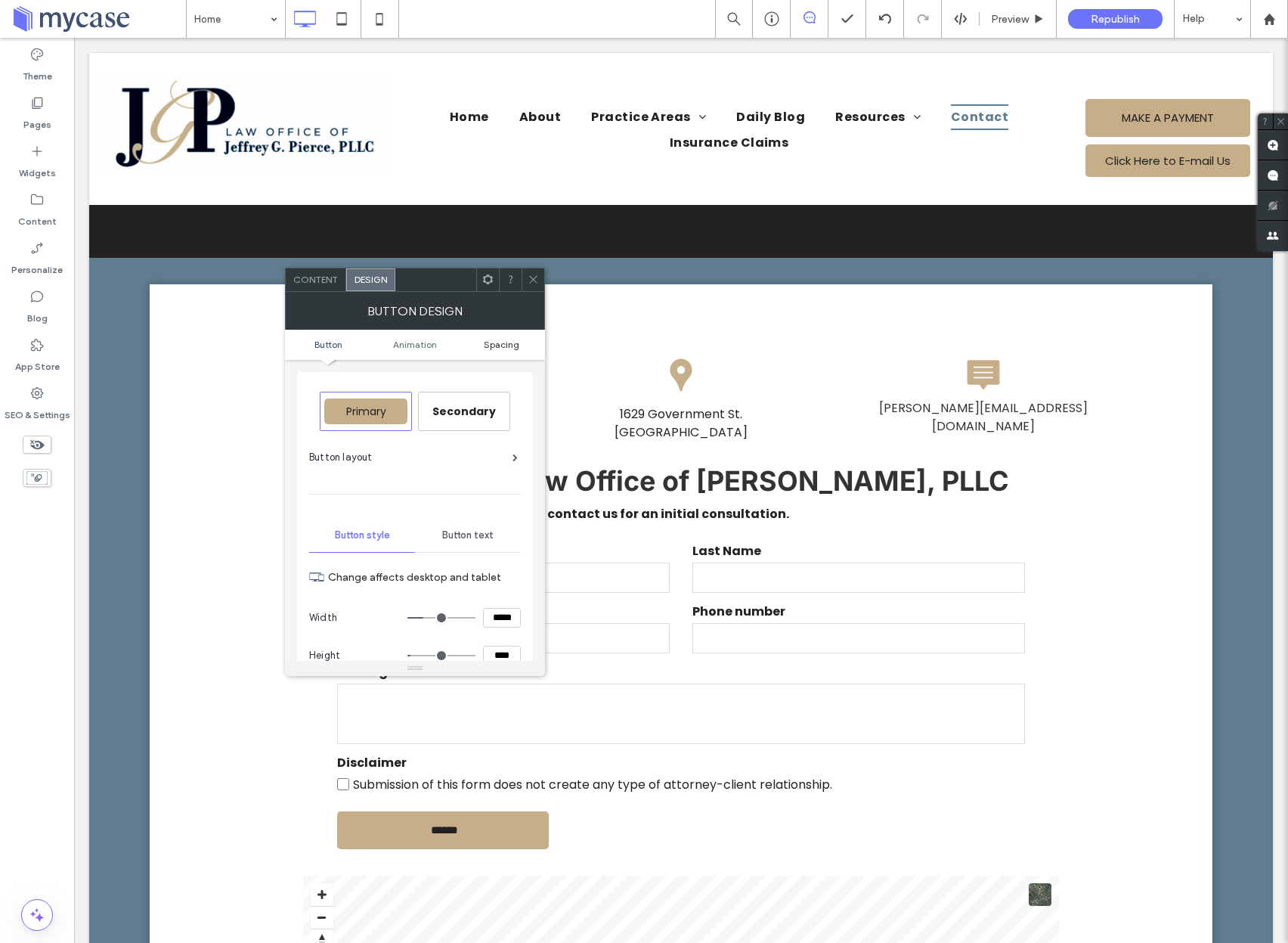click on "Spacing" at bounding box center (501, 344) 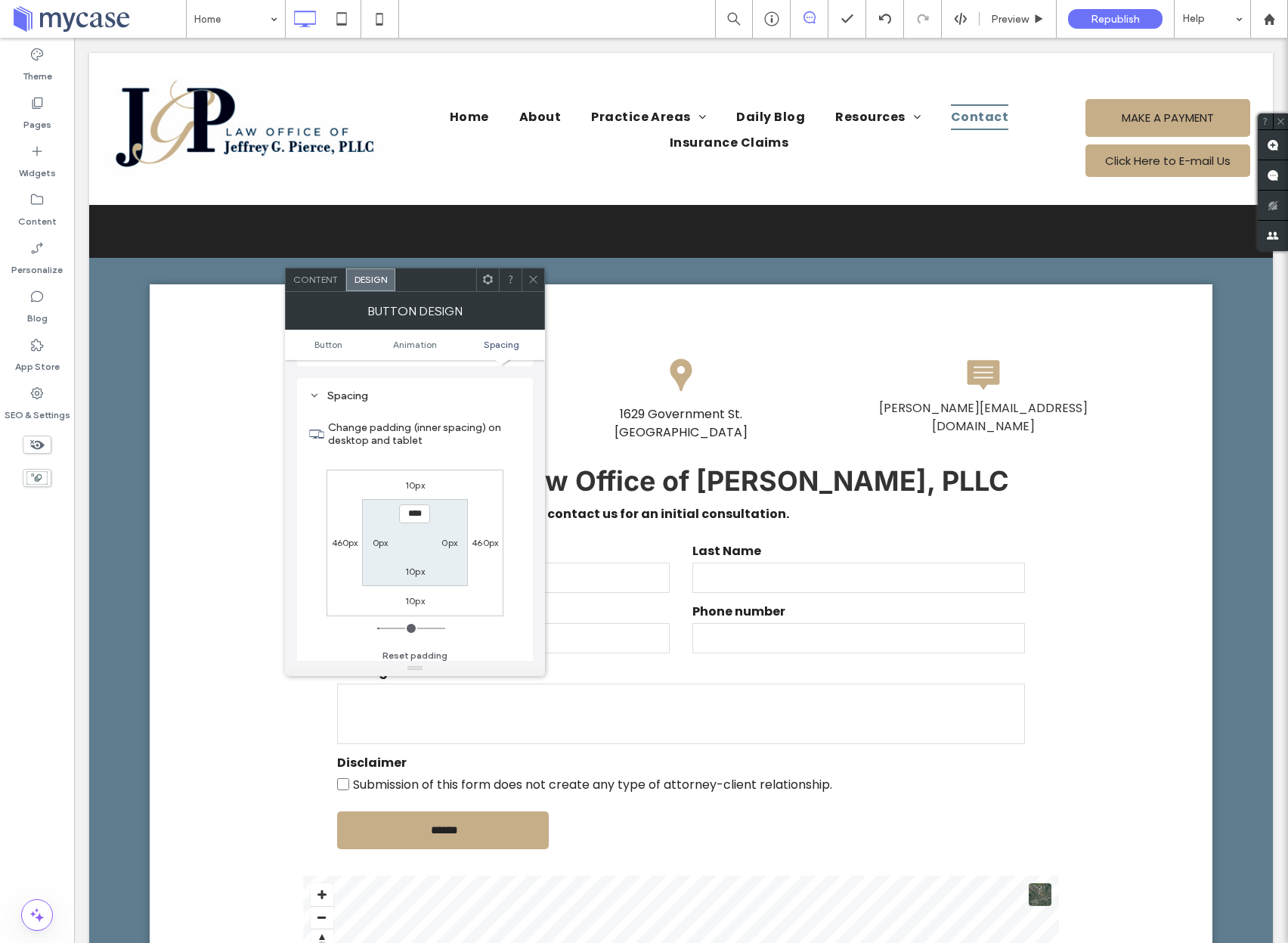 scroll, scrollTop: 710, scrollLeft: 0, axis: vertical 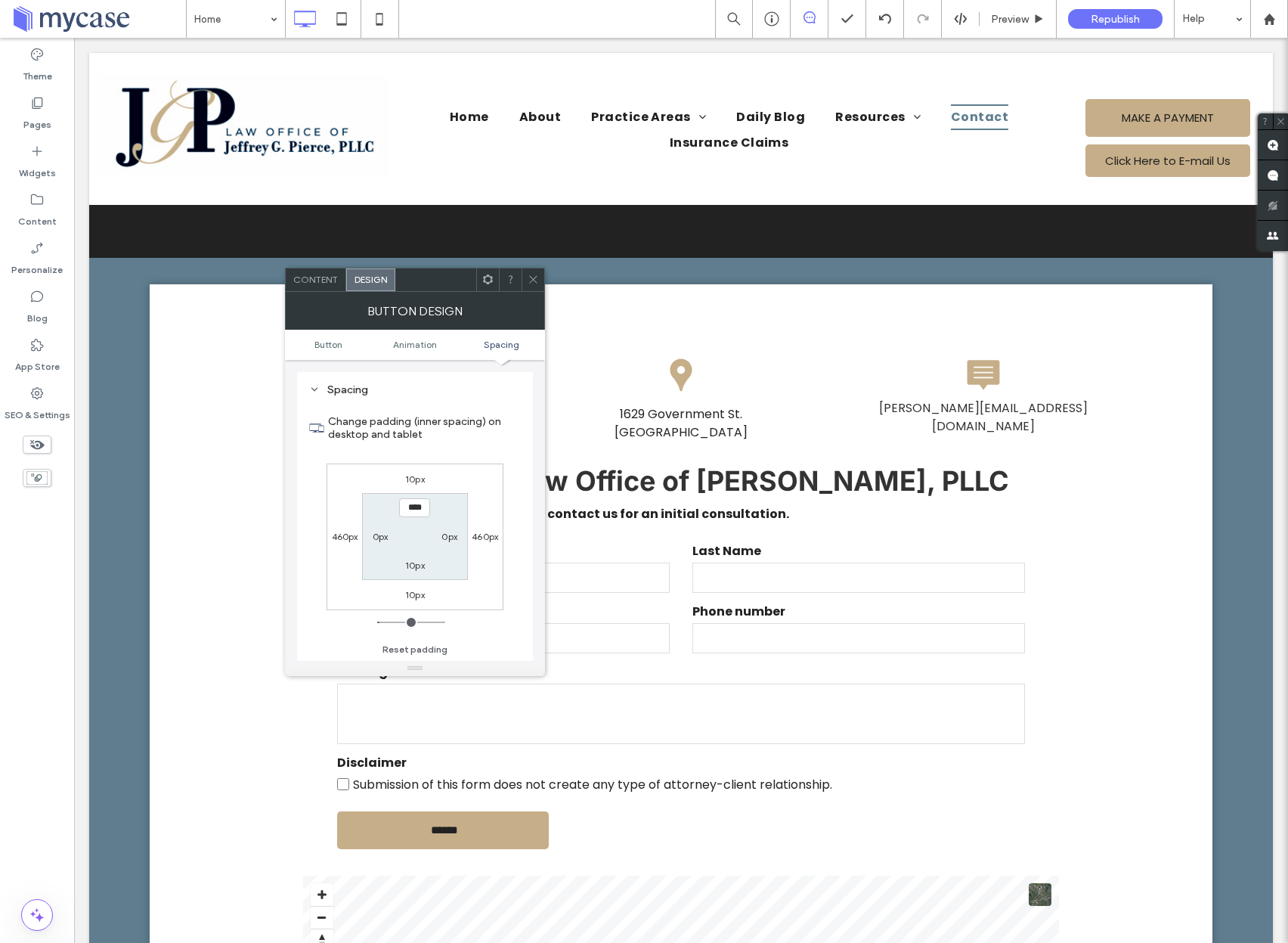click on "10px" at bounding box center (415, 479) 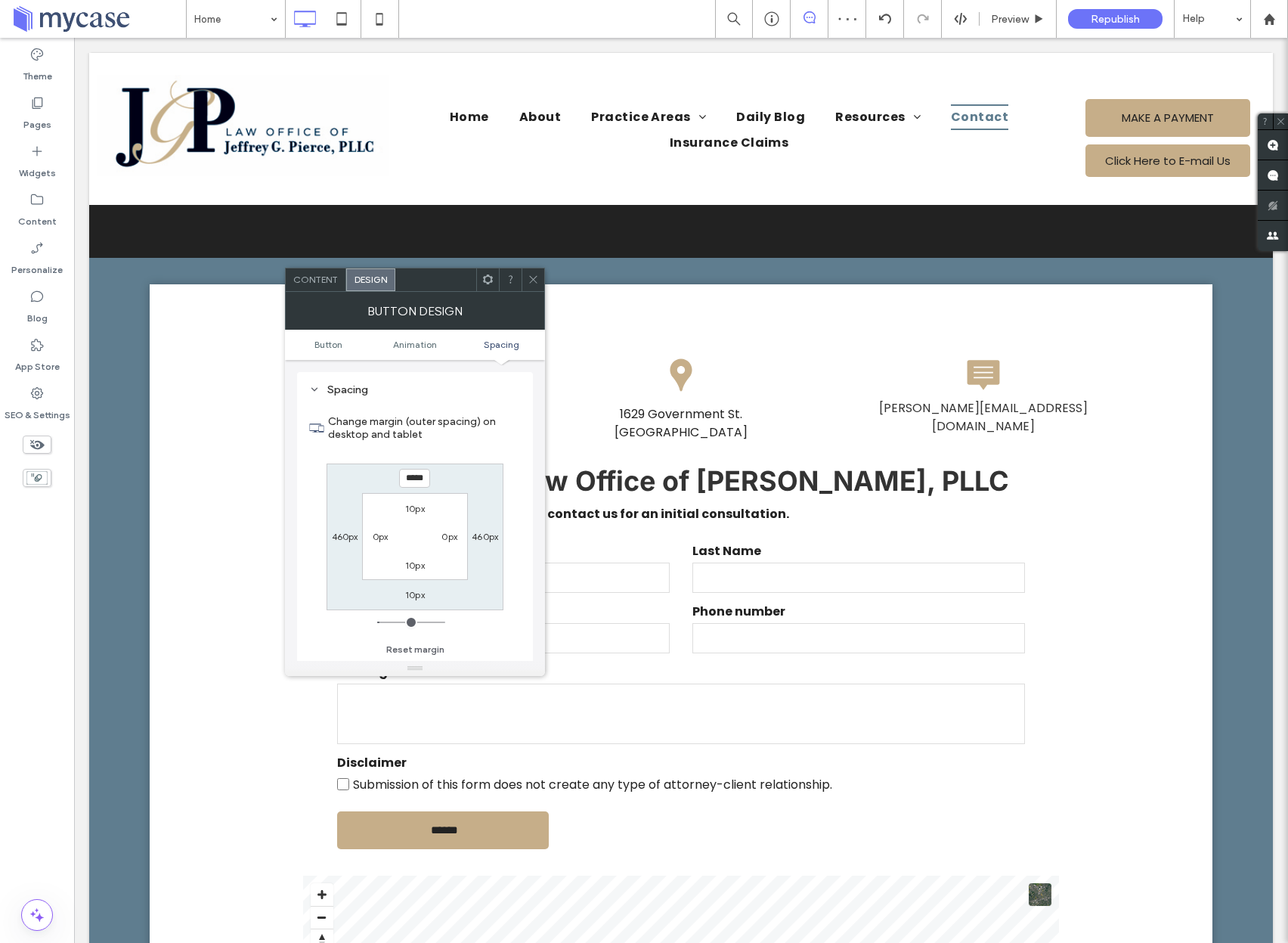 drag, startPoint x: 534, startPoint y: 281, endPoint x: 539, endPoint y: 301, distance: 20.615528 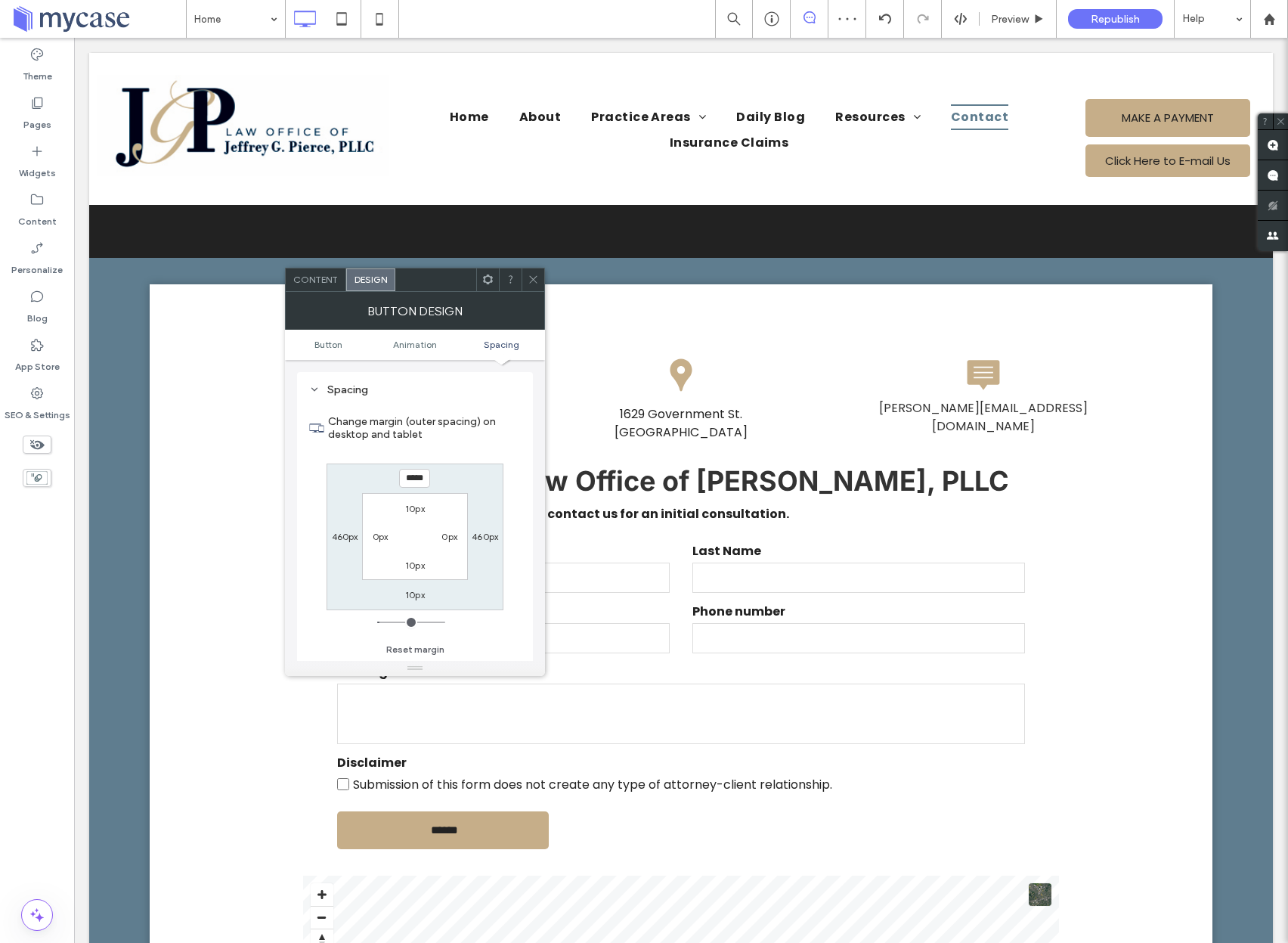 click 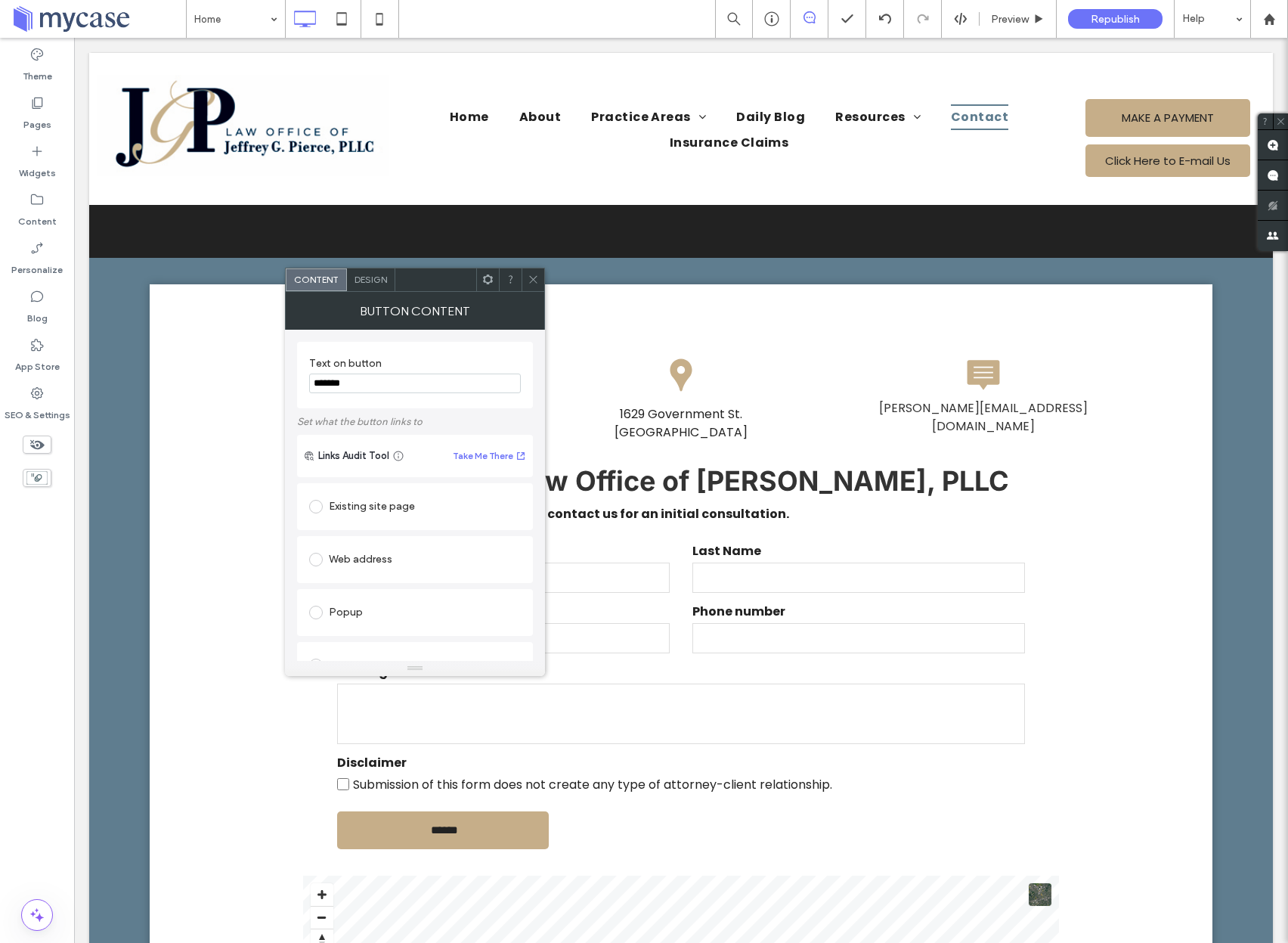 click on "*******" at bounding box center (415, 383) 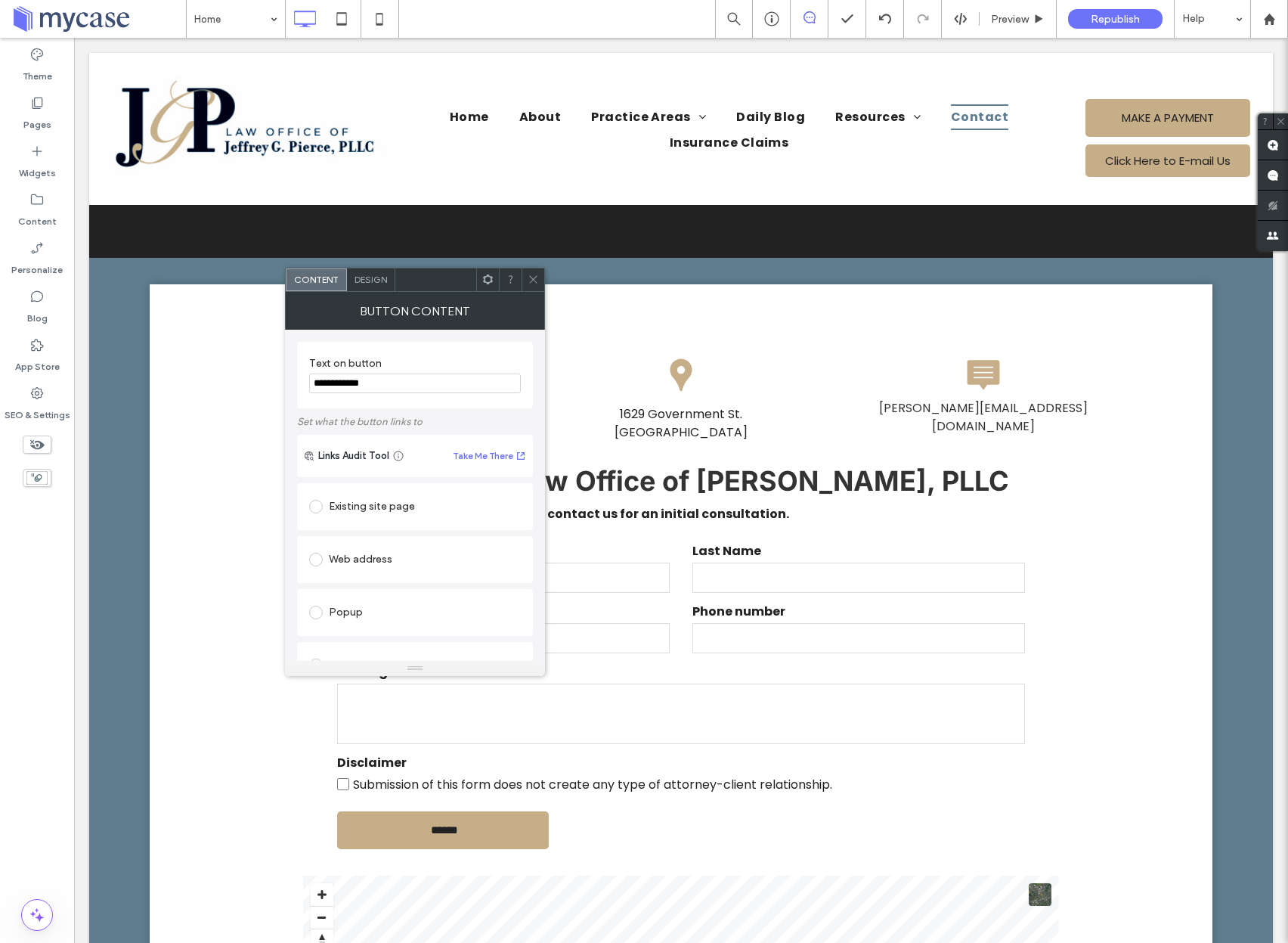 click on "**********" at bounding box center (415, 383) 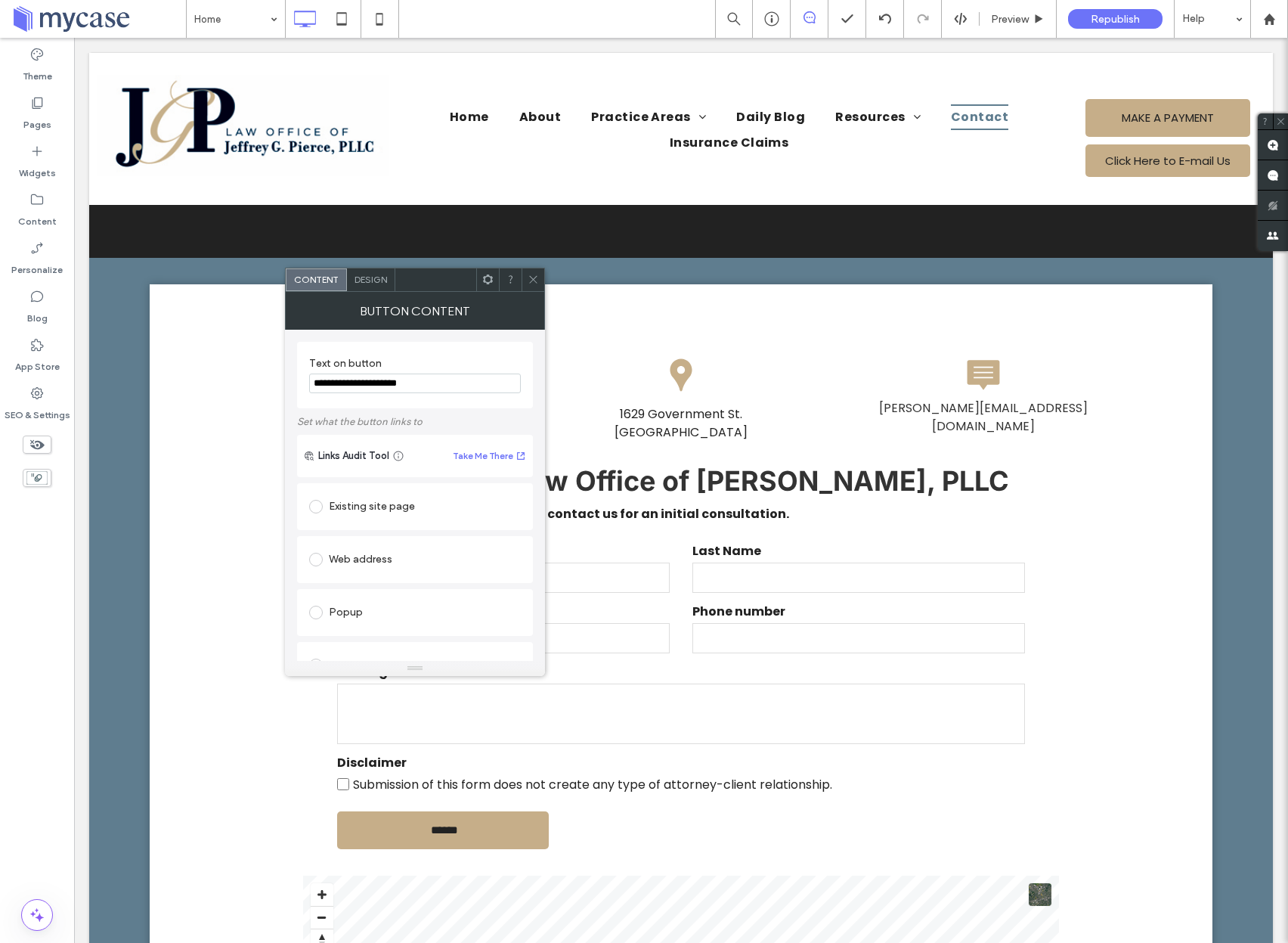 click 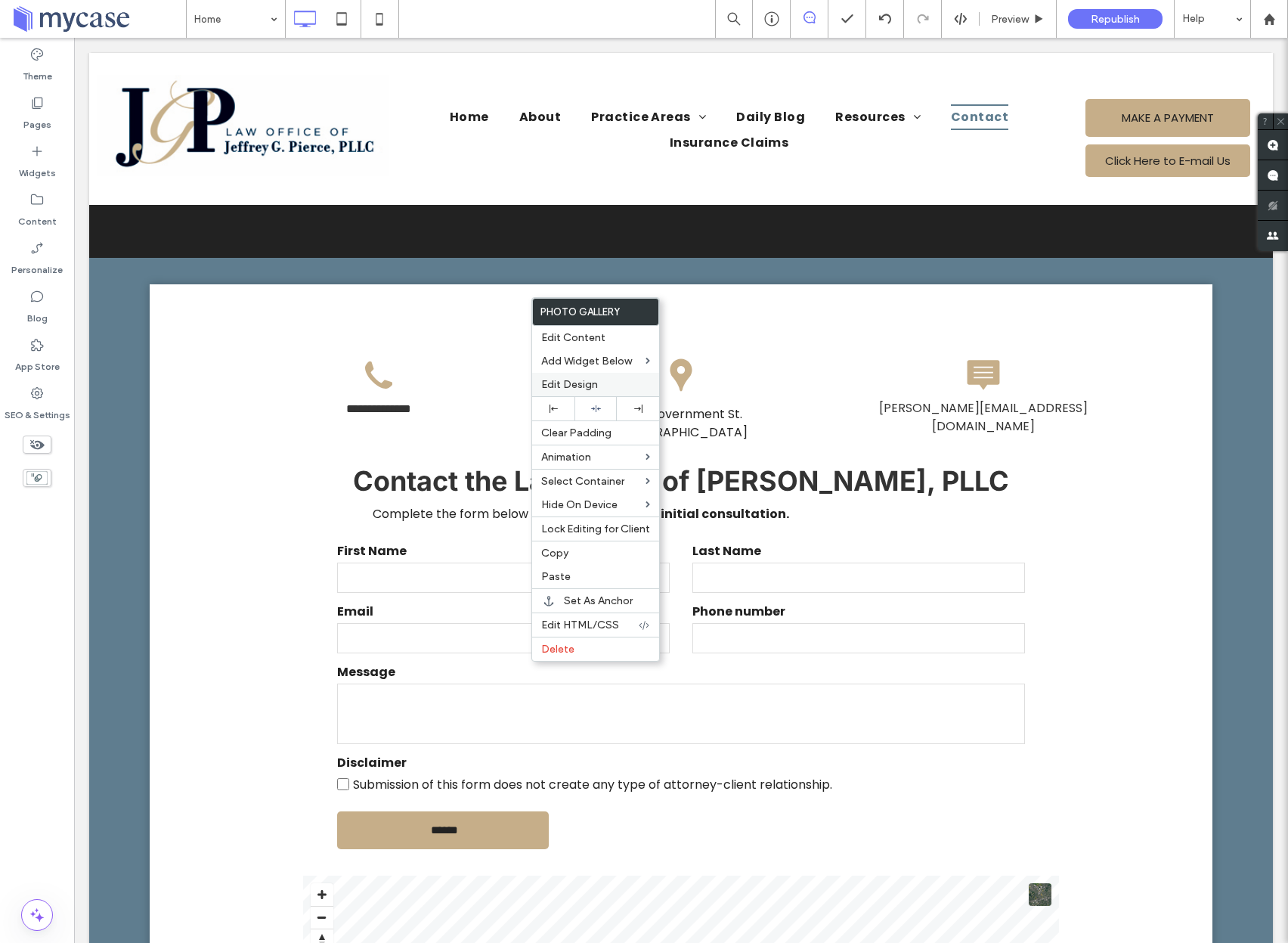 click on "Edit Design" at bounding box center [569, 384] 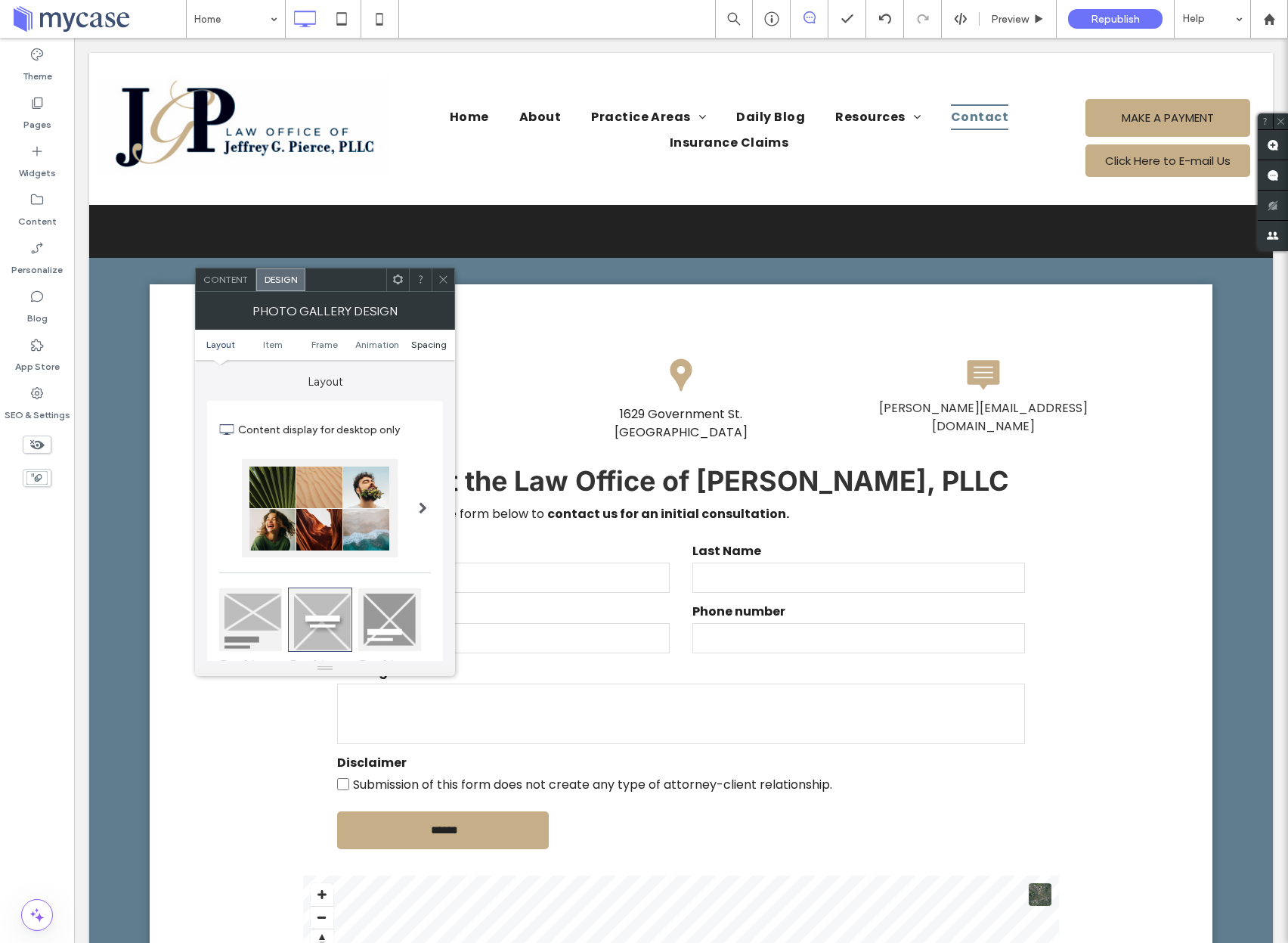click on "Spacing" at bounding box center [429, 344] 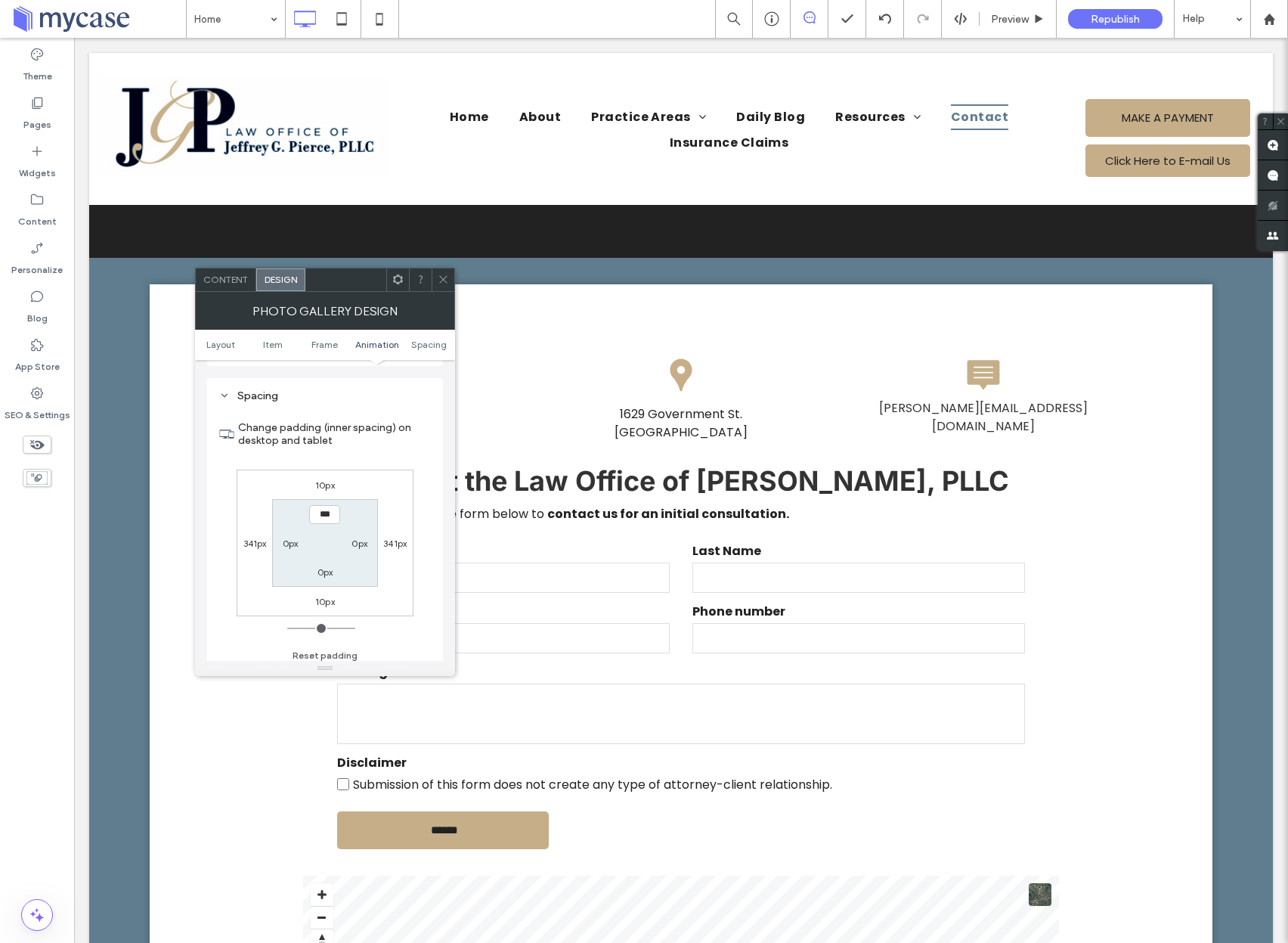 scroll, scrollTop: 761, scrollLeft: 0, axis: vertical 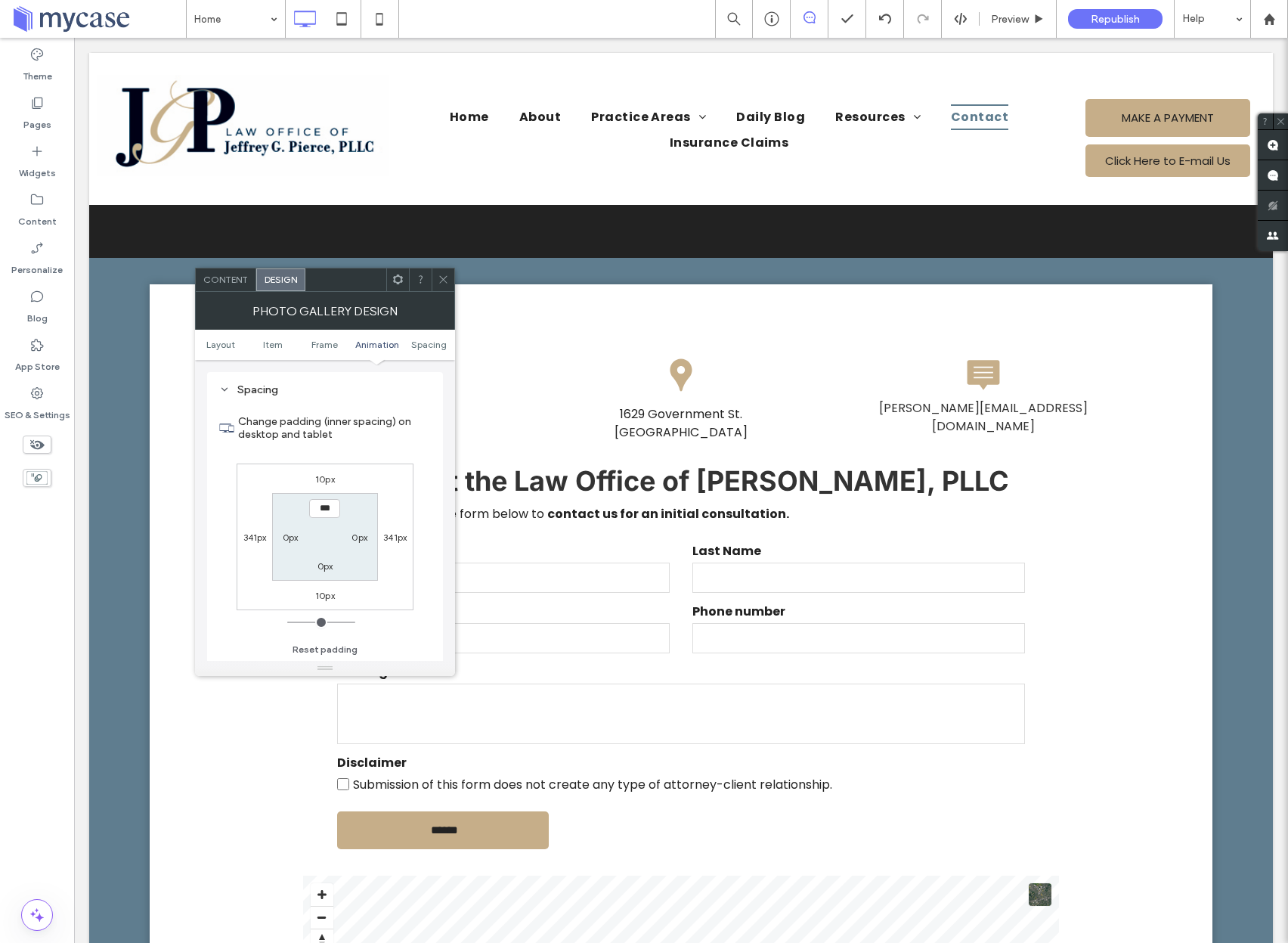 click on "10px" at bounding box center [325, 479] 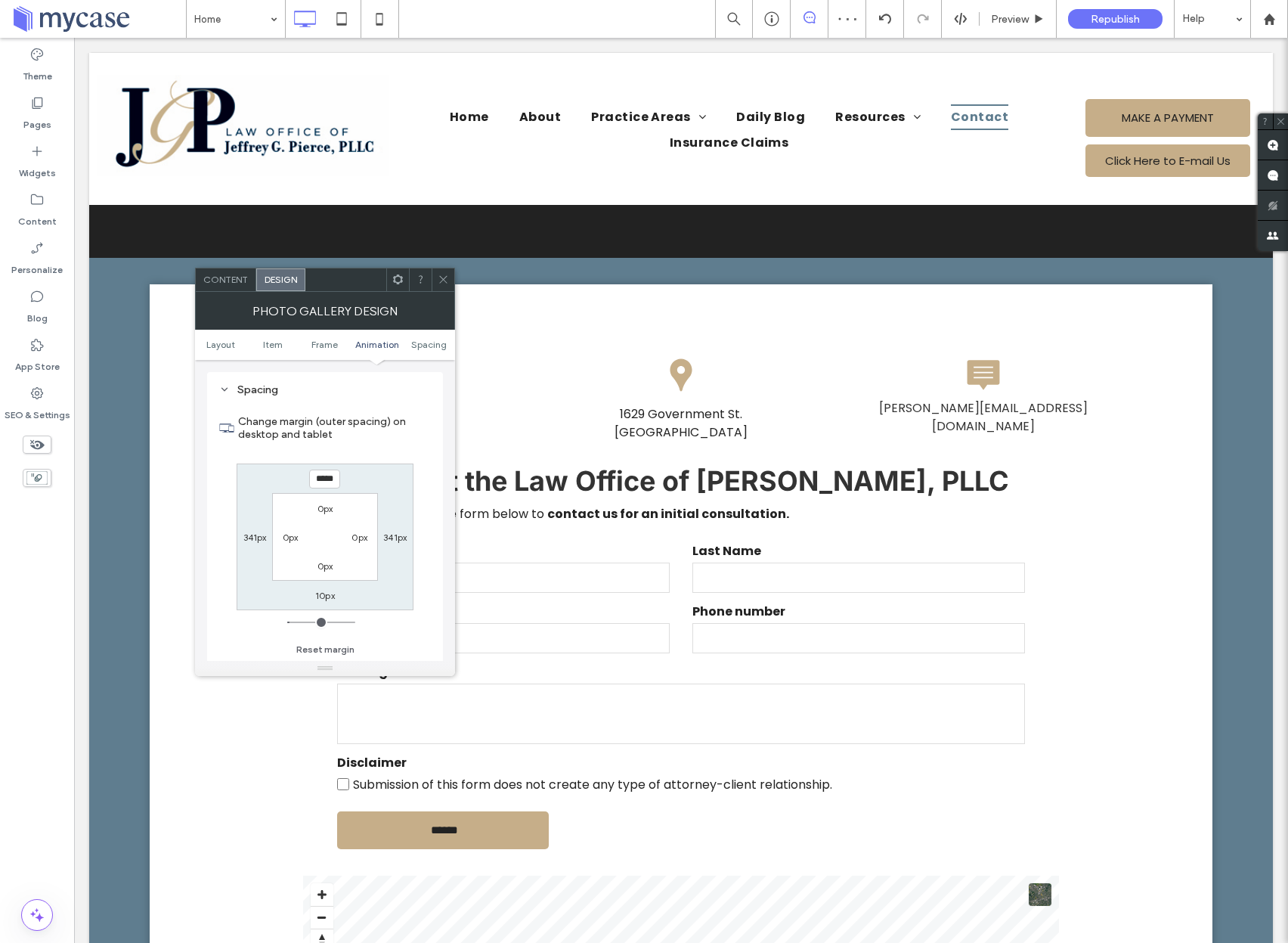 scroll, scrollTop: 0, scrollLeft: 1, axis: horizontal 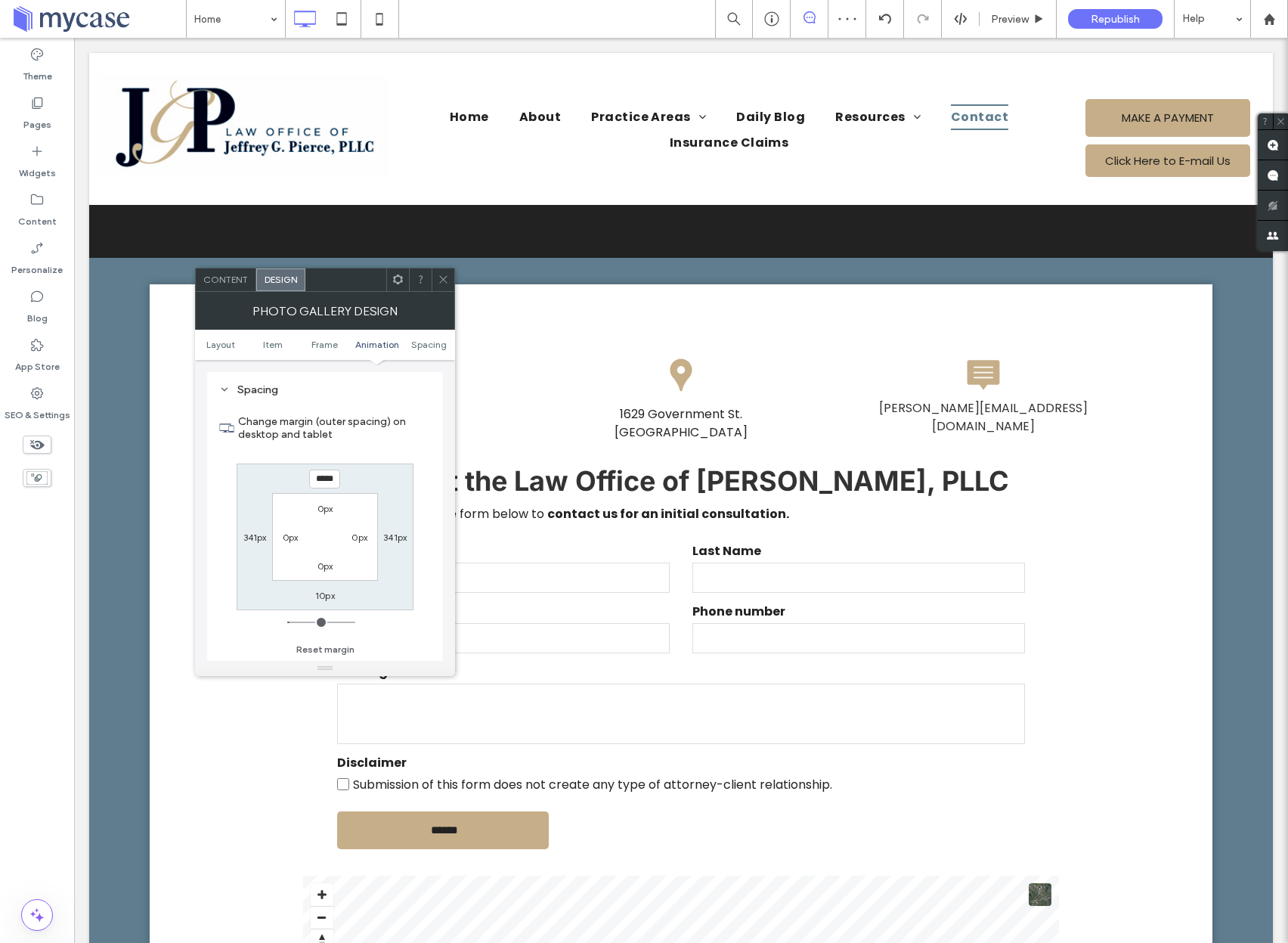 click on "*****" at bounding box center [324, 479] 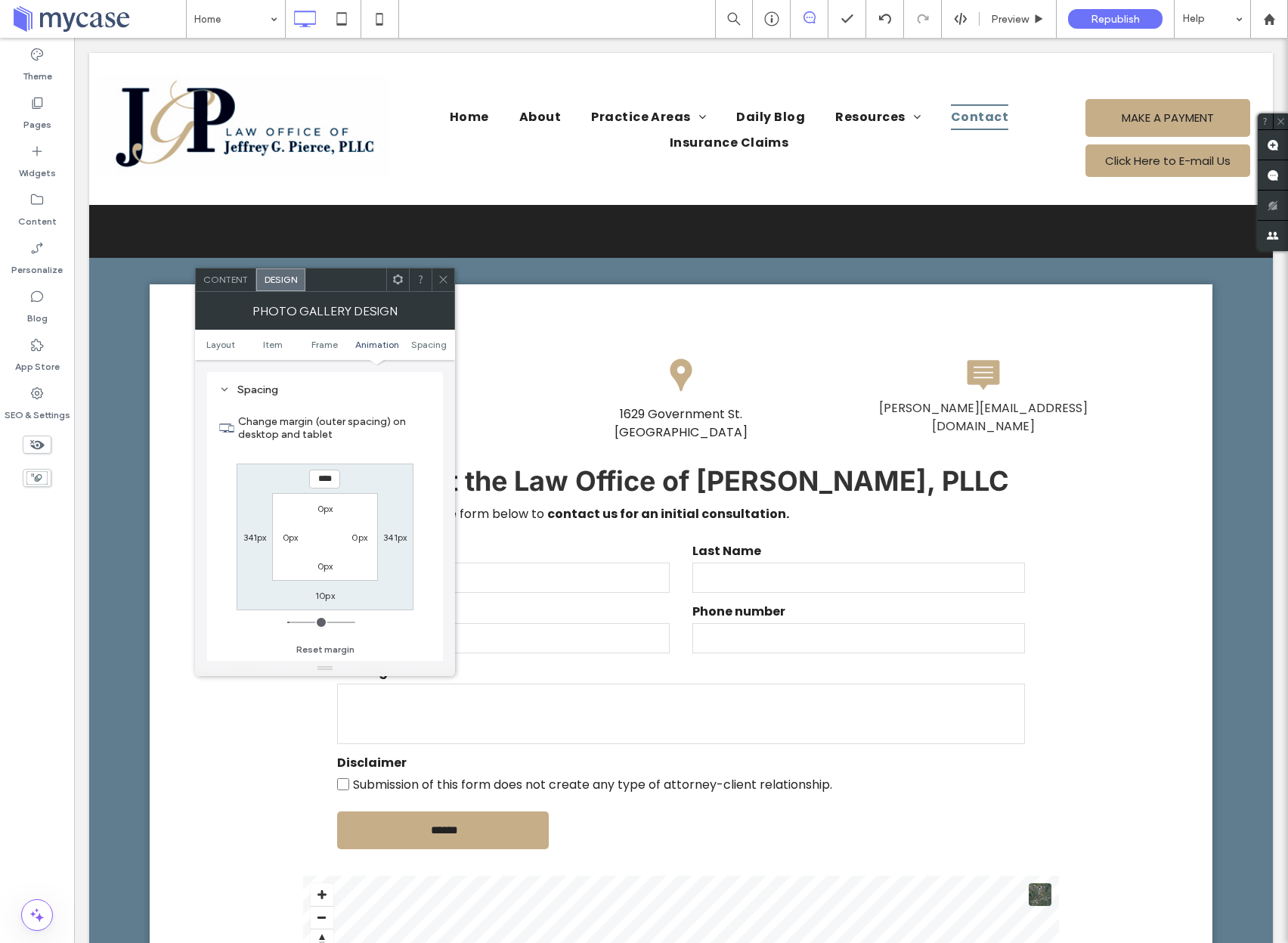 scroll, scrollTop: 0, scrollLeft: 0, axis: both 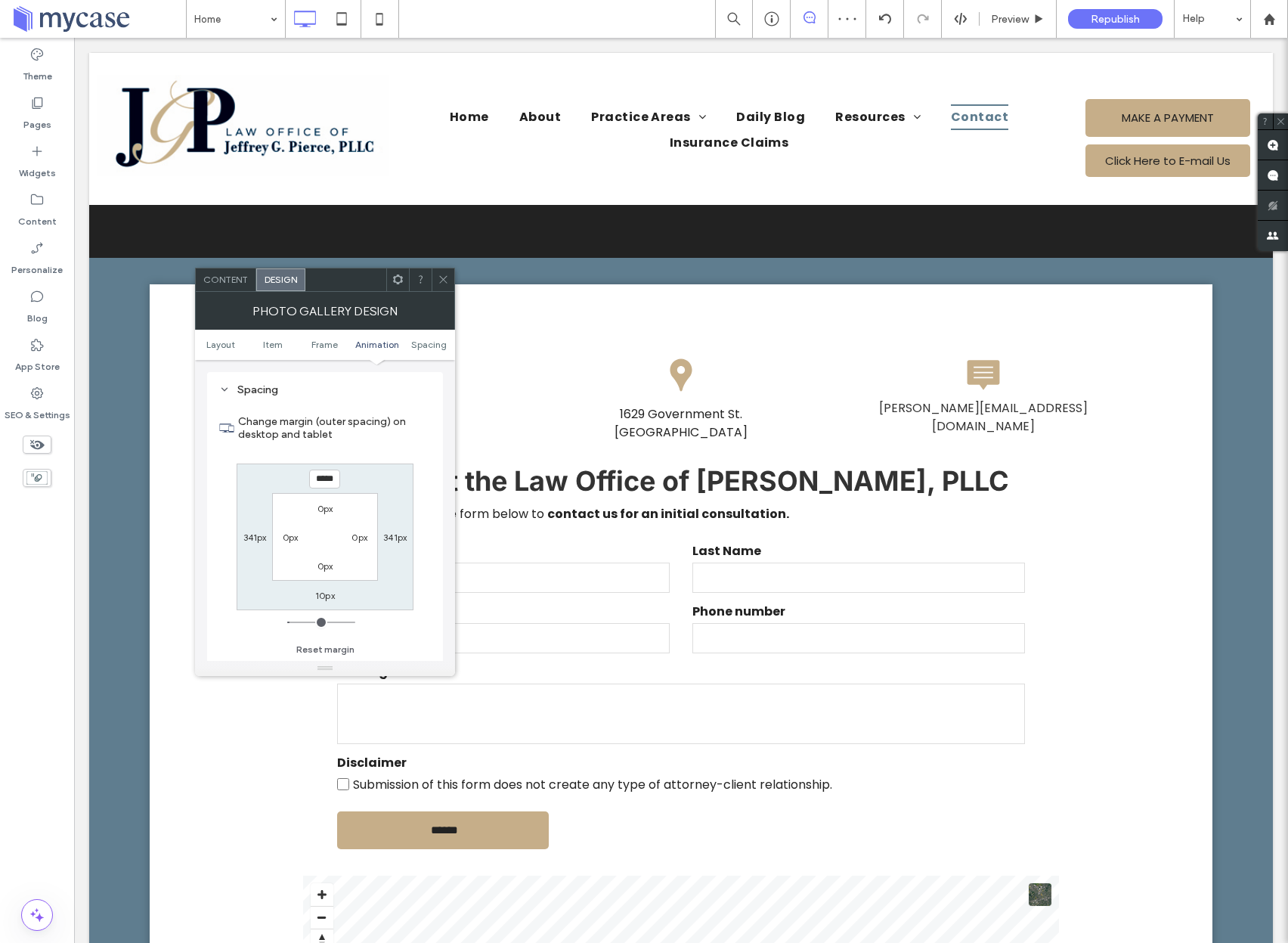 drag, startPoint x: 438, startPoint y: 278, endPoint x: 452, endPoint y: 368, distance: 91.08238 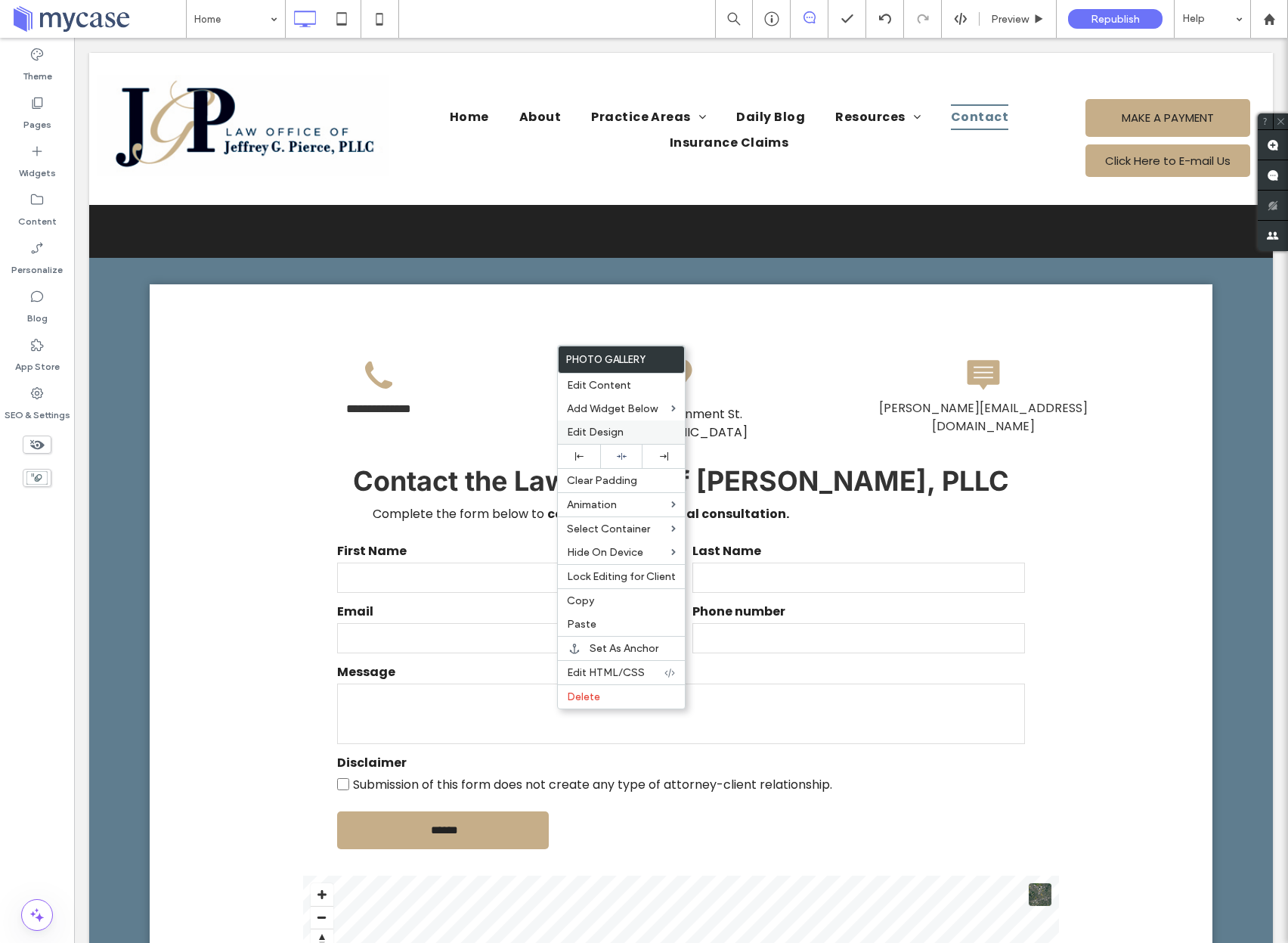 click on "Edit Design" at bounding box center [595, 432] 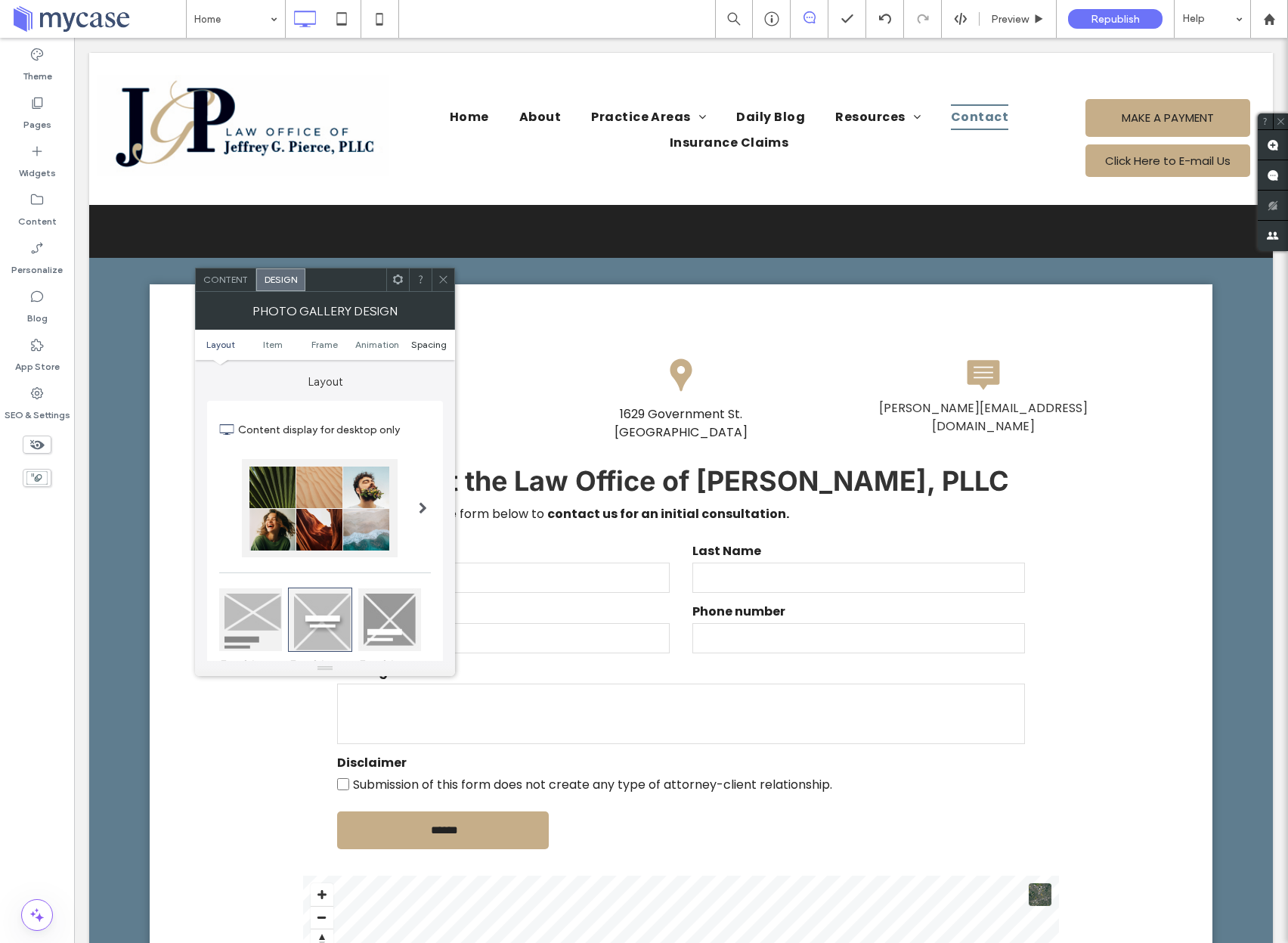 click on "Spacing" at bounding box center (429, 344) 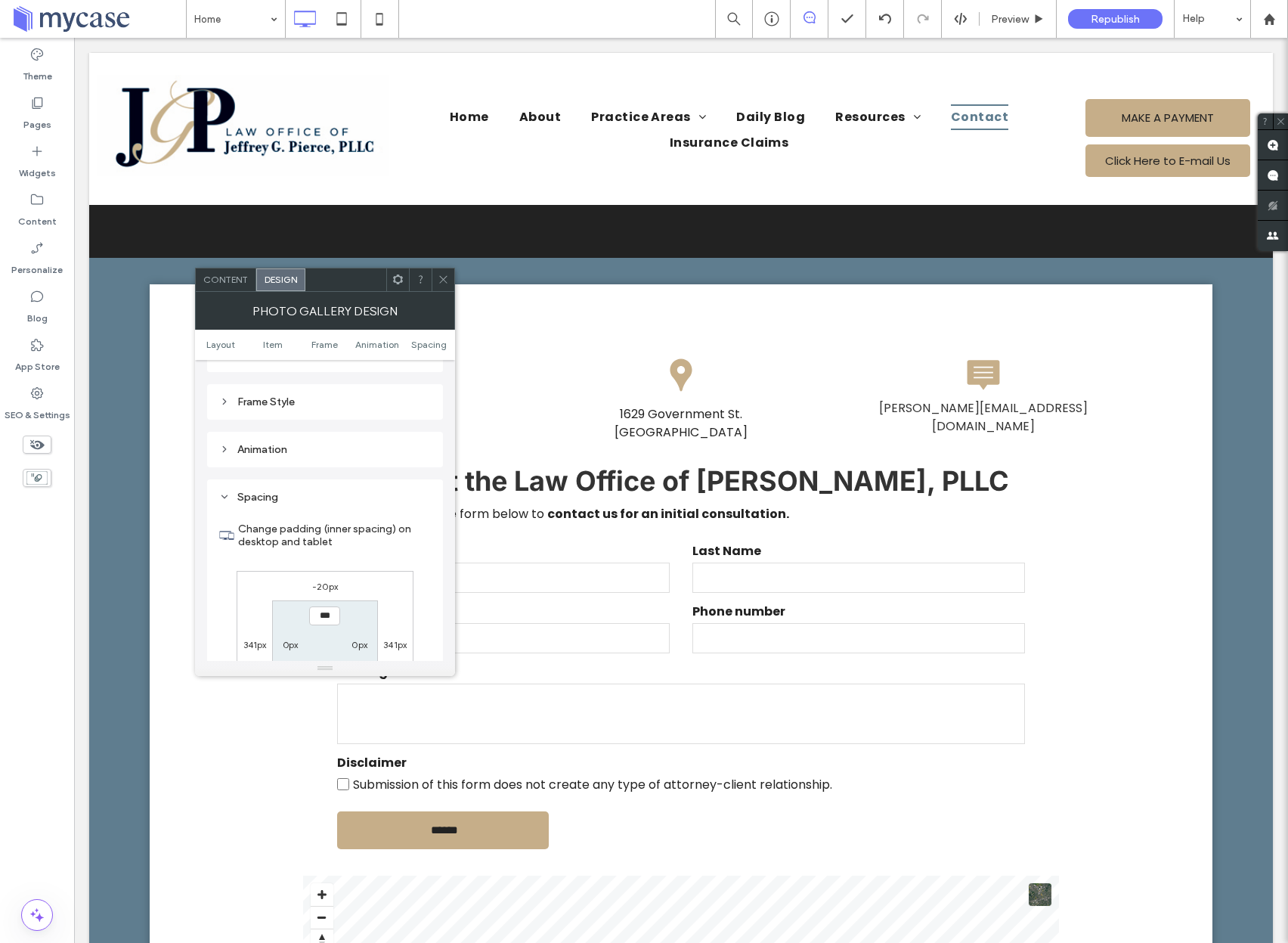 scroll, scrollTop: 761, scrollLeft: 0, axis: vertical 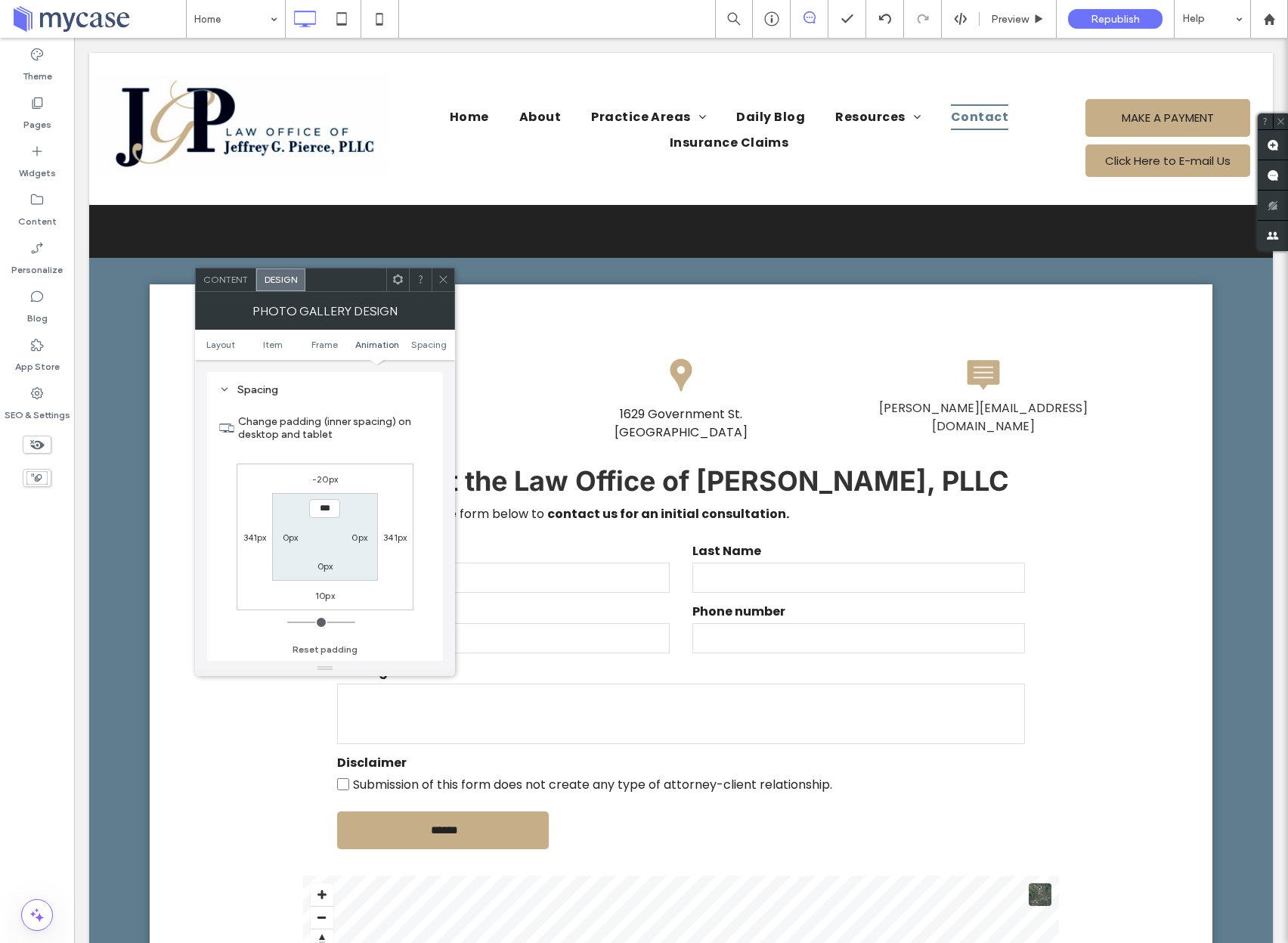 click on "10px" at bounding box center (325, 595) 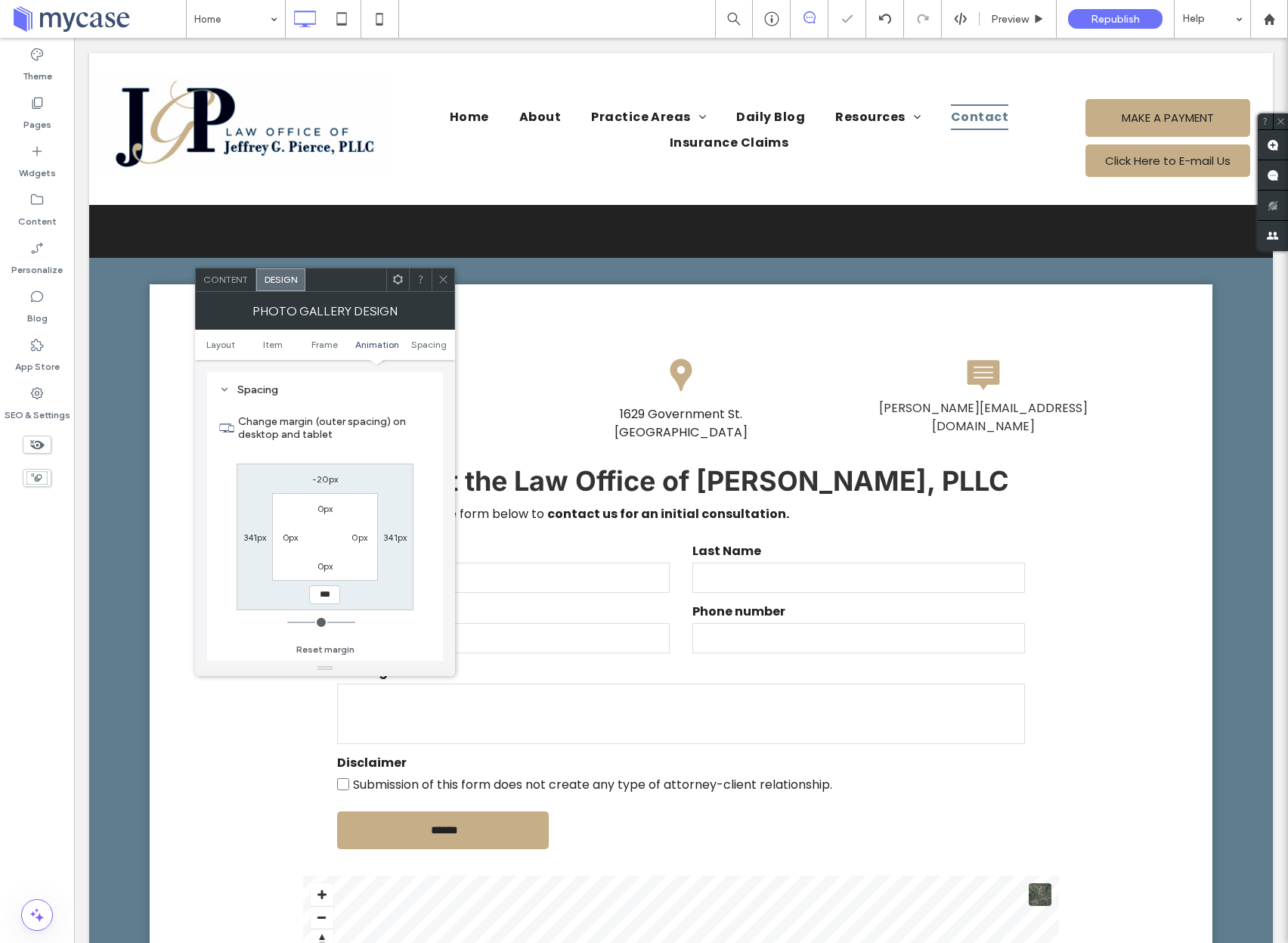 click at bounding box center (443, 280) 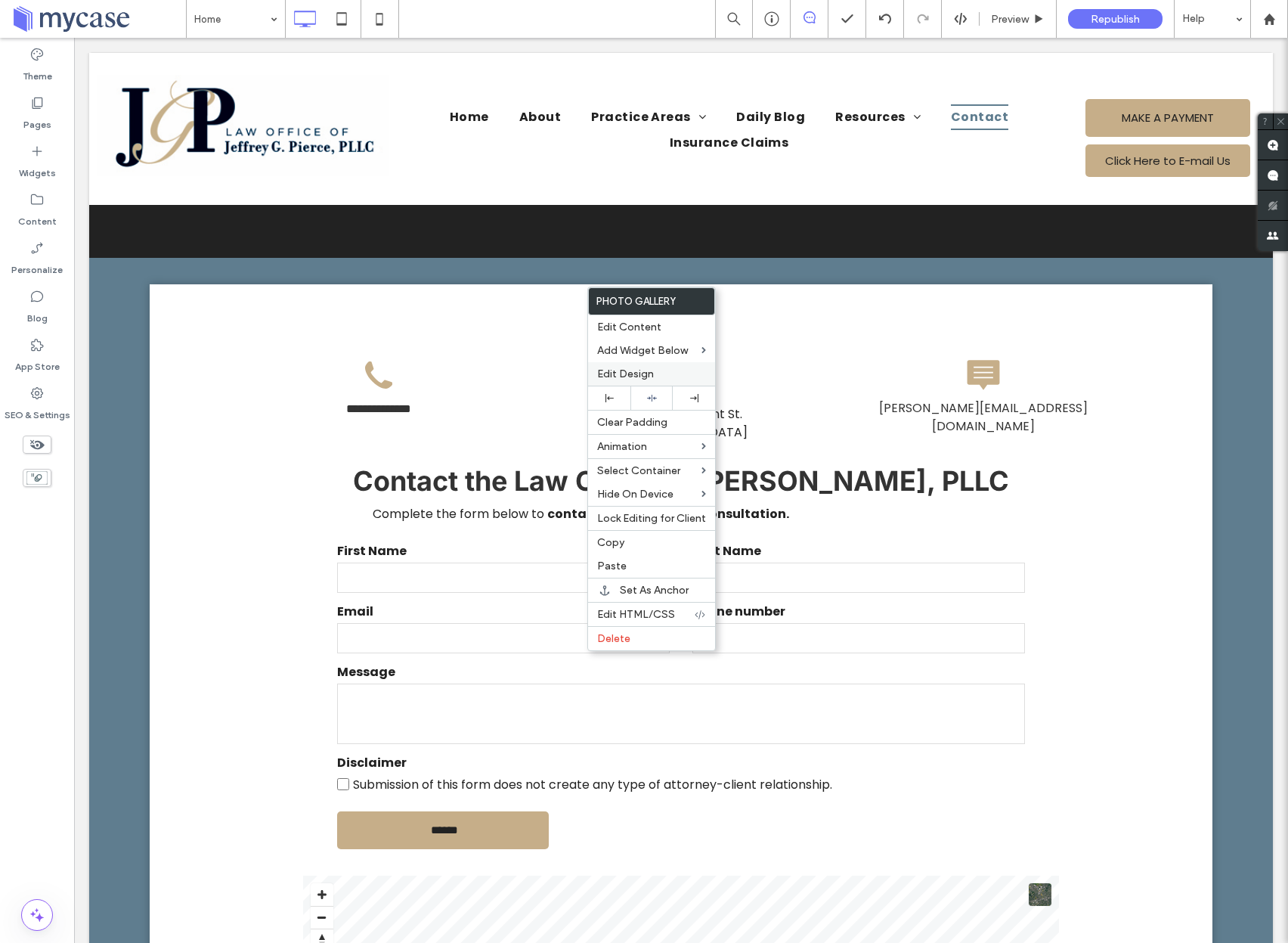 click on "Edit Design" at bounding box center [625, 374] 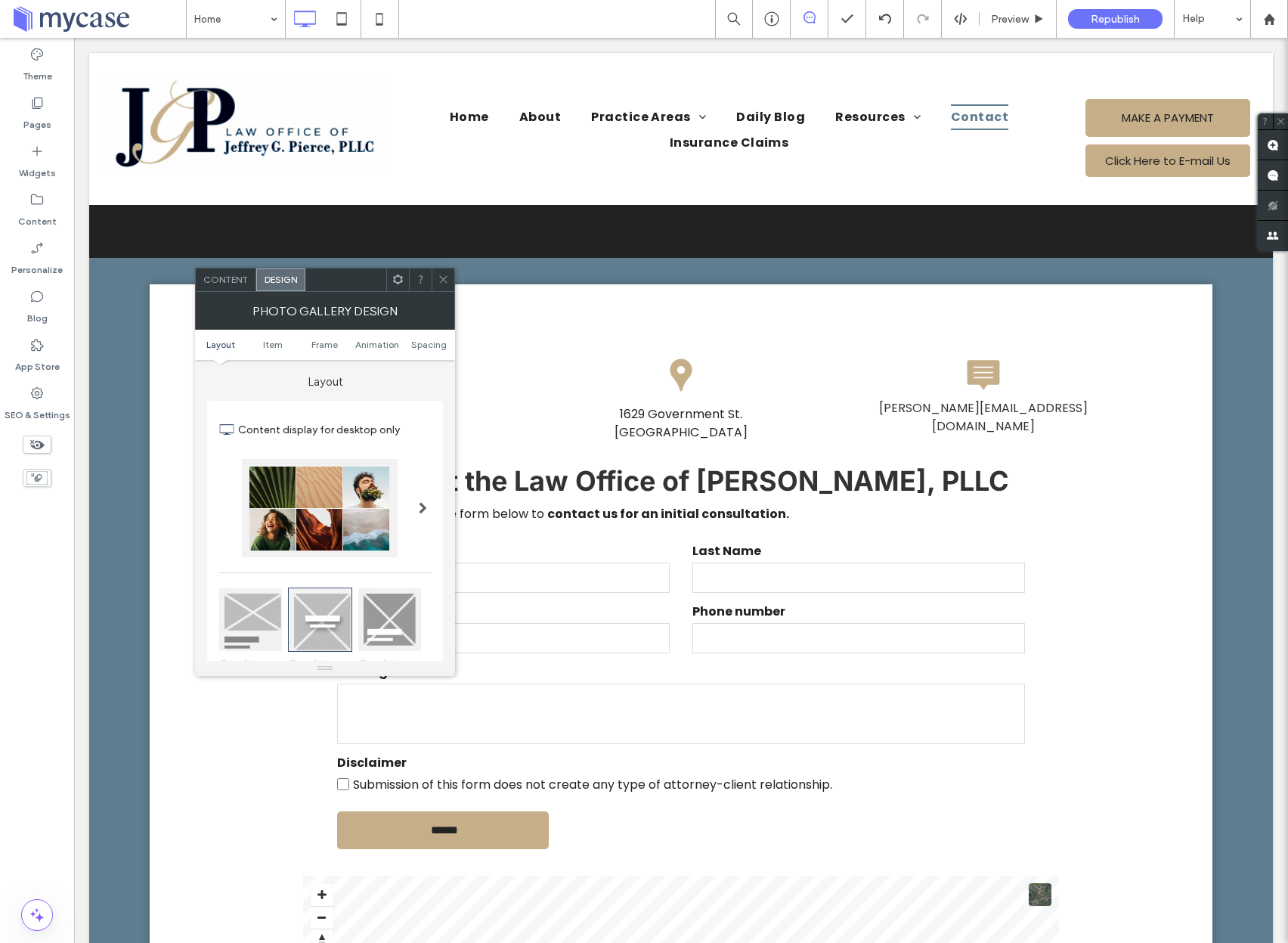 drag, startPoint x: 429, startPoint y: 343, endPoint x: 418, endPoint y: 369, distance: 28.231188 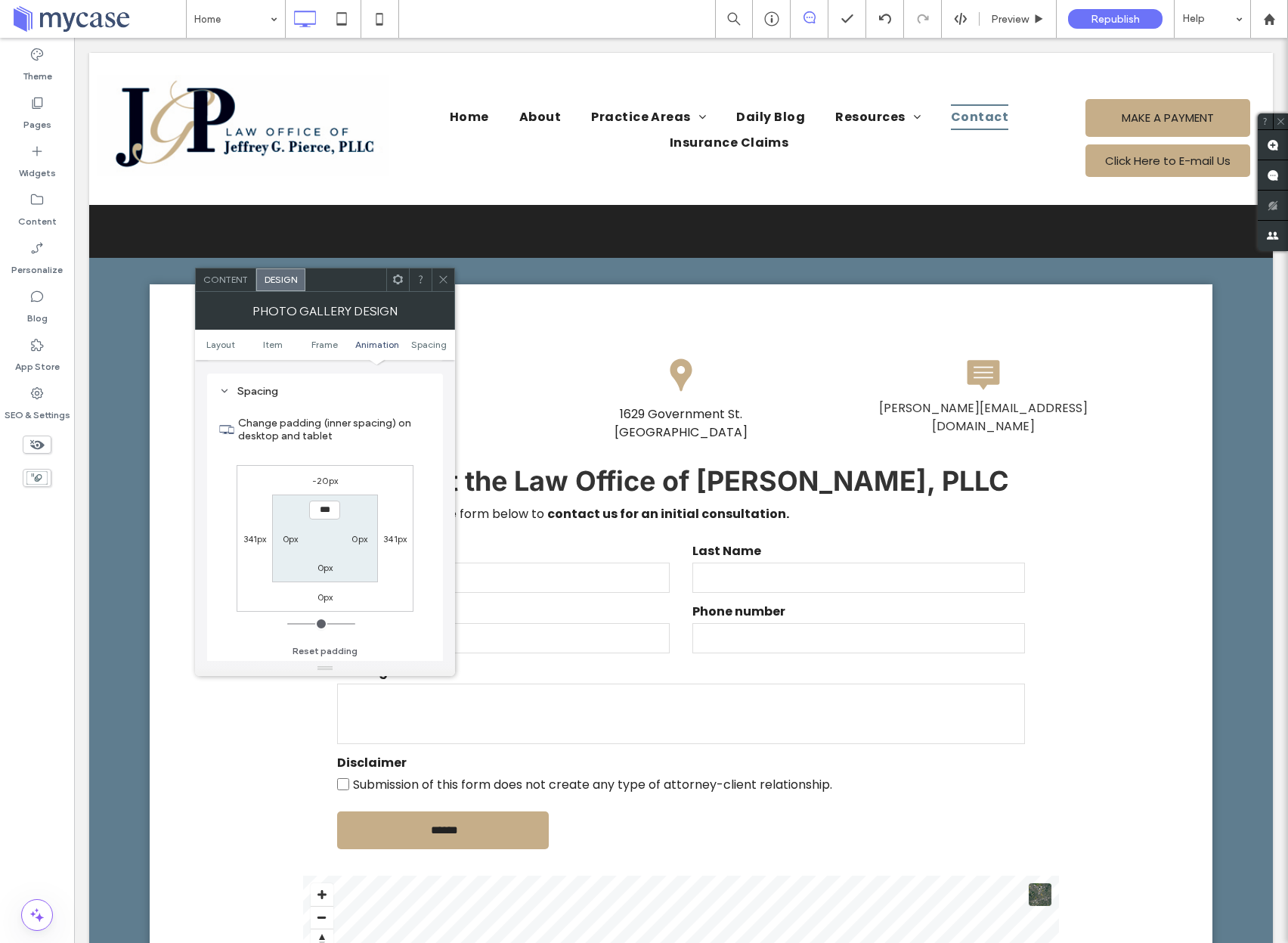 scroll, scrollTop: 761, scrollLeft: 0, axis: vertical 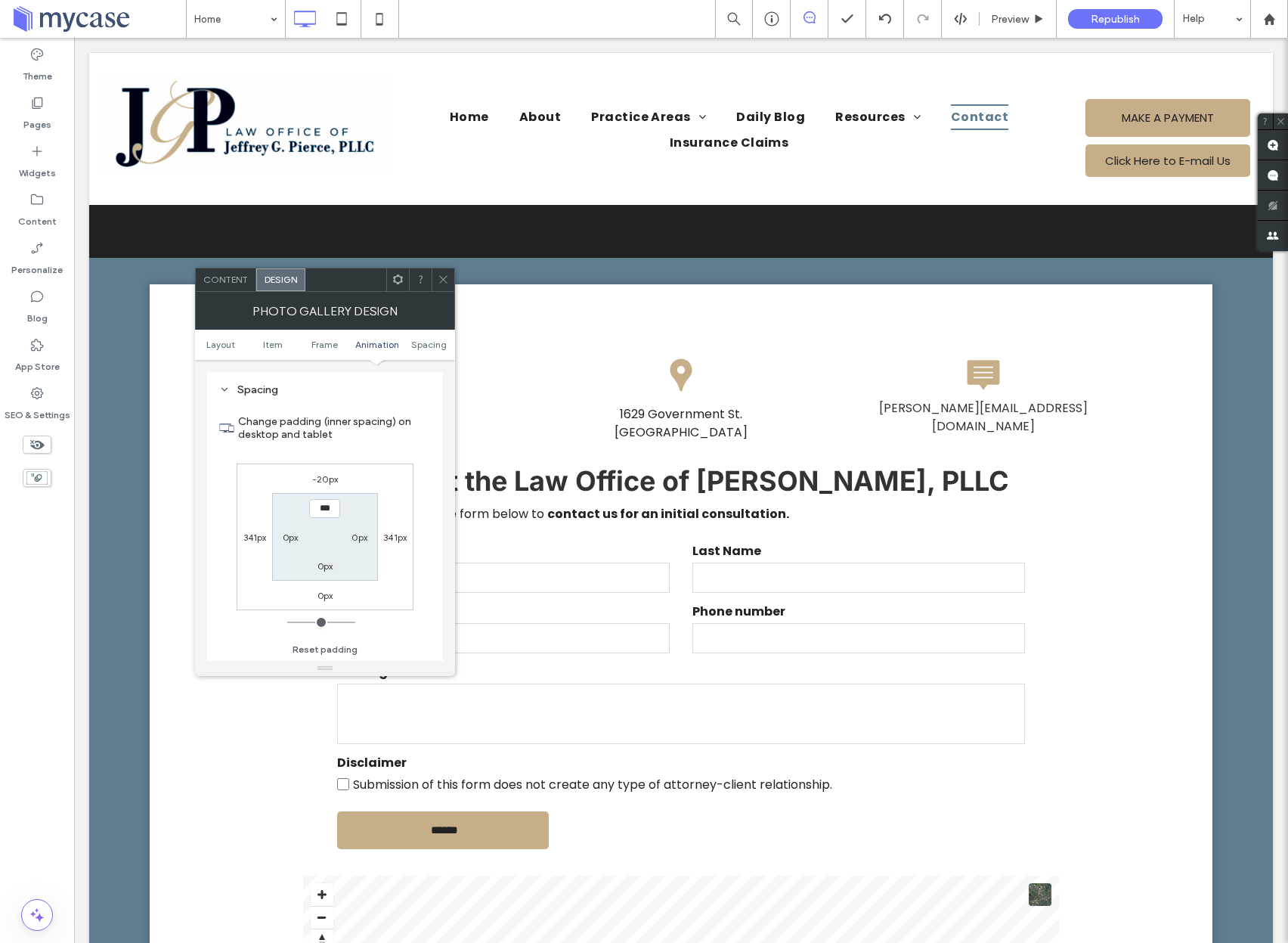 click on "-20px" at bounding box center (325, 479) 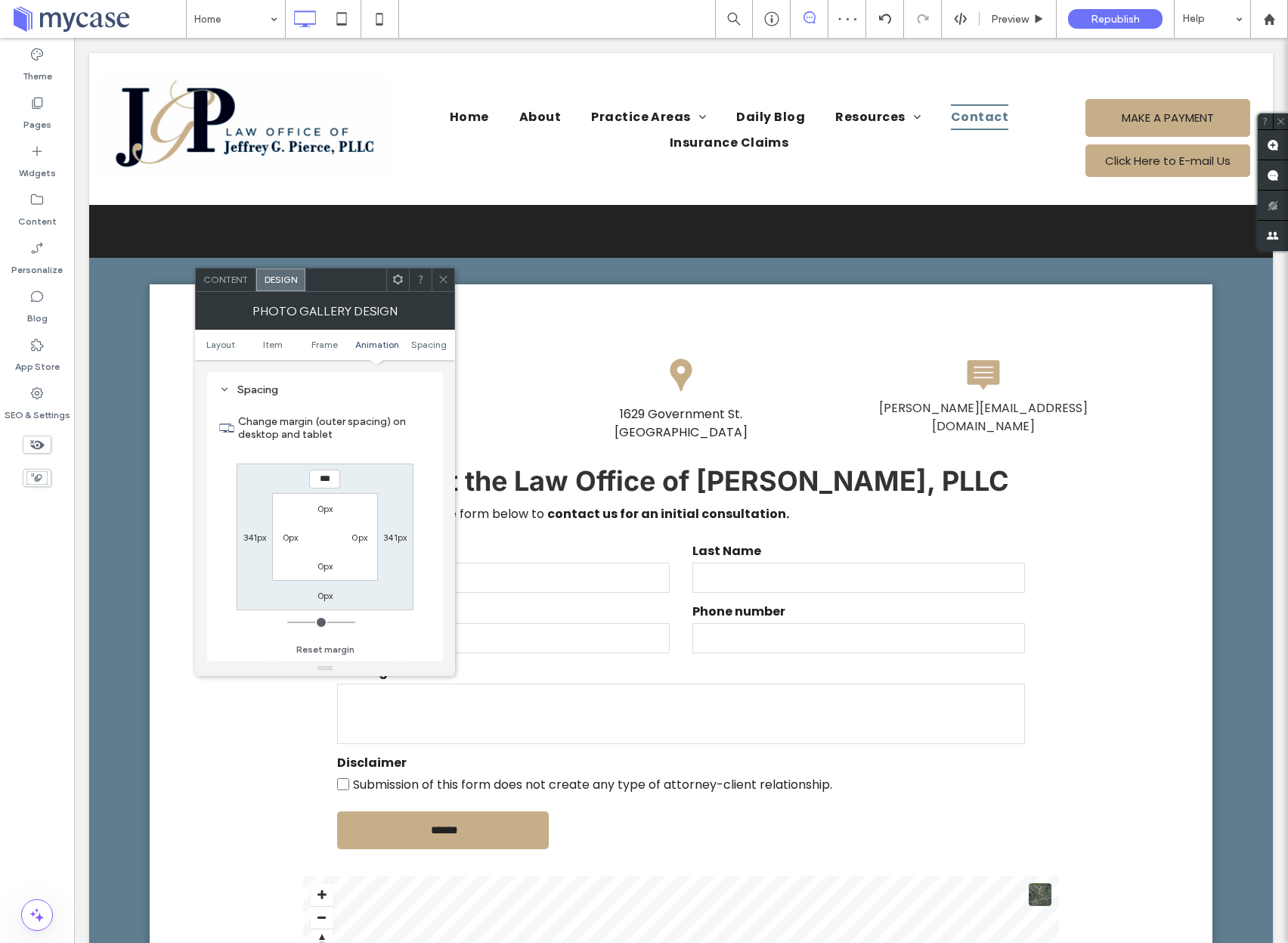 click 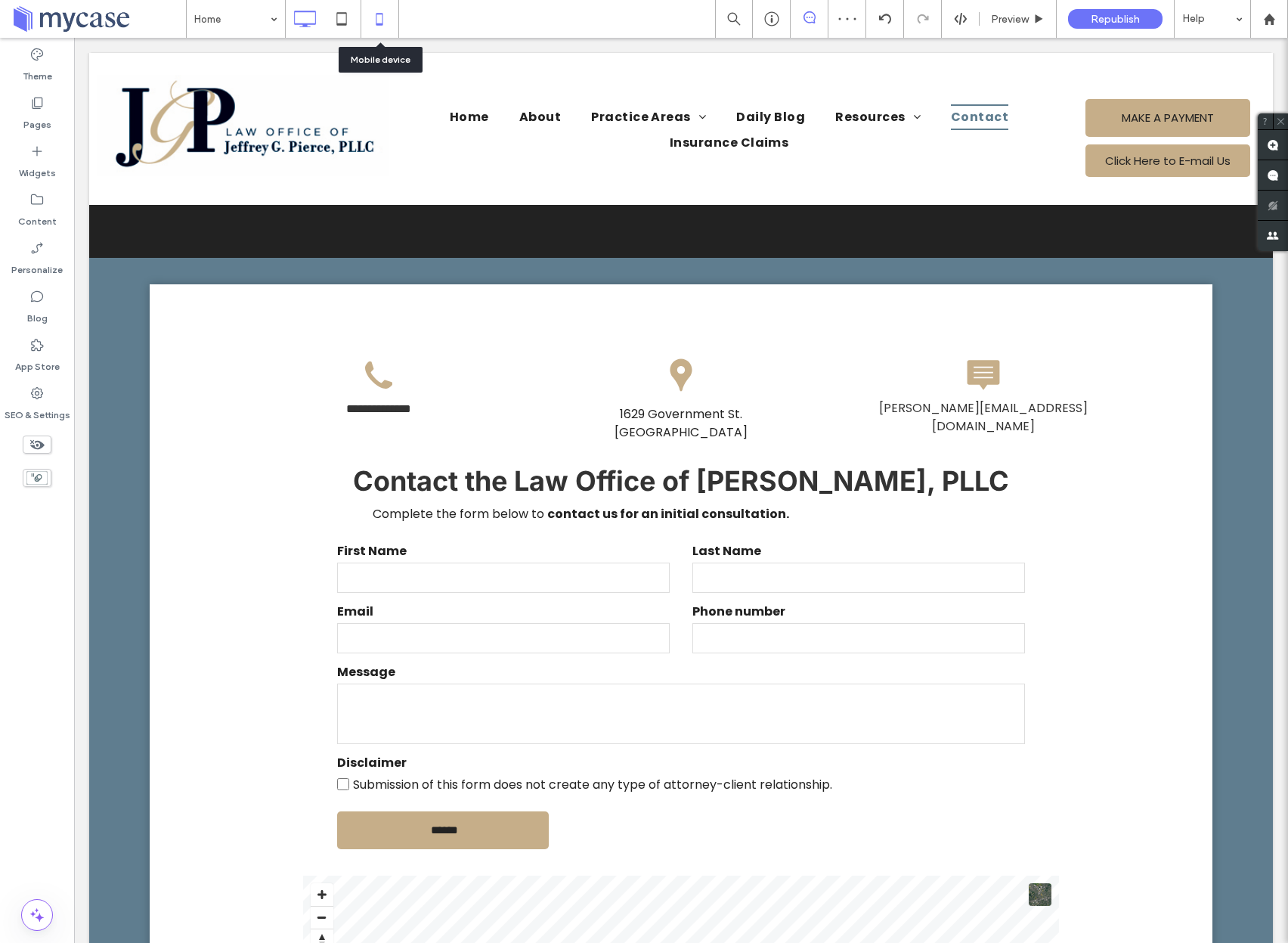 click 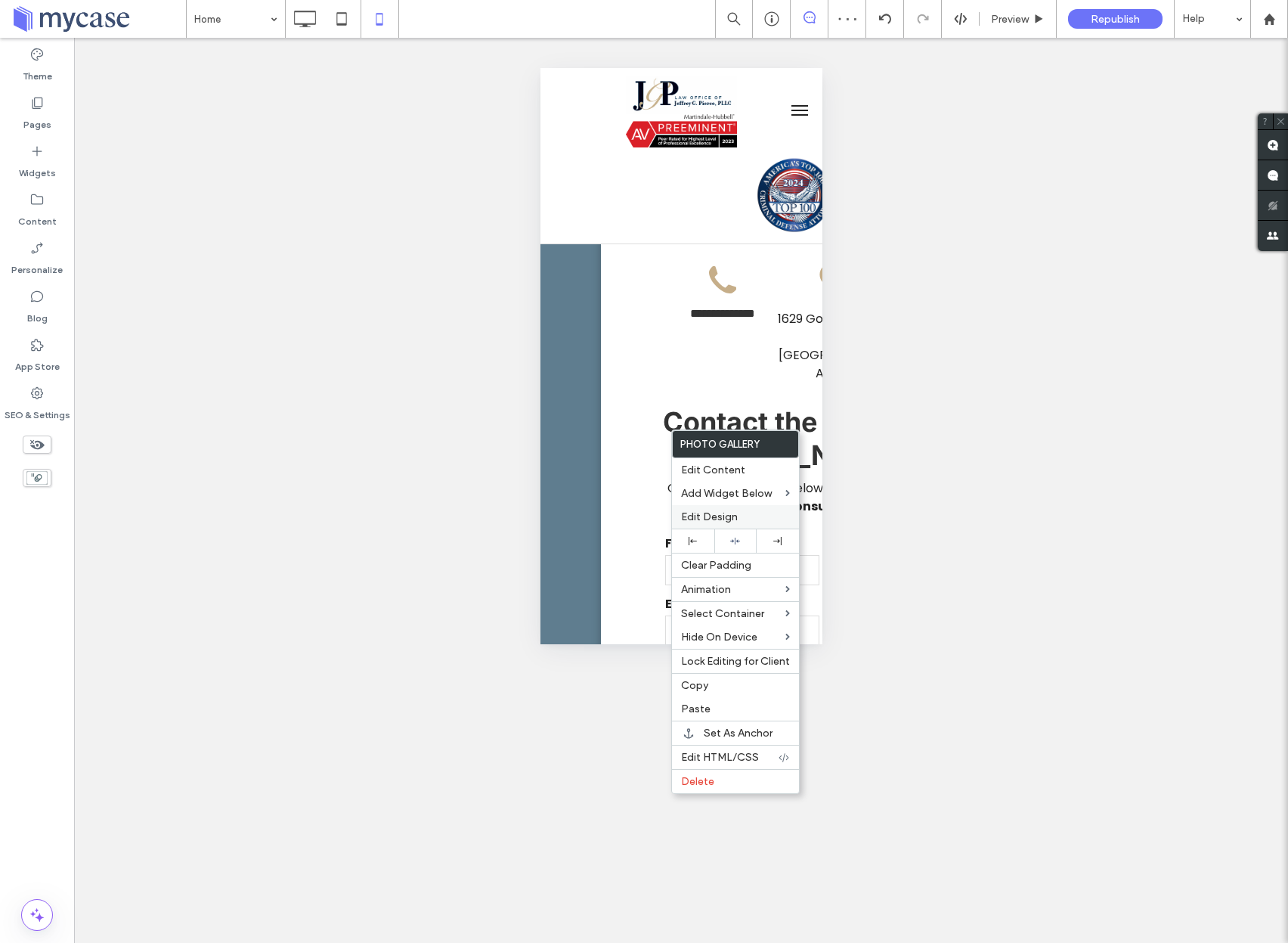 click on "Edit Design" at bounding box center (709, 516) 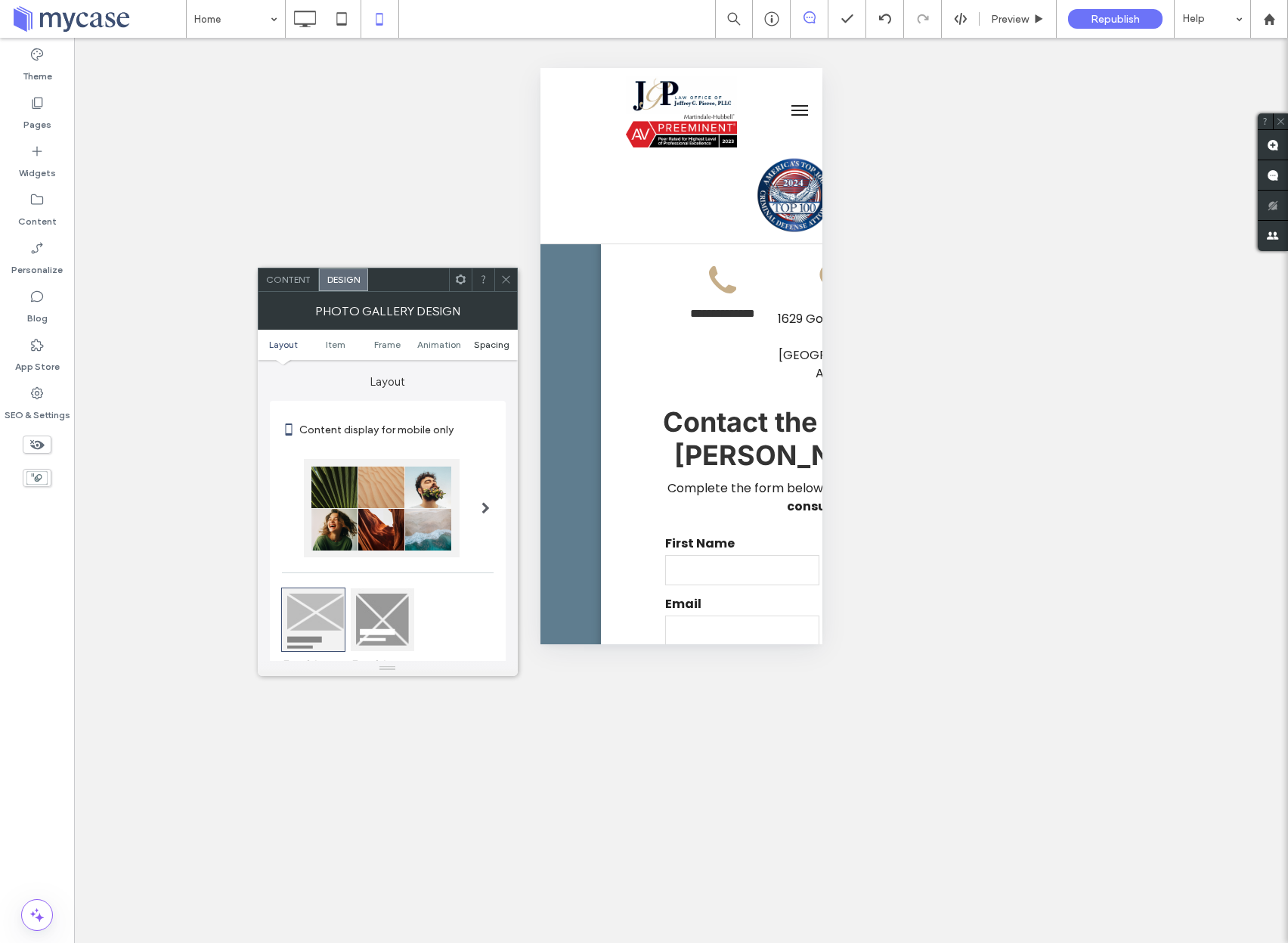 click on "Spacing" at bounding box center (491, 344) 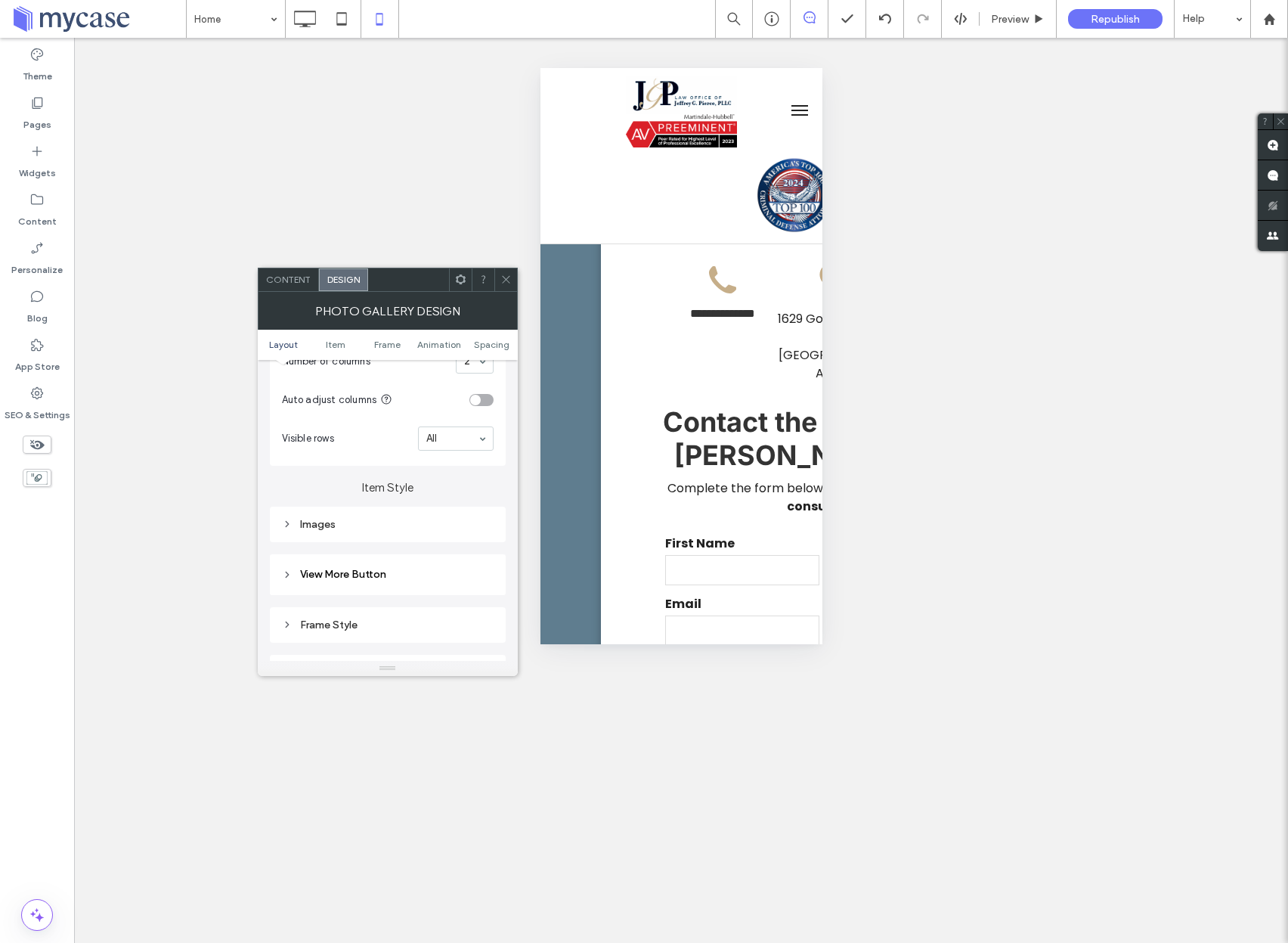 scroll, scrollTop: 416, scrollLeft: 0, axis: vertical 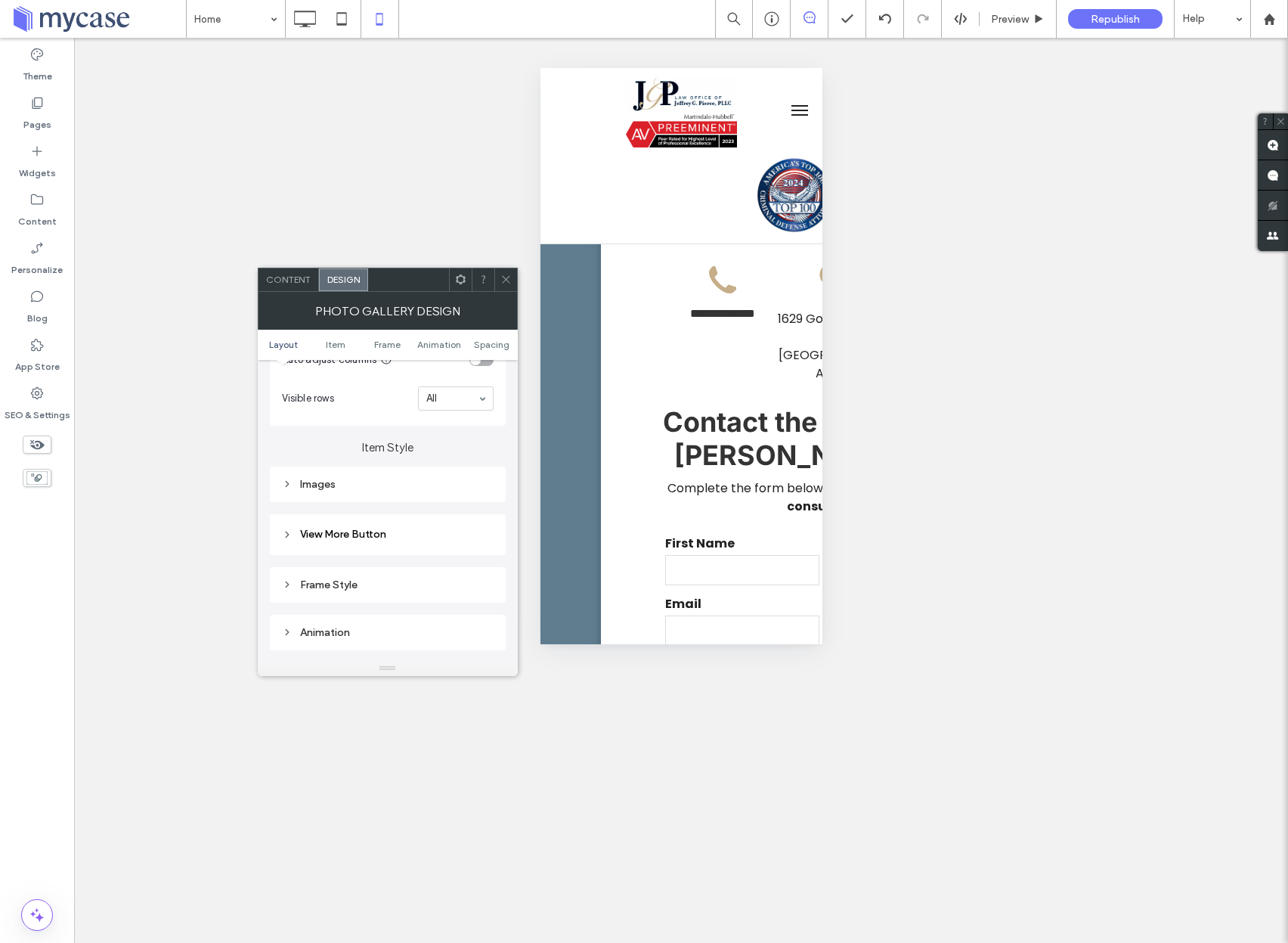 click on "Images" at bounding box center [388, 484] 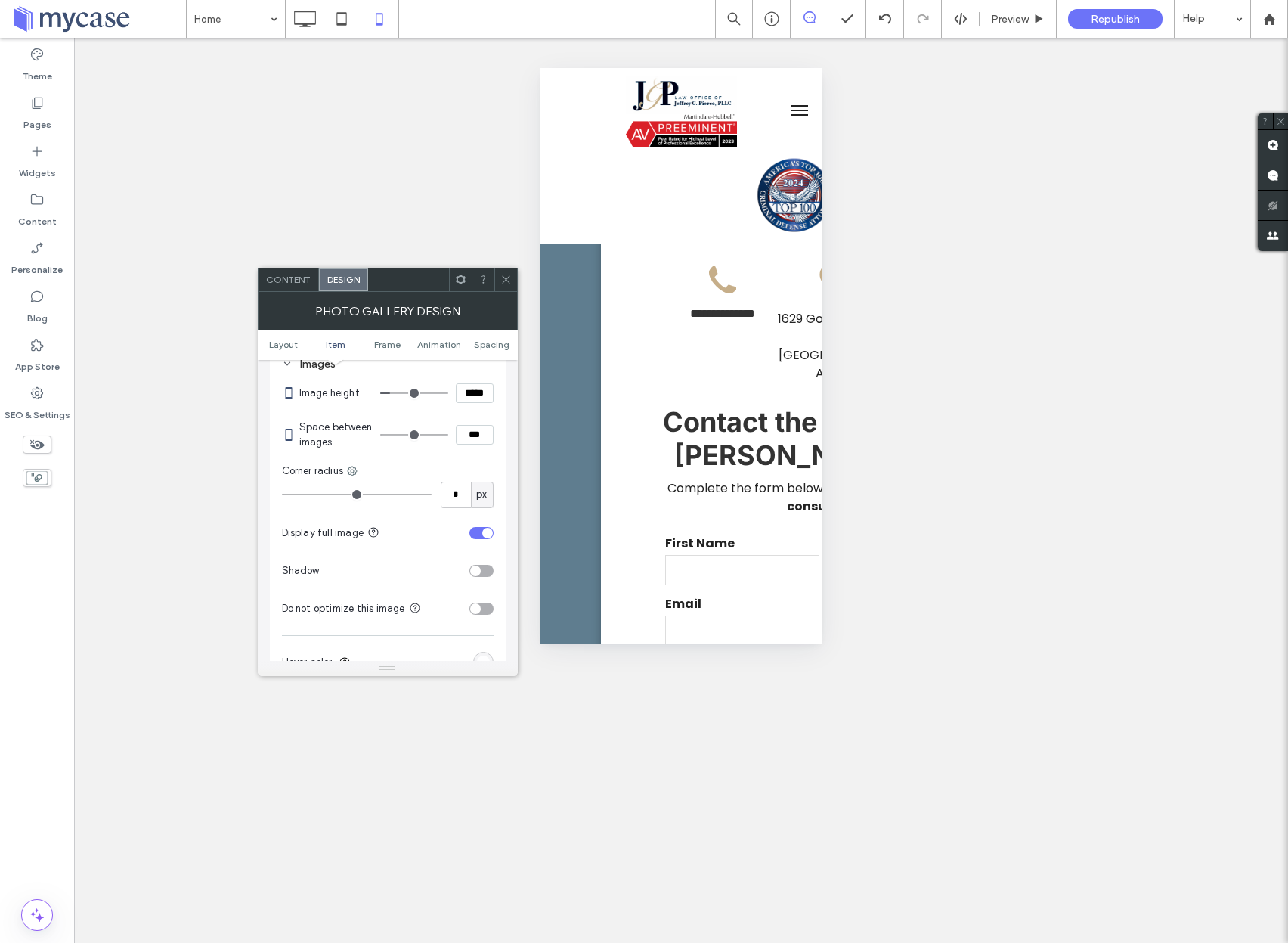 scroll, scrollTop: 611, scrollLeft: 0, axis: vertical 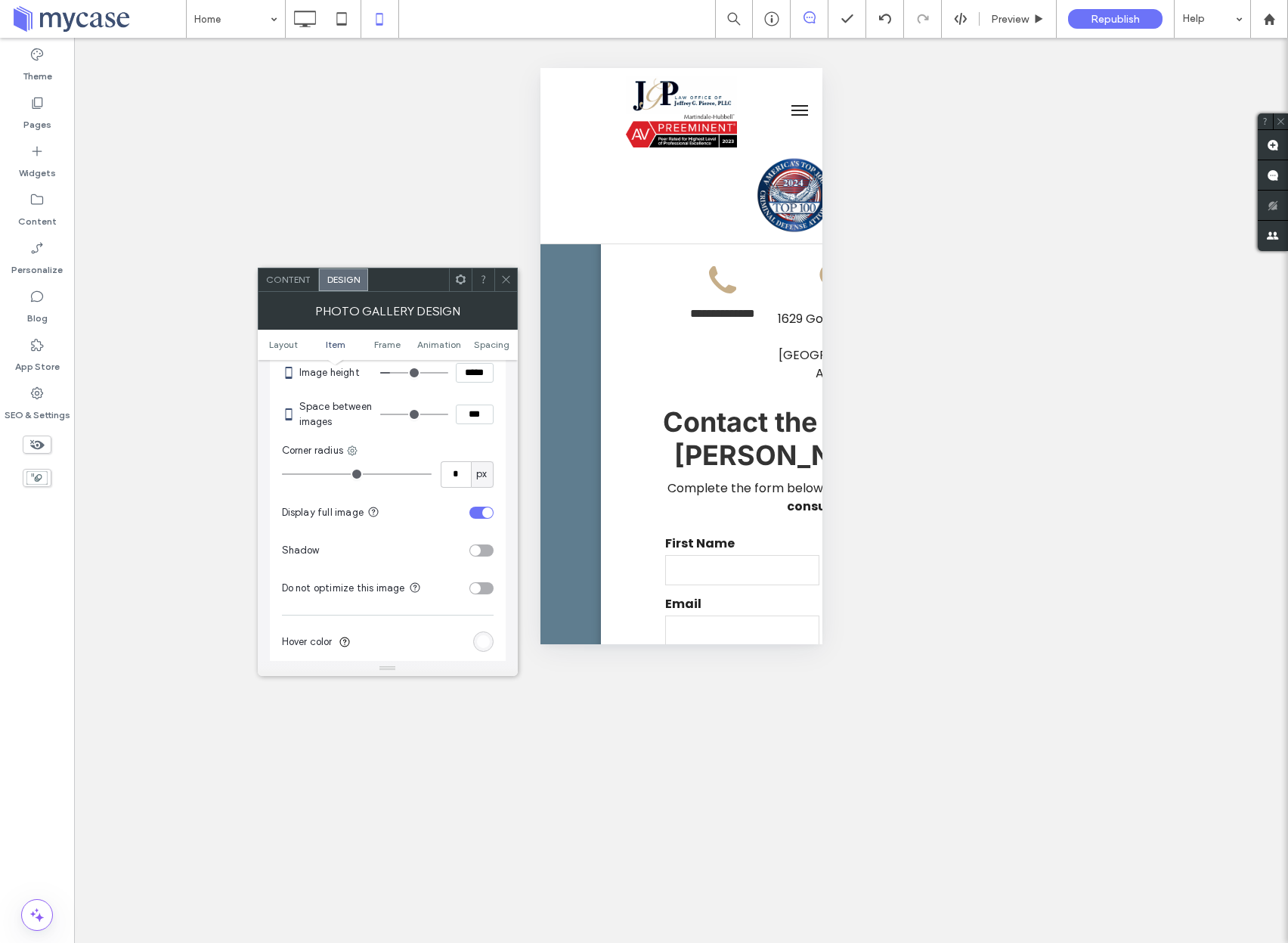 click at bounding box center (481, 513) 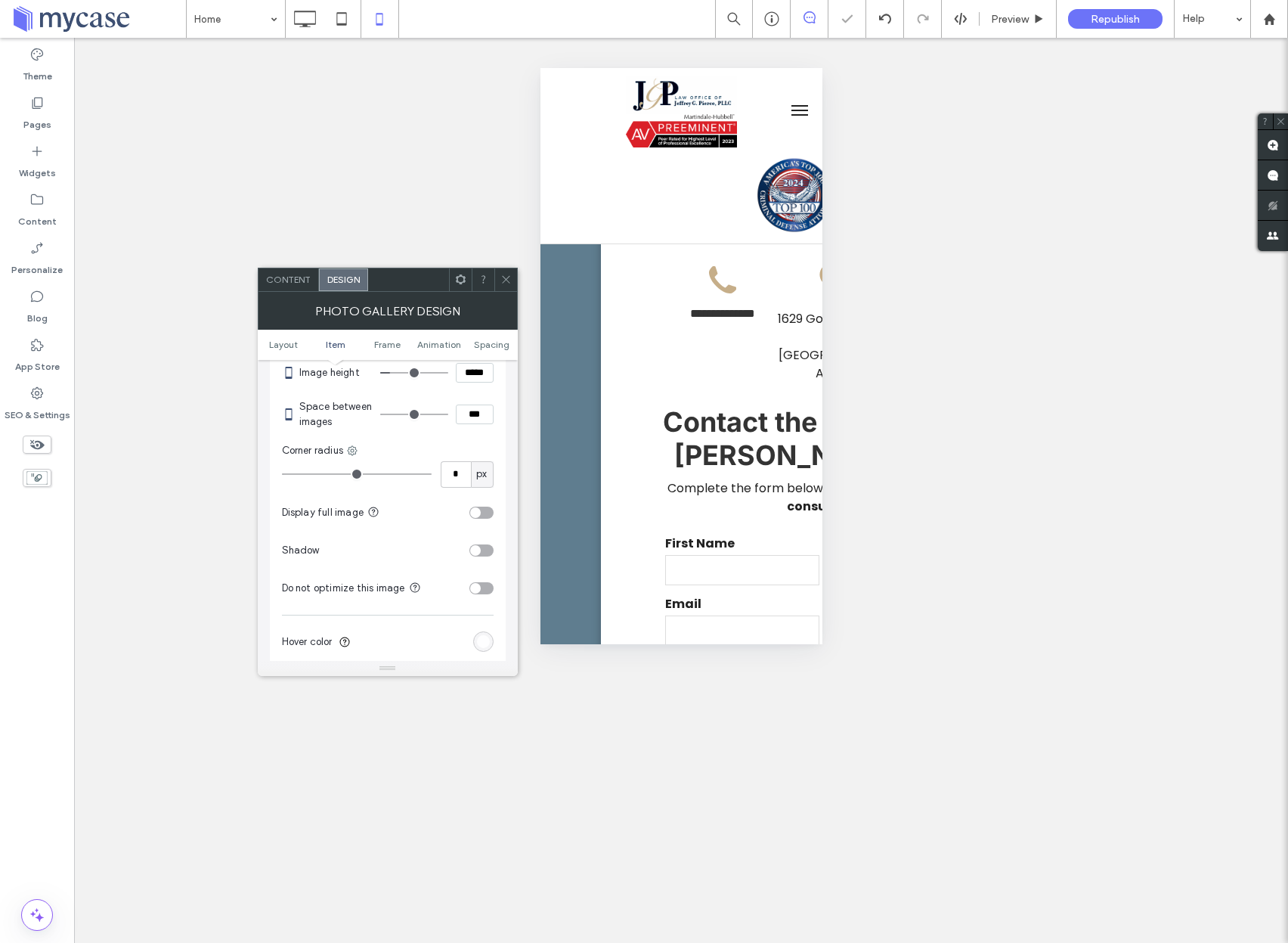 click at bounding box center (481, 513) 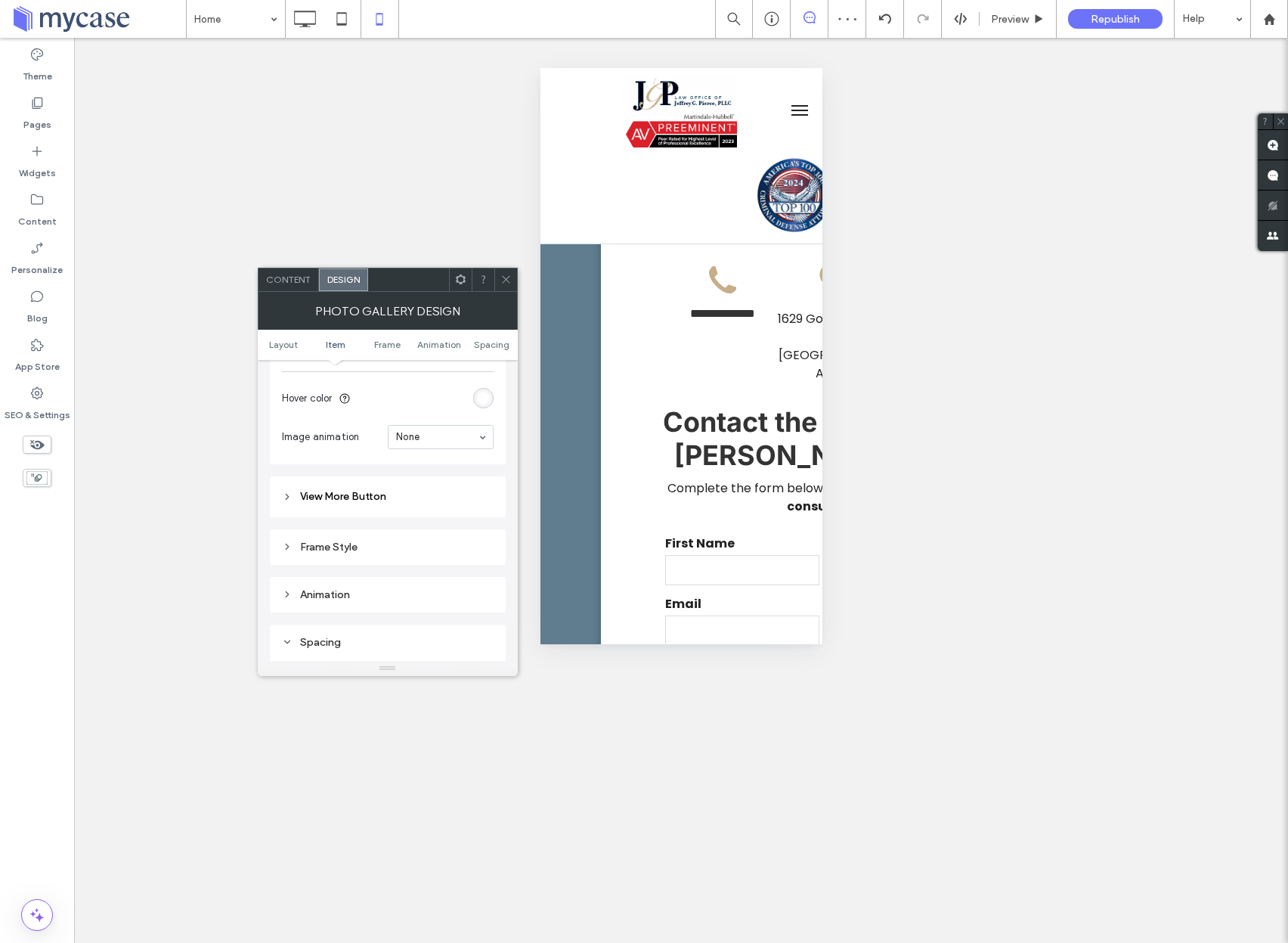 scroll, scrollTop: 864, scrollLeft: 0, axis: vertical 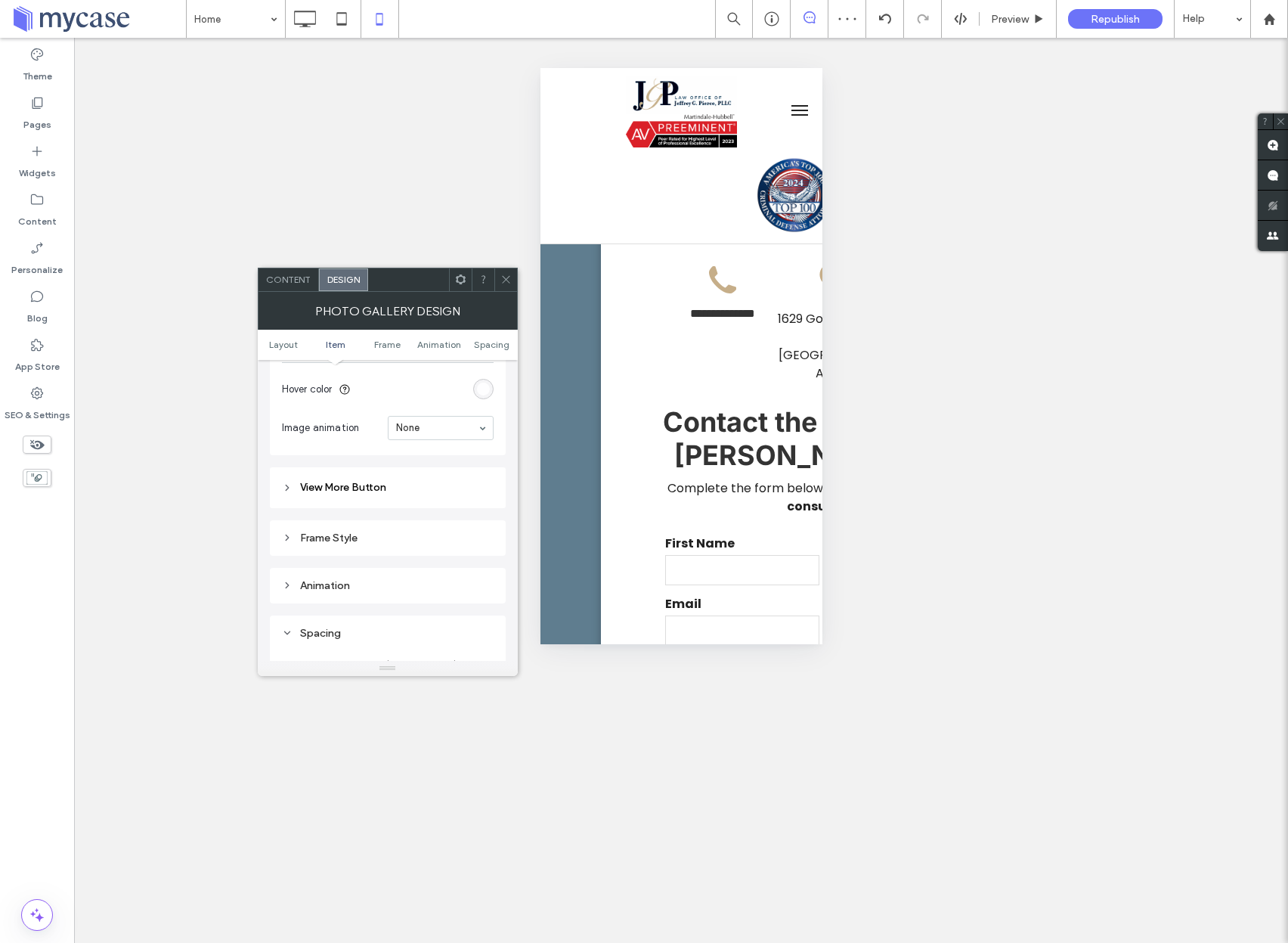 click on "Frame Style" at bounding box center [388, 538] 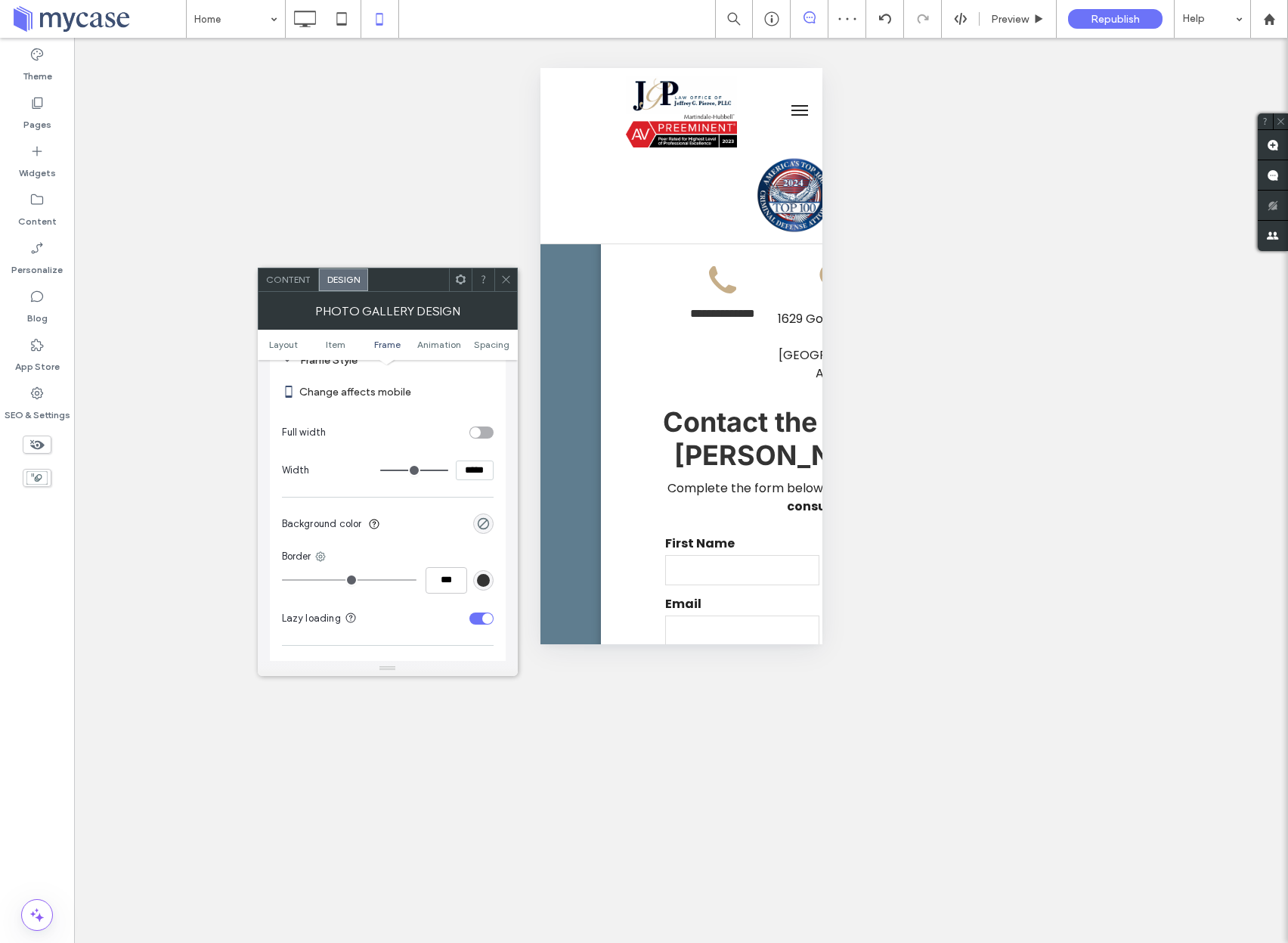 scroll, scrollTop: 1074, scrollLeft: 0, axis: vertical 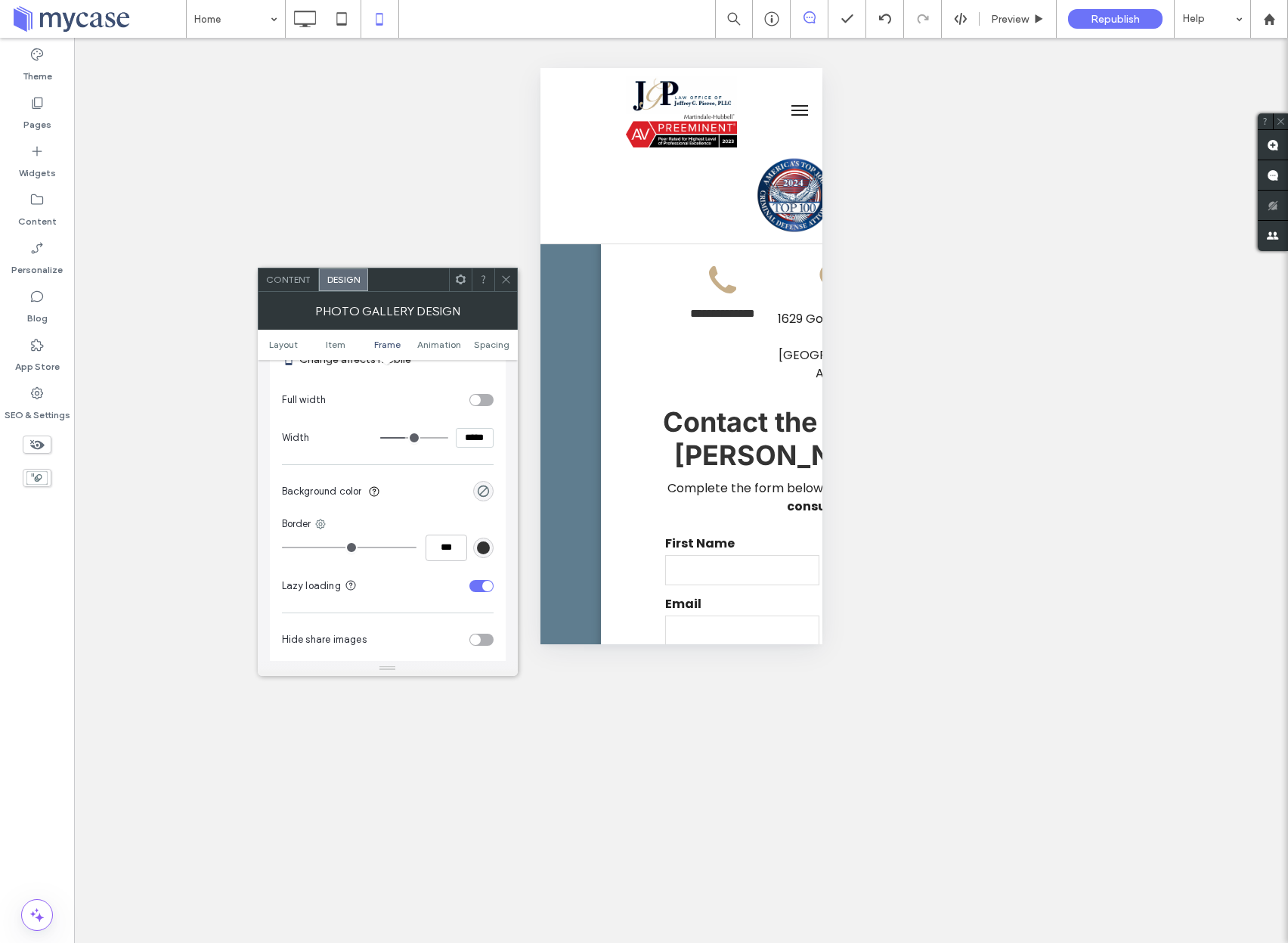 drag, startPoint x: 442, startPoint y: 436, endPoint x: 406, endPoint y: 439, distance: 36.124784 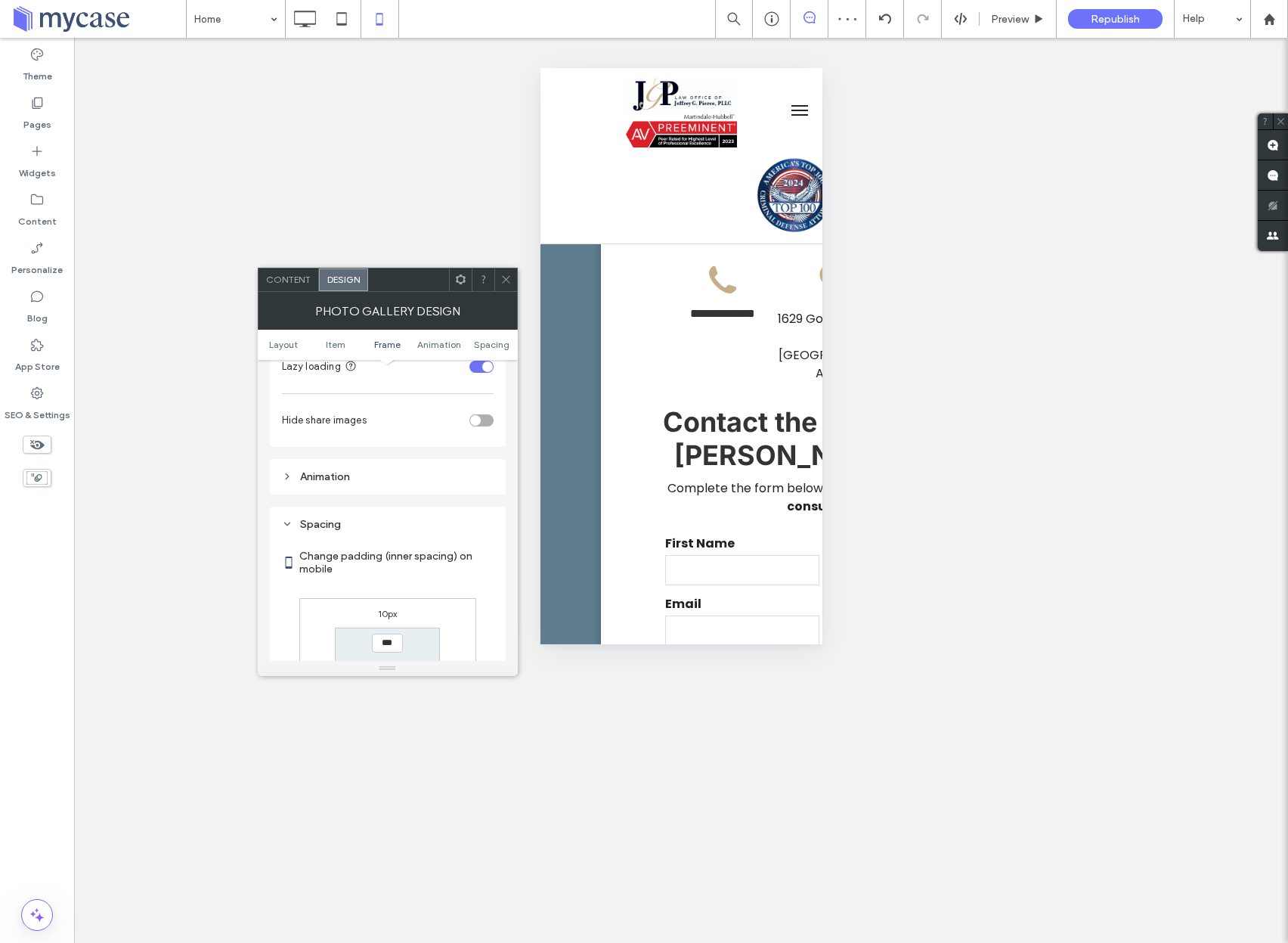 scroll, scrollTop: 1295, scrollLeft: 0, axis: vertical 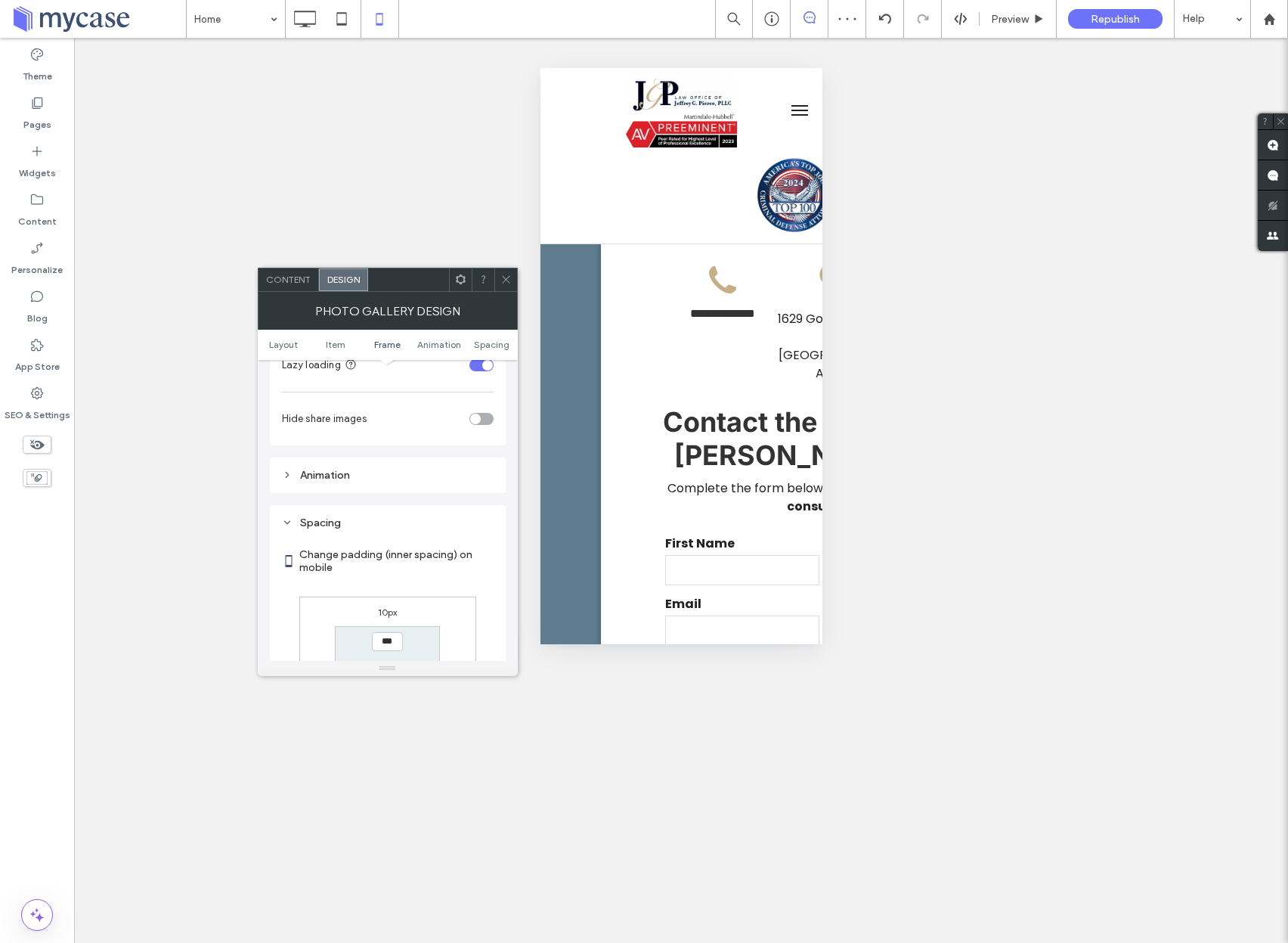 click at bounding box center (460, 280) 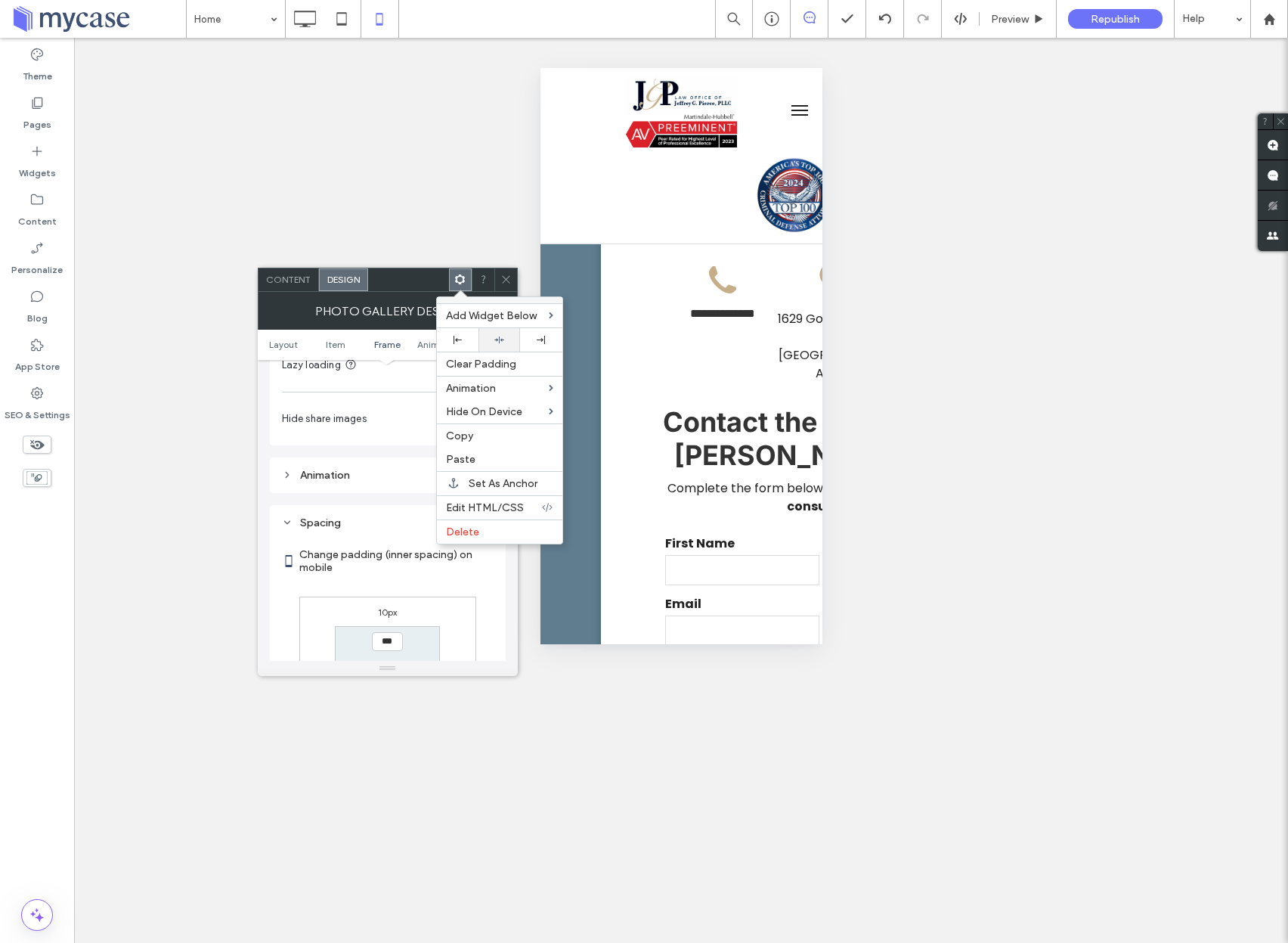 click at bounding box center [499, 340] 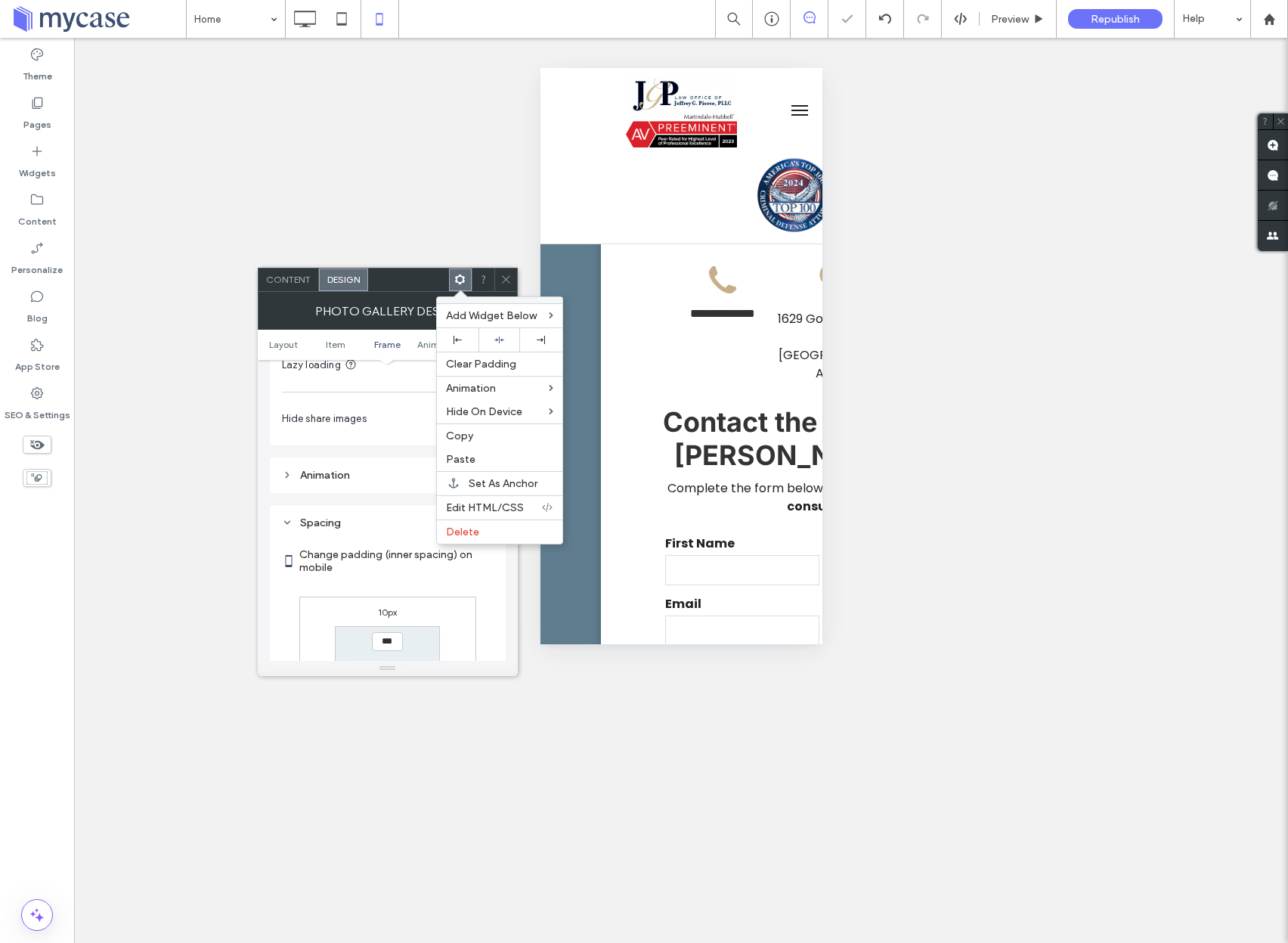 click 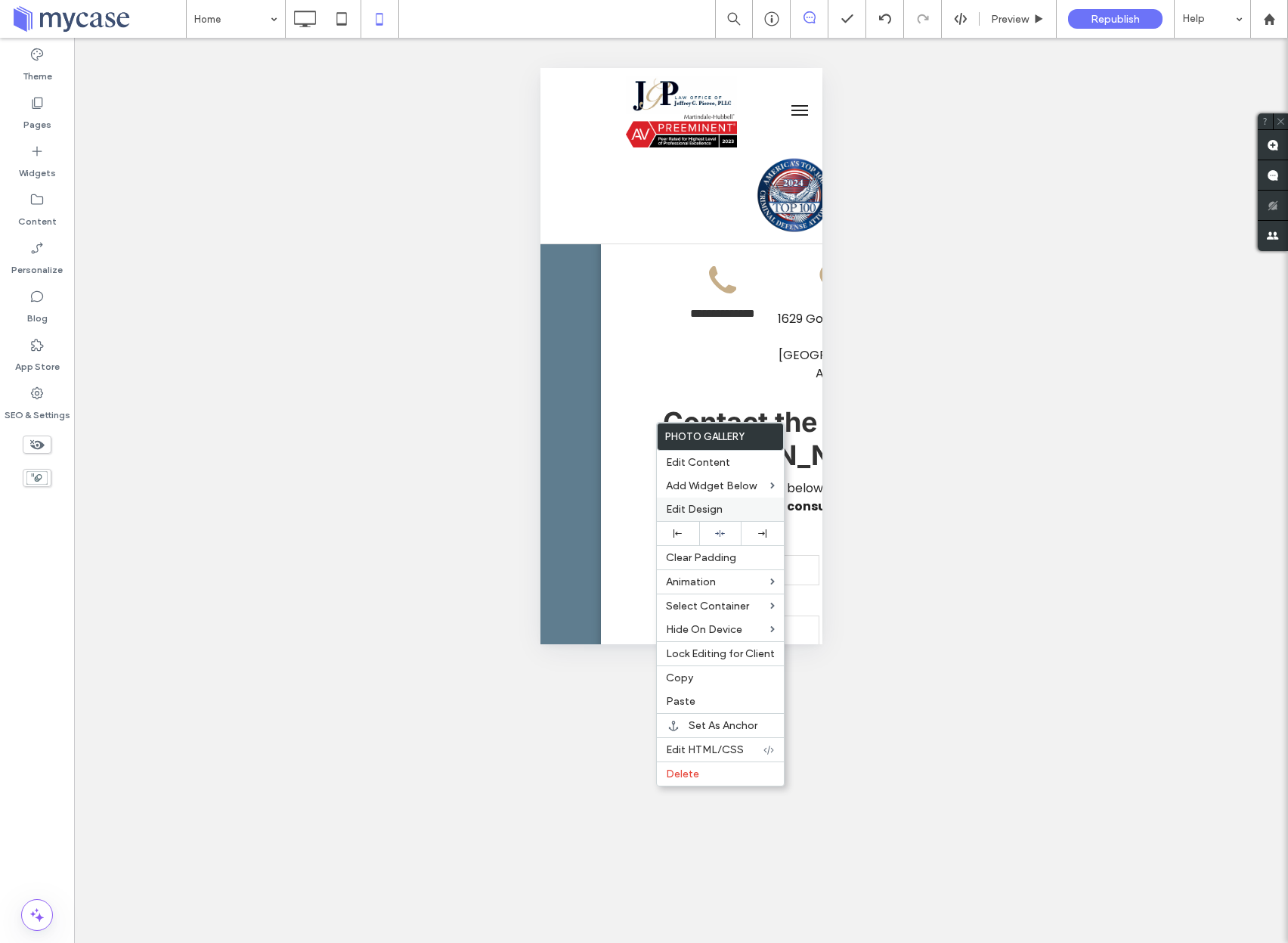 click on "Edit Design" at bounding box center (694, 509) 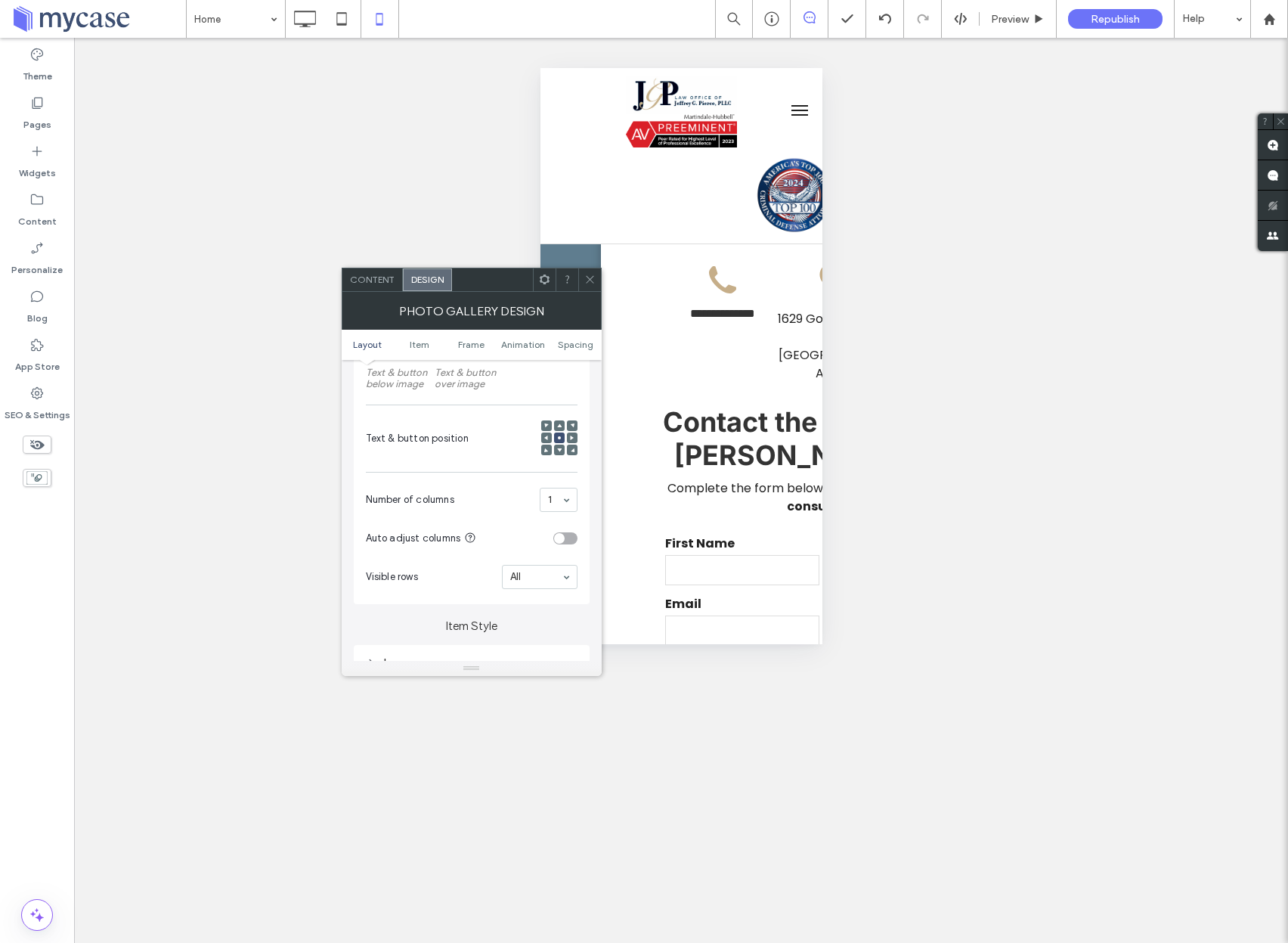 scroll, scrollTop: 299, scrollLeft: 0, axis: vertical 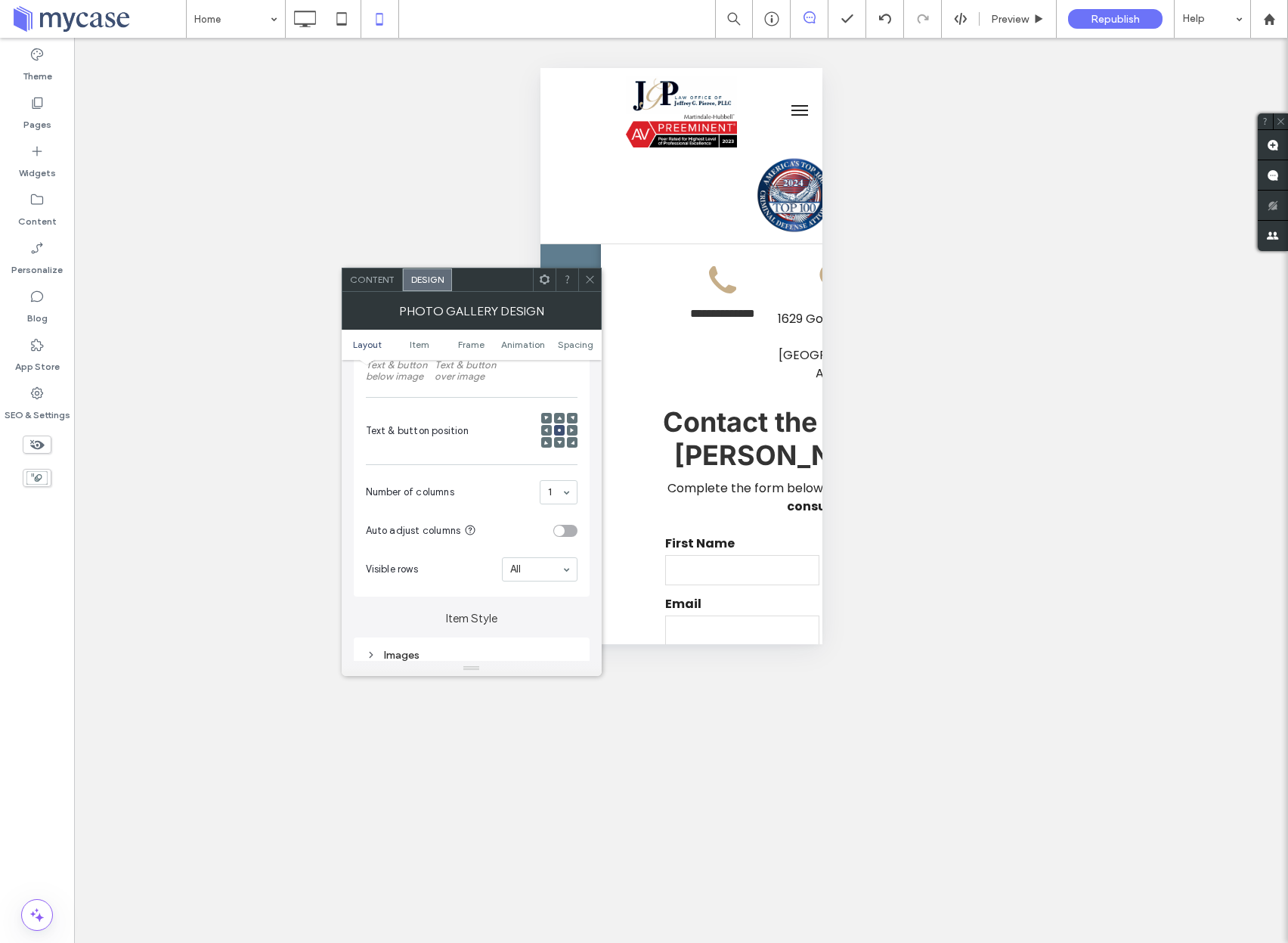 click on "Content display for mobile only Text & button below image Text & button over image Text & button position Number of columns 1 Auto adjust columns Visible rows All" at bounding box center [472, 349] 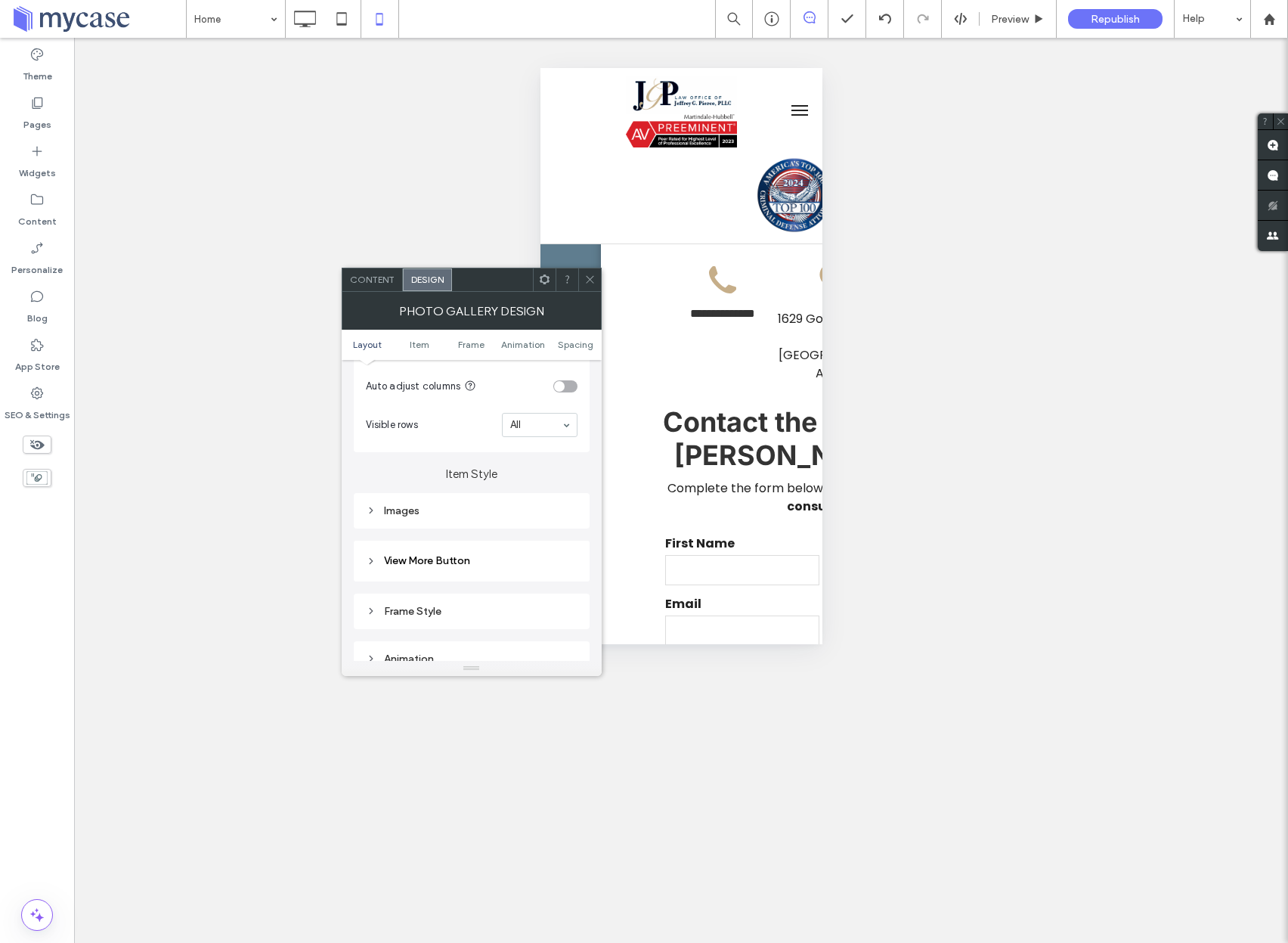scroll, scrollTop: 479, scrollLeft: 0, axis: vertical 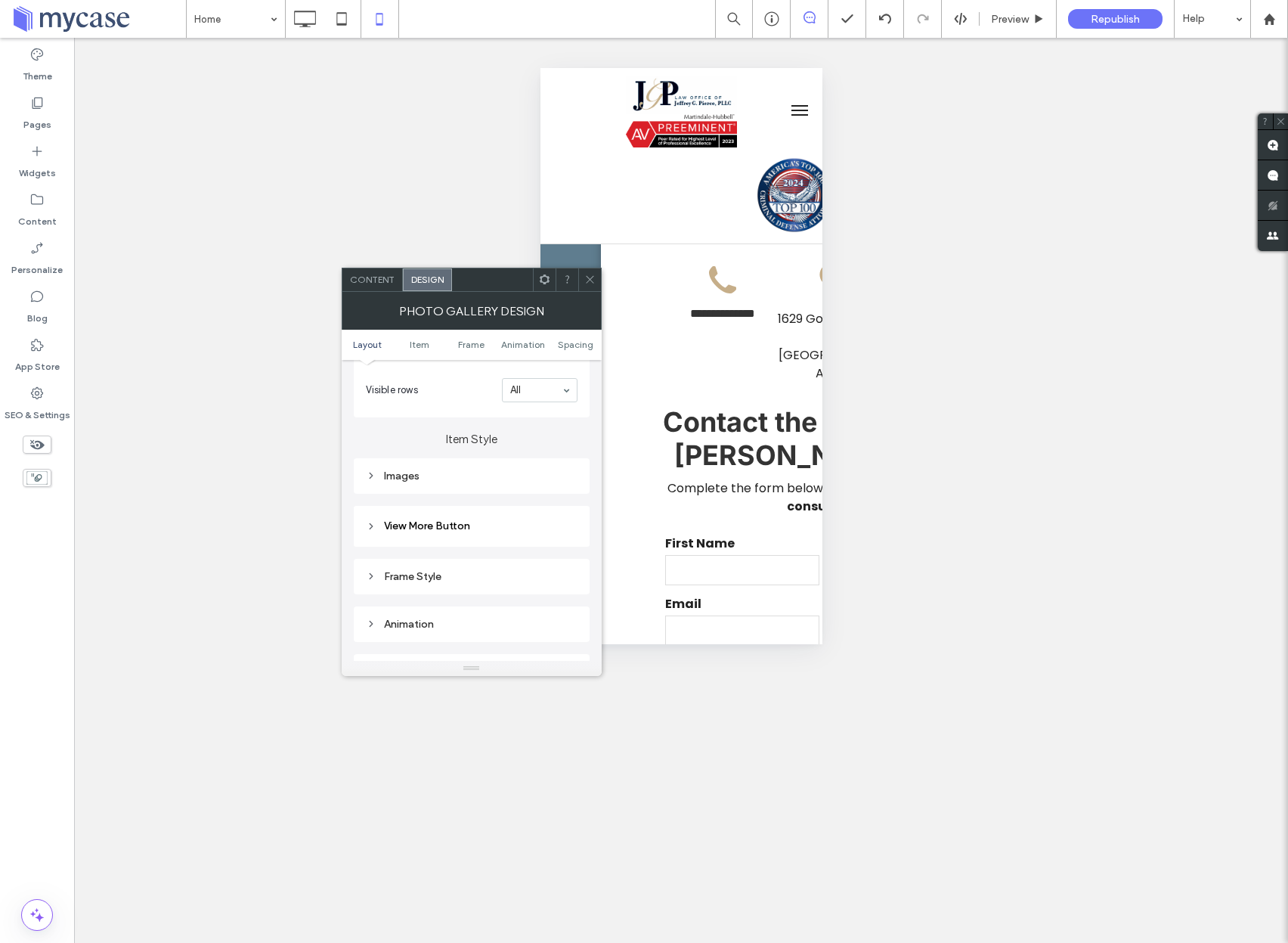click on "Images" at bounding box center [472, 476] 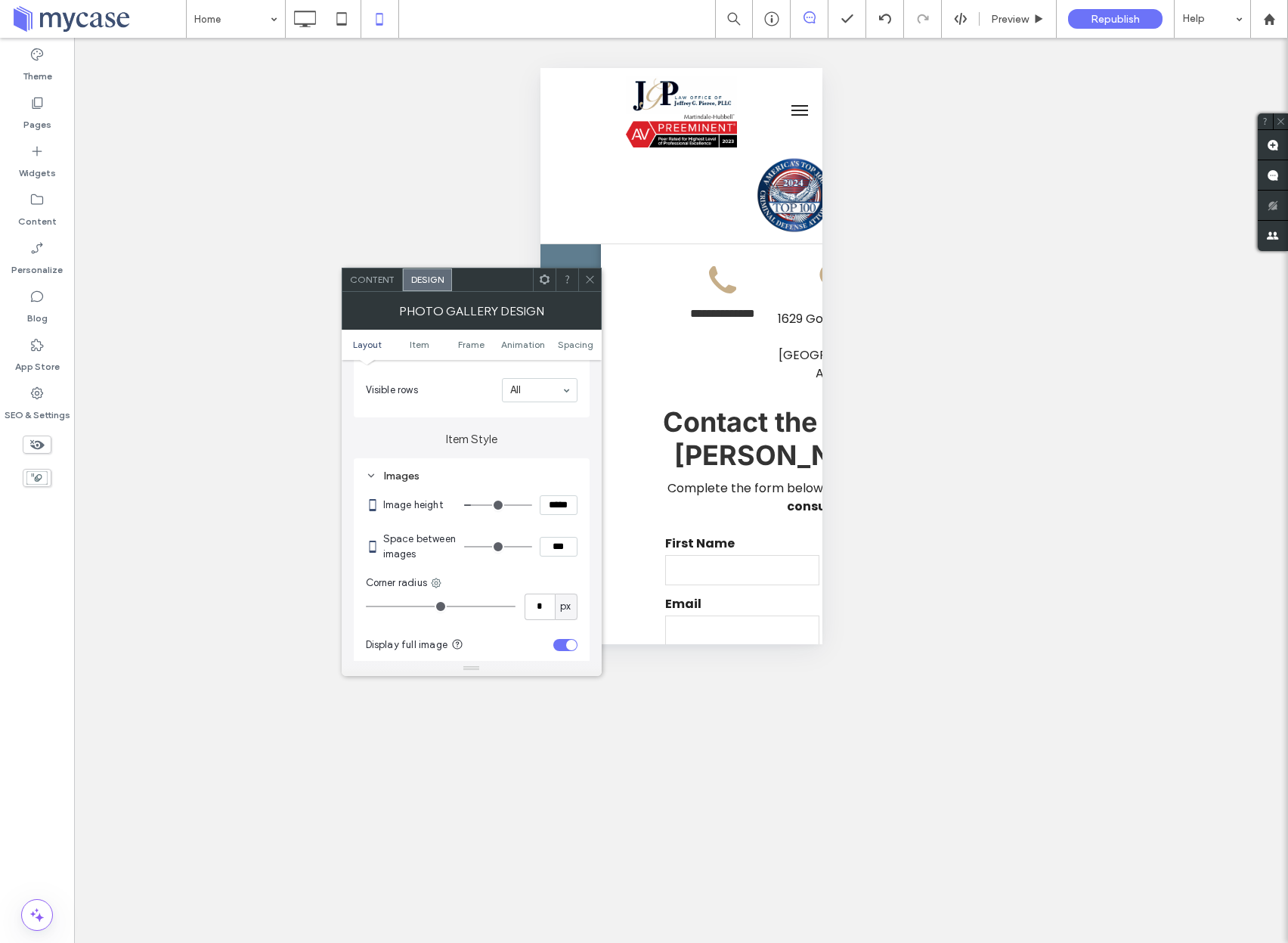scroll, scrollTop: 483, scrollLeft: 0, axis: vertical 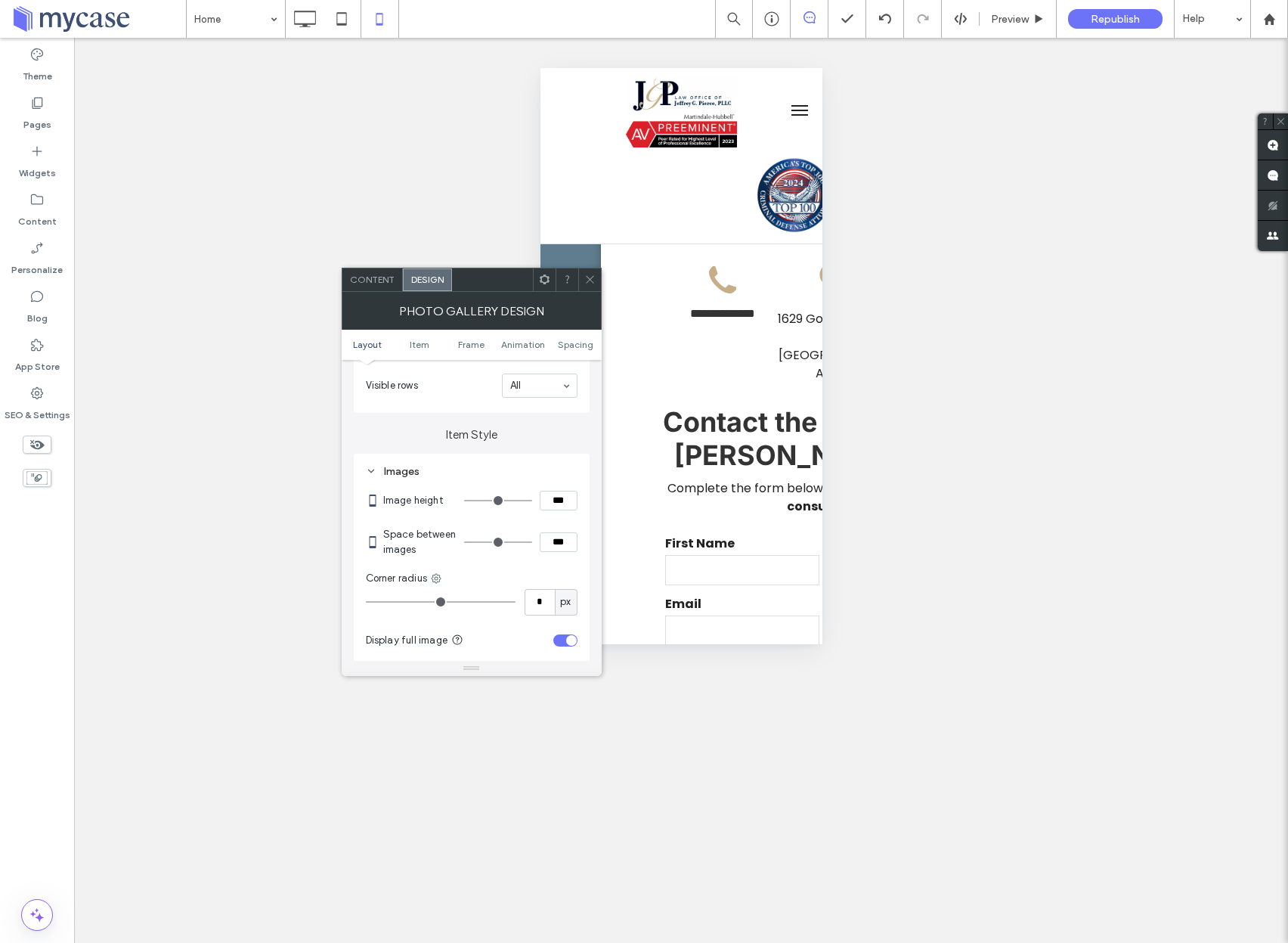 click at bounding box center (498, 501) 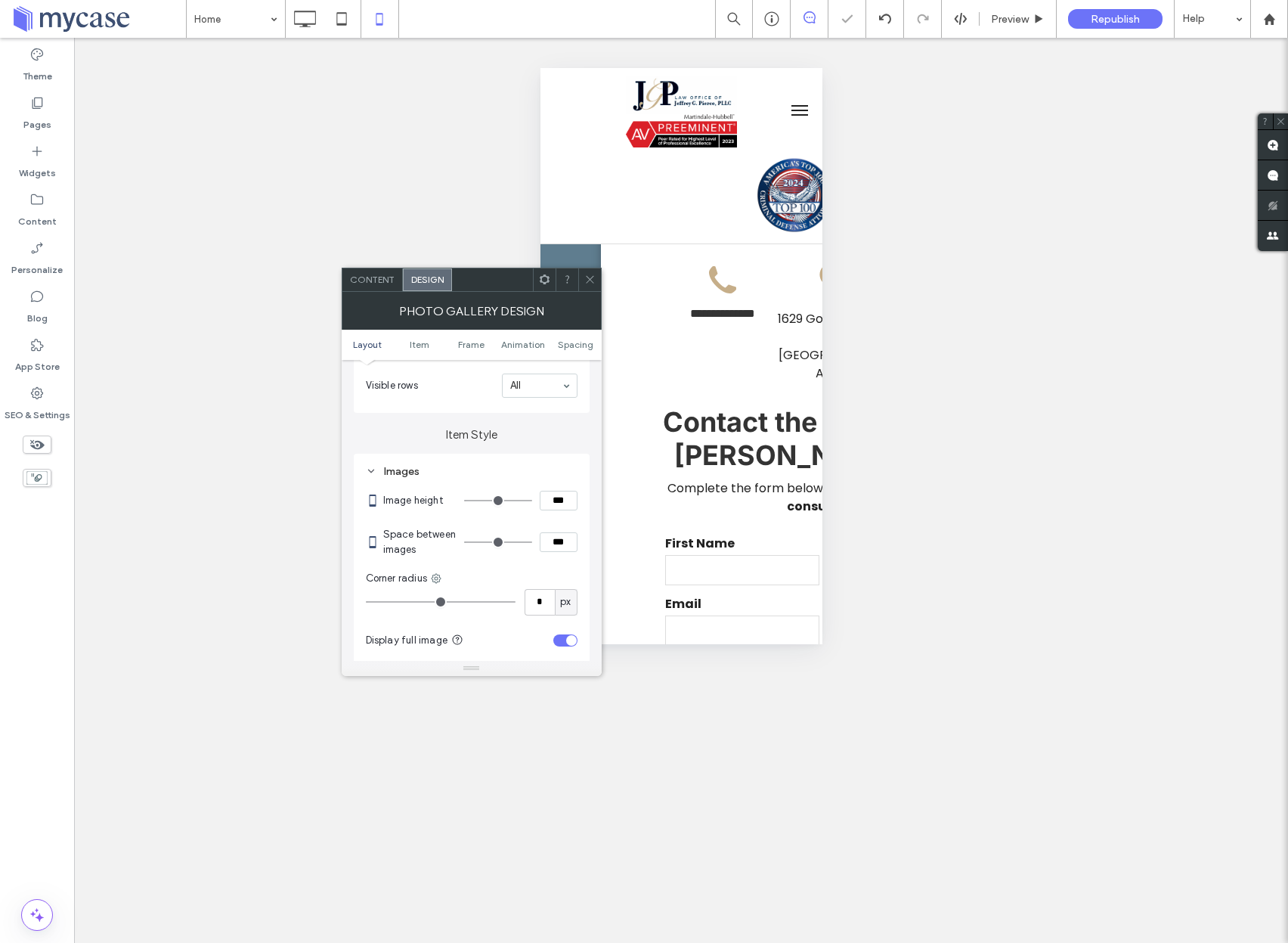 click on "***" at bounding box center (559, 501) 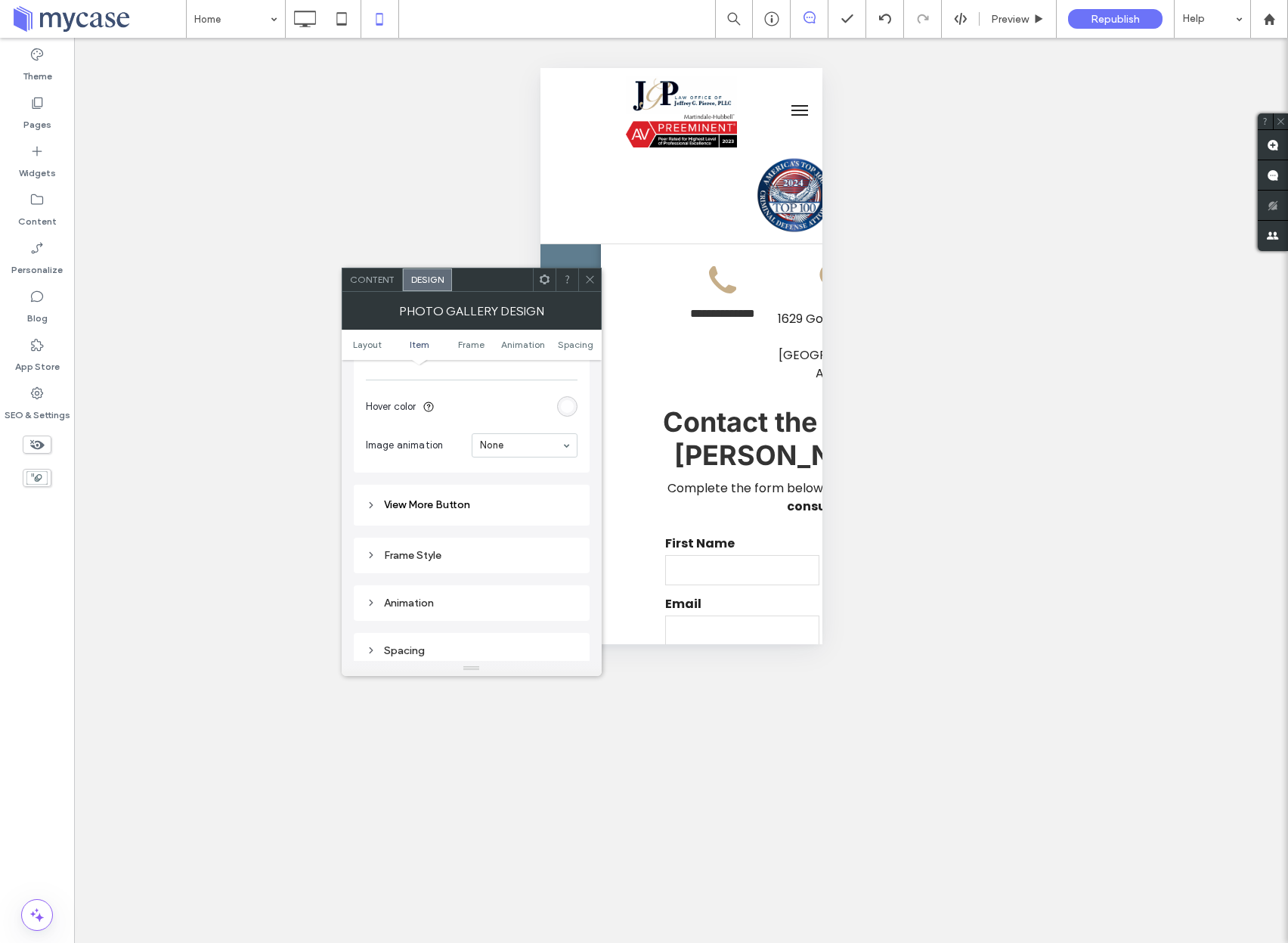 scroll, scrollTop: 848, scrollLeft: 0, axis: vertical 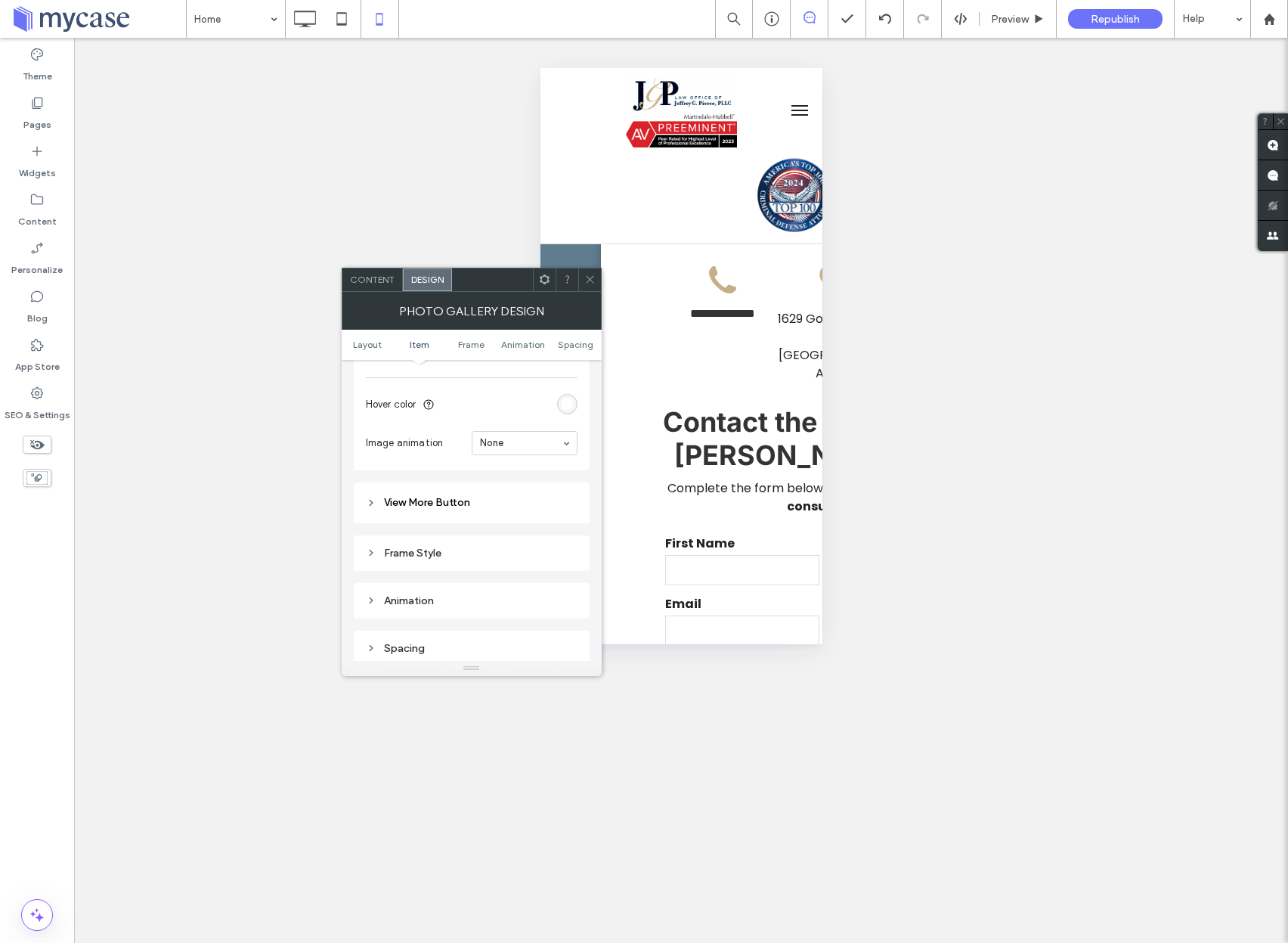 click on "Frame Style" at bounding box center (472, 553) 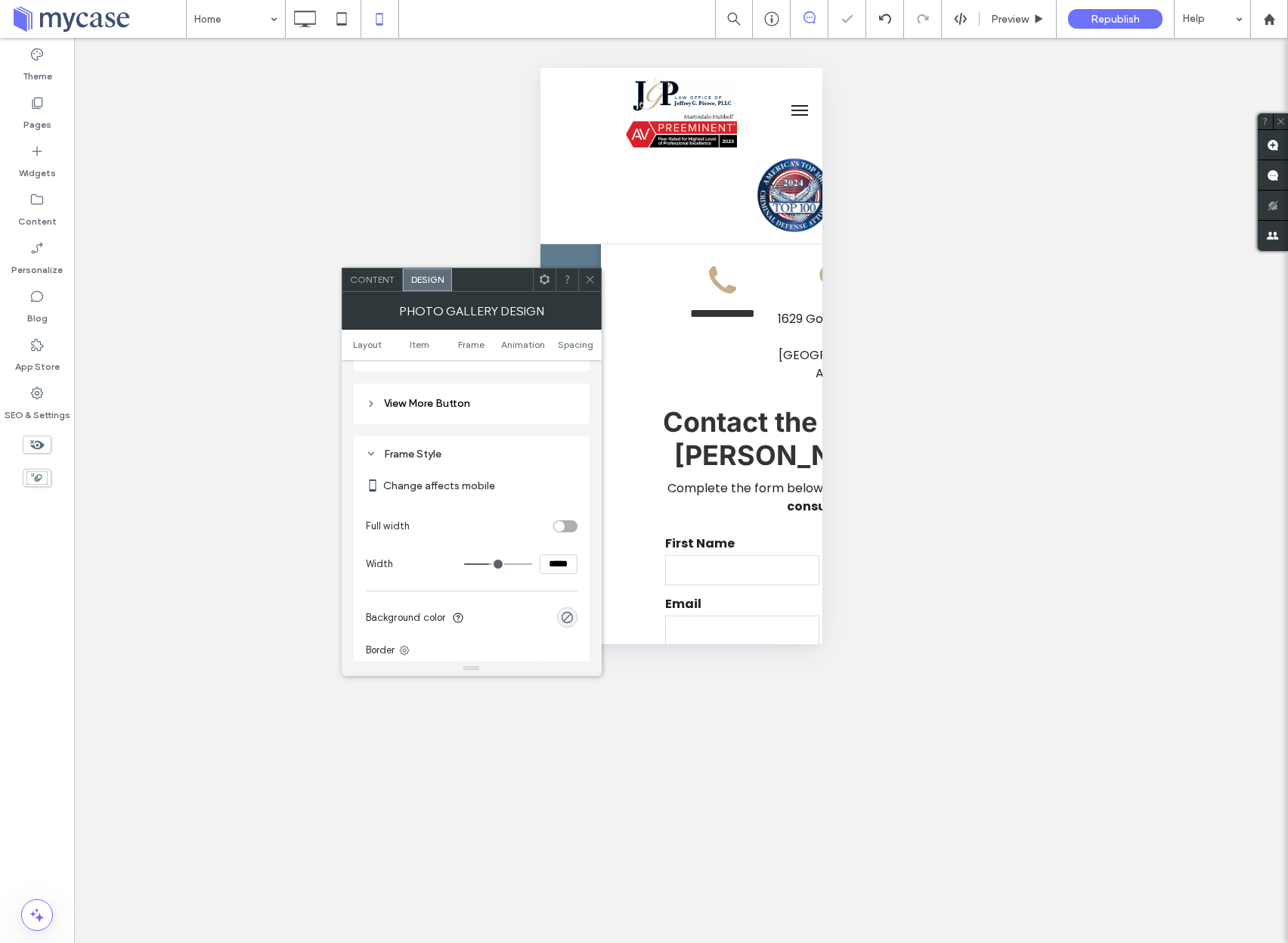 scroll, scrollTop: 1011, scrollLeft: 0, axis: vertical 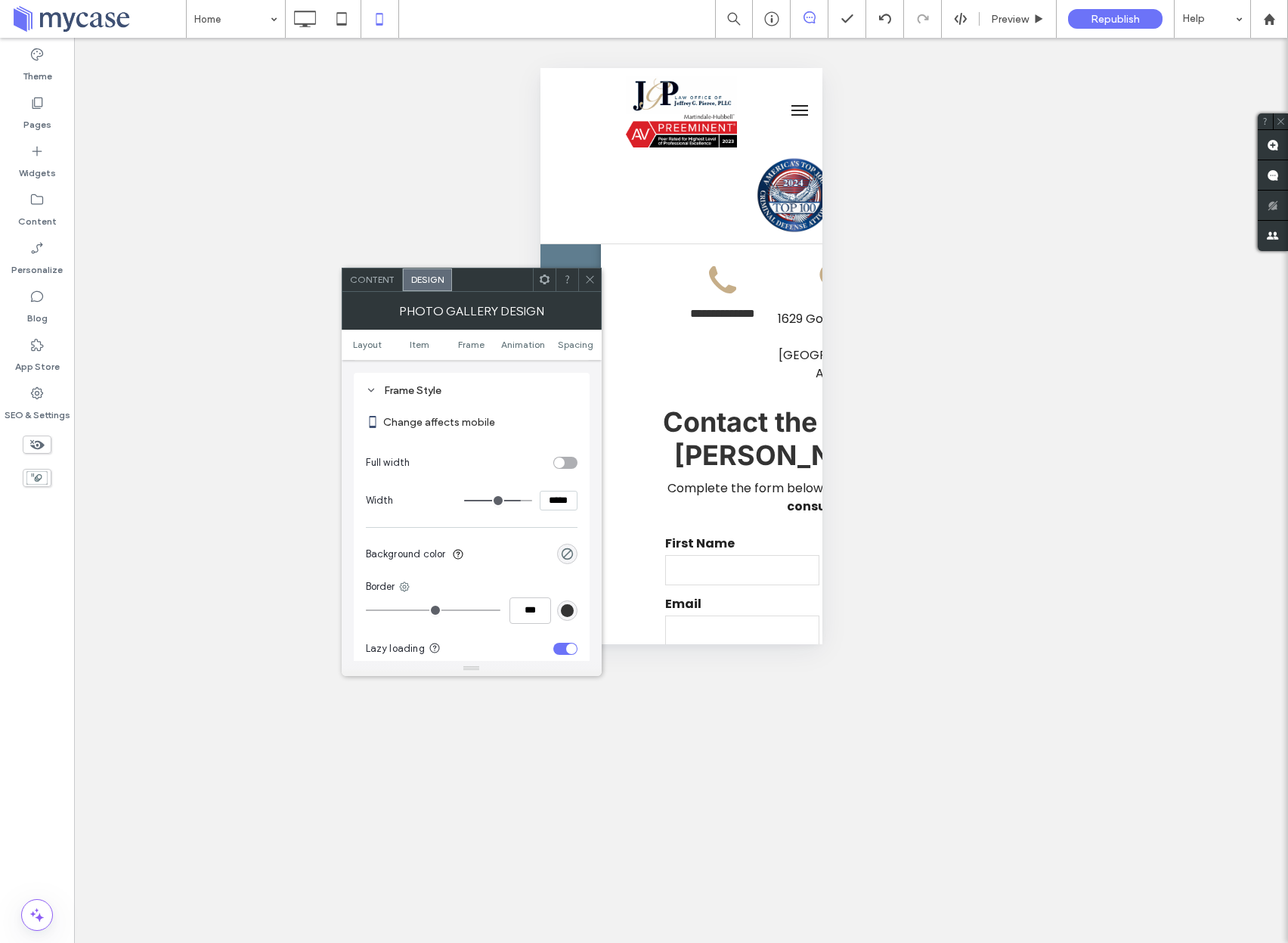 drag, startPoint x: 486, startPoint y: 499, endPoint x: 516, endPoint y: 498, distance: 30.016662 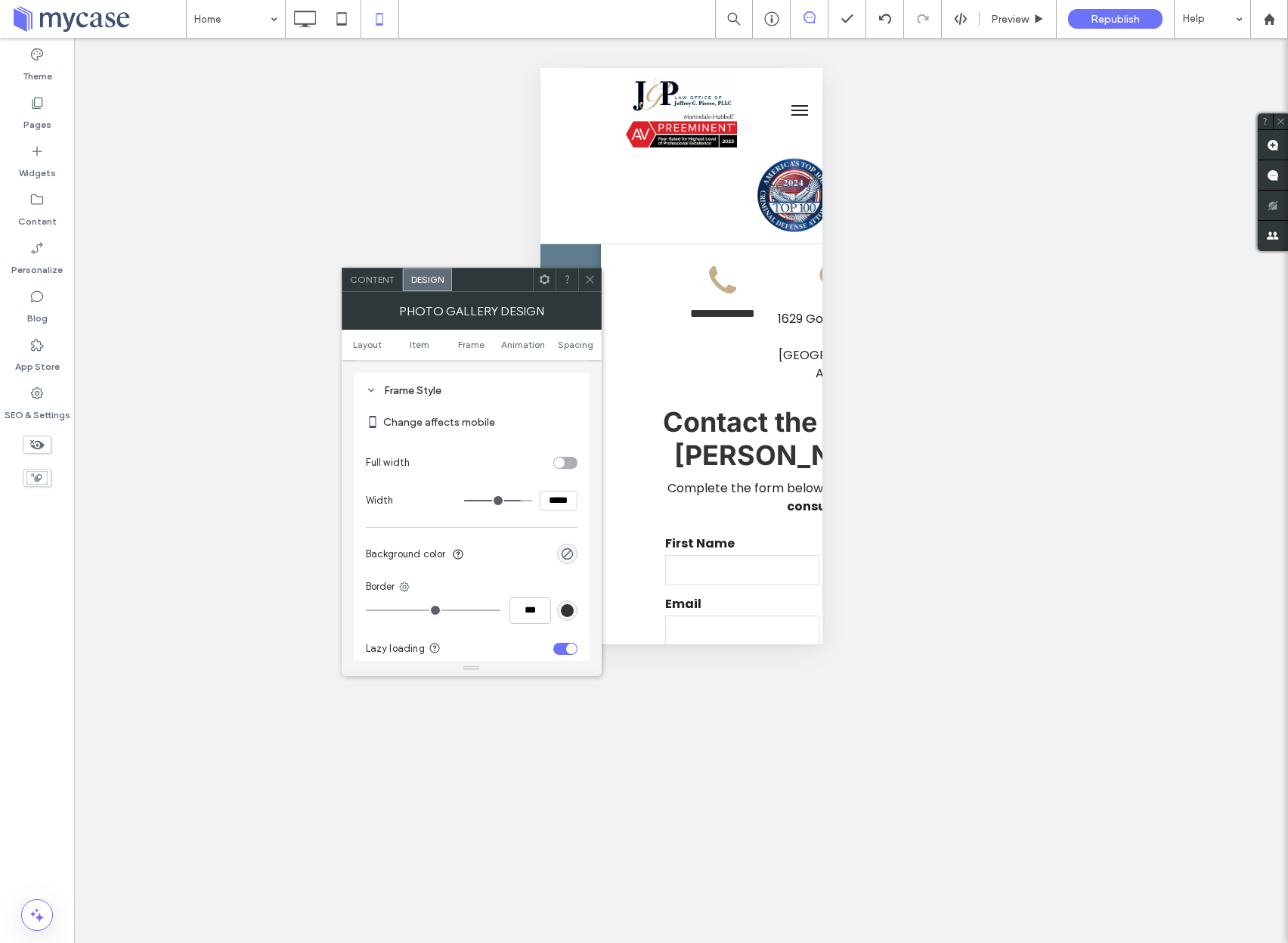 click at bounding box center [498, 501] 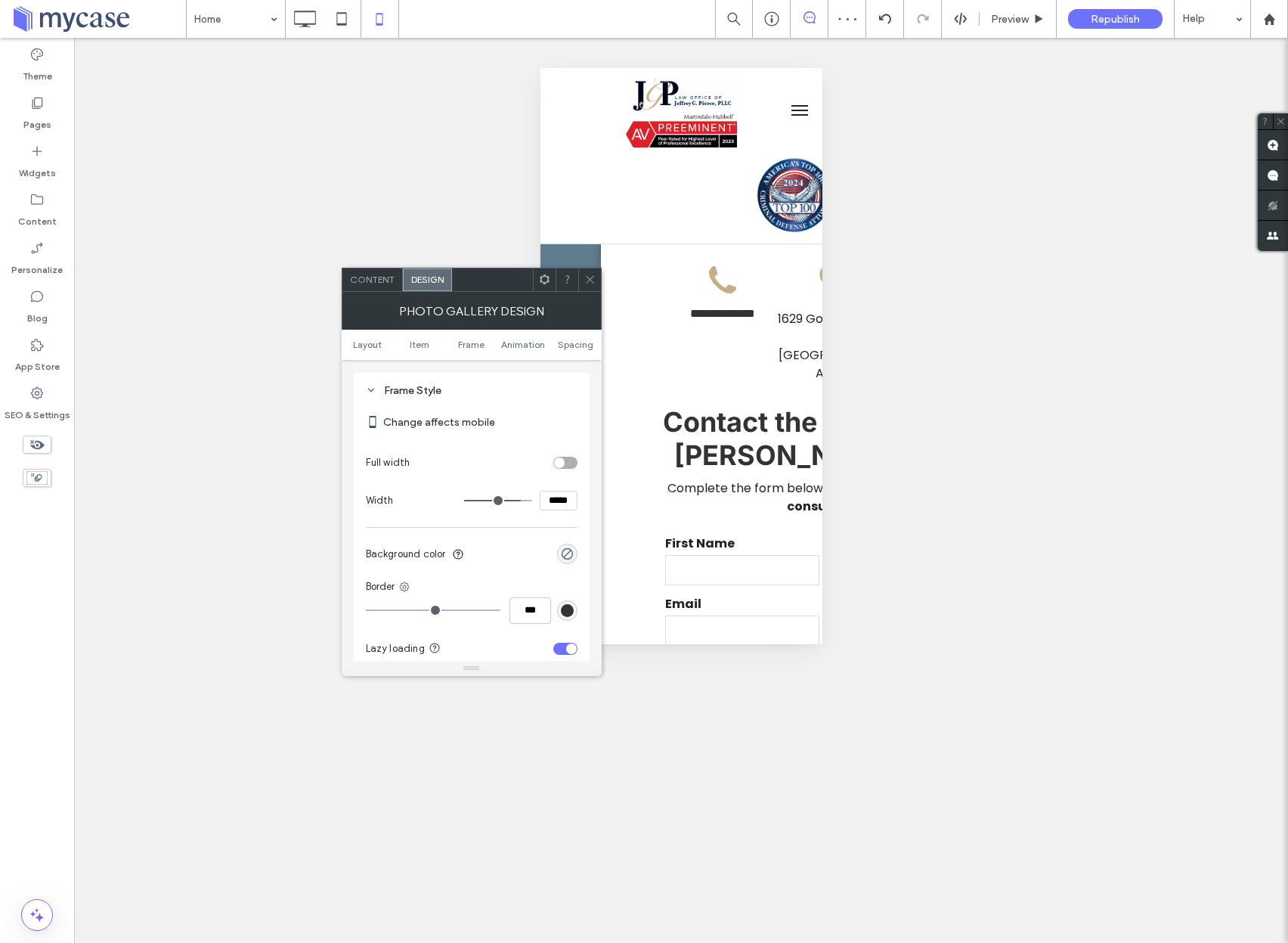 click 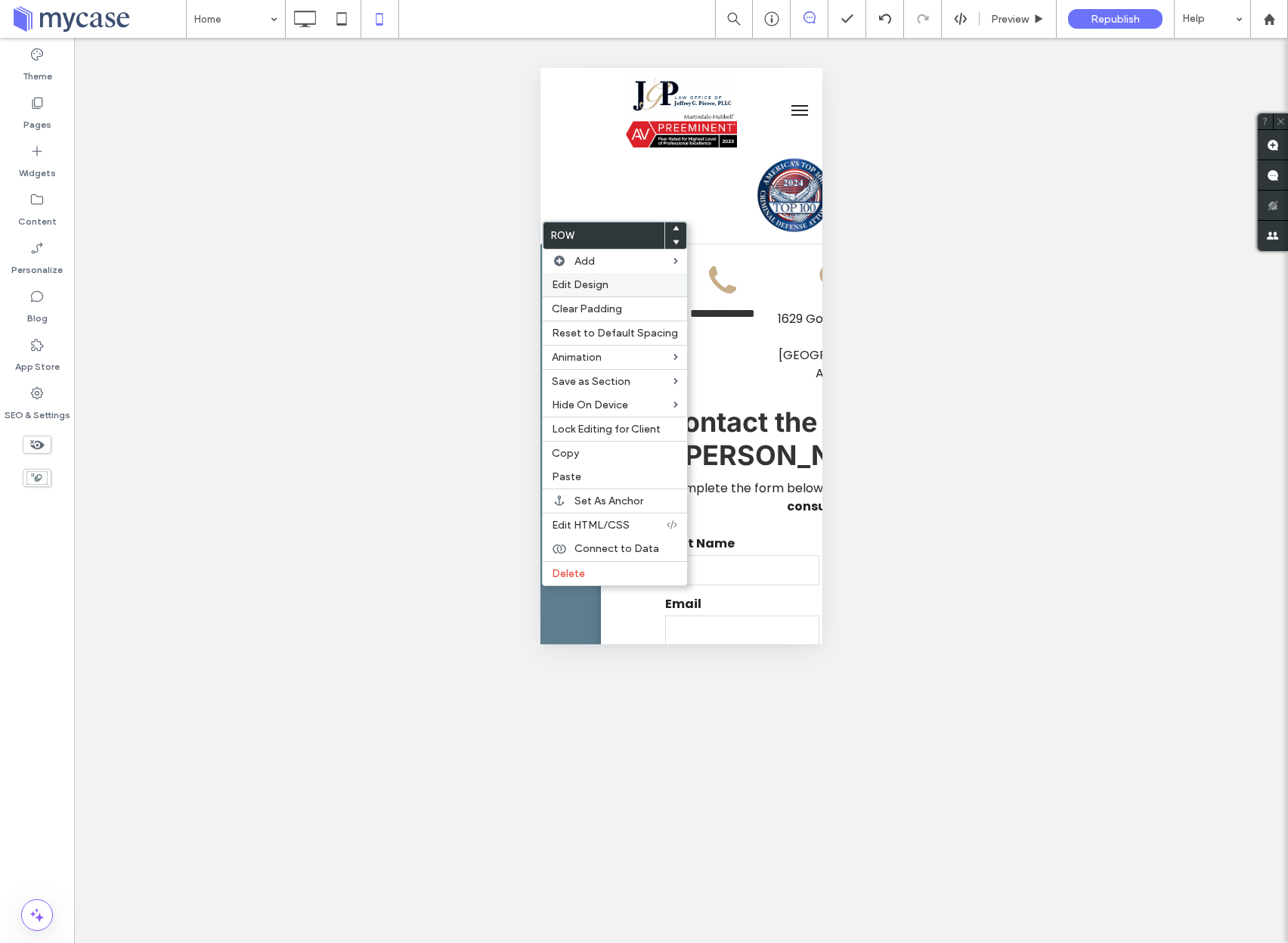 click on "Edit Design" at bounding box center (580, 284) 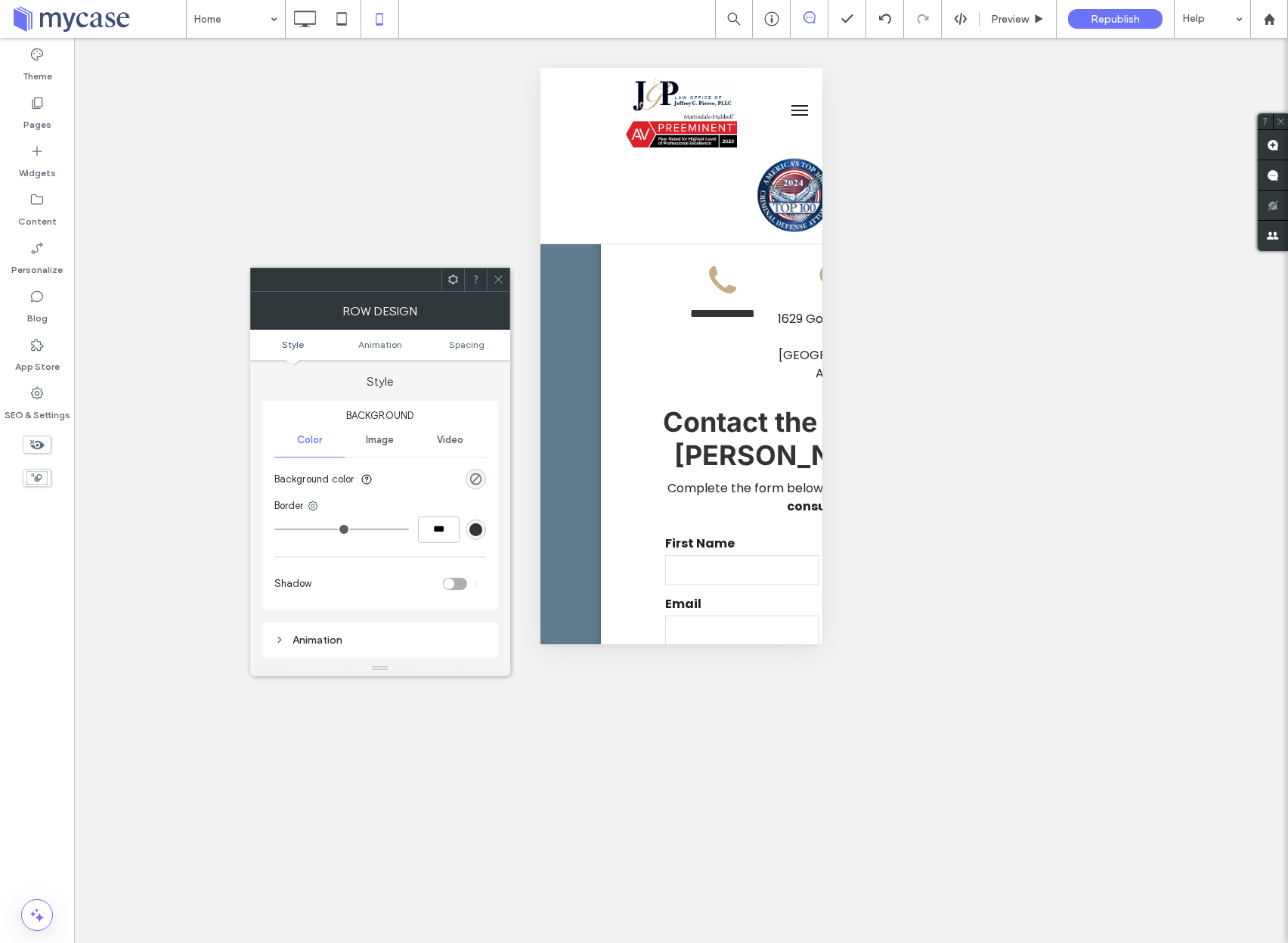 click 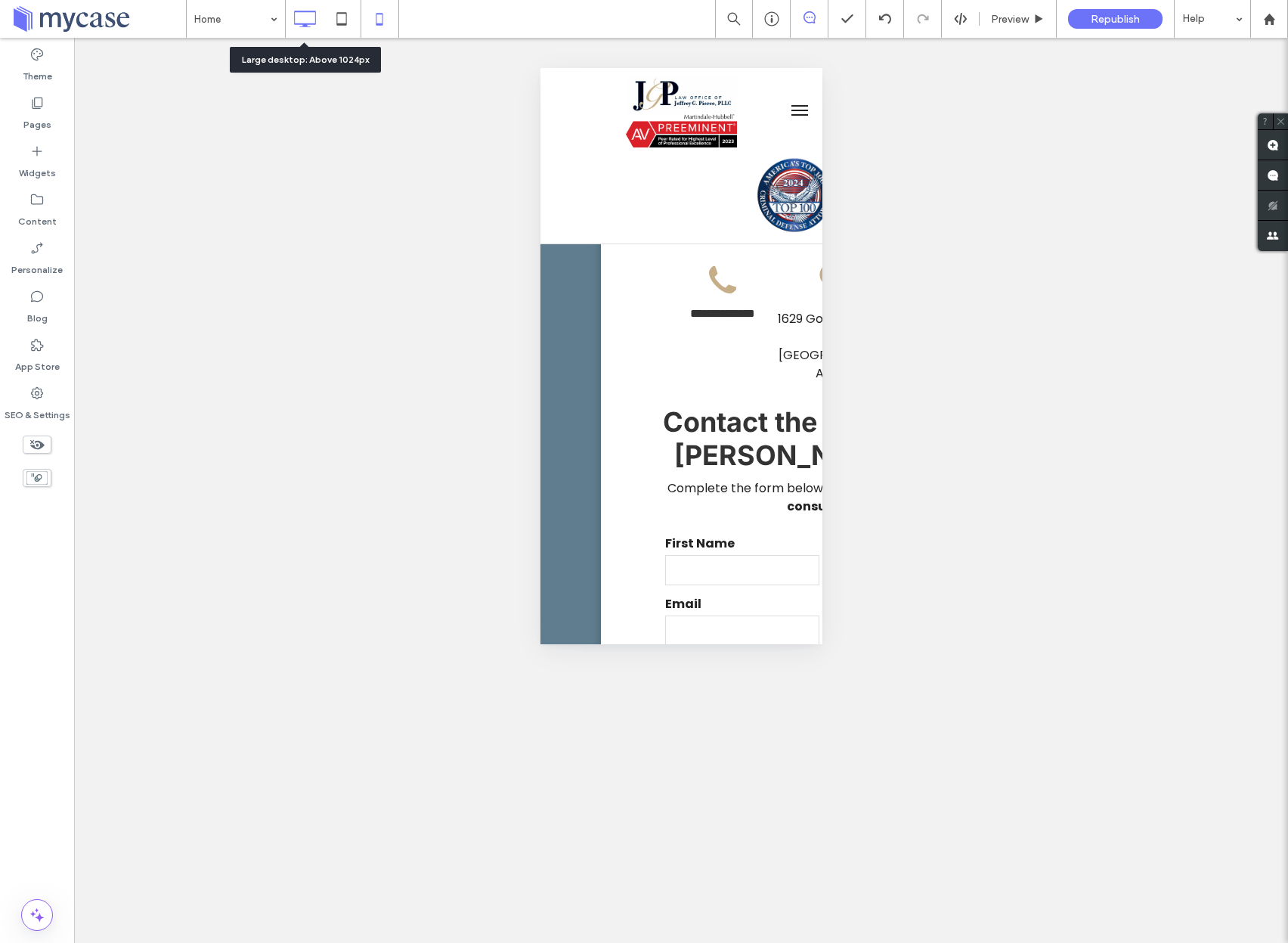 click 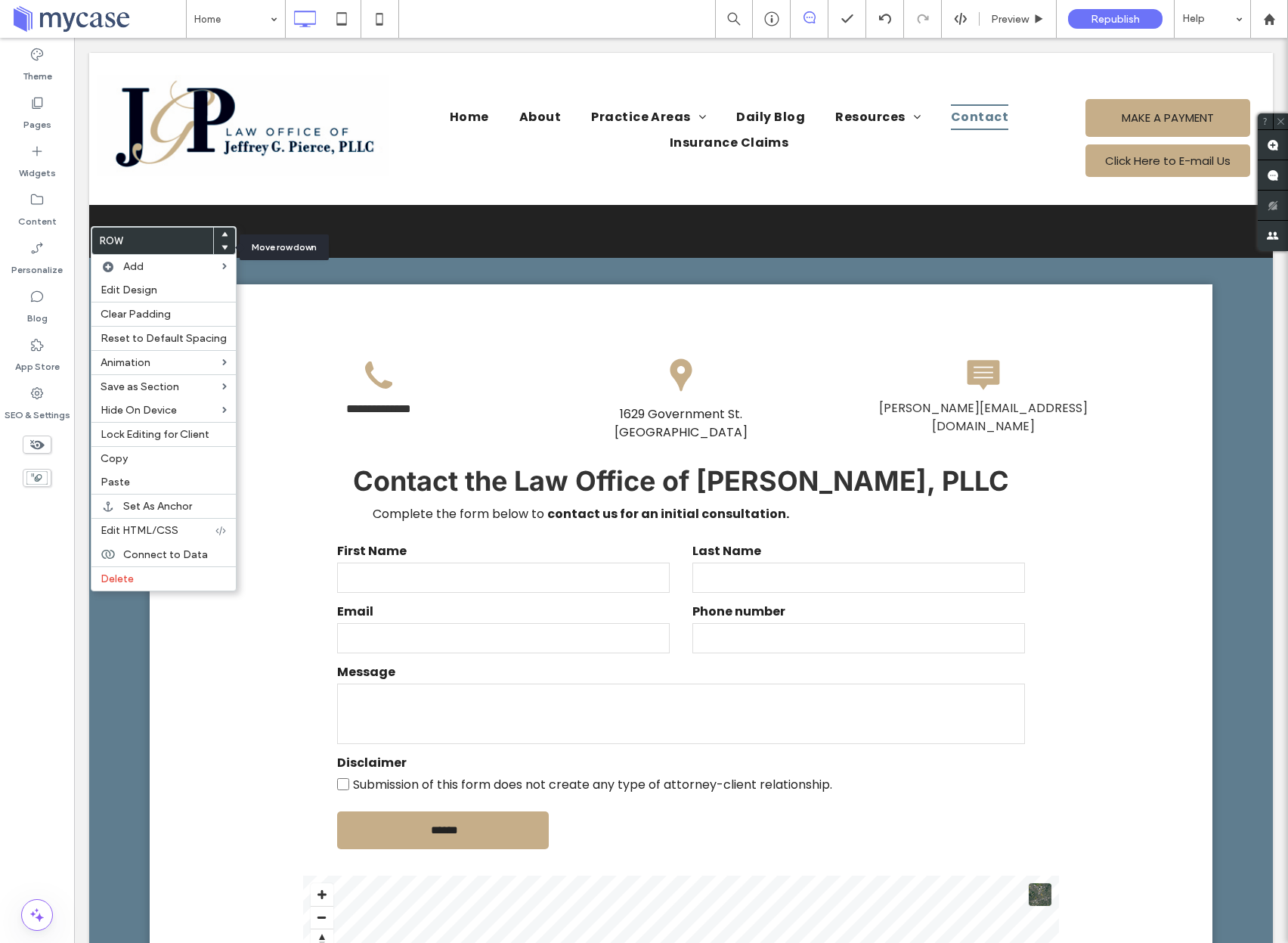 click 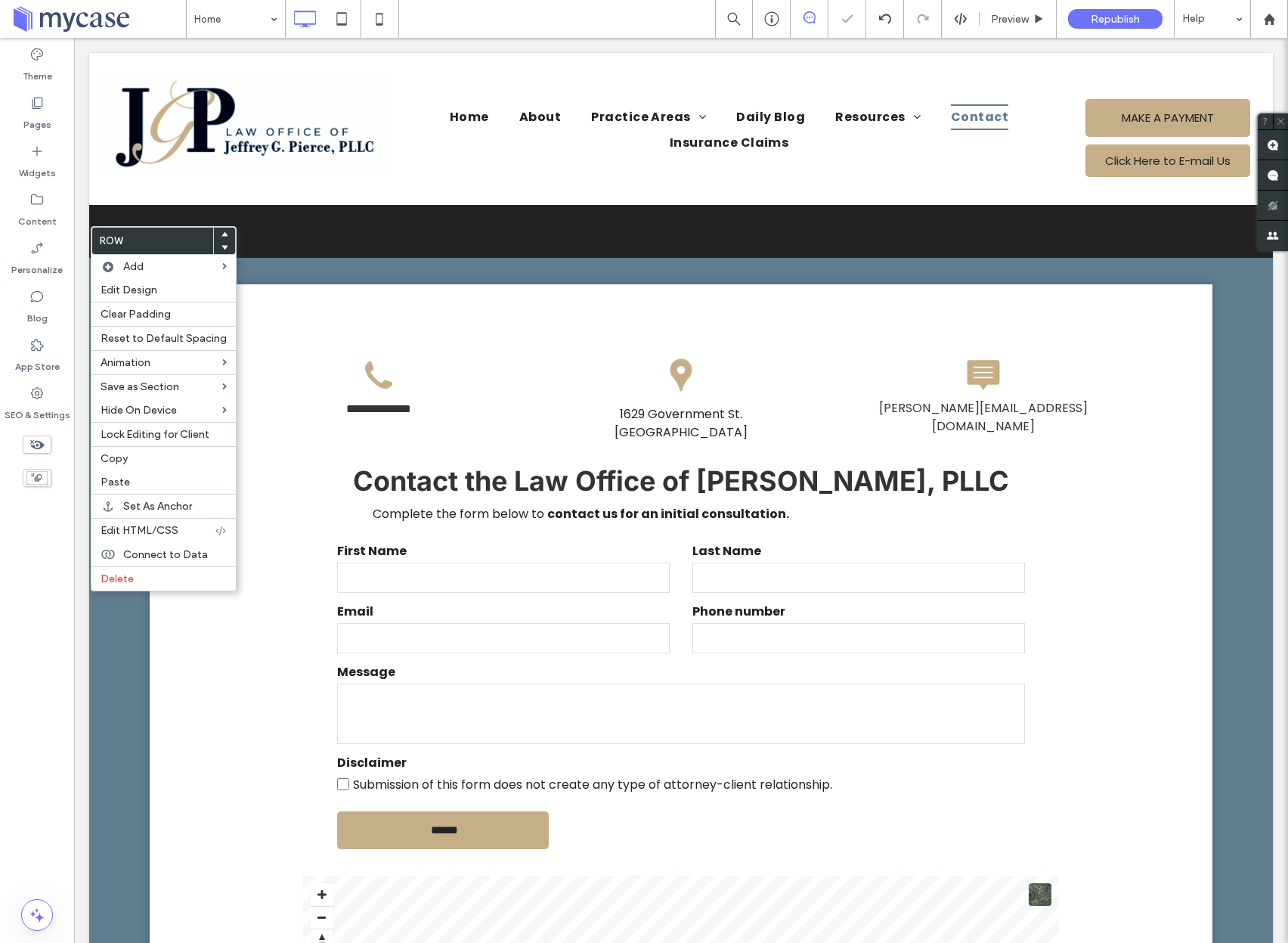 click 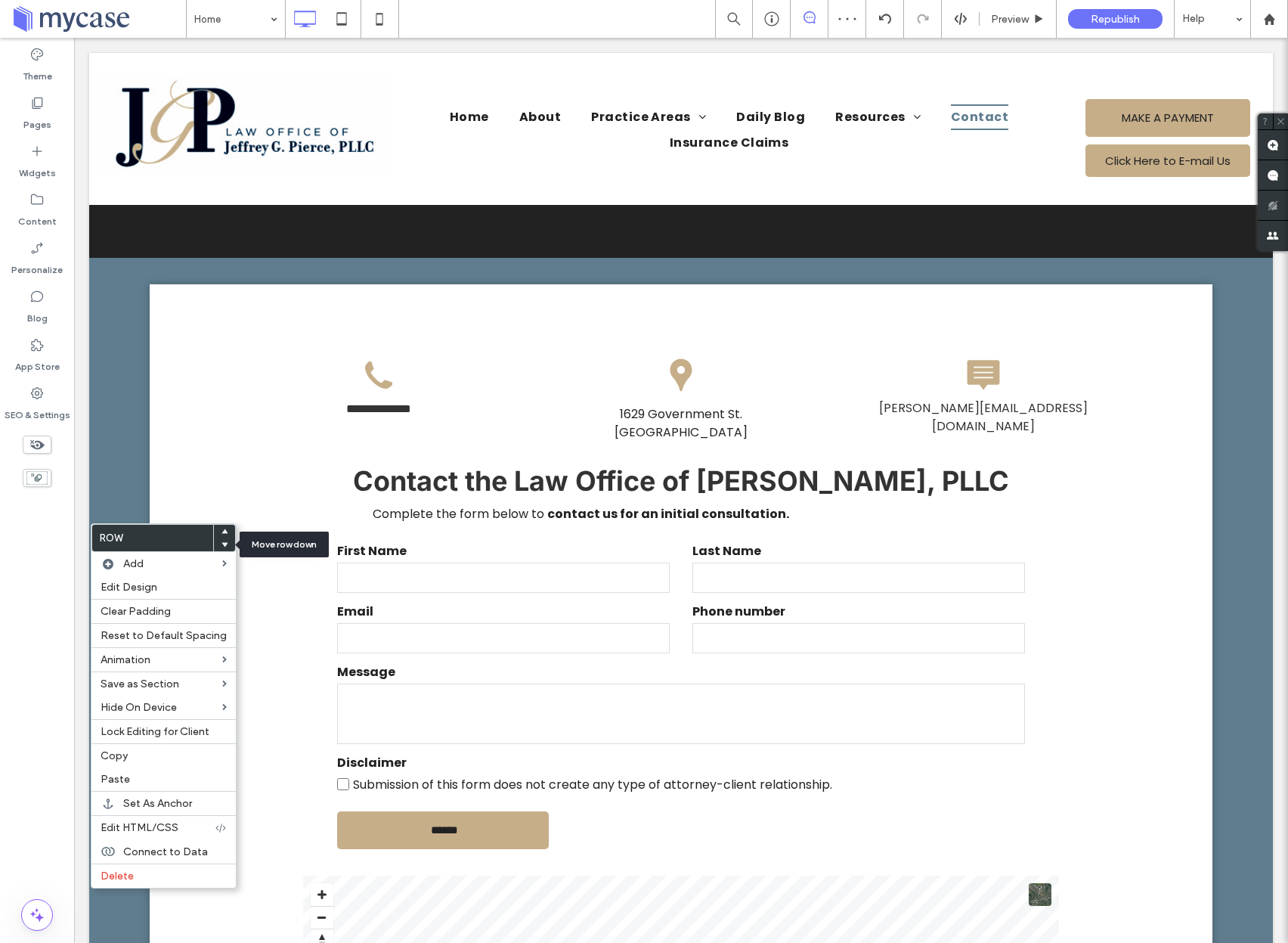 click 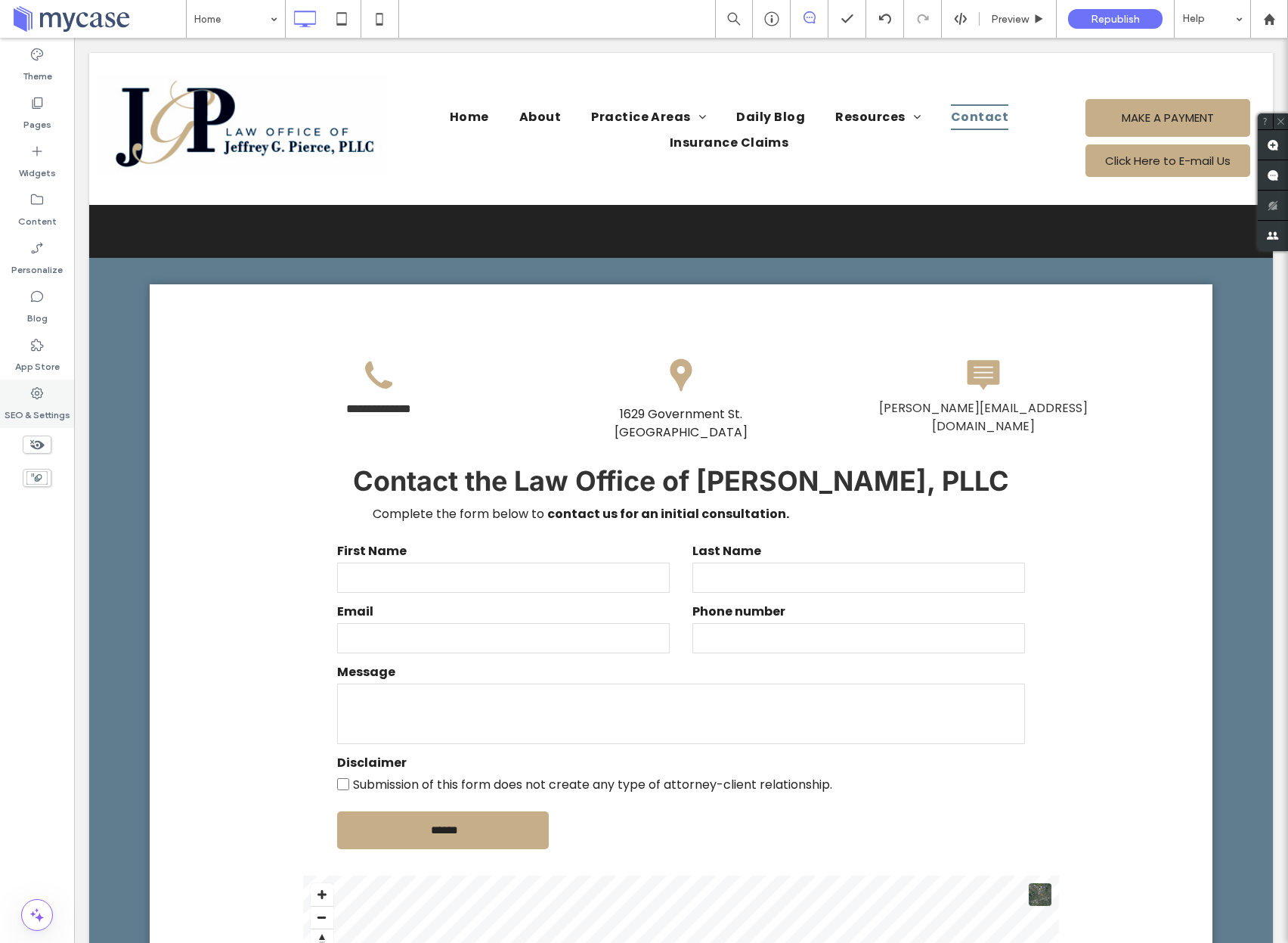 drag, startPoint x: 39, startPoint y: 393, endPoint x: 56, endPoint y: 380, distance: 21.400935 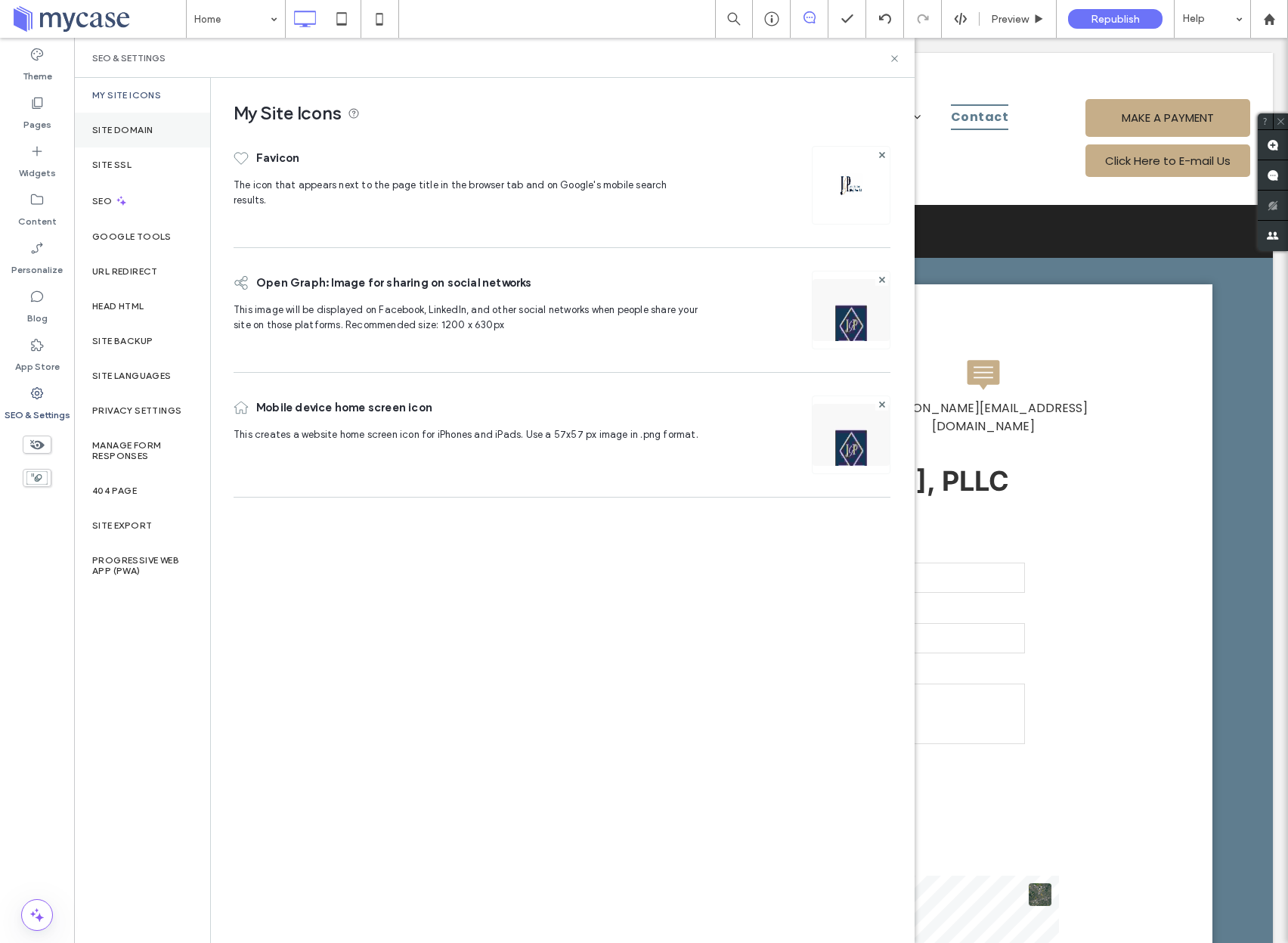 click on "Site Domain" at bounding box center (122, 130) 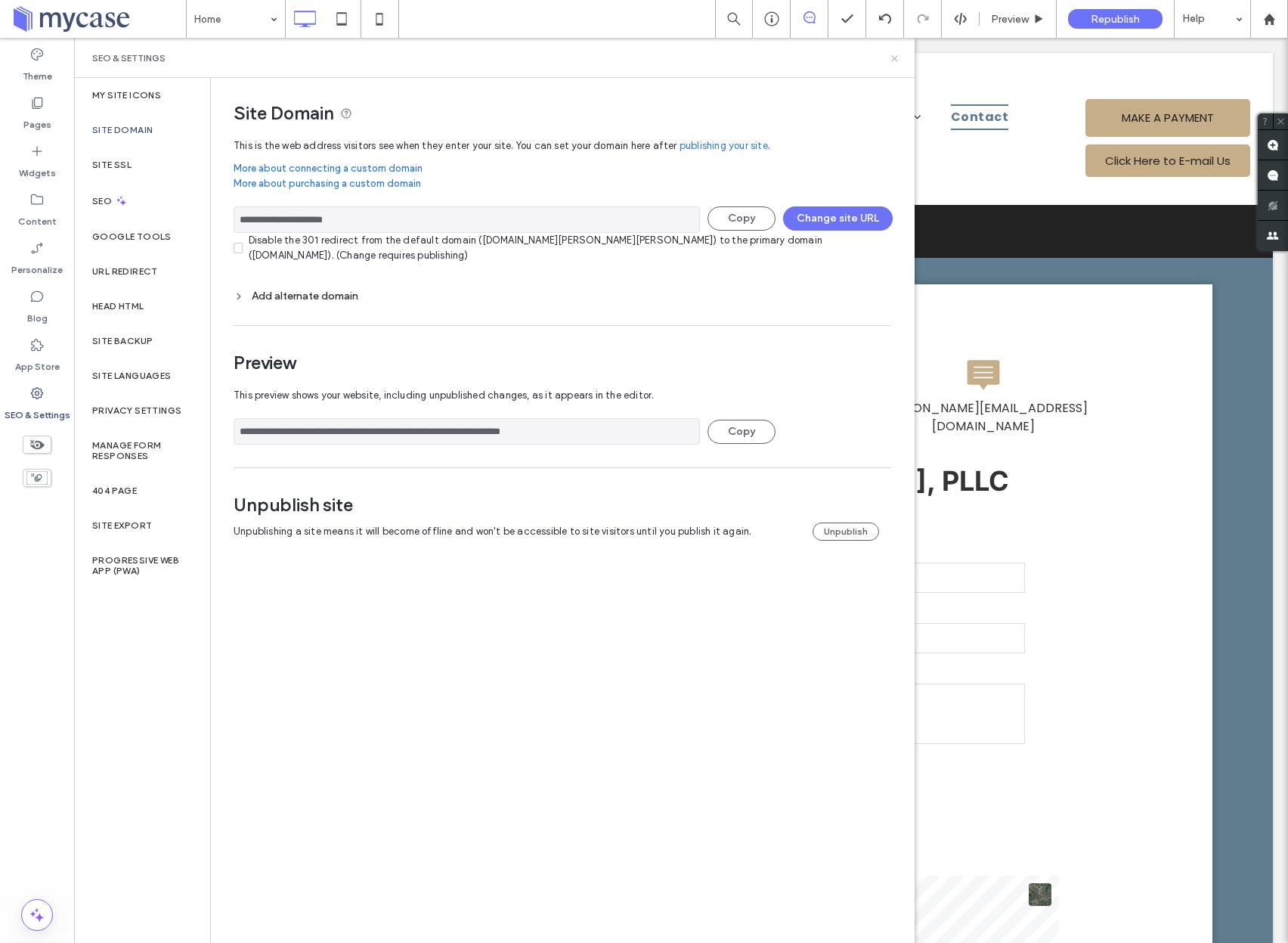 click on "SEO & Settings" at bounding box center [494, 57] 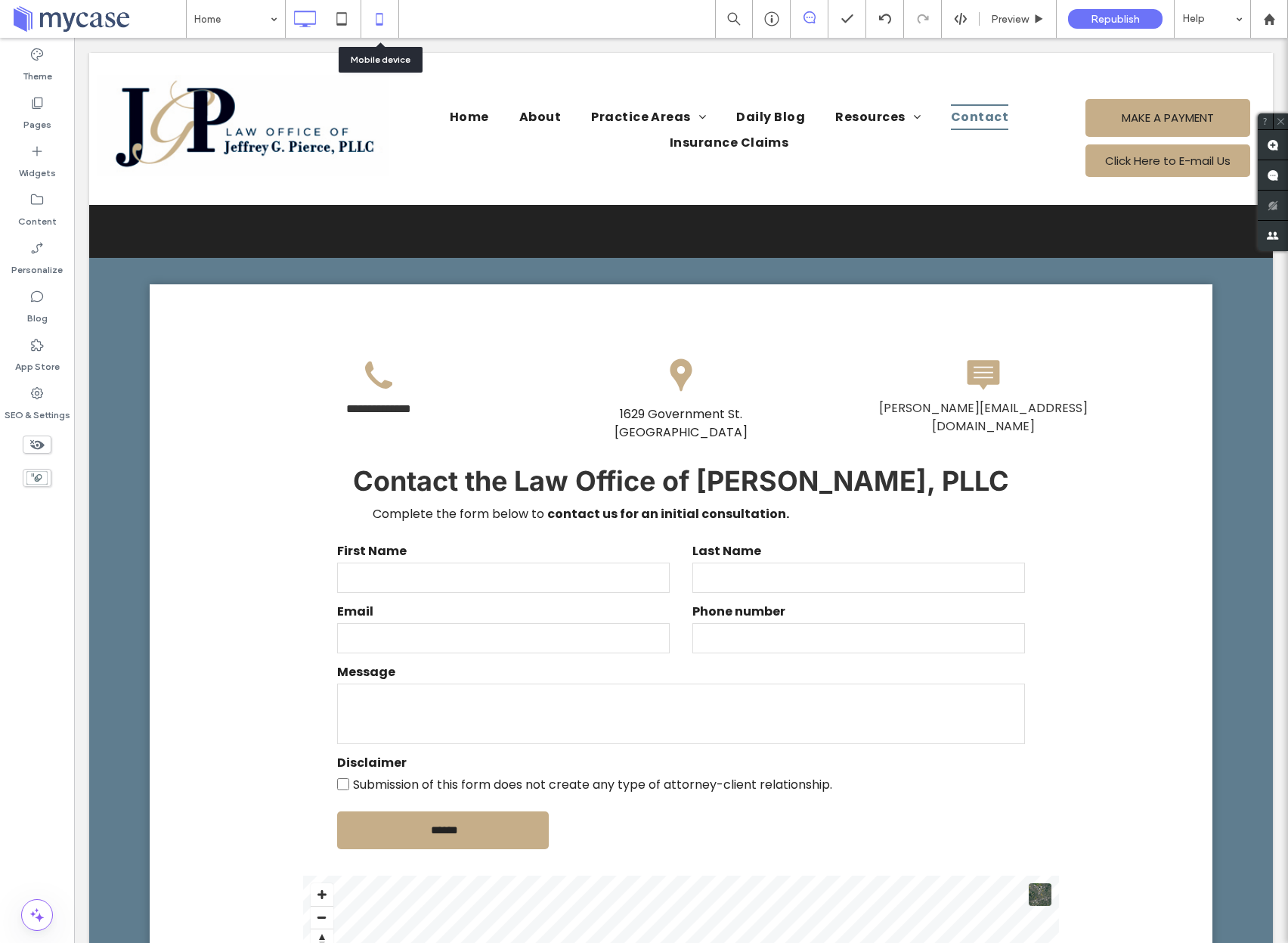 click 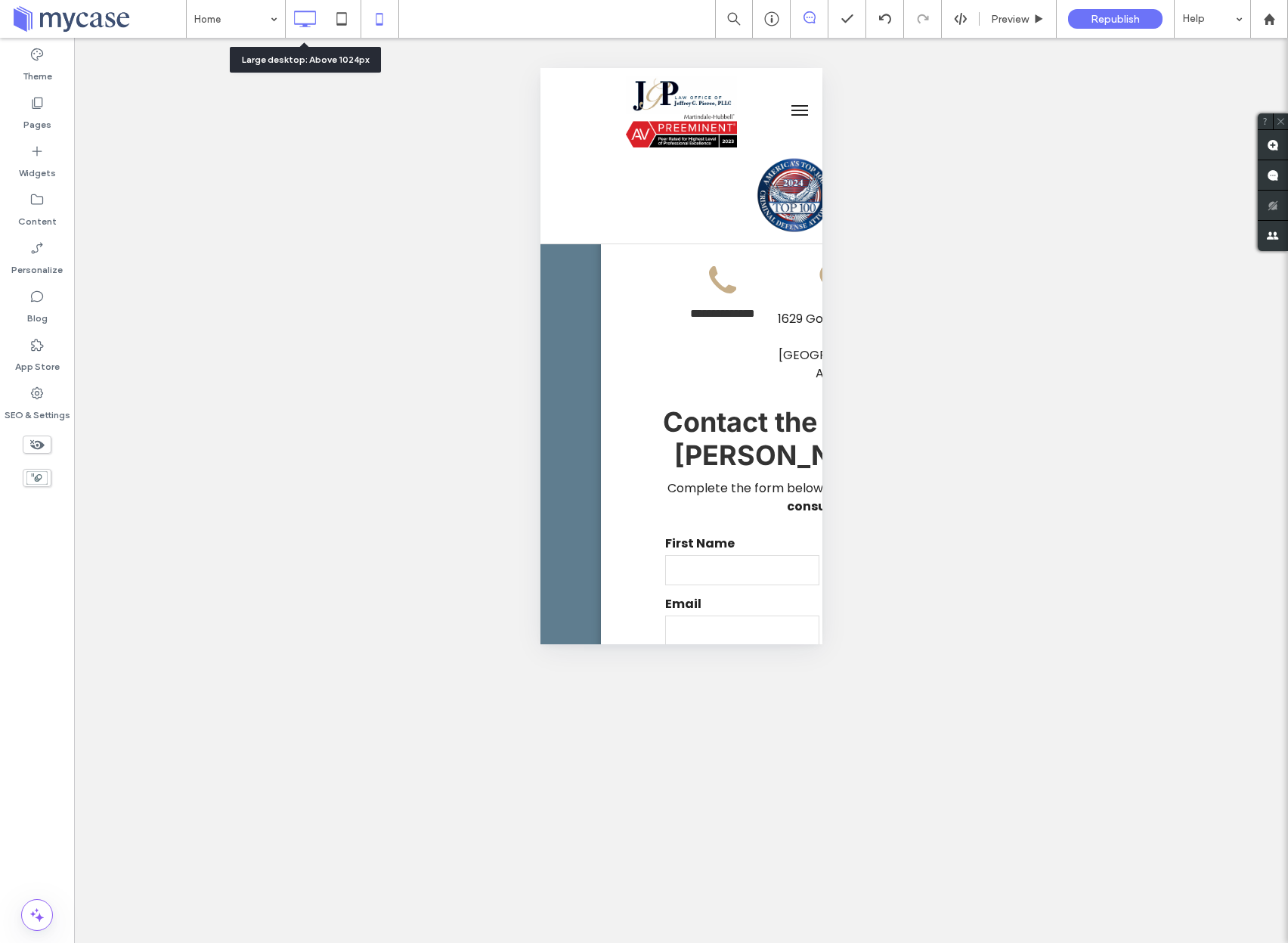 click 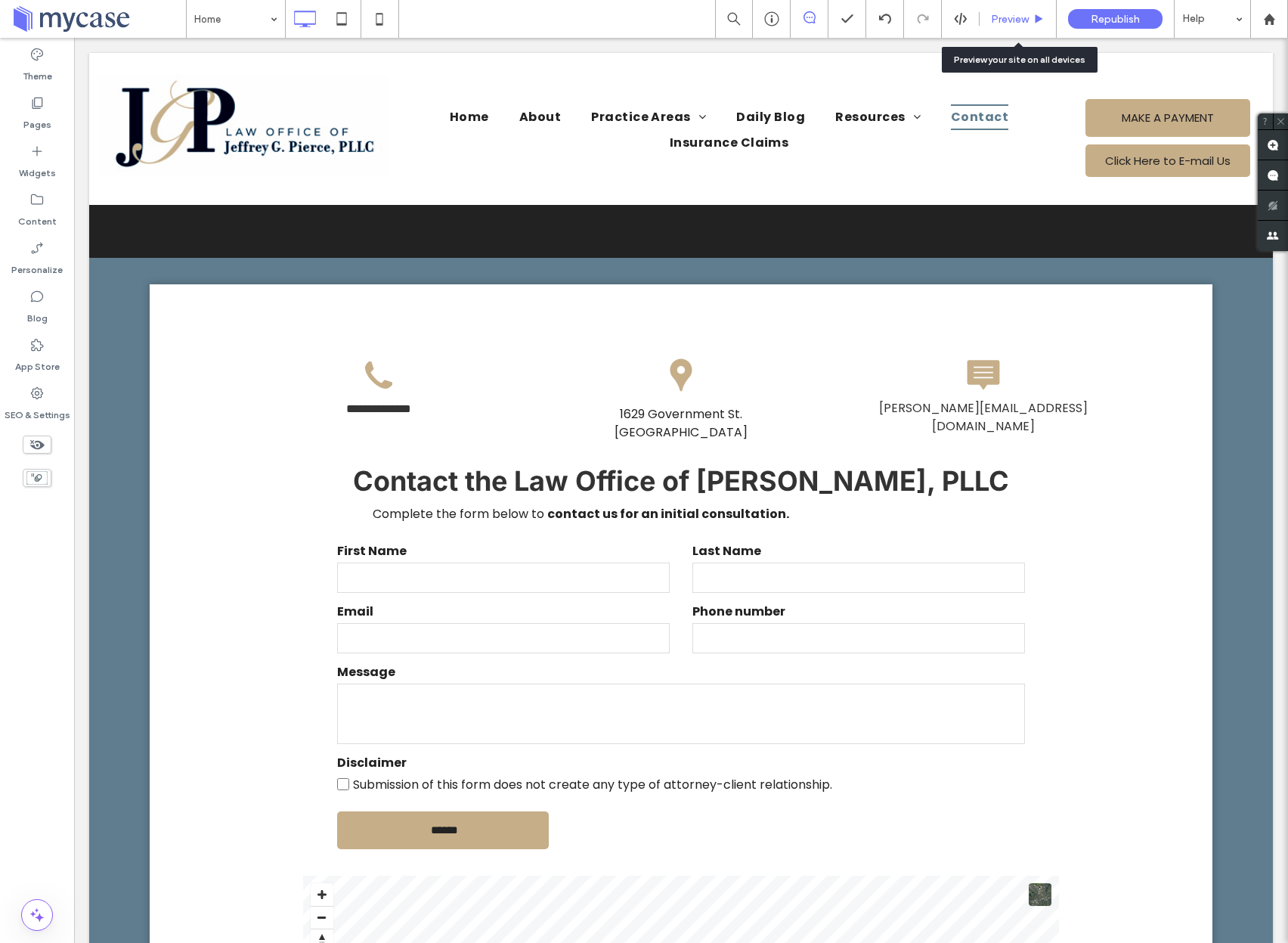 click on "Preview" at bounding box center [1018, 19] 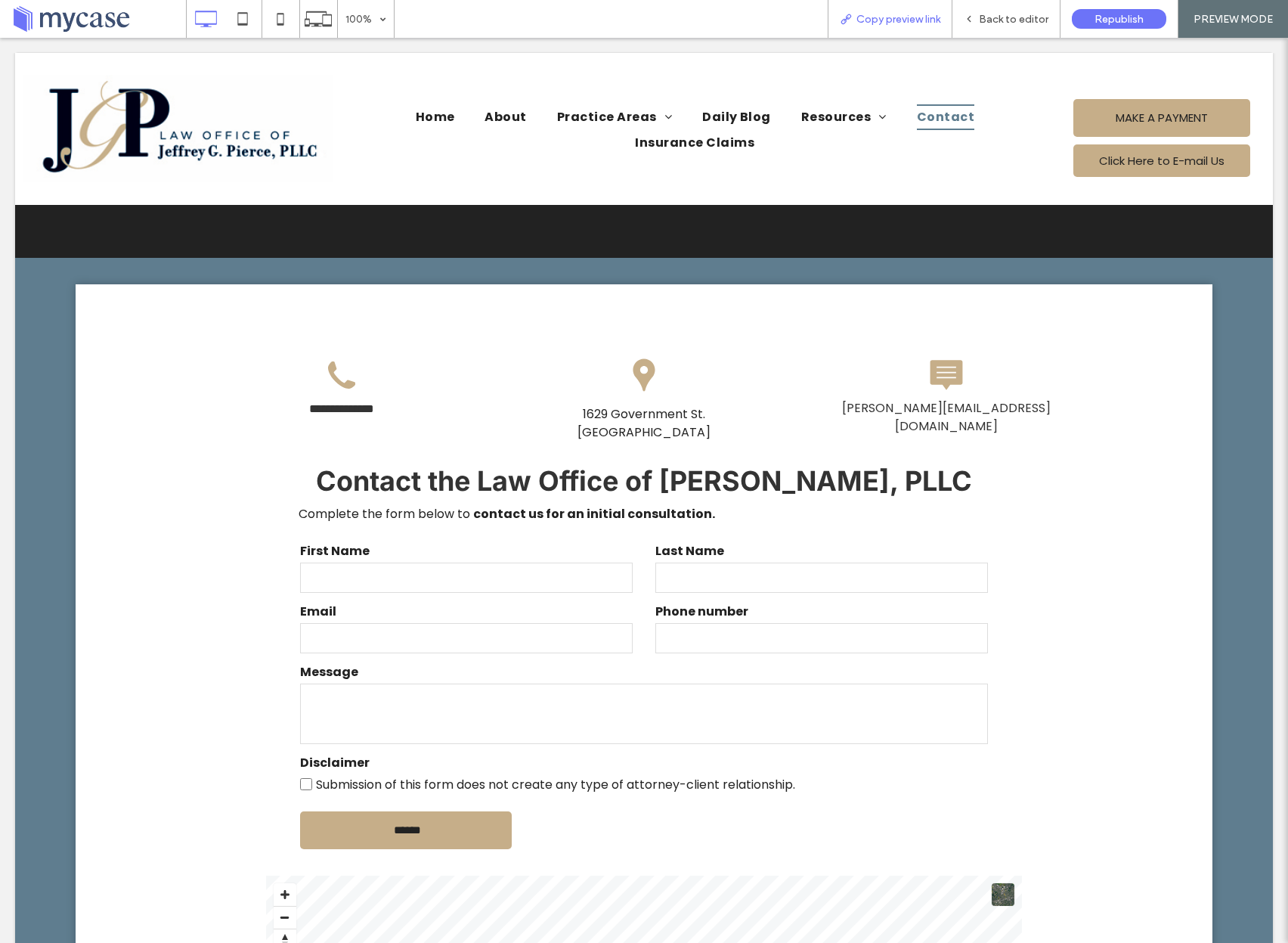 click on "Copy preview link" at bounding box center [898, 19] 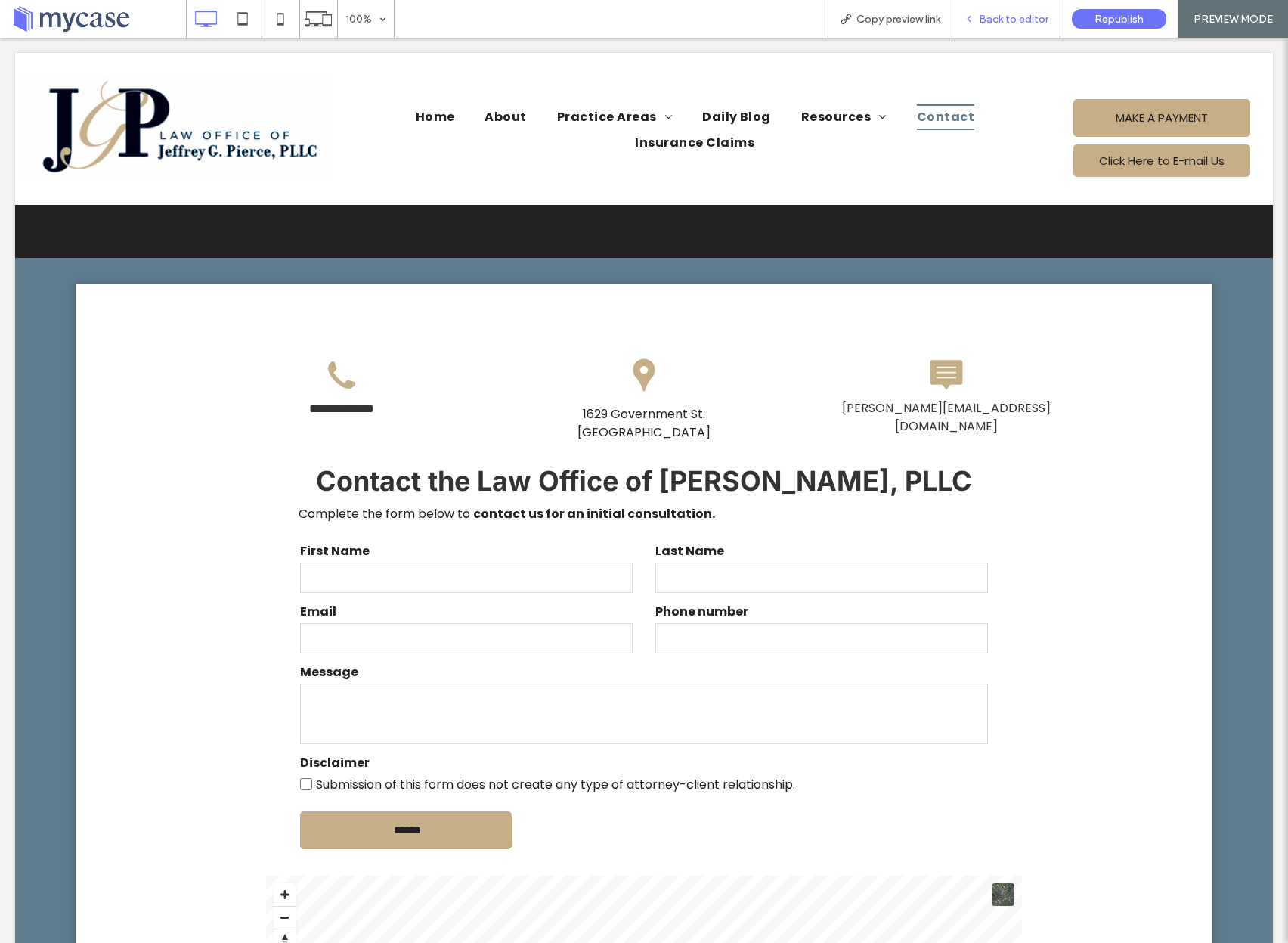 click on "Back to editor" at bounding box center (1014, 19) 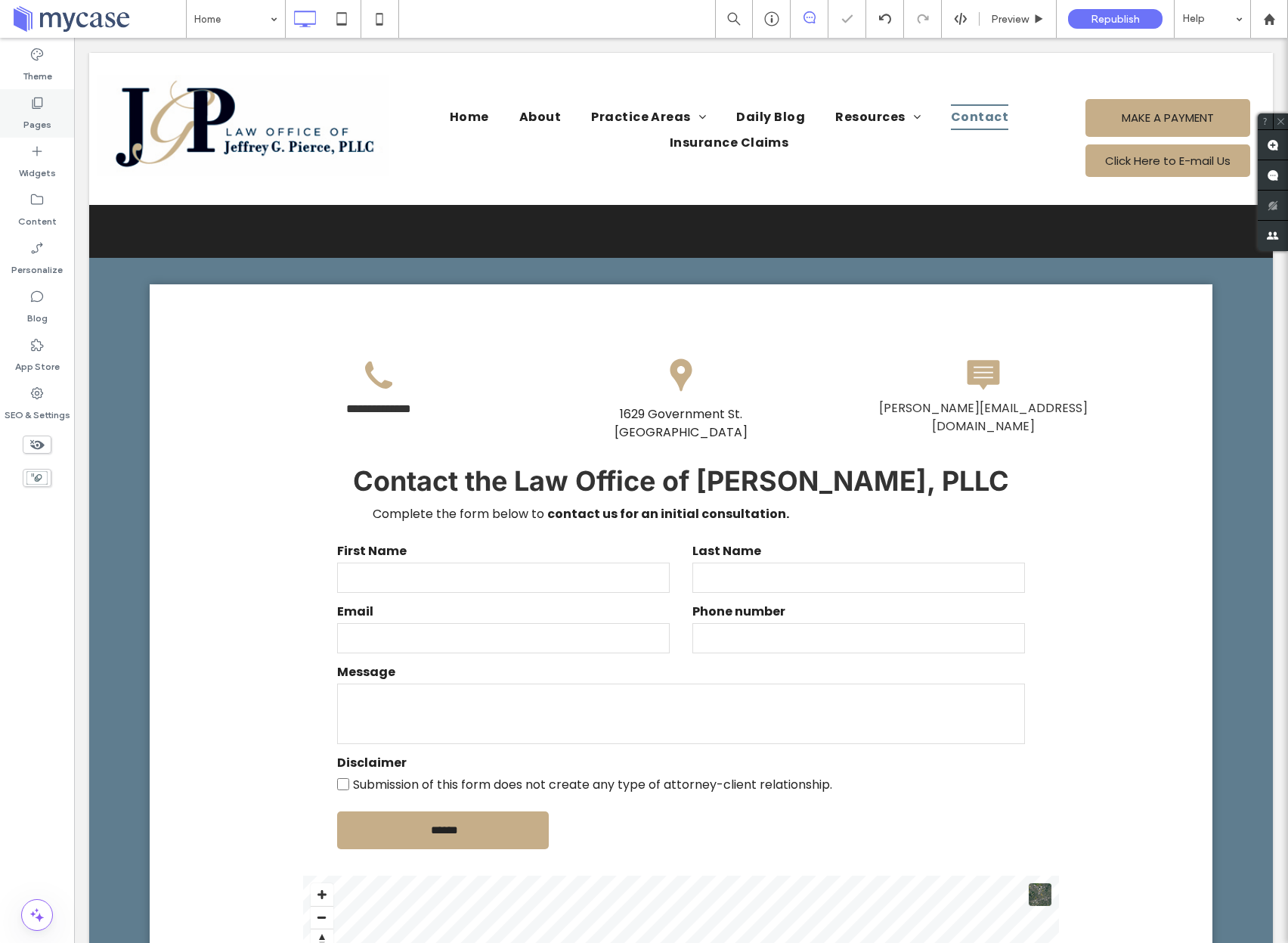 click on "Pages" at bounding box center (37, 121) 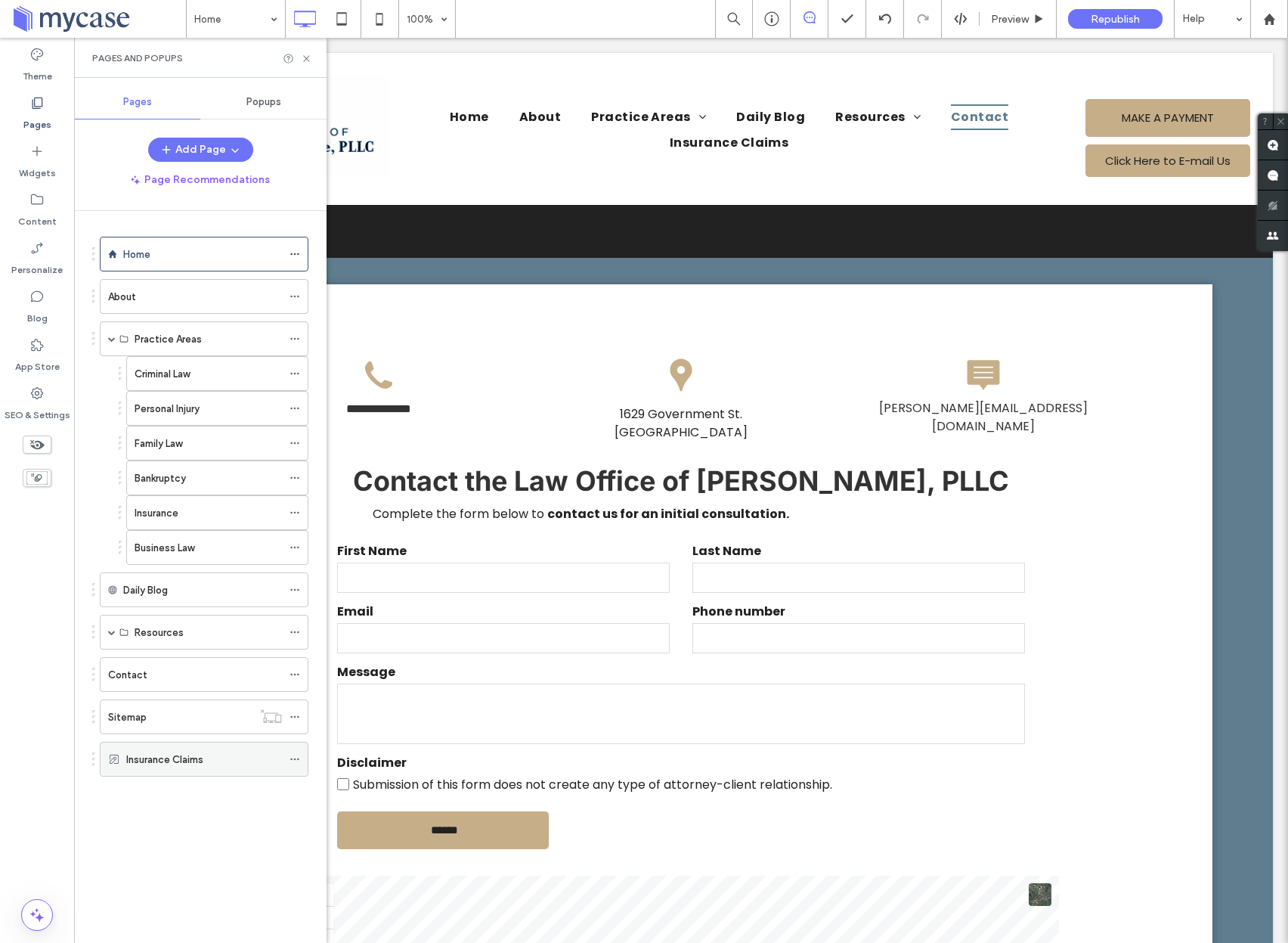 click 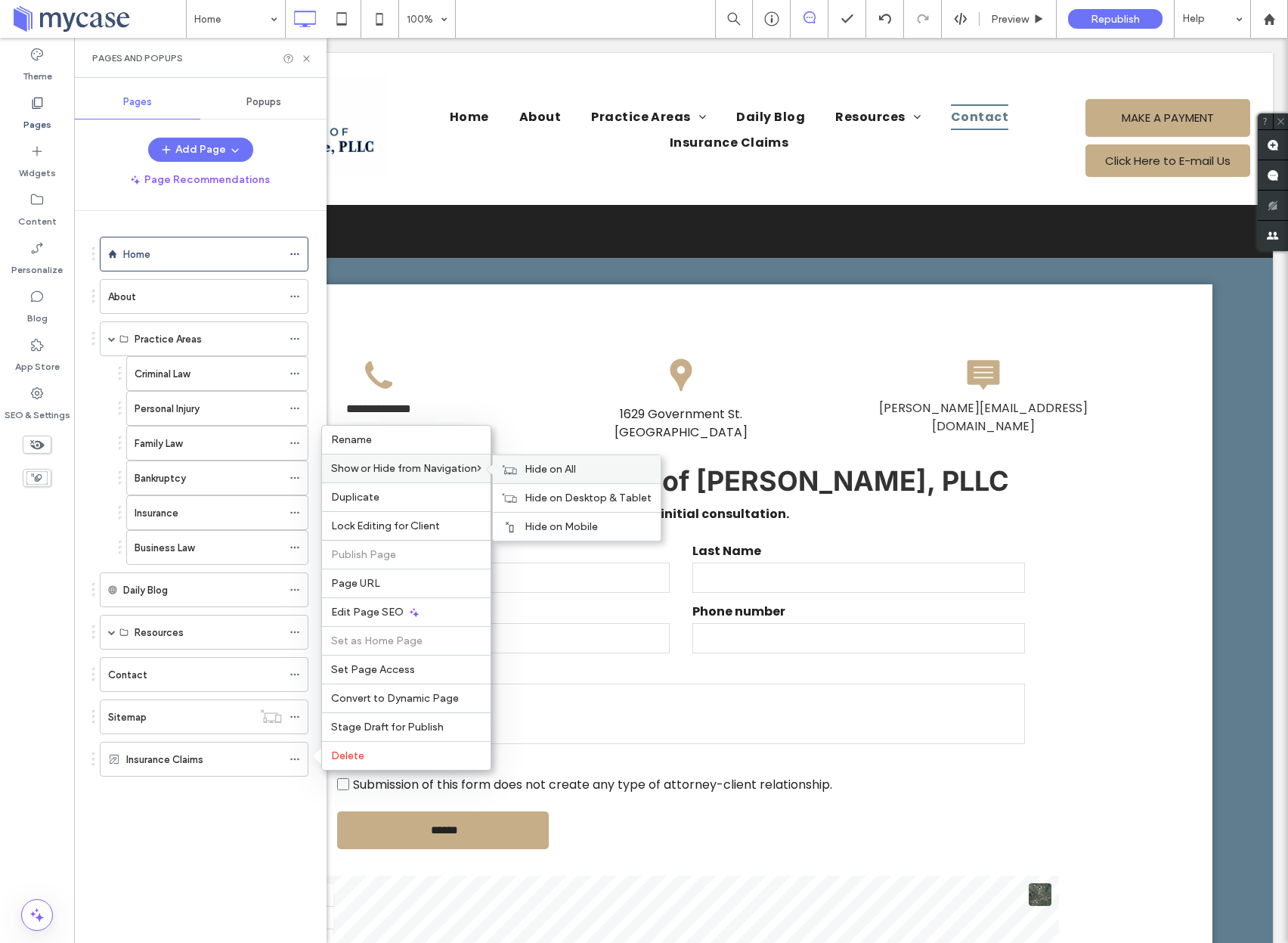 click on "Hide on All" at bounding box center (550, 469) 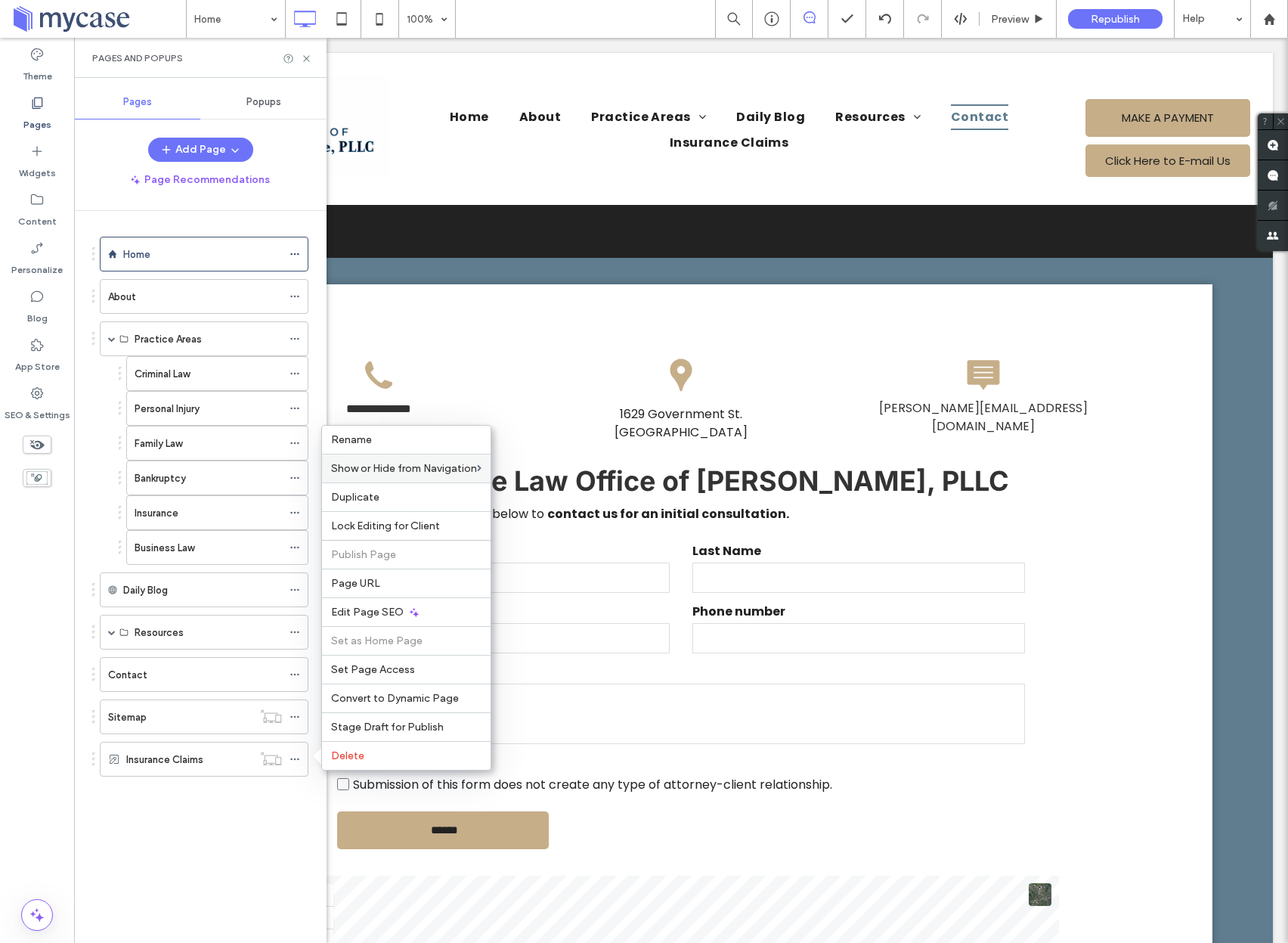 click on "Home About Practice Areas Criminal Law Personal Injury Family Law Bankruptcy Insurance Business Law Daily Blog Resources Client Portal Guide Testimonials Blog Contact Sitemap Insurance Claims" at bounding box center (209, 573) 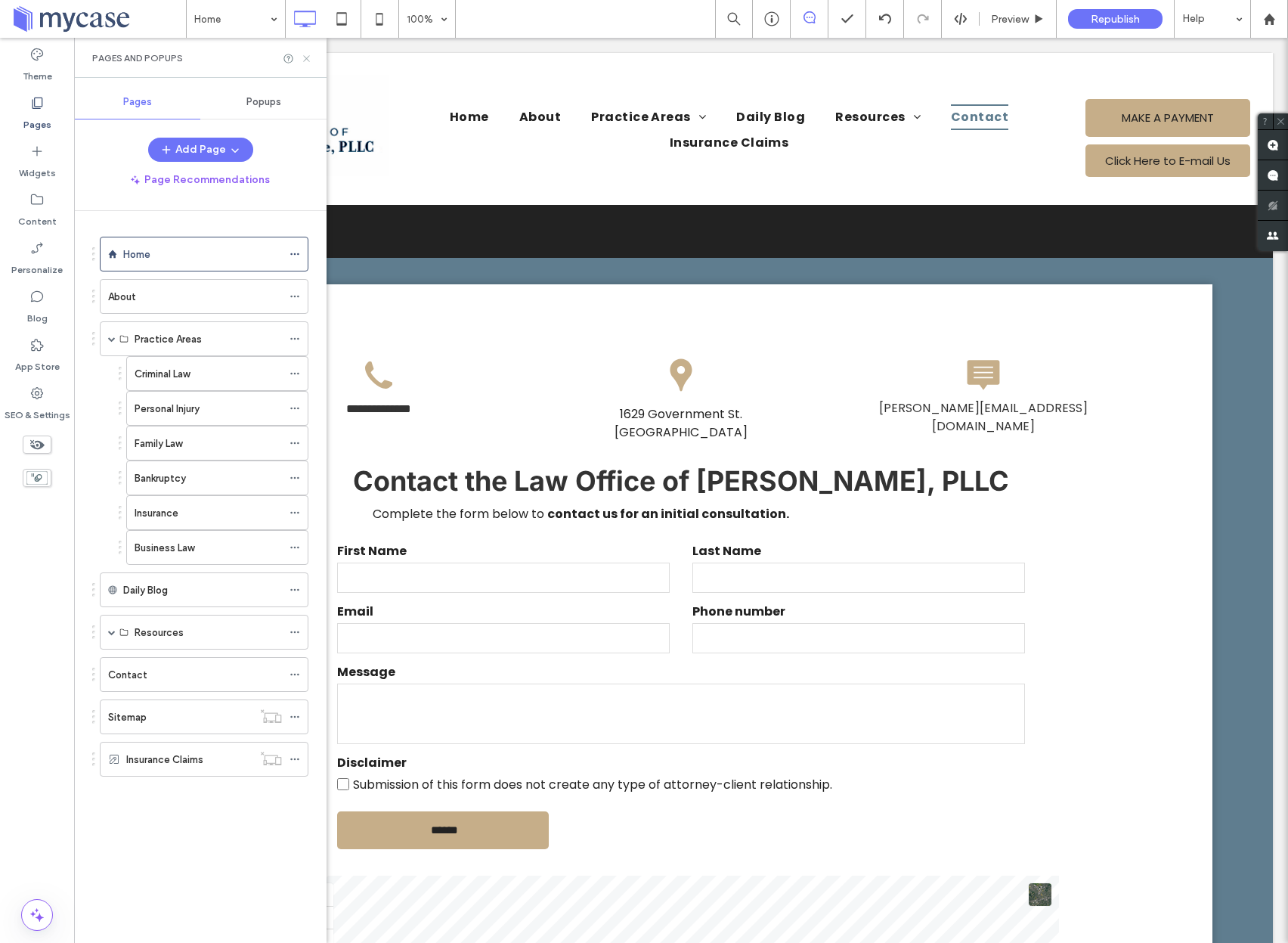 click 